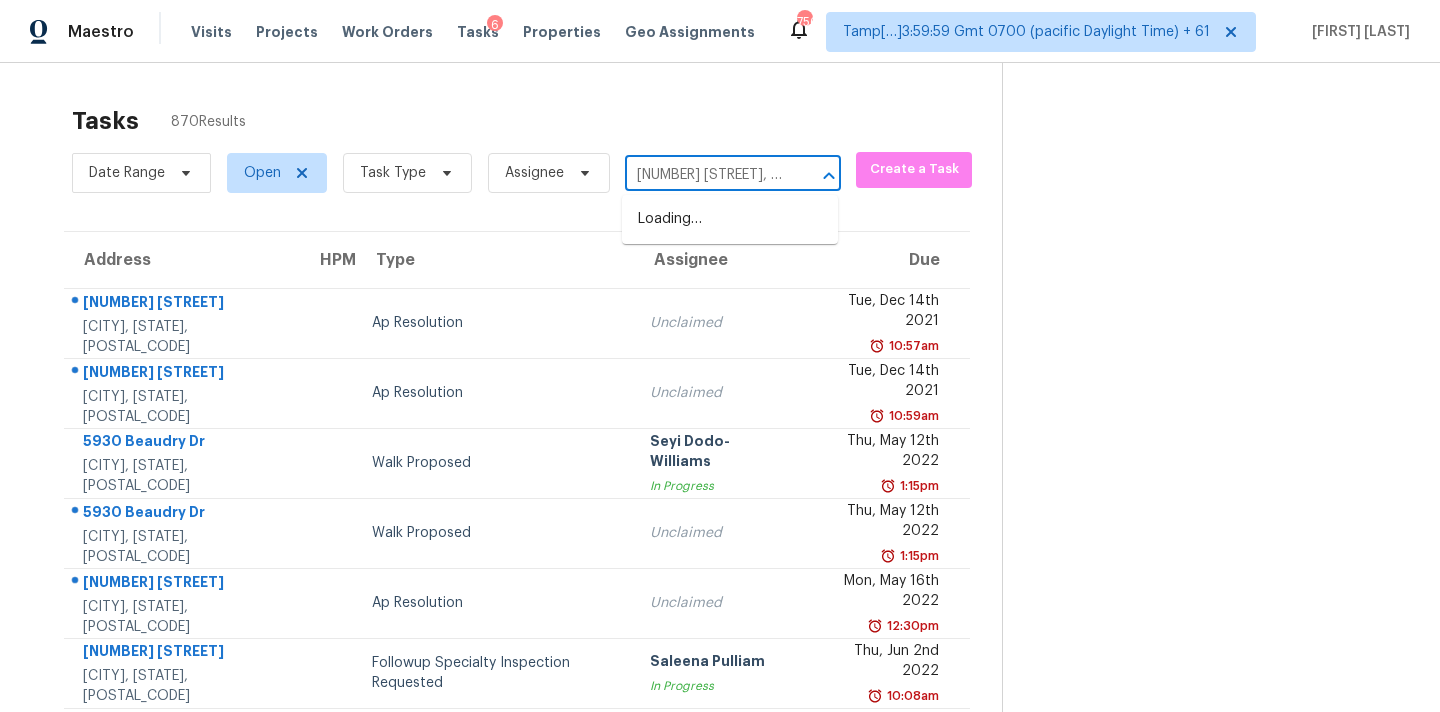 scroll, scrollTop: 0, scrollLeft: 0, axis: both 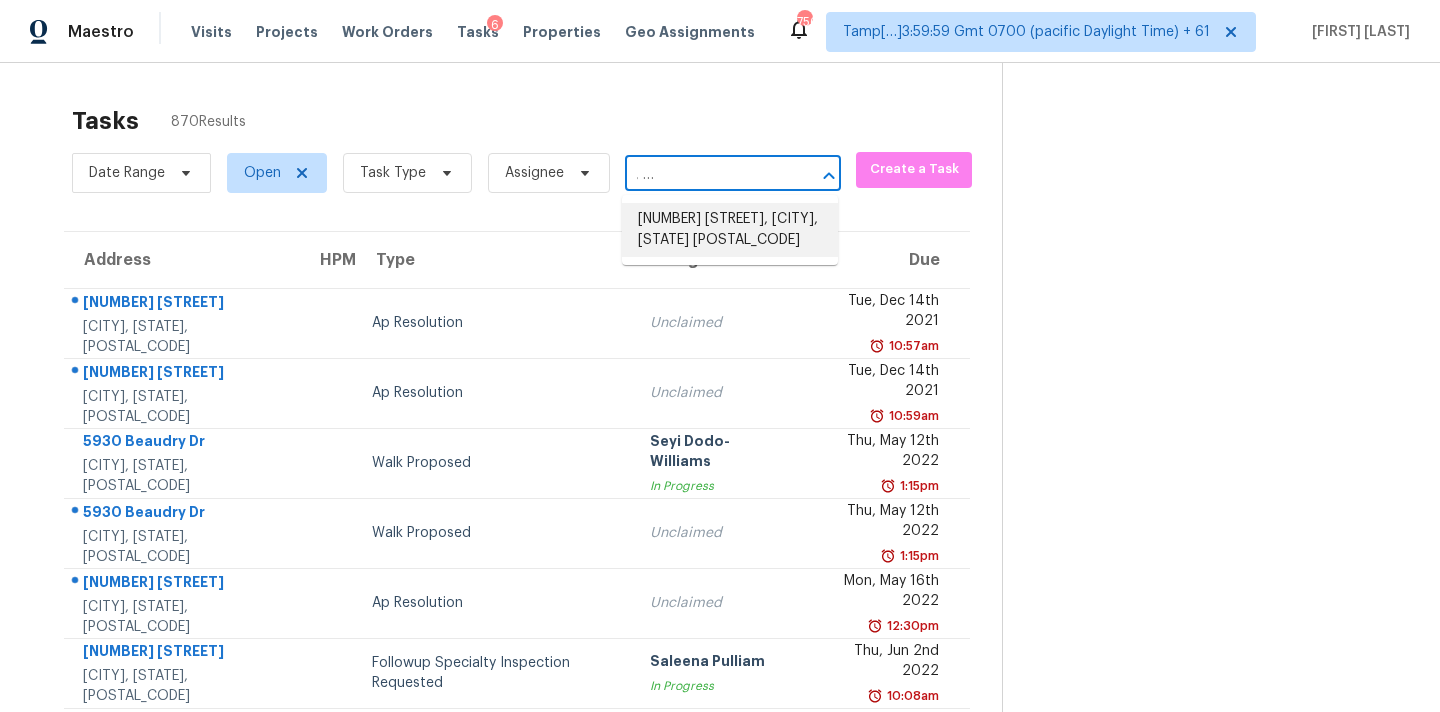 click on "[NUMBER] [STREET], [CITY], [STATE] [POSTAL_CODE]" at bounding box center [730, 230] 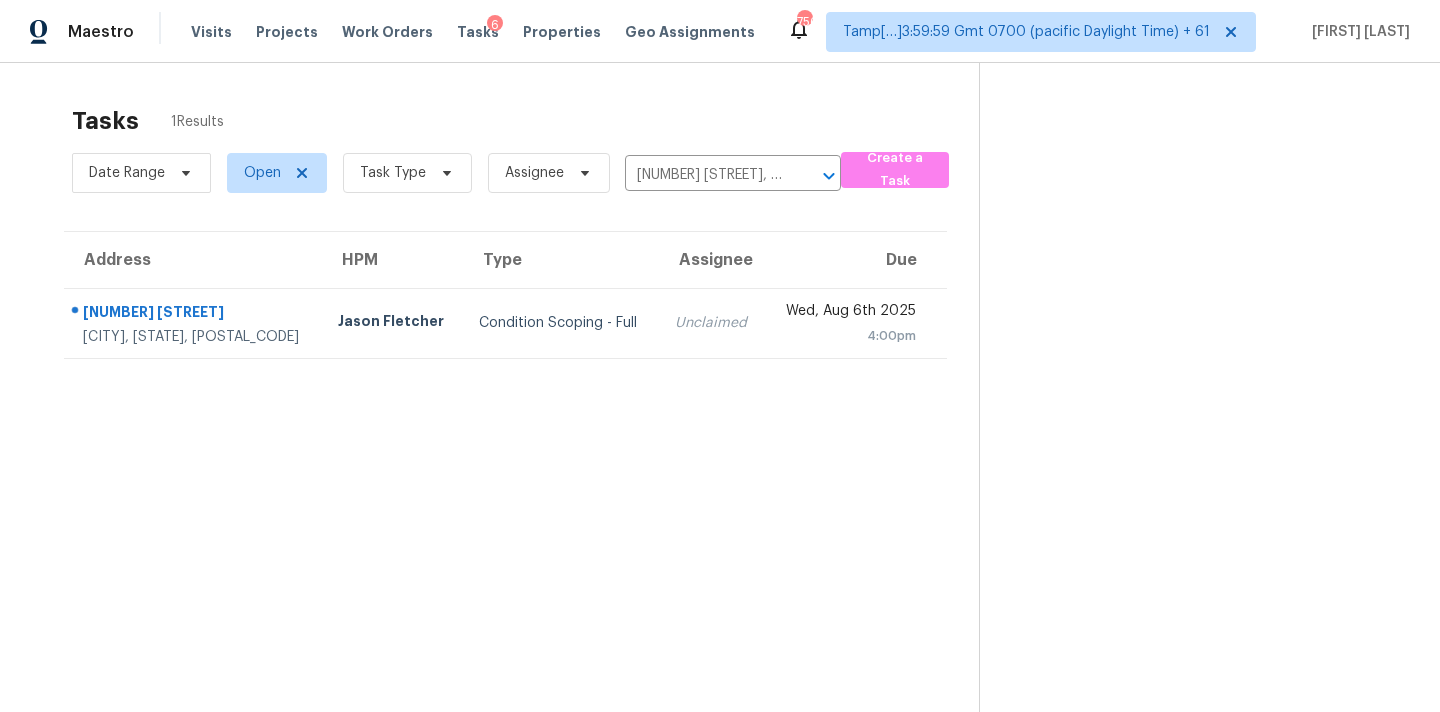 click on "Unclaimed" at bounding box center [712, 323] 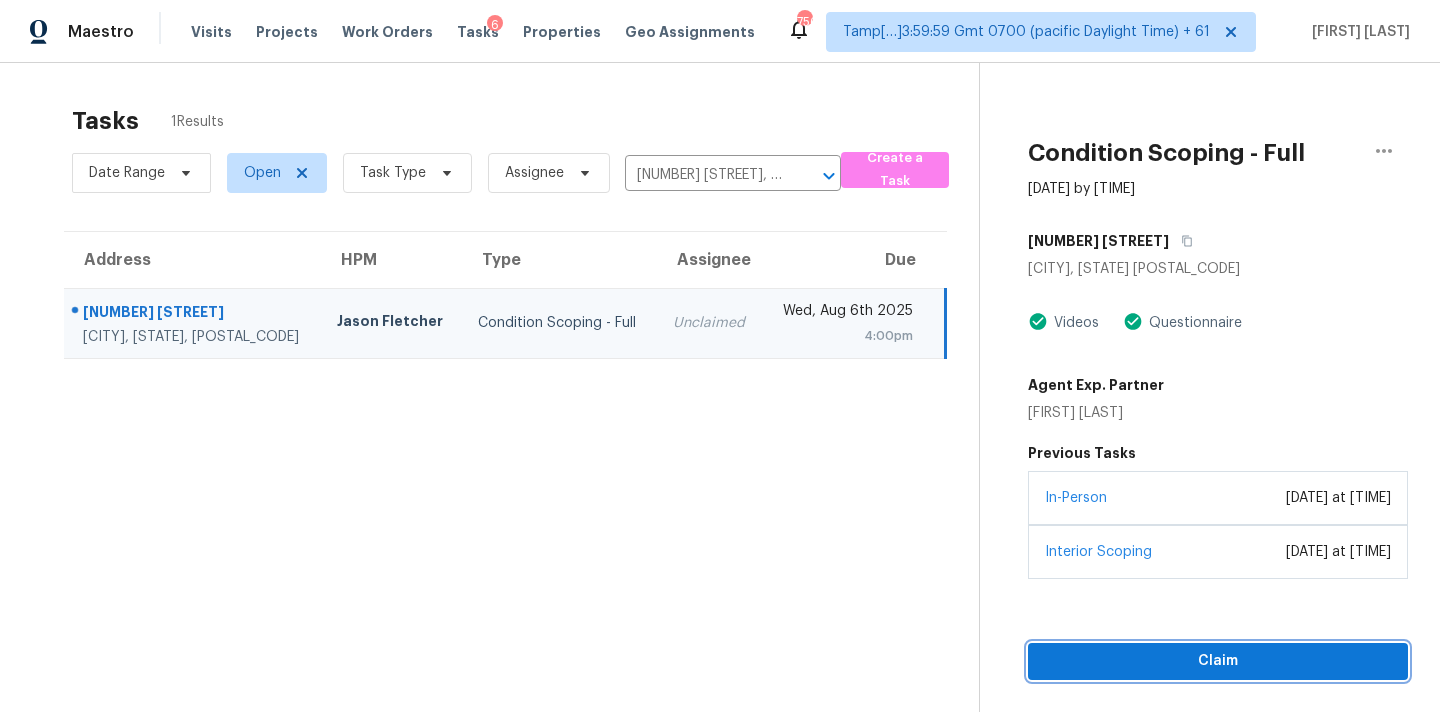click on "Claim" at bounding box center [1218, 661] 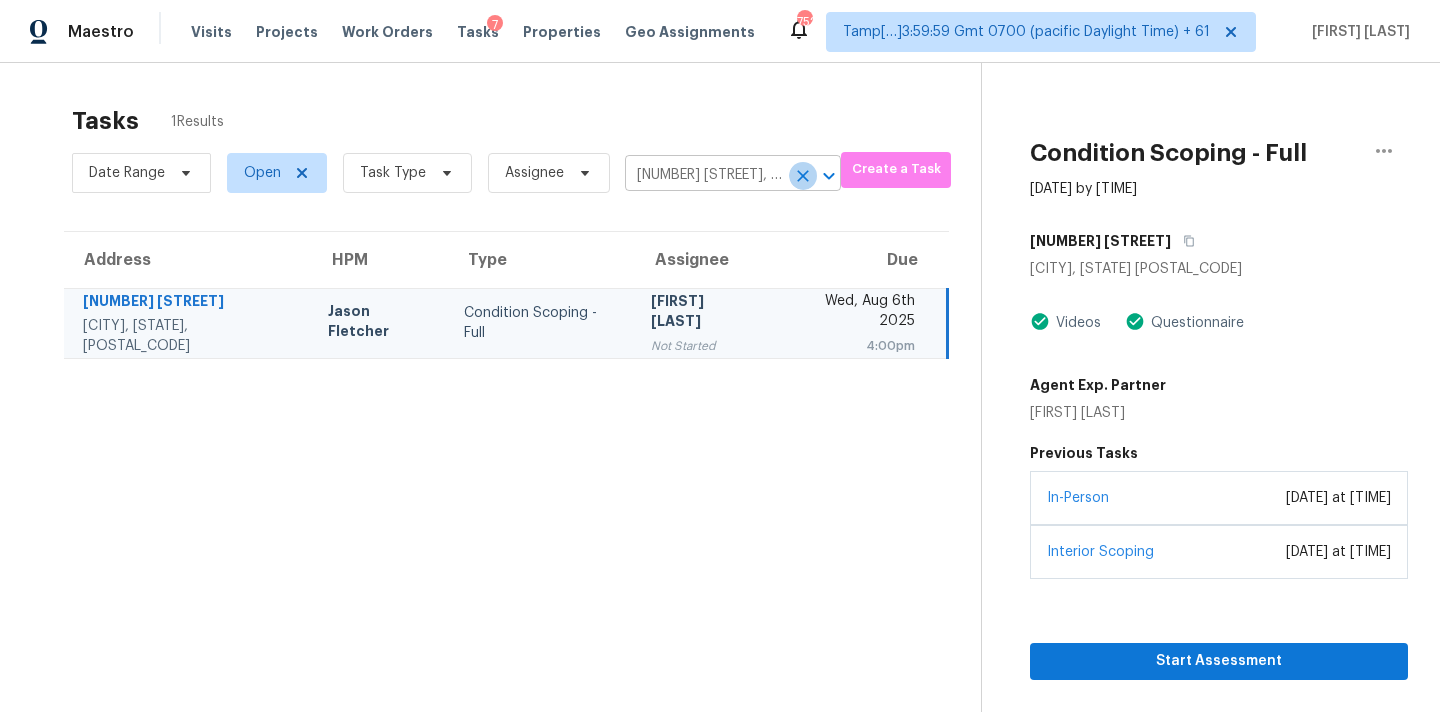 click 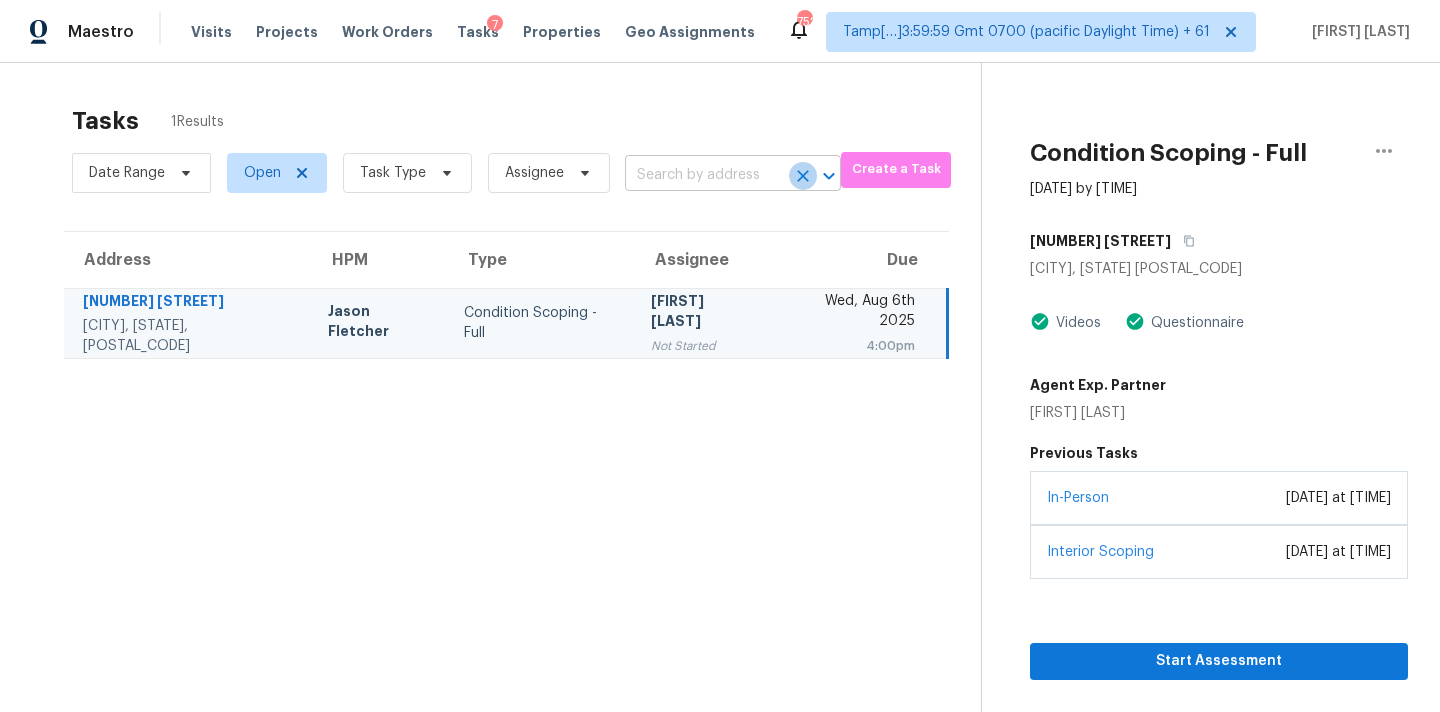 scroll, scrollTop: 0, scrollLeft: 0, axis: both 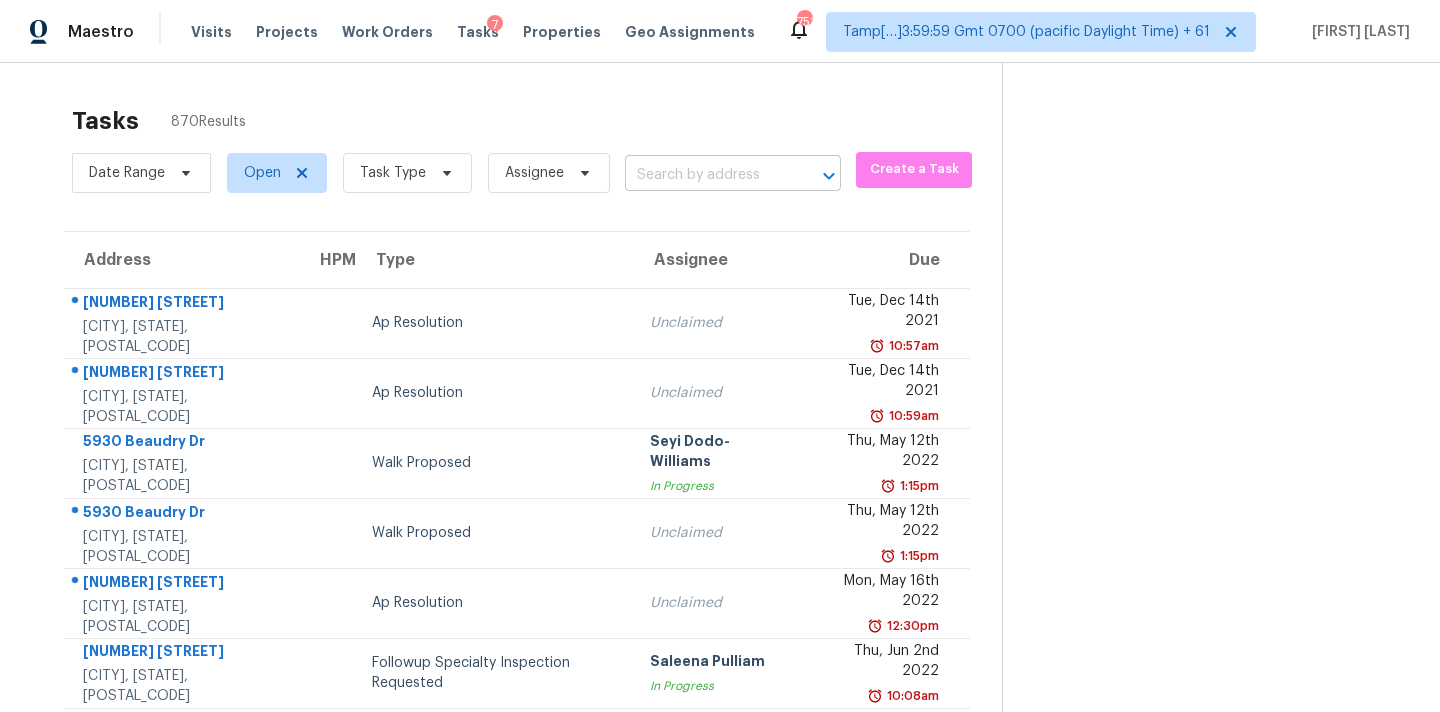 click at bounding box center (705, 175) 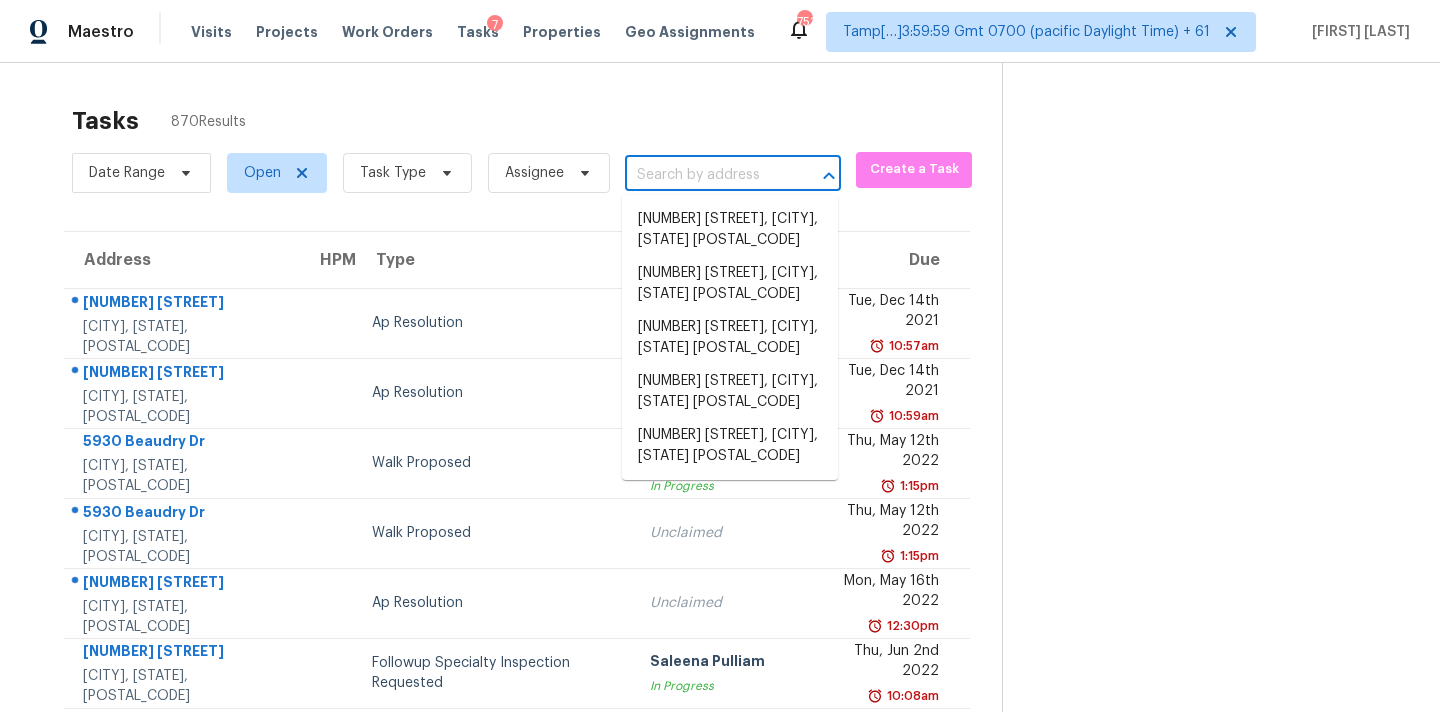 paste on "[NUMBER] [STREET] [CITY], [STATE], [POSTAL_CODE]" 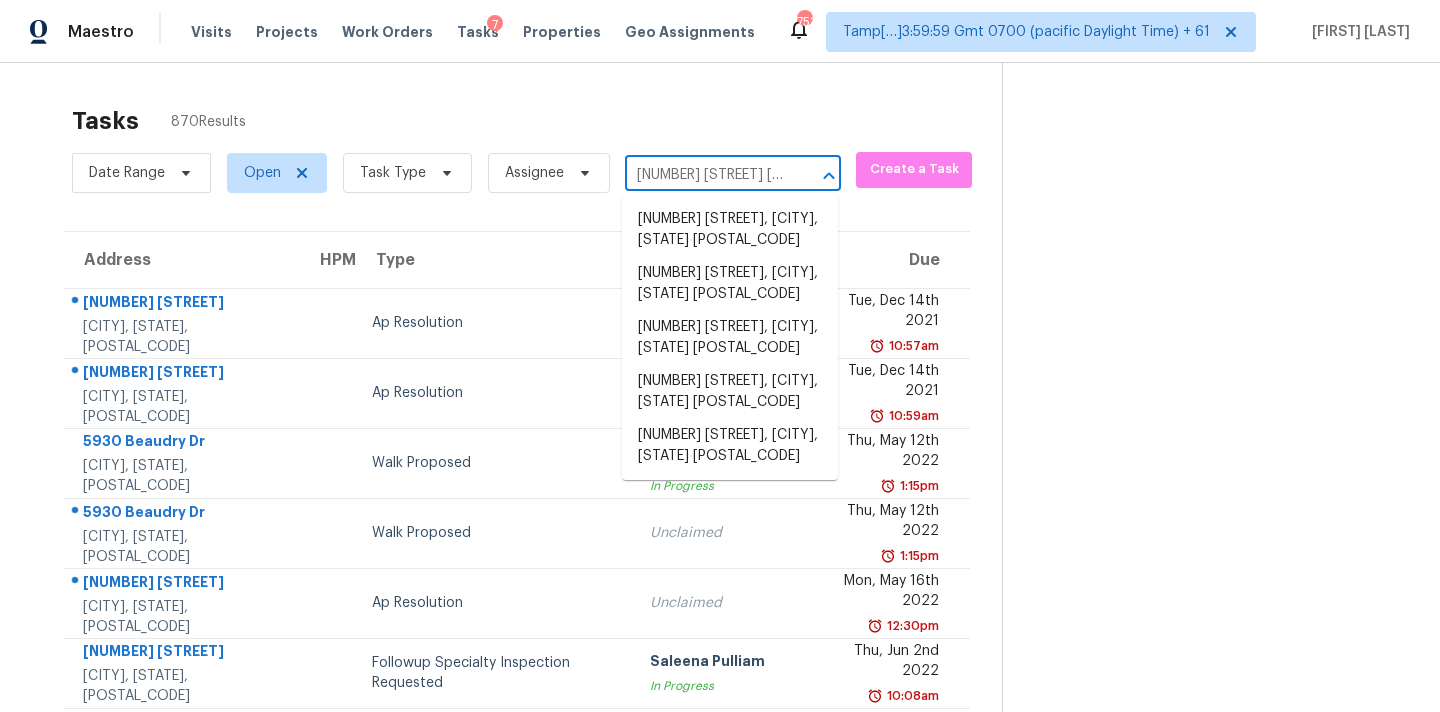 scroll, scrollTop: 0, scrollLeft: 85, axis: horizontal 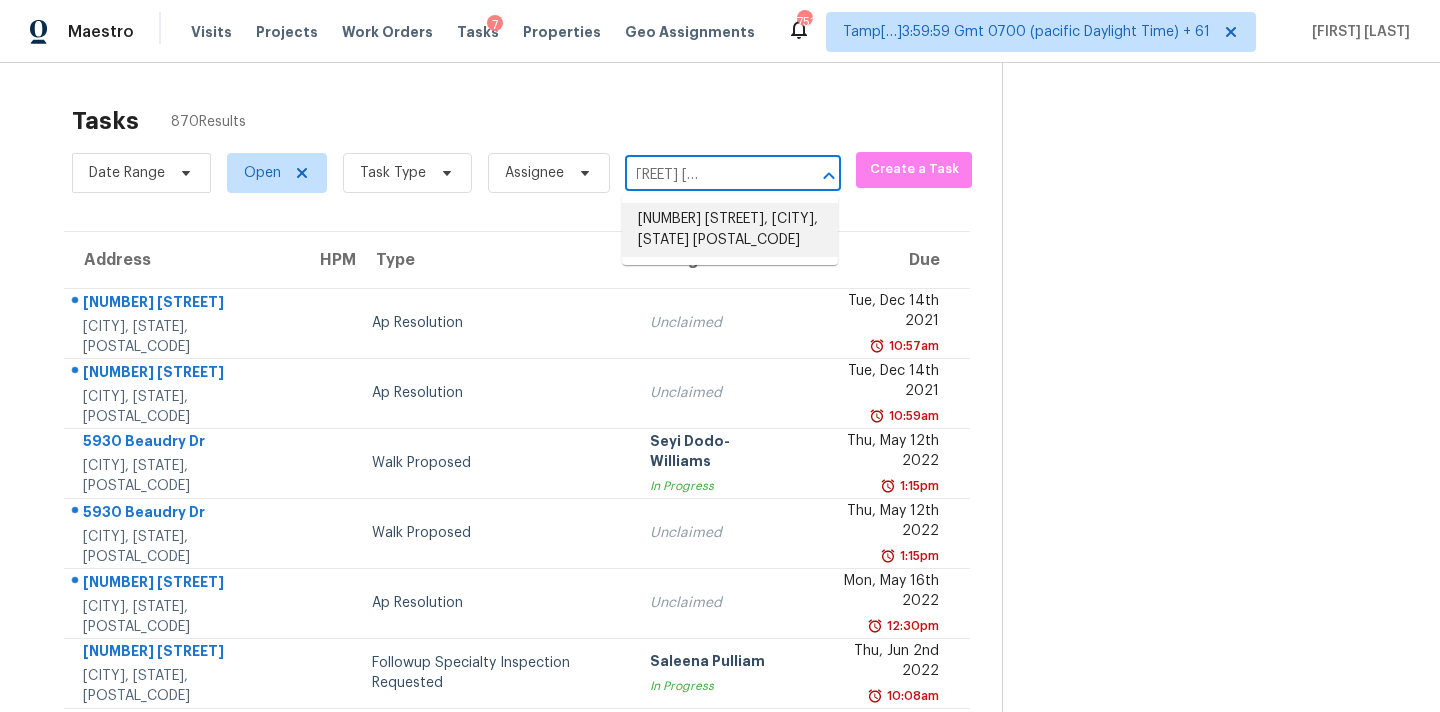 click on "[NUMBER] [STREET], [CITY], [STATE] [POSTAL_CODE]" at bounding box center [730, 230] 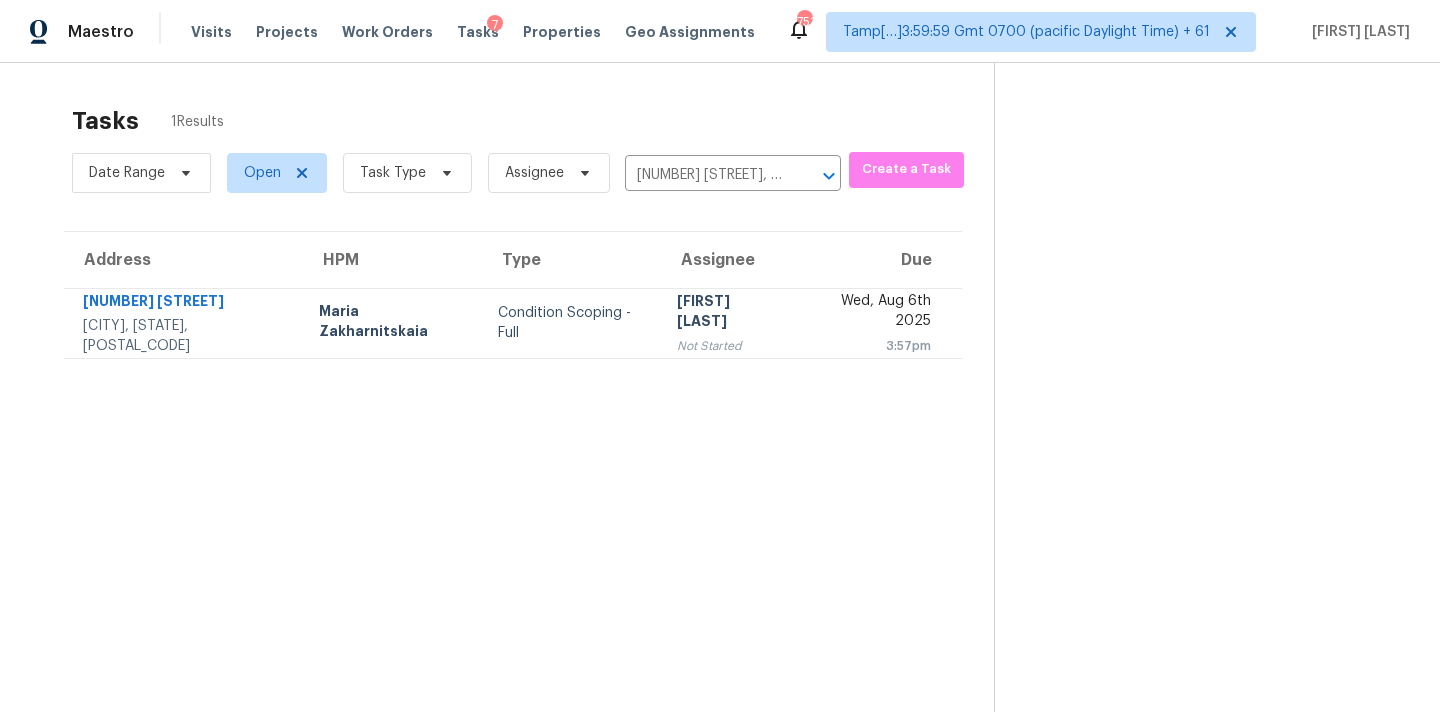 click on "Not Started" at bounding box center [727, 346] 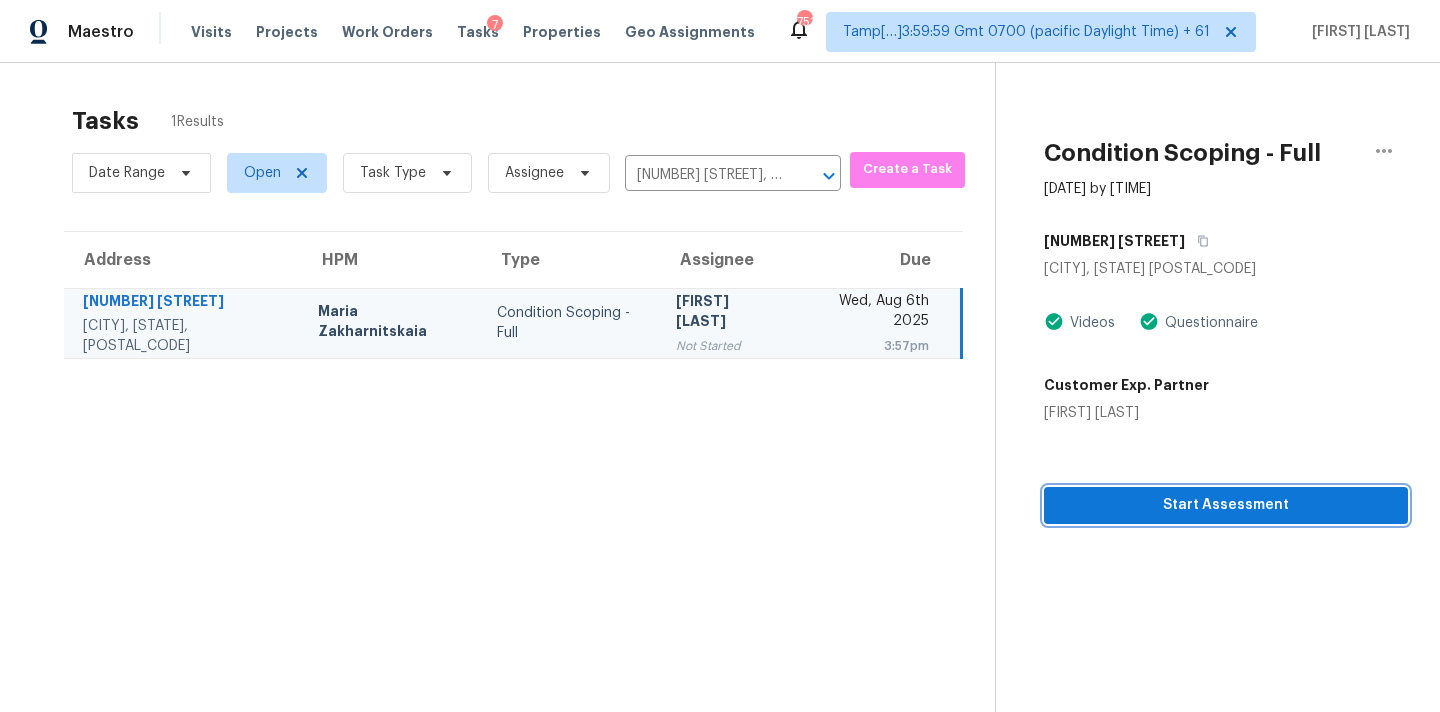 click on "Start Assessment" at bounding box center (1226, 505) 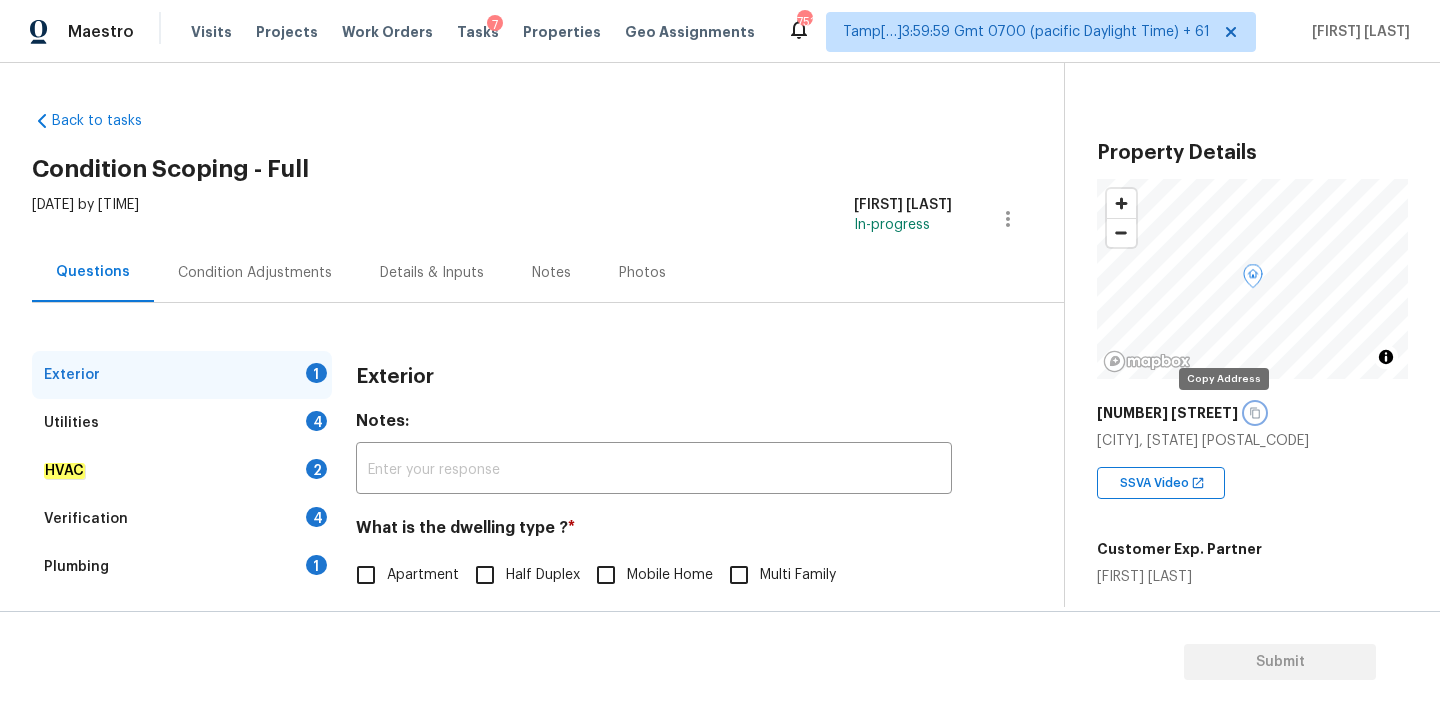 click 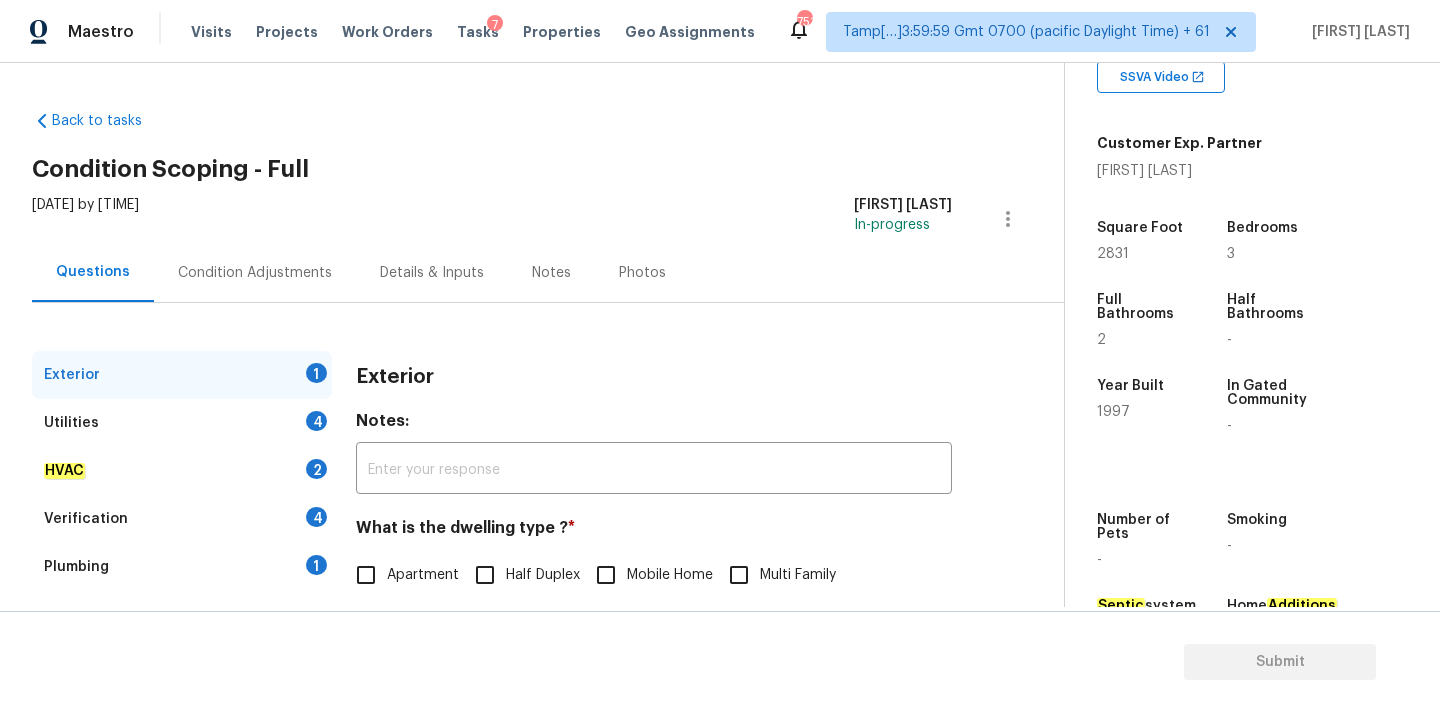 scroll, scrollTop: 492, scrollLeft: 0, axis: vertical 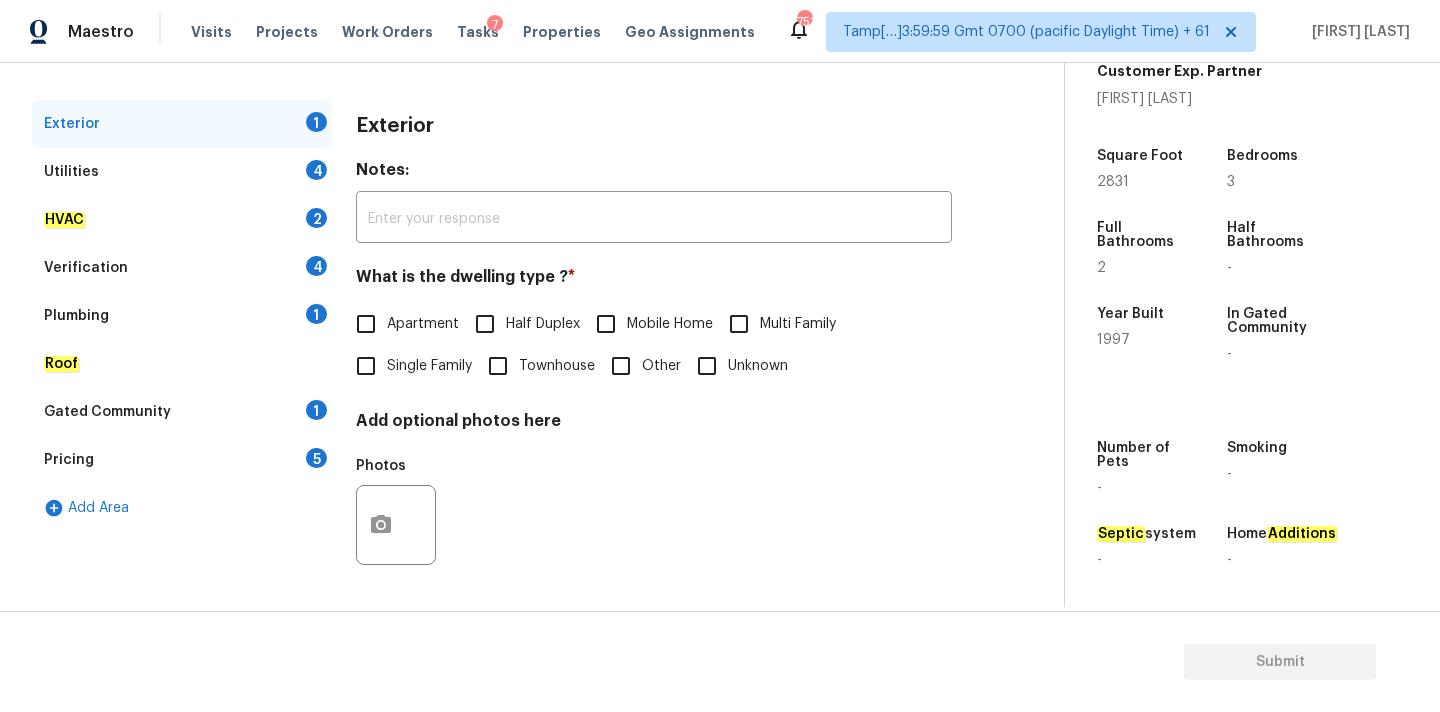 click on "Single Family" at bounding box center [408, 366] 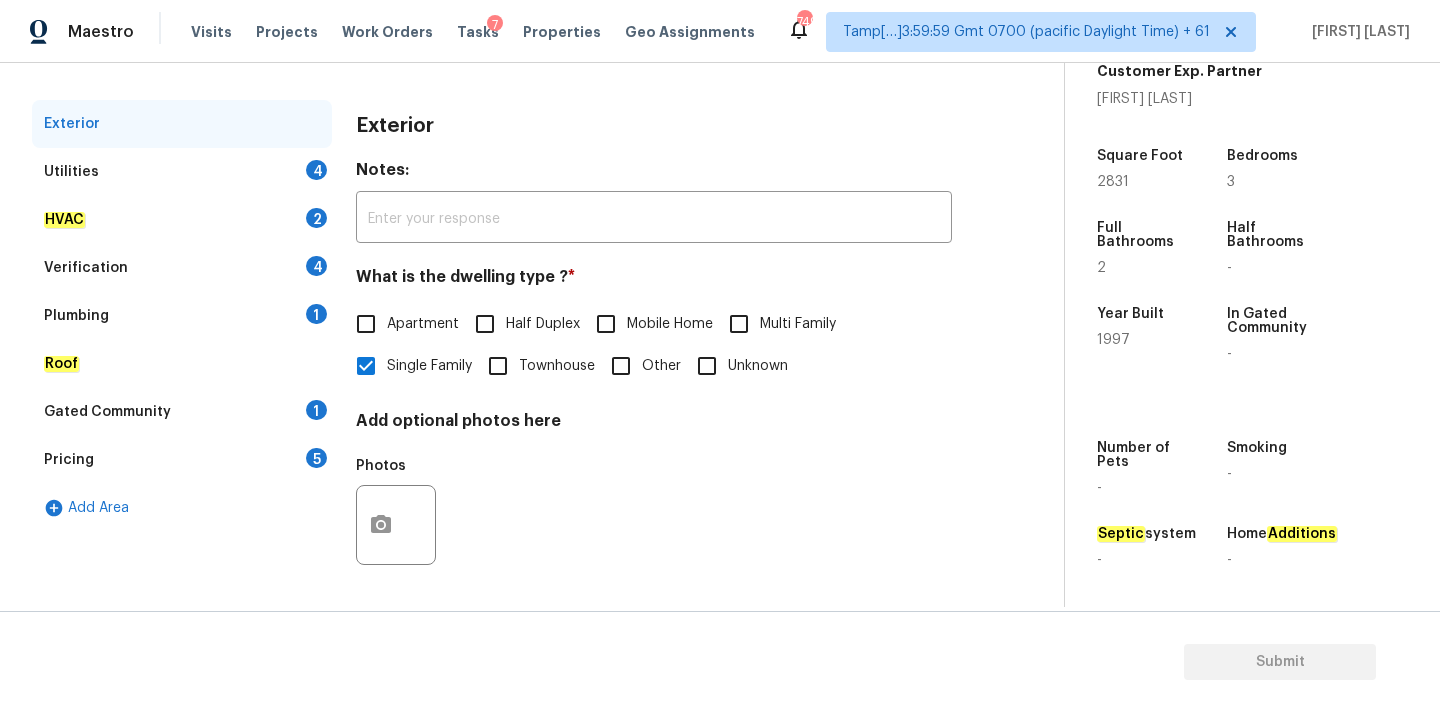 click on "Verification 4" at bounding box center [182, 268] 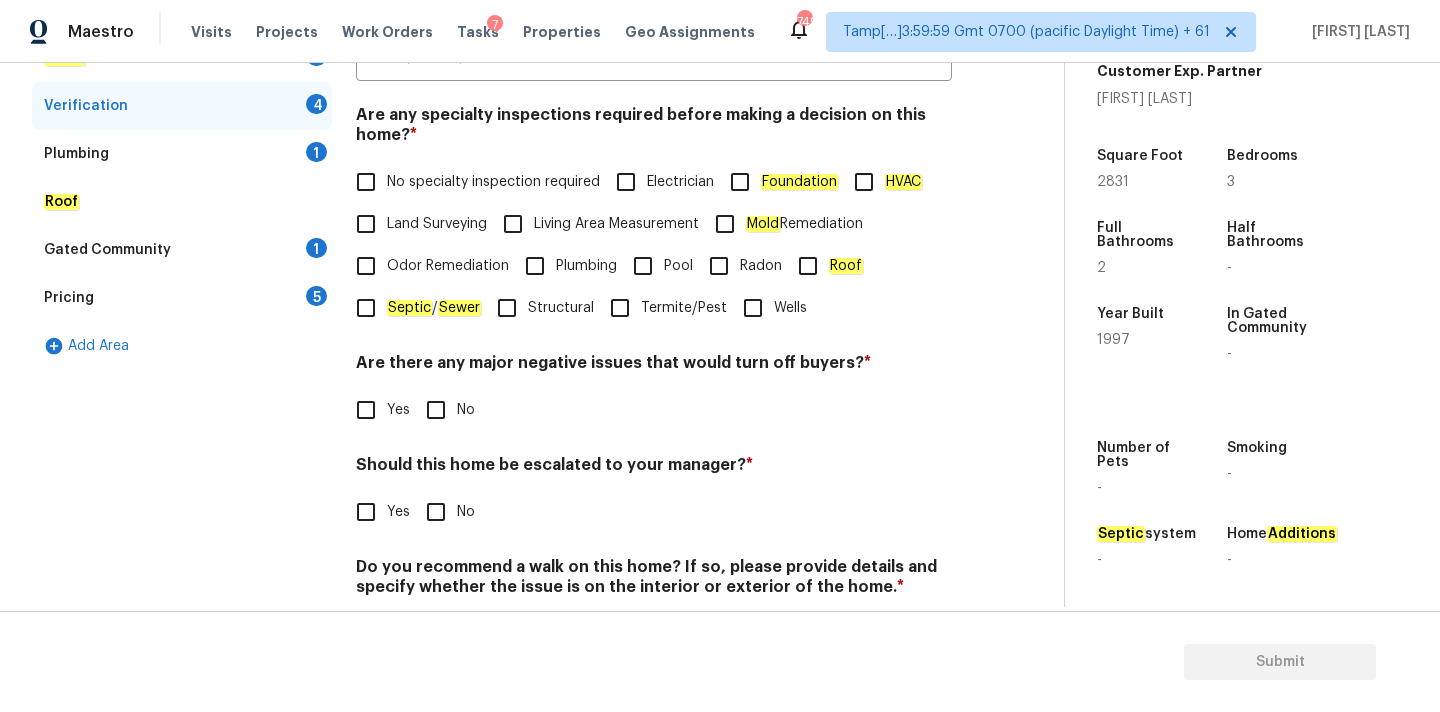 scroll, scrollTop: 491, scrollLeft: 0, axis: vertical 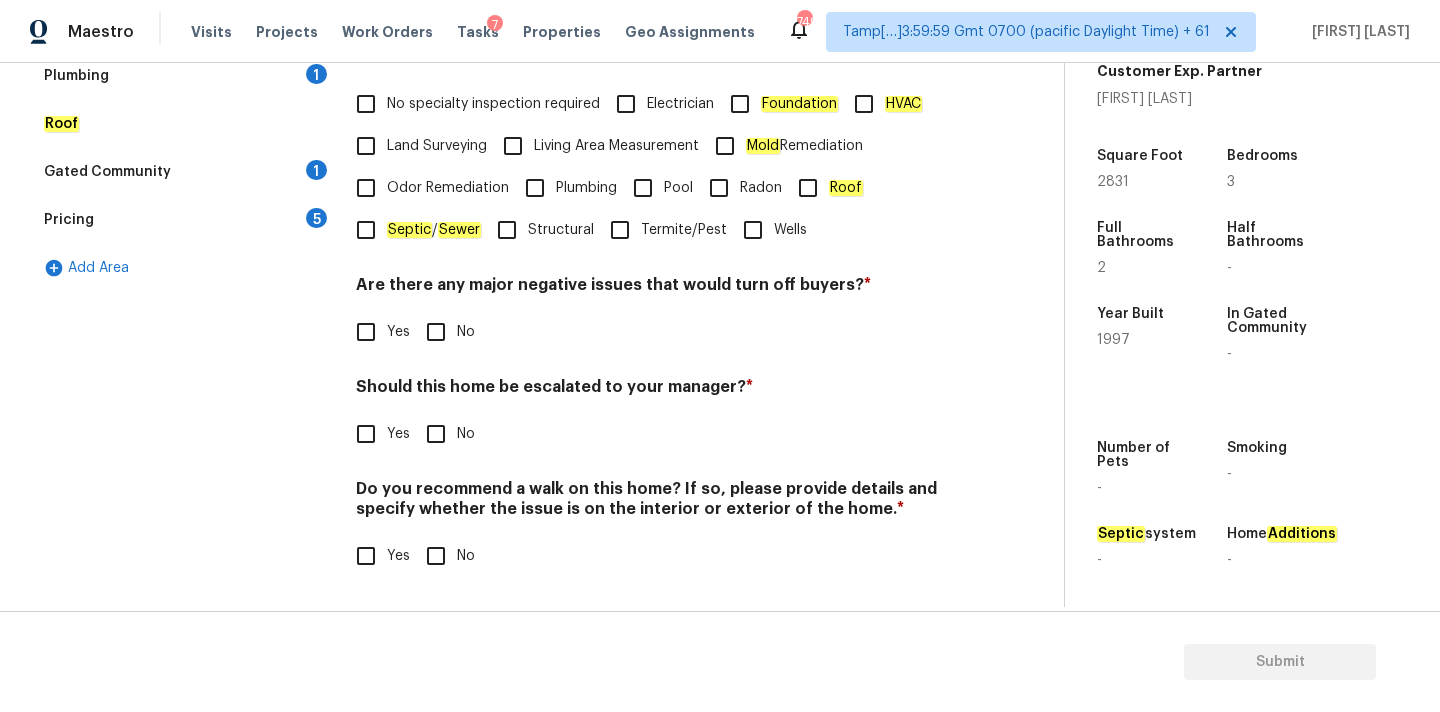 click on "Yes" at bounding box center (398, 434) 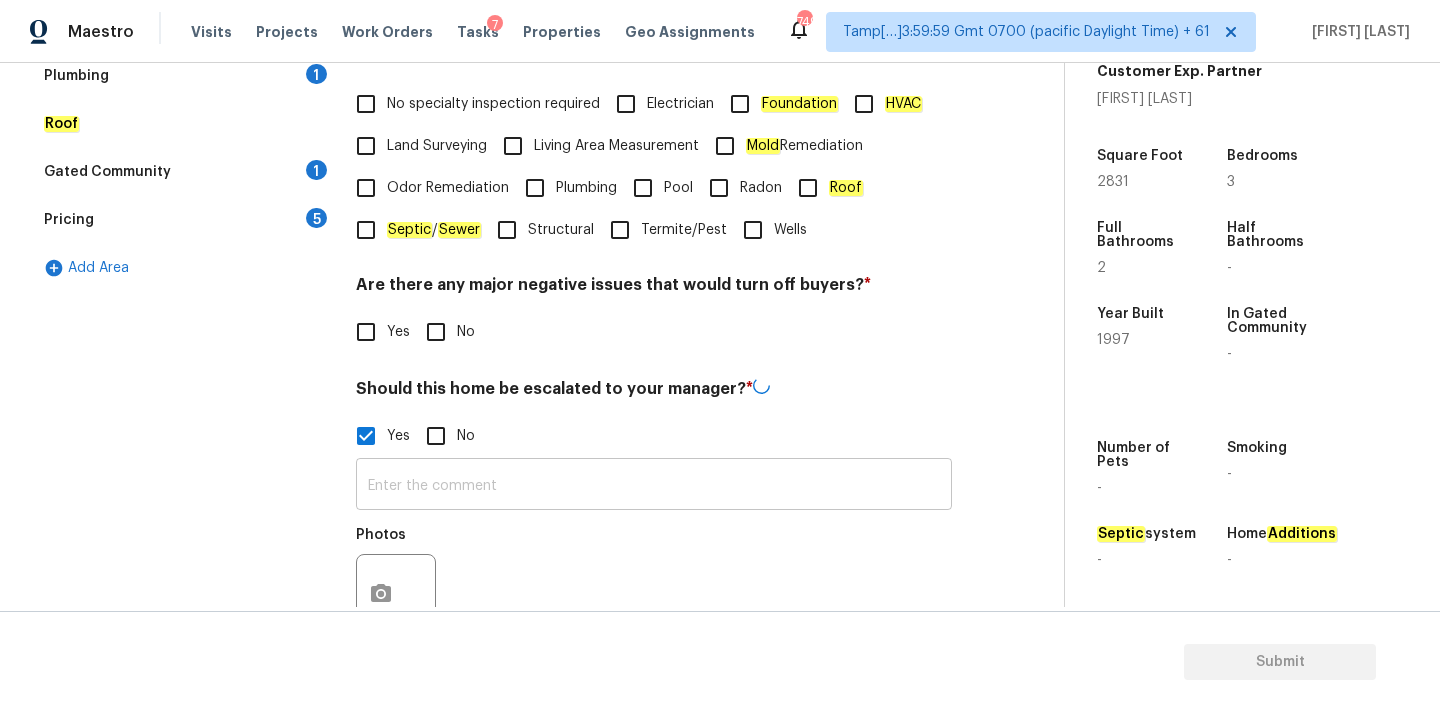 click at bounding box center (654, 486) 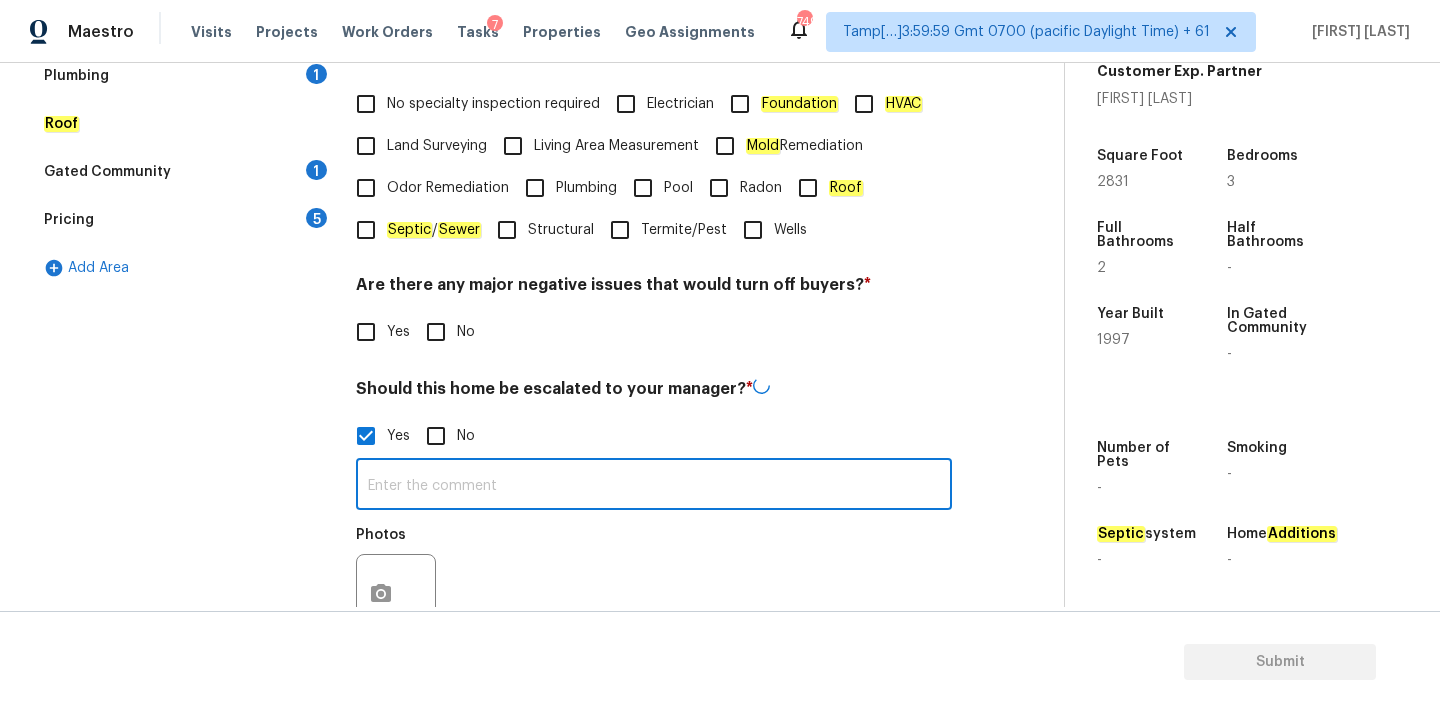 paste on "Natural Disaster - damage to gutter behind the garage" 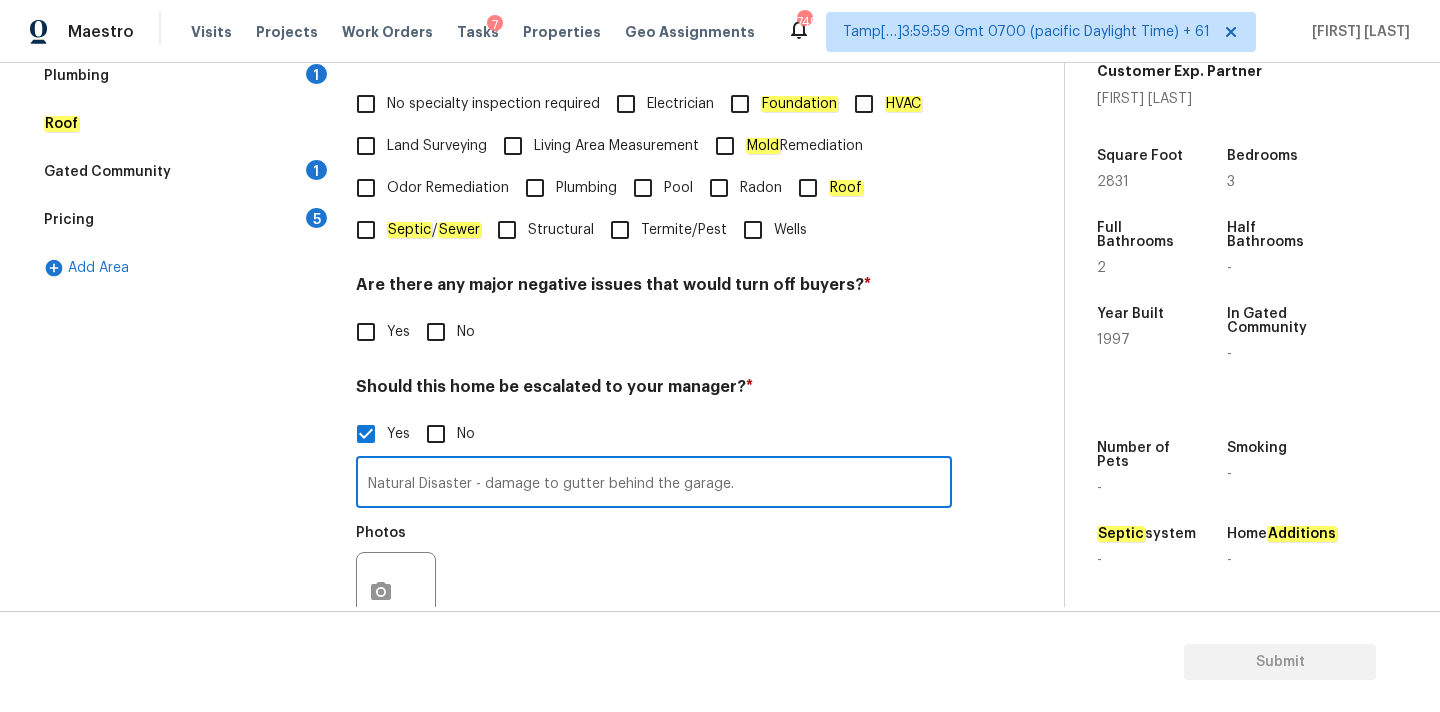 type on "Natural Disaster - damage to gutter behind the garage" 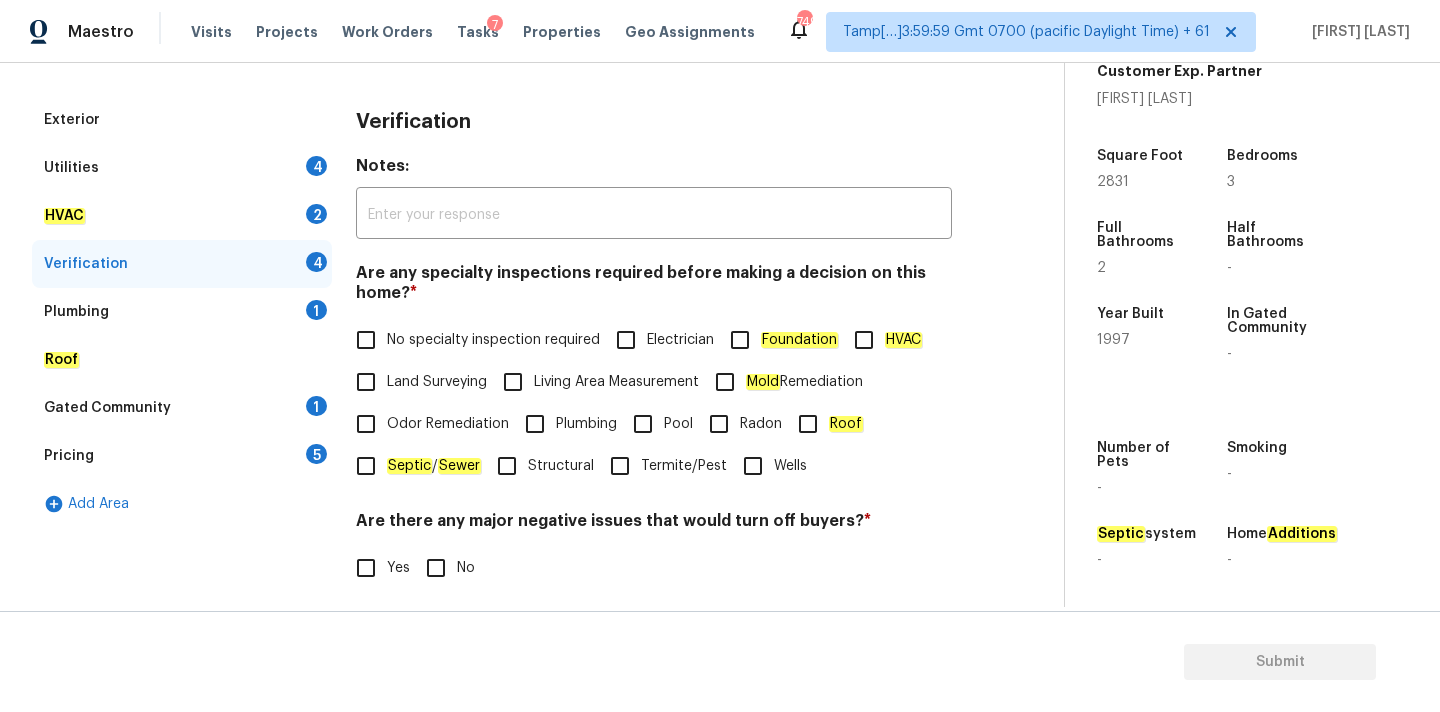 scroll, scrollTop: 0, scrollLeft: 0, axis: both 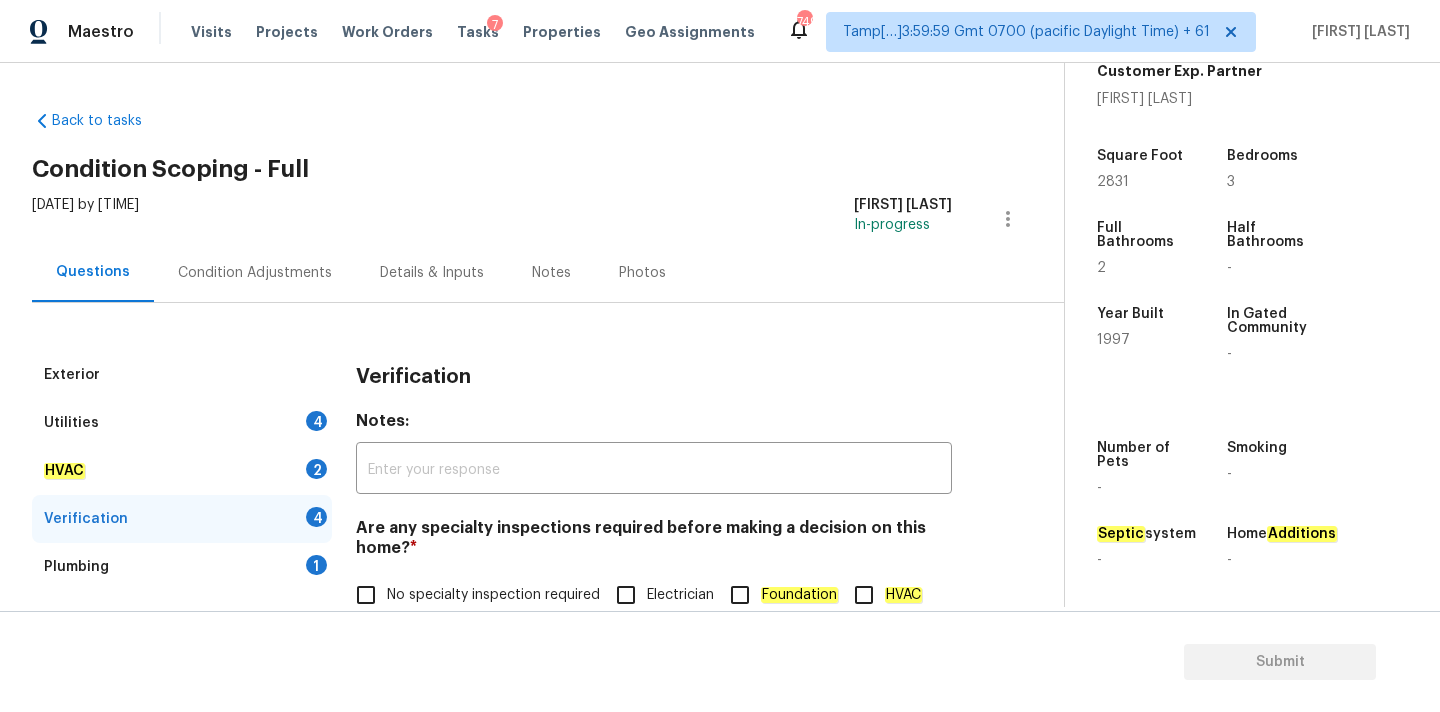 click on "Condition Adjustments" at bounding box center (255, 273) 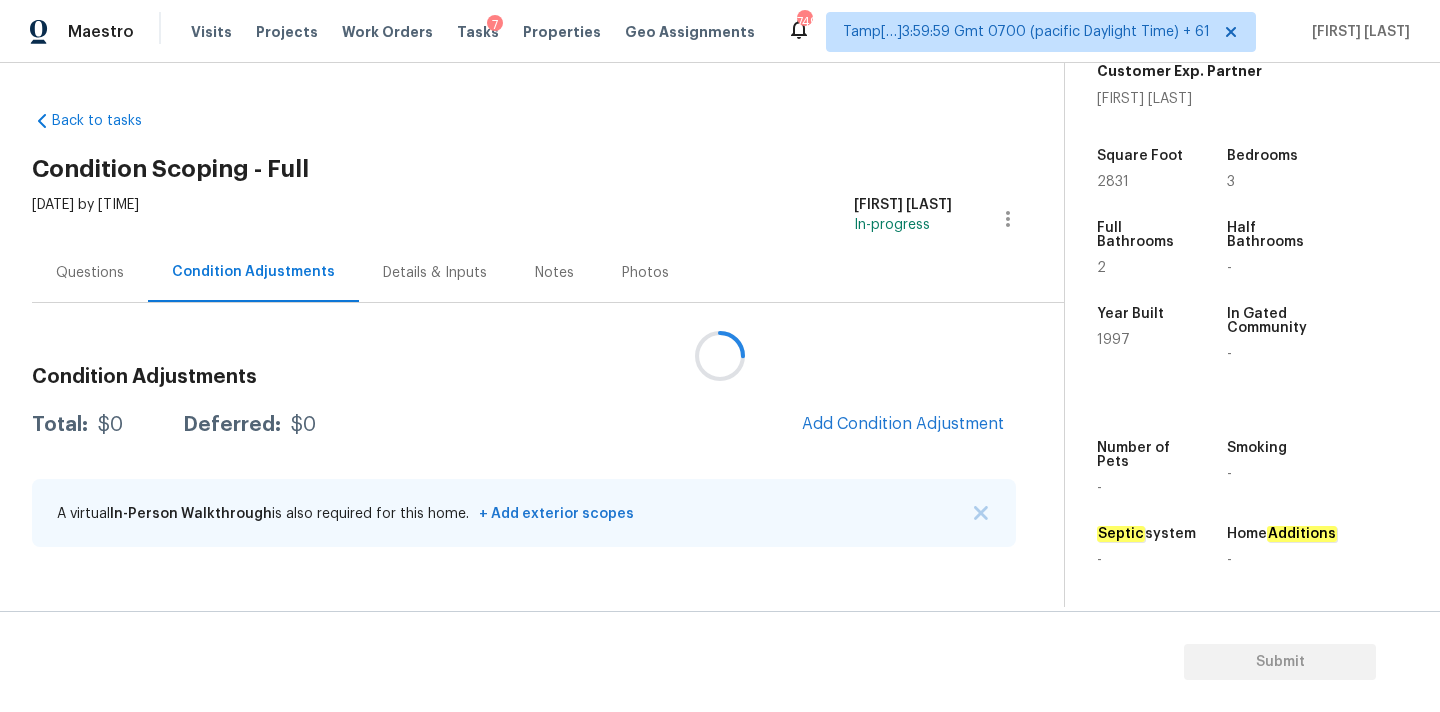 click at bounding box center [720, 356] 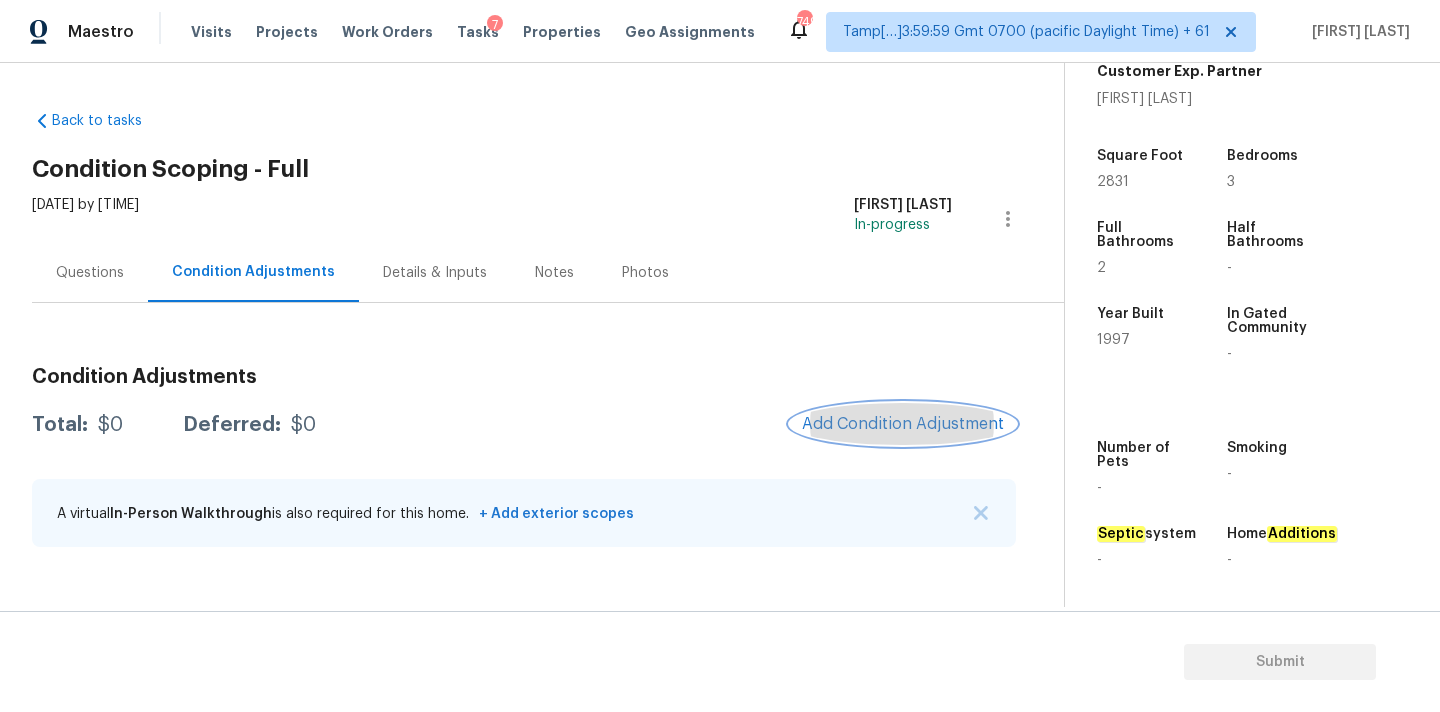 click on "Add Condition Adjustment" at bounding box center (903, 424) 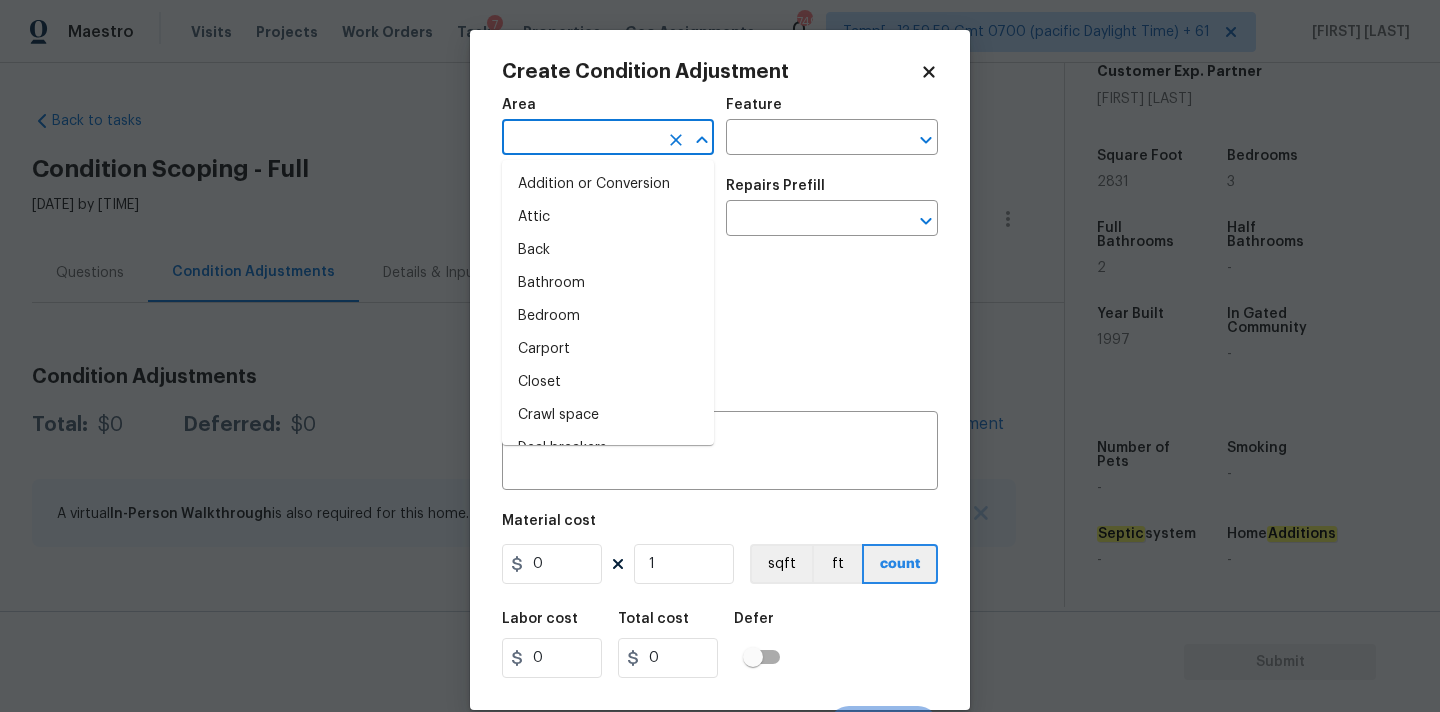 click at bounding box center [580, 139] 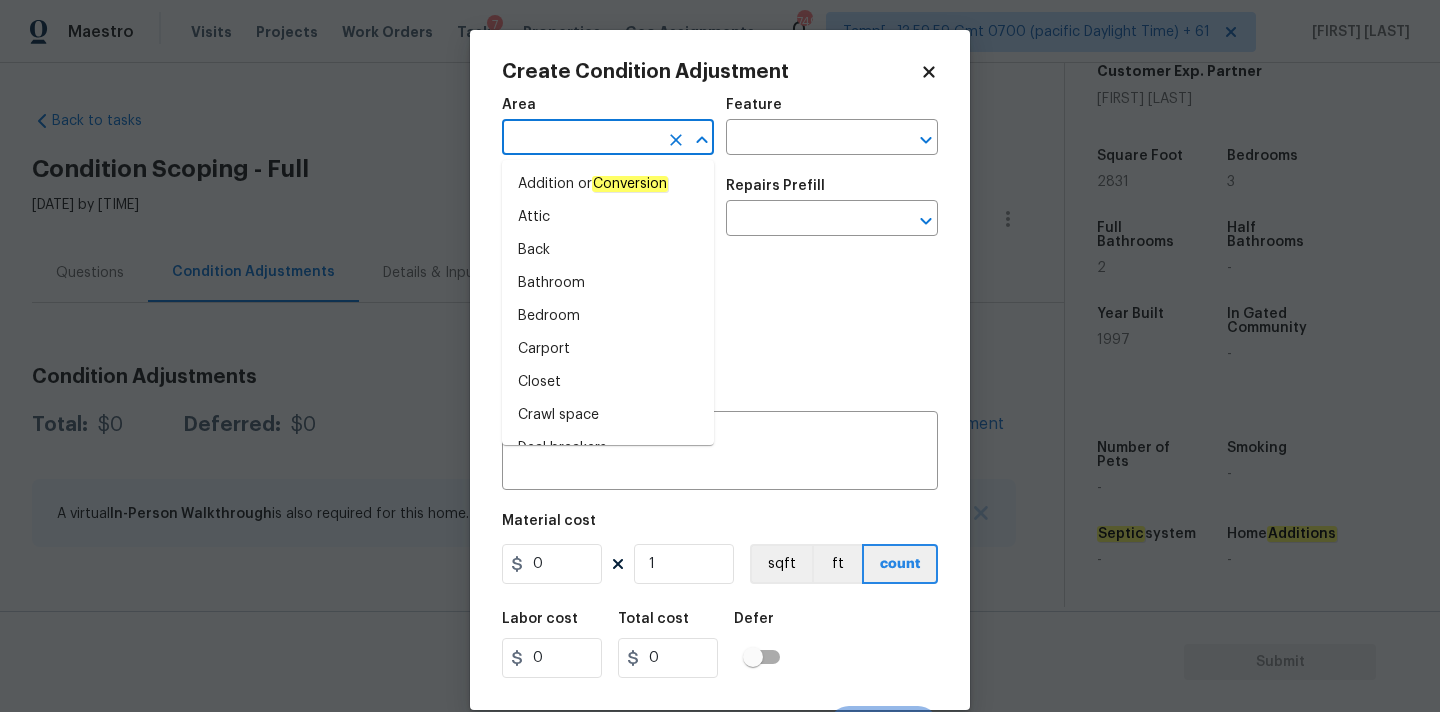 click at bounding box center (580, 139) 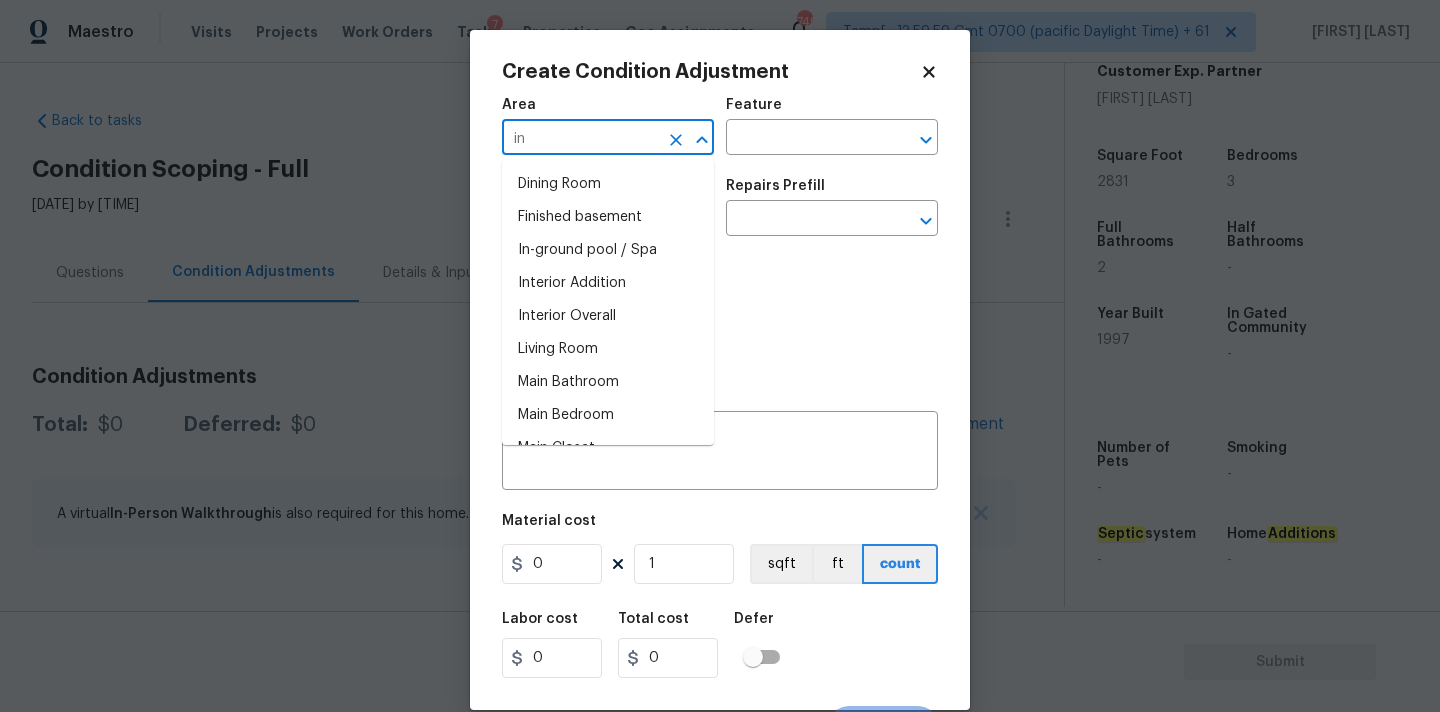 type on "i" 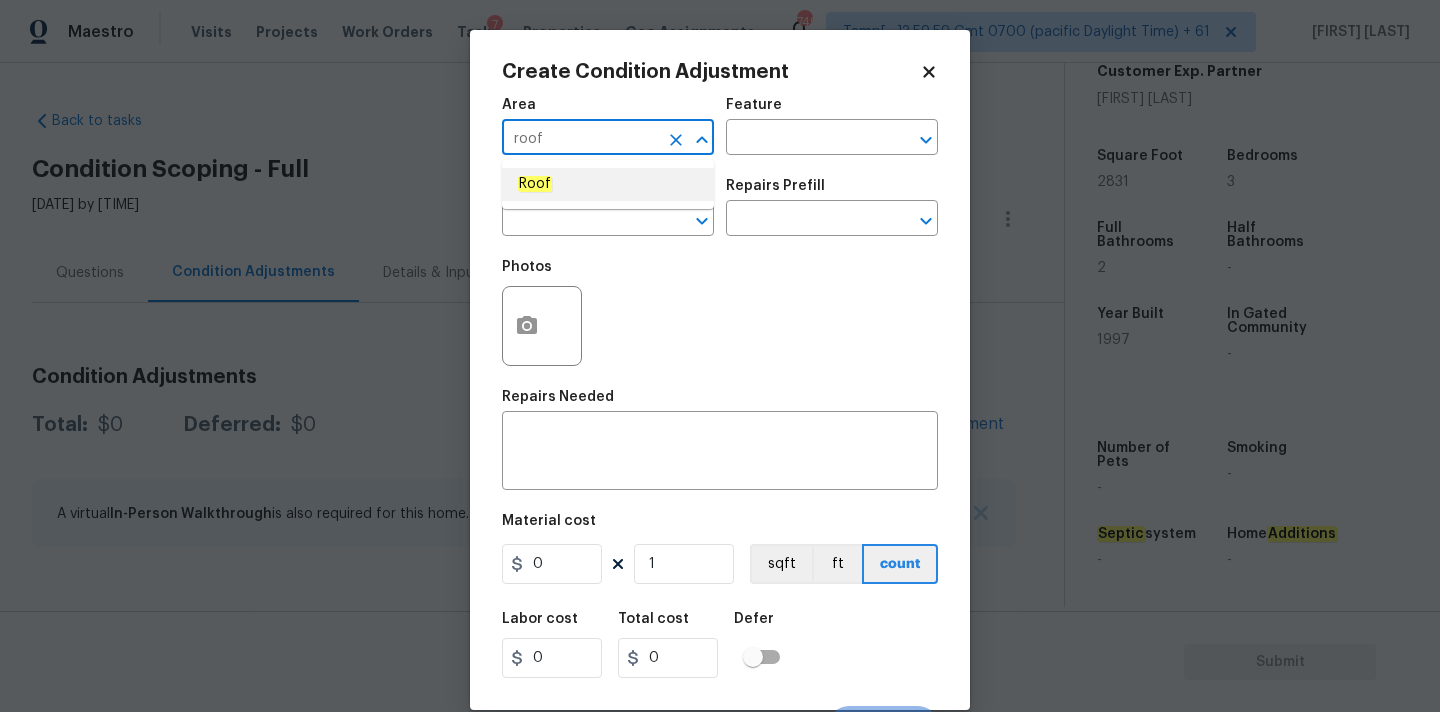 click on "Roof" at bounding box center [608, 184] 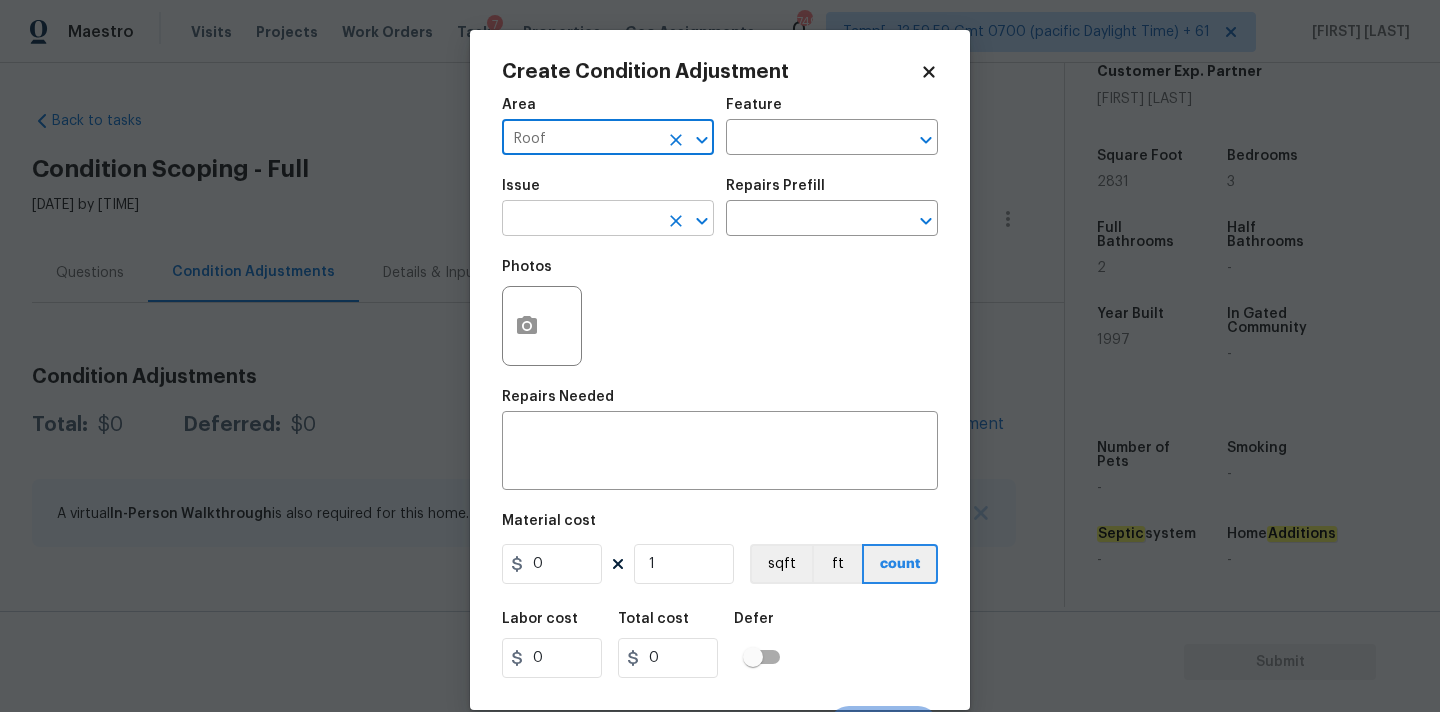 type on "Roof" 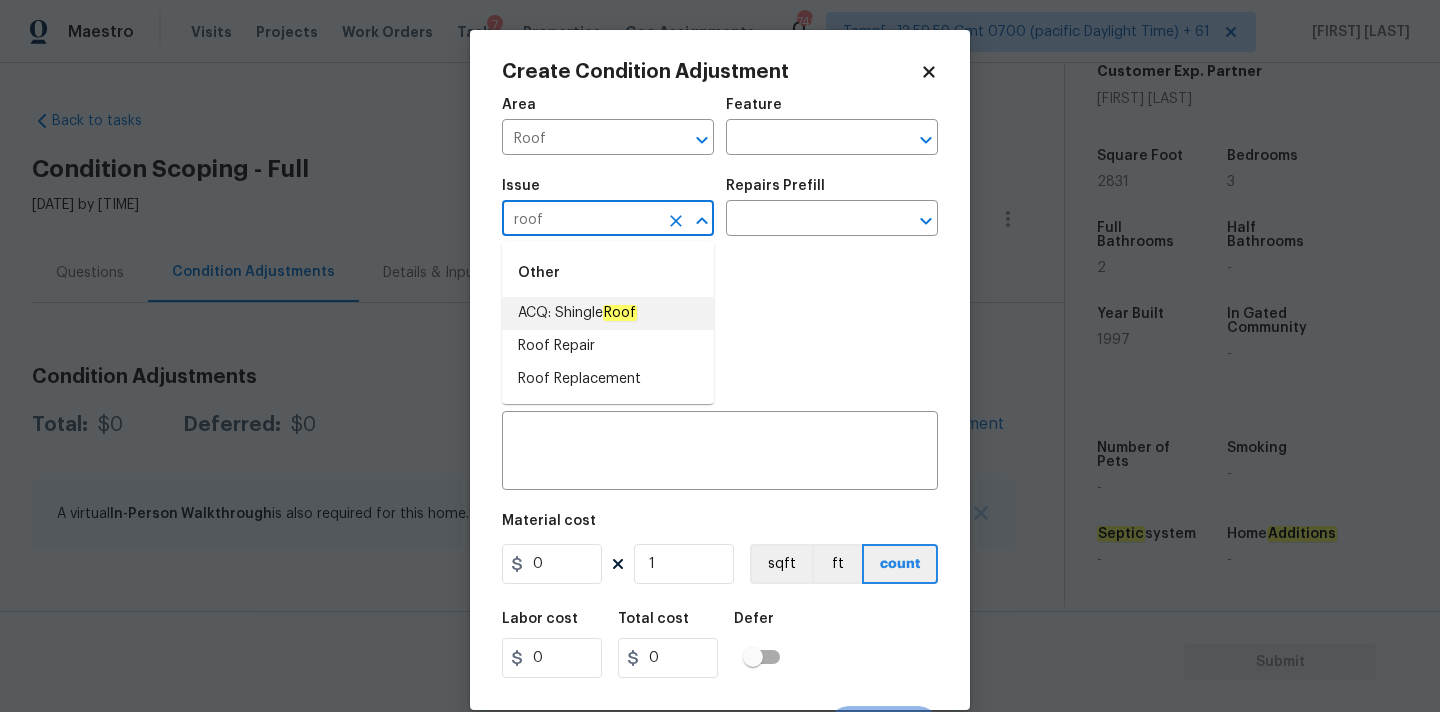 click on "ACQ: Shingle  Roof" at bounding box center (577, 313) 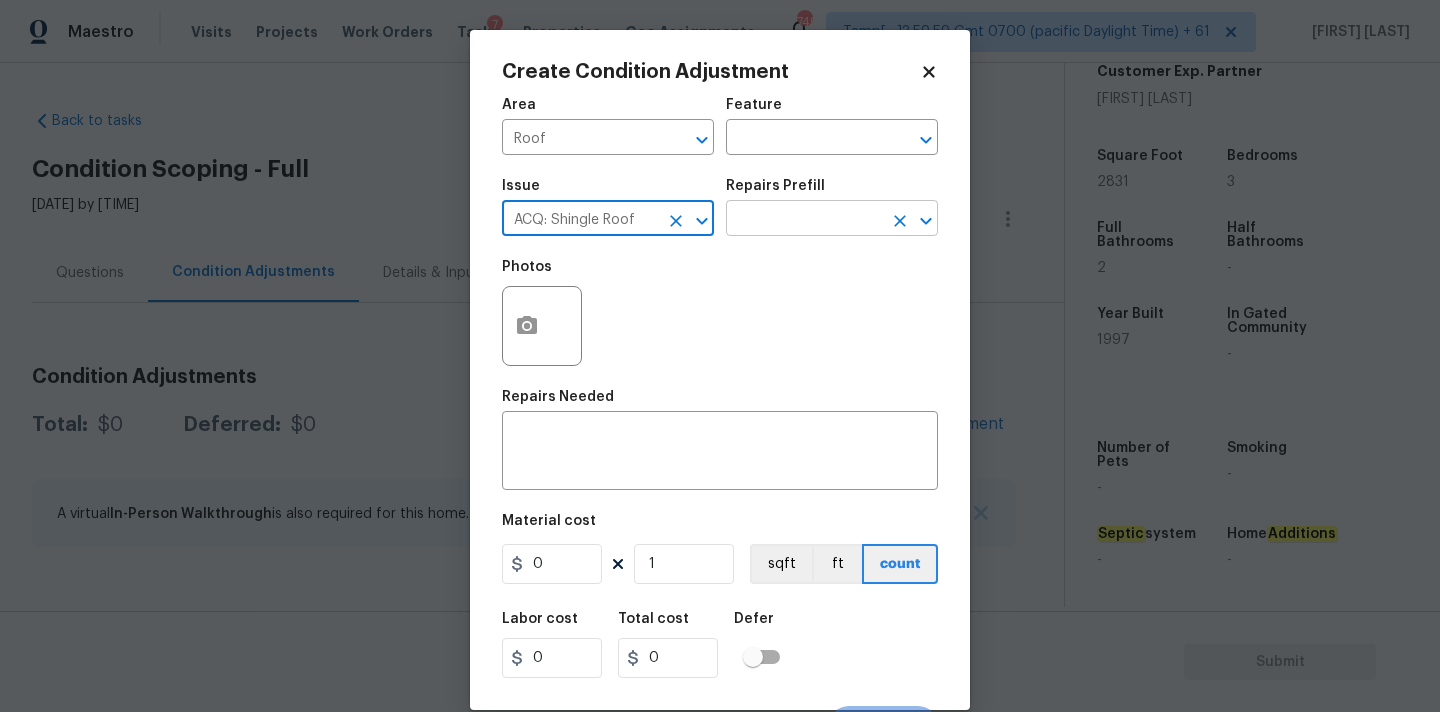 type on "ACQ: Shingle Roof" 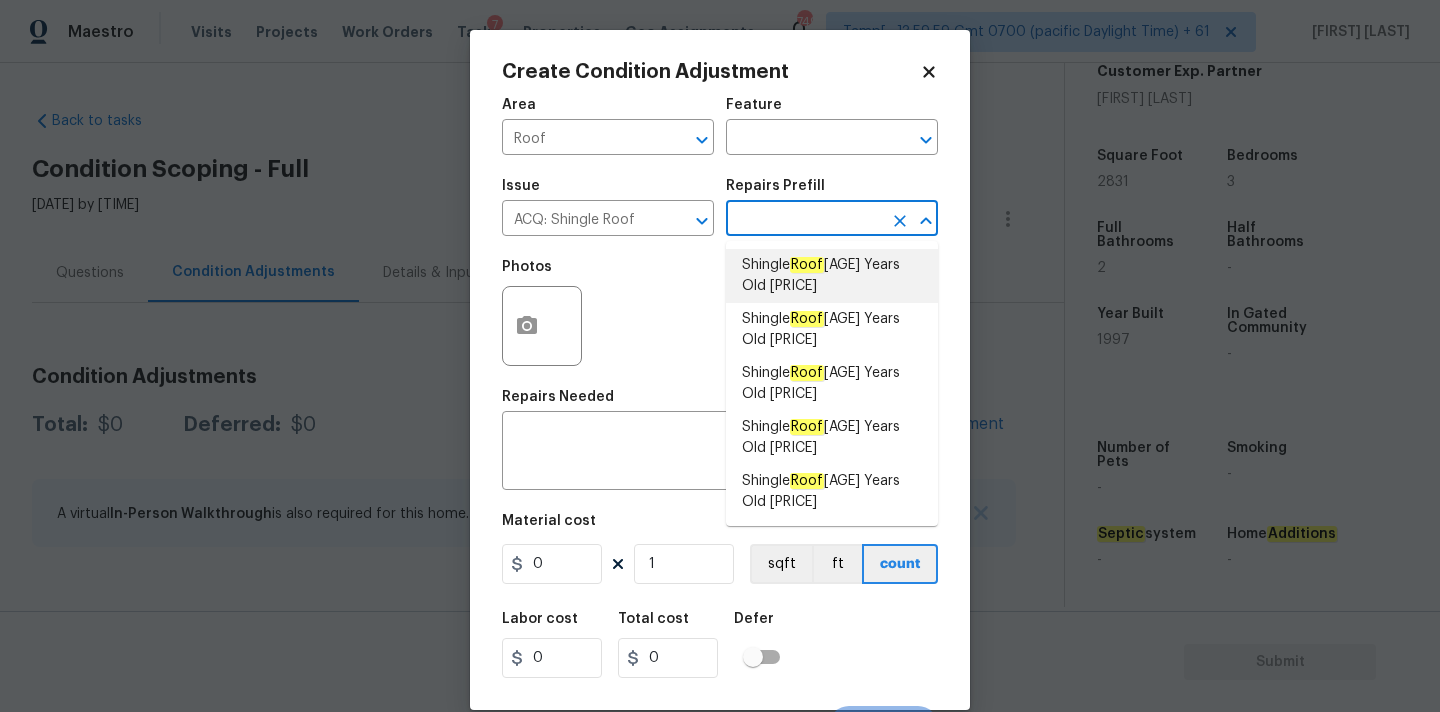 click on "Roof" at bounding box center (807, 265) 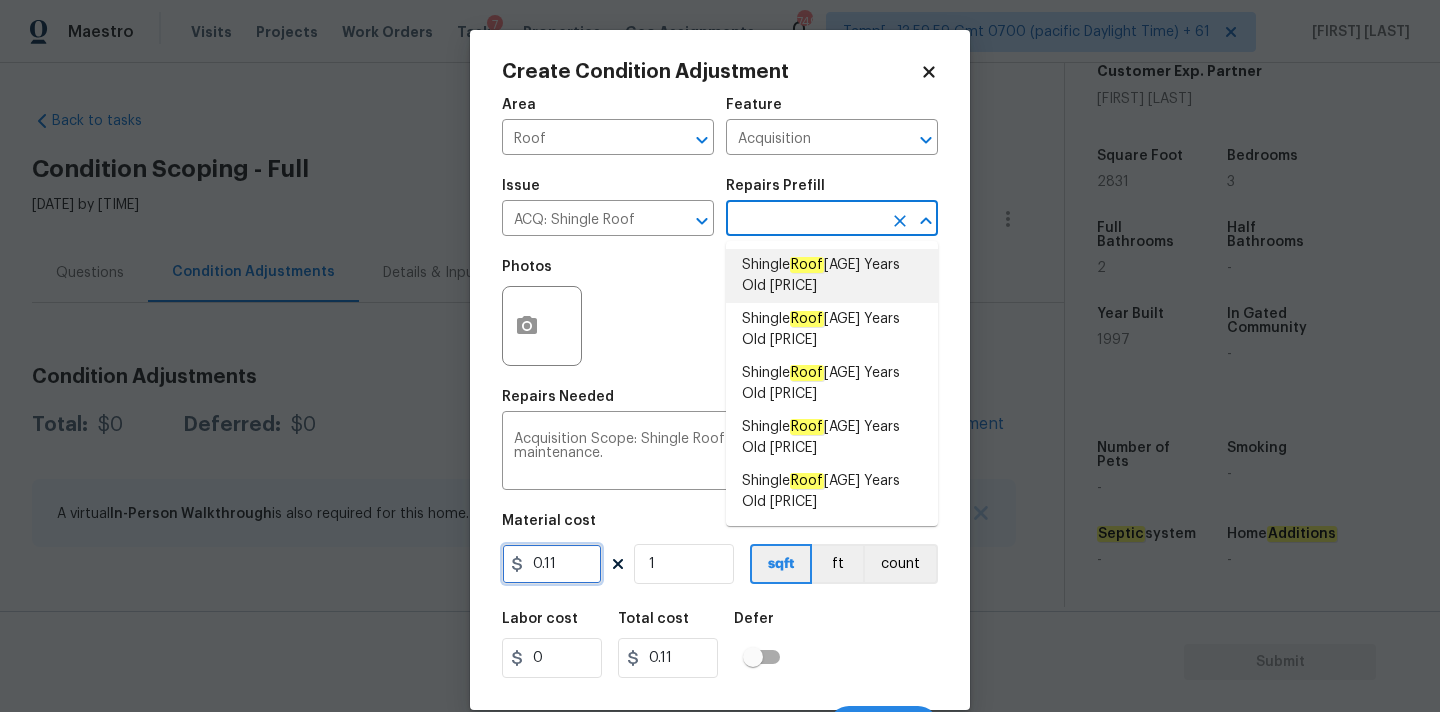 click on "0.11" at bounding box center (552, 564) 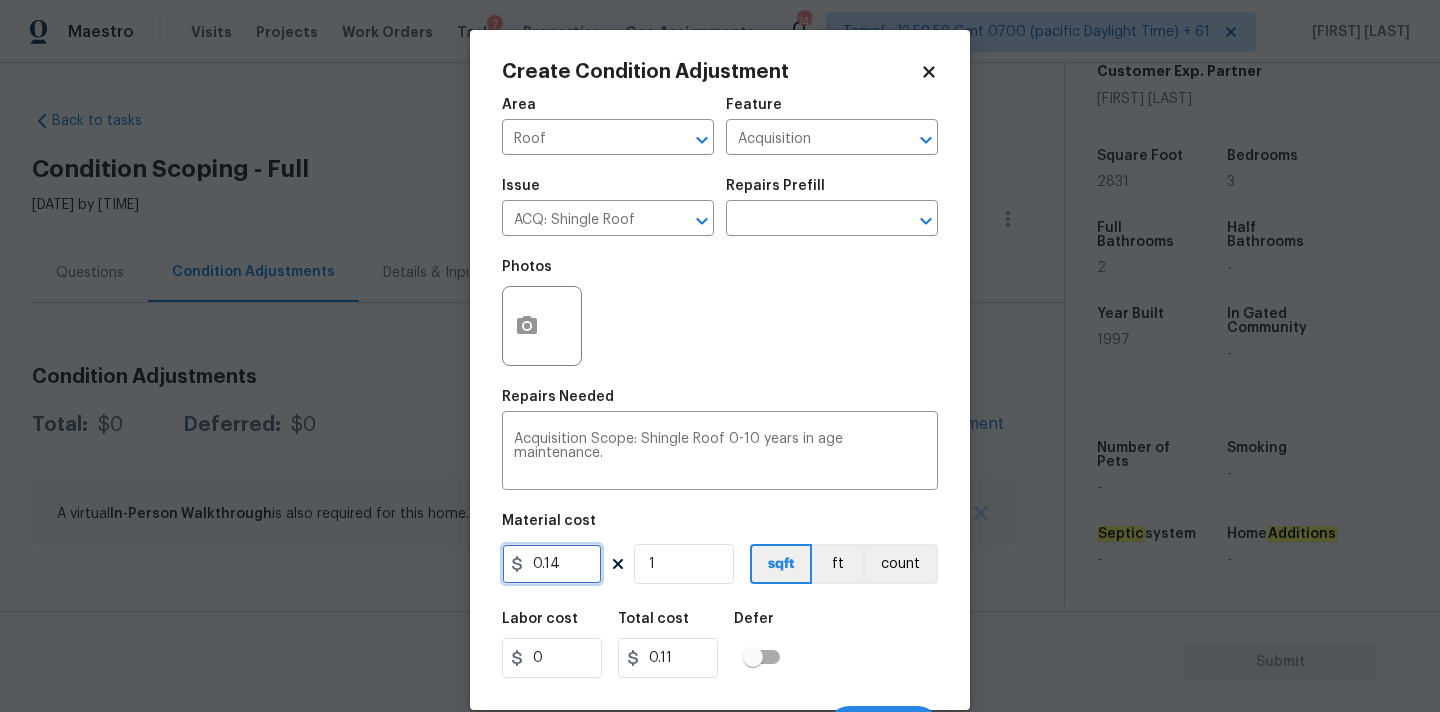 type on "0.14" 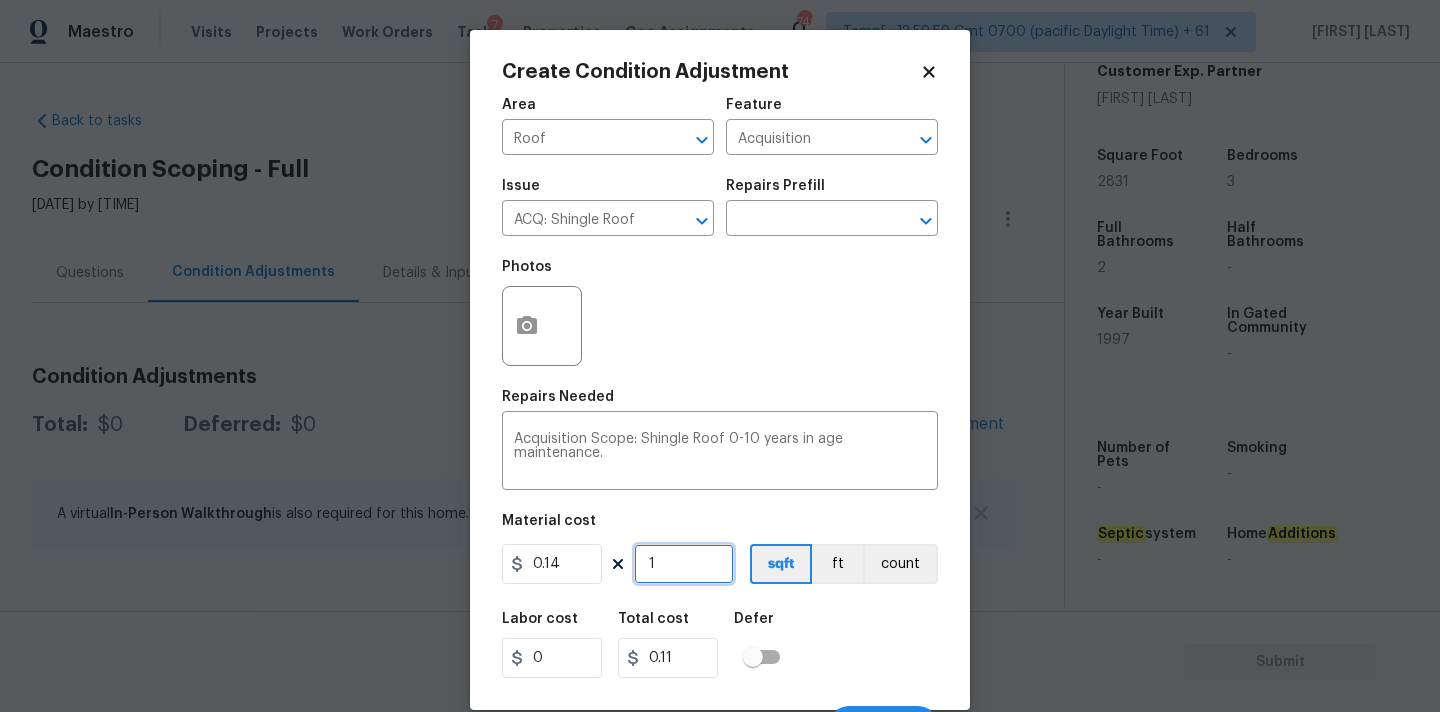 type on "0.14" 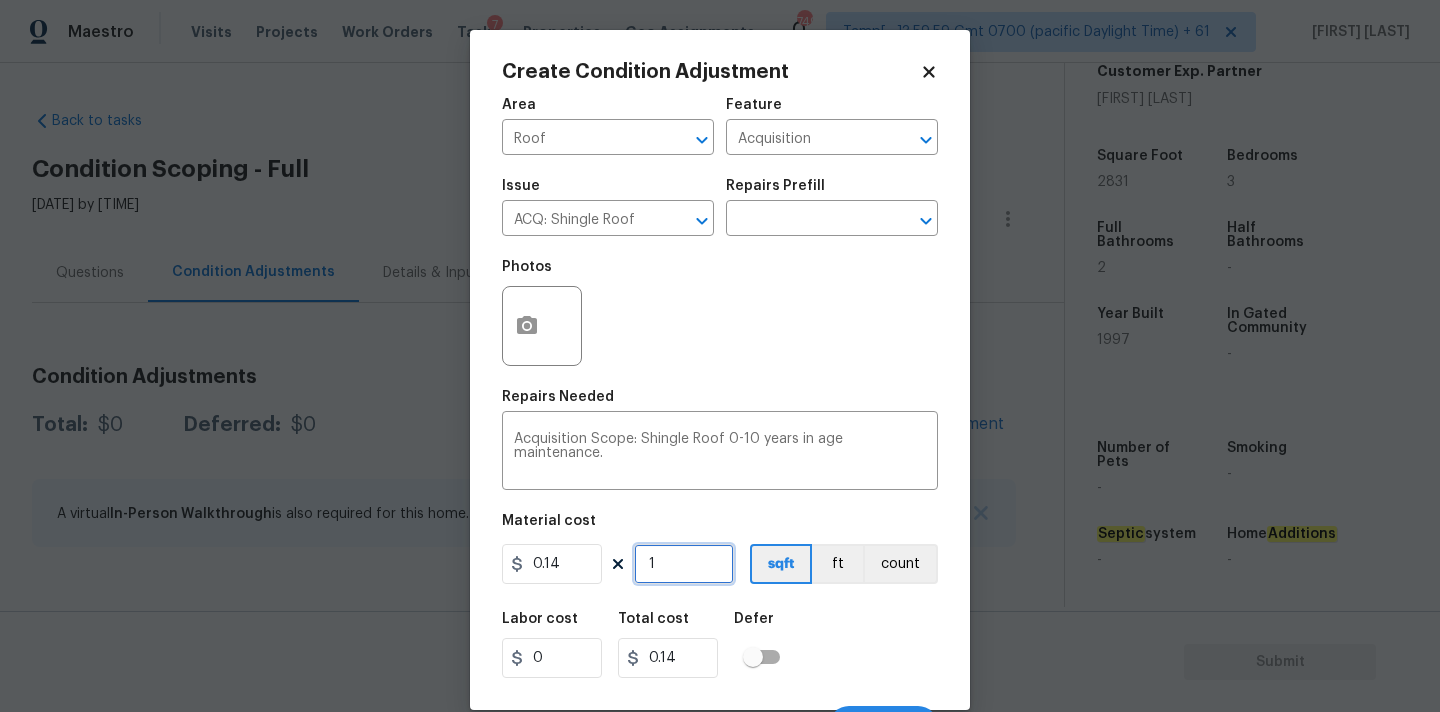 type on "2" 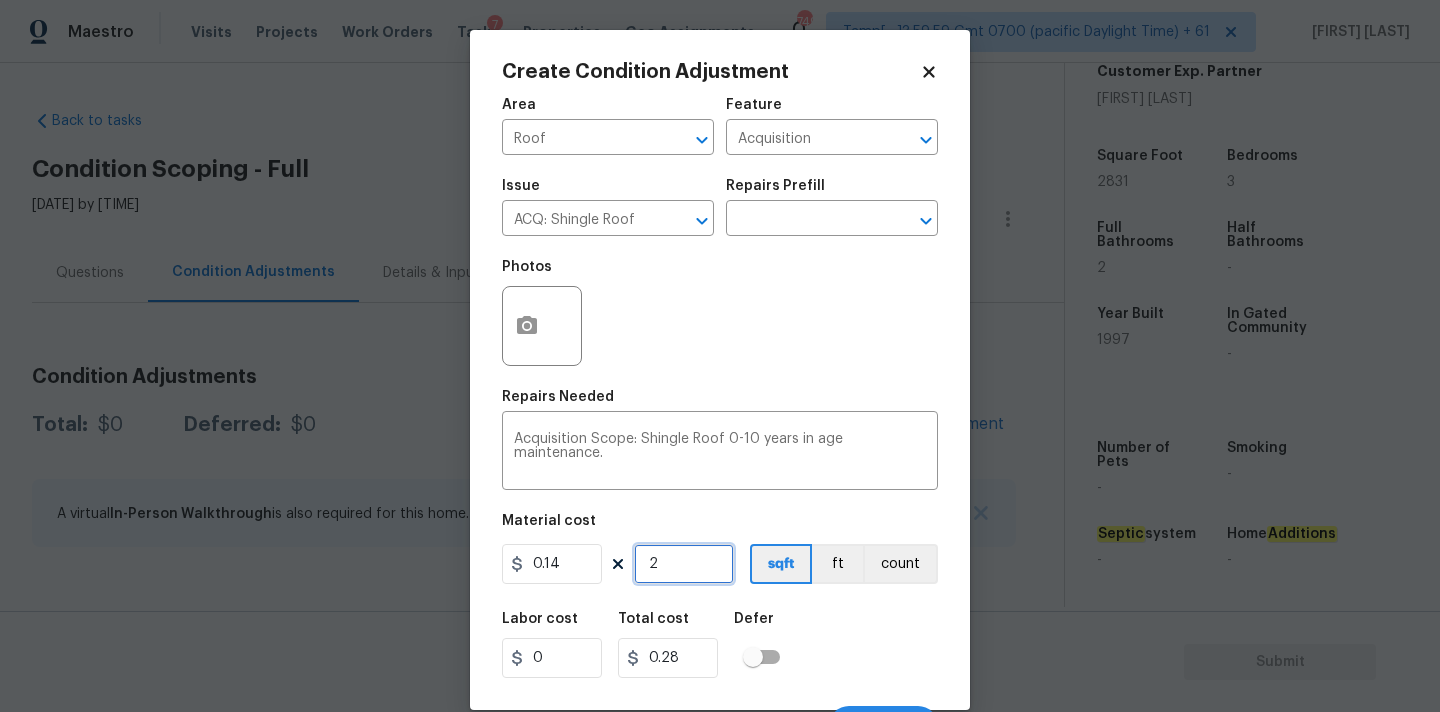 type on "28" 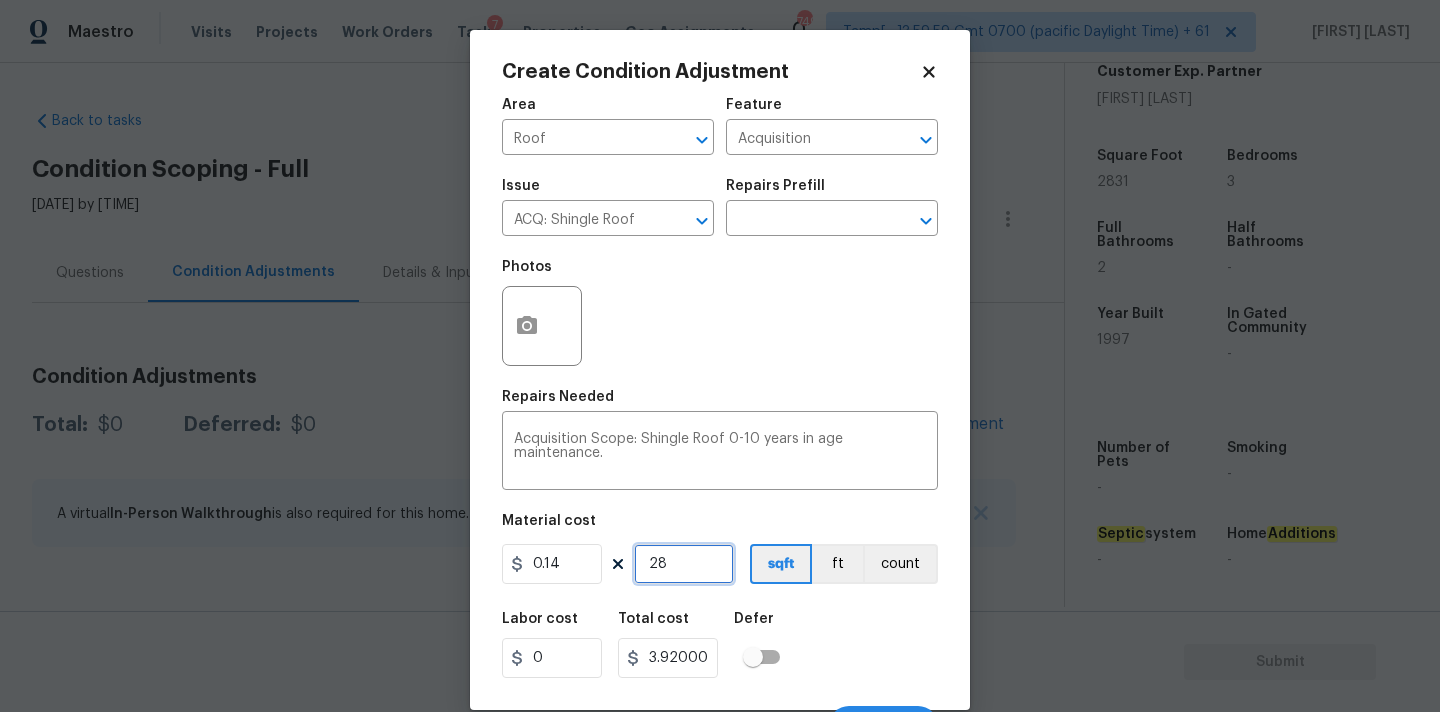 type on "283" 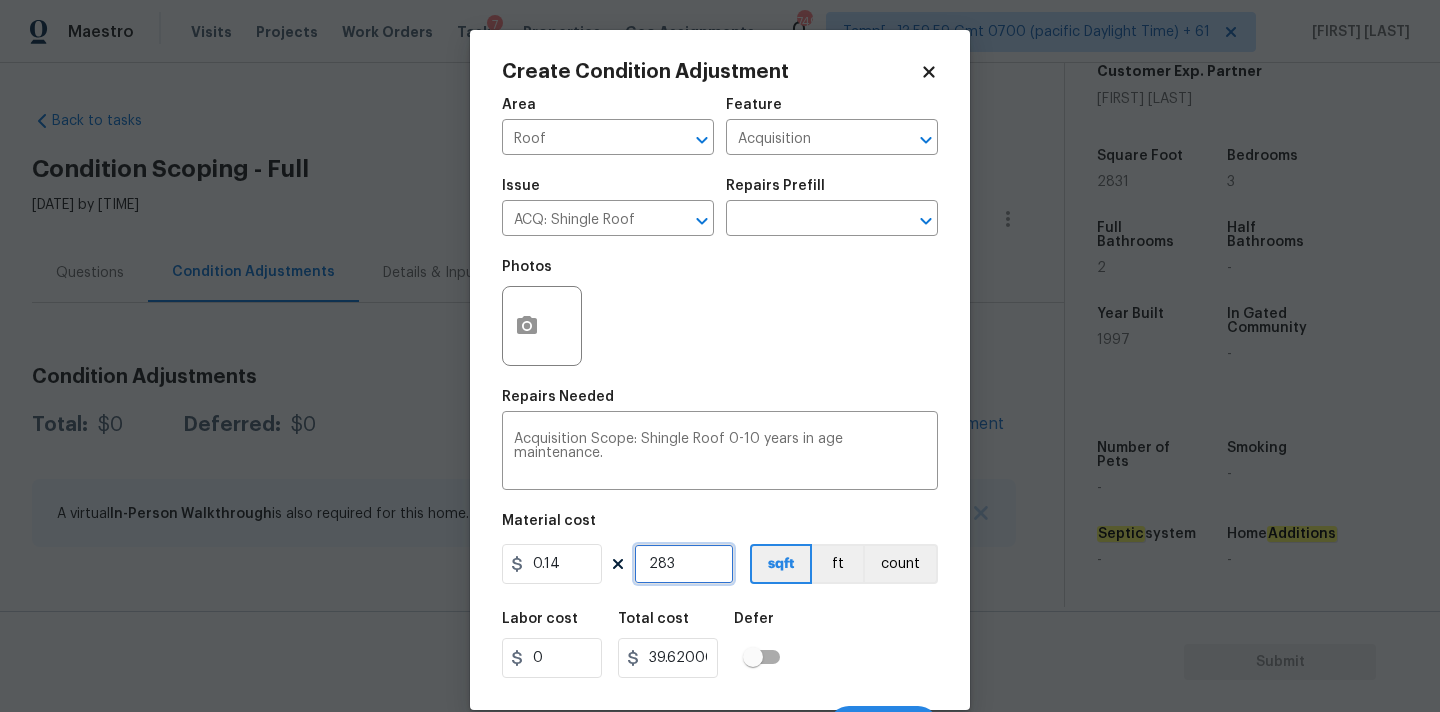 type on "2831" 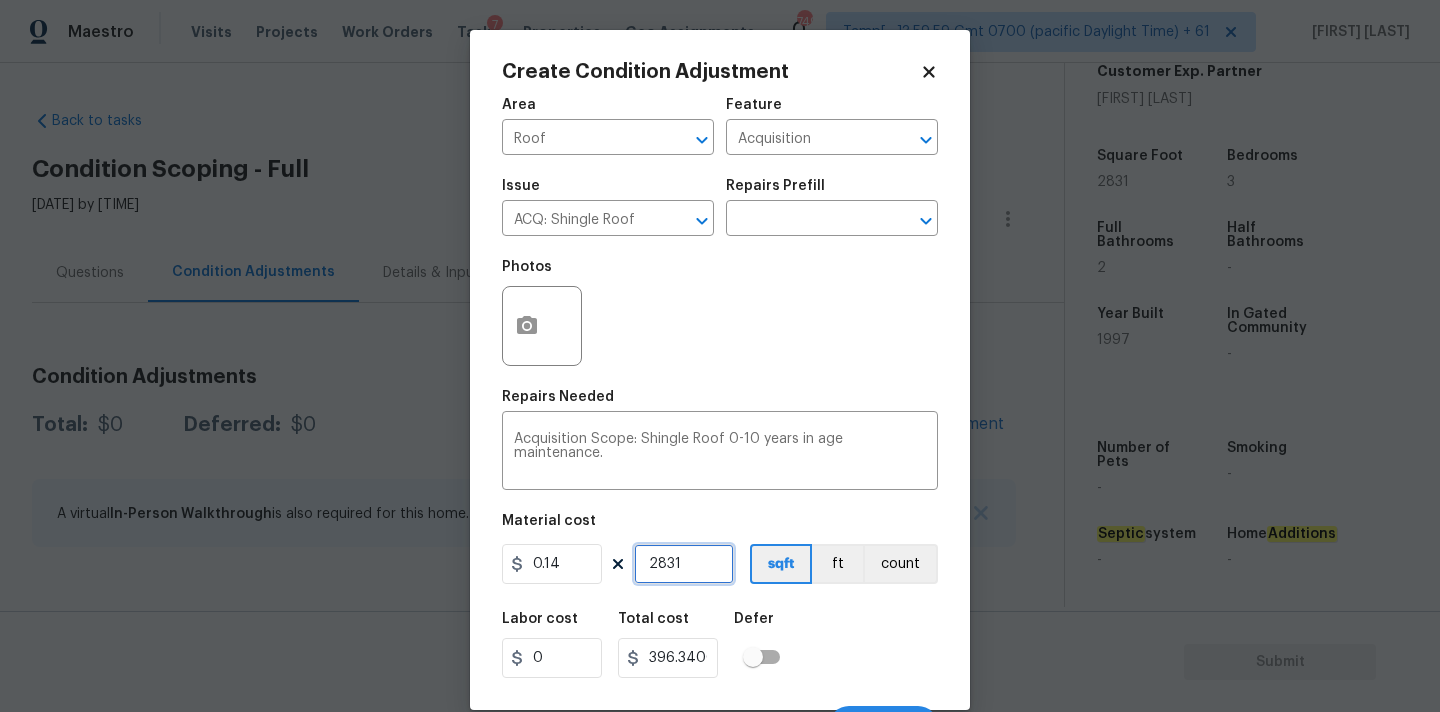 type on "2831" 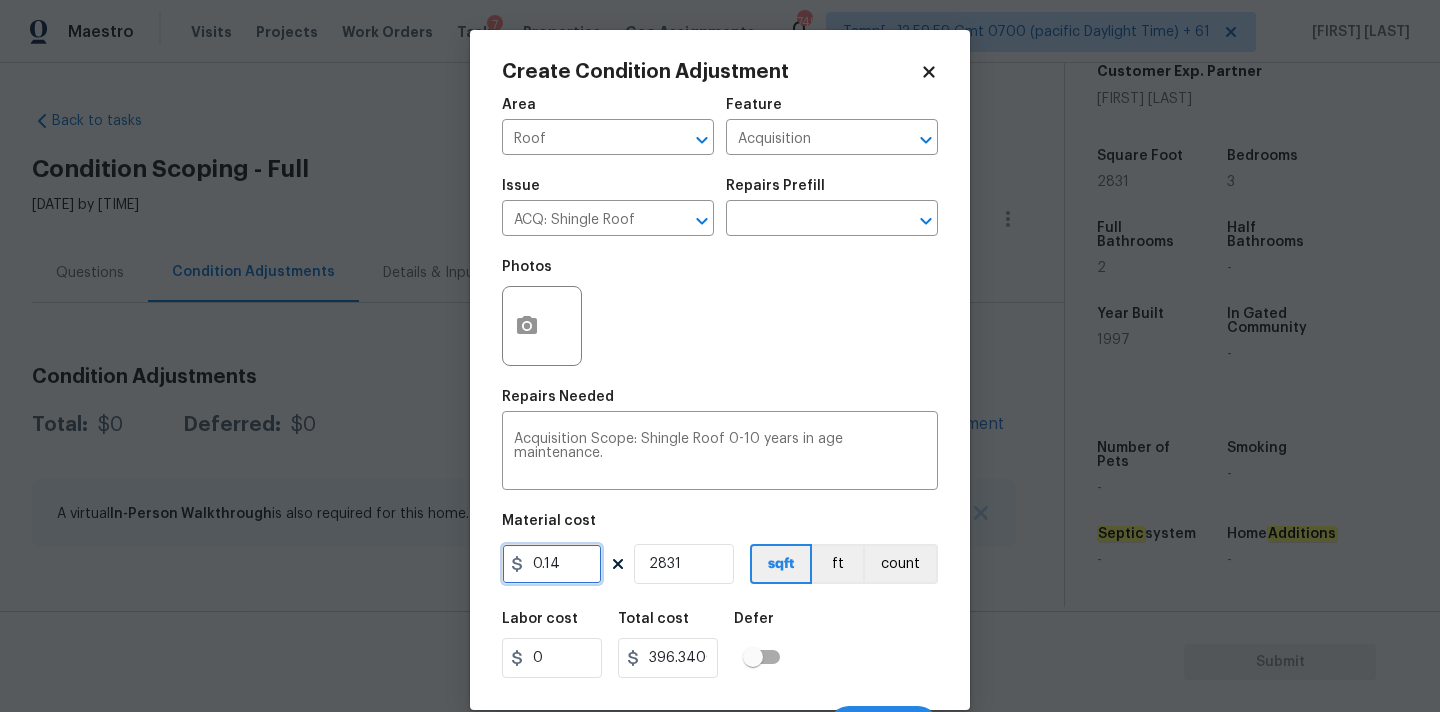 click on "0.14" at bounding box center [552, 564] 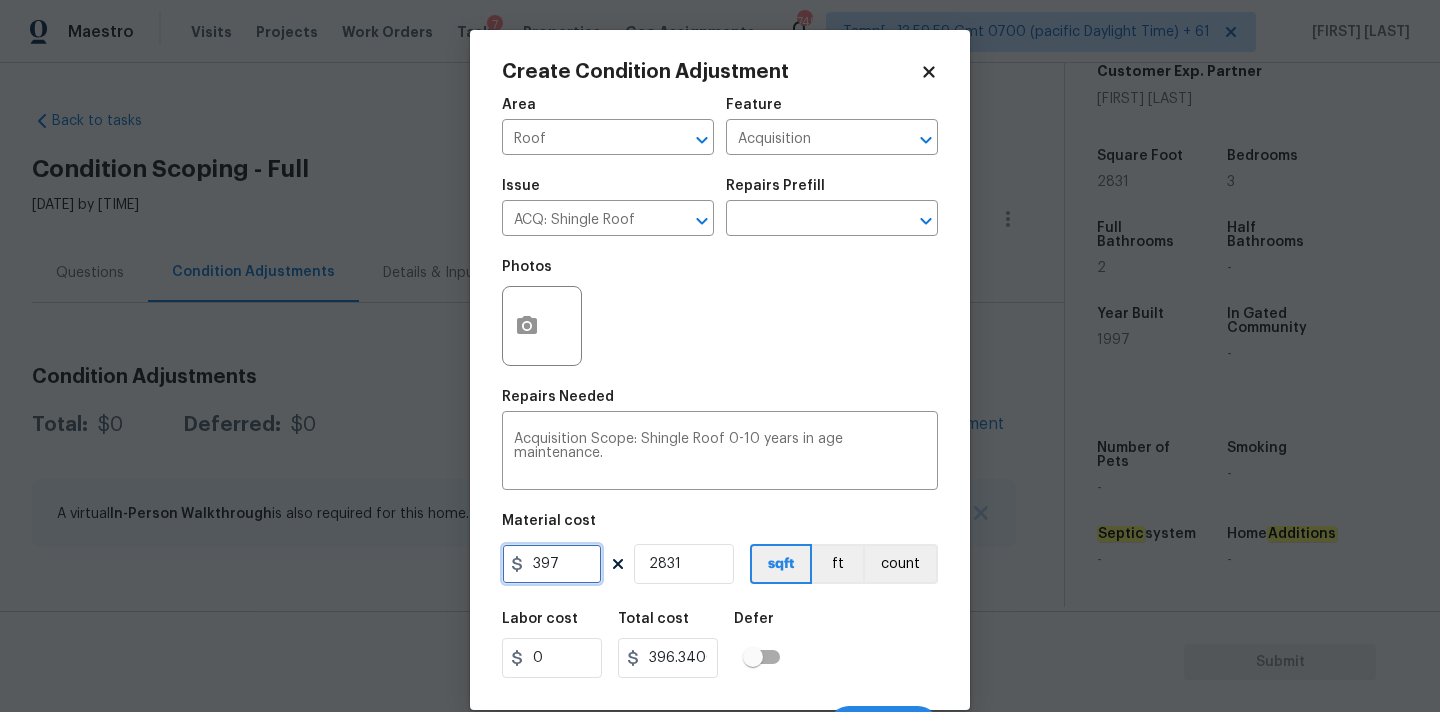 type on "397" 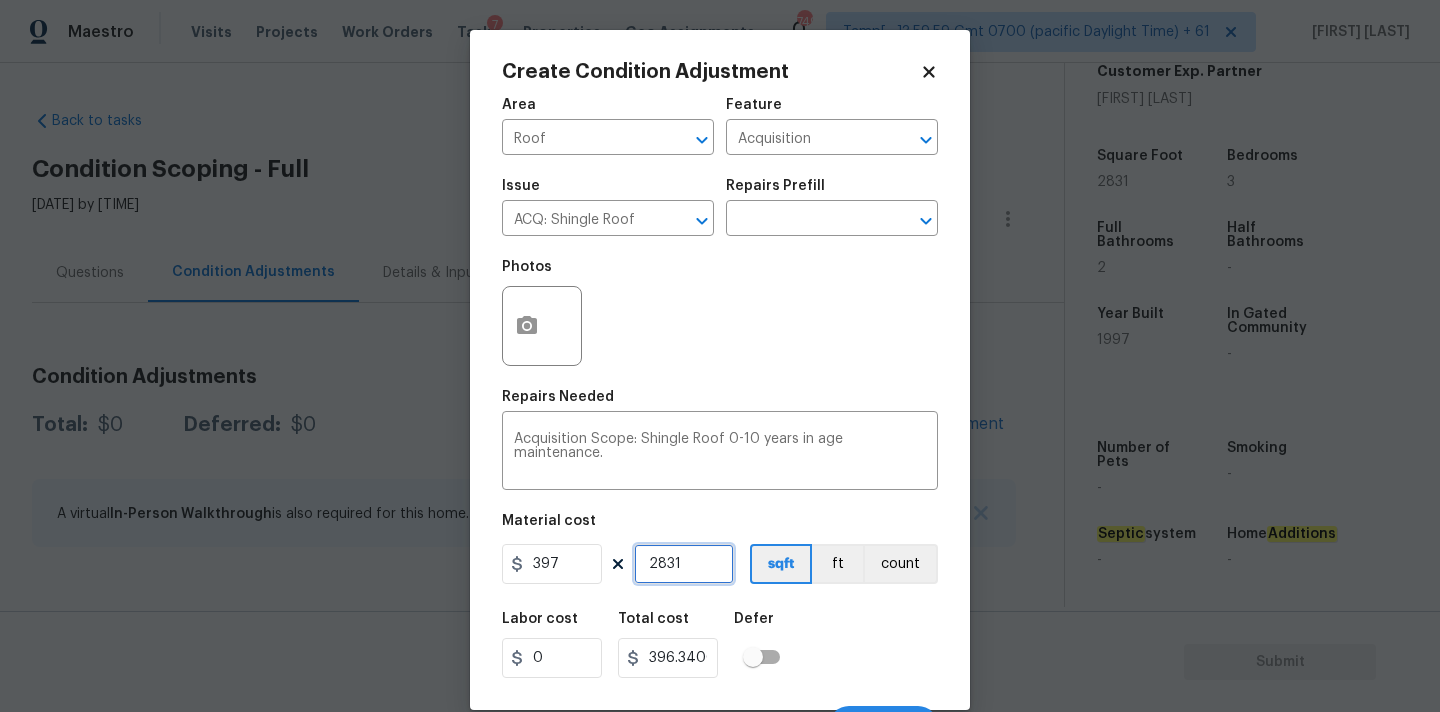 type on "1123907" 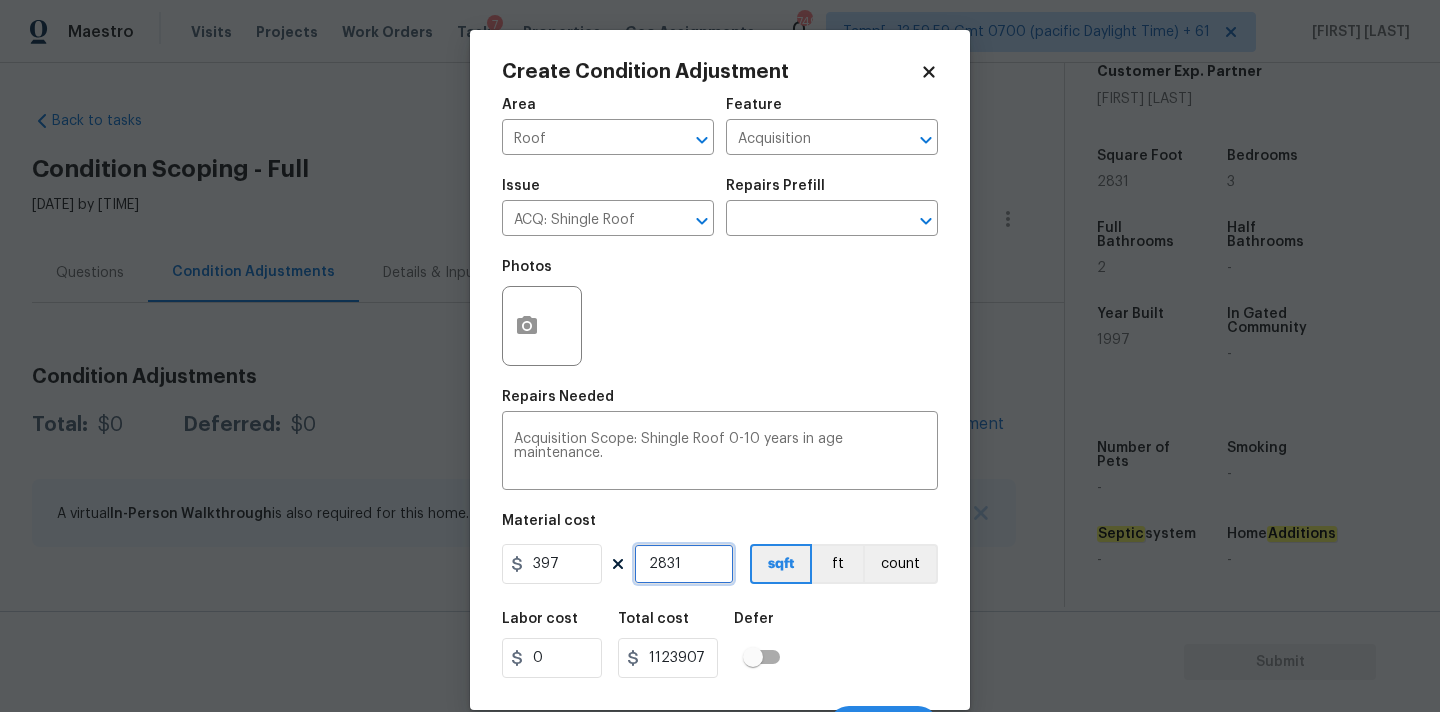 type on "1" 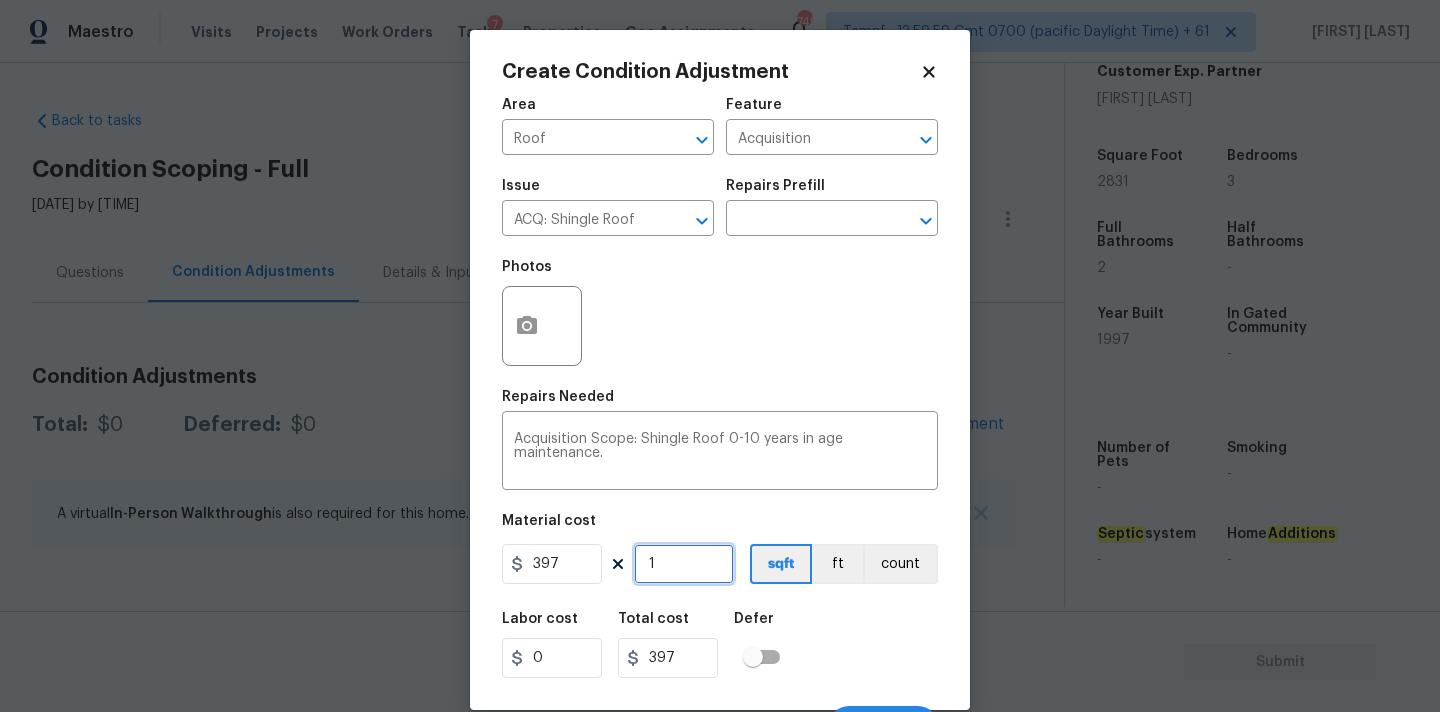 type on "1" 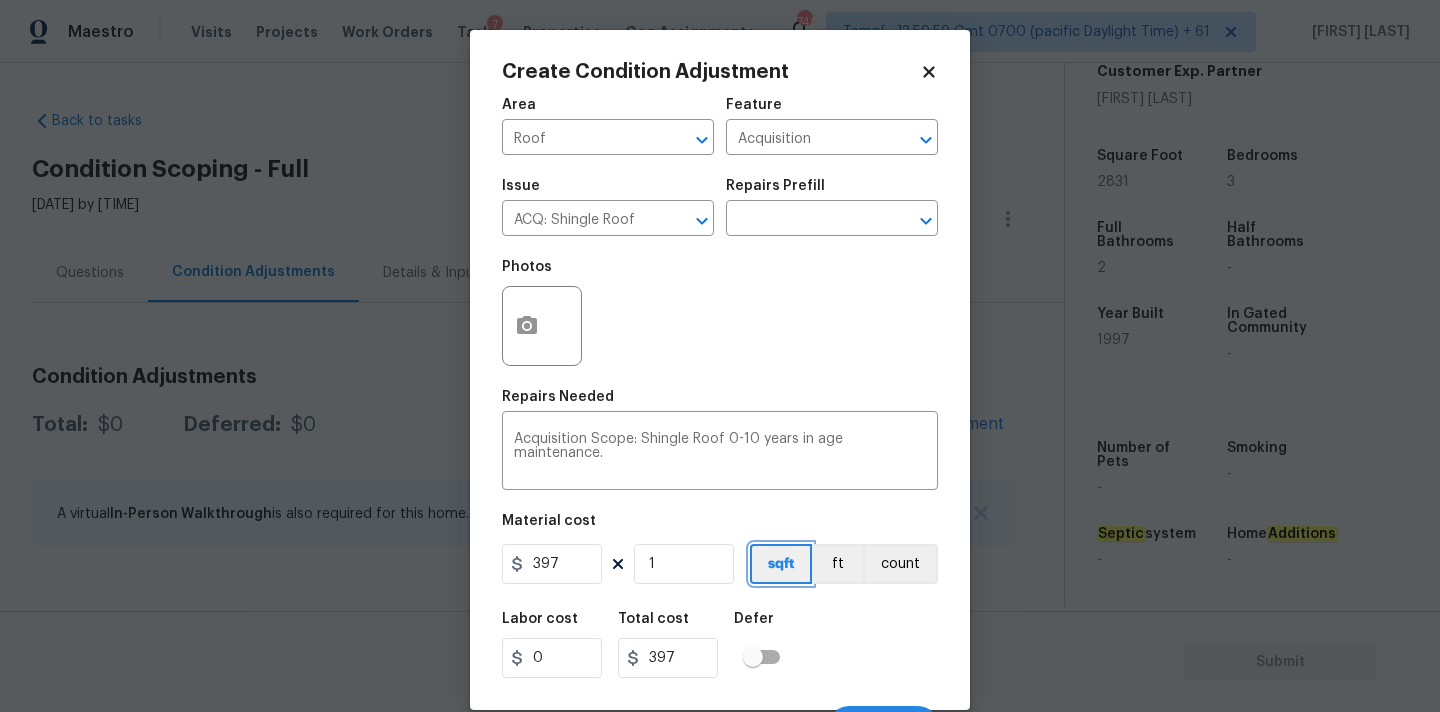 type 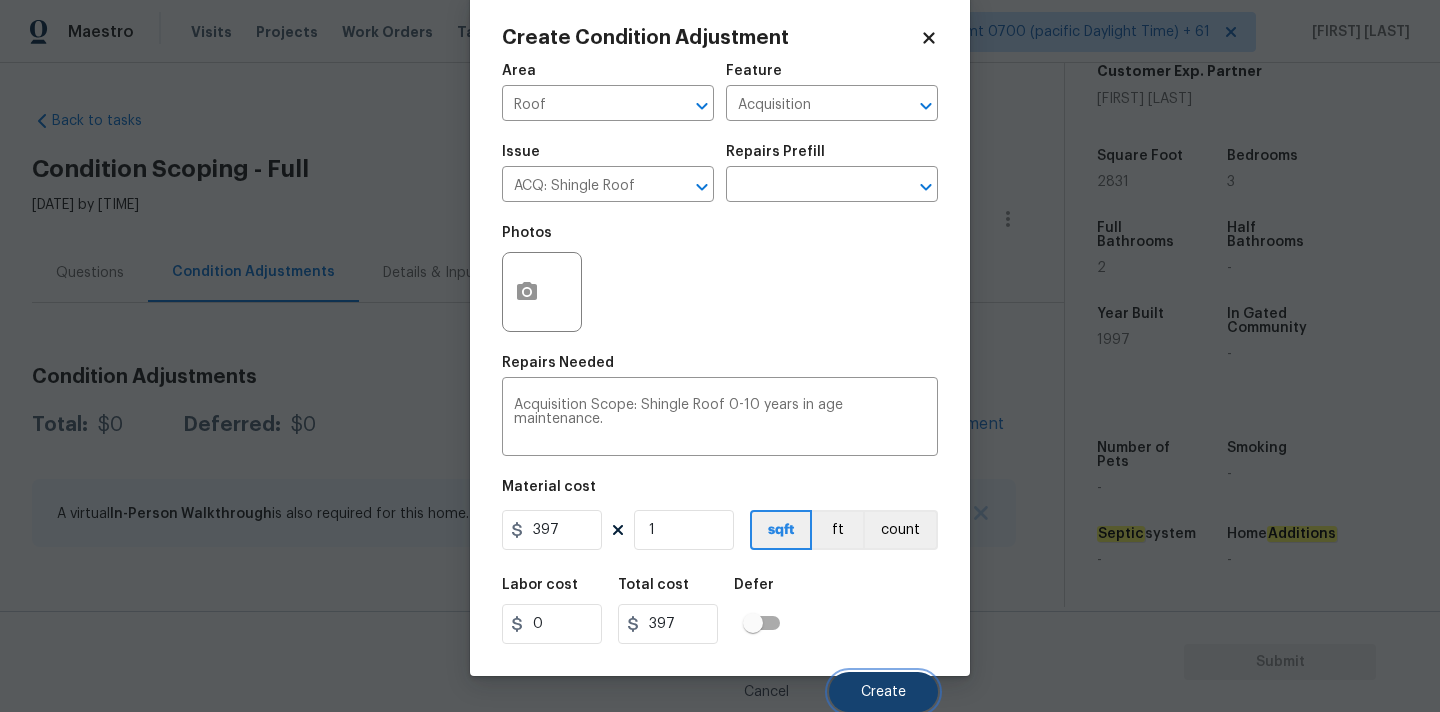 click on "Create" at bounding box center (883, 692) 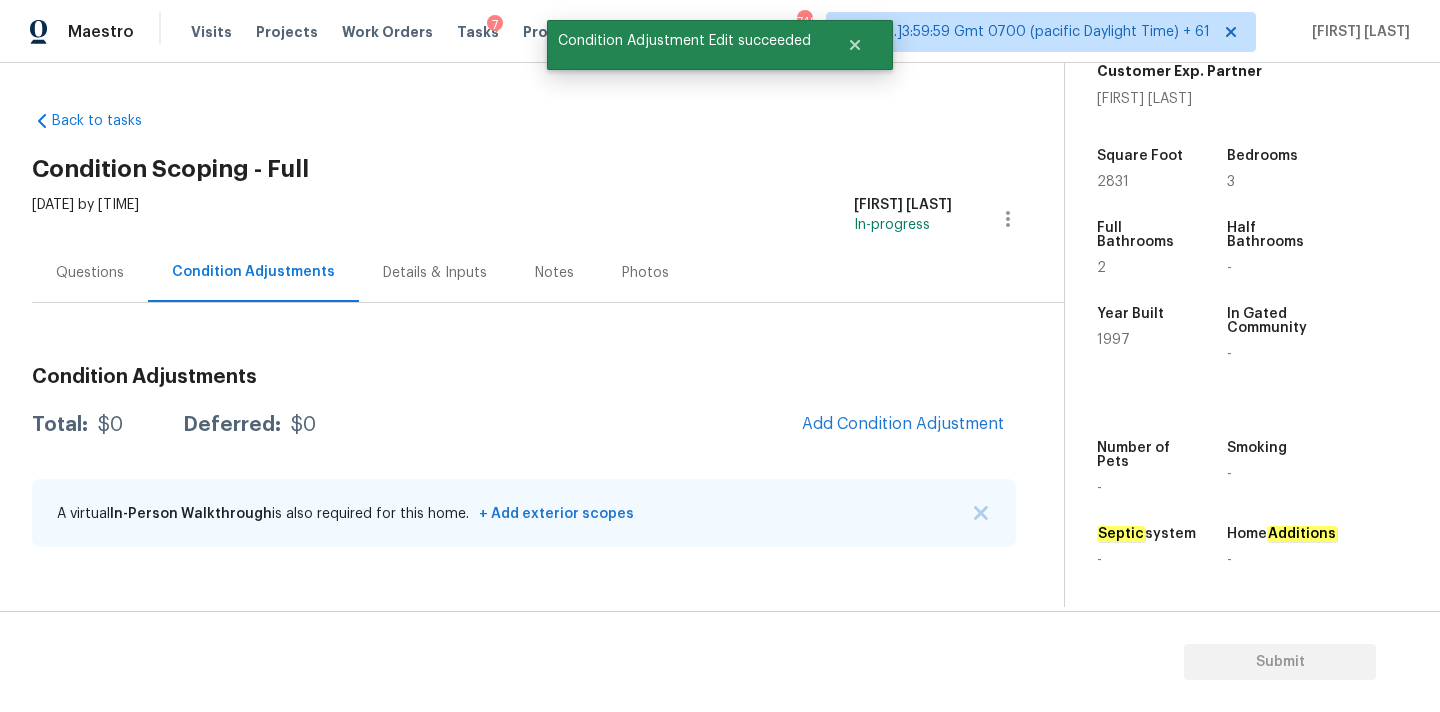 scroll, scrollTop: 28, scrollLeft: 0, axis: vertical 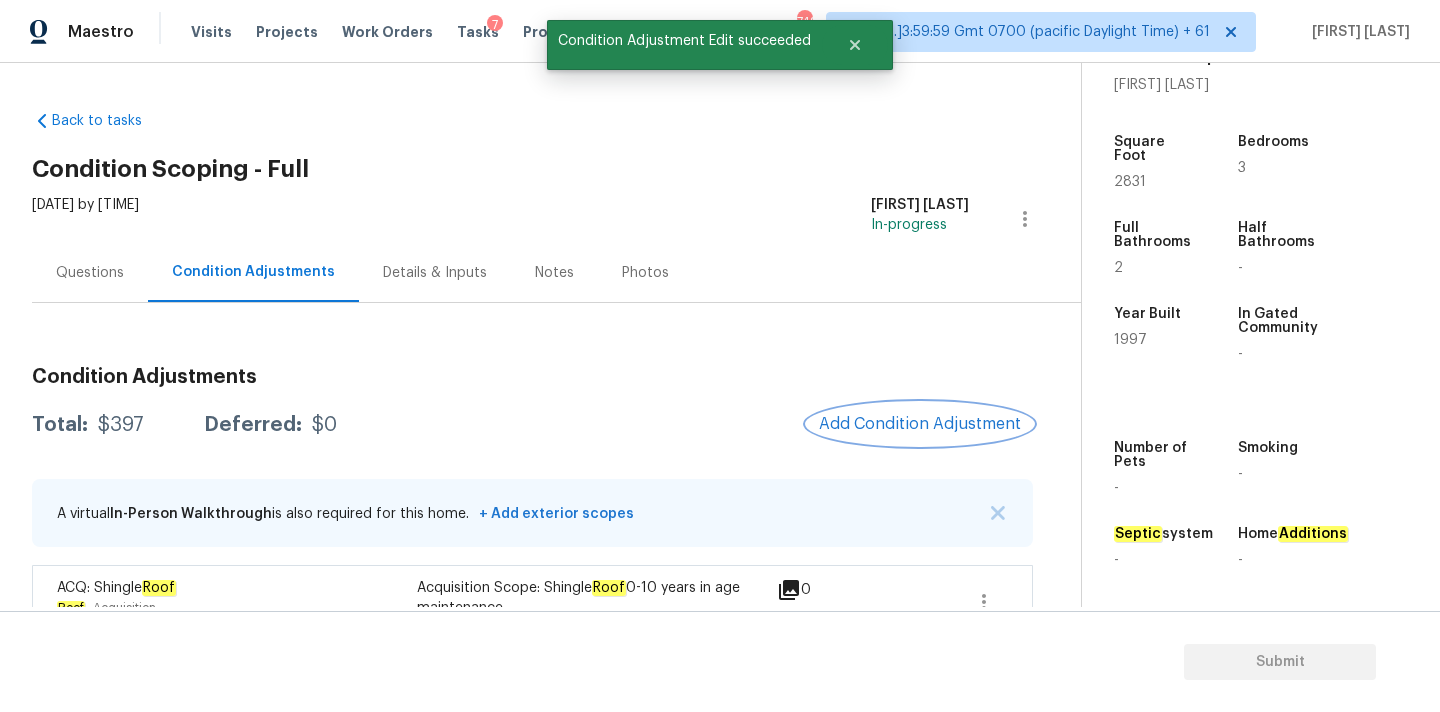 click on "Add Condition Adjustment" at bounding box center (920, 424) 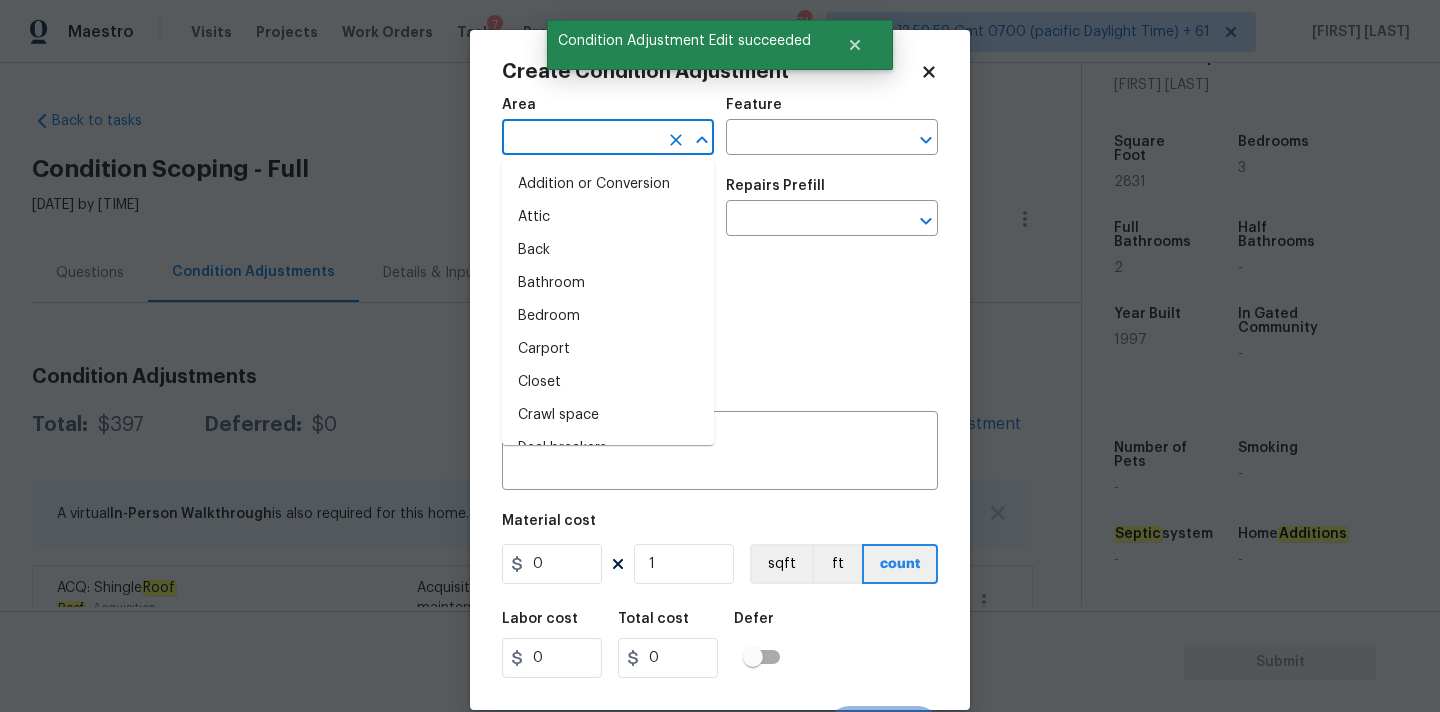 click at bounding box center [580, 139] 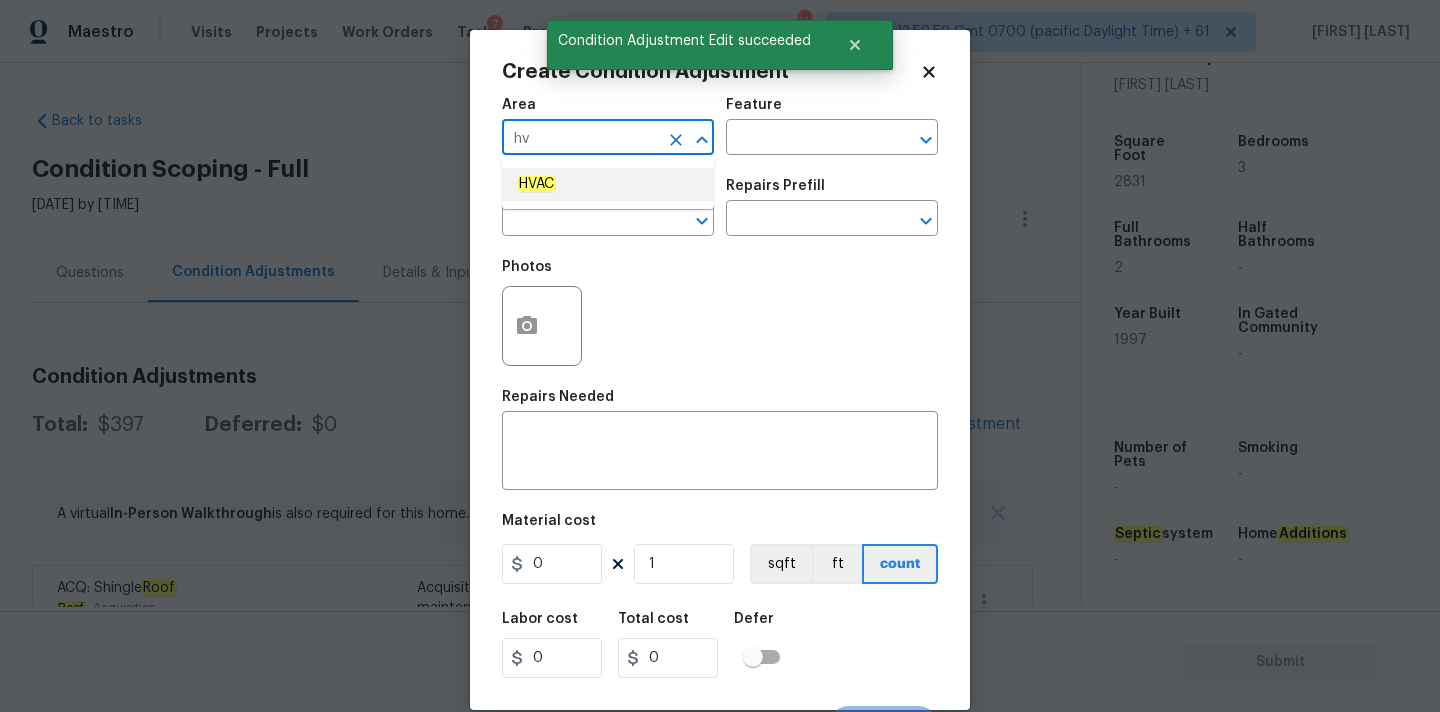 click on "HVAC" at bounding box center (608, 184) 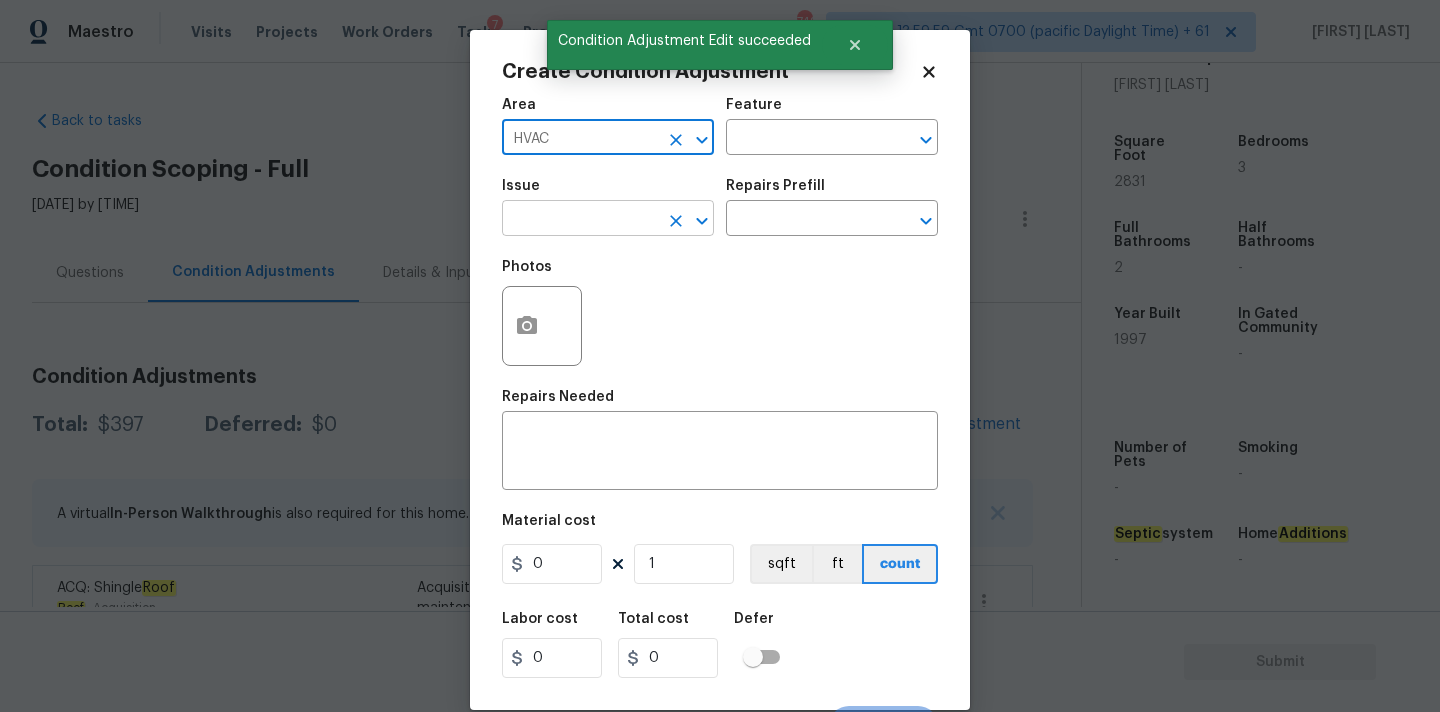 type on "HVAC" 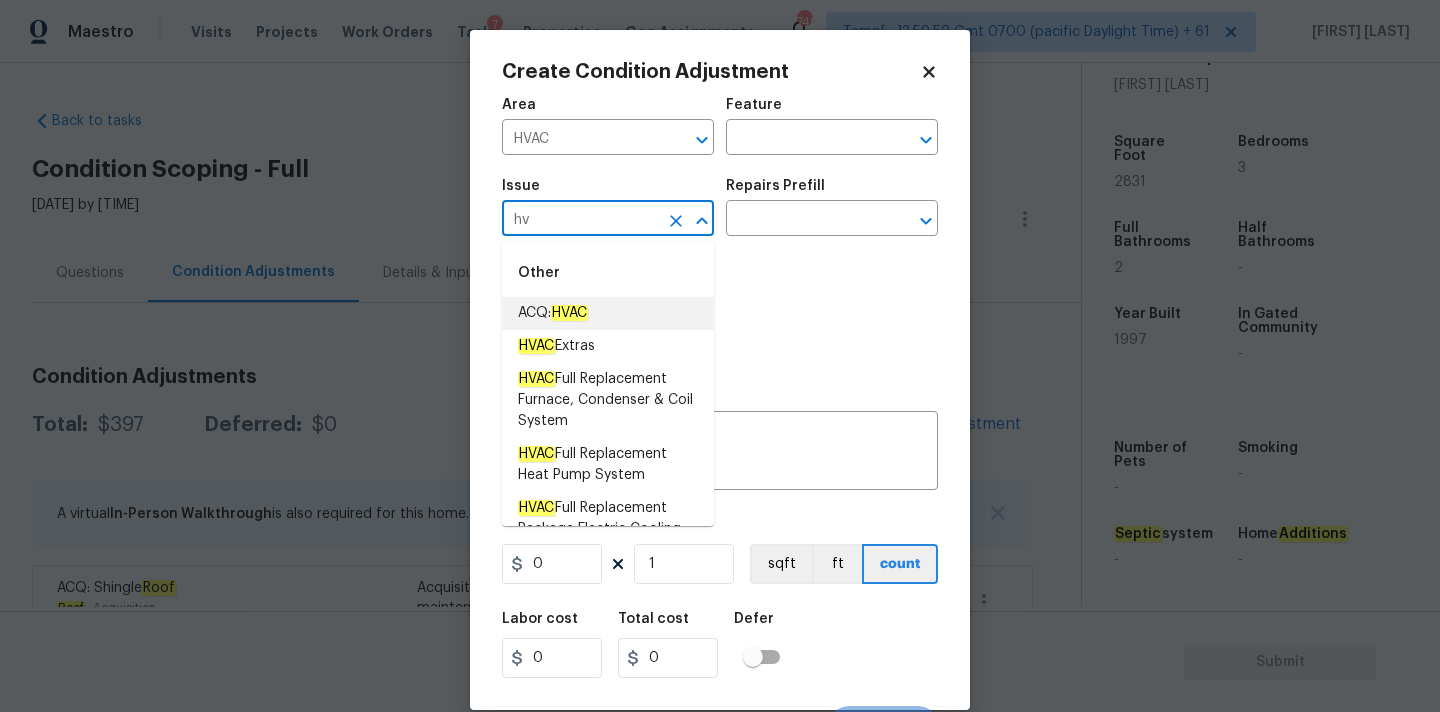 click on "ACQ:  HVAC" at bounding box center [608, 313] 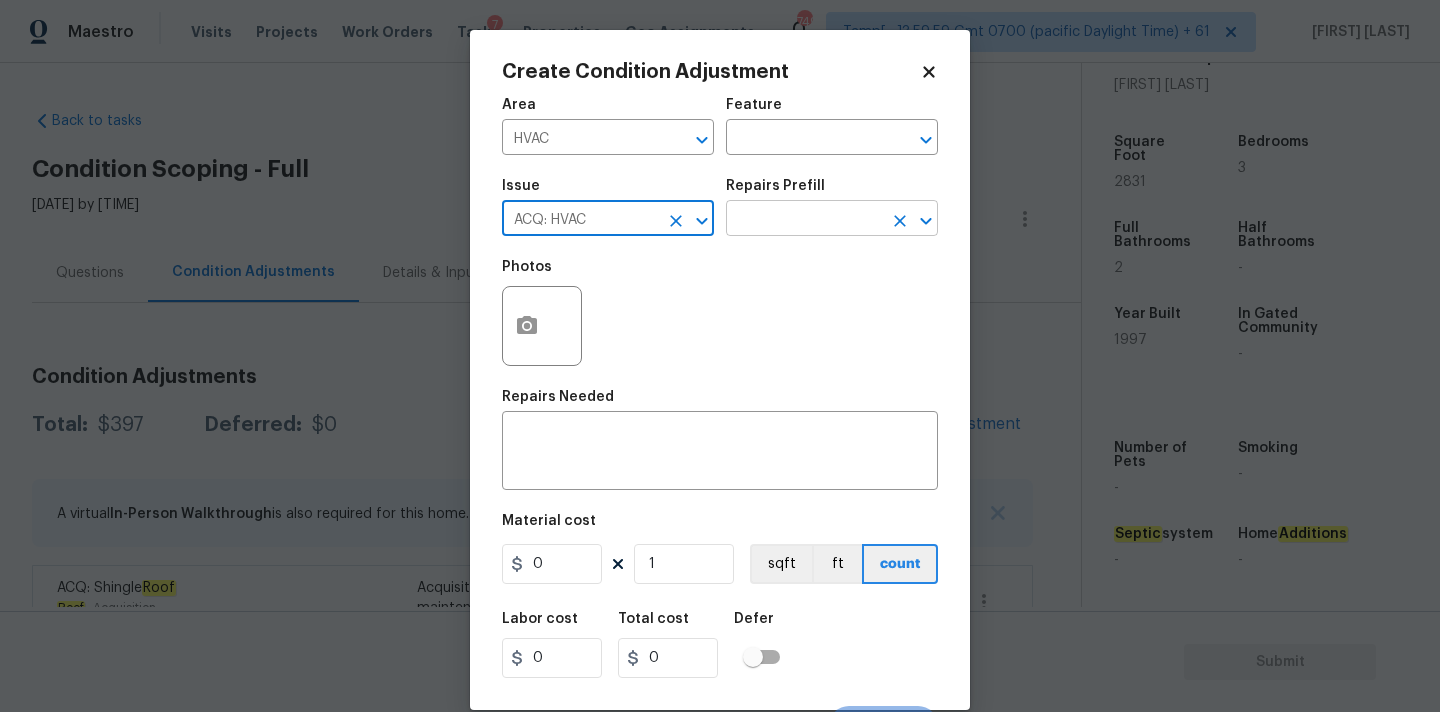 type on "ACQ: HVAC" 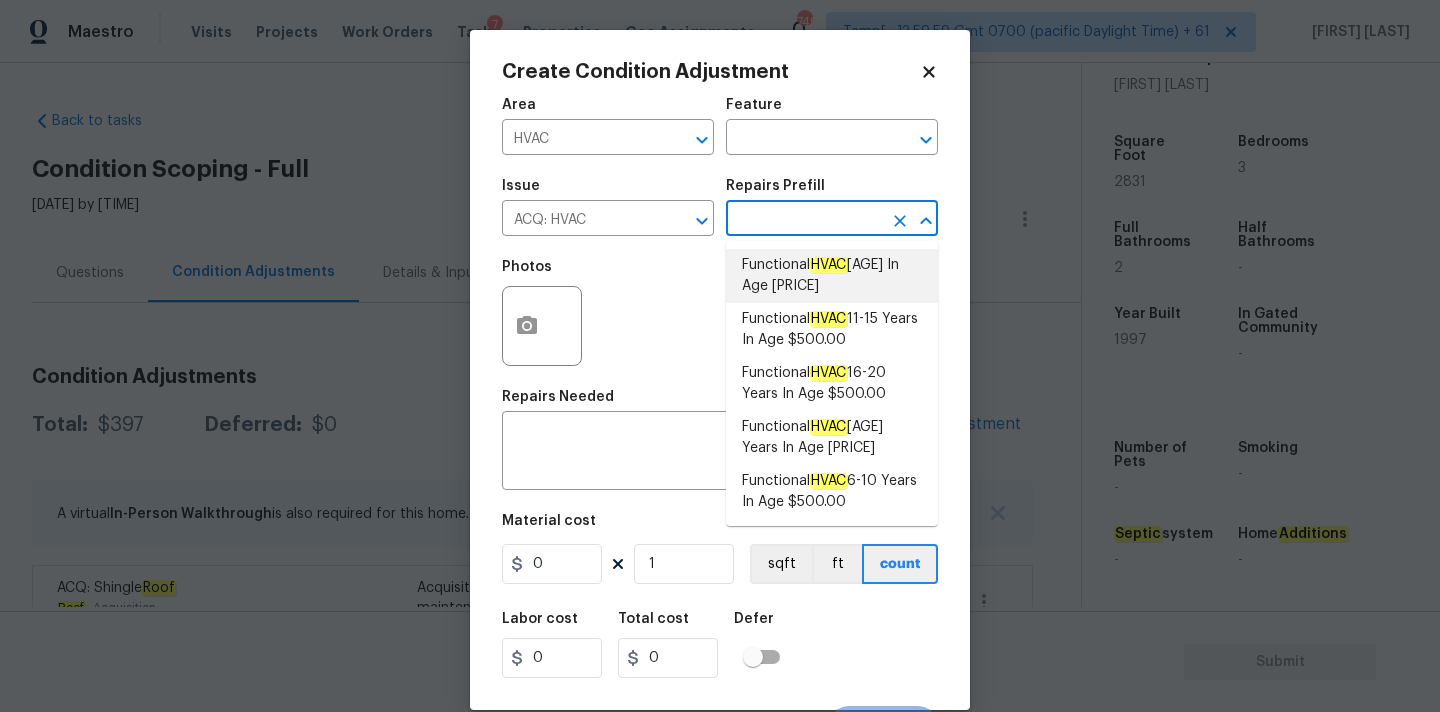 click on "HVAC" at bounding box center [828, 265] 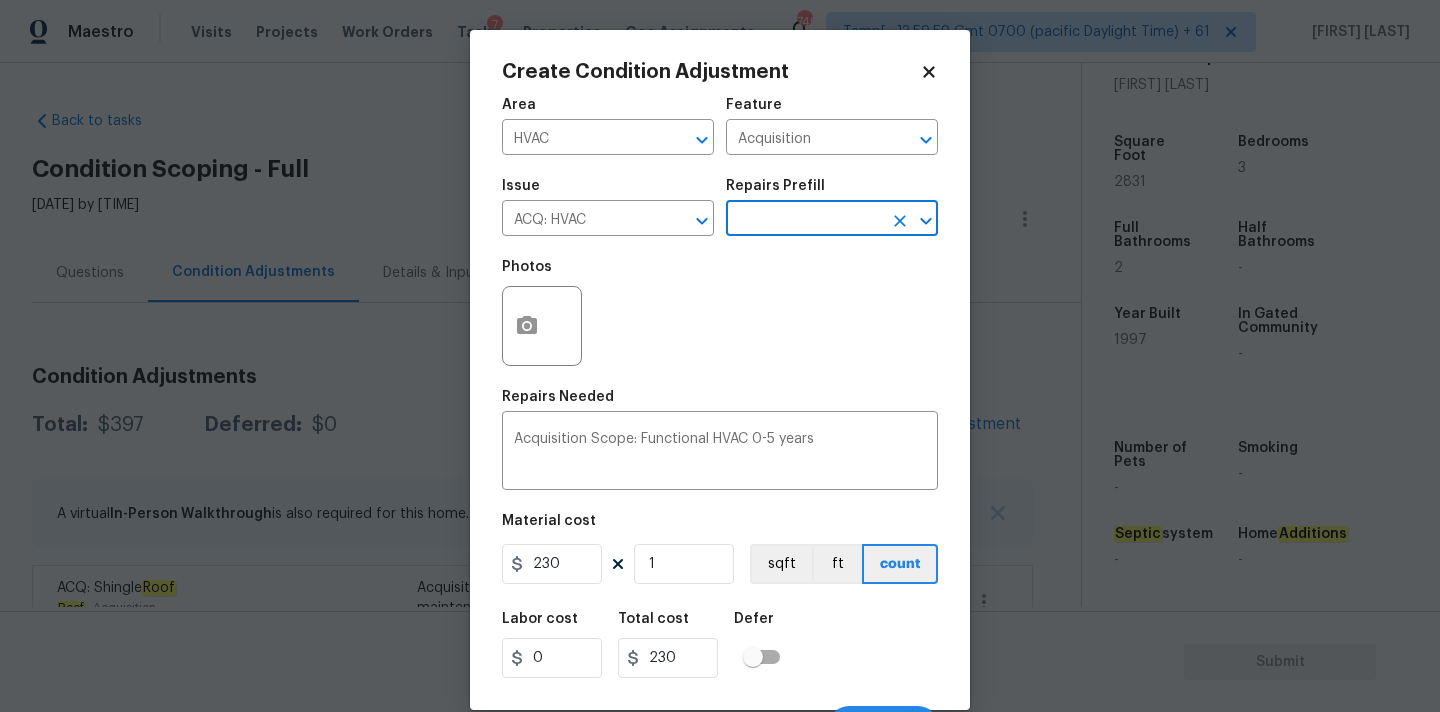scroll, scrollTop: 35, scrollLeft: 0, axis: vertical 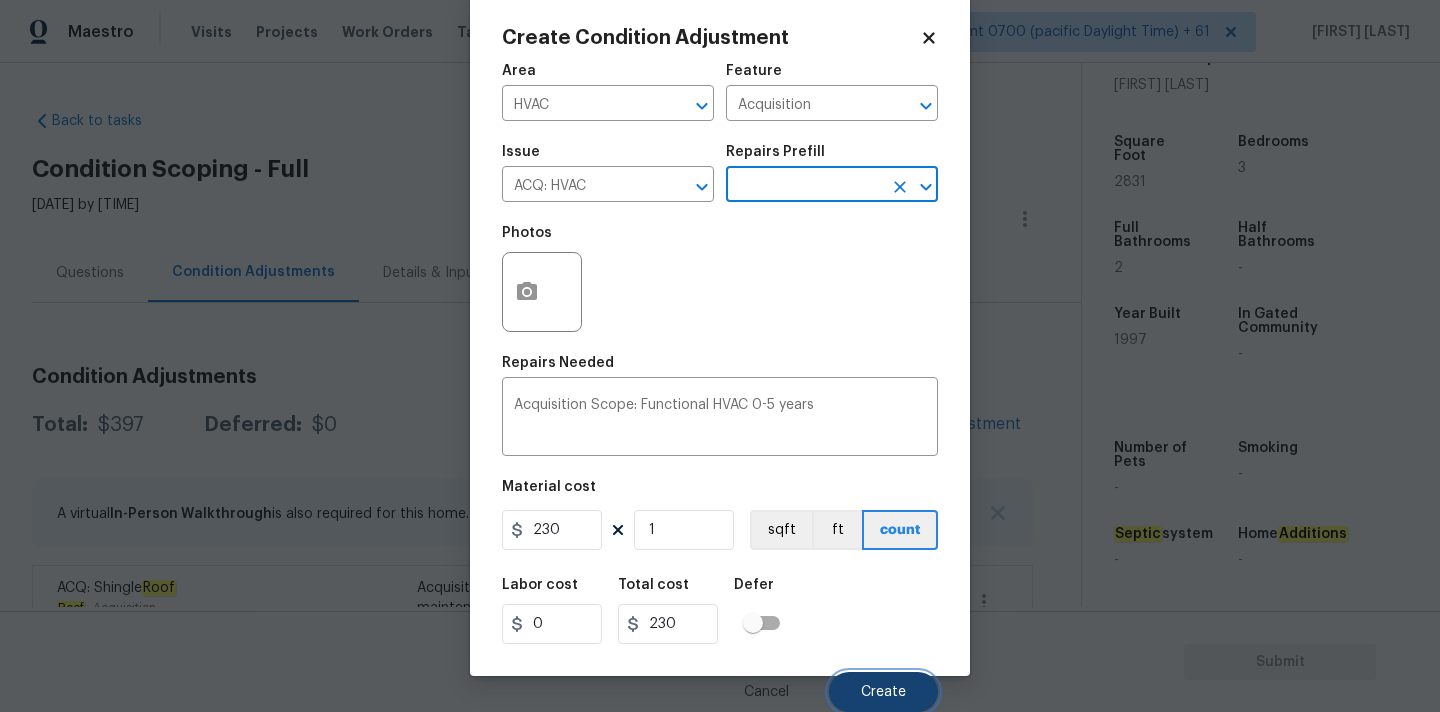 click on "Create" at bounding box center (883, 692) 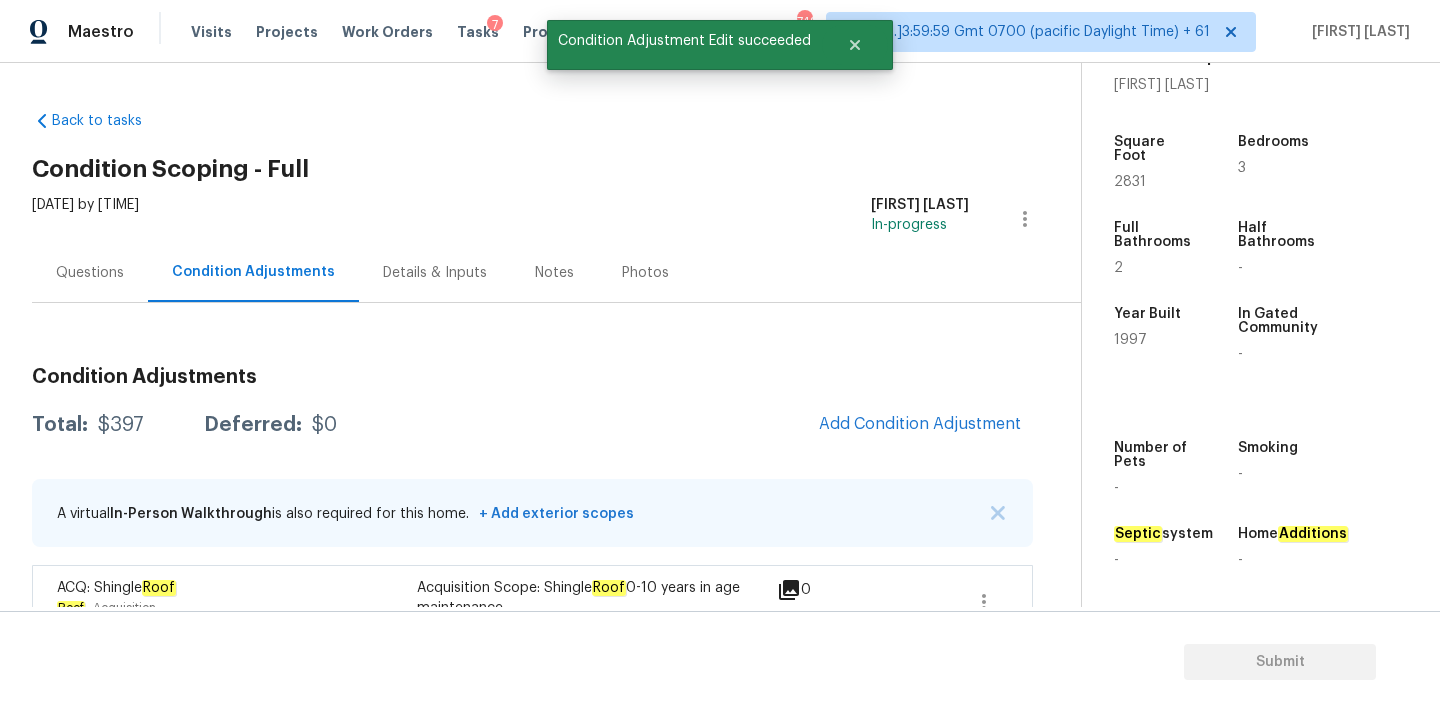 scroll, scrollTop: 28, scrollLeft: 0, axis: vertical 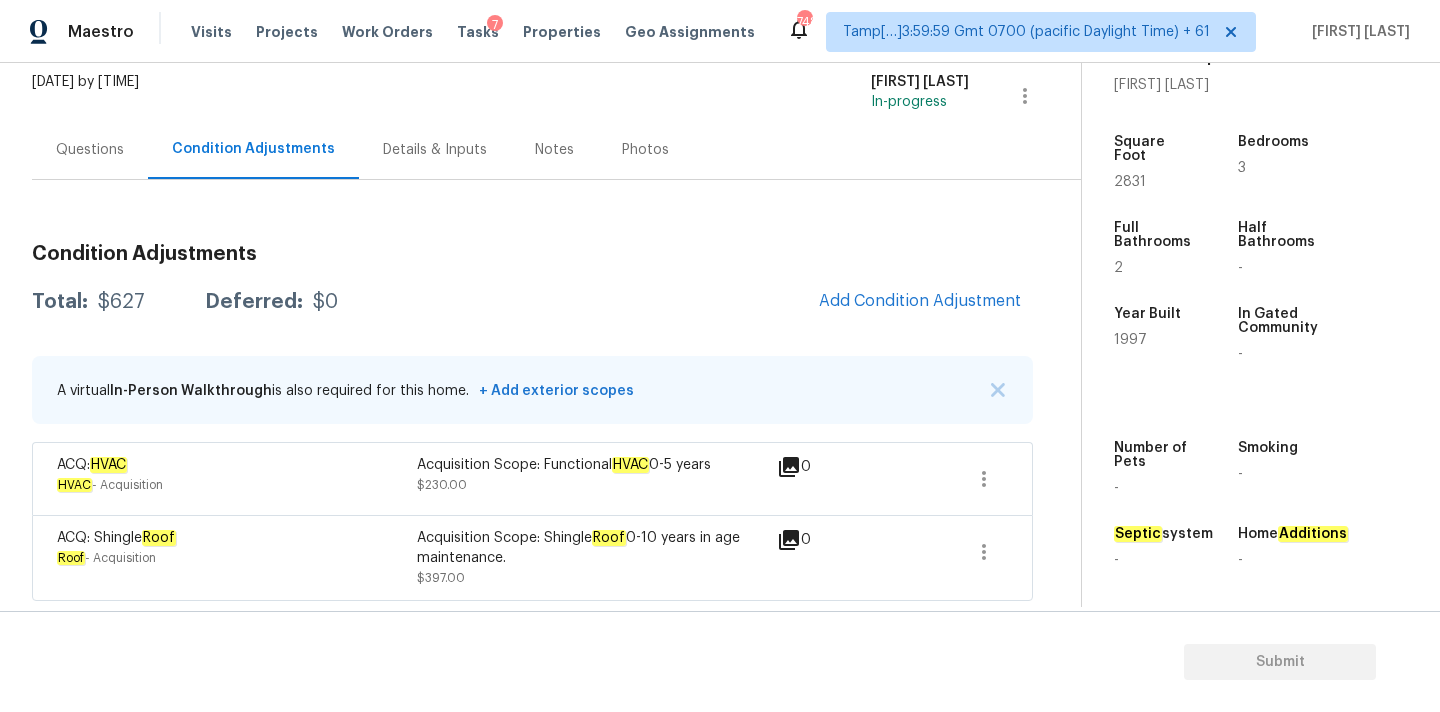 click on "Questions" at bounding box center (90, 150) 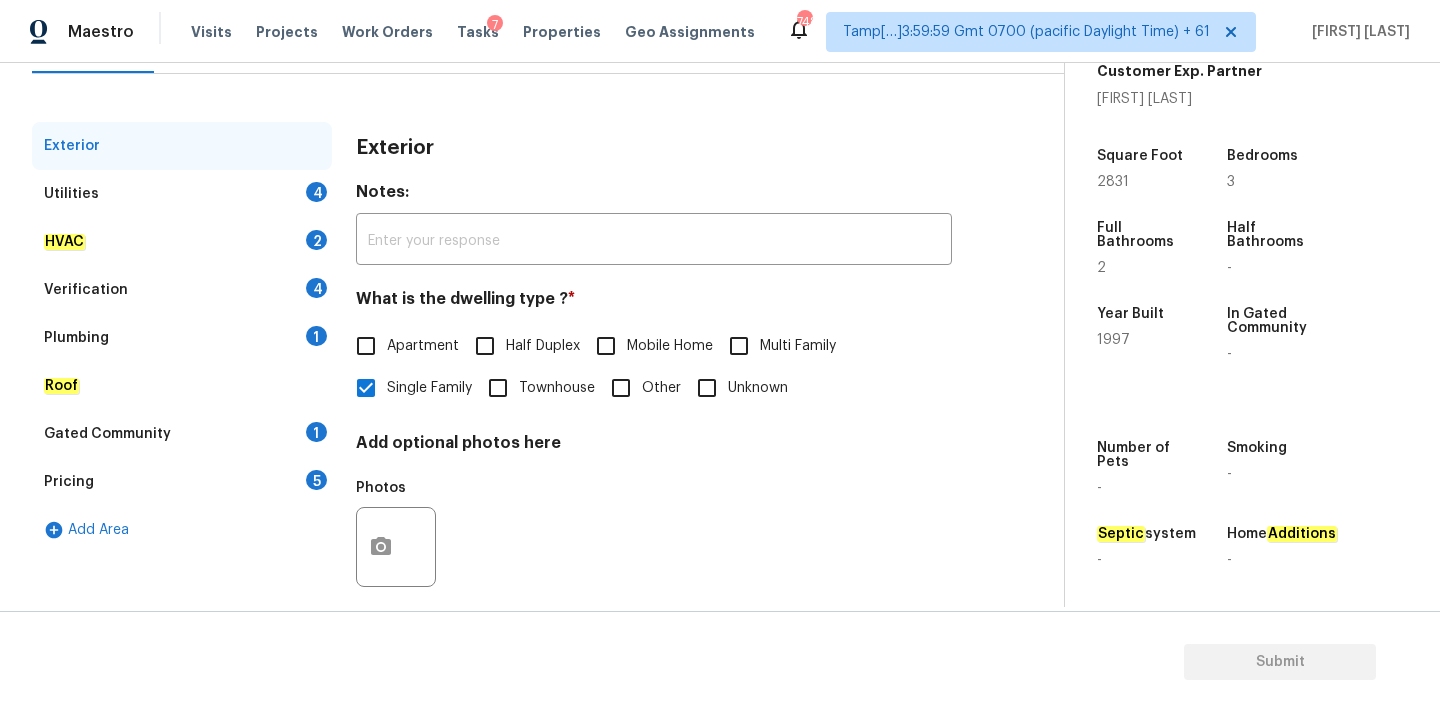 scroll, scrollTop: 251, scrollLeft: 0, axis: vertical 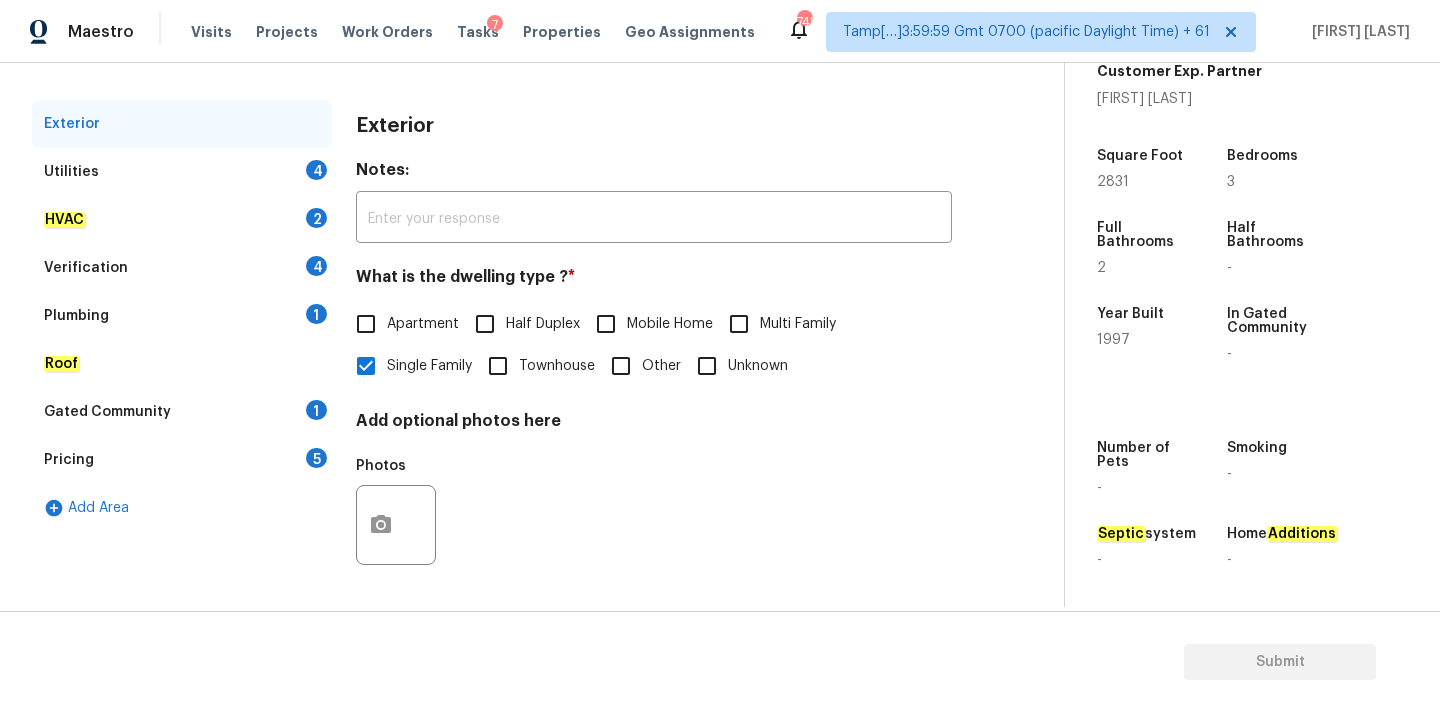 click on "Verification 4" at bounding box center [182, 268] 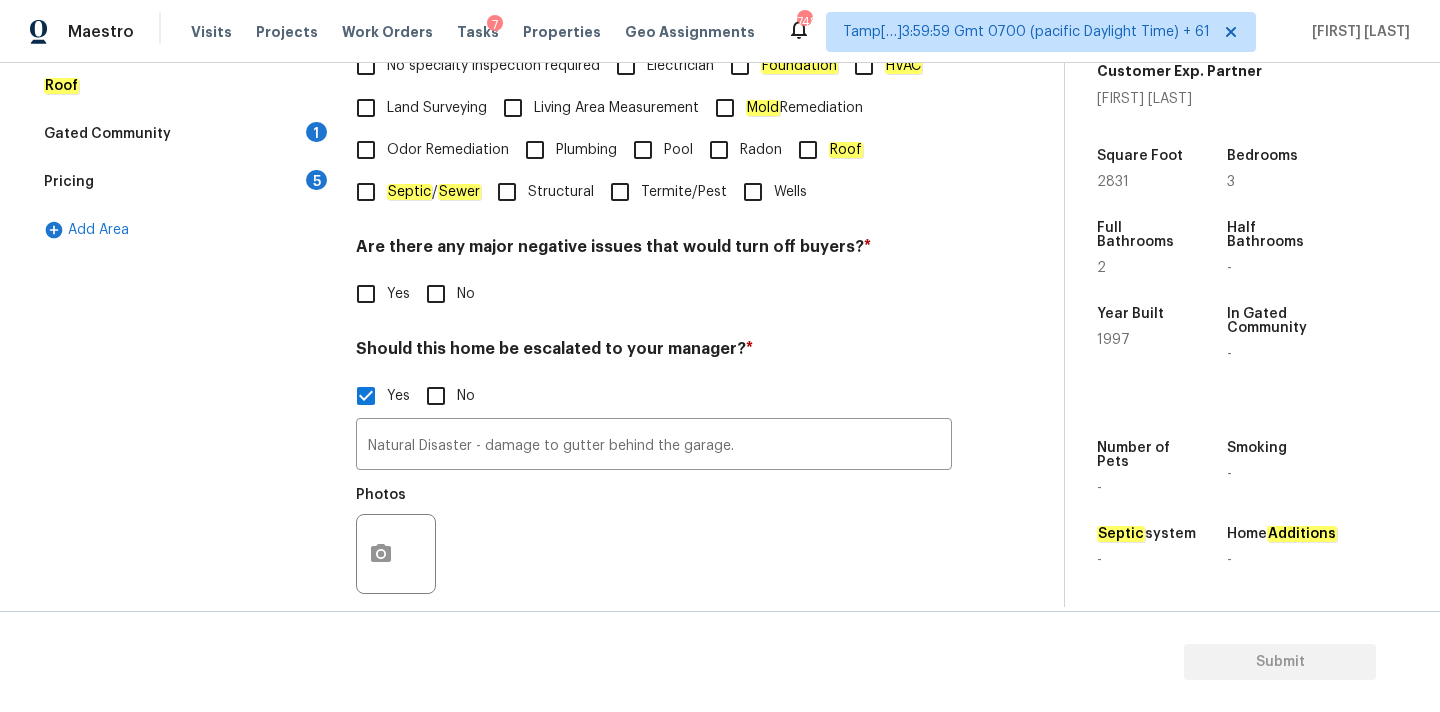 scroll, scrollTop: 681, scrollLeft: 0, axis: vertical 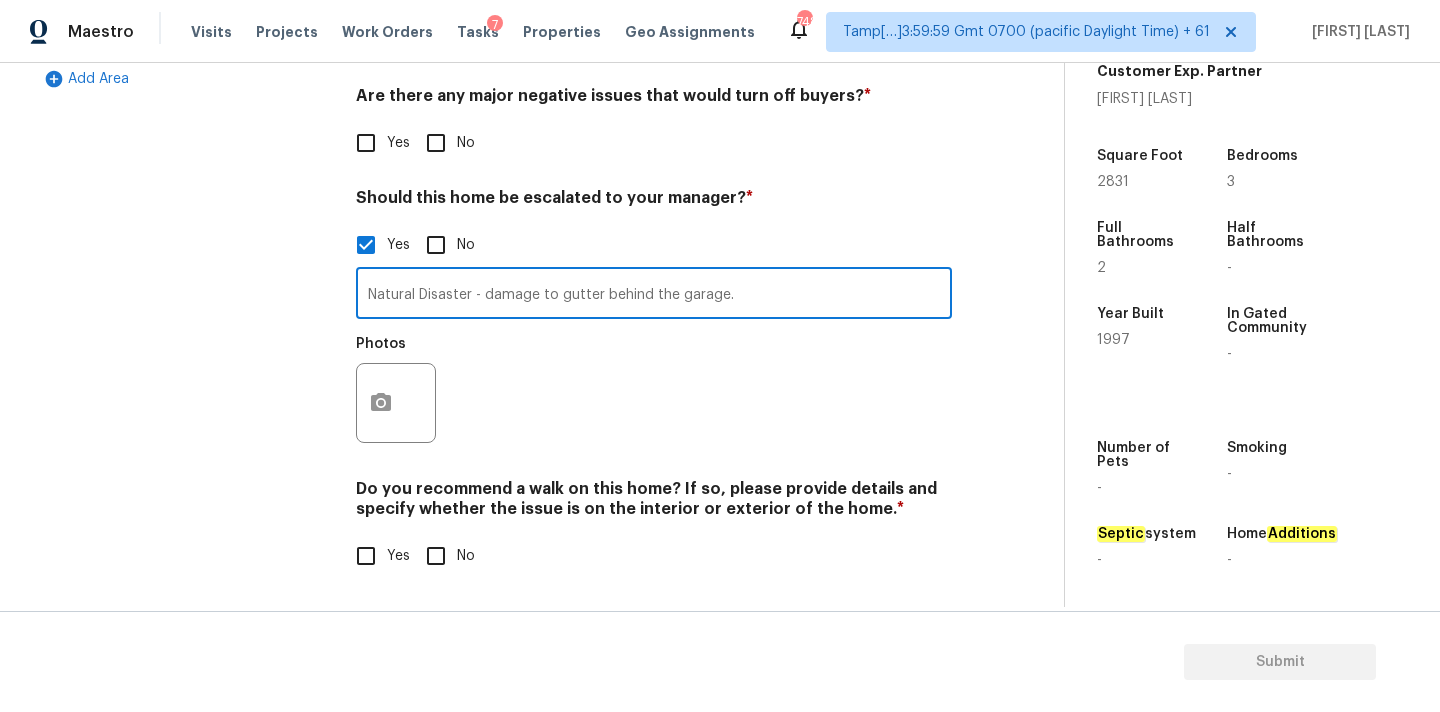 click on "Natural Disaster - damage to gutter behind the garage" at bounding box center [654, 295] 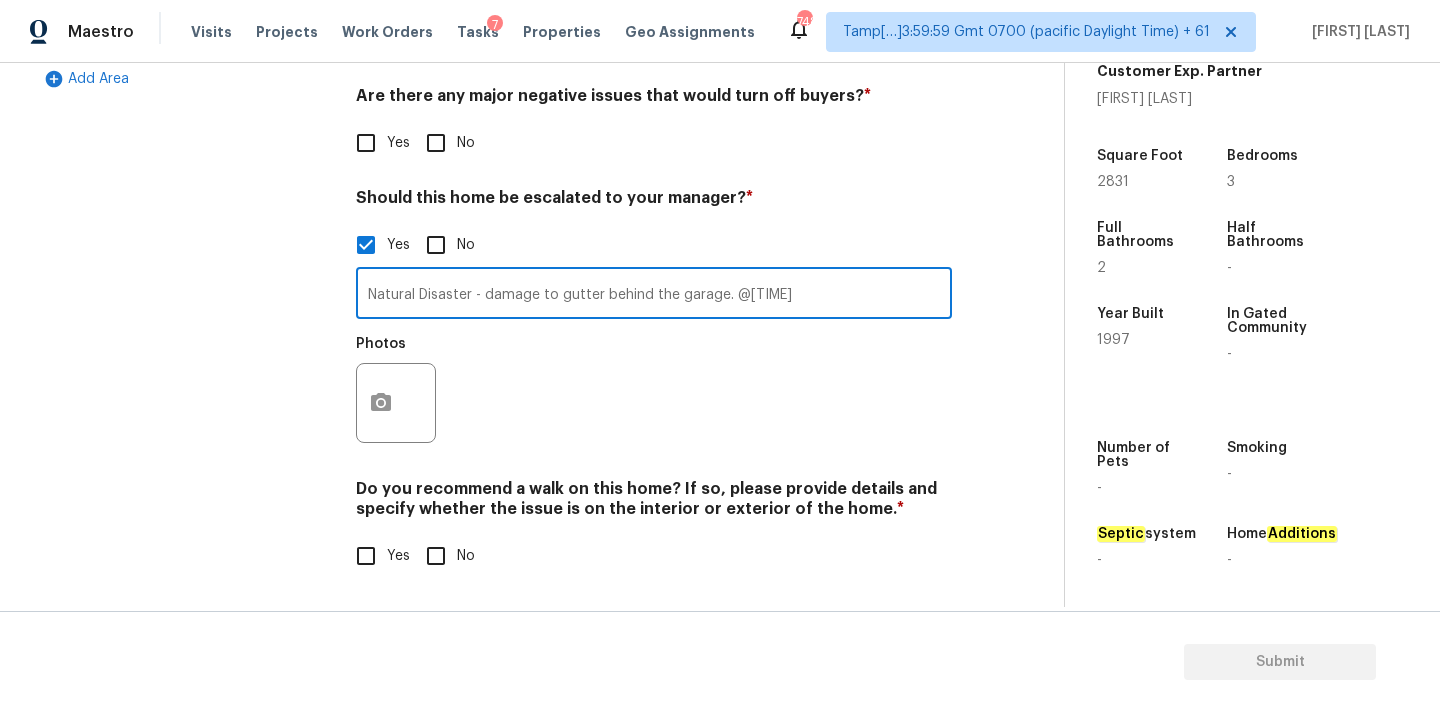 click on "Natural Disaster - damage to gutter behind the garage. @5:01" at bounding box center (654, 295) 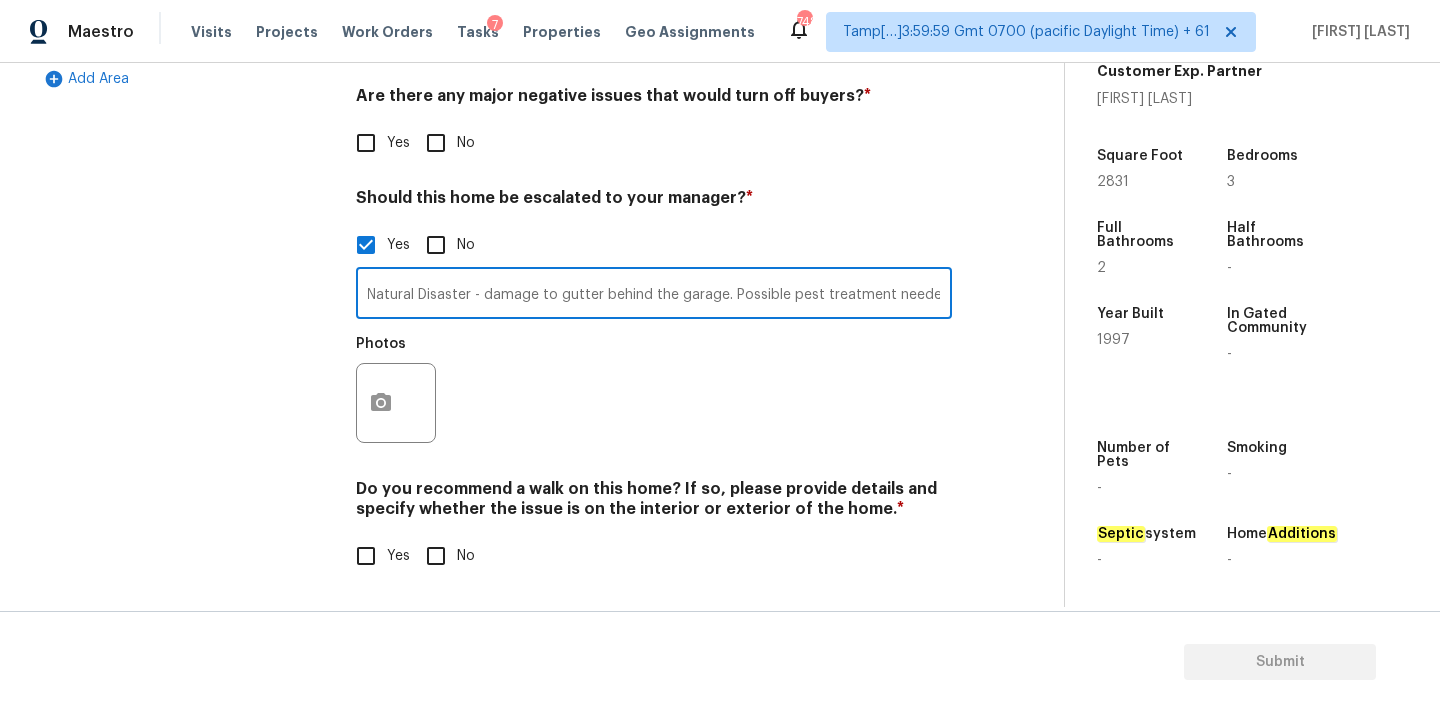 scroll, scrollTop: 0, scrollLeft: 41, axis: horizontal 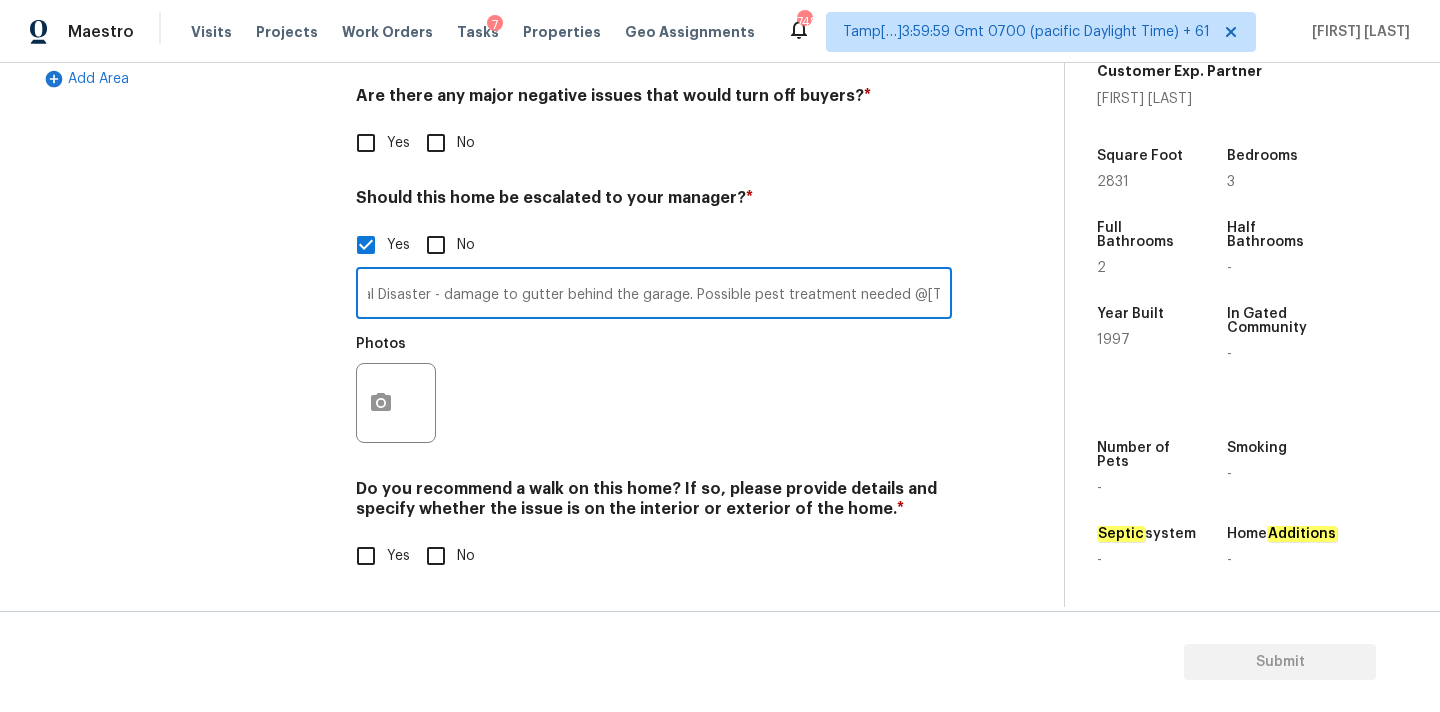 type on "Natural Disaster - damage to gutter behind the garage. Possible pest treatment needed @5:01" 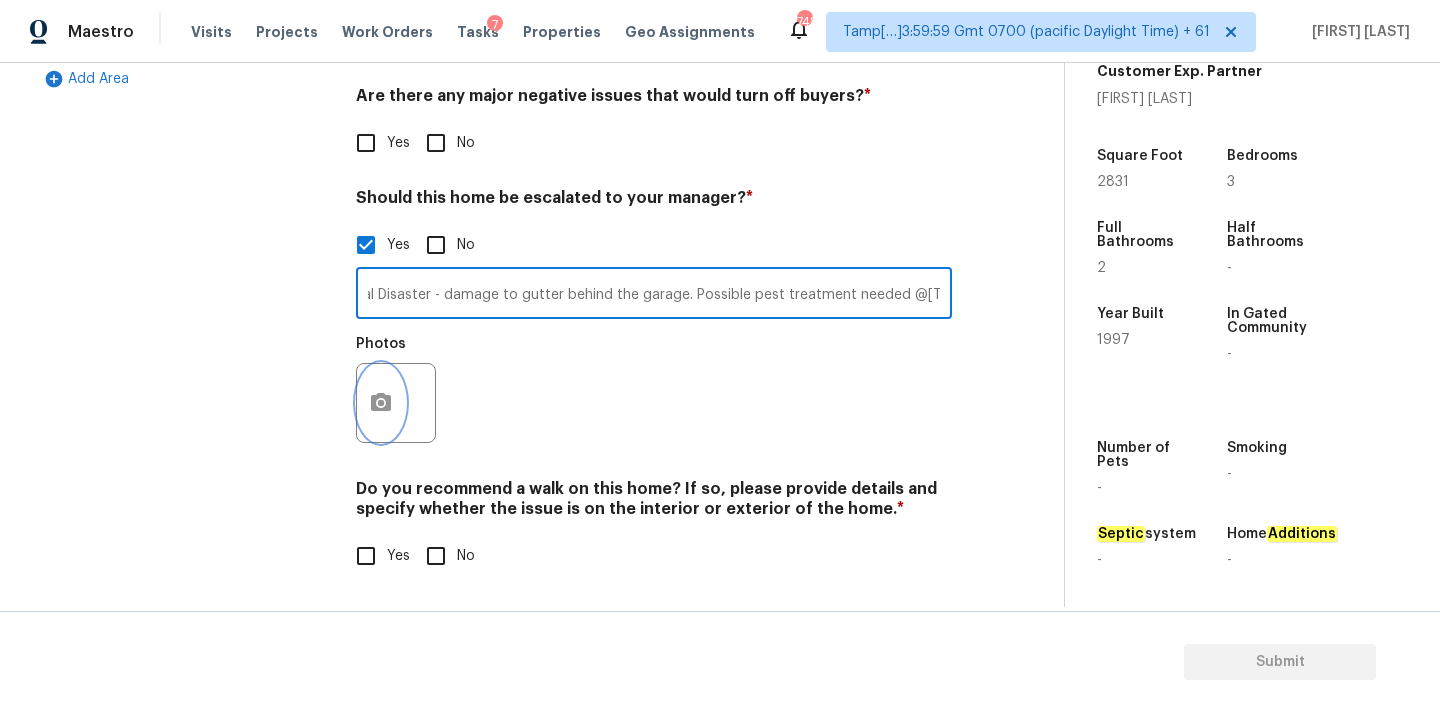 click 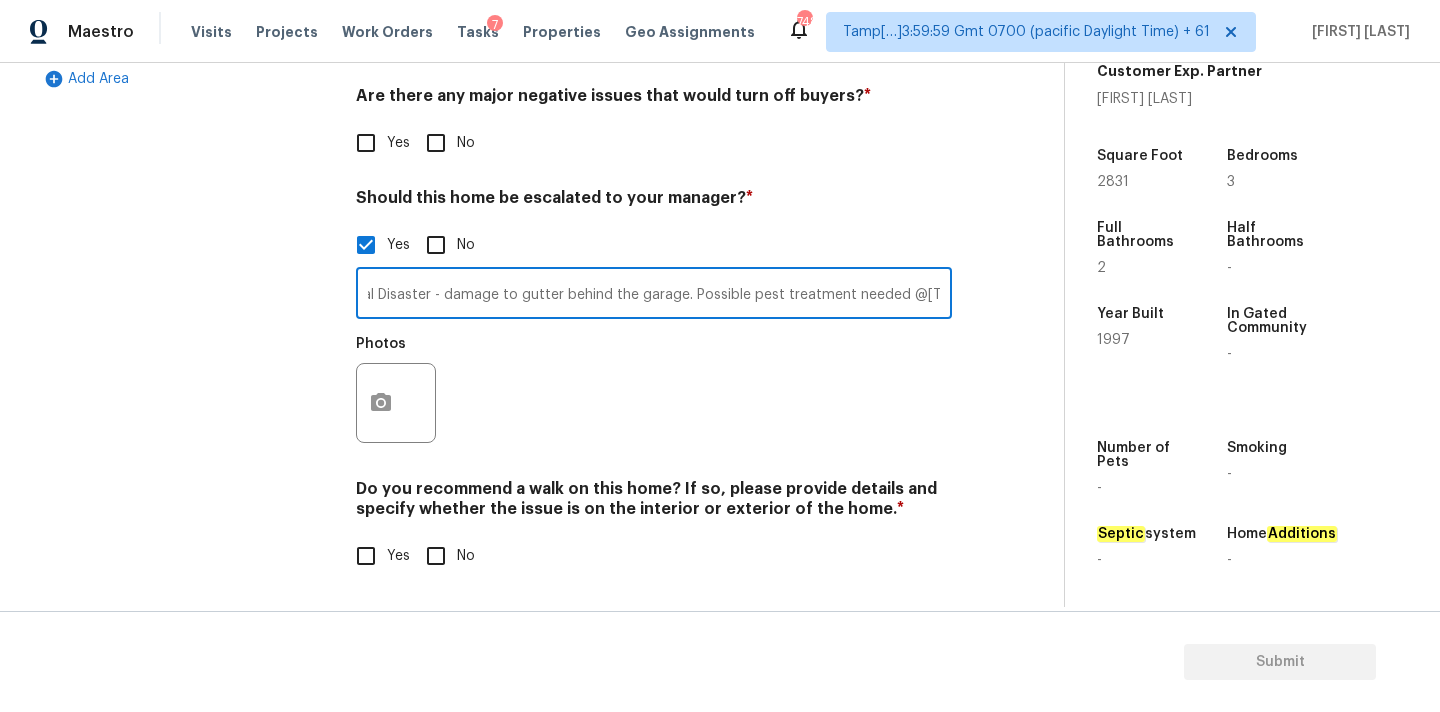 scroll, scrollTop: 0, scrollLeft: 0, axis: both 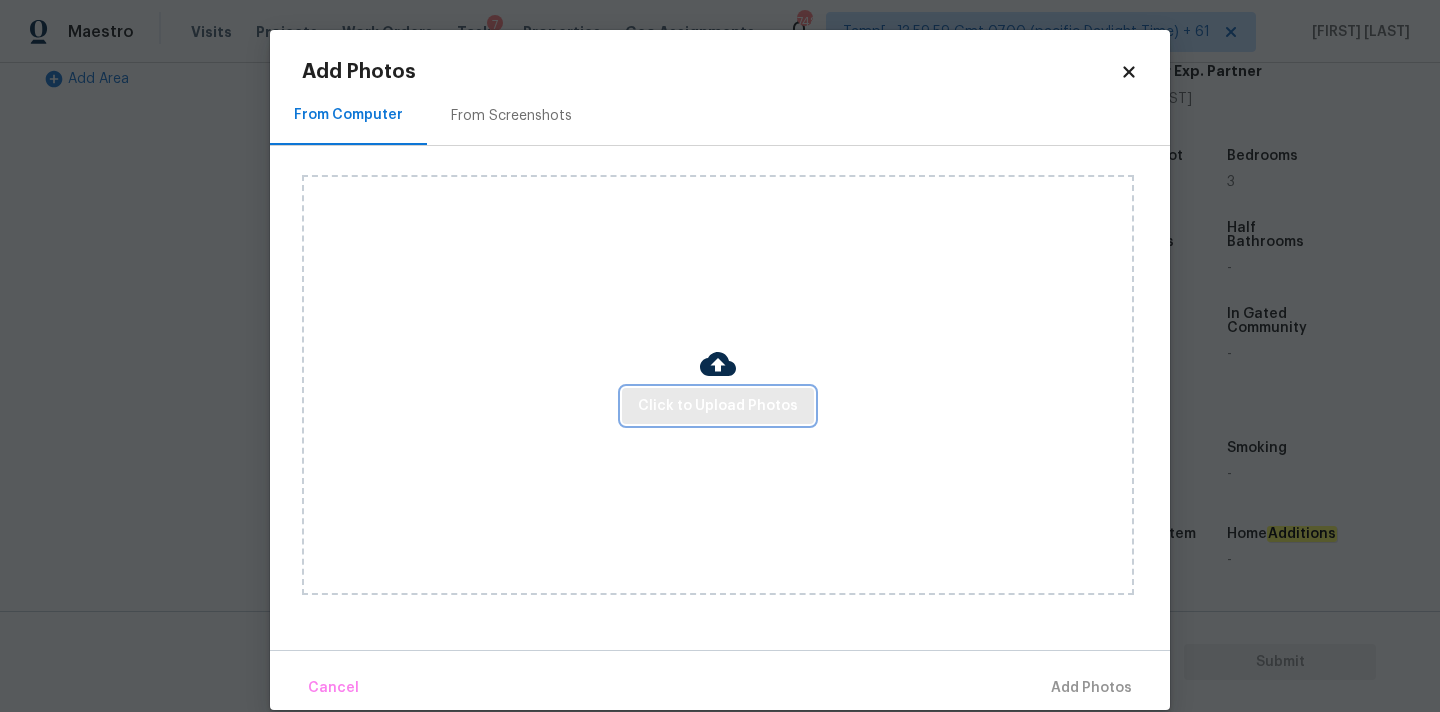 click on "Click to Upload Photos" at bounding box center (718, 406) 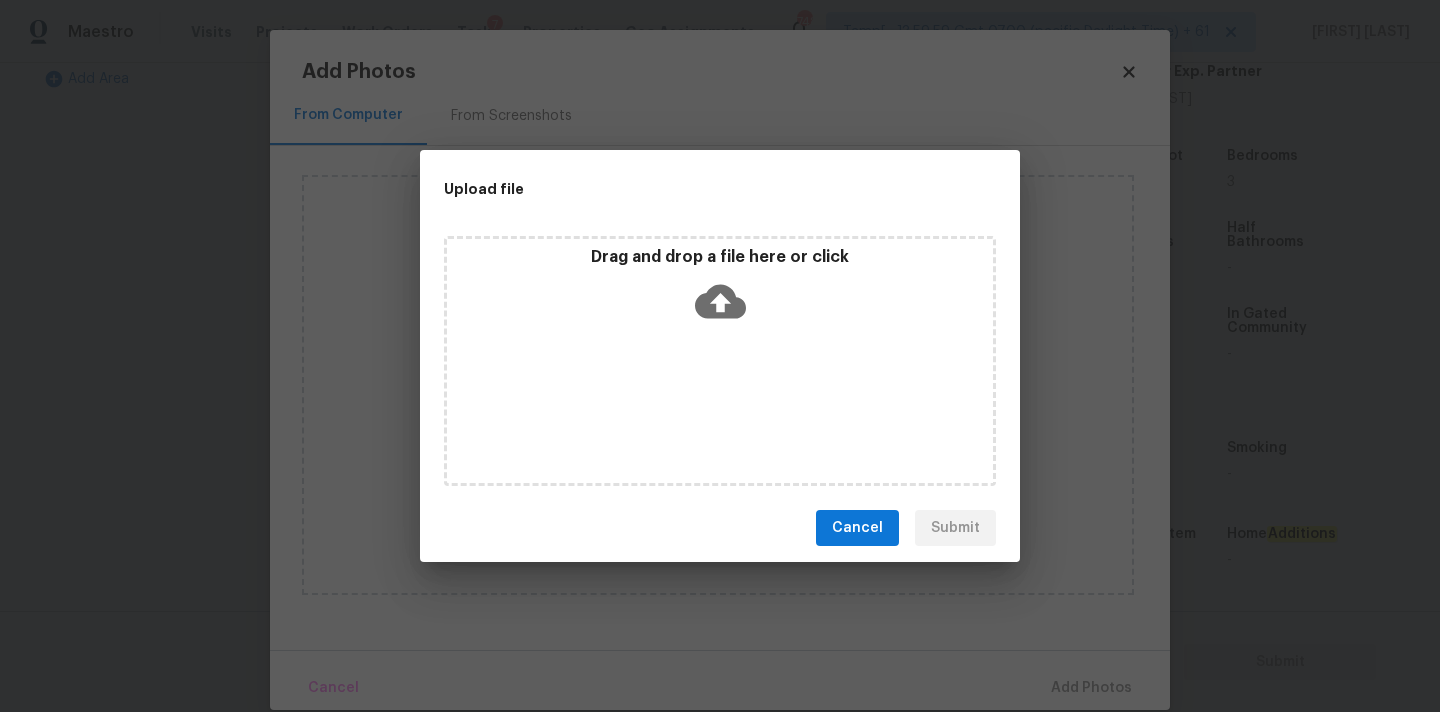click 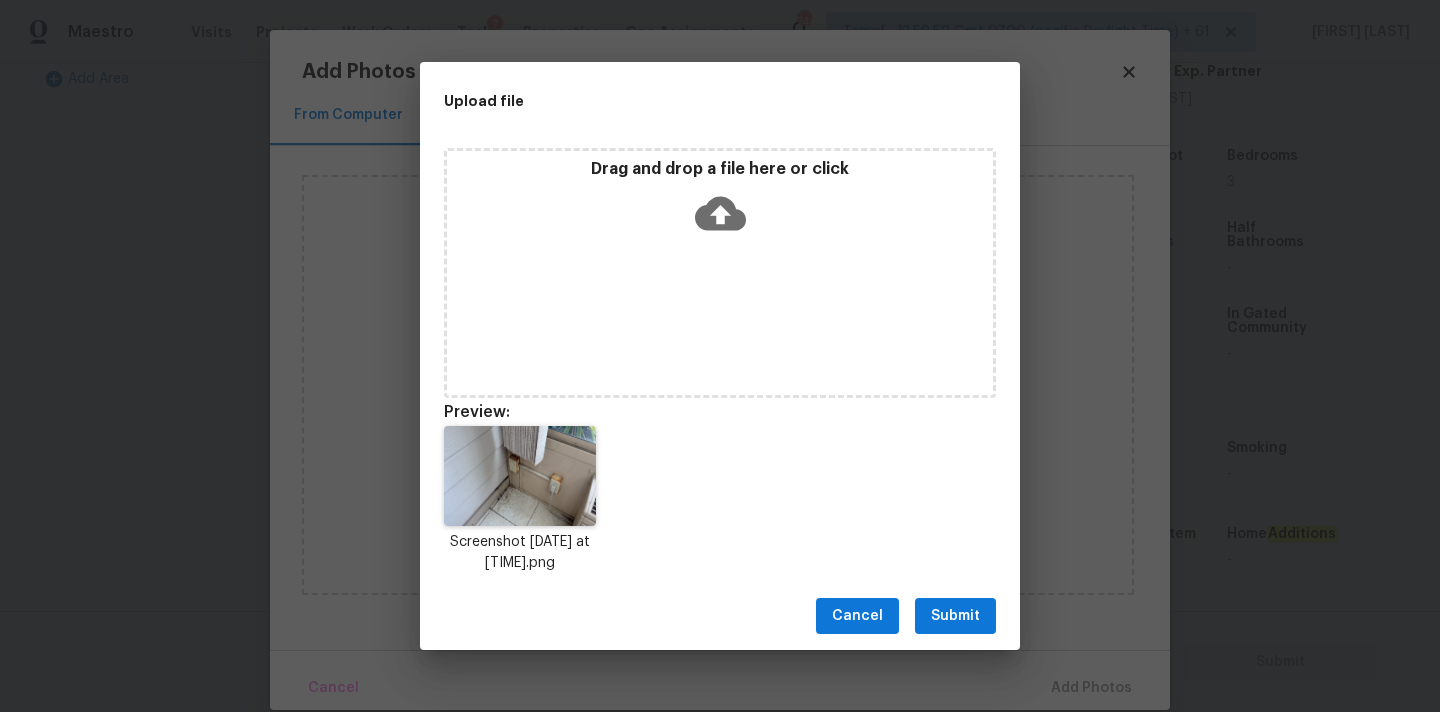 click on "Submit" at bounding box center [955, 616] 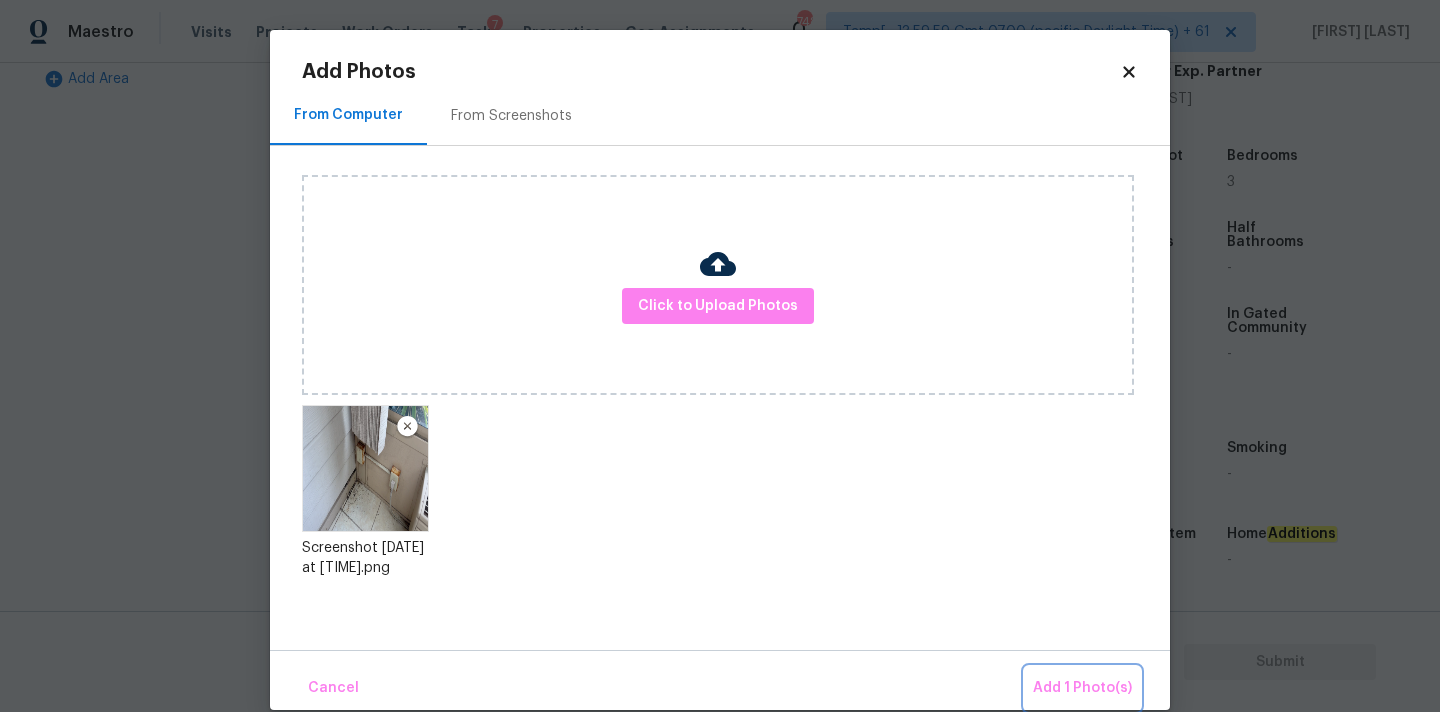 click on "Add 1 Photo(s)" at bounding box center (1082, 688) 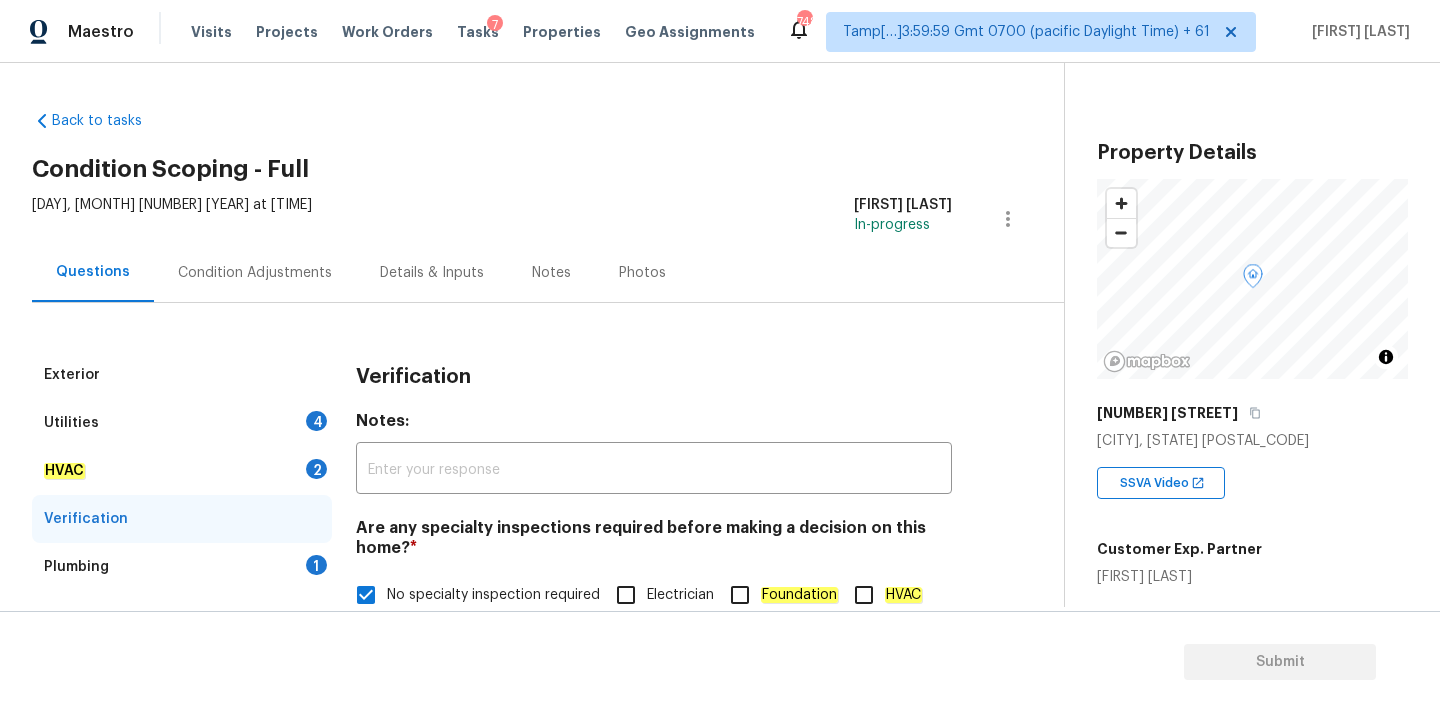 scroll, scrollTop: 0, scrollLeft: 0, axis: both 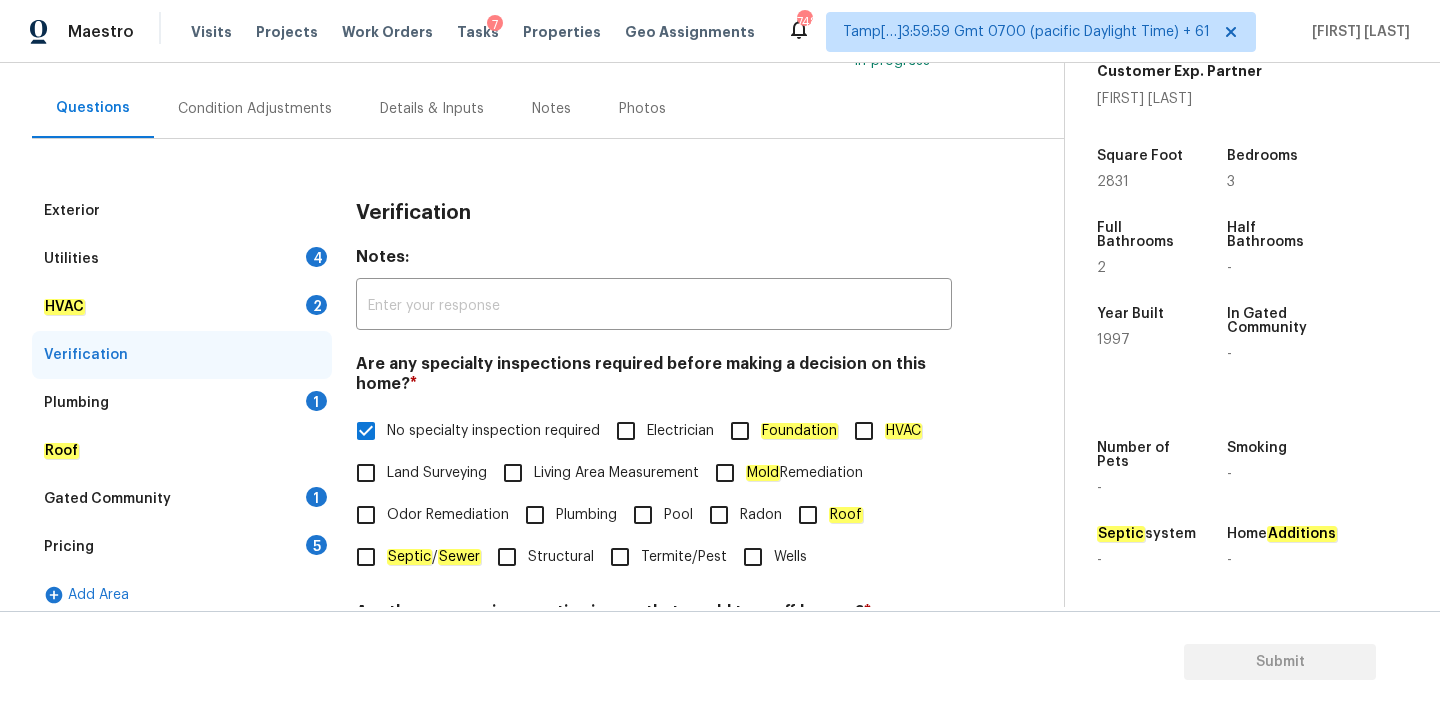 click on "Utilities 4" at bounding box center [182, 259] 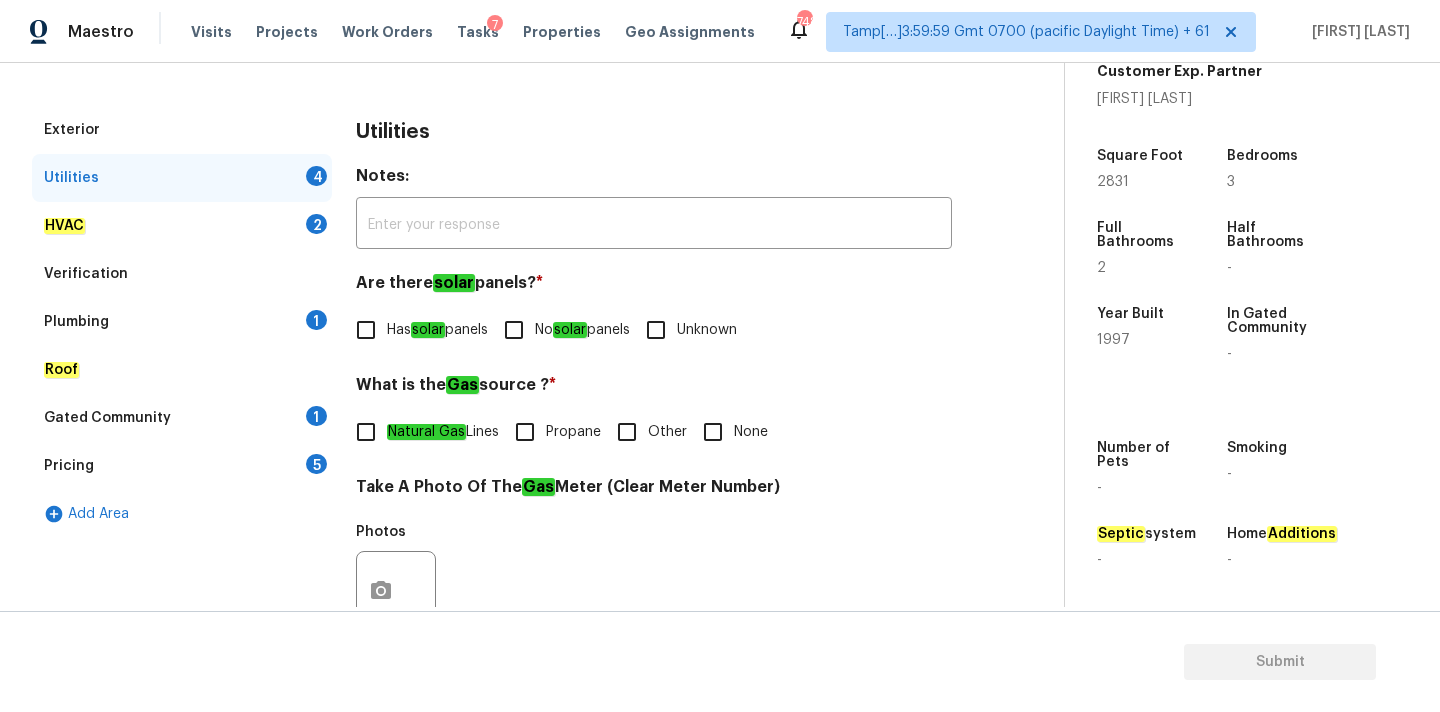 scroll, scrollTop: 322, scrollLeft: 0, axis: vertical 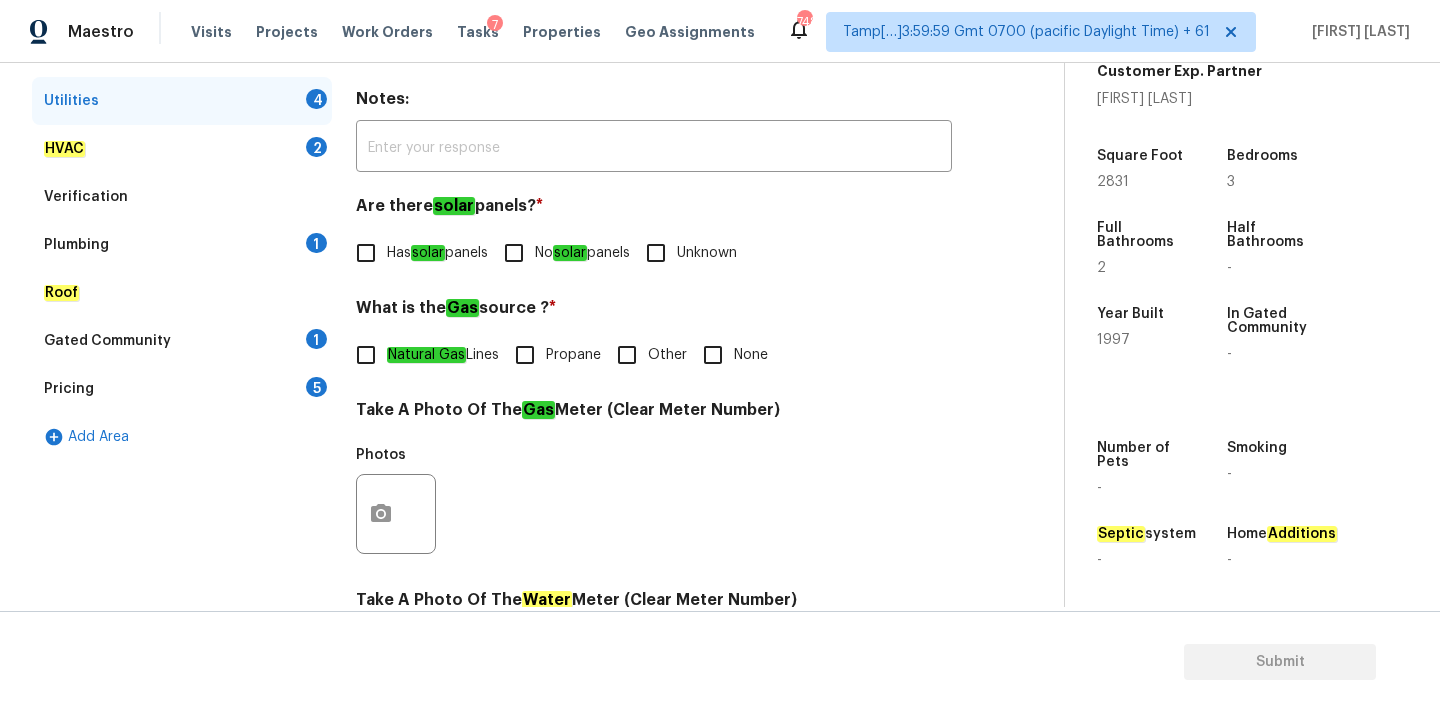 click on "No  solar  panels" at bounding box center (582, 253) 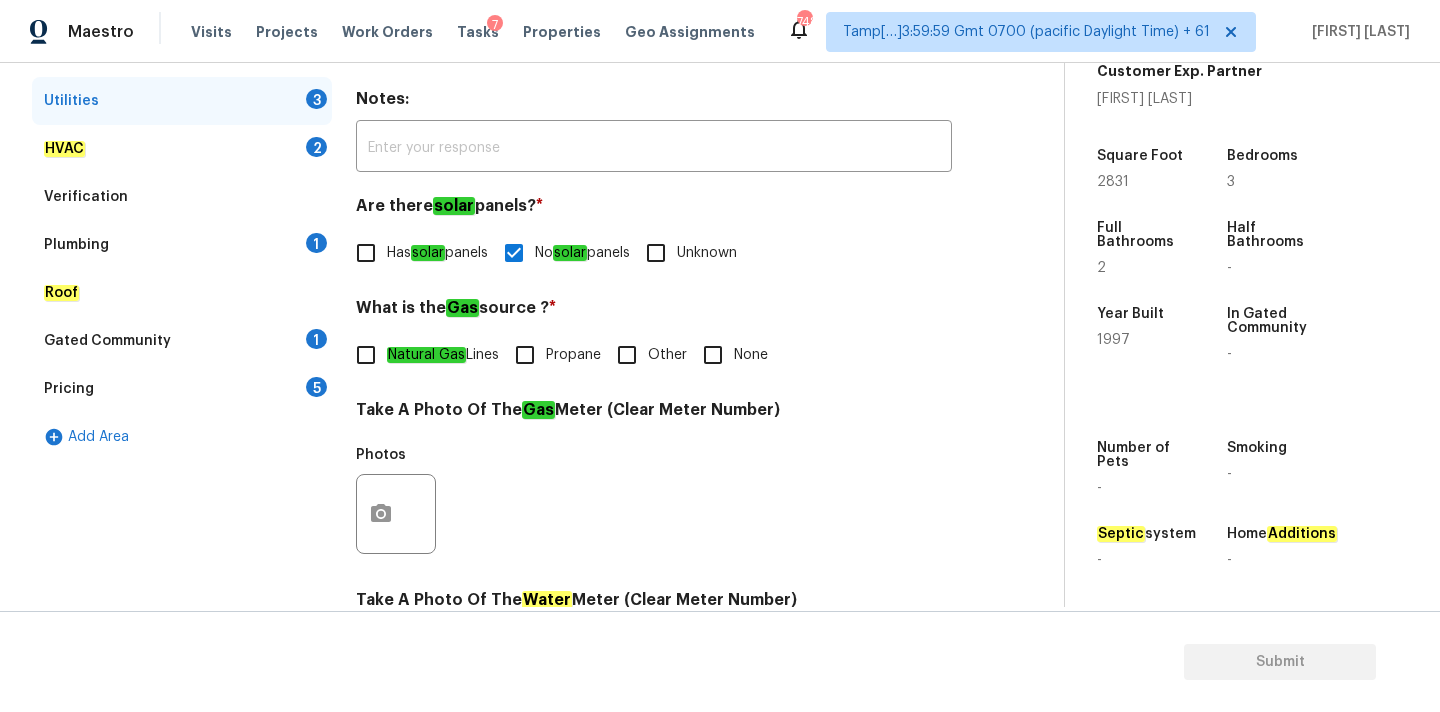 click on "Natural Gas  Lines" at bounding box center [443, 355] 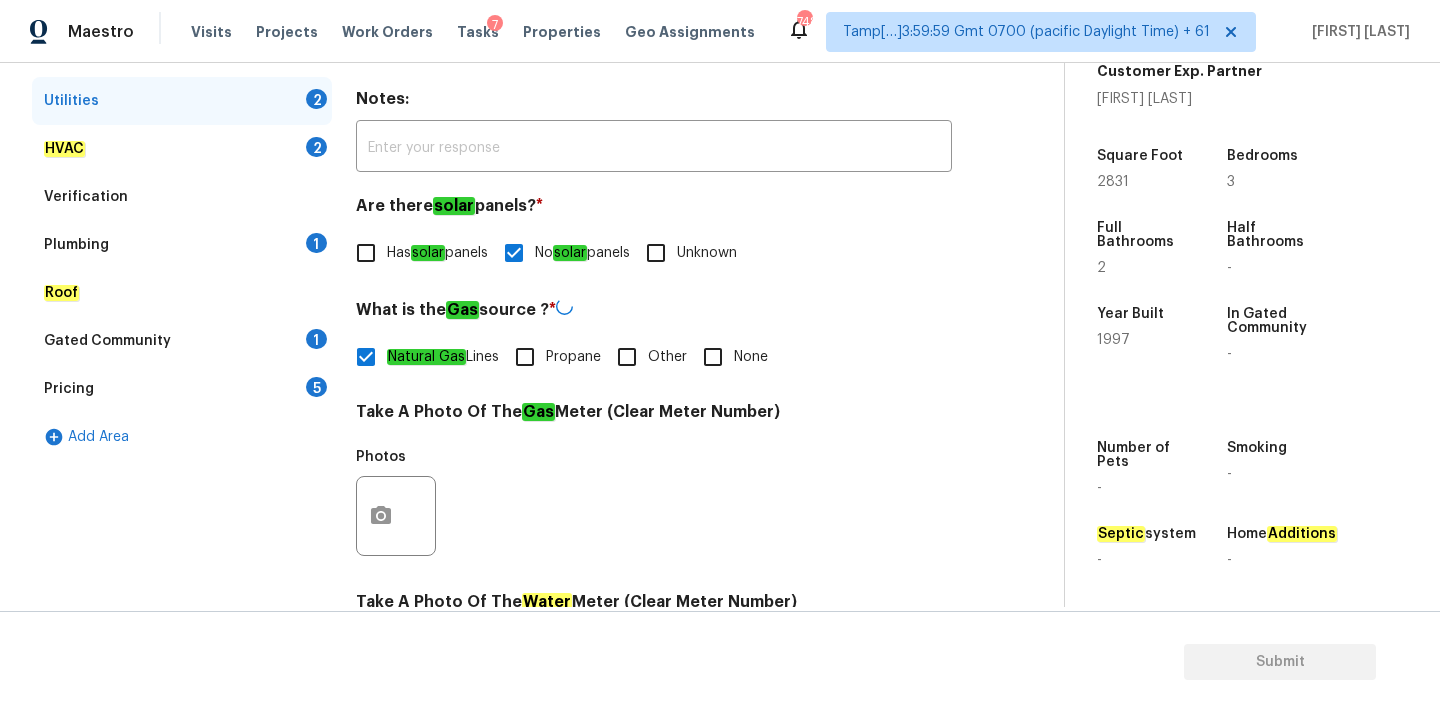 scroll, scrollTop: 793, scrollLeft: 0, axis: vertical 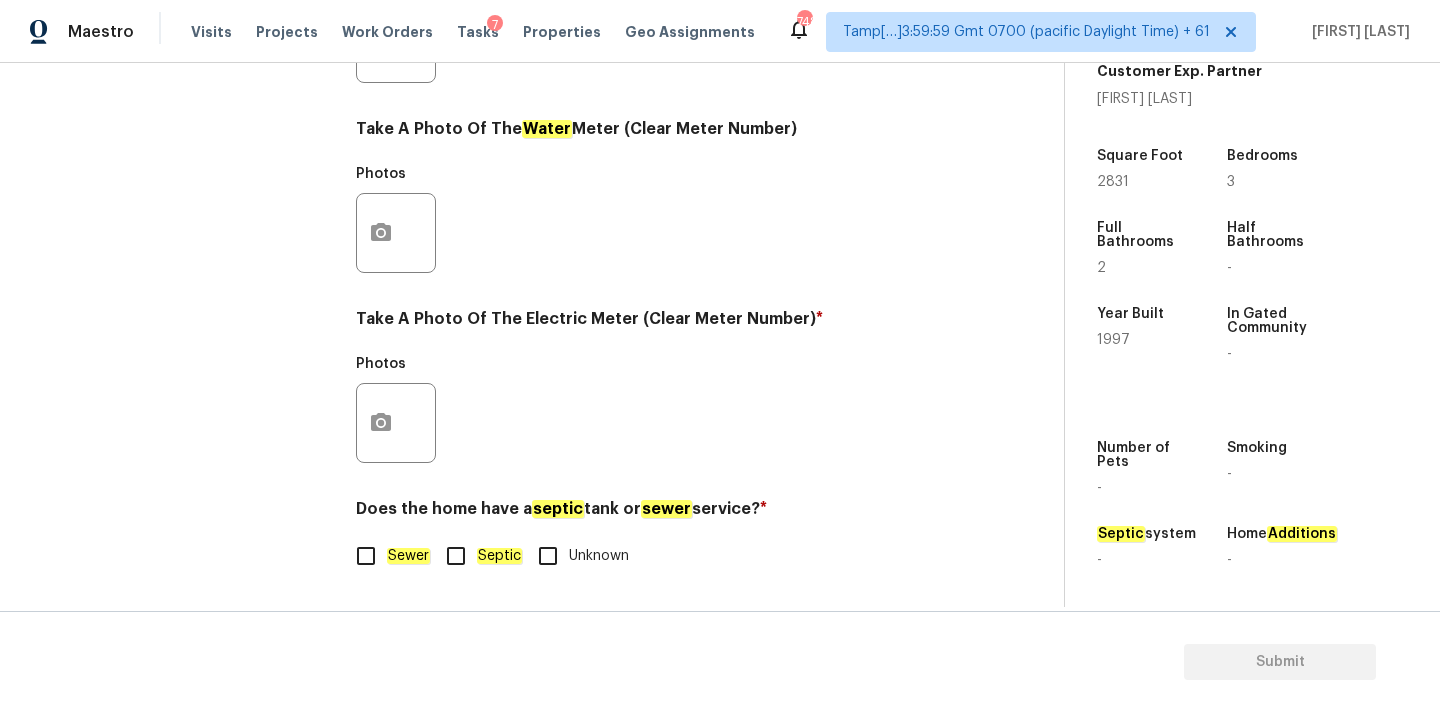 click on "Sewer" at bounding box center [387, 556] 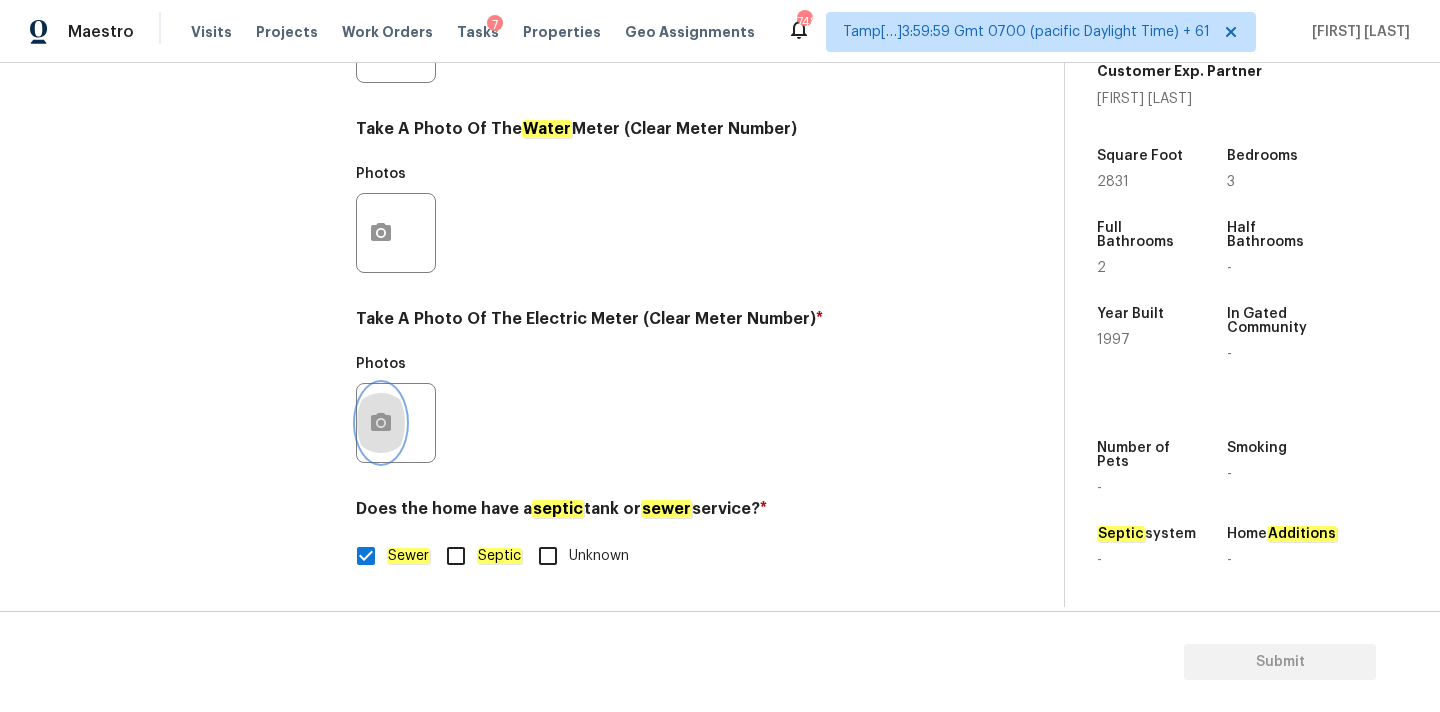 click 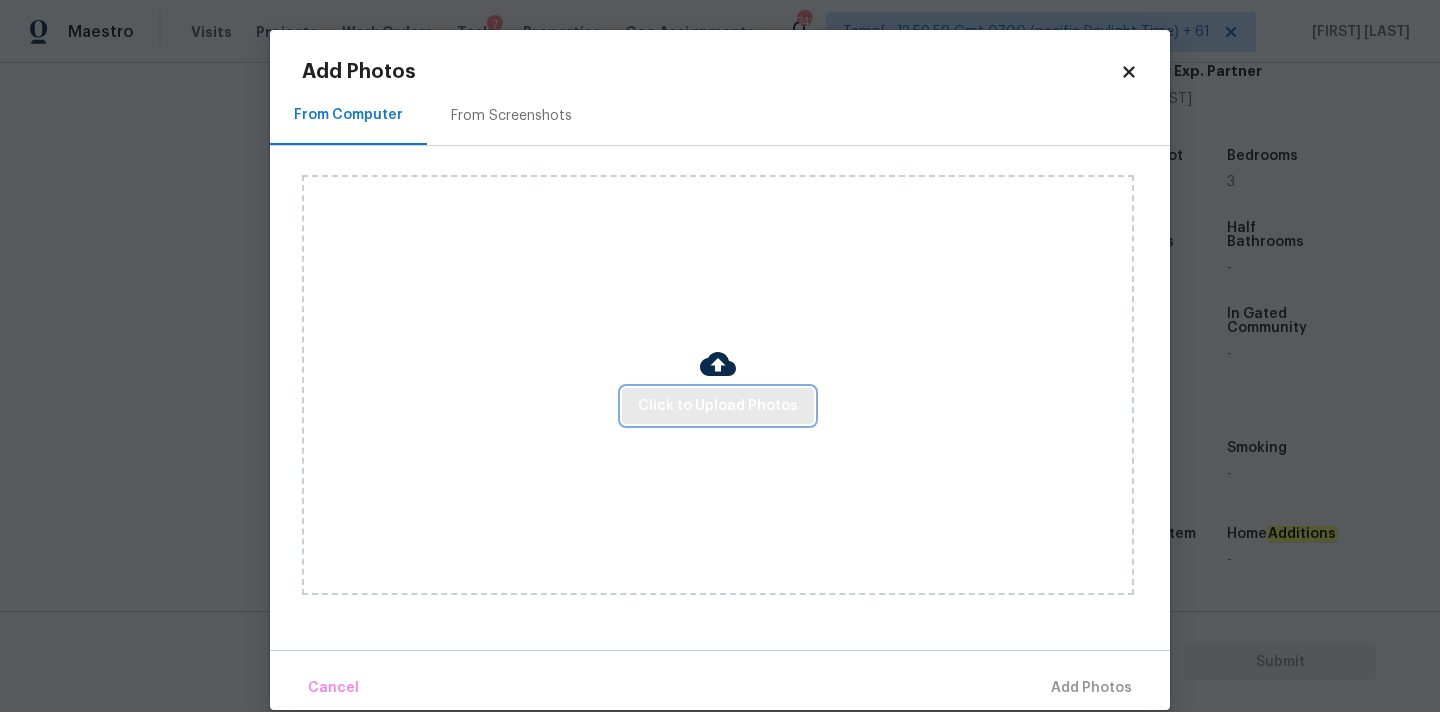 click on "Click to Upload Photos" at bounding box center [718, 406] 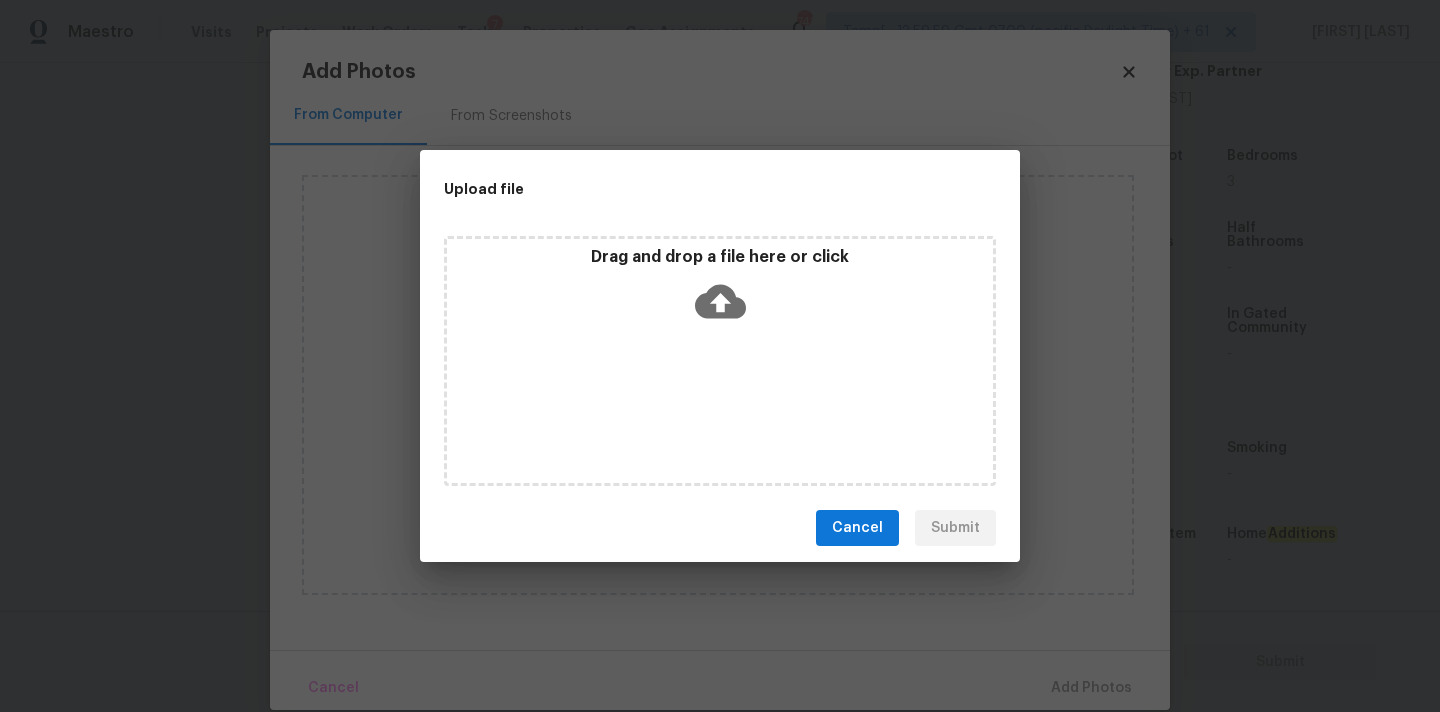 click 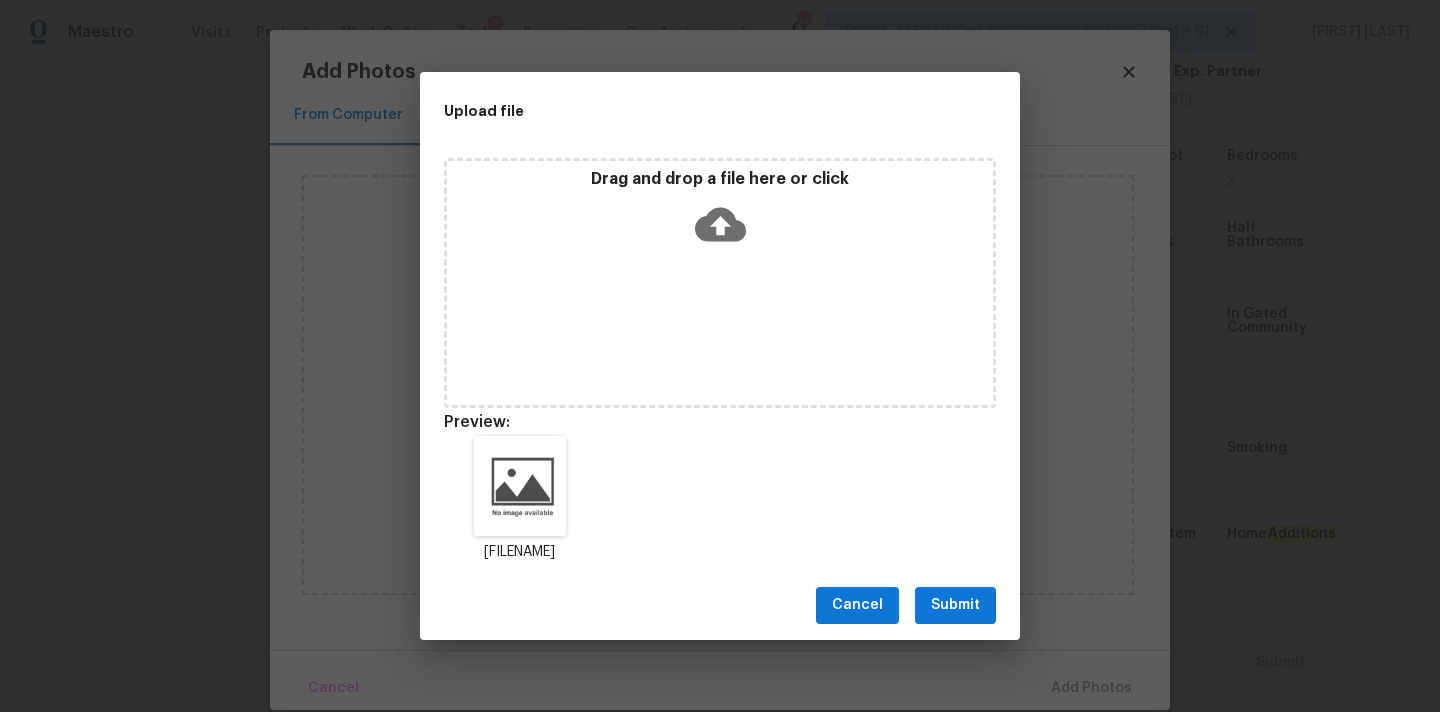 click on "Submit" at bounding box center [955, 605] 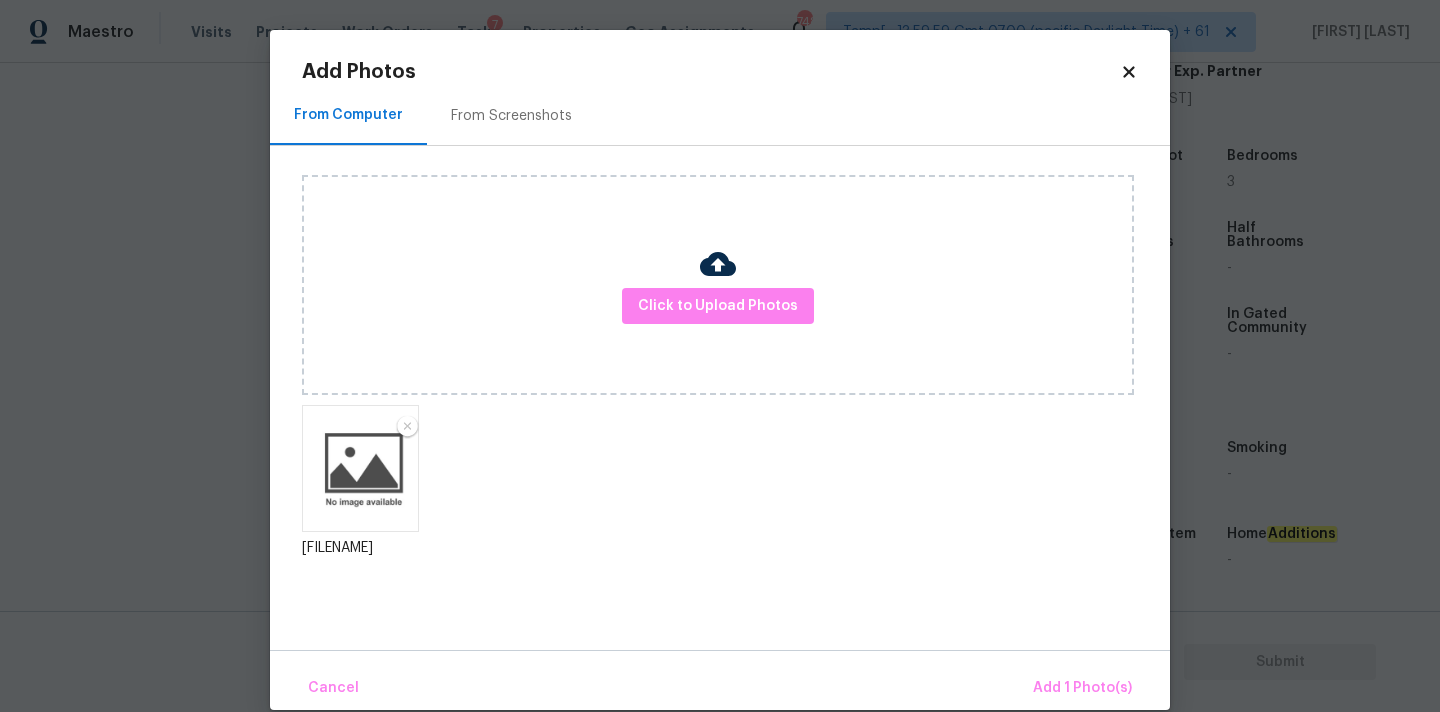 click on "Cancel Add 1 Photo(s)" at bounding box center [720, 680] 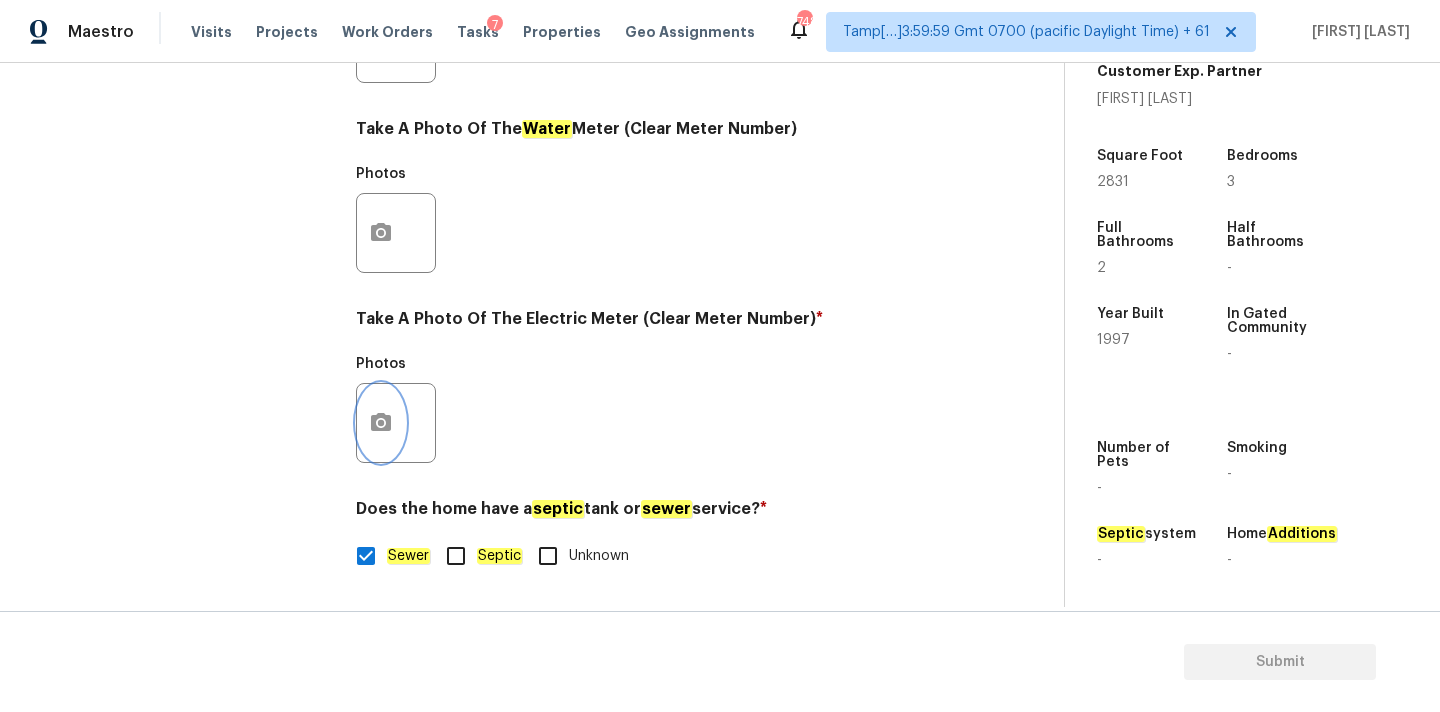 click at bounding box center (381, 423) 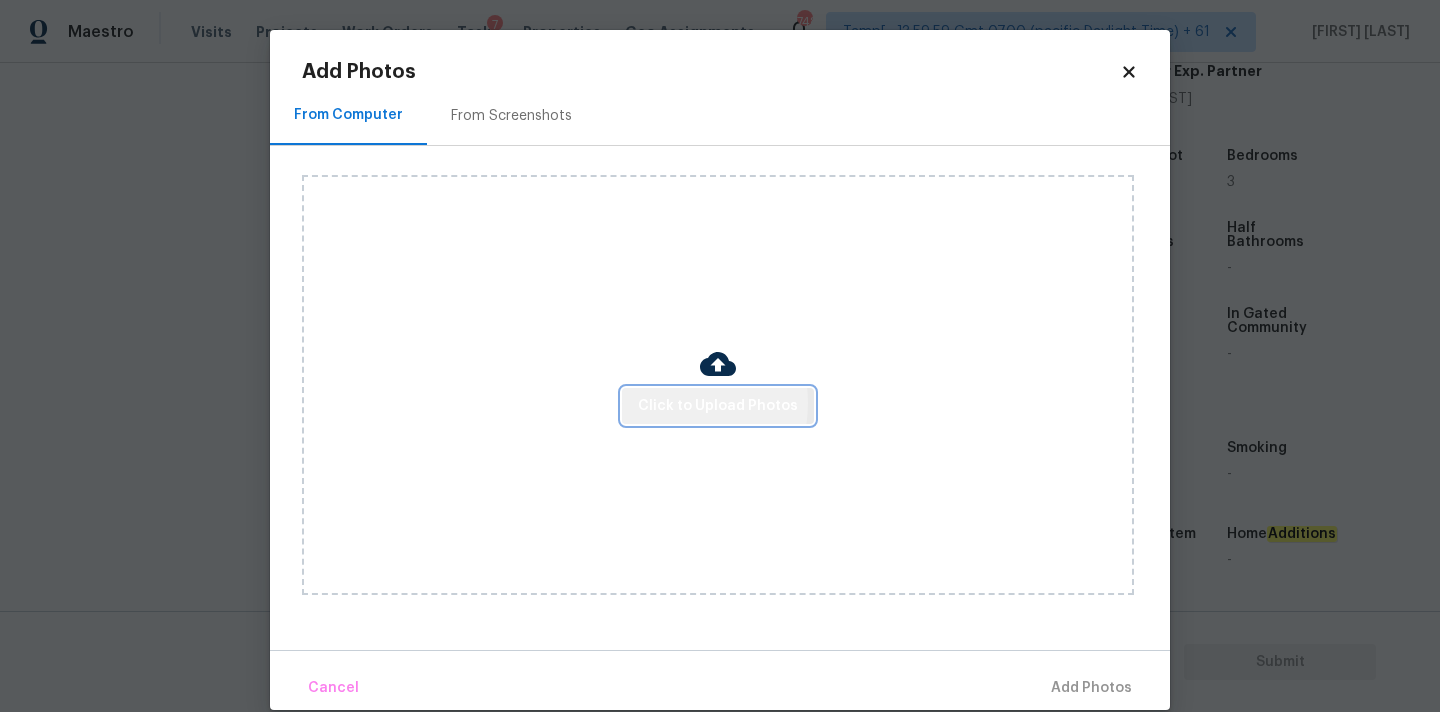 click on "Click to Upload Photos" at bounding box center [718, 406] 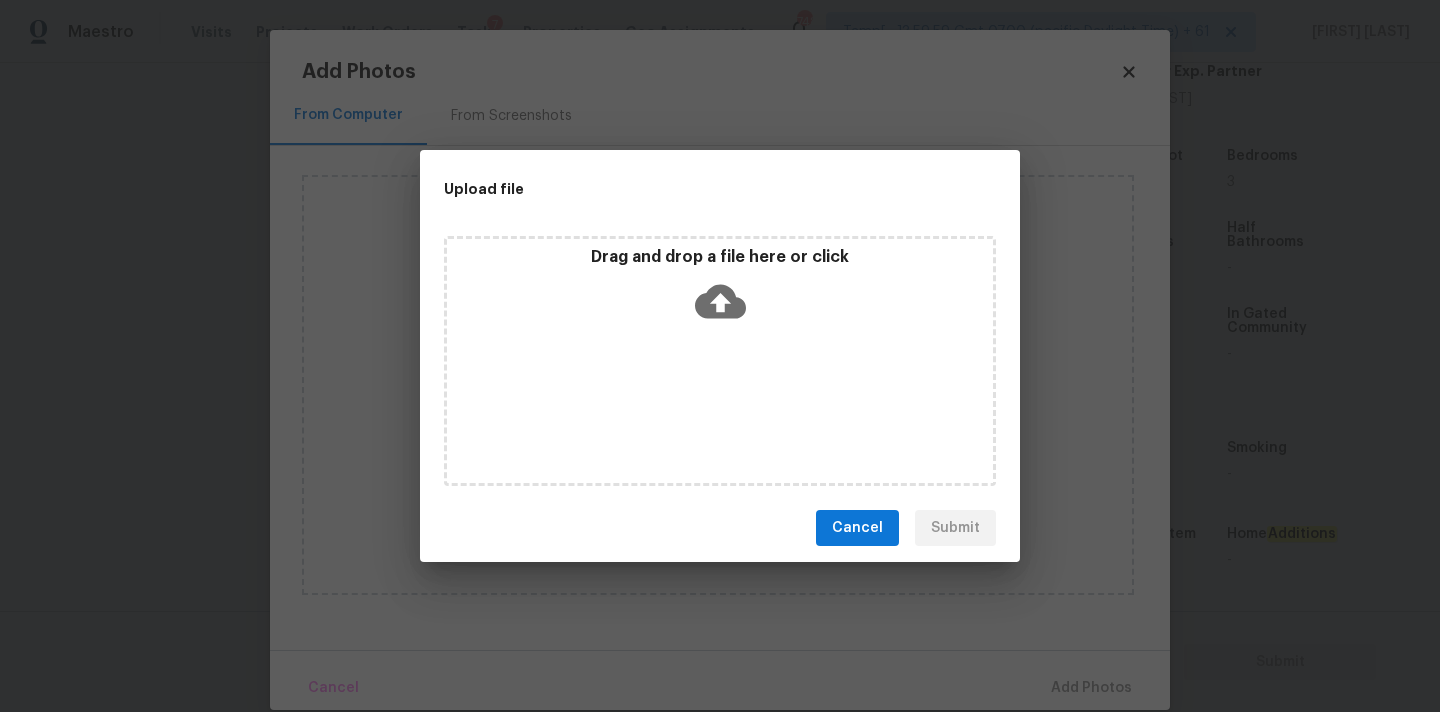 click 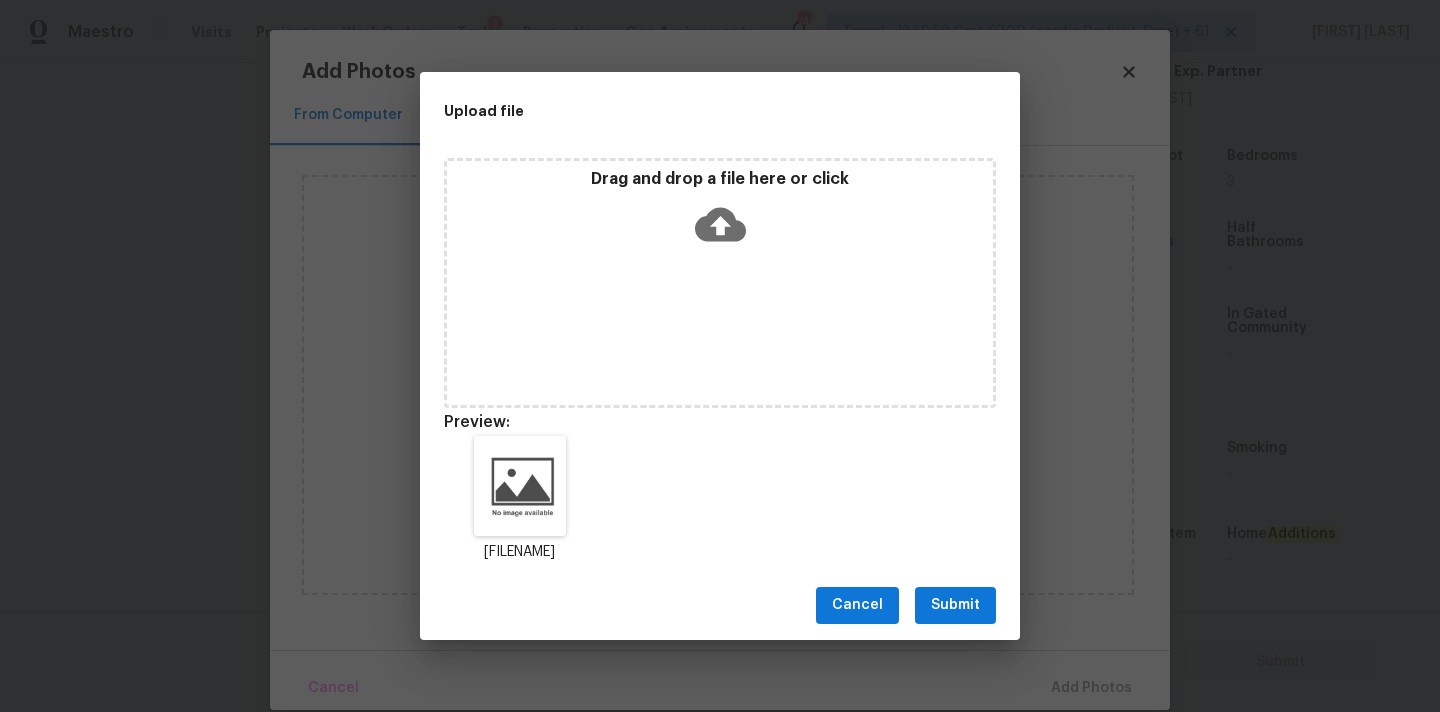 click on "Cancel Submit" at bounding box center (720, 605) 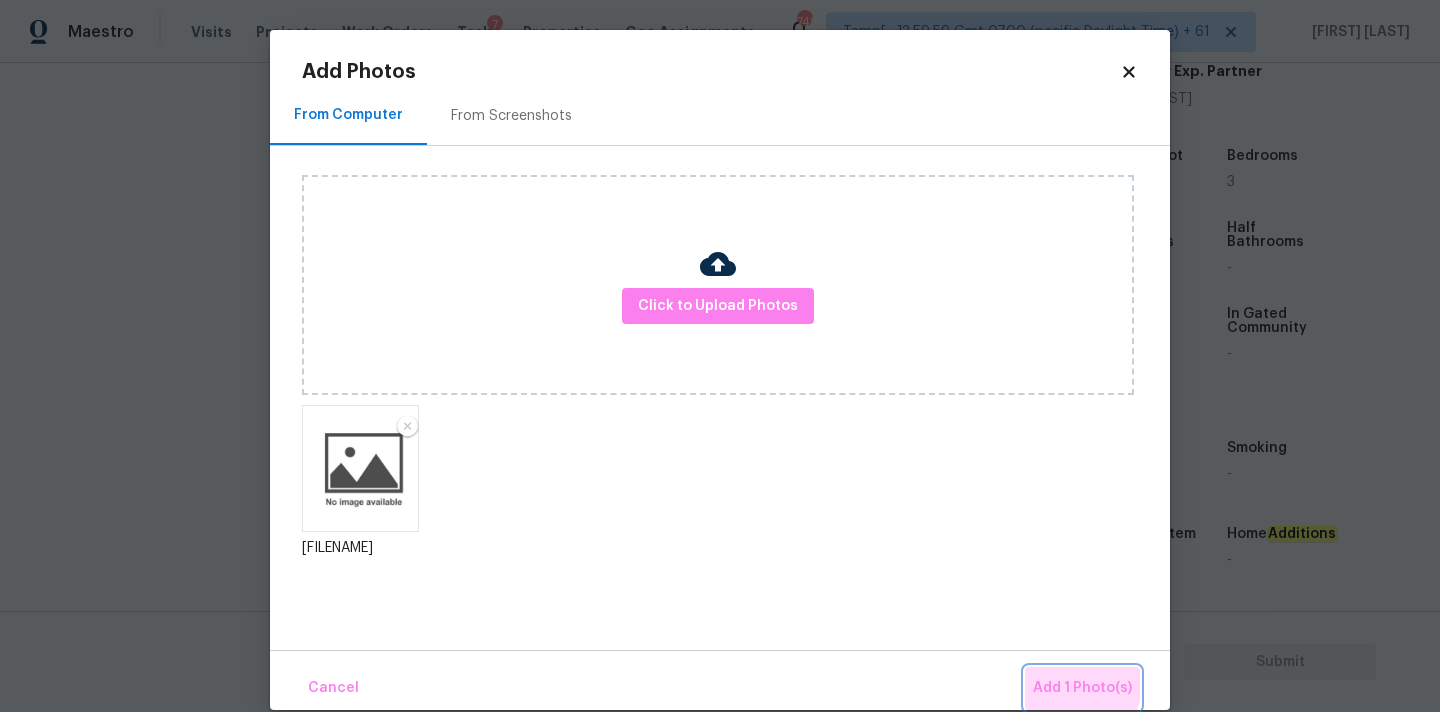 click on "Add 1 Photo(s)" at bounding box center [1082, 688] 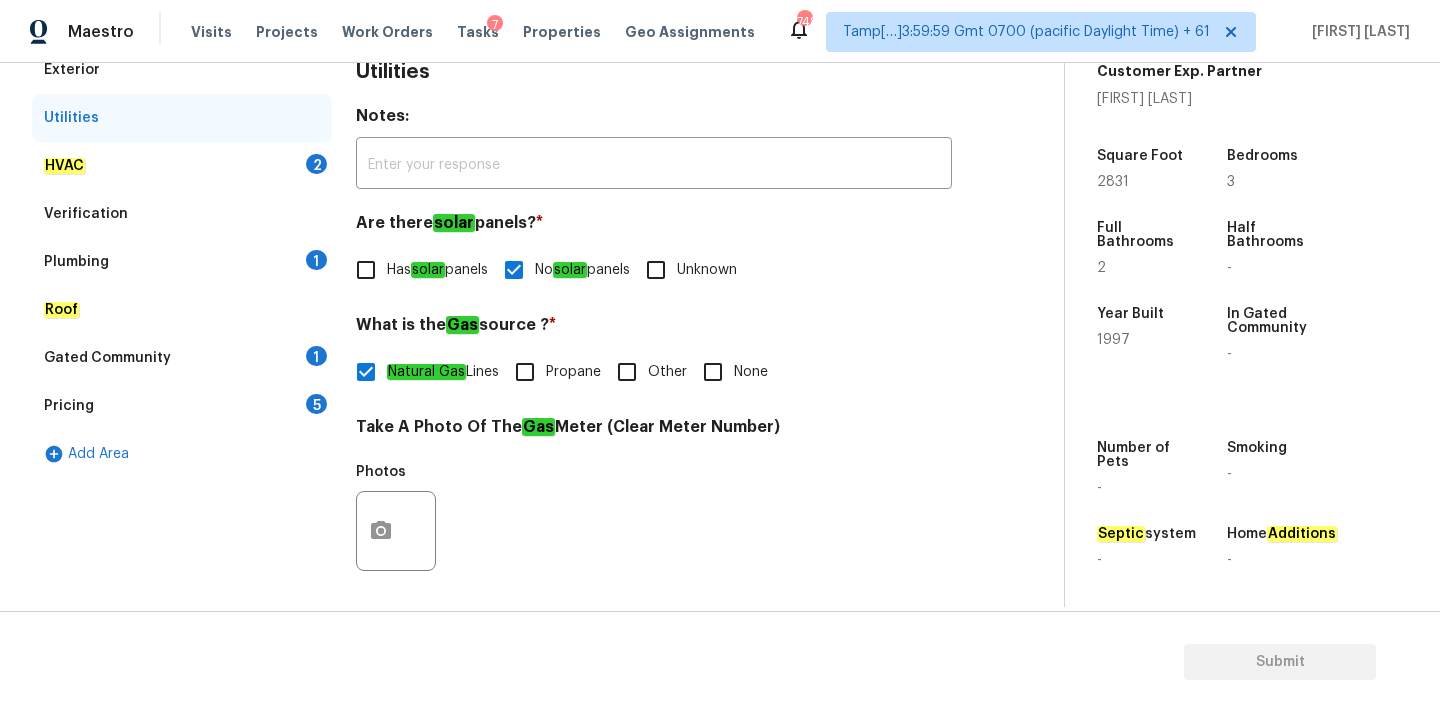 scroll, scrollTop: 236, scrollLeft: 0, axis: vertical 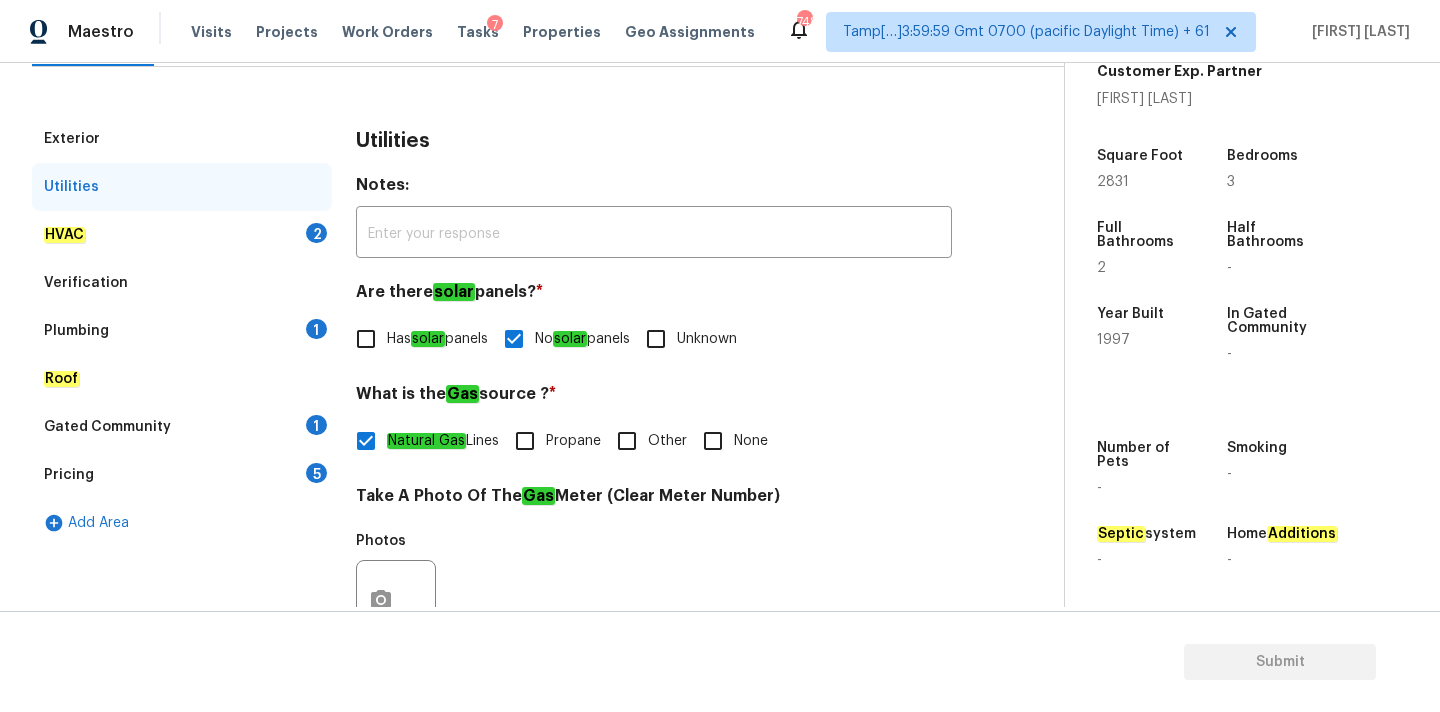 click on "HVAC 2" at bounding box center [182, 235] 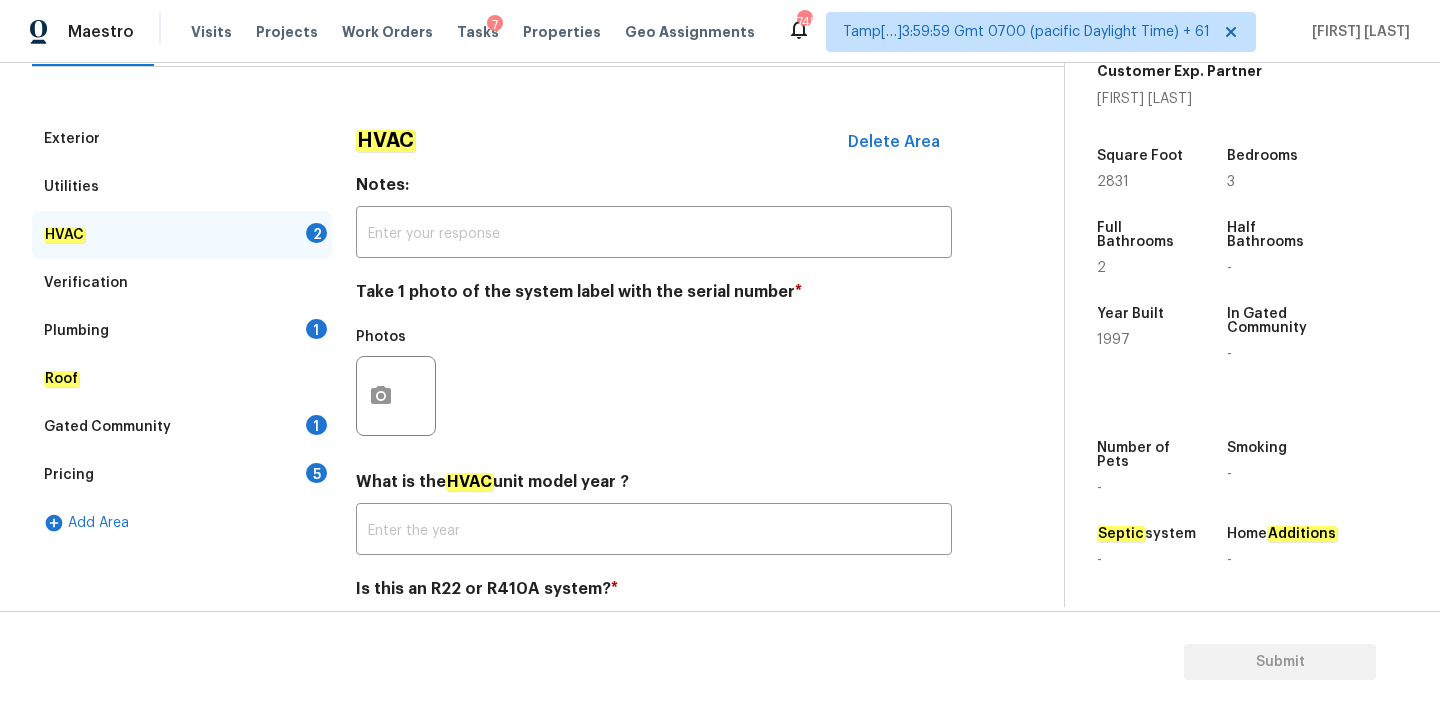 scroll, scrollTop: 317, scrollLeft: 0, axis: vertical 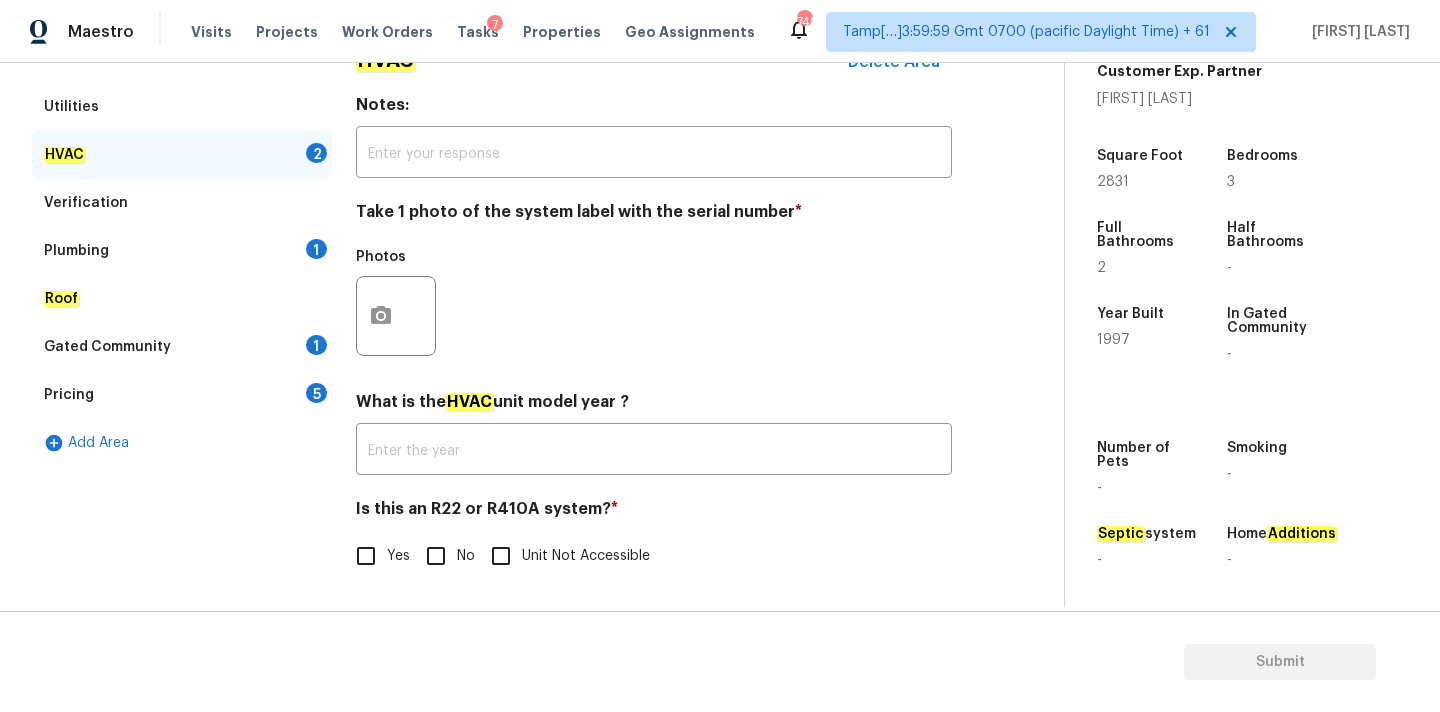 click on "Yes" at bounding box center (377, 556) 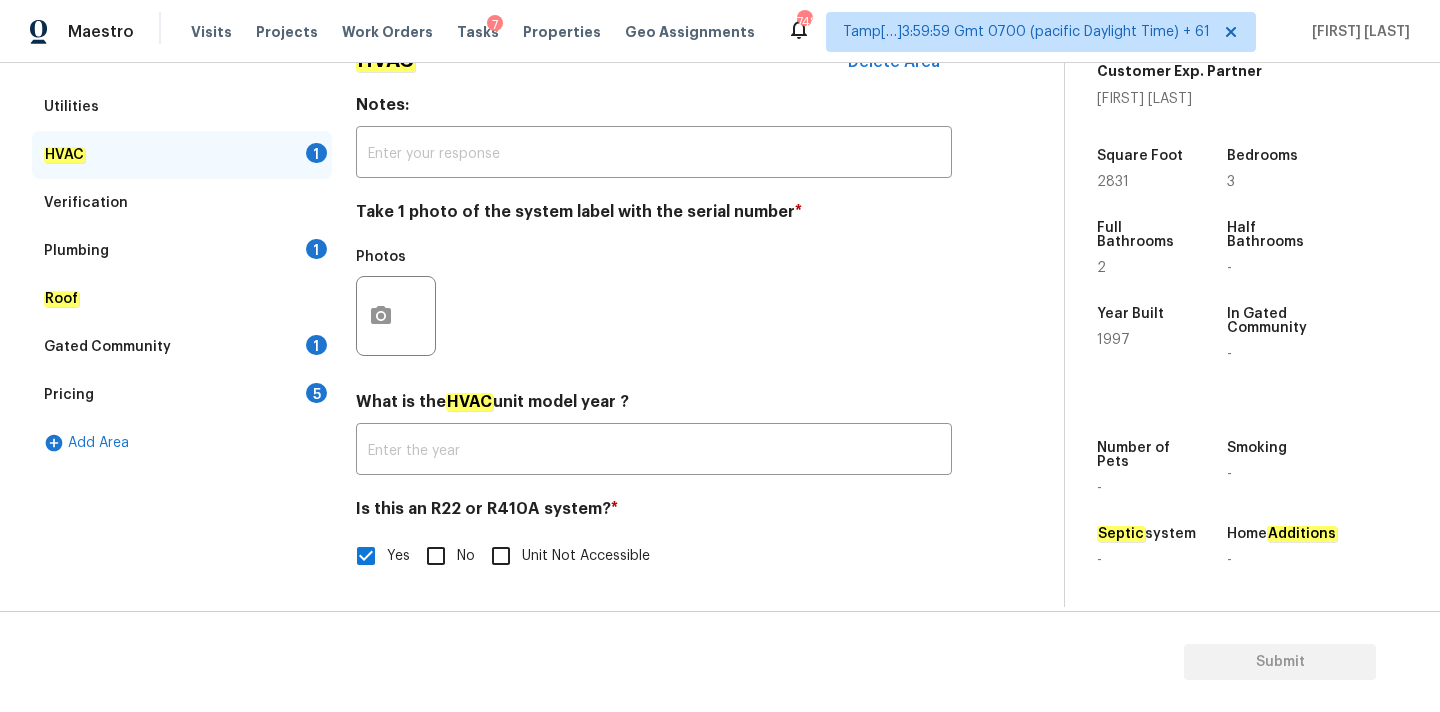 click on "No" at bounding box center (436, 556) 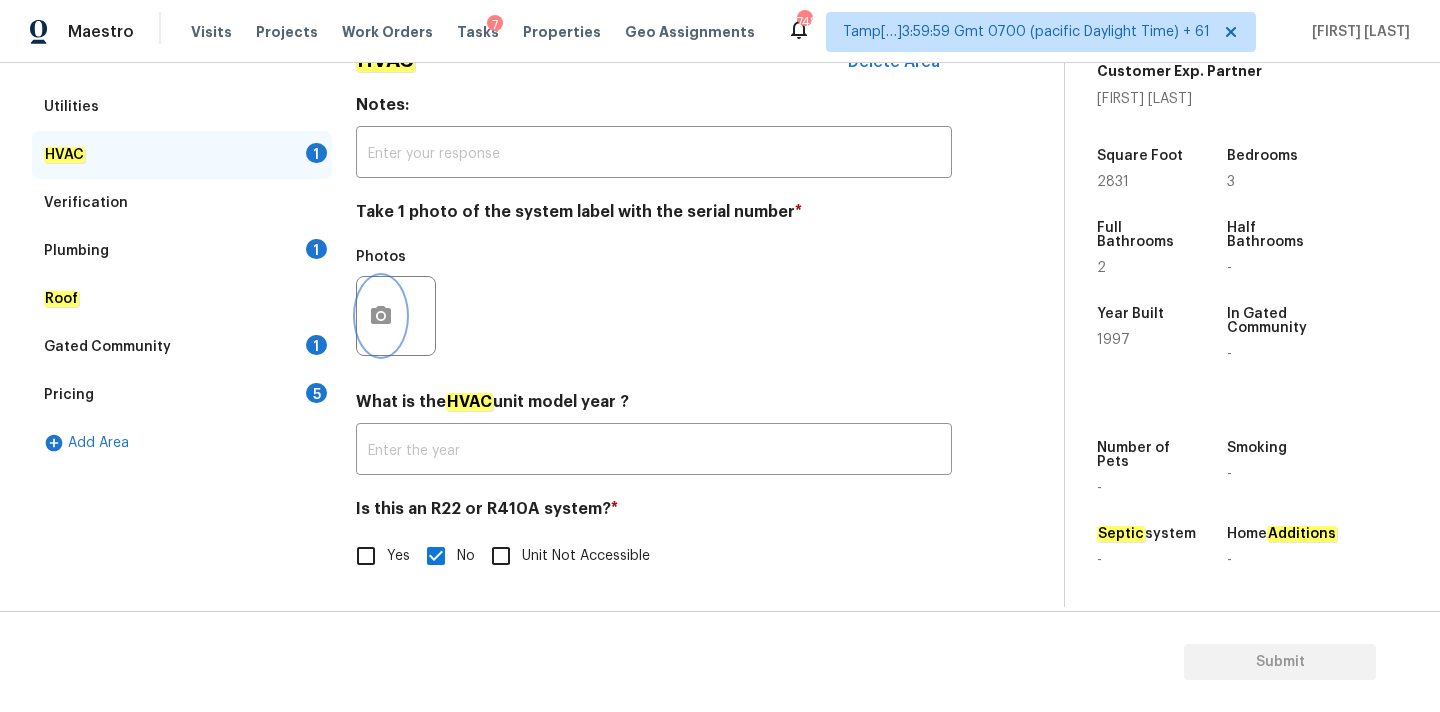 click at bounding box center [381, 316] 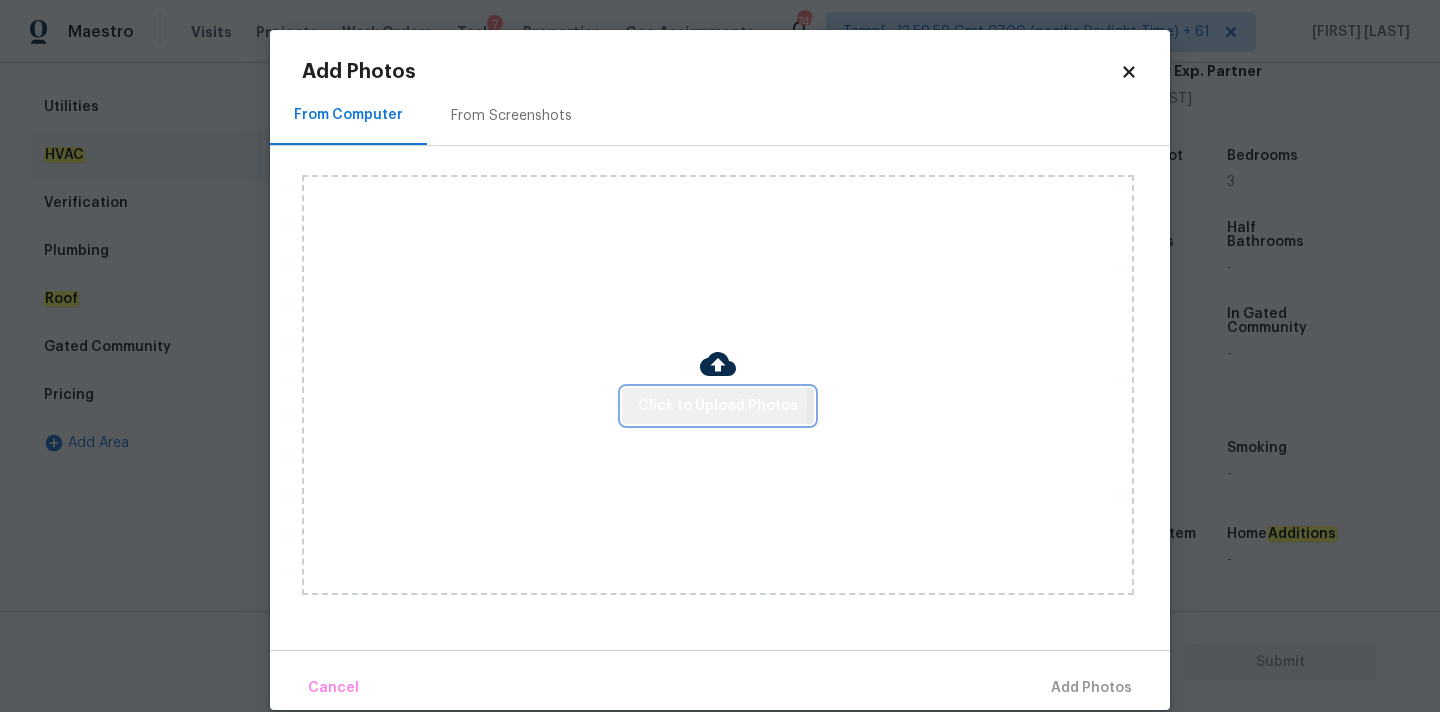 click on "Click to Upload Photos" at bounding box center (718, 406) 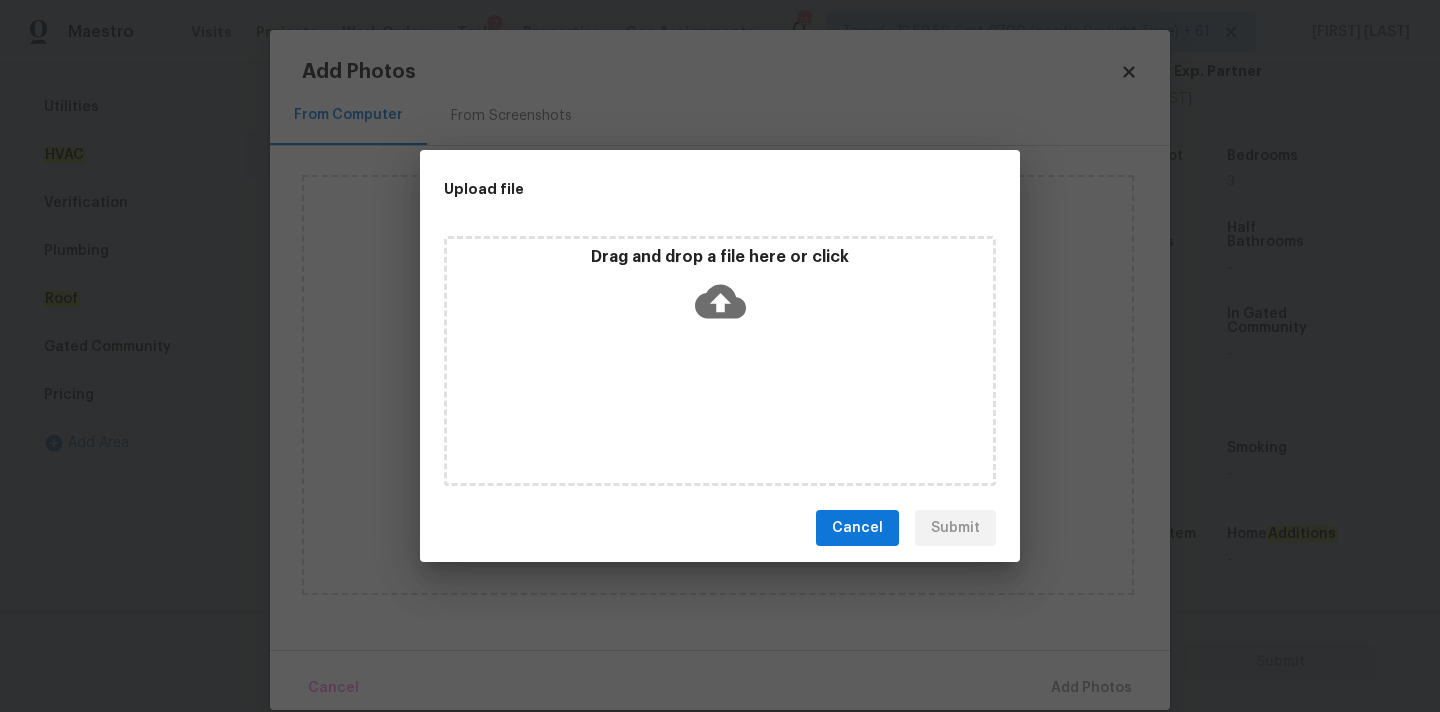 click 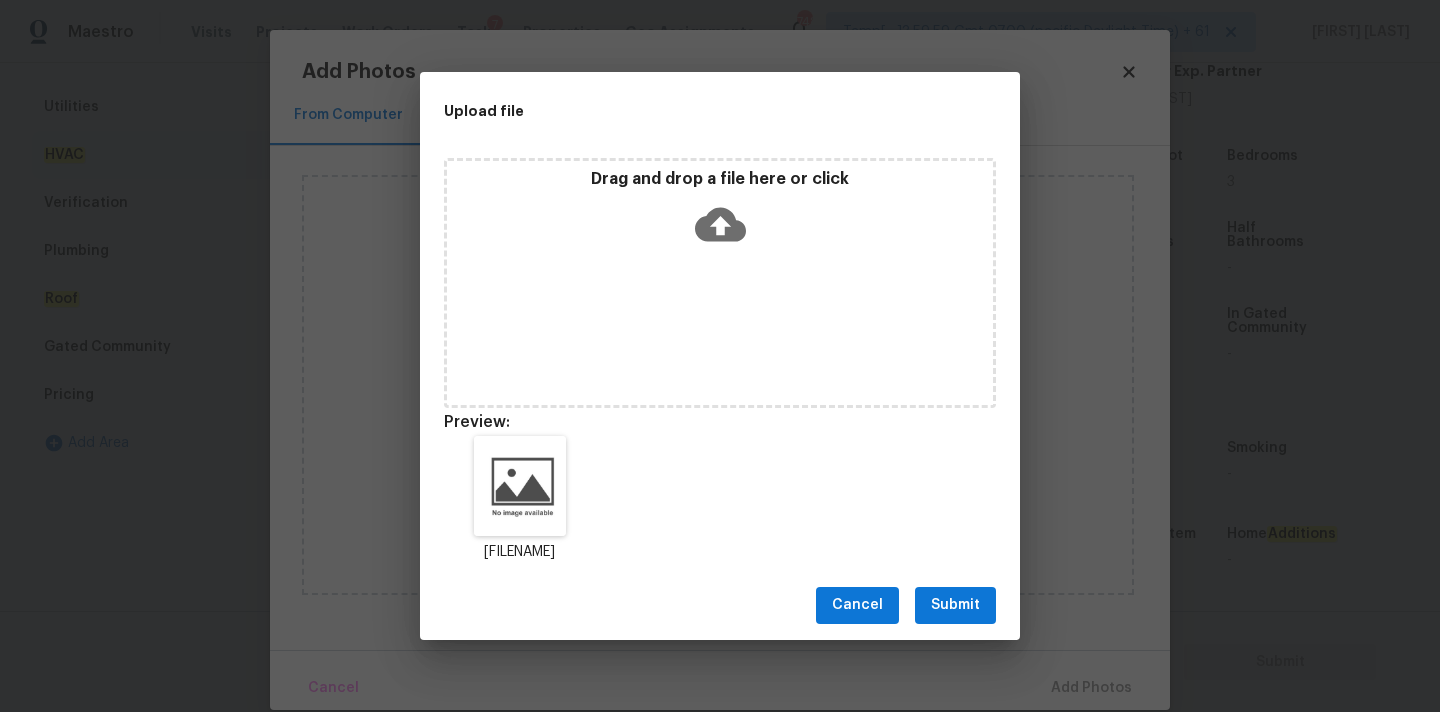 click on "Submit" at bounding box center (955, 605) 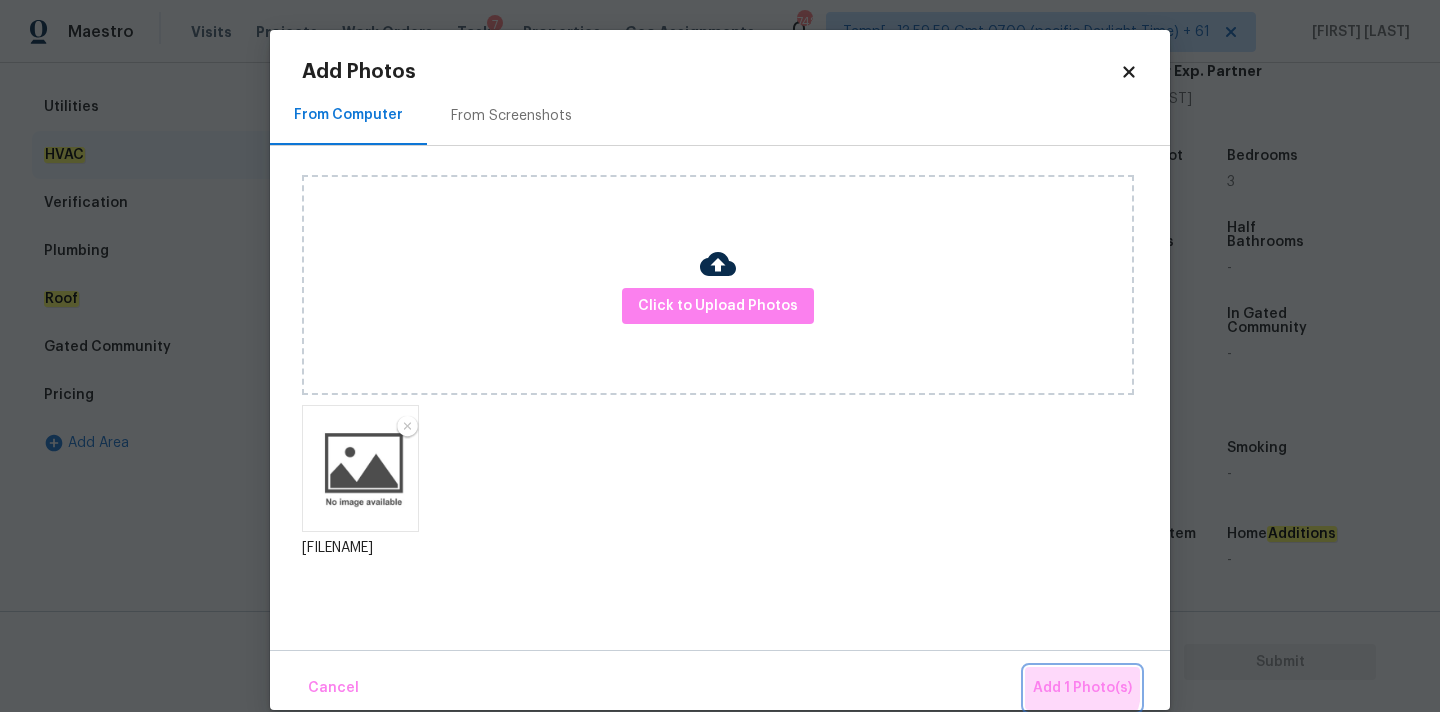 click on "Add 1 Photo(s)" at bounding box center [1082, 688] 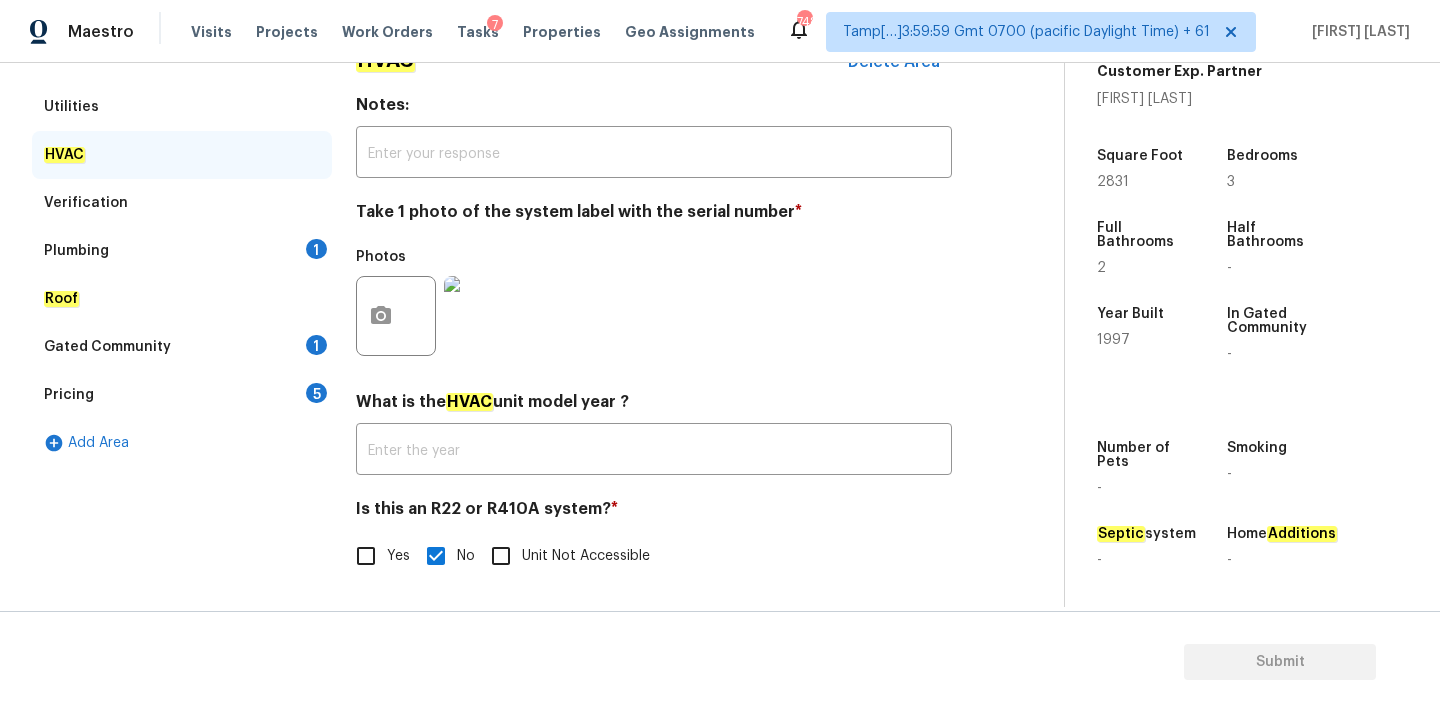 click on "Plumbing 1" at bounding box center (182, 251) 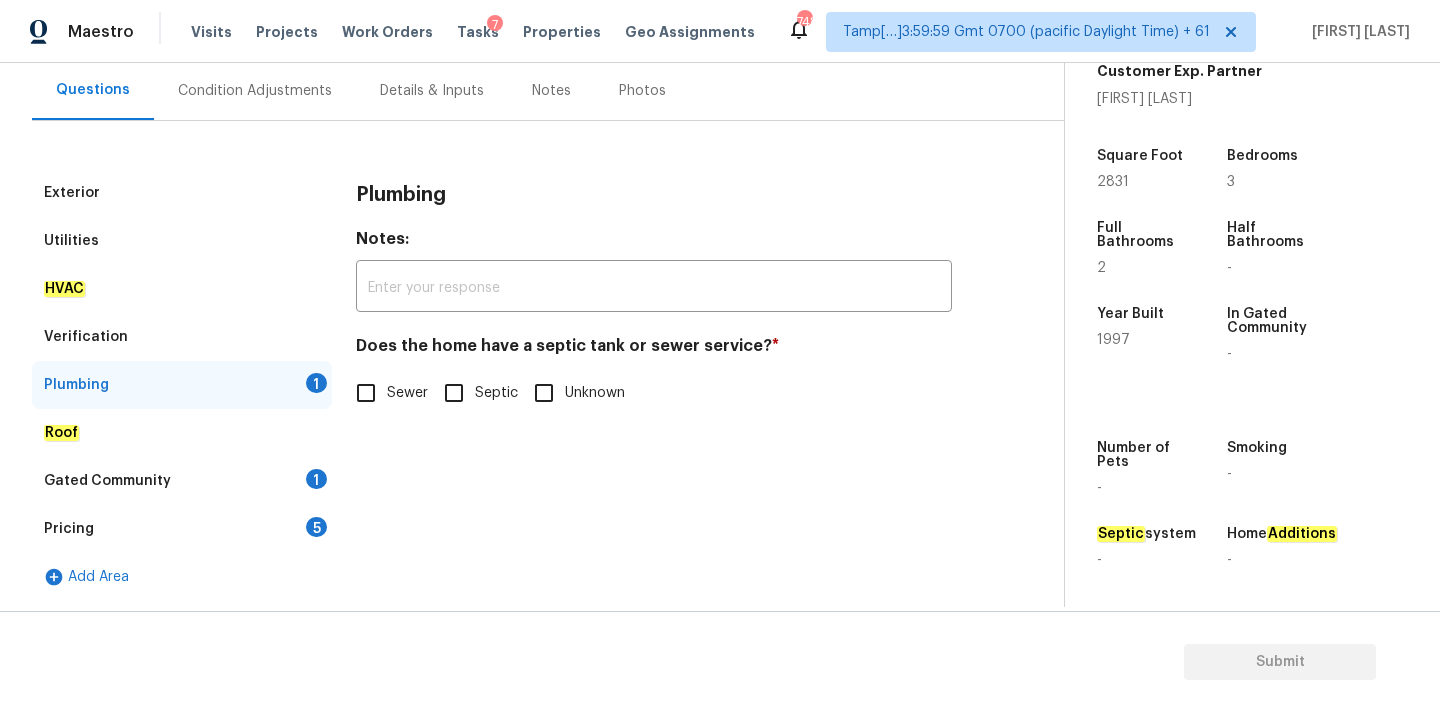 scroll, scrollTop: 182, scrollLeft: 0, axis: vertical 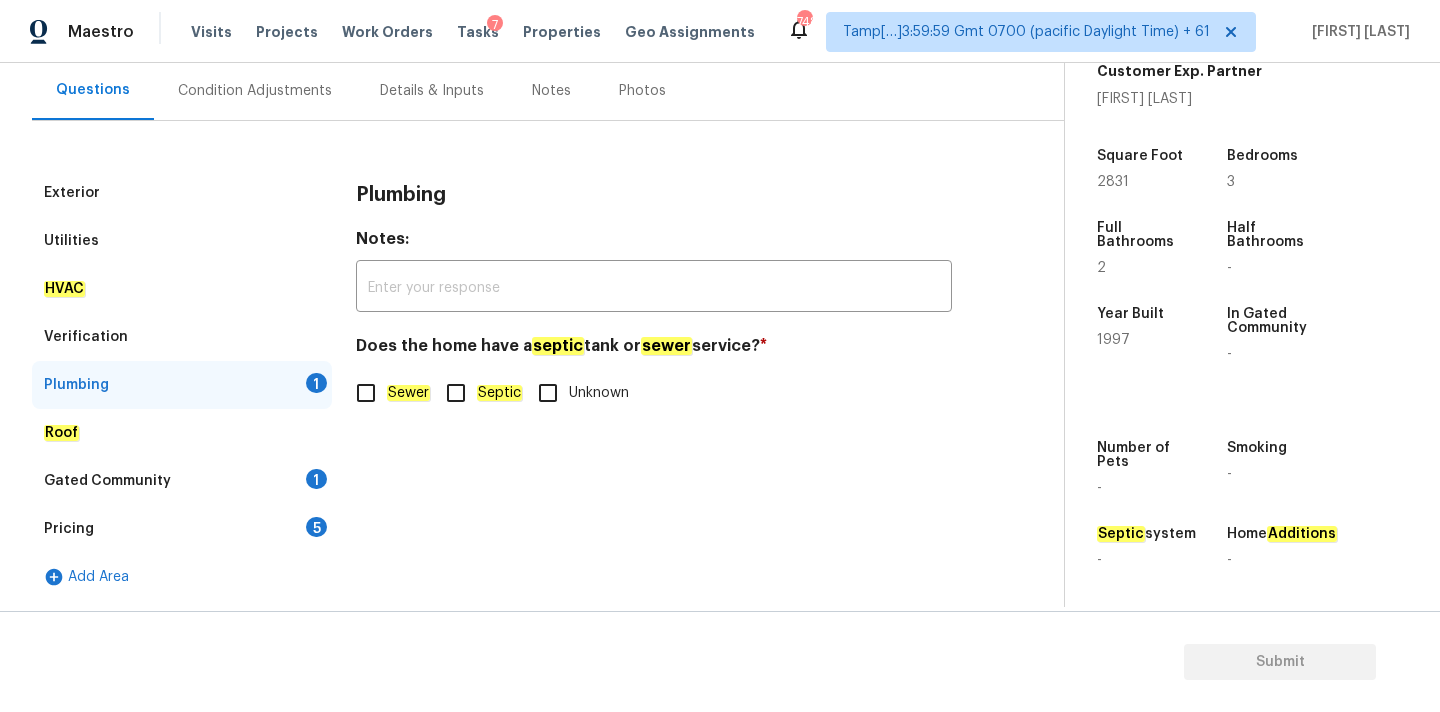 click on "Sewer" at bounding box center (387, 393) 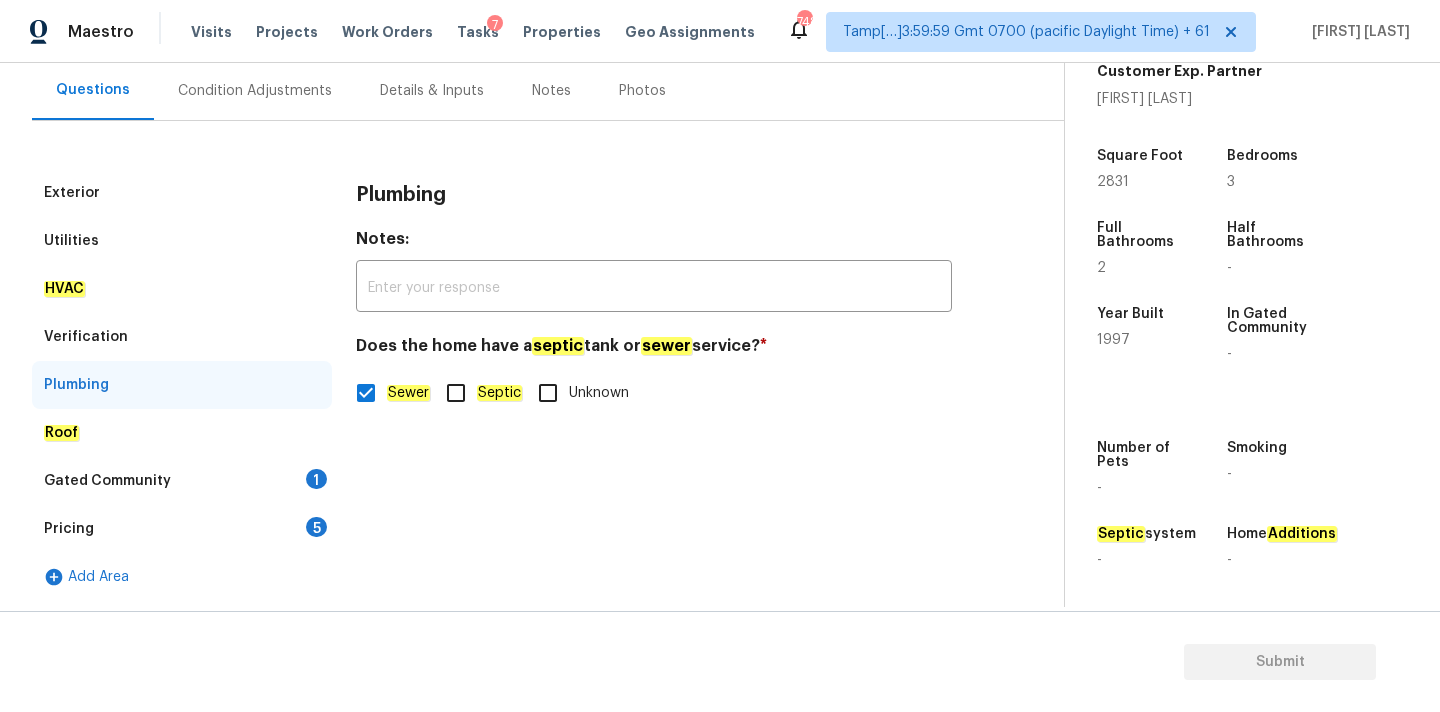 click on "Gated Community 1" at bounding box center [182, 481] 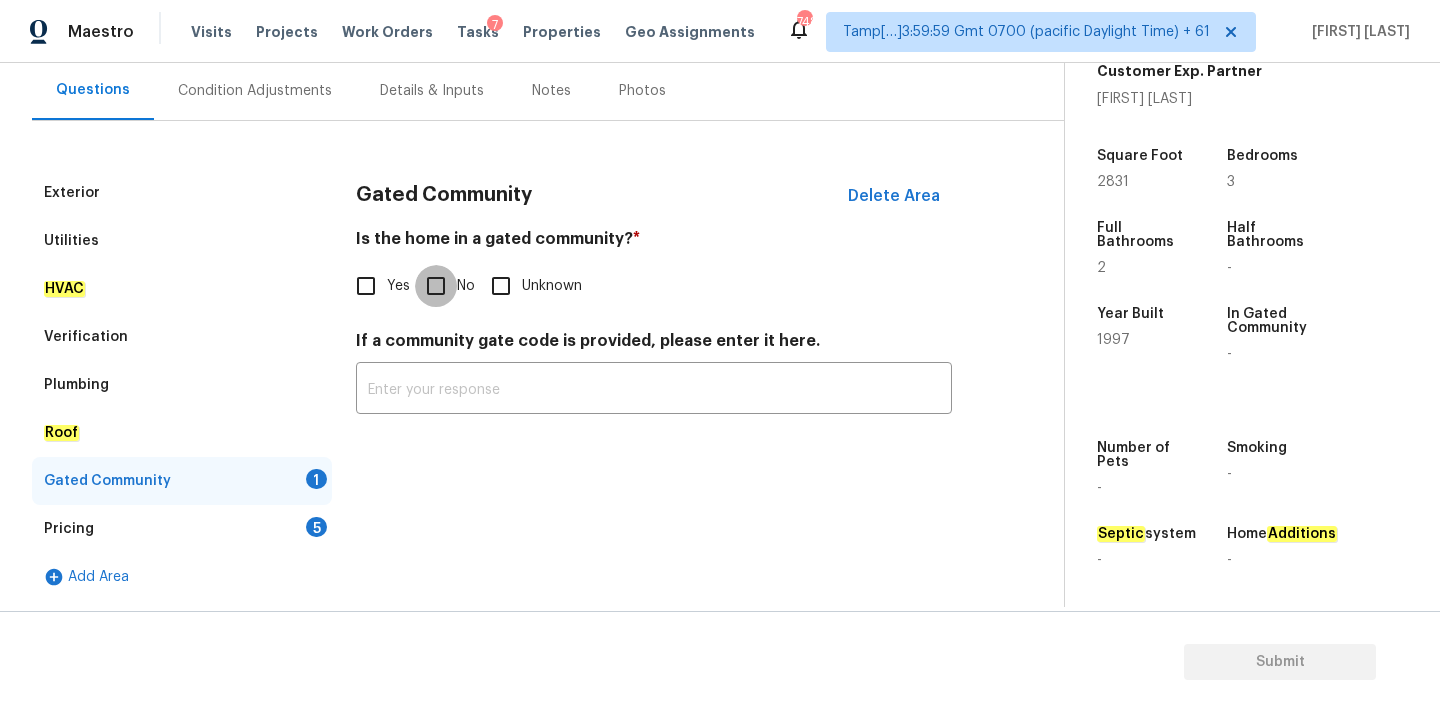 click on "No" at bounding box center [436, 286] 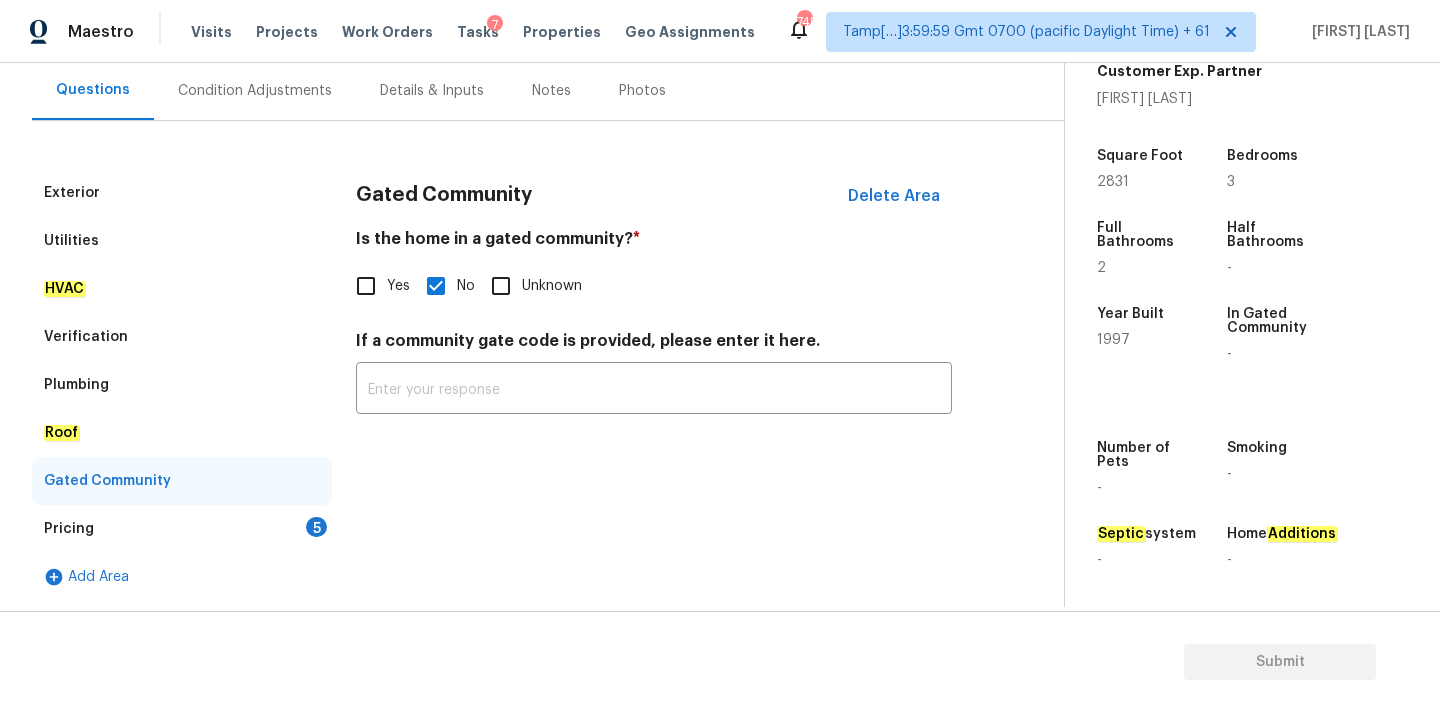 click on "Pricing 5" at bounding box center [182, 529] 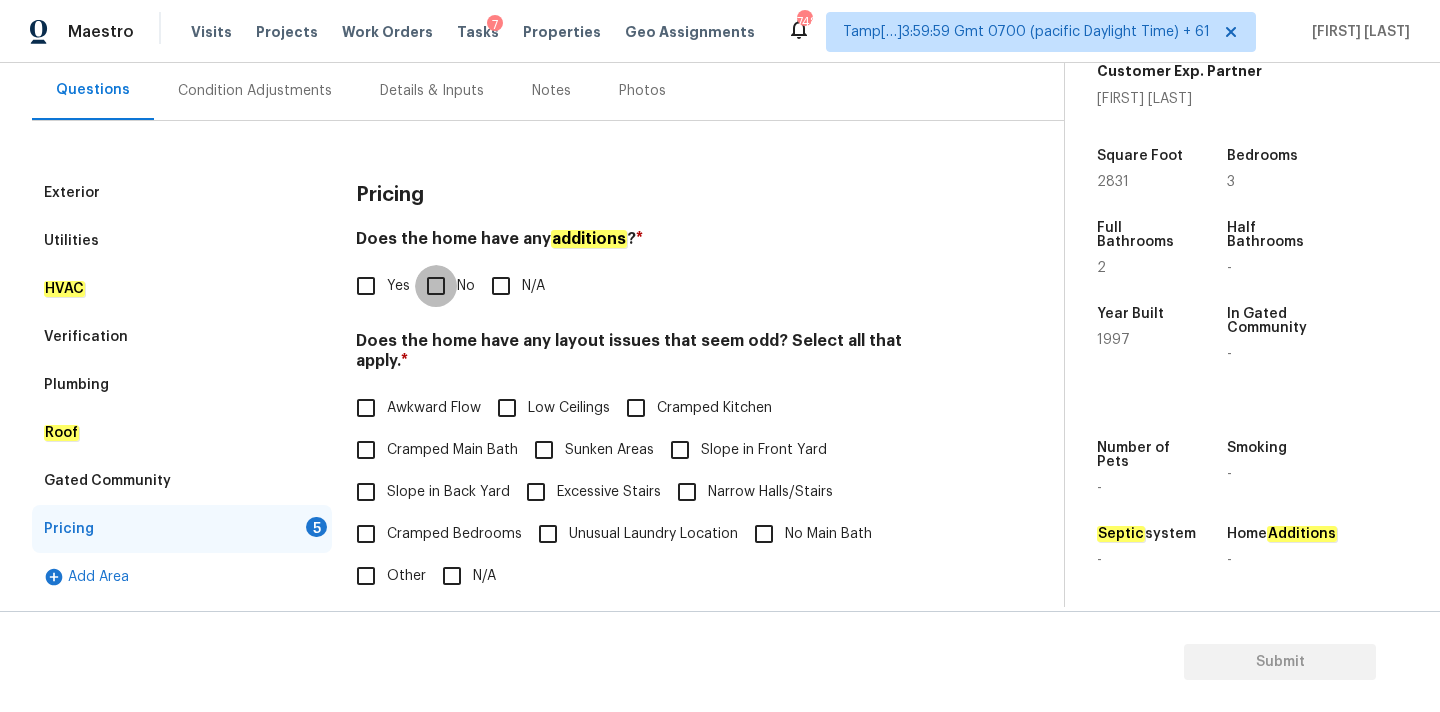 click on "No" at bounding box center (436, 286) 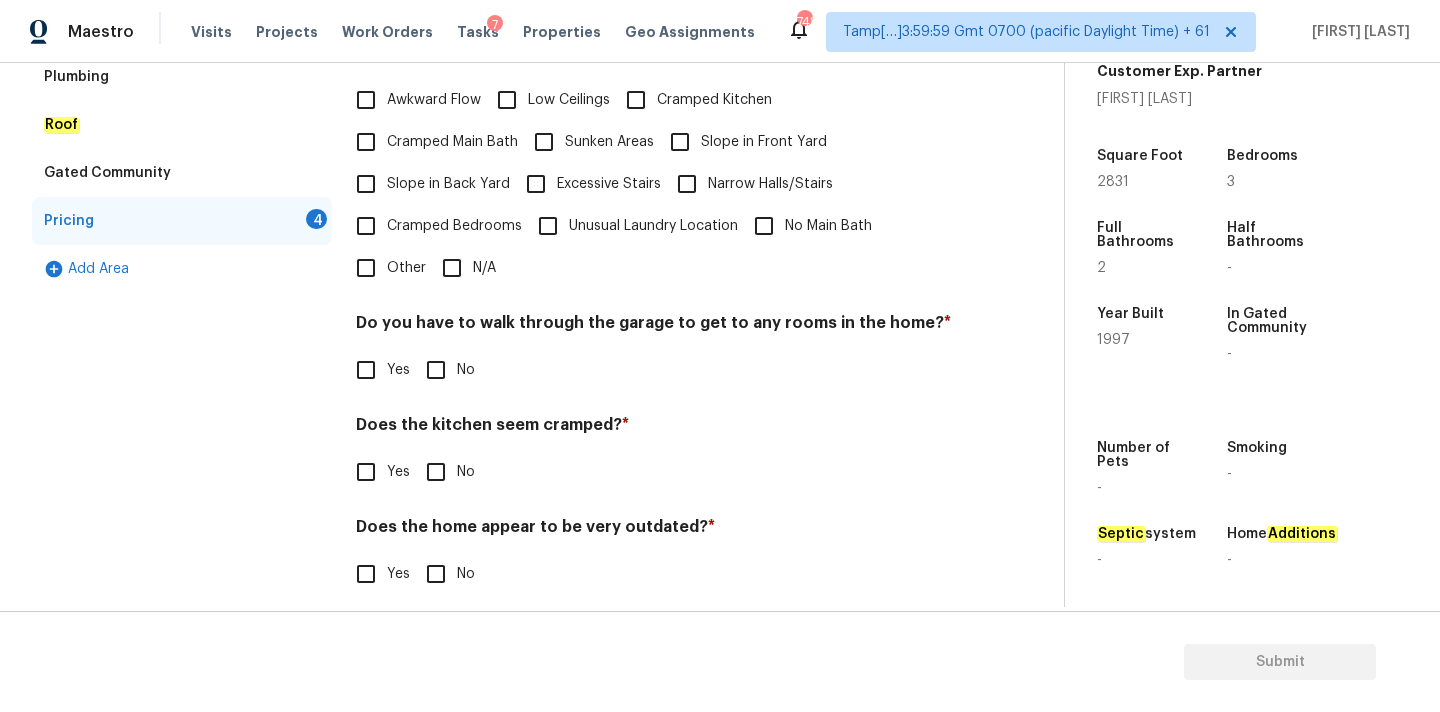 scroll, scrollTop: 488, scrollLeft: 0, axis: vertical 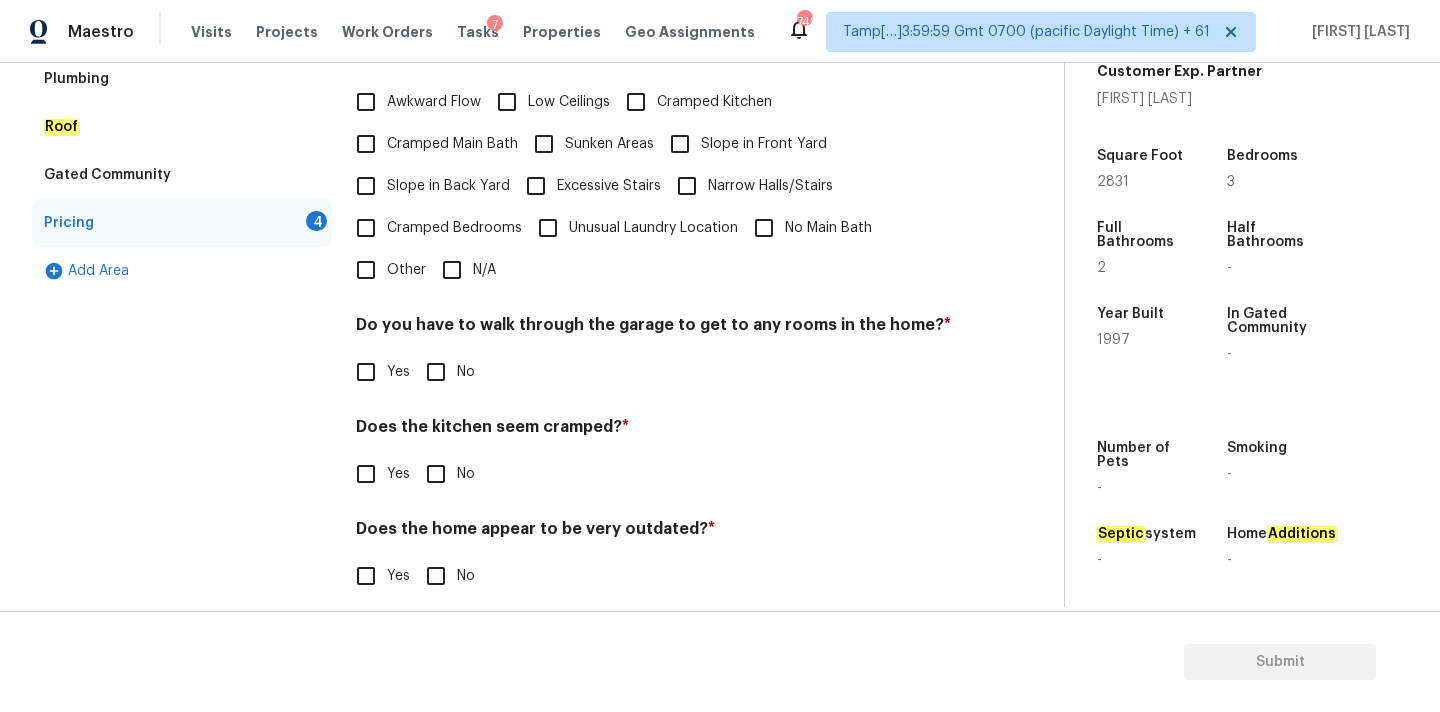 click on "Cramped Bedrooms" at bounding box center [433, 228] 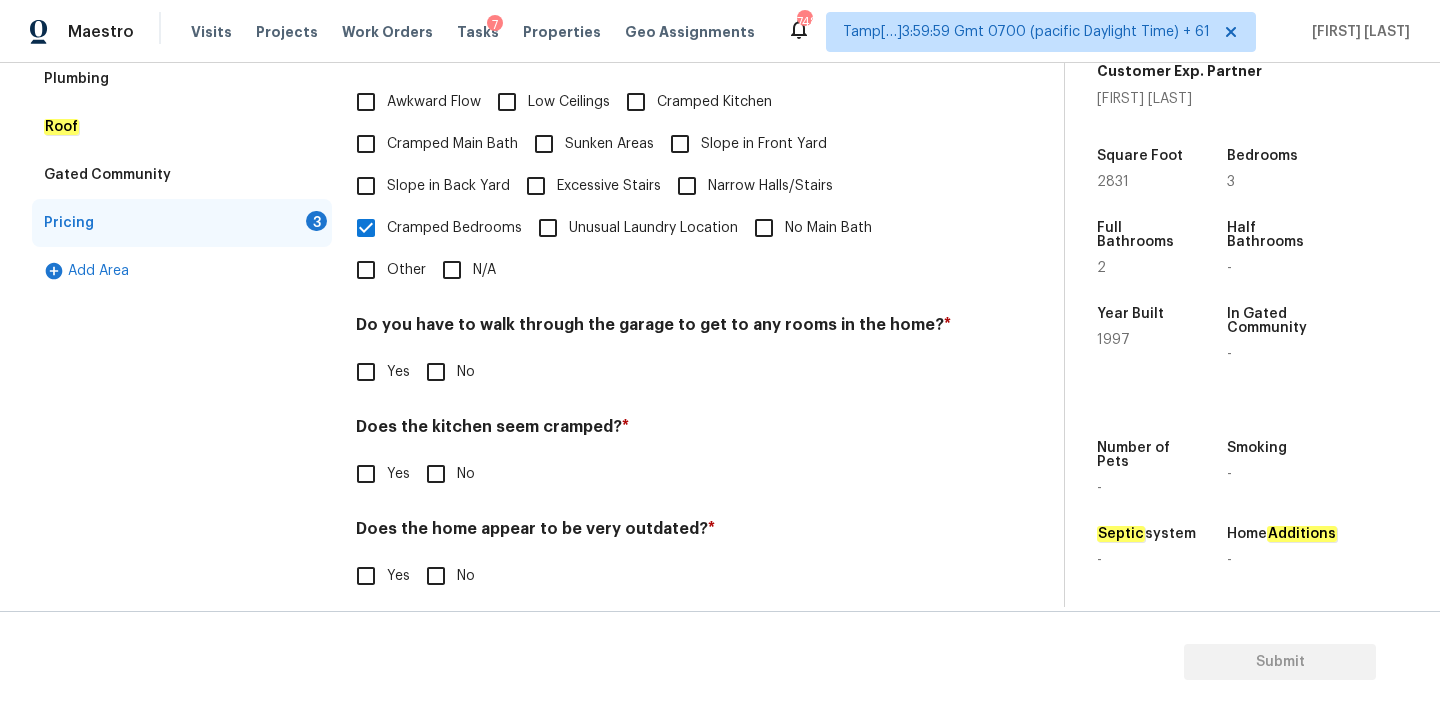 click on "Pricing Does the home have any  additions ?  * Yes No N/A Does the home have any layout issues that seem odd? Select all that apply.  * Awkward Flow Low Ceilings Cramped Kitchen Cramped Main Bath Sunken Areas Slope in Front Yard Slope in Back Yard Excessive Stairs Narrow Halls/Stairs Cramped Bedrooms Unusual Laundry Location No Main Bath Other N/A Do you have to walk through the garage to get to any rooms in the home?  * Yes No Does the kitchen seem cramped?  * Yes No Does the home appear to be very outdated?  * Yes No" at bounding box center (654, 242) 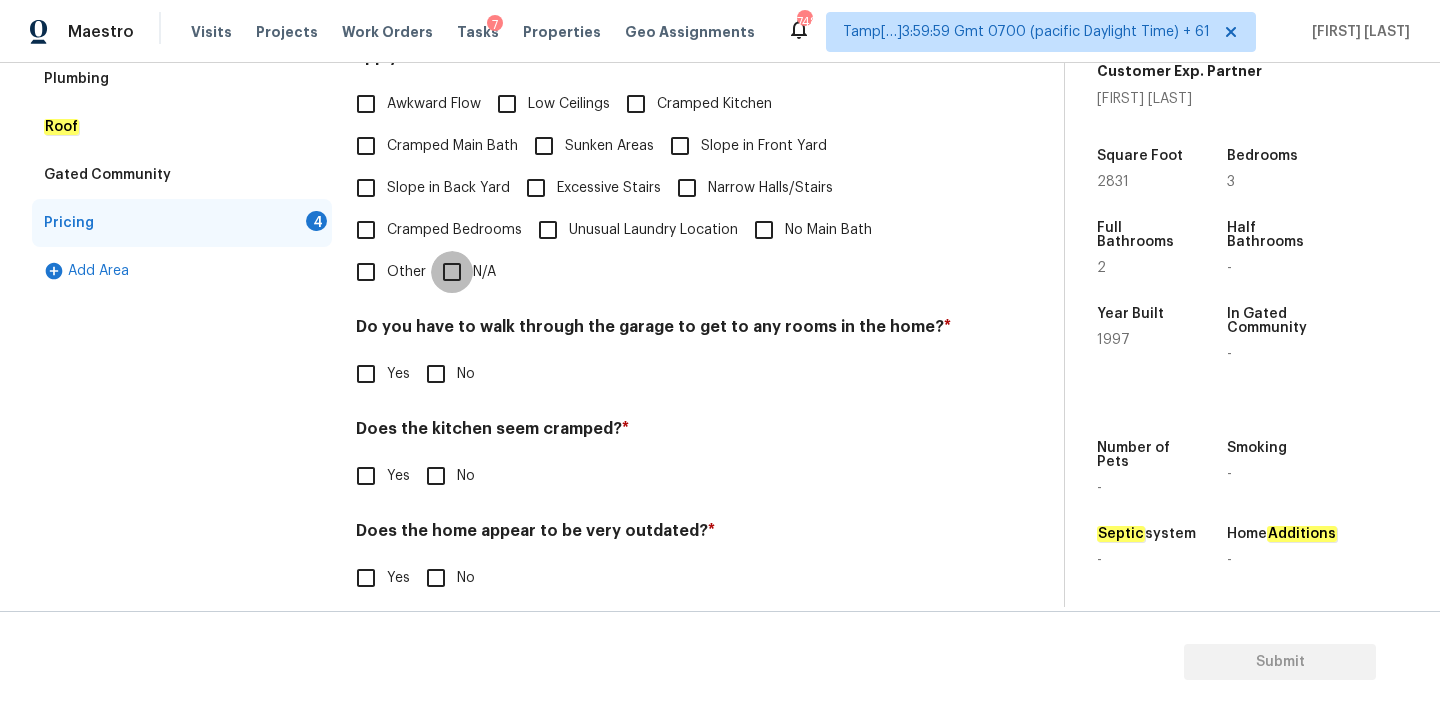 click on "N/A" at bounding box center (452, 272) 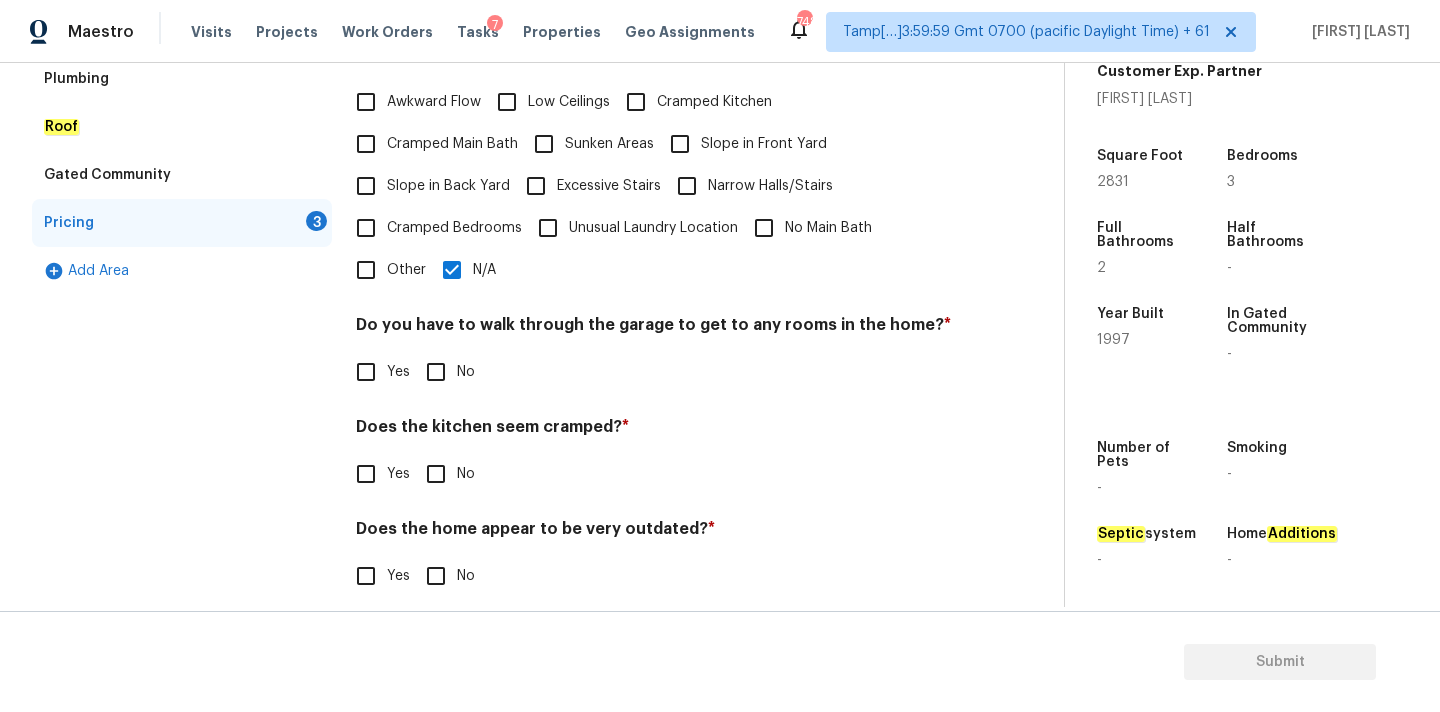 click on "No" at bounding box center [436, 372] 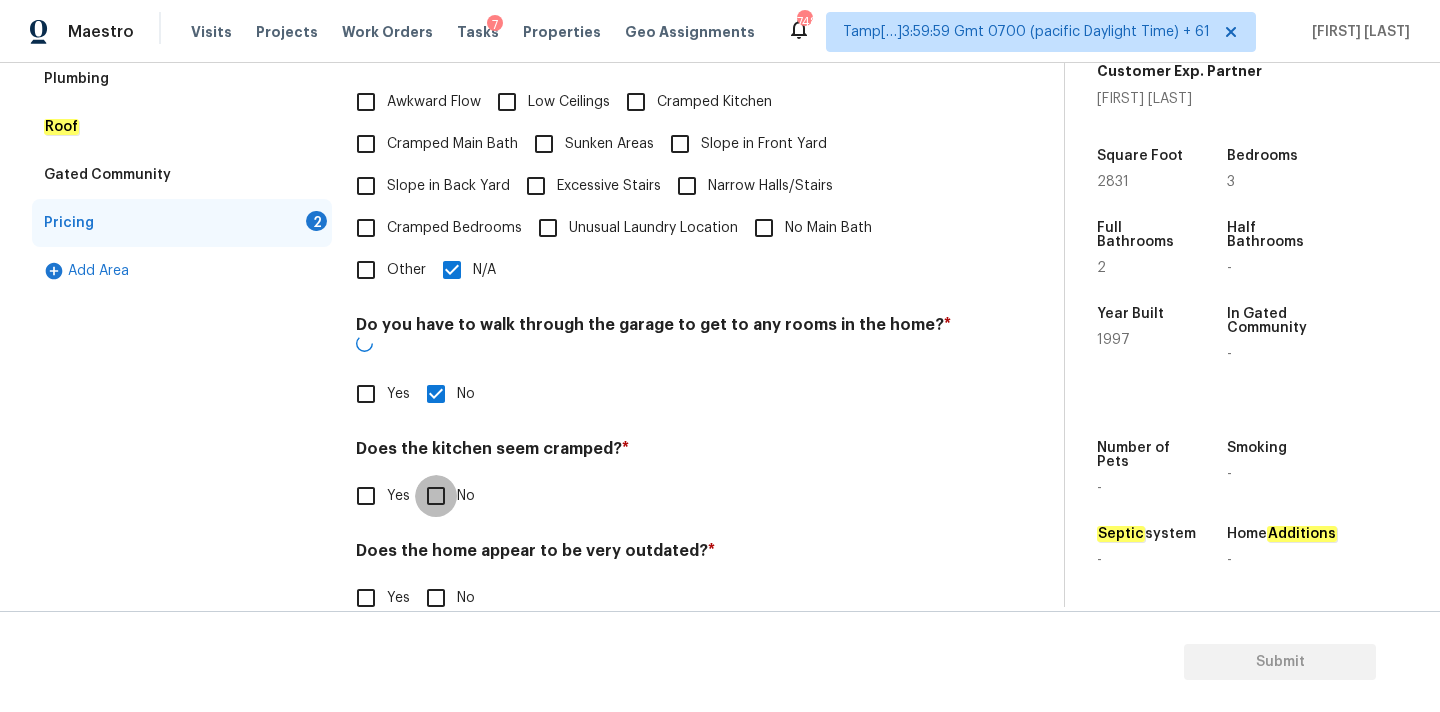 click on "No" at bounding box center (436, 496) 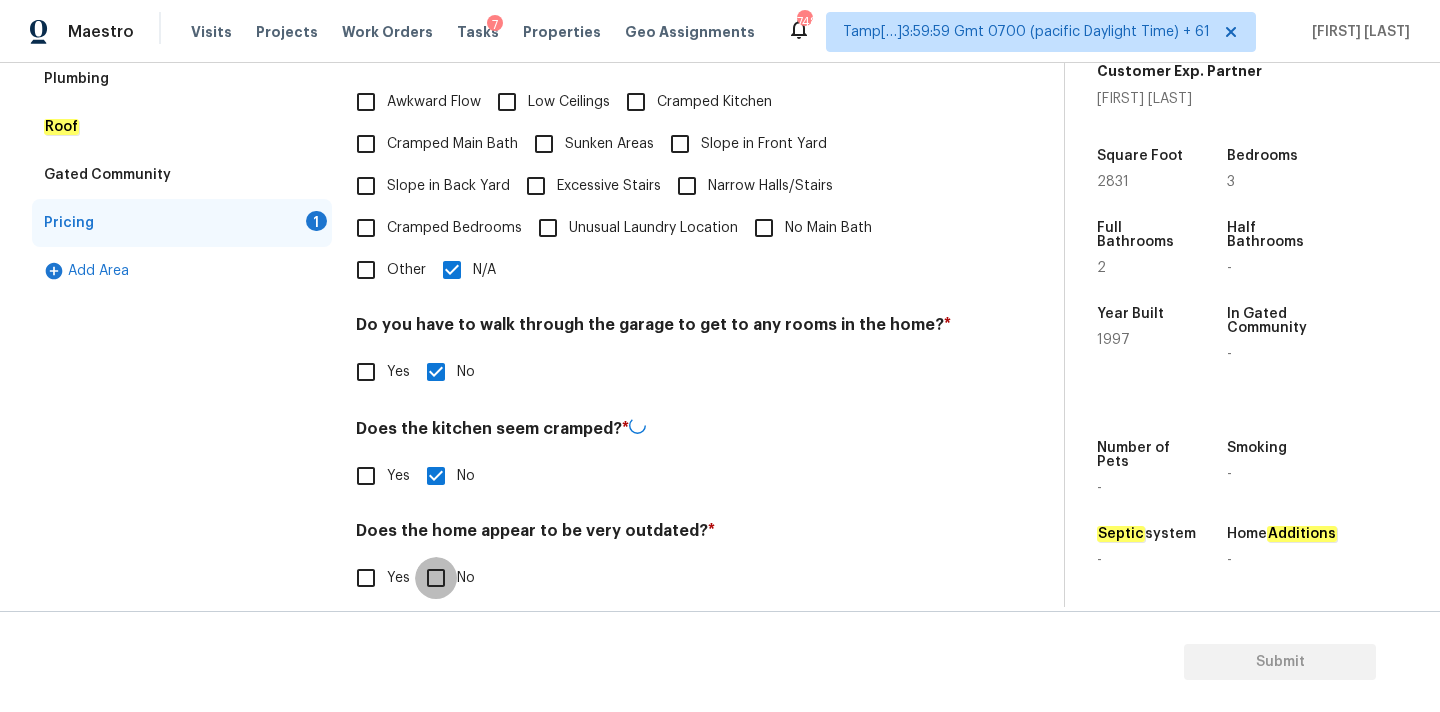 click on "No" at bounding box center [436, 578] 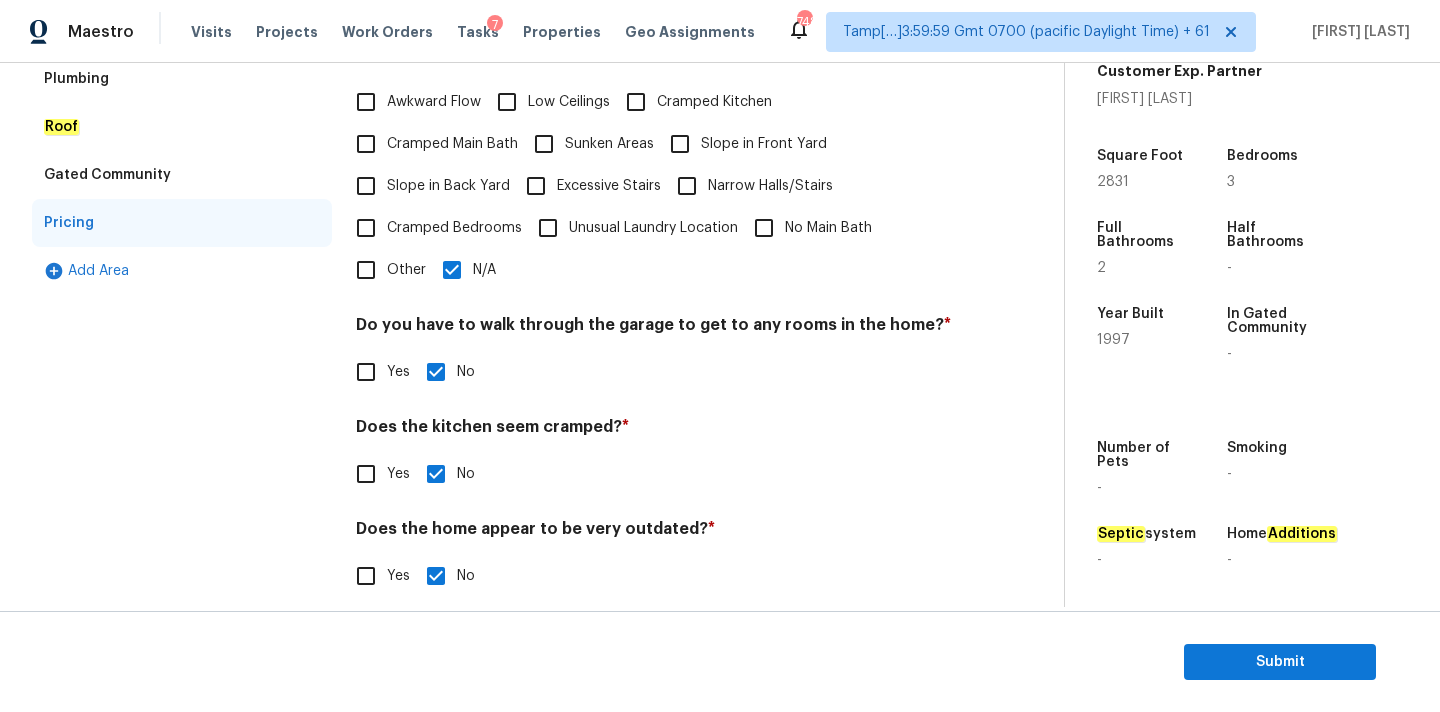 scroll, scrollTop: 95, scrollLeft: 0, axis: vertical 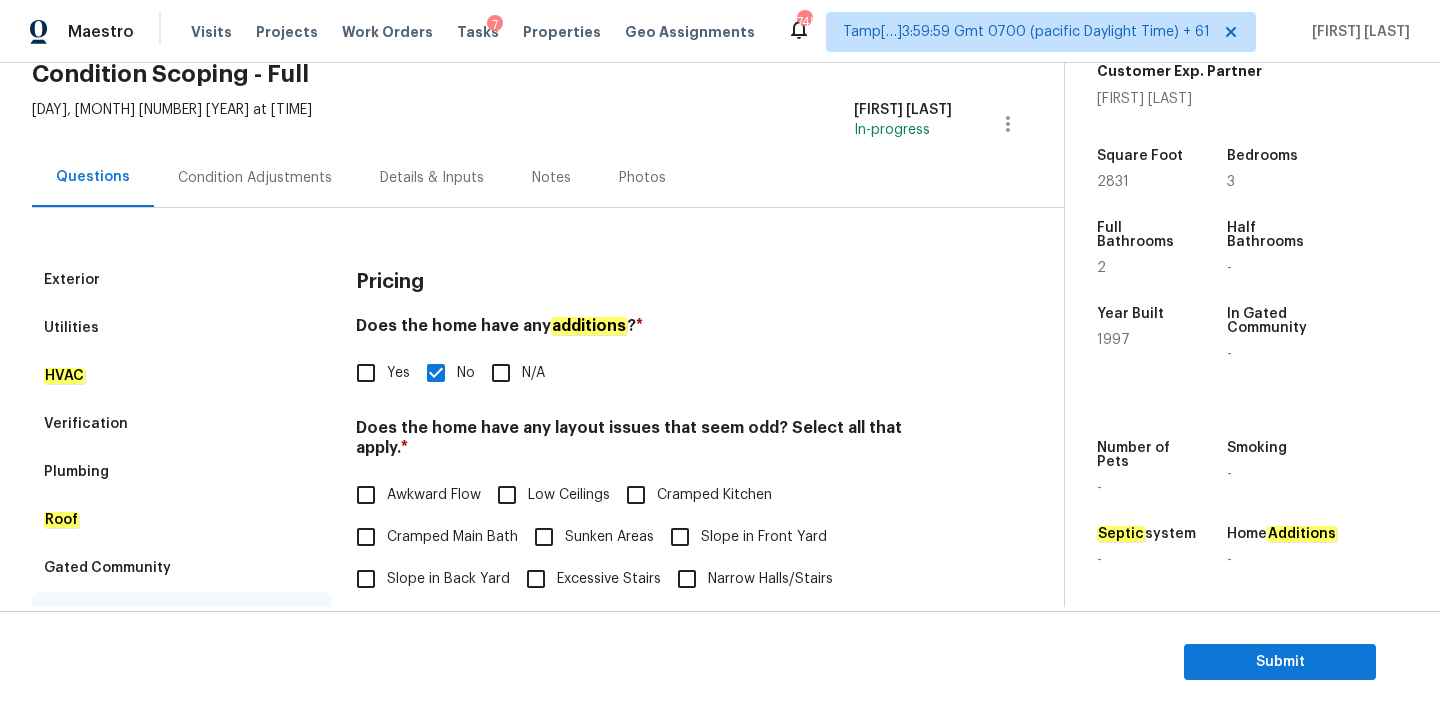 click on "Exterior" at bounding box center [182, 280] 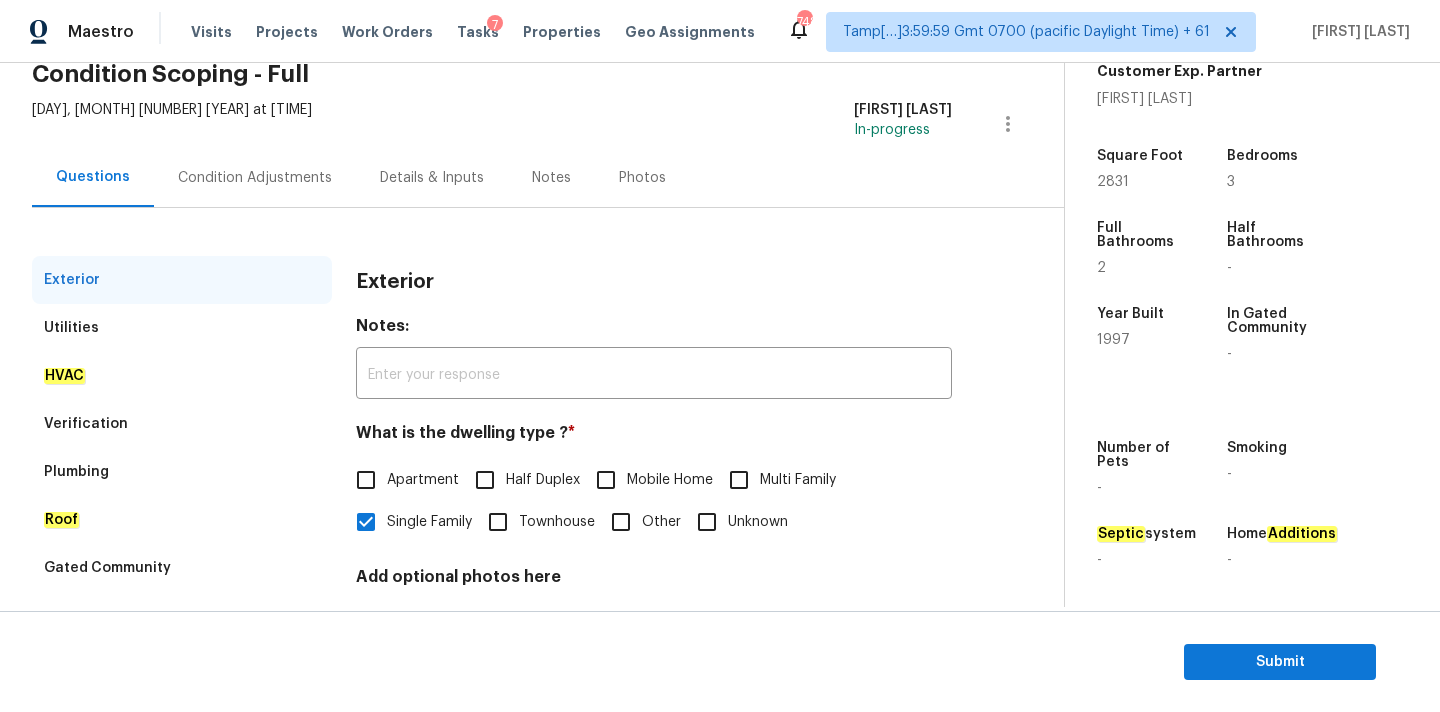 click on "Verification" at bounding box center [182, 424] 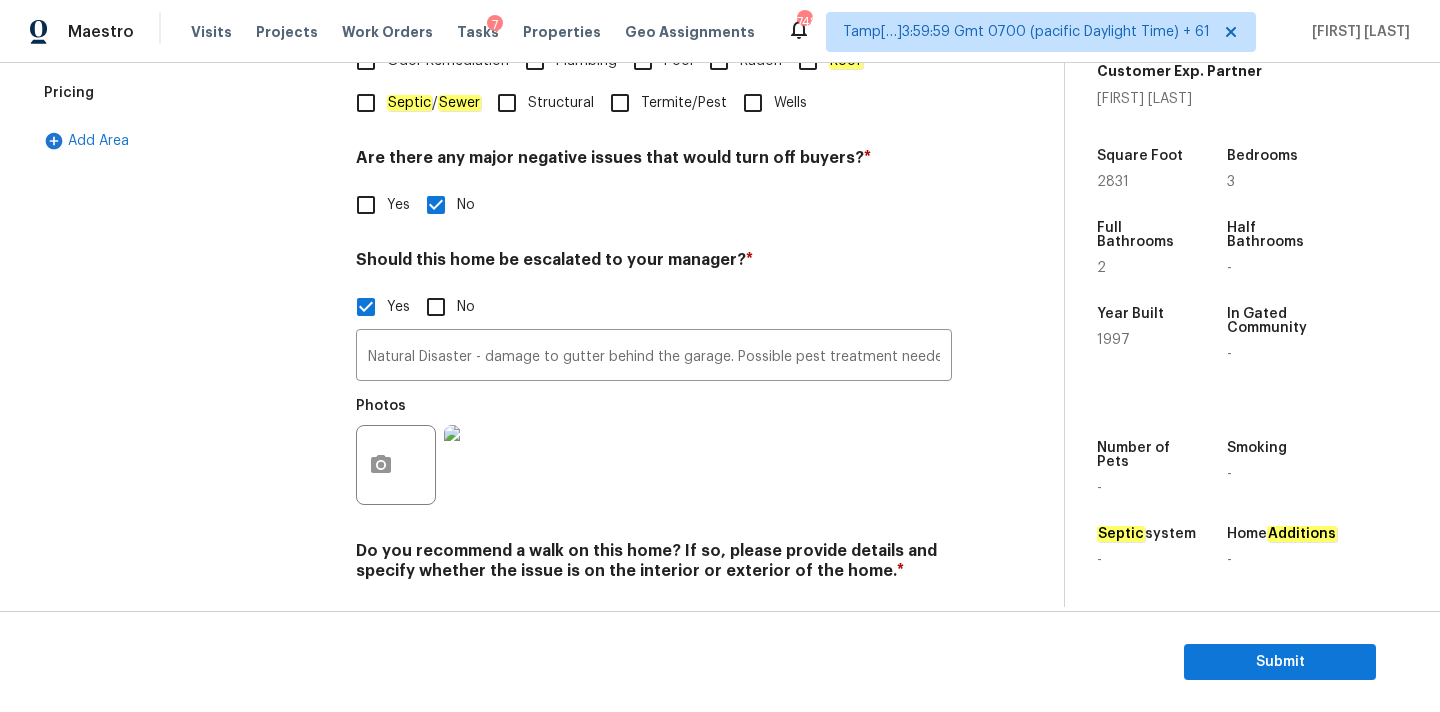scroll, scrollTop: 681, scrollLeft: 0, axis: vertical 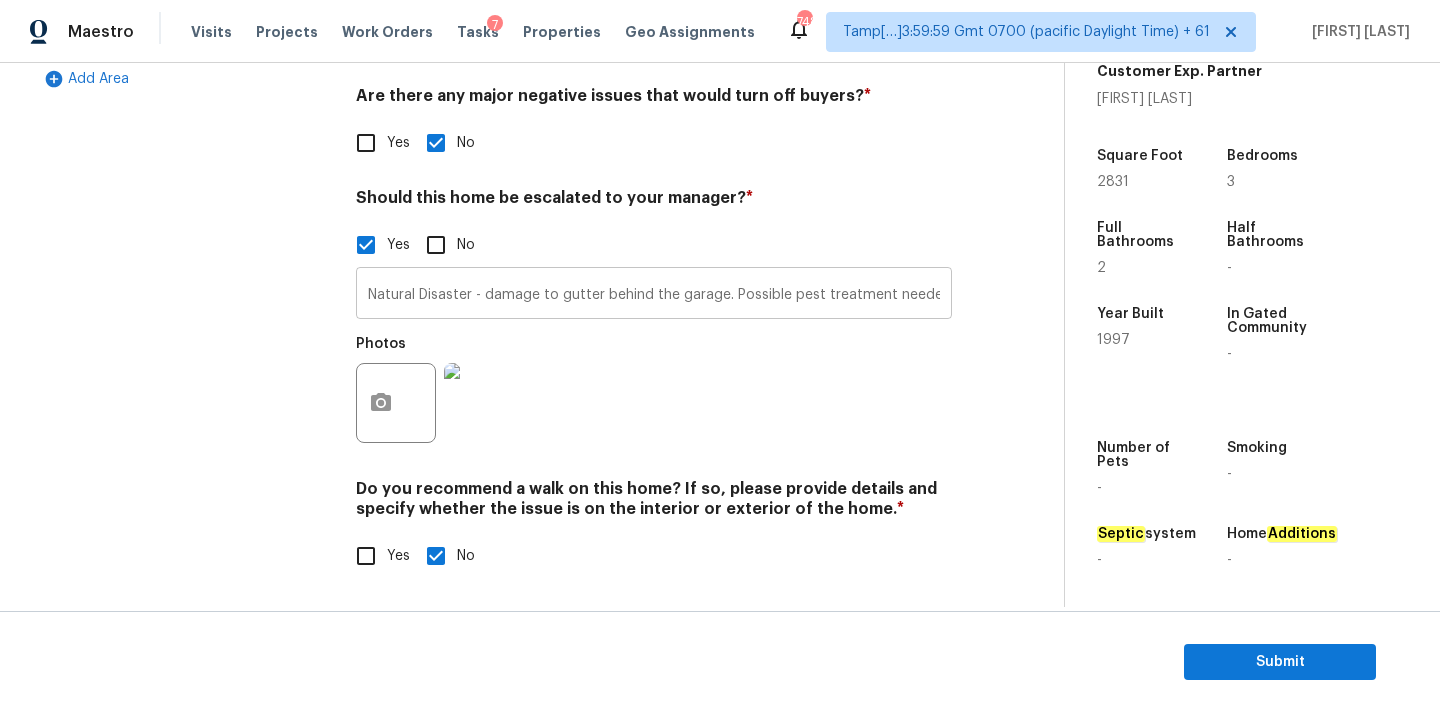 click on "Natural Disaster - damage to gutter behind the garage. Possible pest treatment needed @5:01" at bounding box center [654, 295] 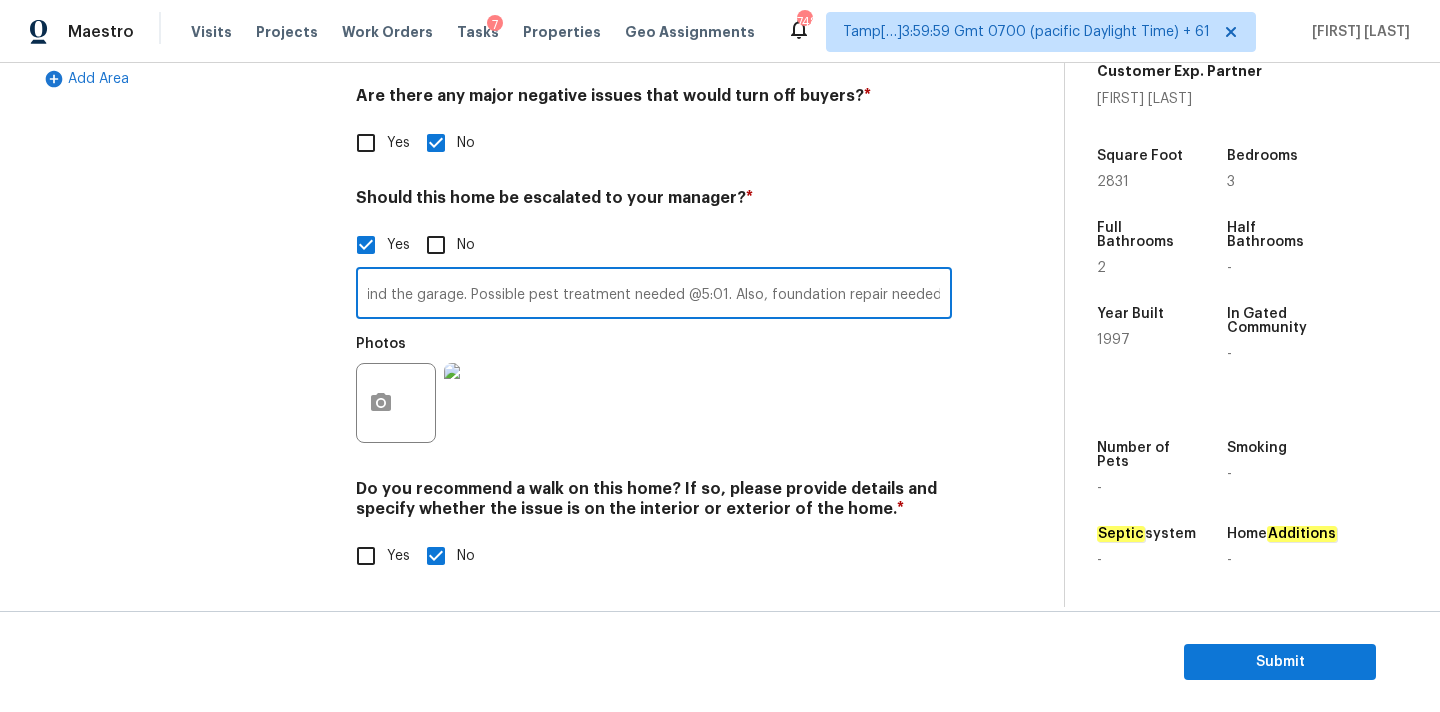 scroll, scrollTop: 0, scrollLeft: 0, axis: both 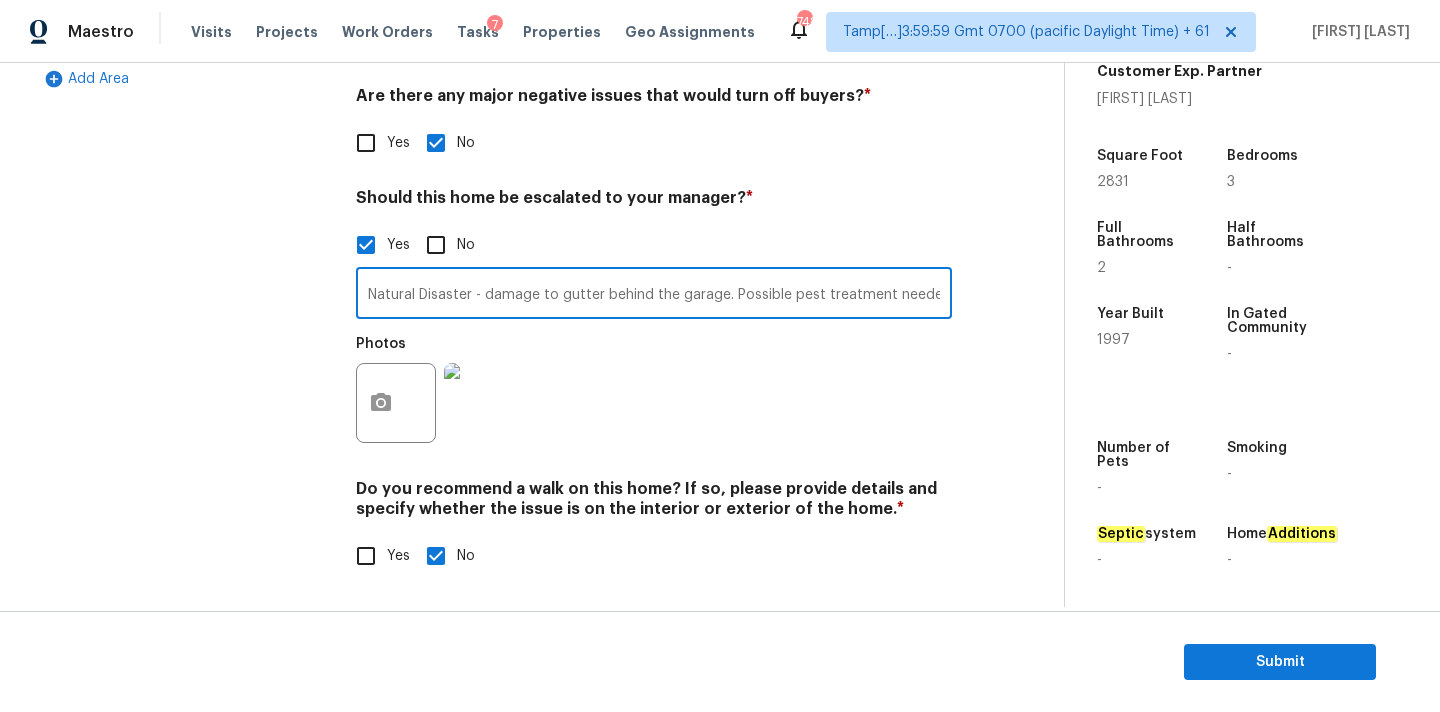 click on "Natural Disaster - damage to gutter behind the garage. Possible pest treatment needed @5:01. Also, foundation repair needed @" at bounding box center (654, 295) 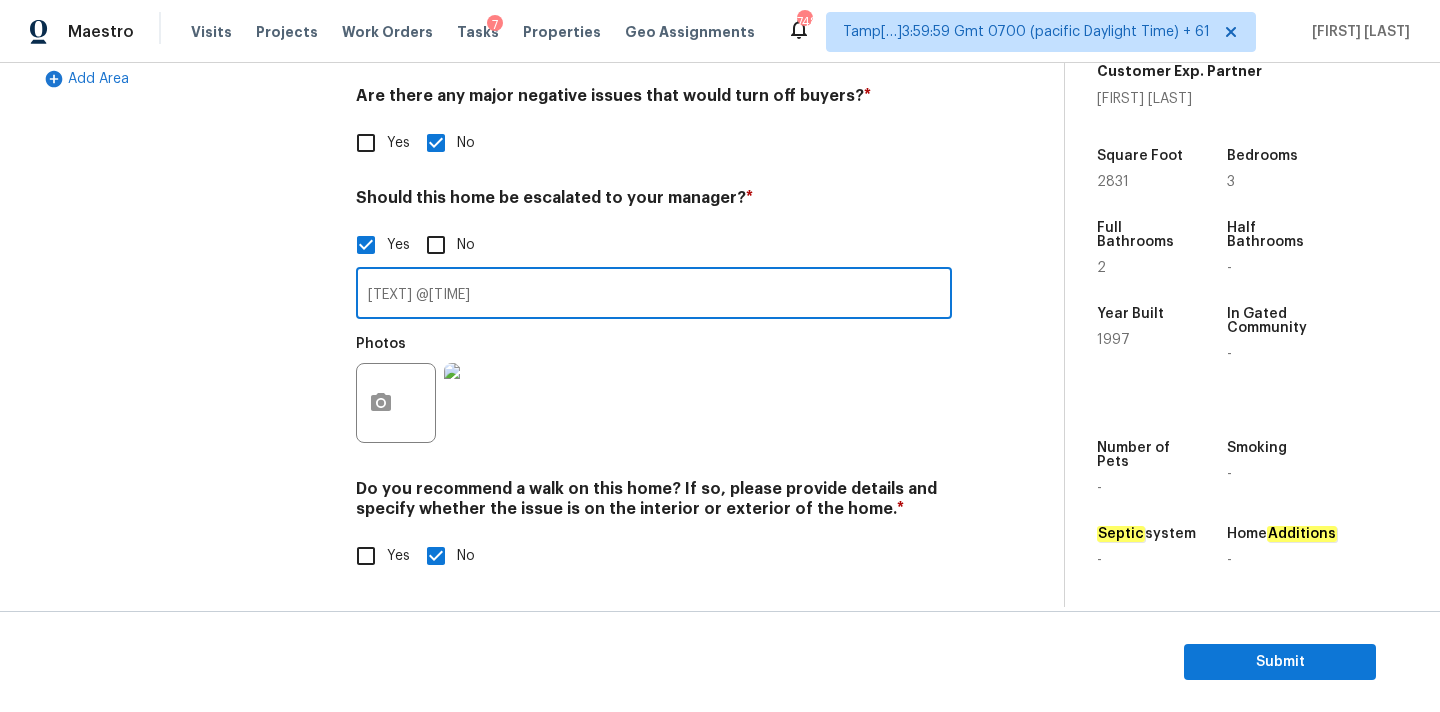 scroll, scrollTop: 0, scrollLeft: 295, axis: horizontal 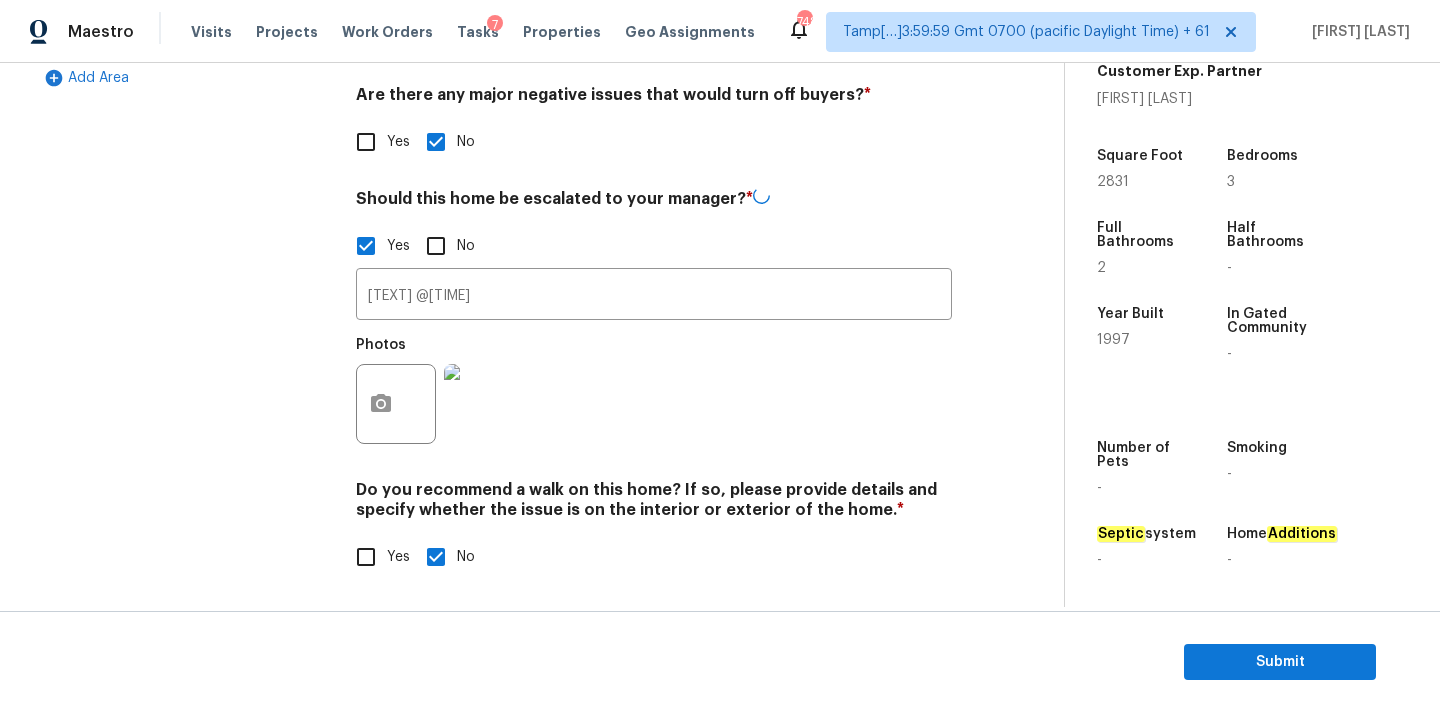 click at bounding box center (396, 404) 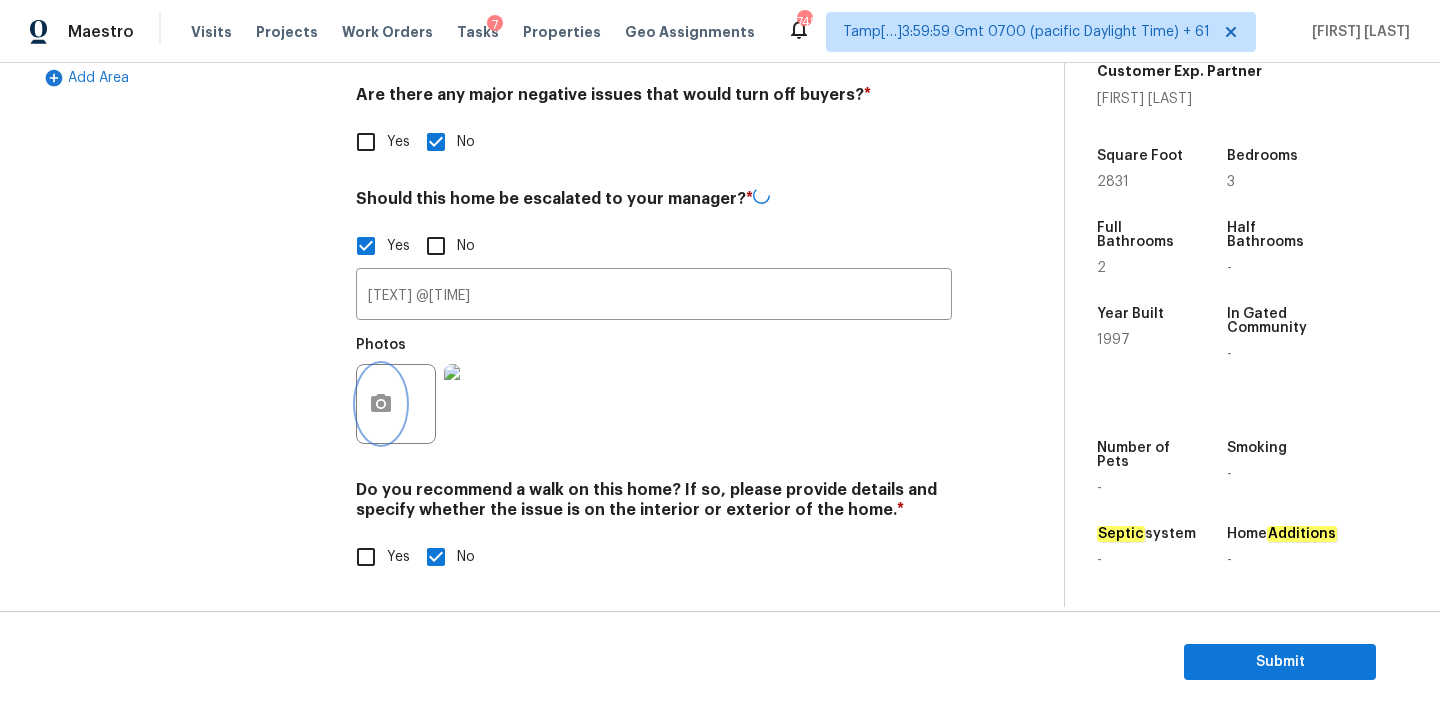 click 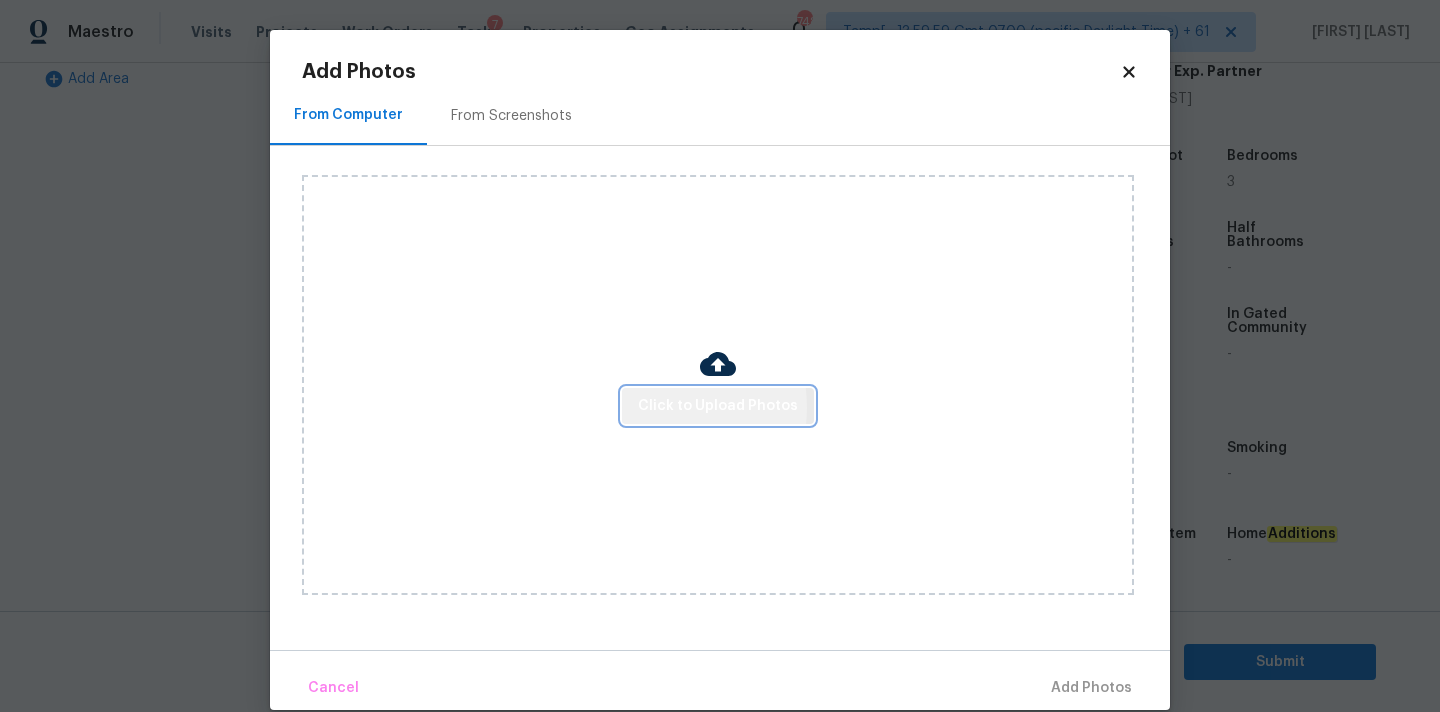 click on "Click to Upload Photos" at bounding box center [718, 406] 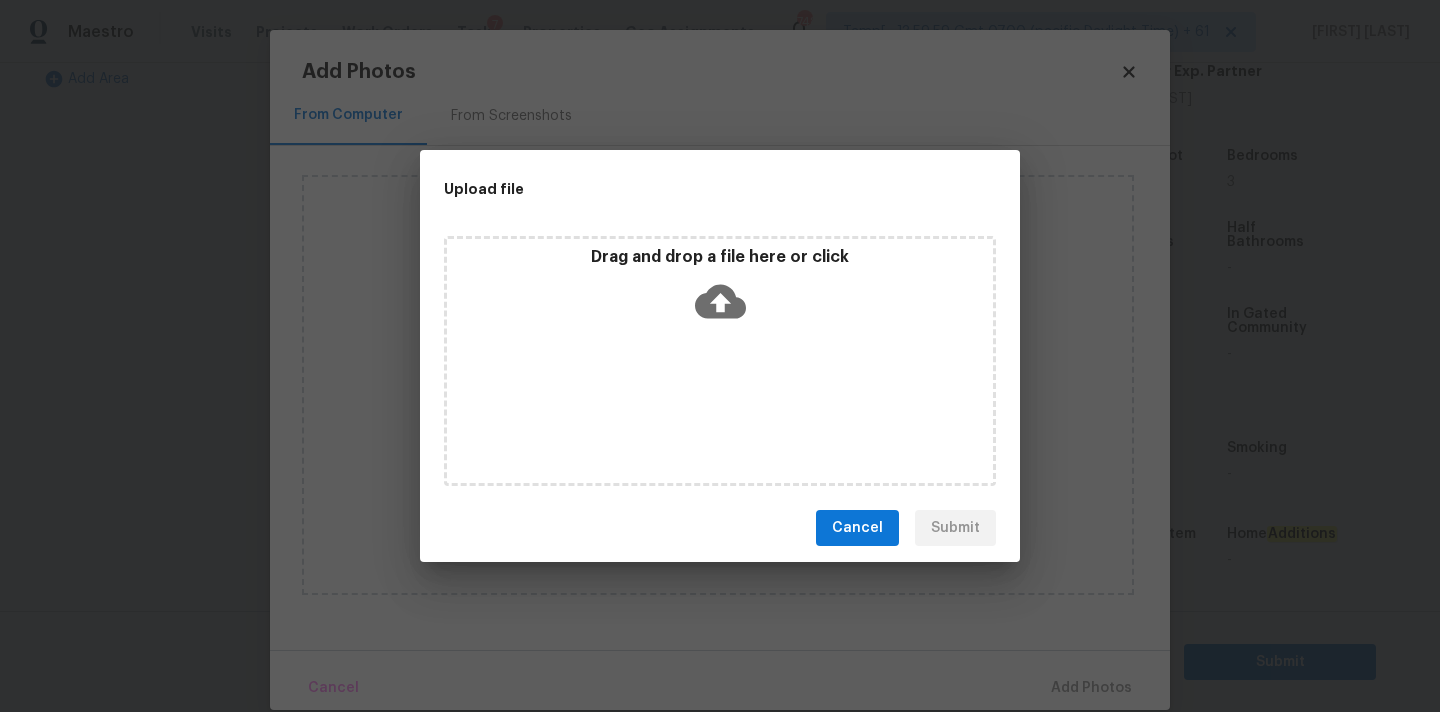 click 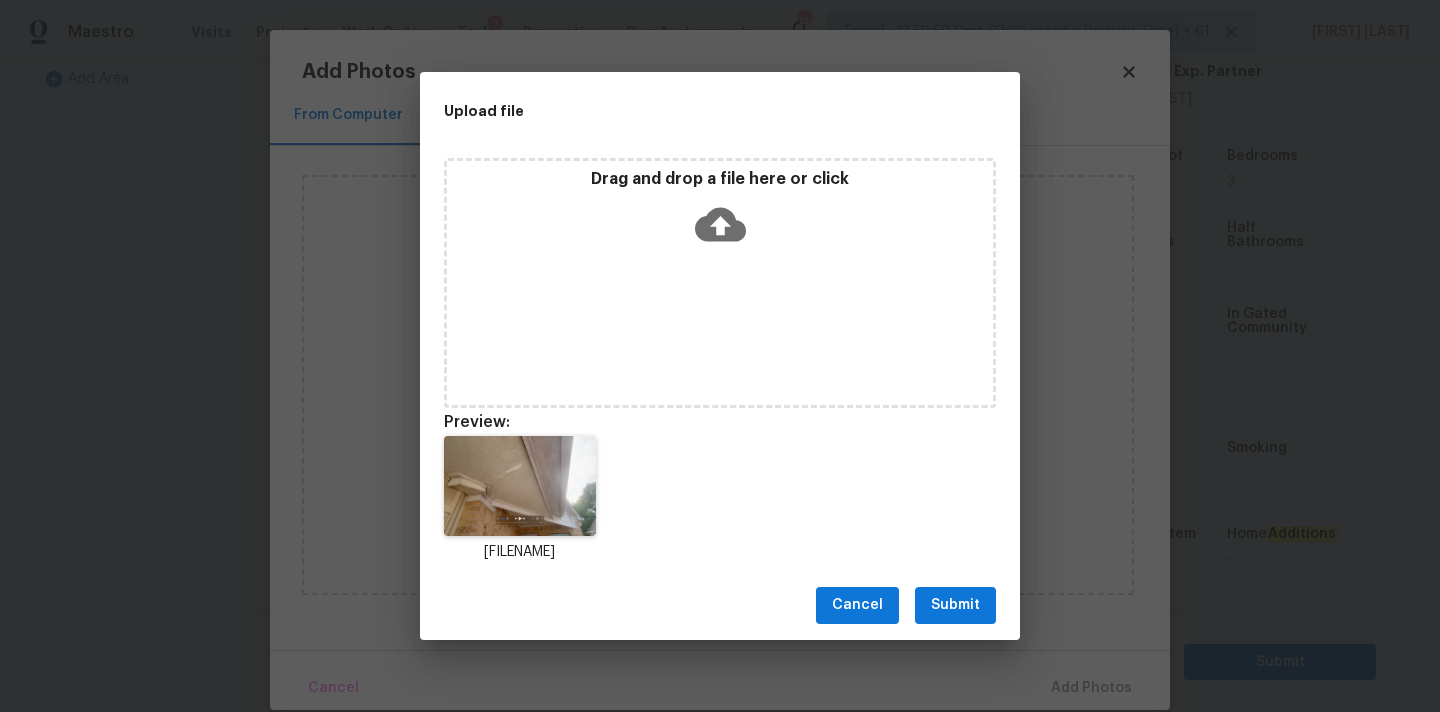 click on "Submit" at bounding box center [955, 605] 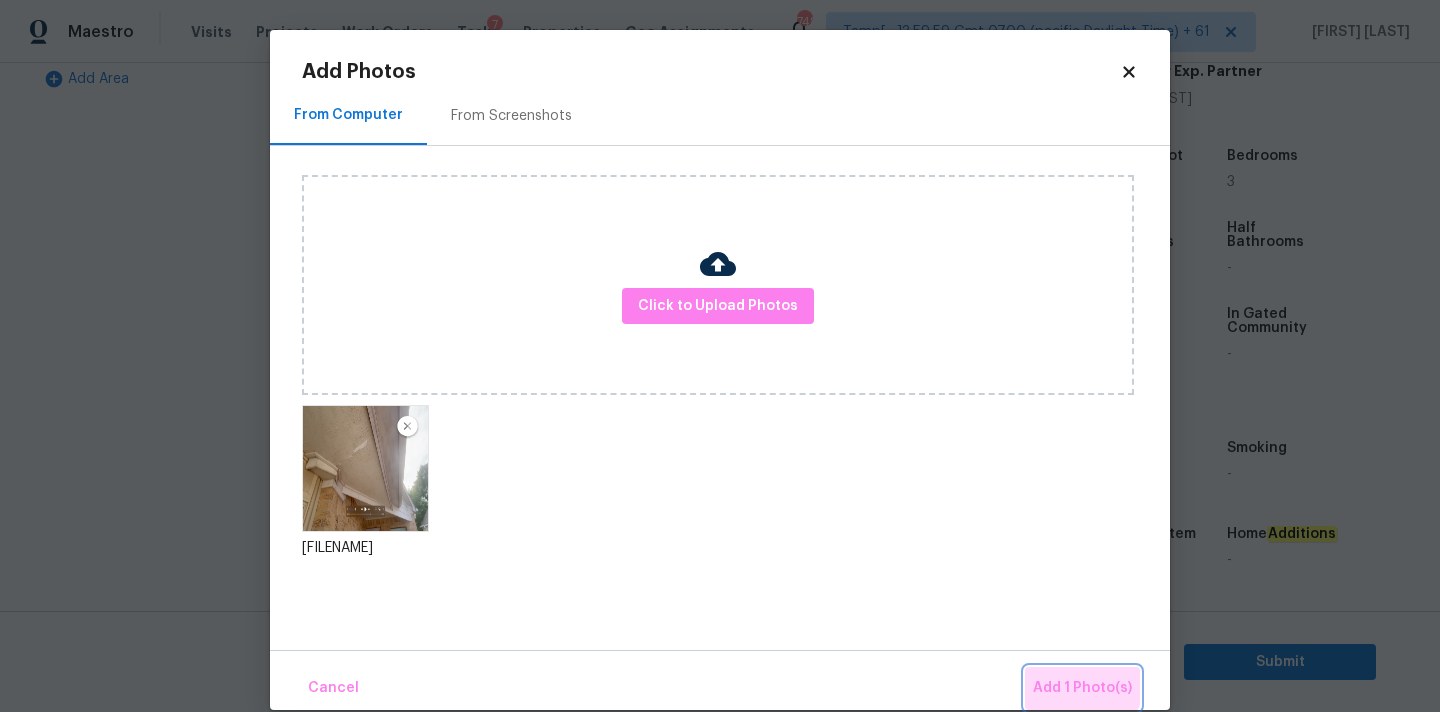 click on "Add 1 Photo(s)" at bounding box center (1082, 688) 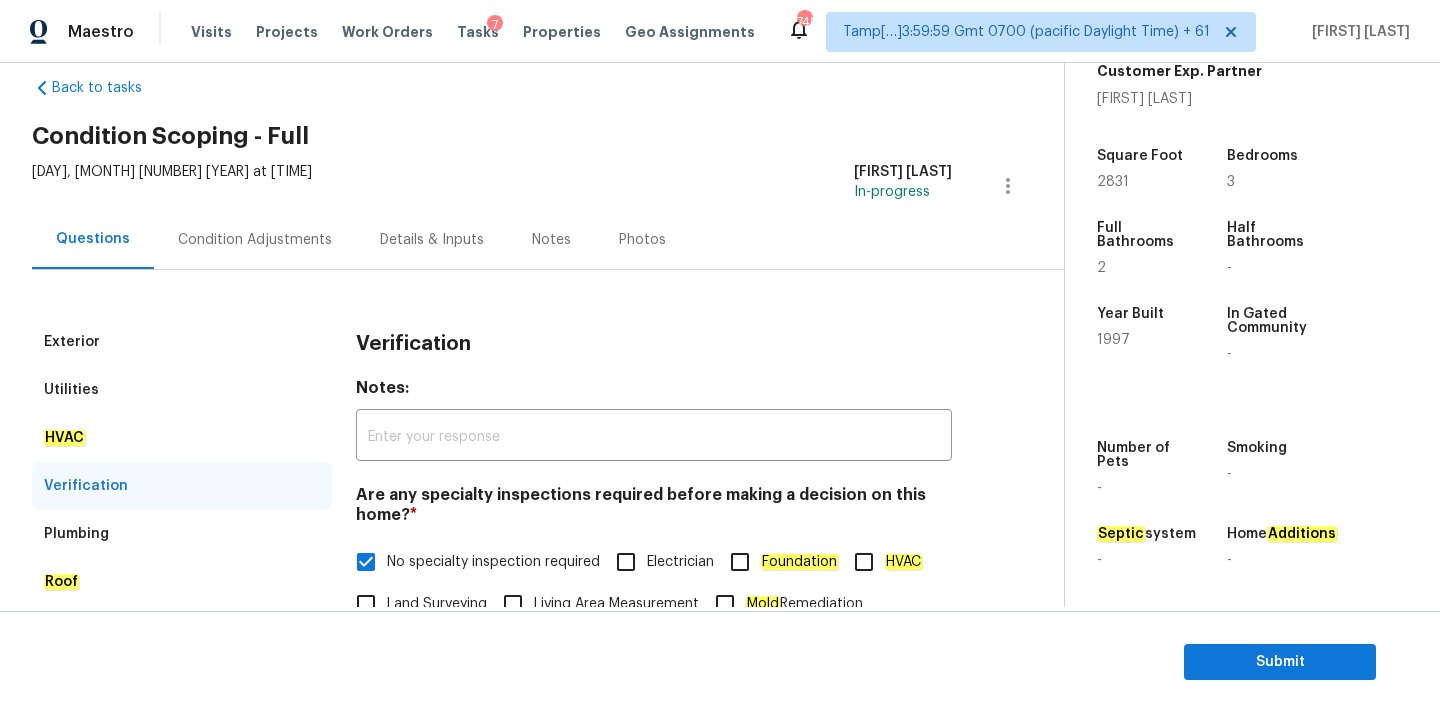 scroll, scrollTop: 23, scrollLeft: 0, axis: vertical 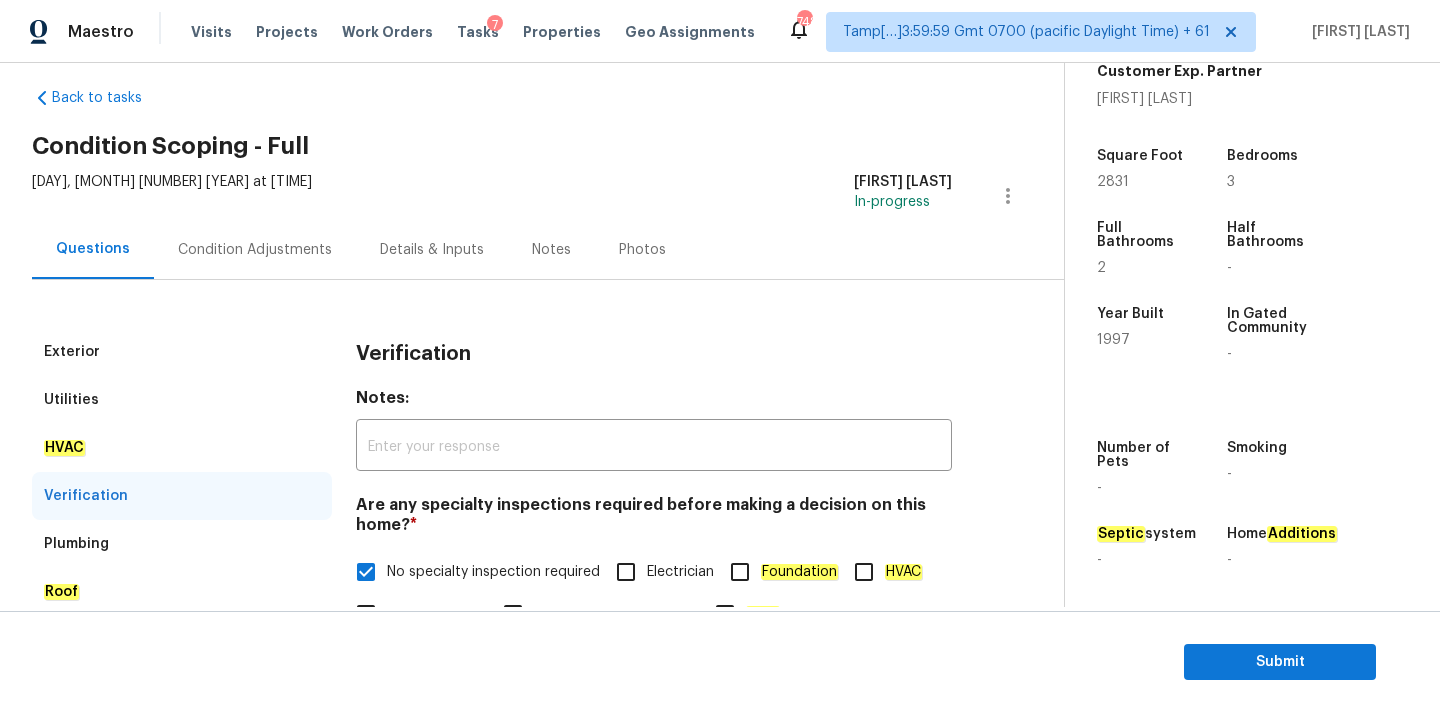 click on "Condition Adjustments" at bounding box center [255, 250] 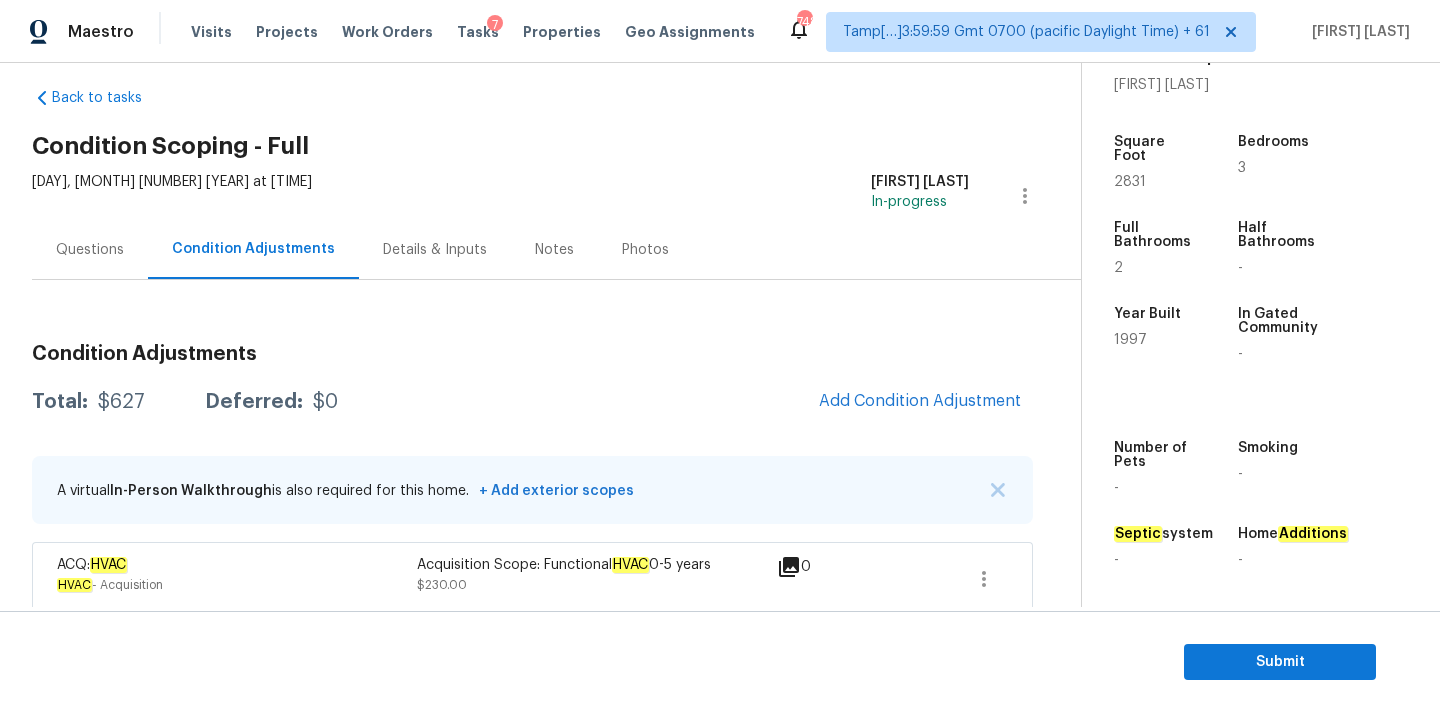 scroll, scrollTop: 123, scrollLeft: 0, axis: vertical 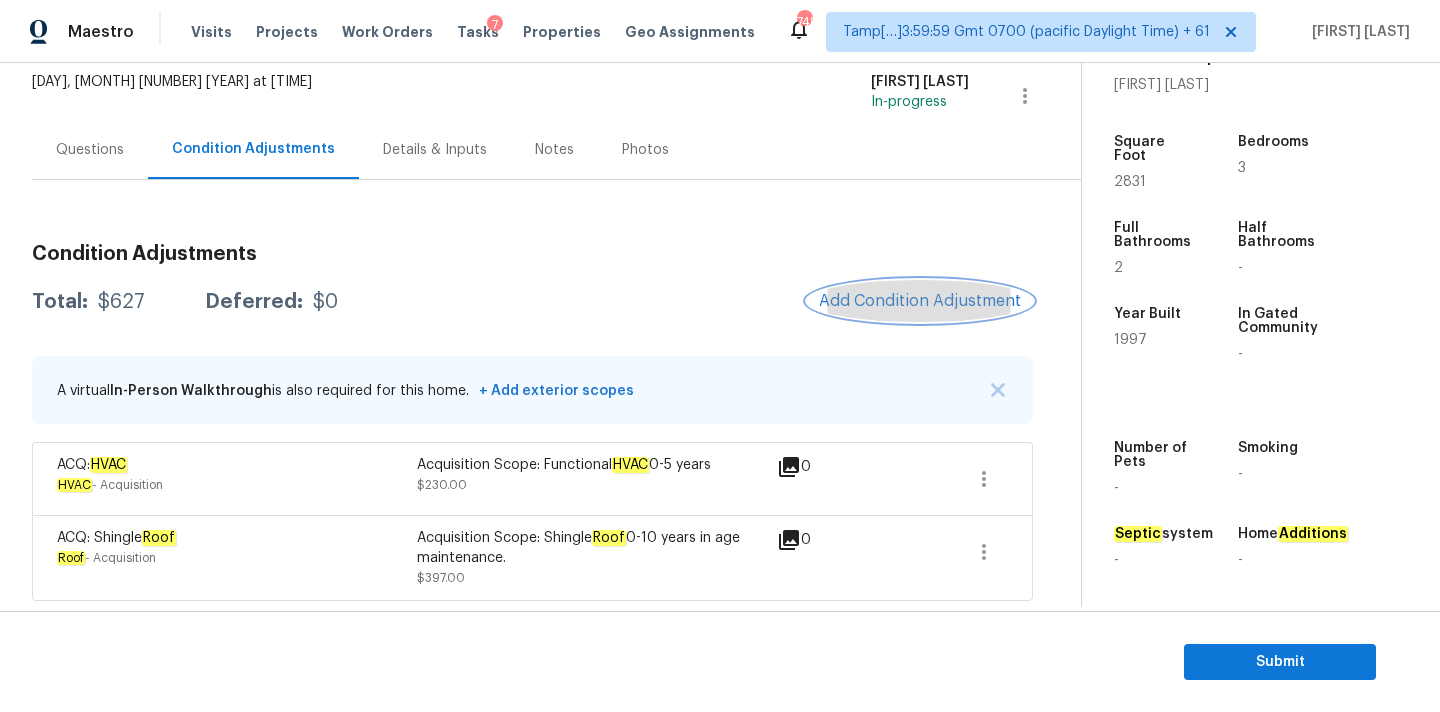 click on "Add Condition Adjustment" at bounding box center [920, 301] 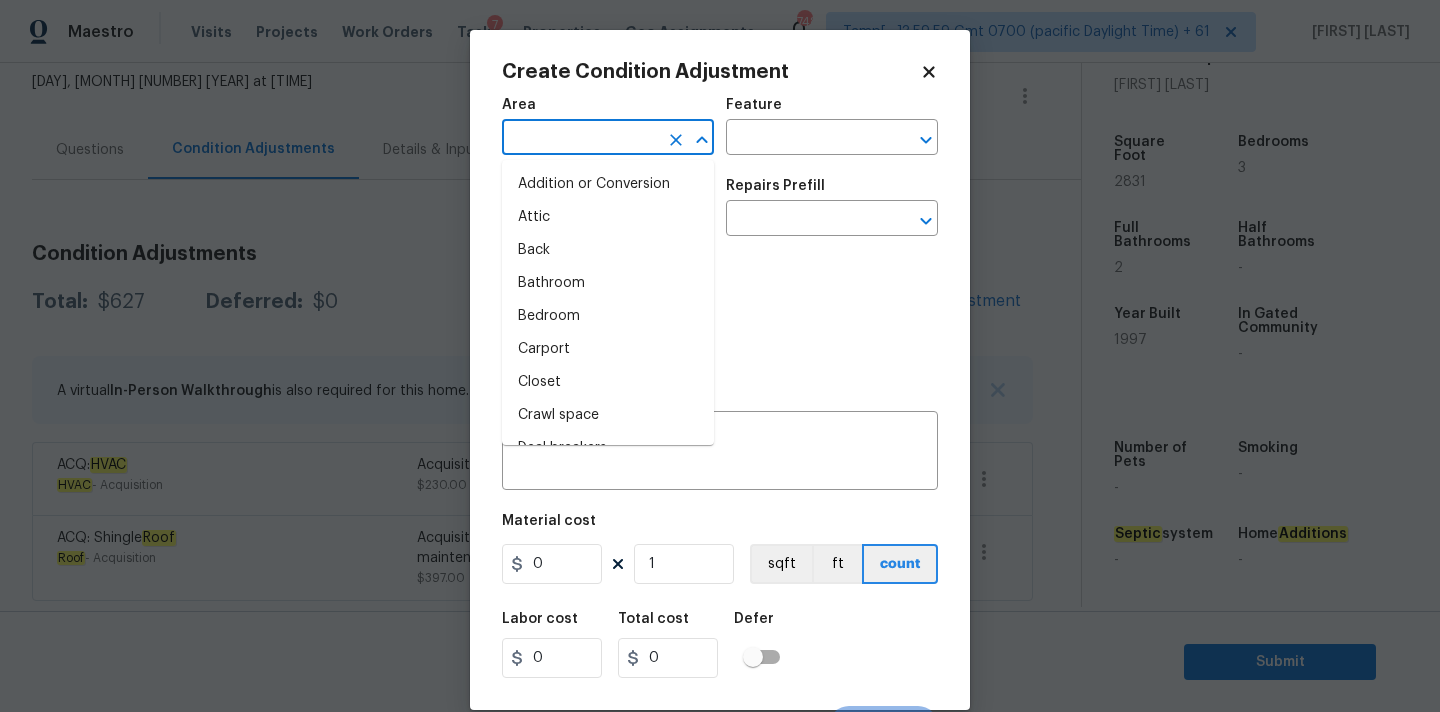 click at bounding box center (580, 139) 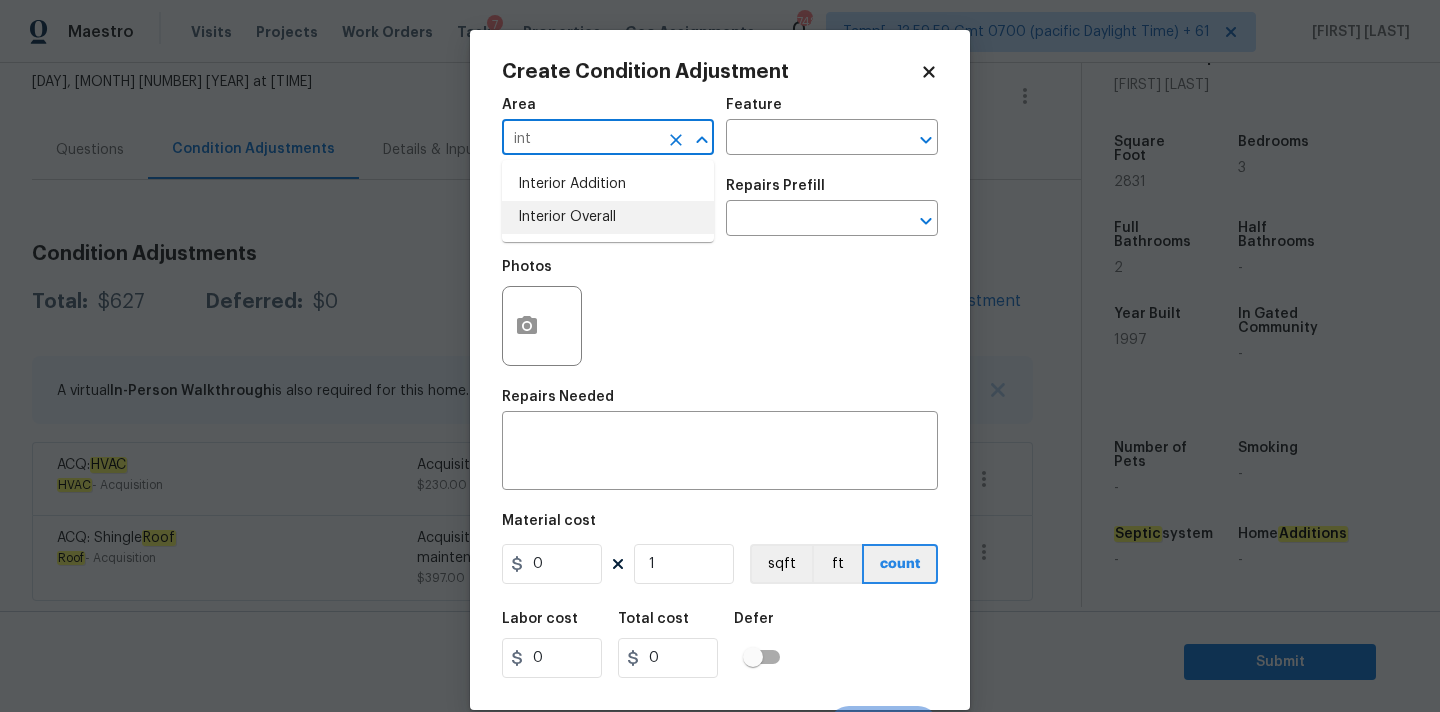 click on "Interior Overall" at bounding box center [608, 217] 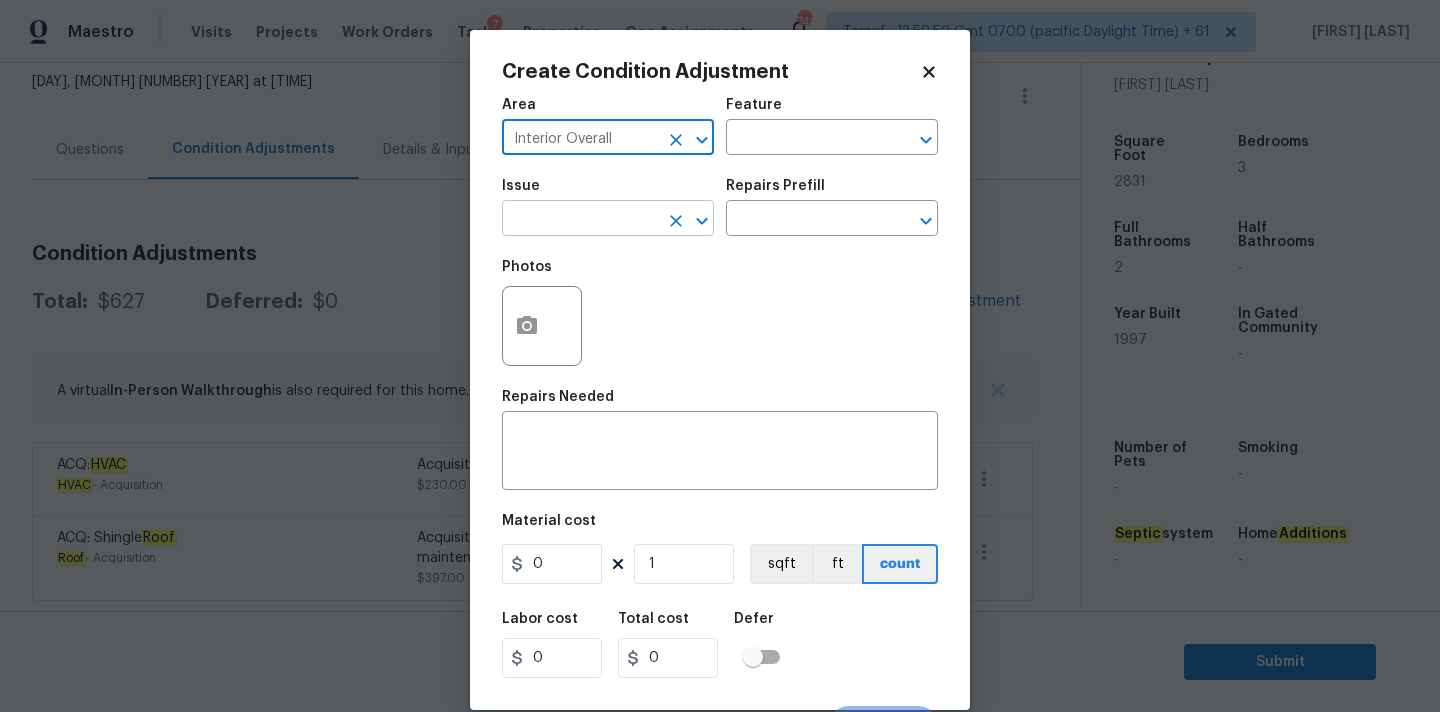 type on "Interior Overall" 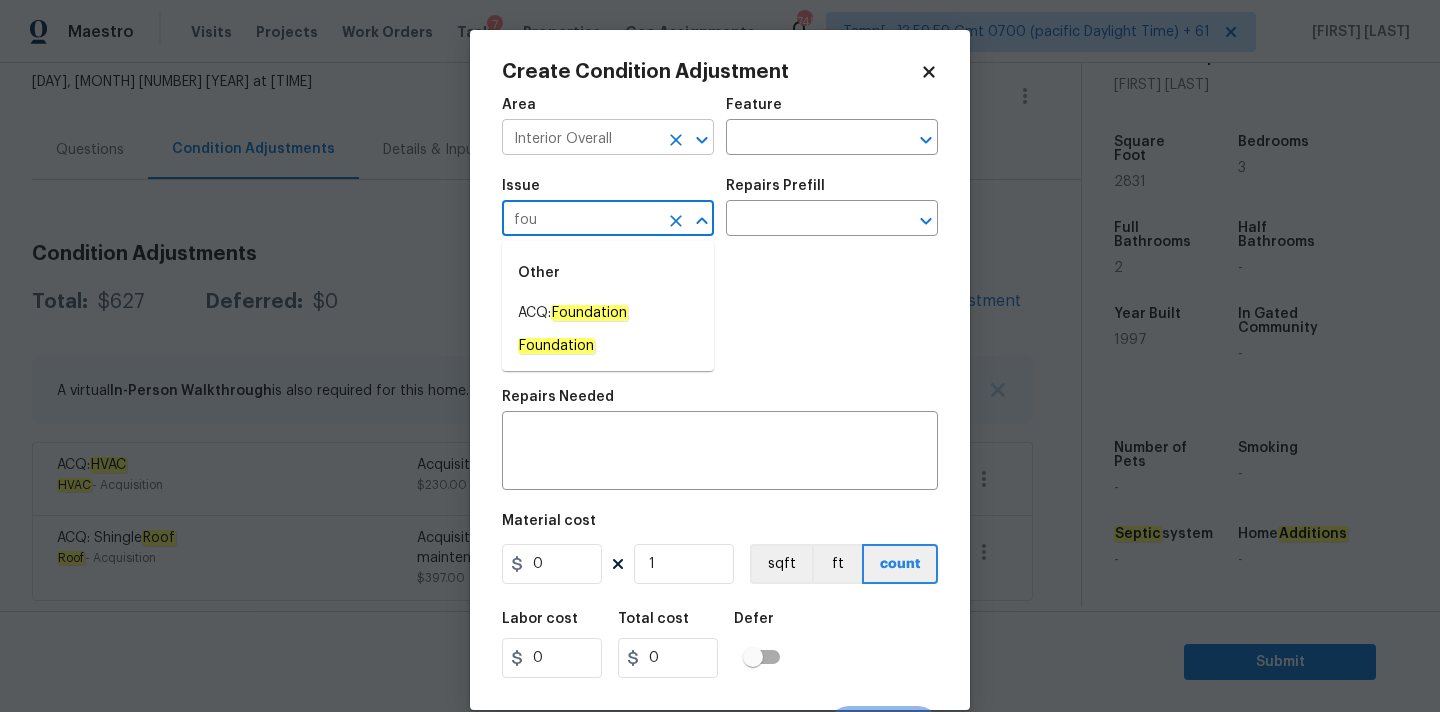 type on "fou" 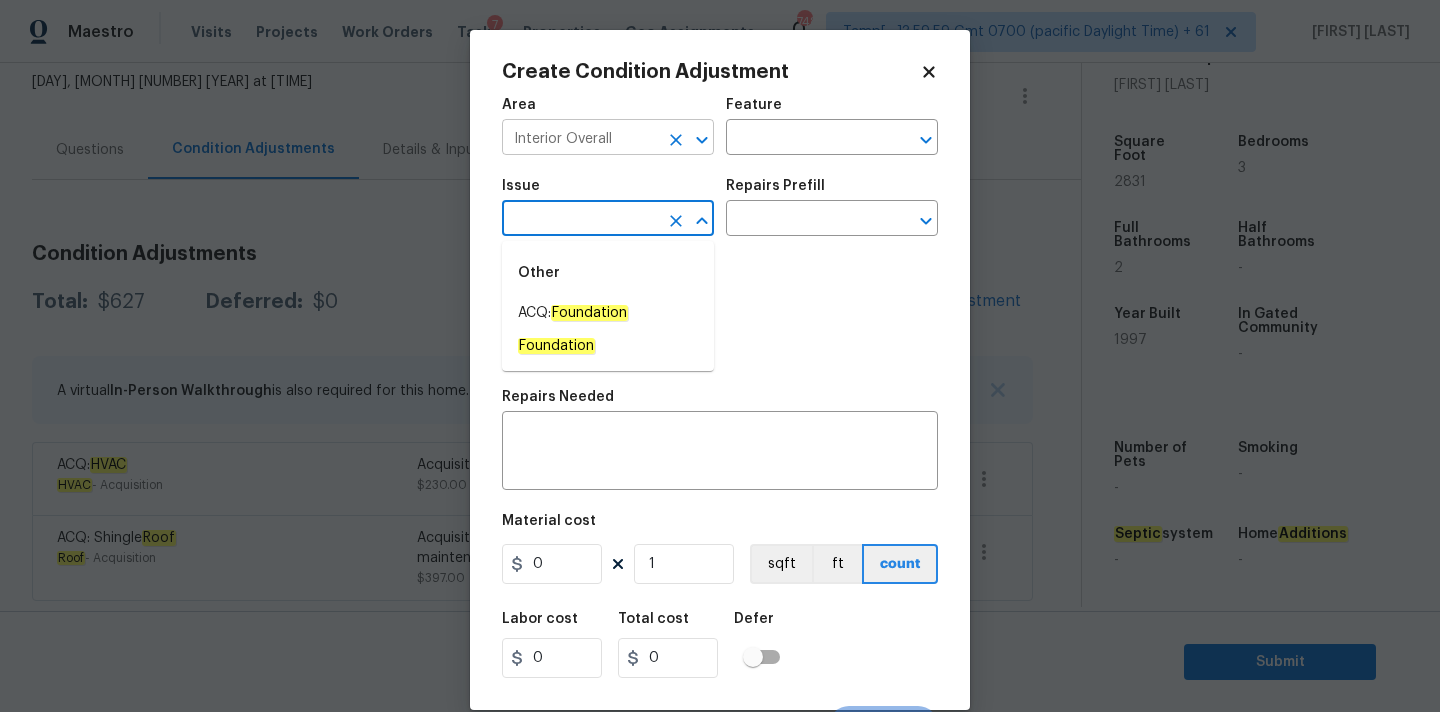 click on "Interior Overall" at bounding box center (580, 139) 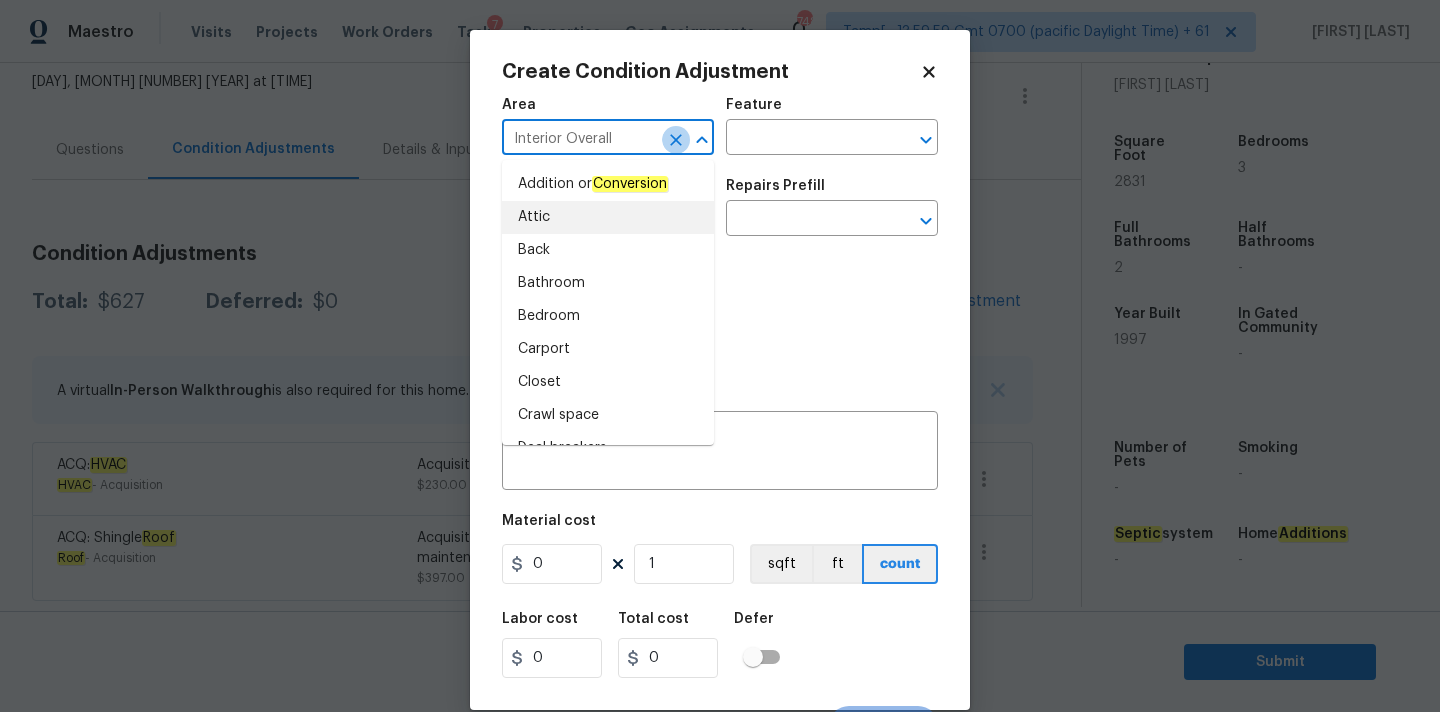 click 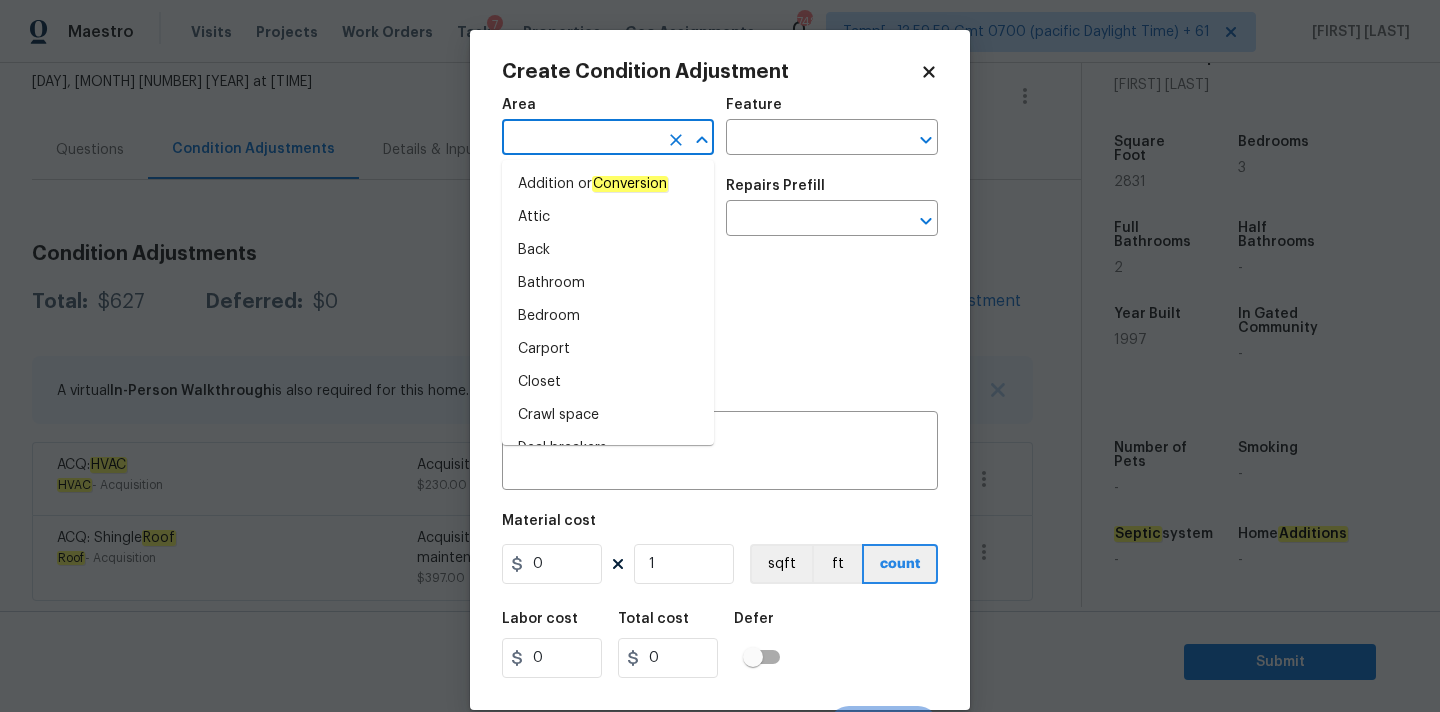 click at bounding box center (580, 139) 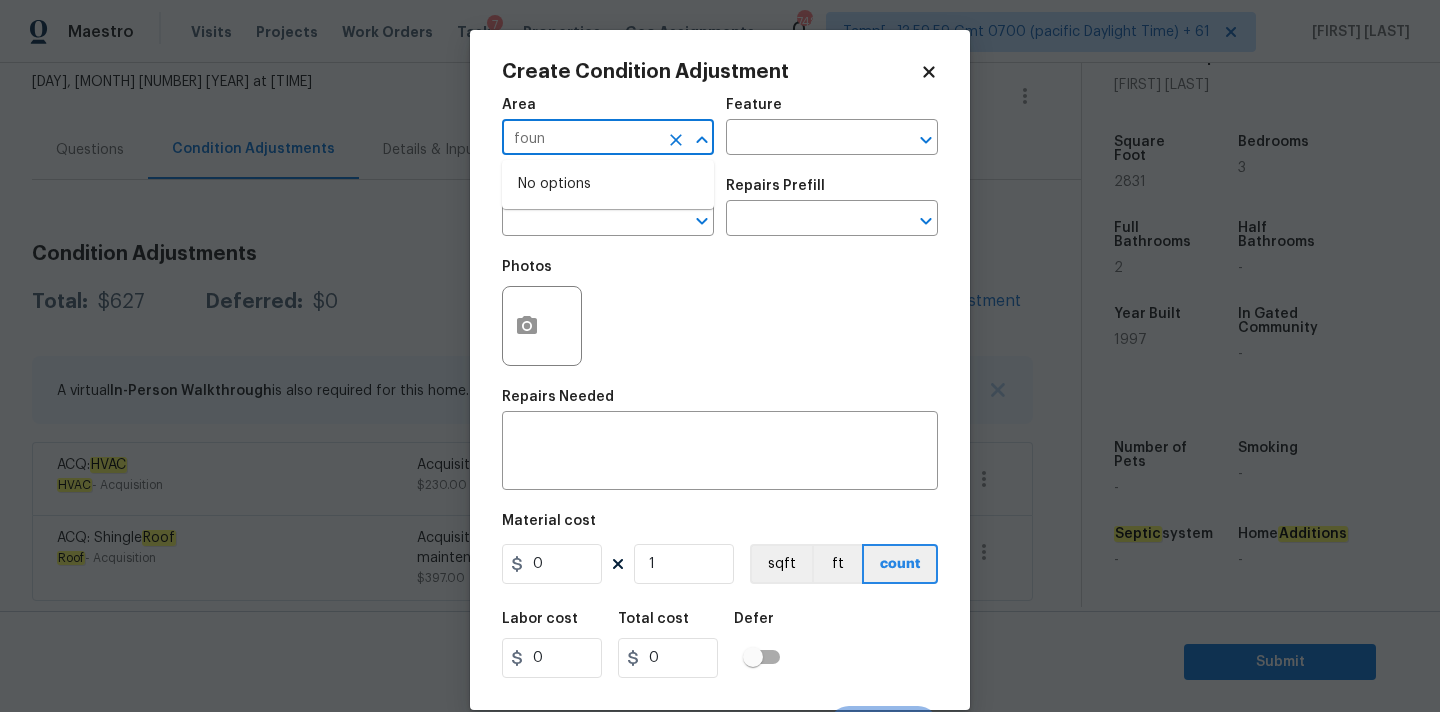 click on "foun" at bounding box center [580, 139] 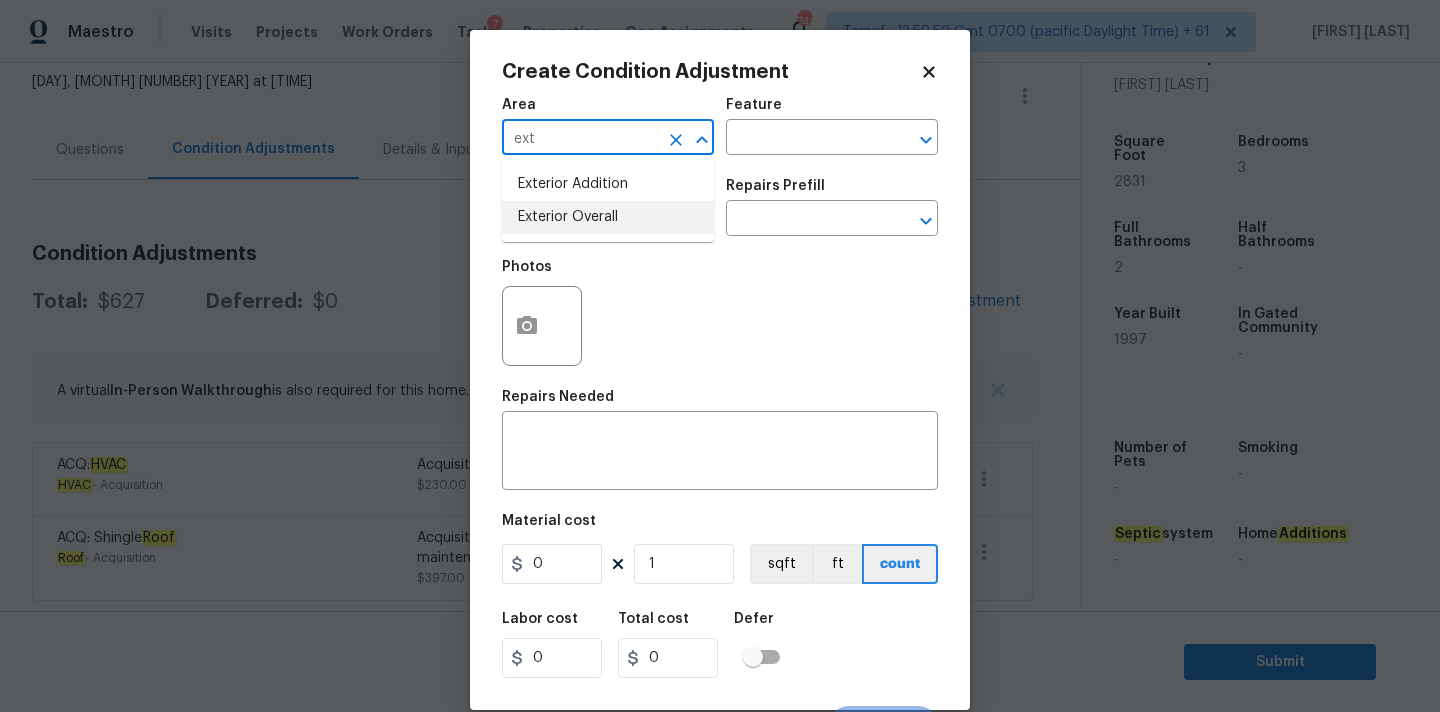 click on "Exterior Overall" at bounding box center (608, 217) 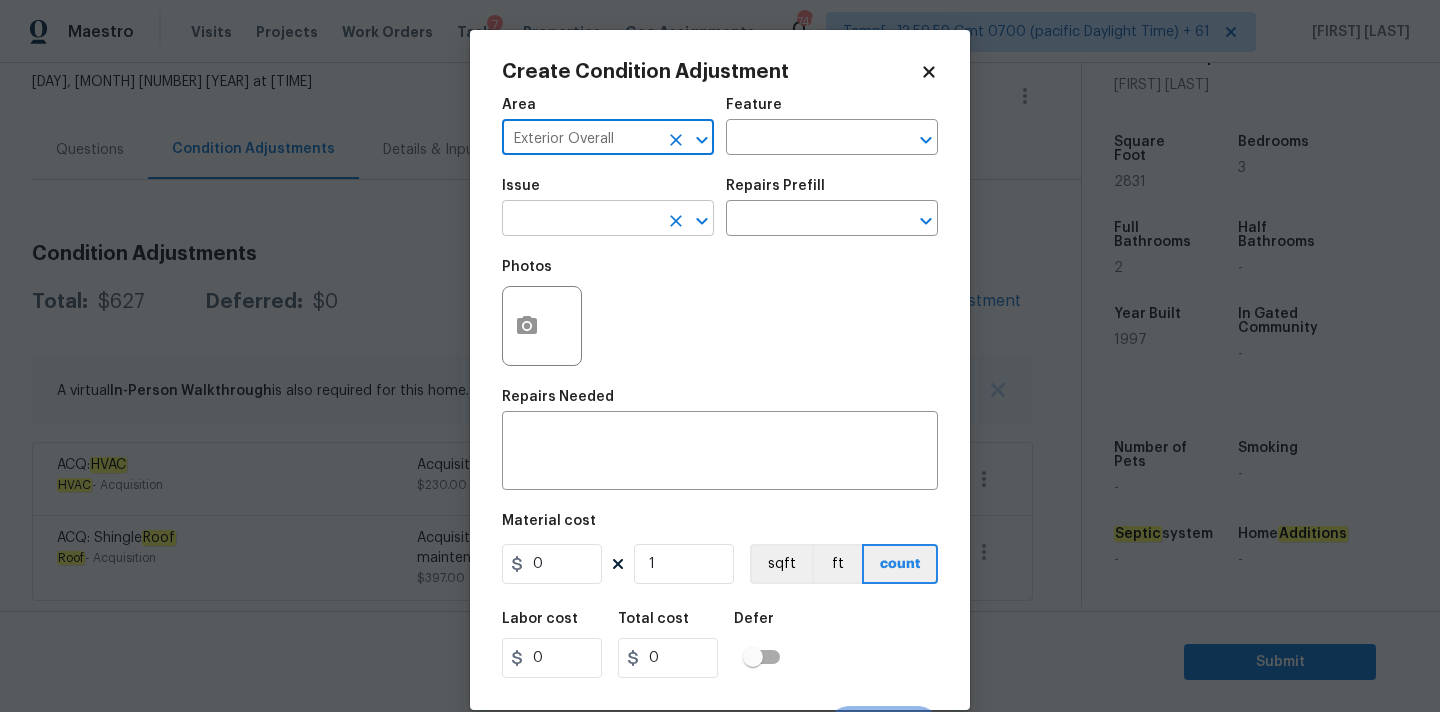 type on "Exterior Overall" 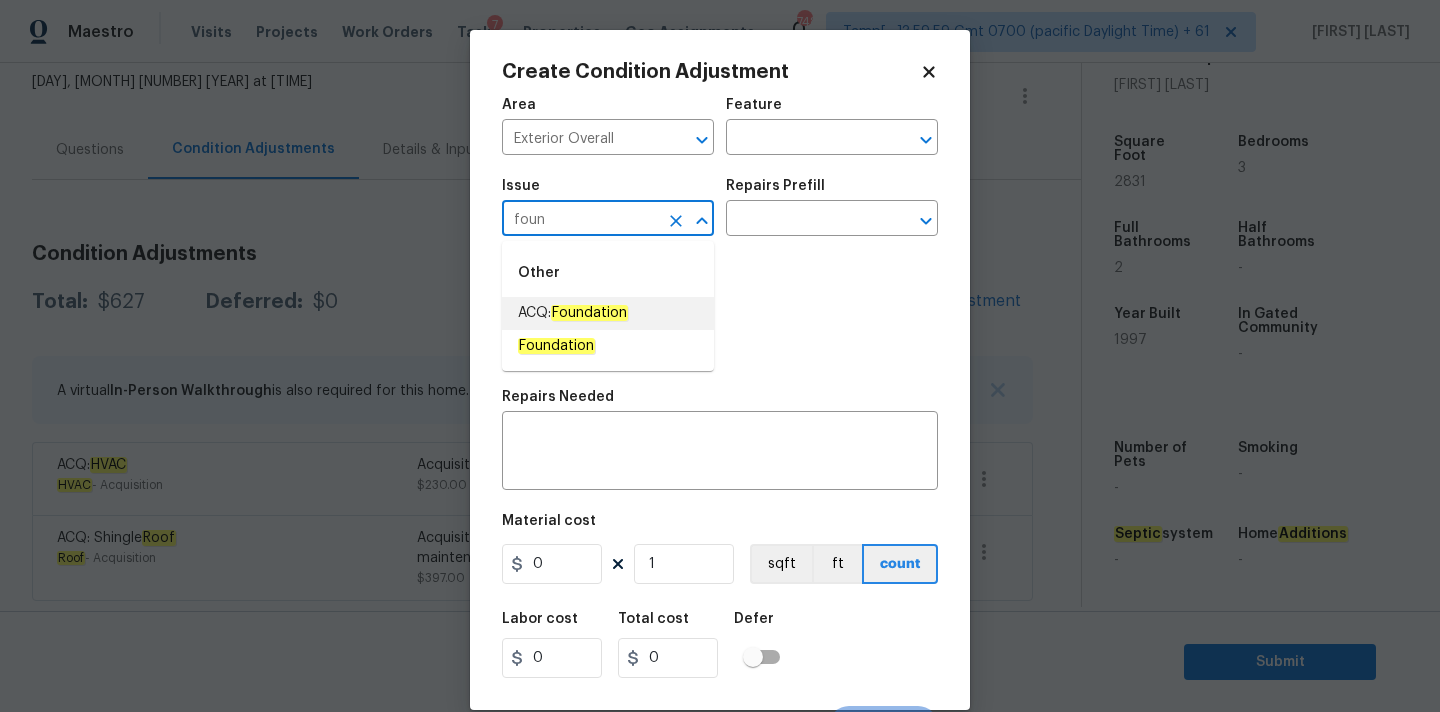 click on "ACQ:  Foundation" at bounding box center [573, 313] 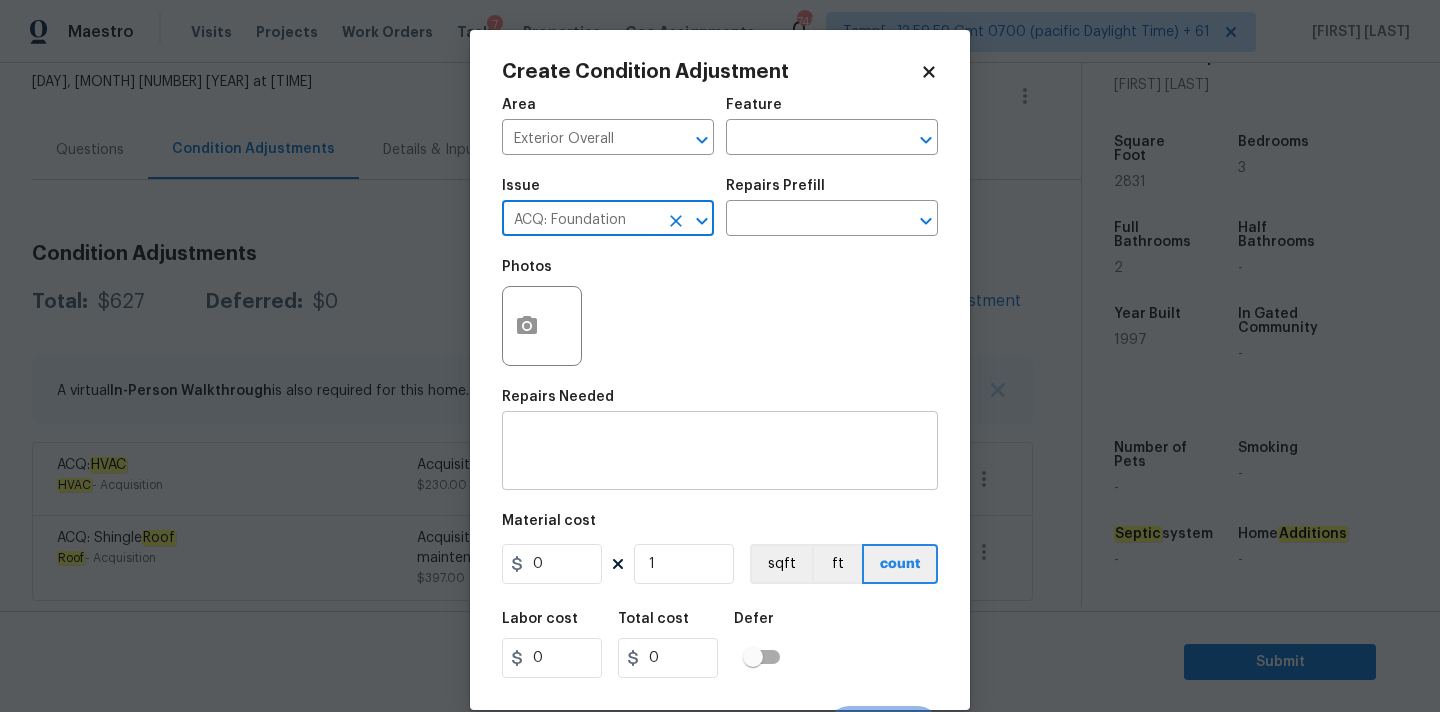 type on "ACQ: Foundation" 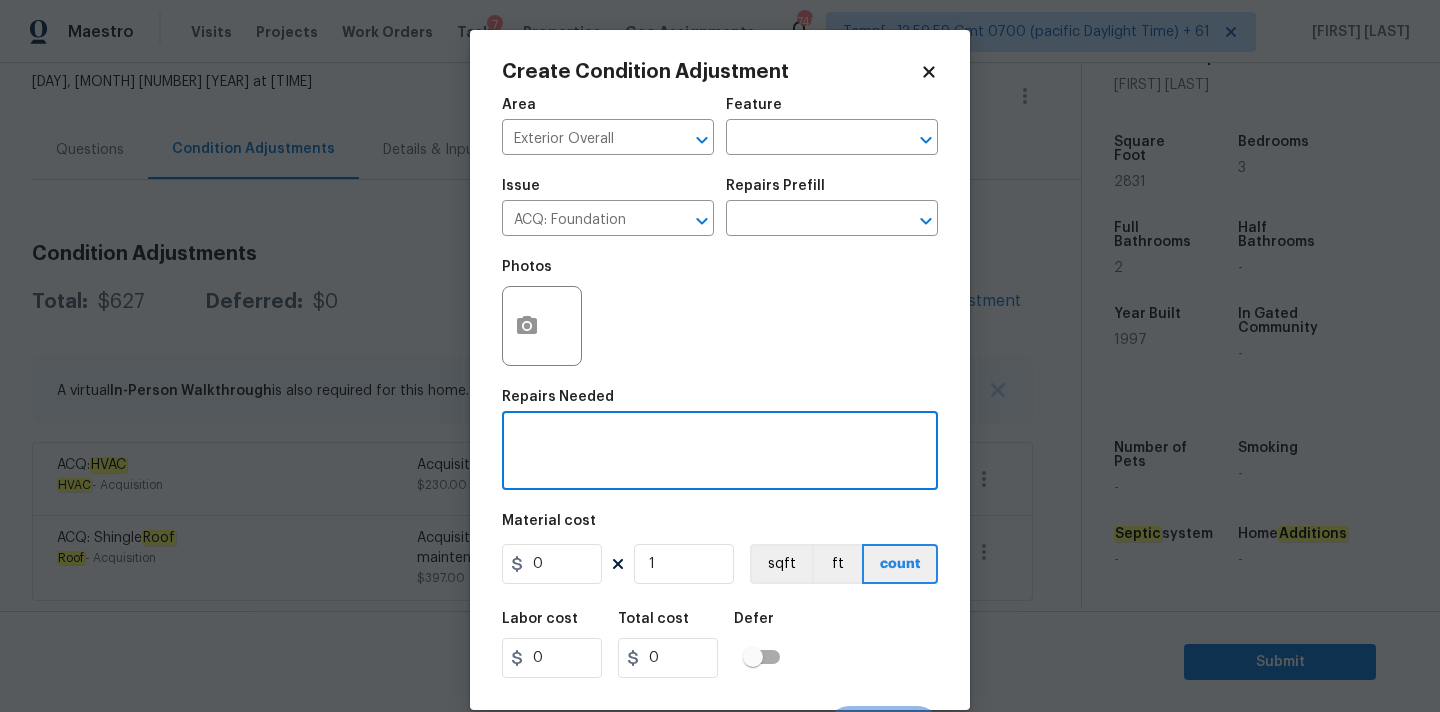 paste on "ACQ: Foundation" 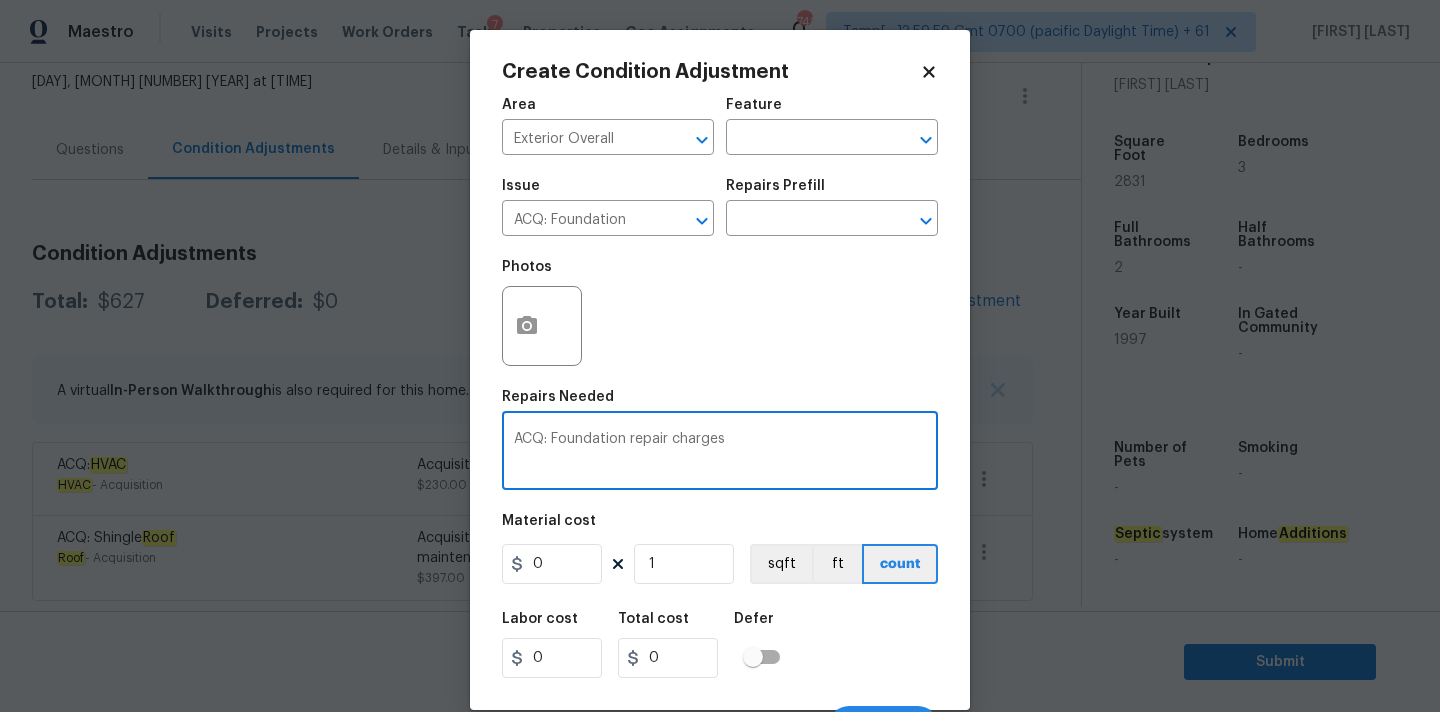 type on "ACQ: Foundation repair charges" 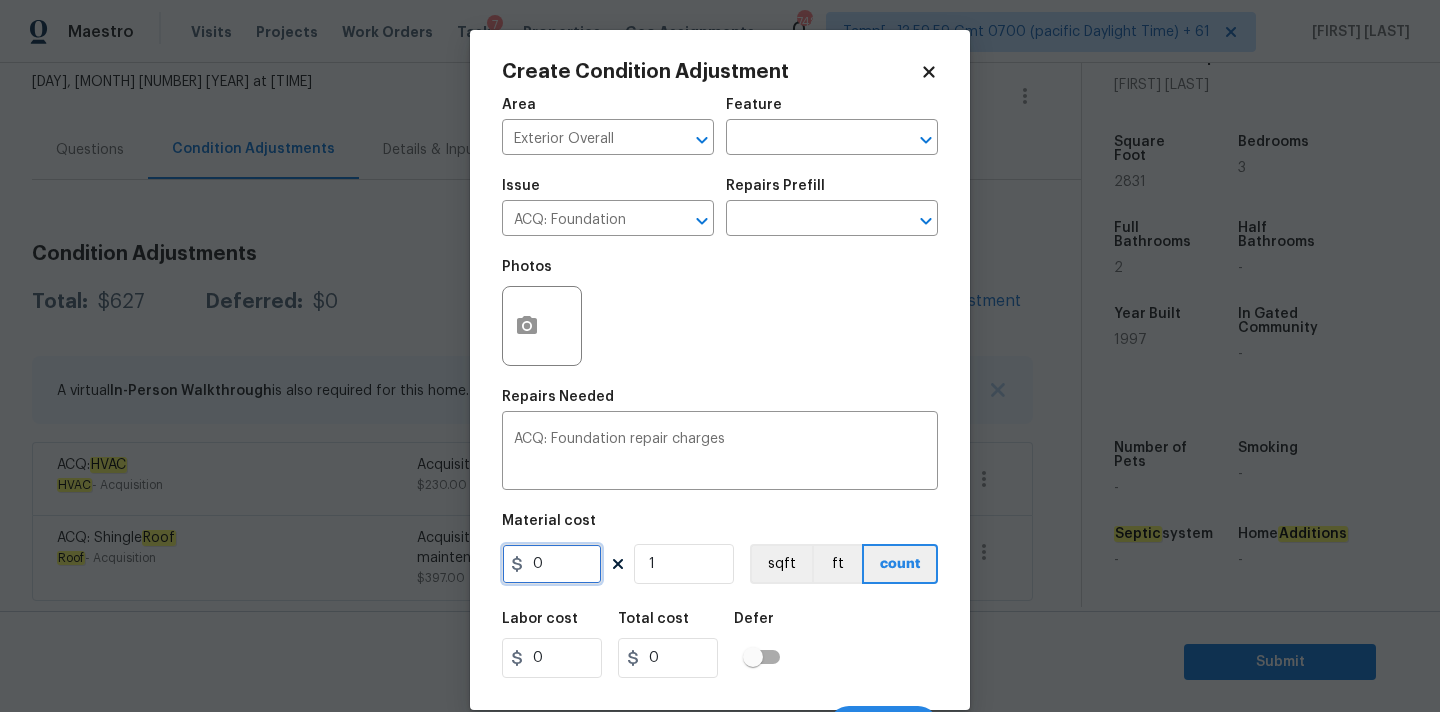 click on "0" at bounding box center (552, 564) 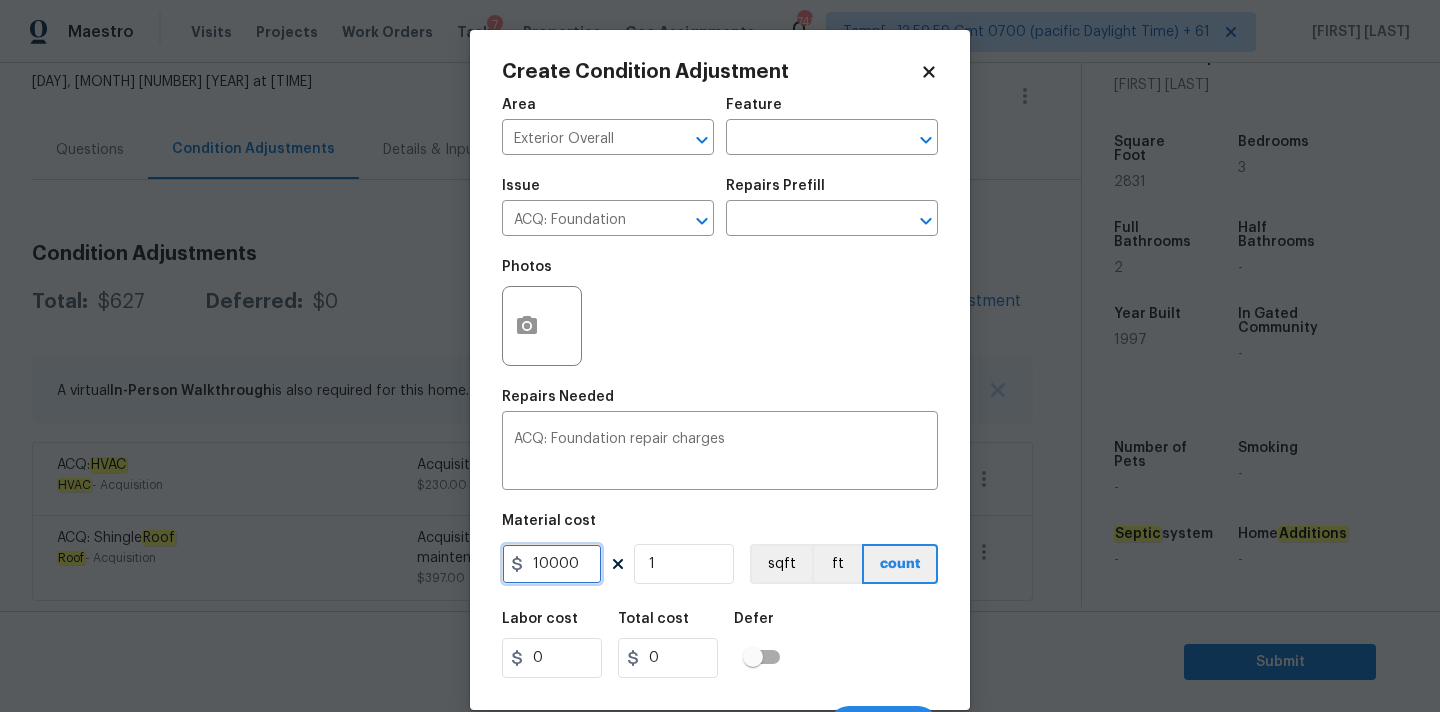 type on "10000" 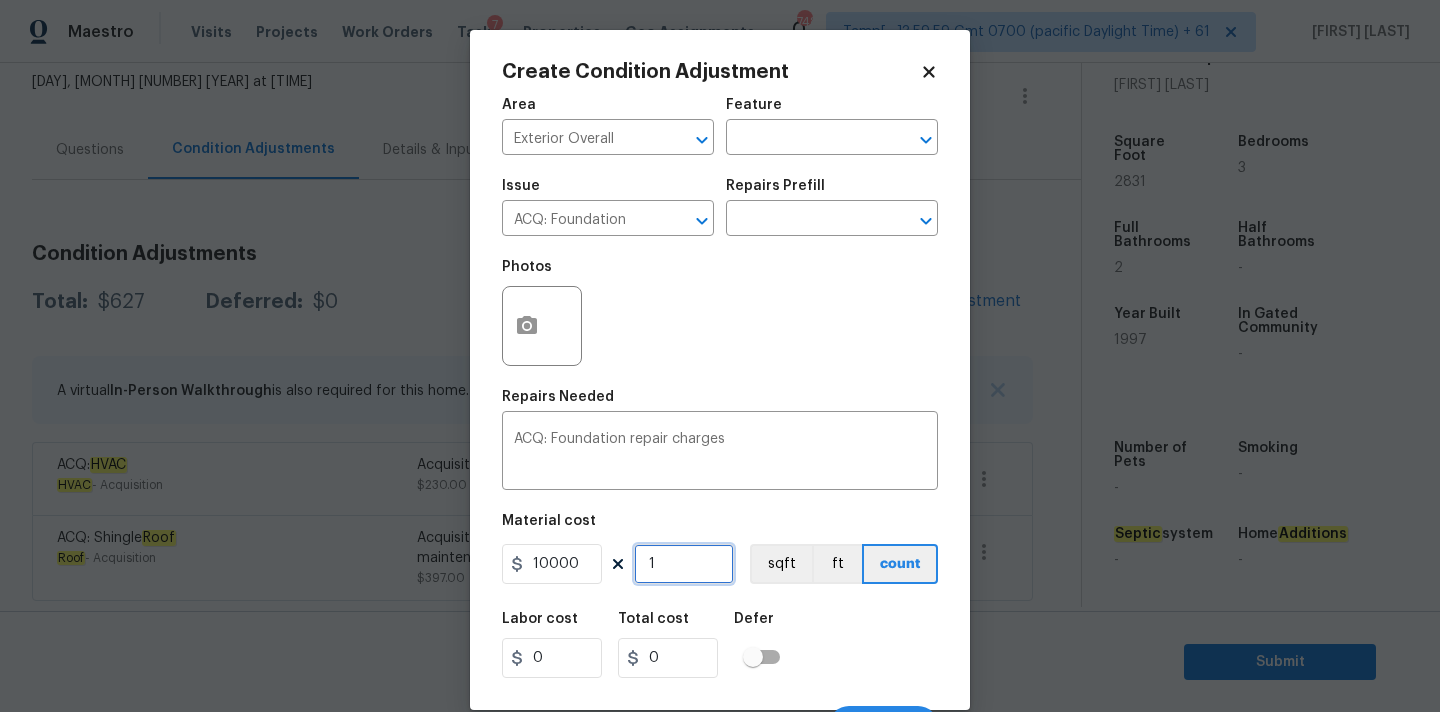 type on "10000" 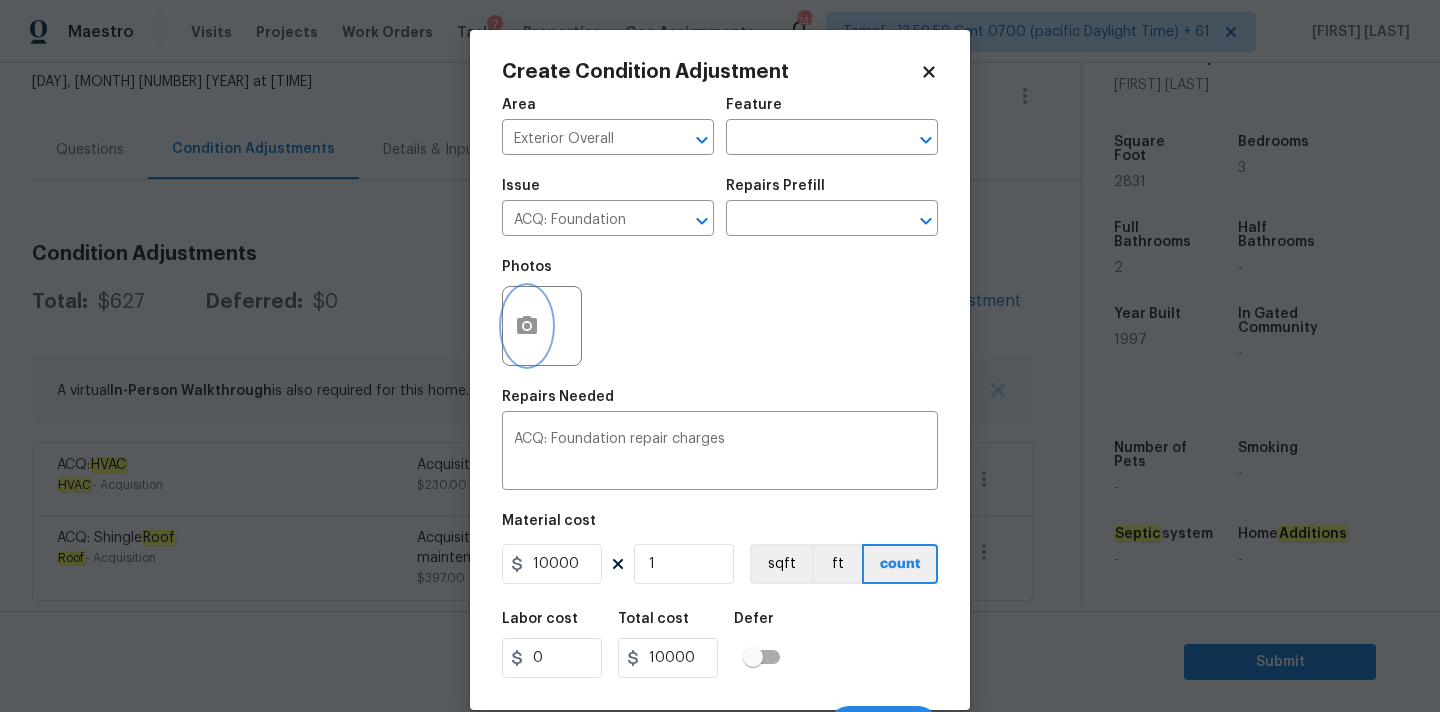 click at bounding box center [527, 326] 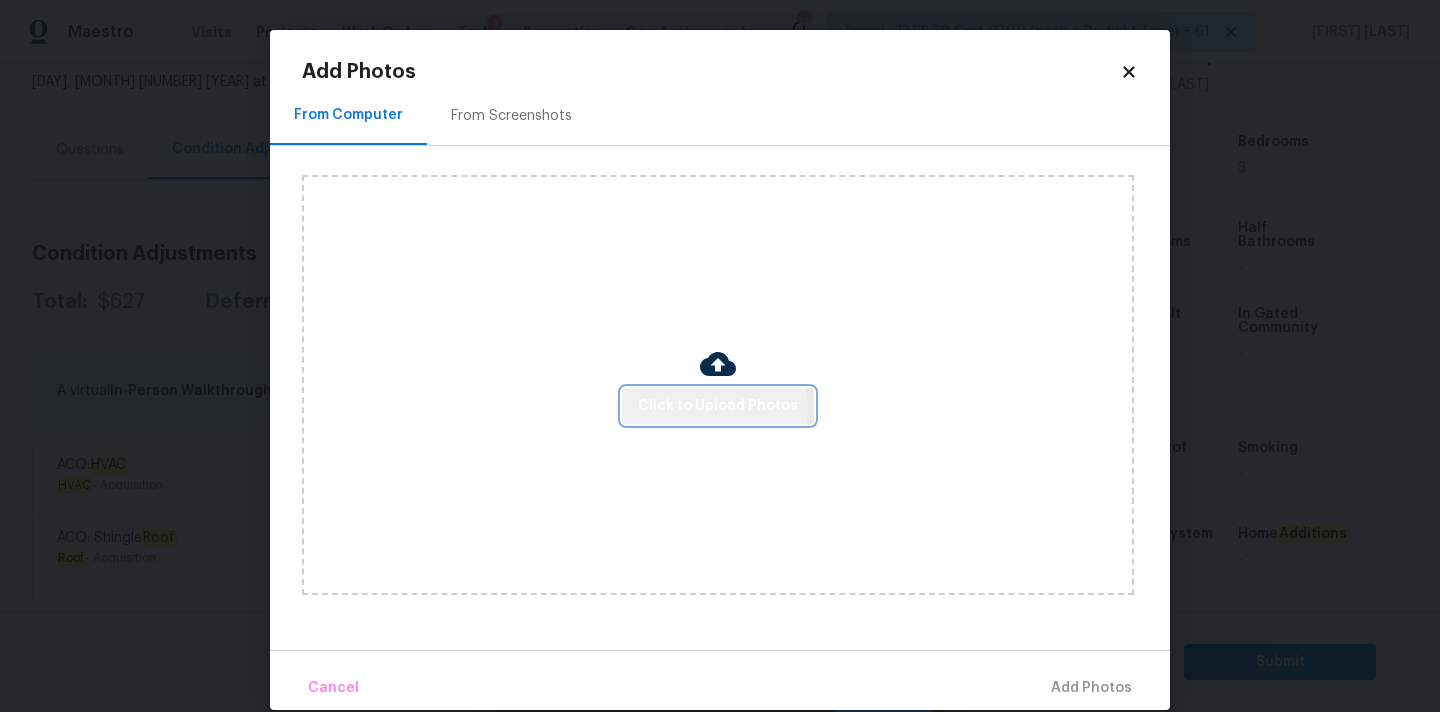 click on "Click to Upload Photos" at bounding box center [718, 406] 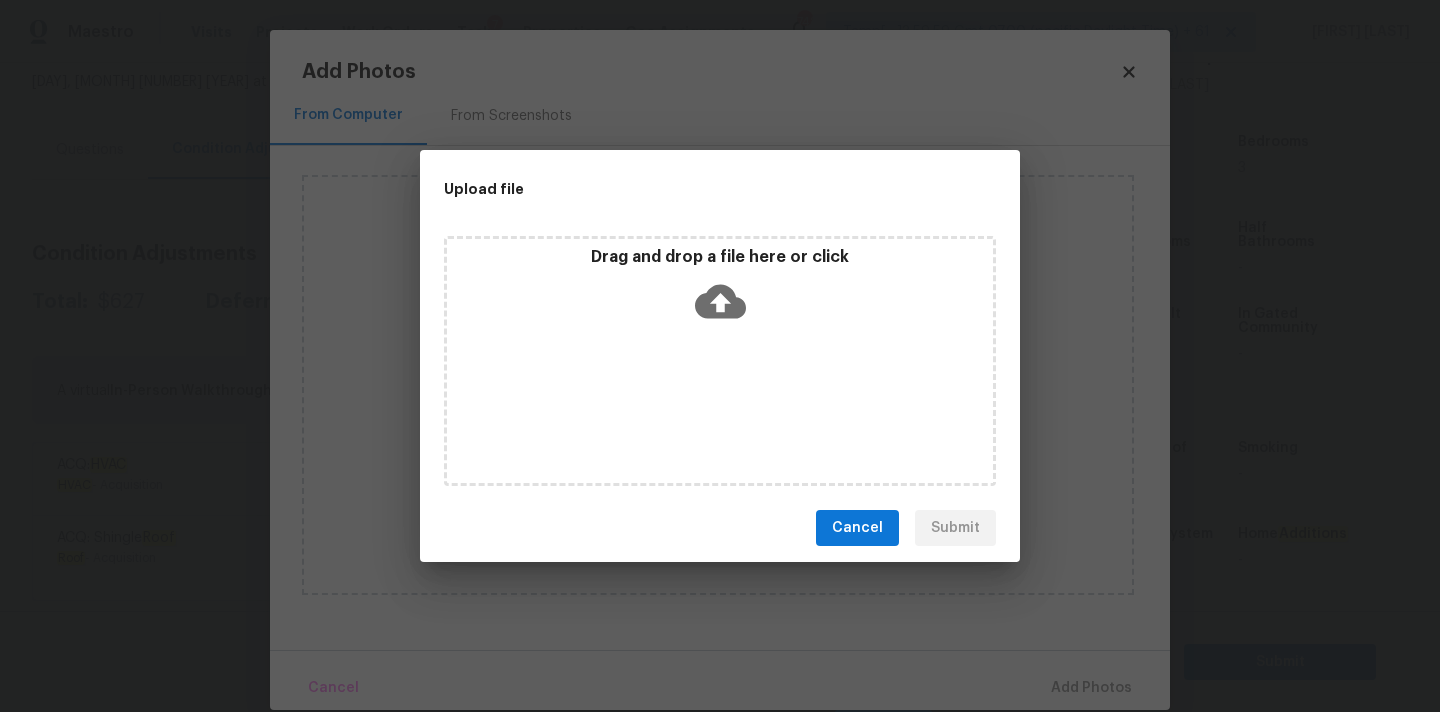 click 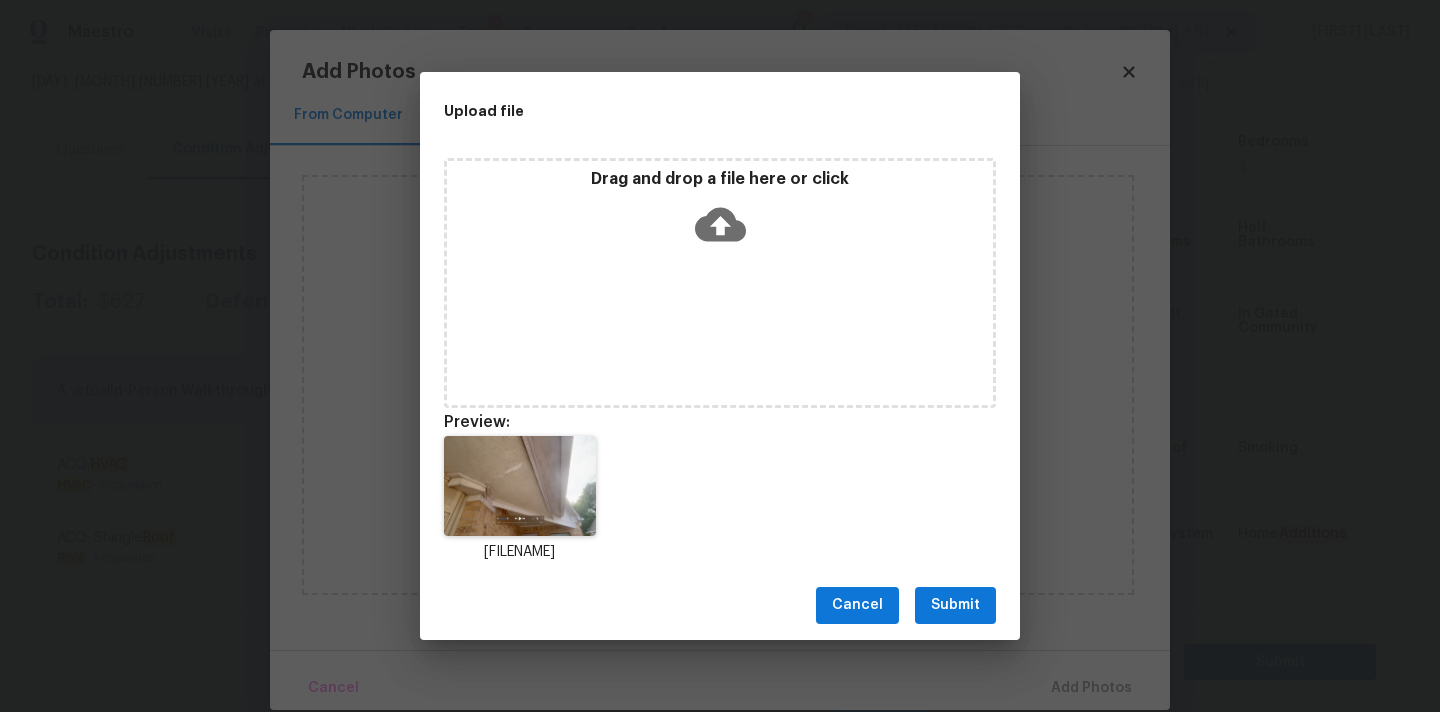 click on "Submit" at bounding box center [955, 605] 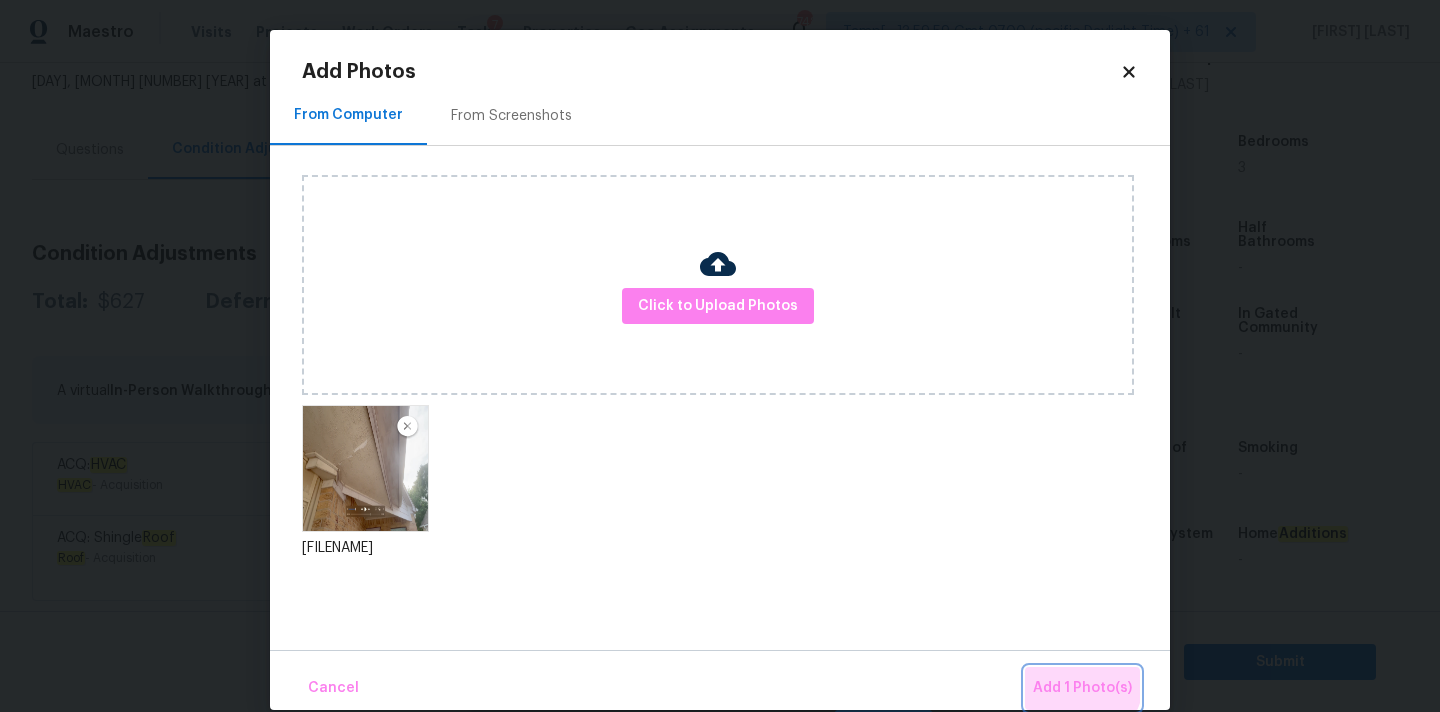 click on "Add 1 Photo(s)" at bounding box center [1082, 688] 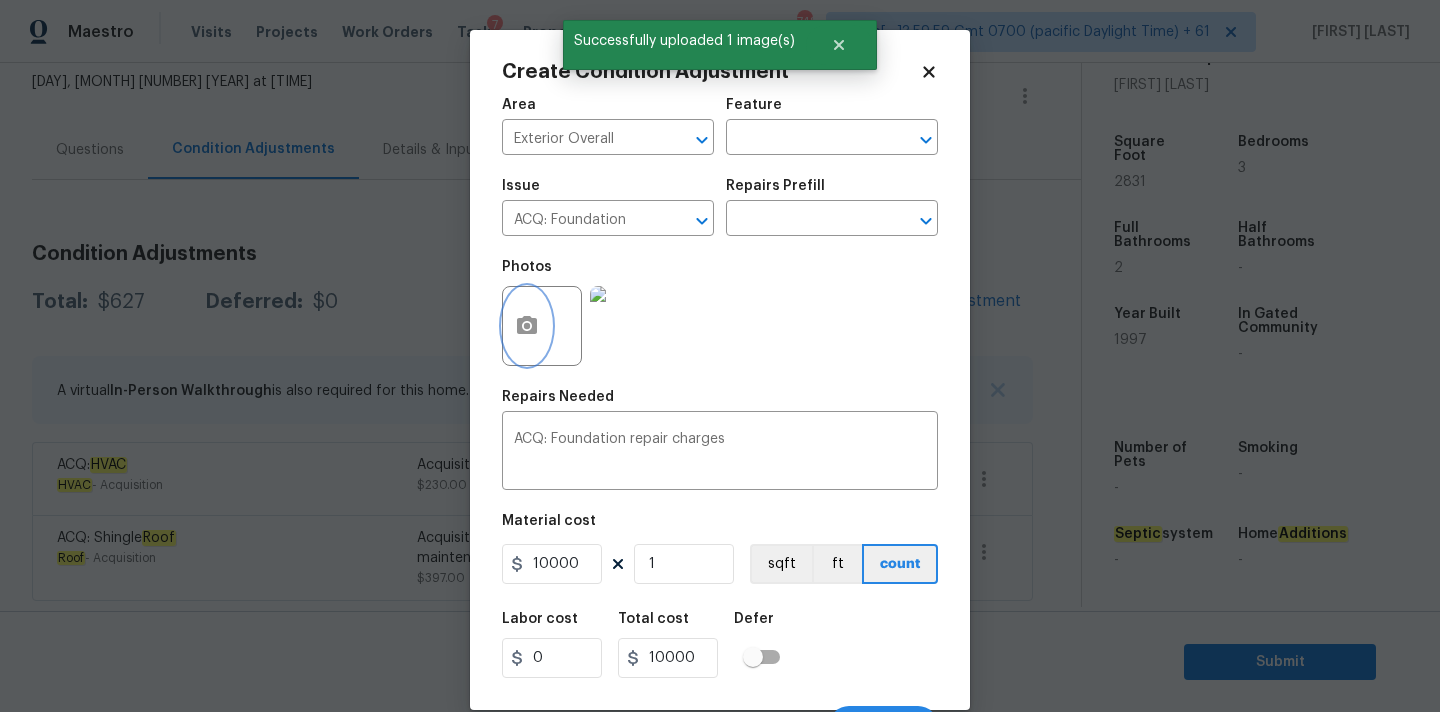 scroll, scrollTop: 35, scrollLeft: 0, axis: vertical 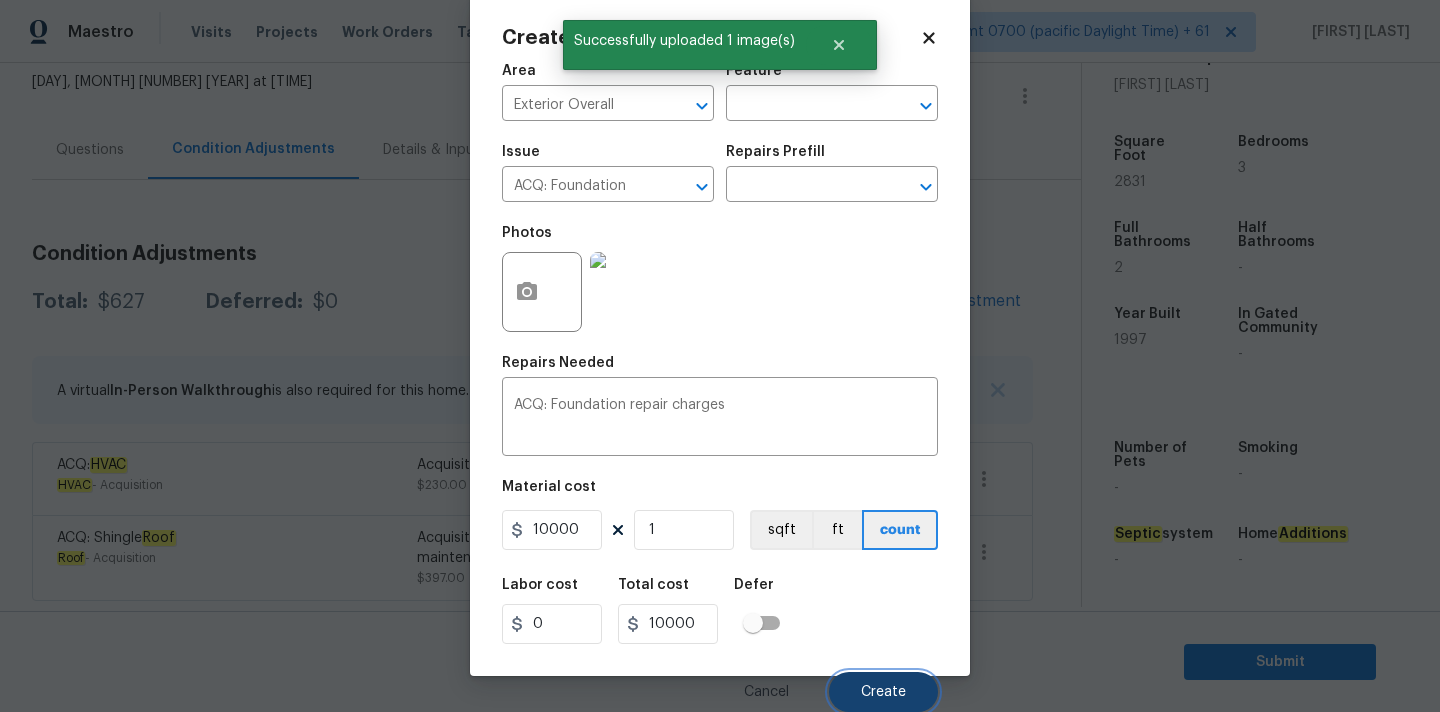 click on "Create" at bounding box center [883, 692] 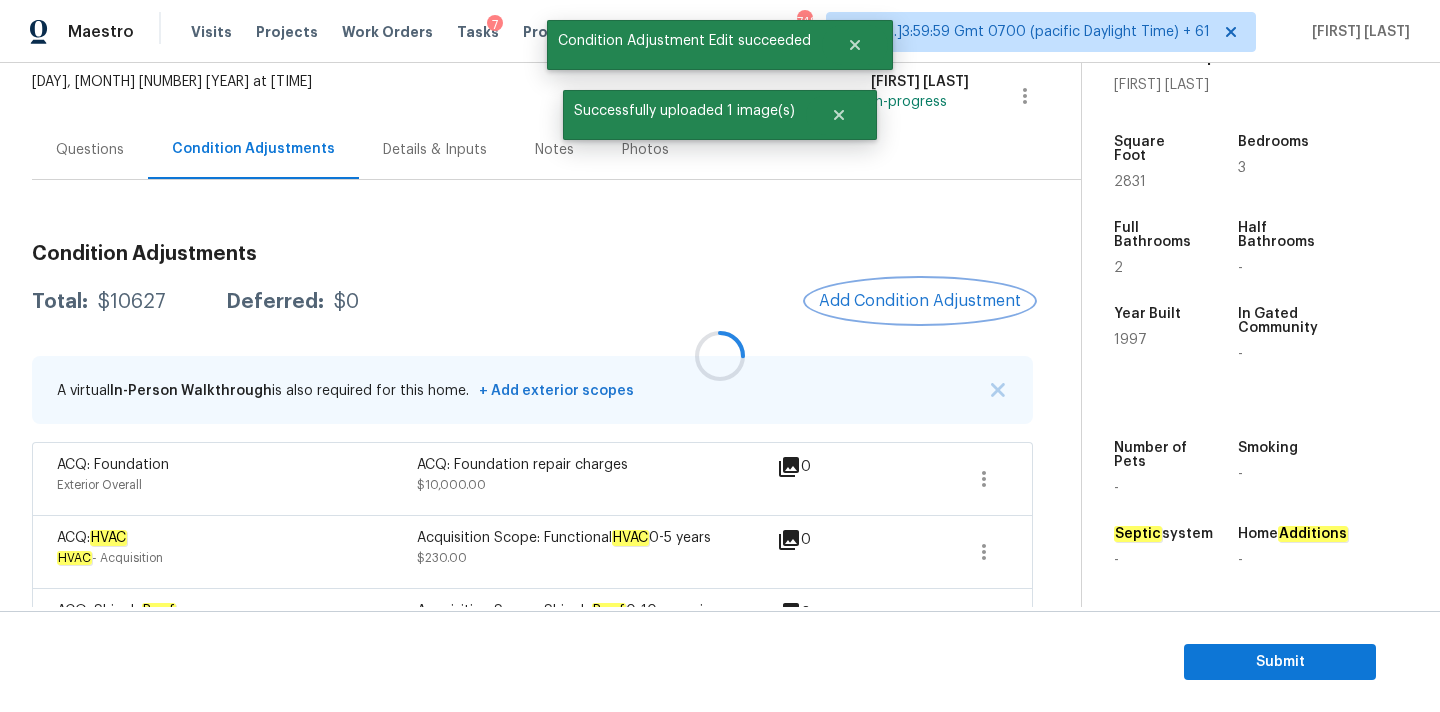 scroll, scrollTop: 0, scrollLeft: 0, axis: both 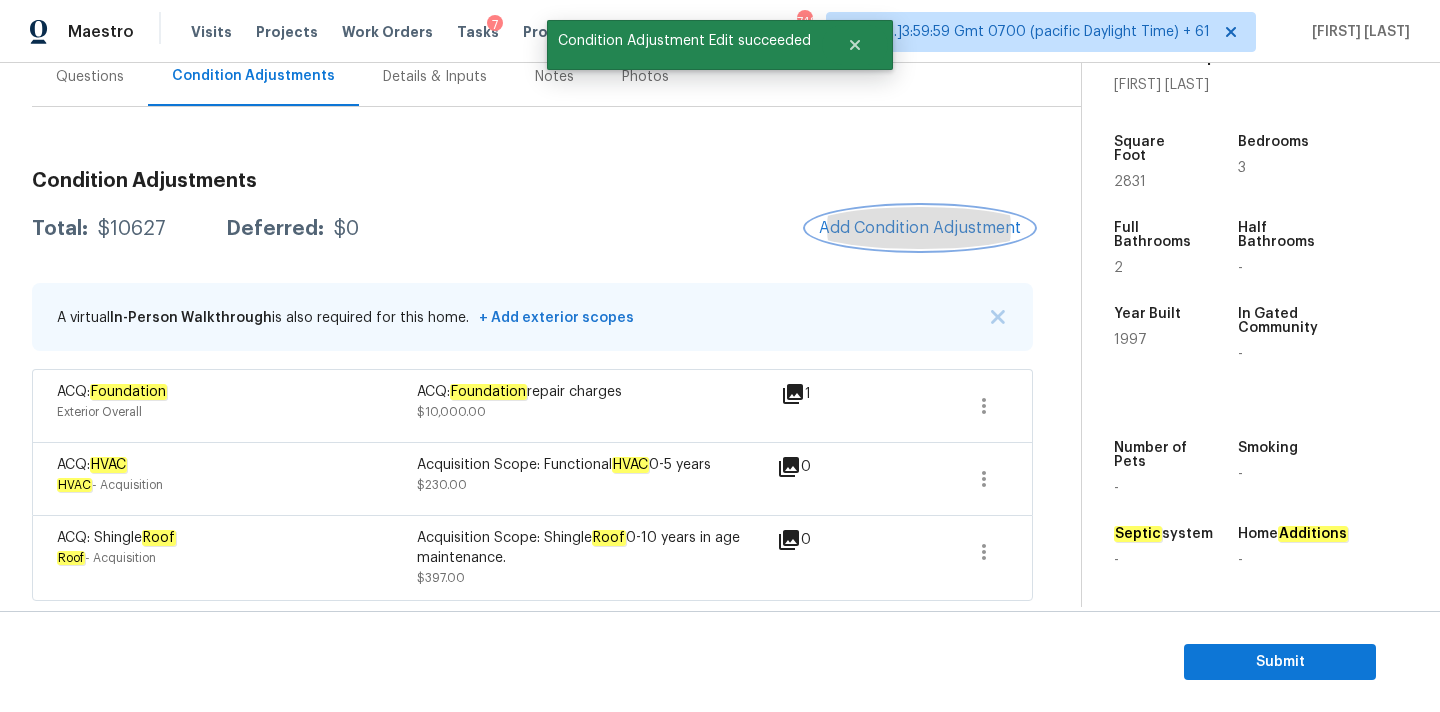 click on "Add Condition Adjustment" at bounding box center (920, 228) 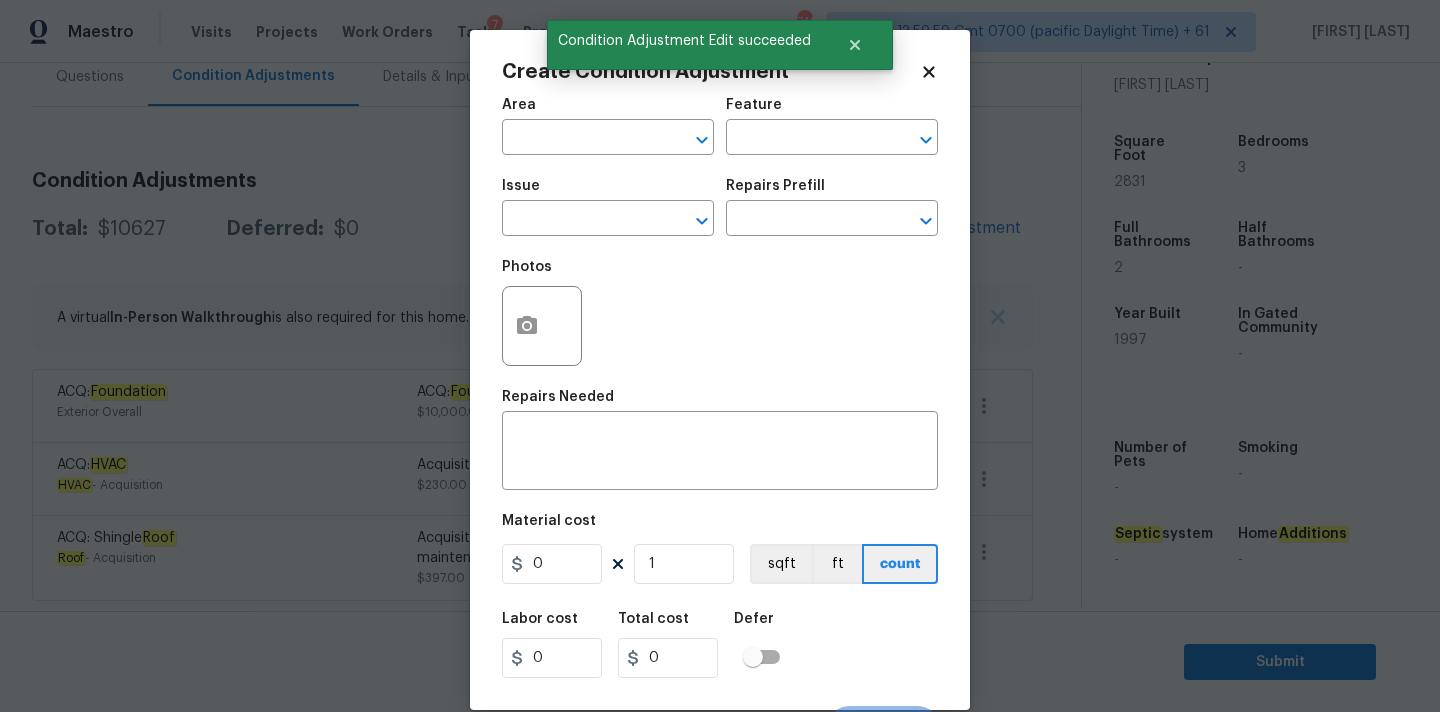 click on "Area ​" at bounding box center [608, 126] 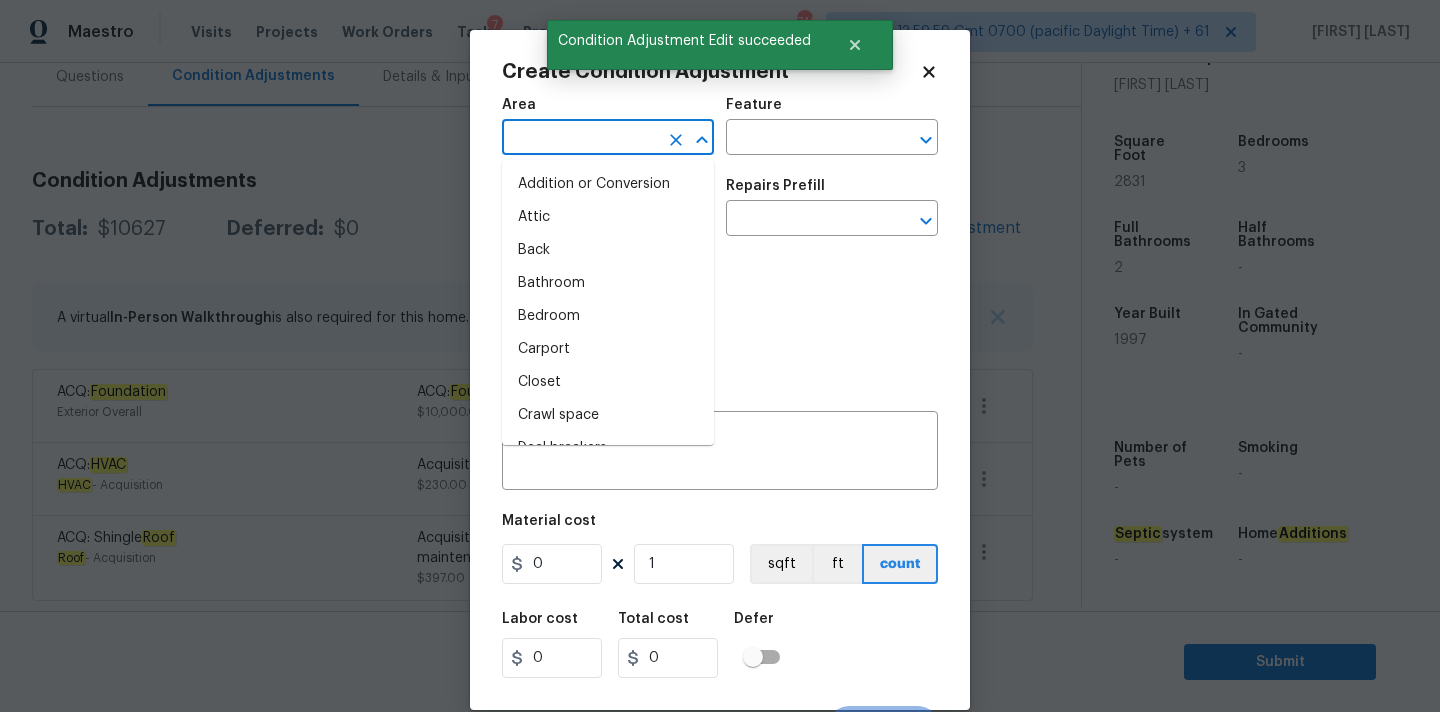 click at bounding box center [580, 139] 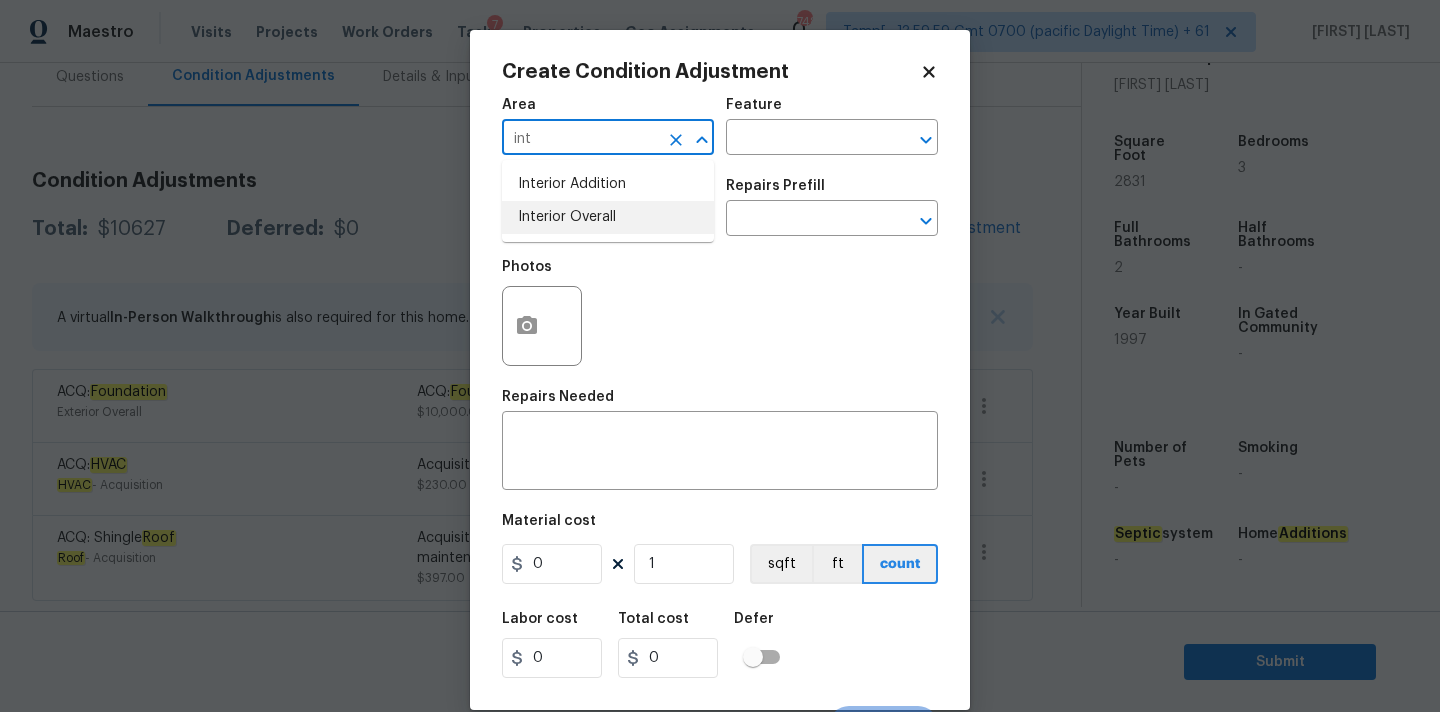 click on "Interior Overall" at bounding box center [608, 217] 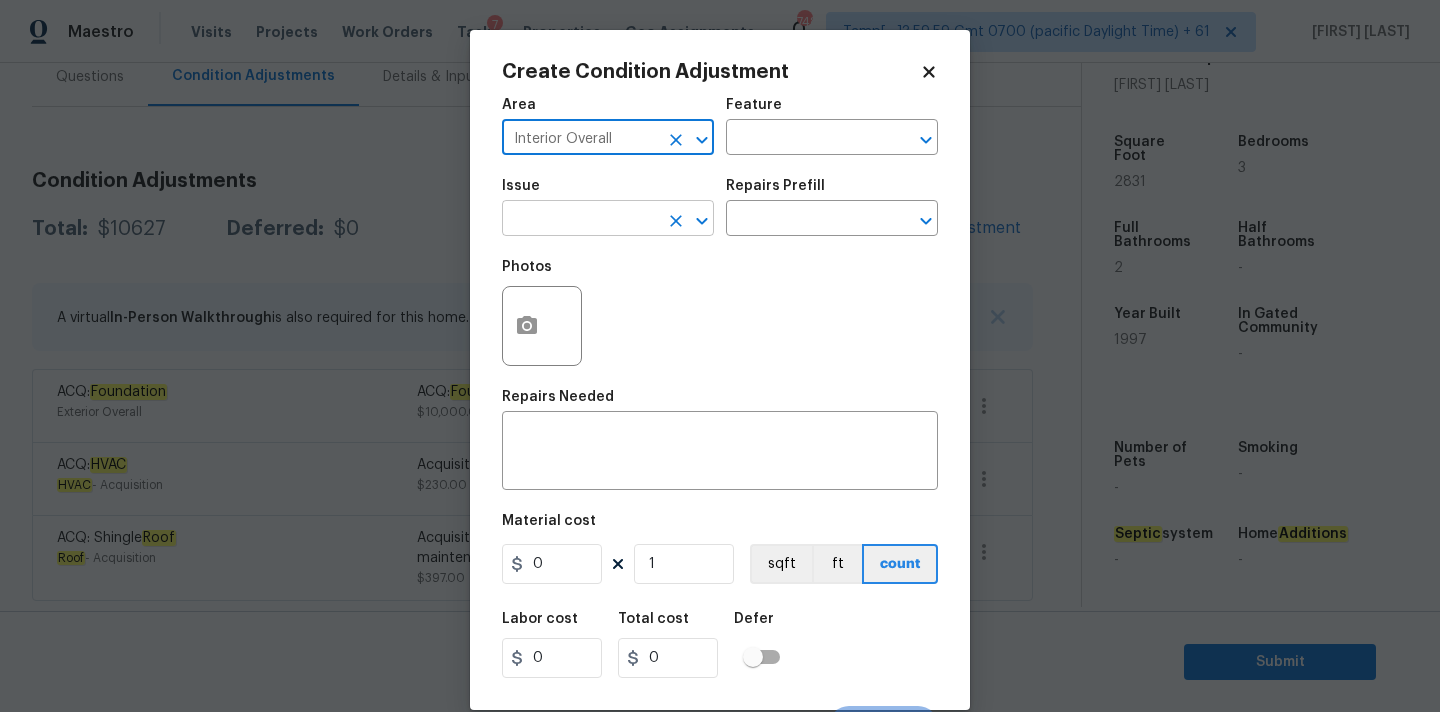type on "Interior Overall" 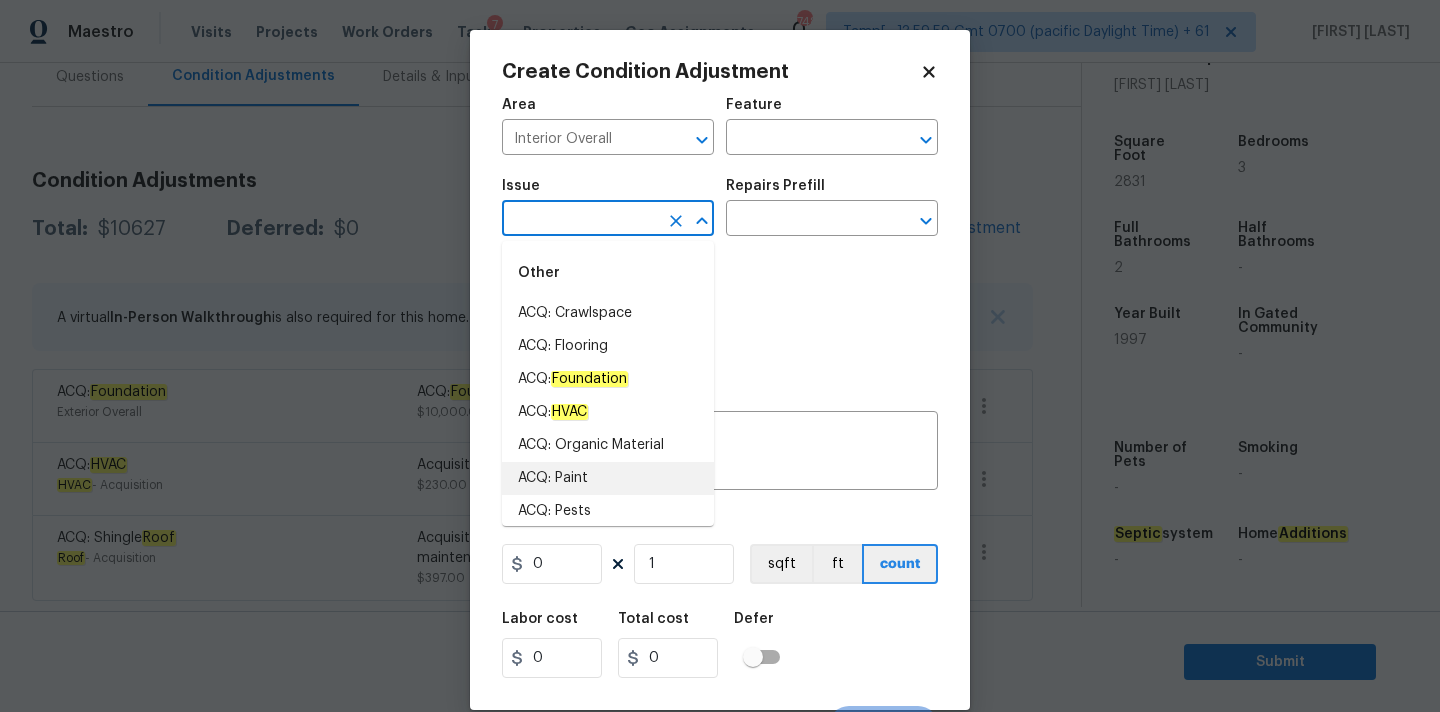 click on "ACQ: Paint" at bounding box center (608, 478) 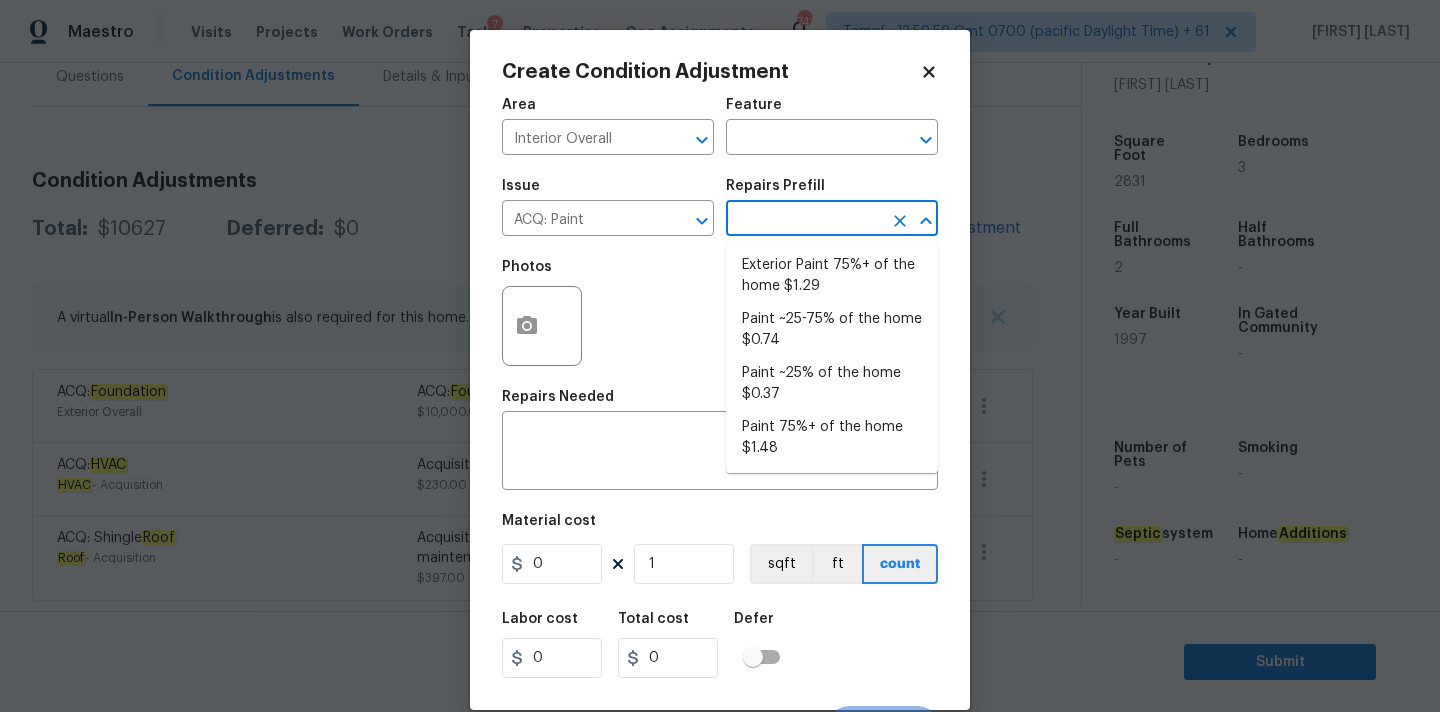 click at bounding box center [804, 220] 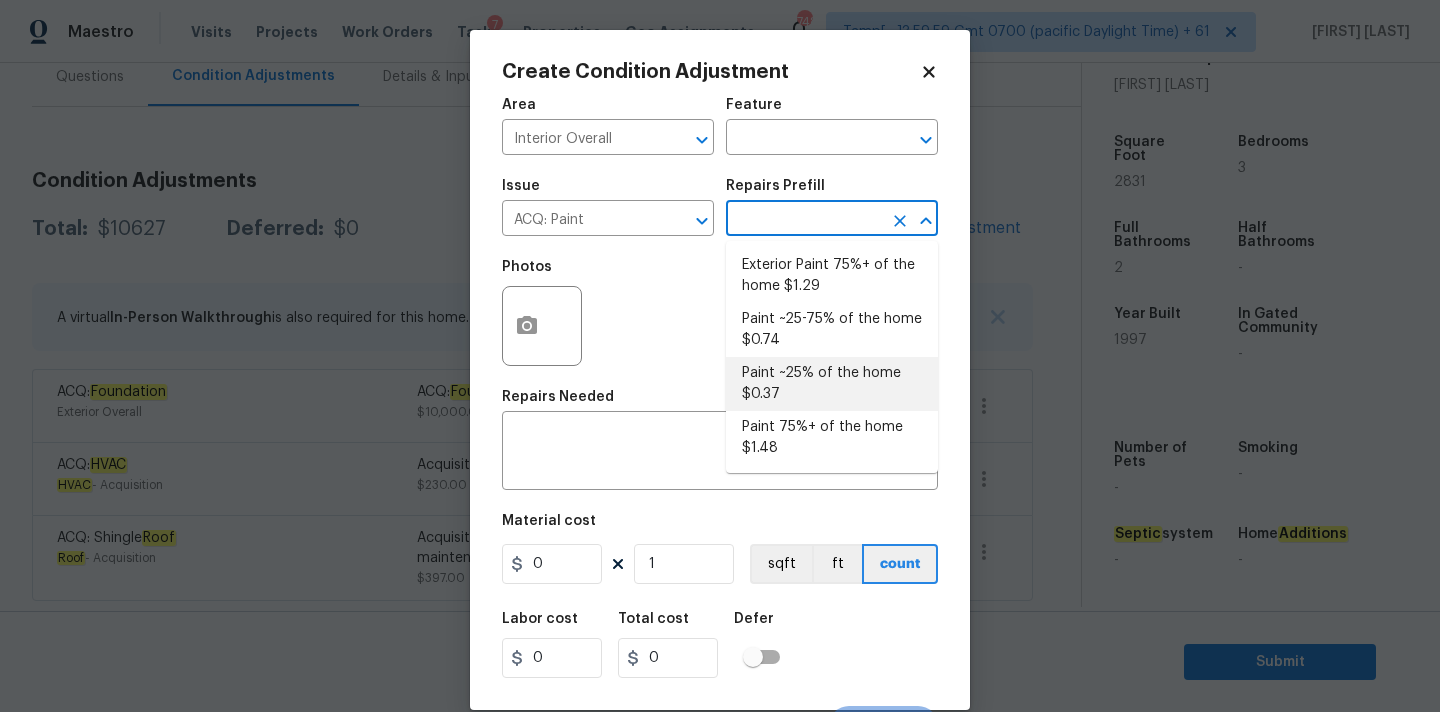 click on "Paint ~25% of the home $0.37" at bounding box center [832, 384] 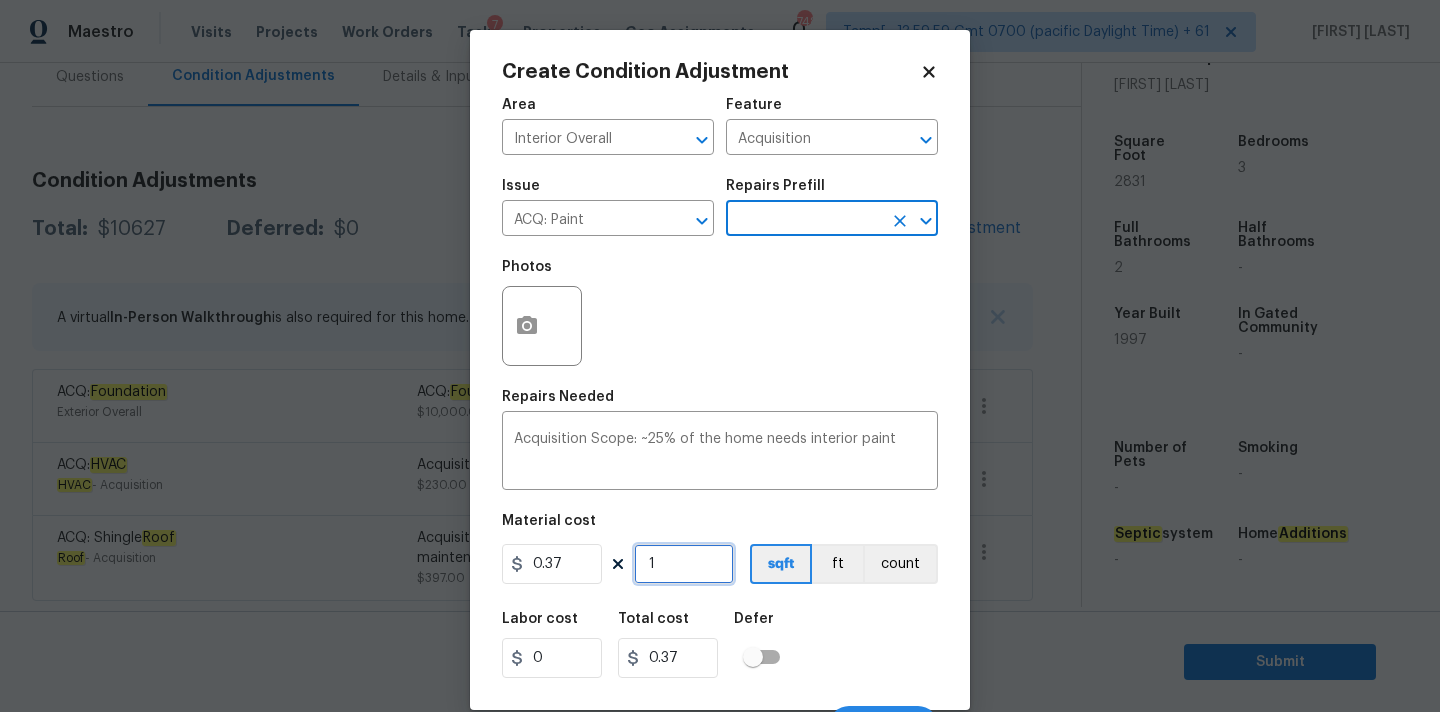click on "1" at bounding box center (684, 564) 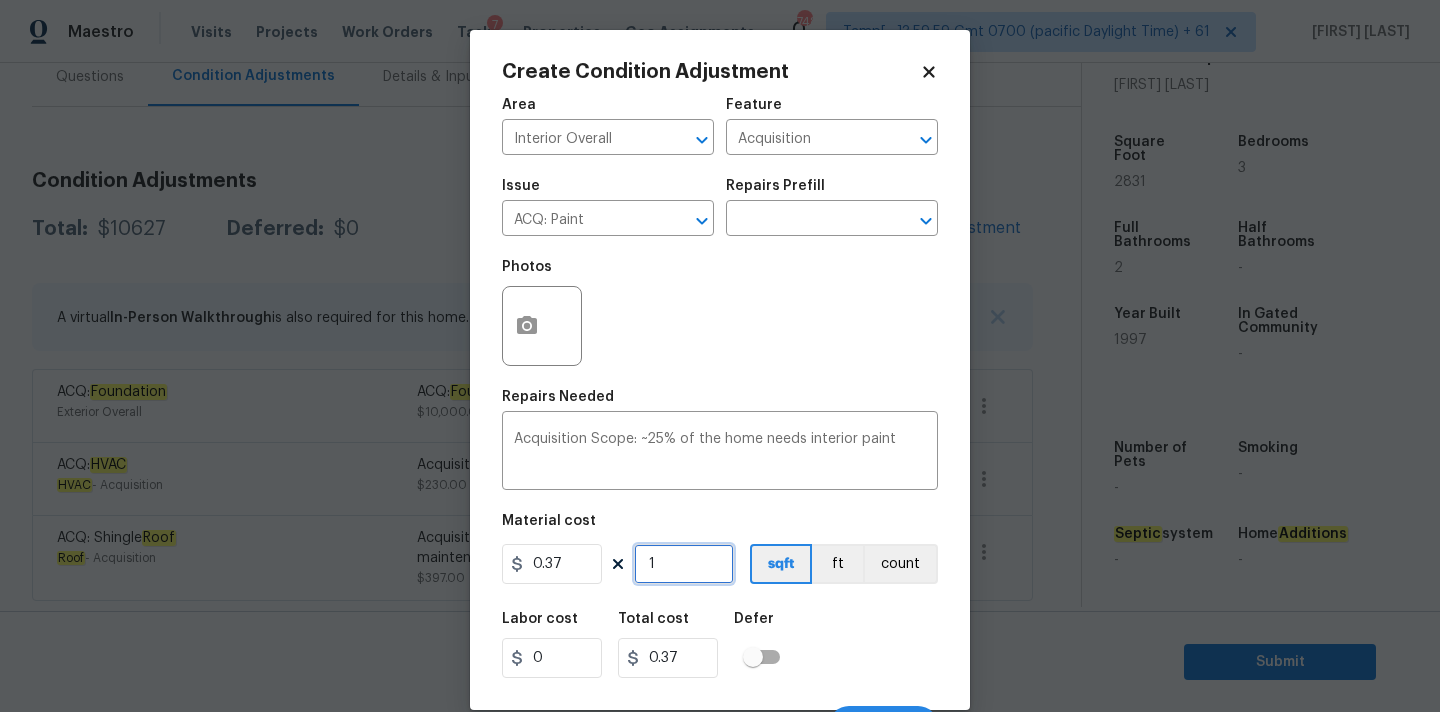 click on "1" at bounding box center [684, 564] 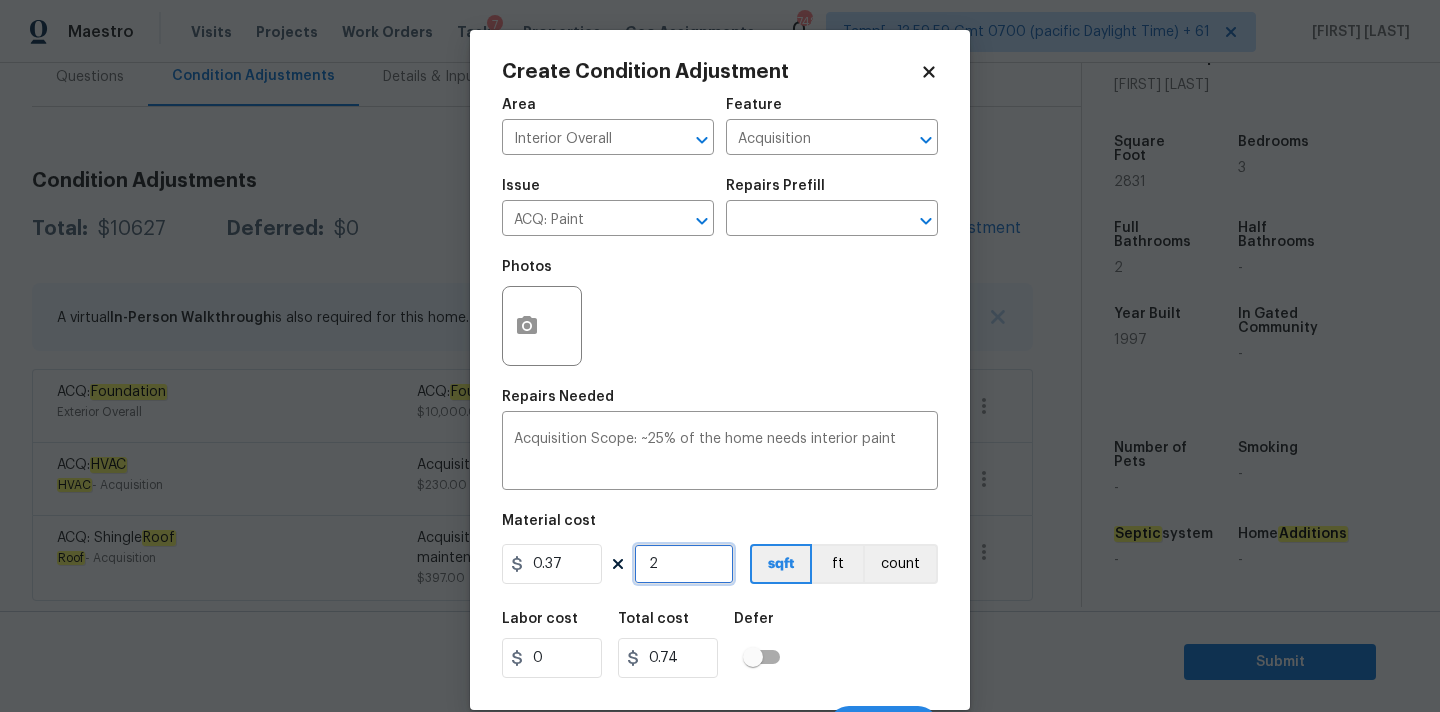 type on "28" 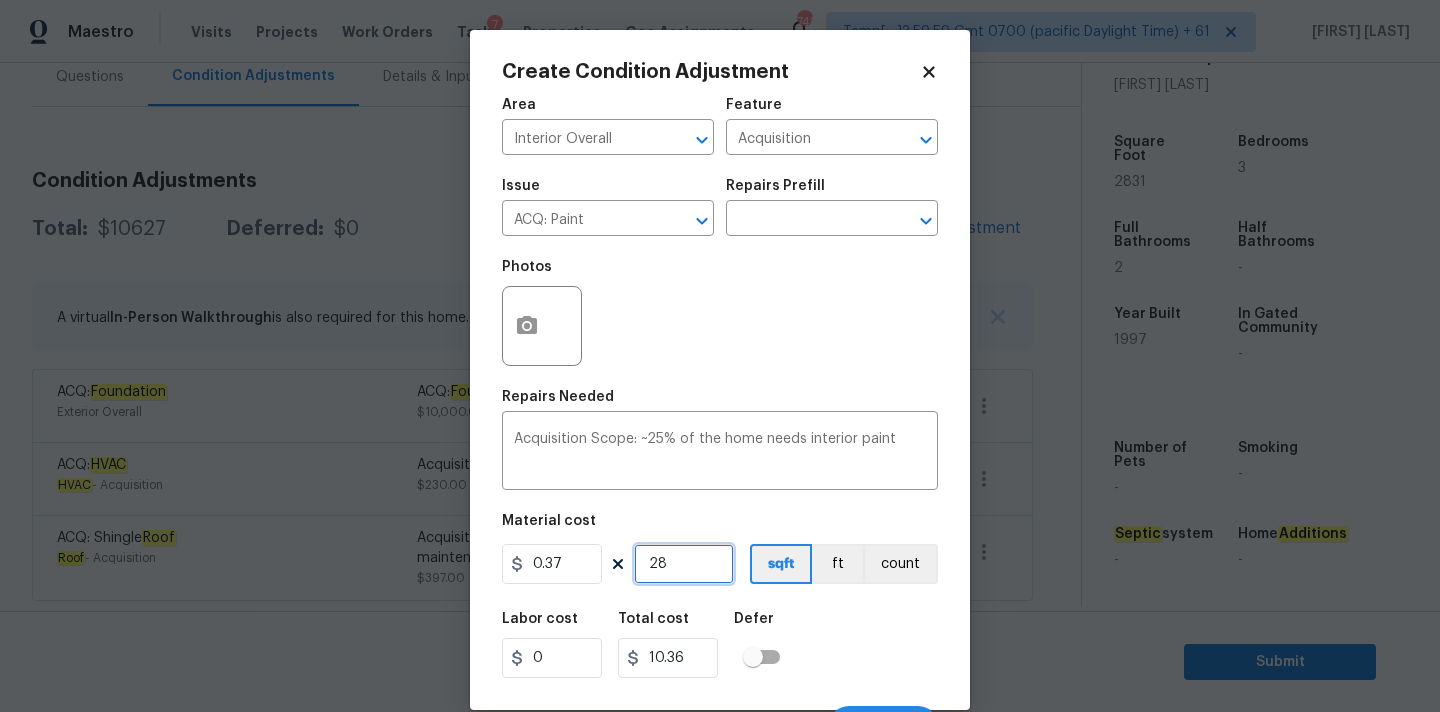 type on "283" 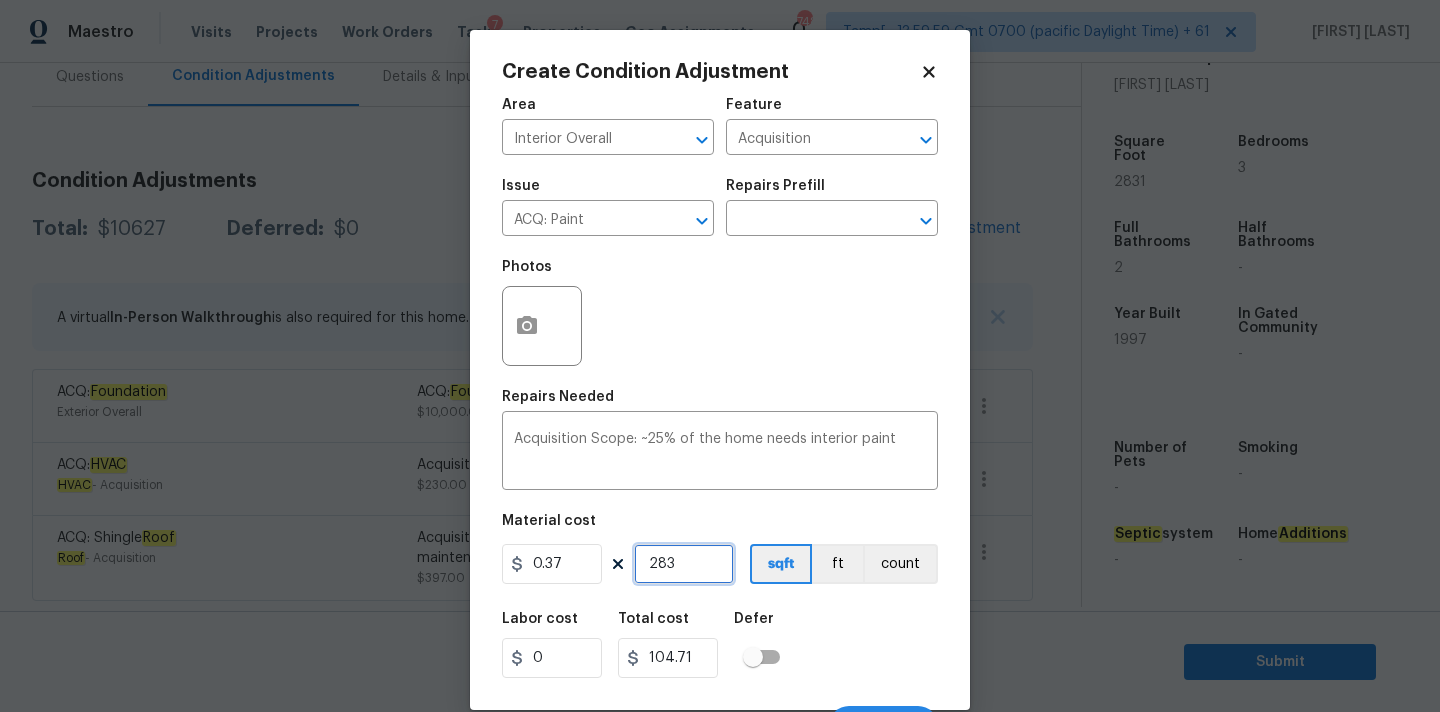 type on "2831" 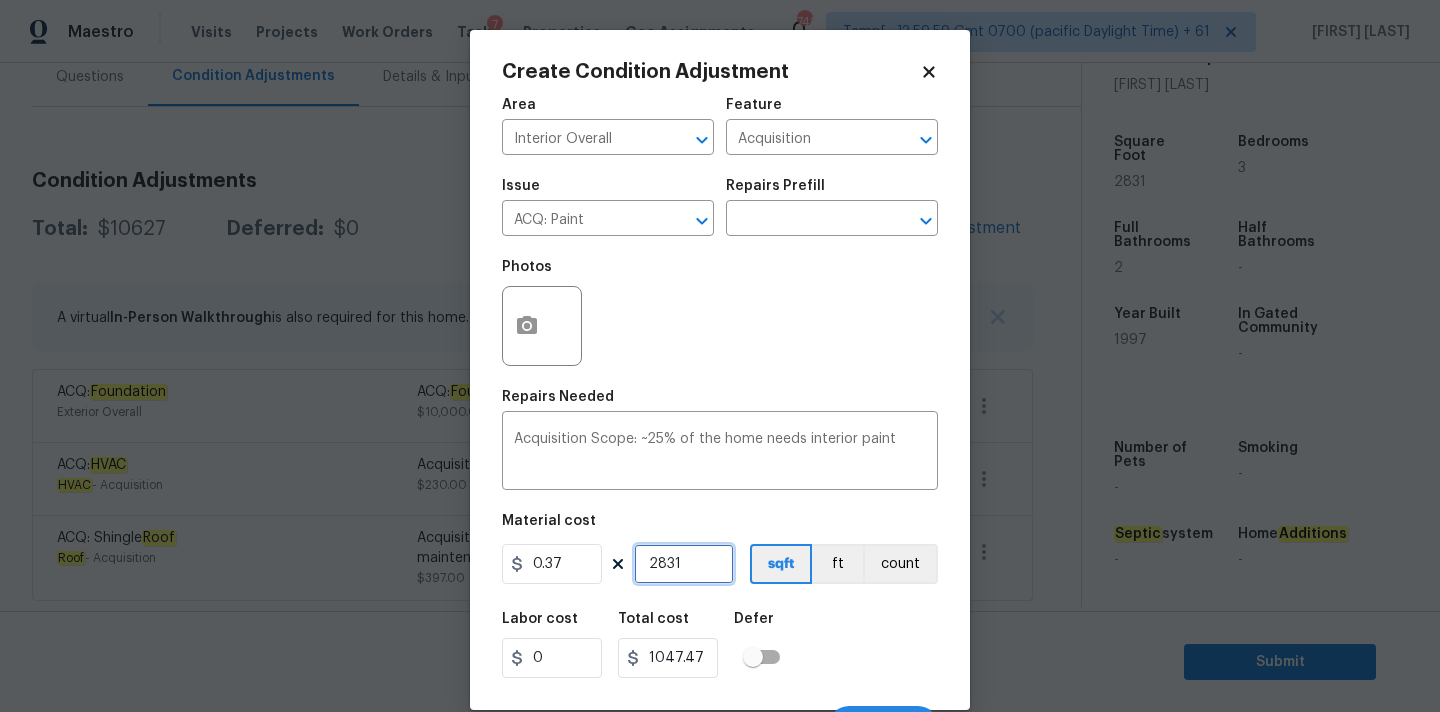 scroll, scrollTop: 35, scrollLeft: 0, axis: vertical 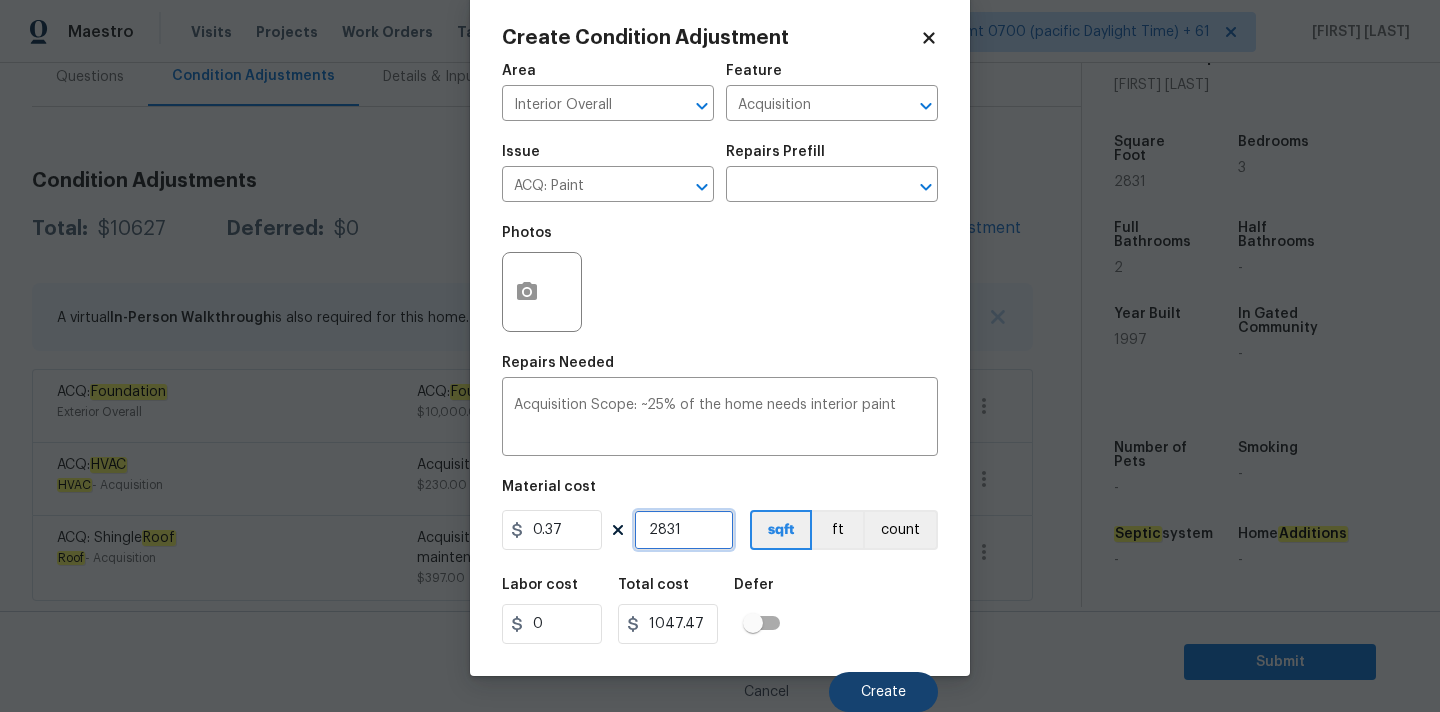 type on "2831" 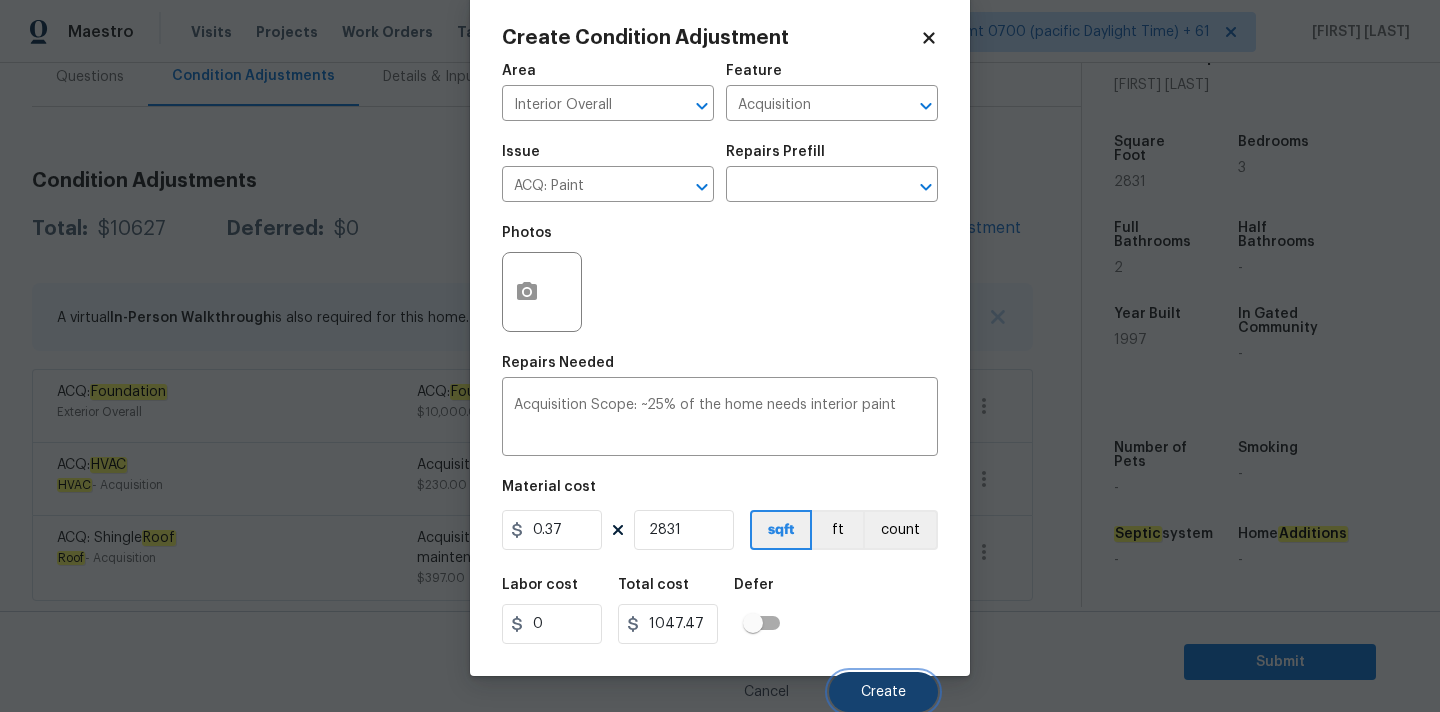 click on "Create" at bounding box center [883, 692] 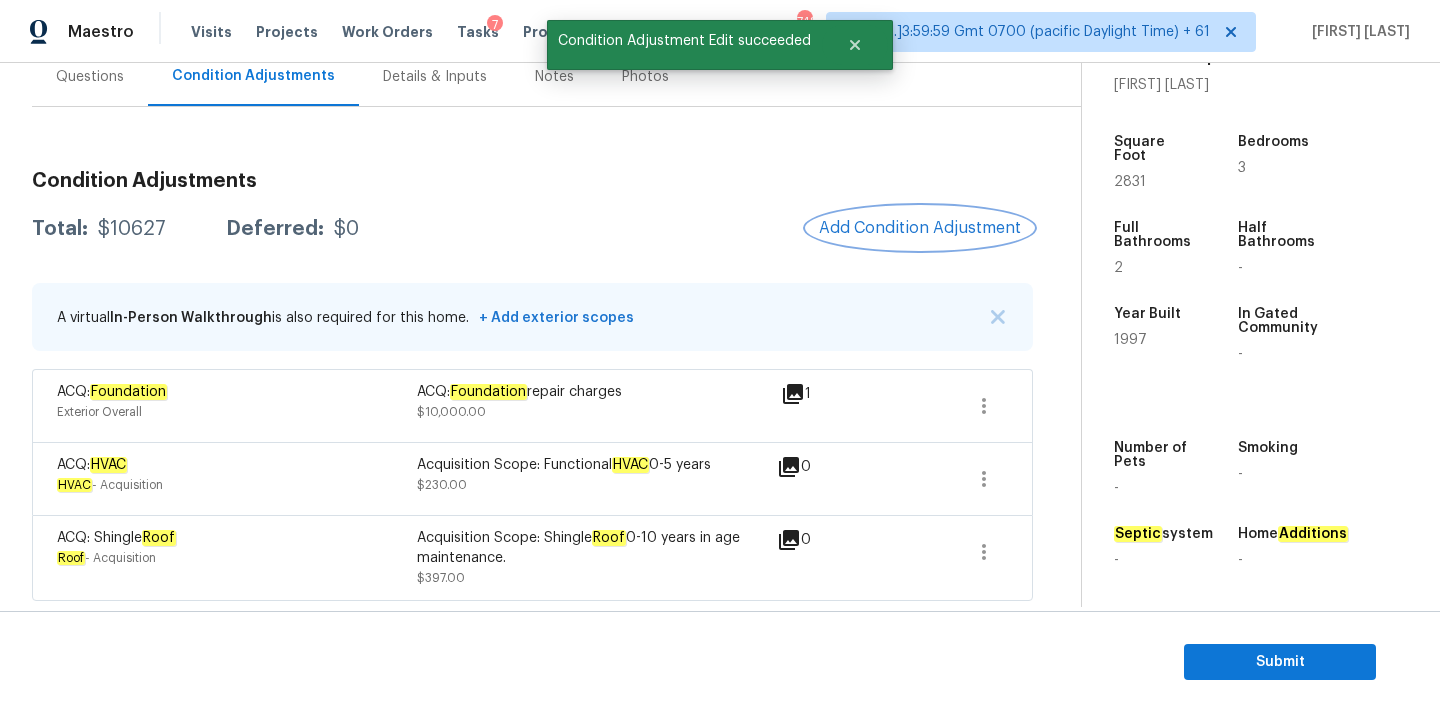 scroll, scrollTop: 0, scrollLeft: 0, axis: both 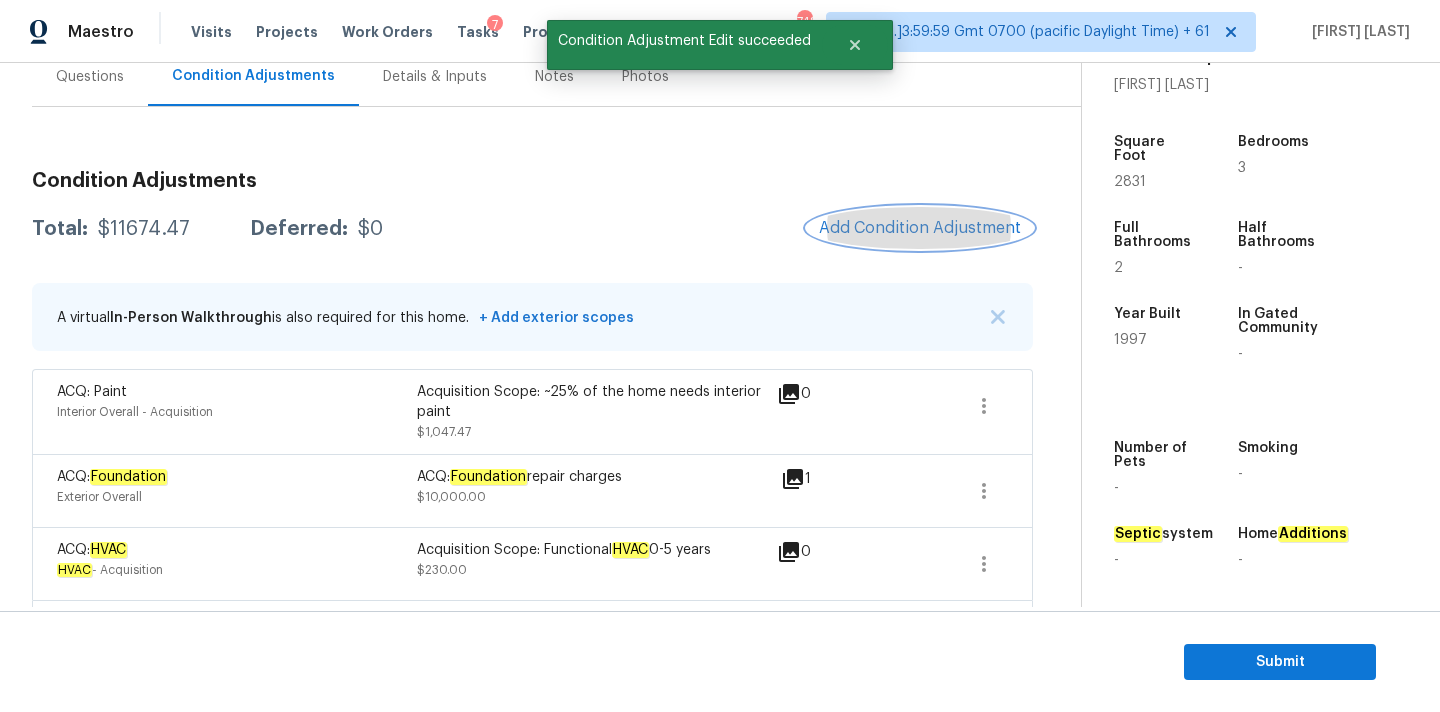 click on "Add Condition Adjustment" at bounding box center (920, 228) 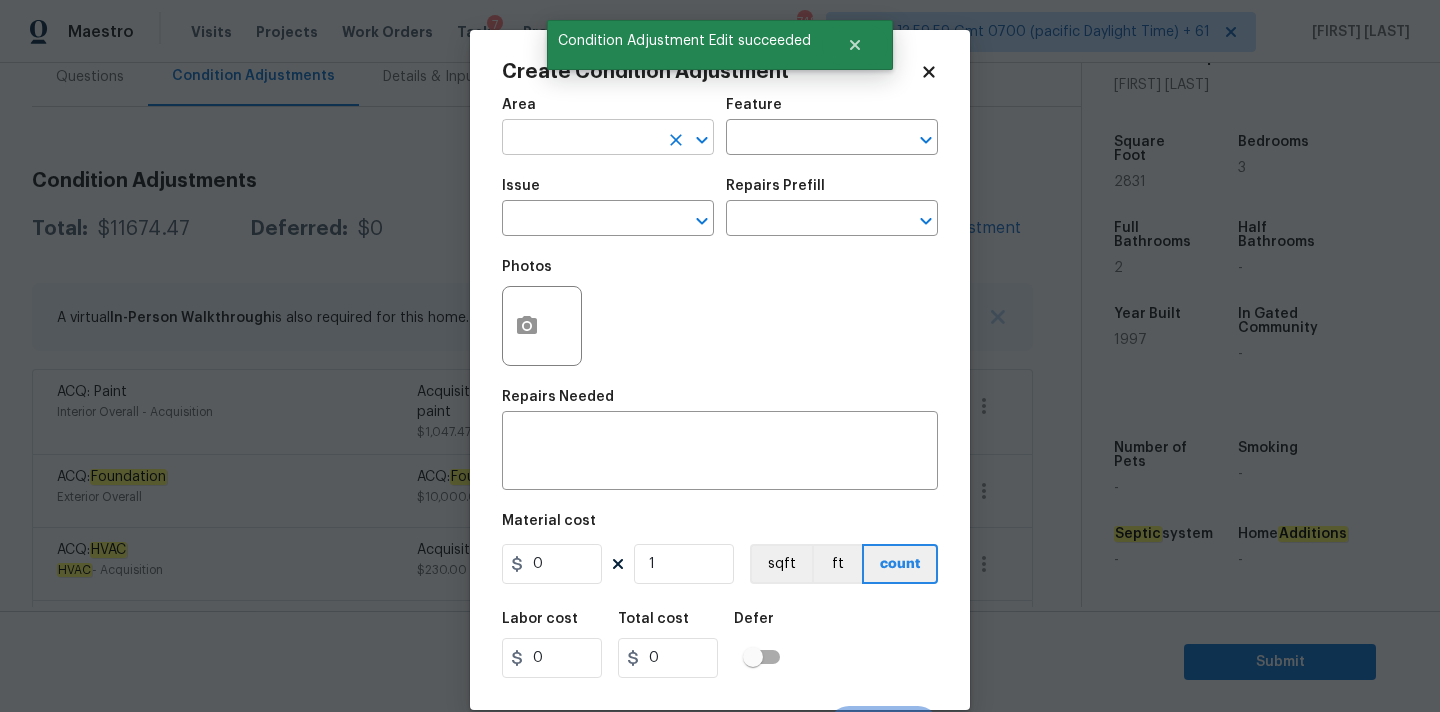 click at bounding box center (580, 139) 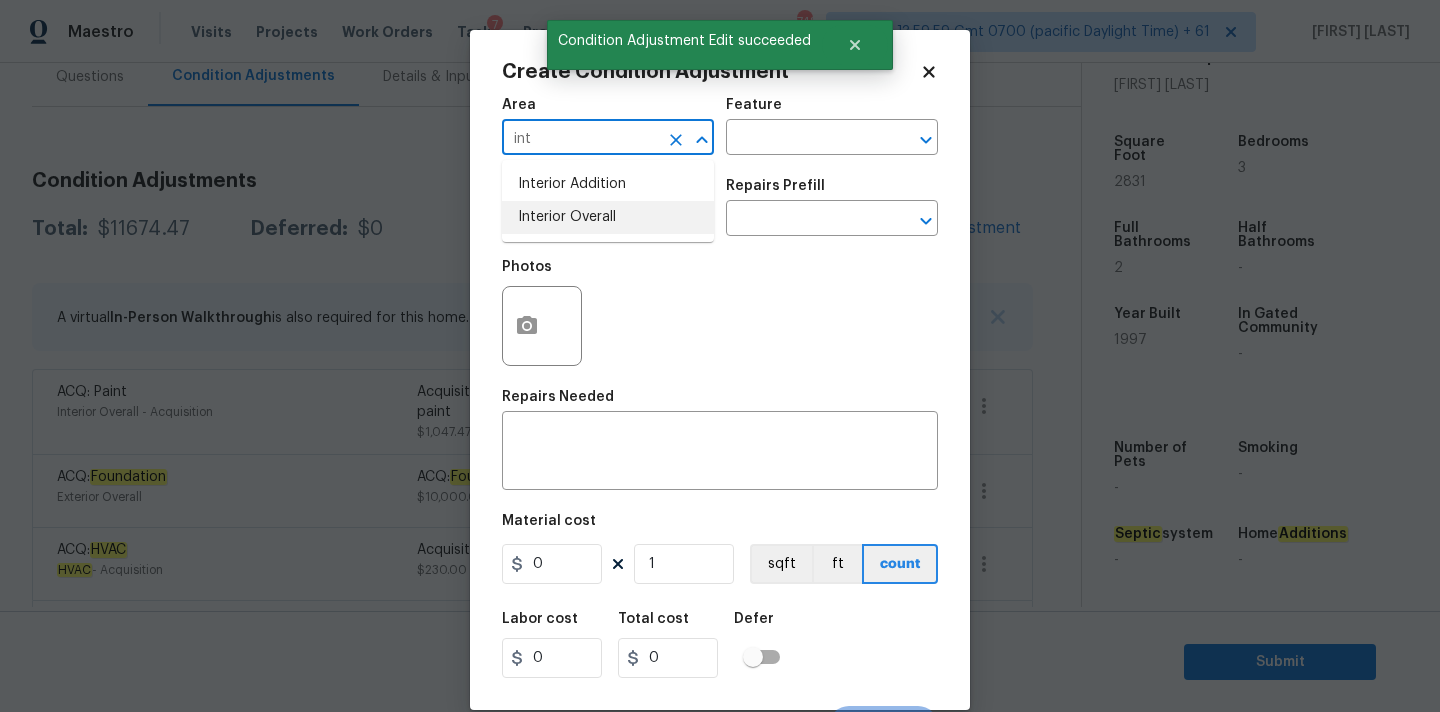 click on "Interior Overall" at bounding box center [608, 217] 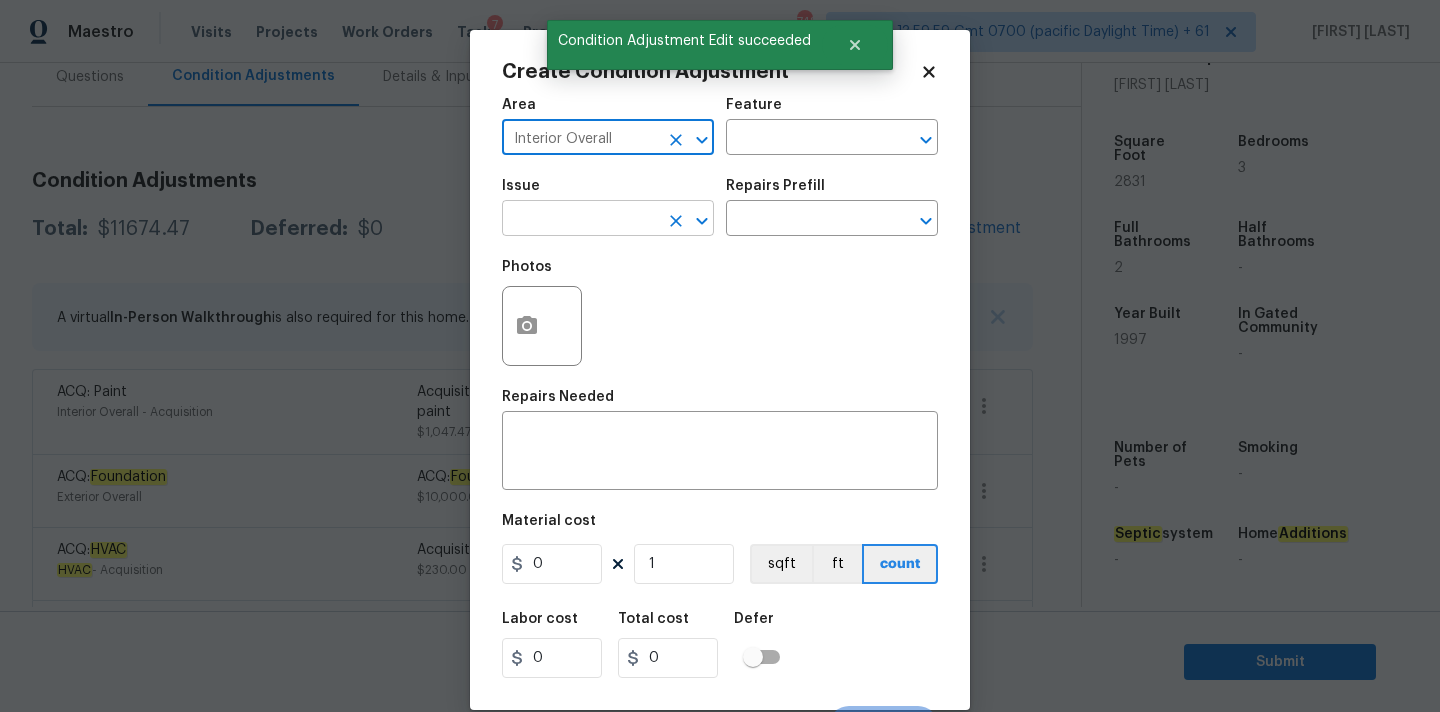 type on "Interior Overall" 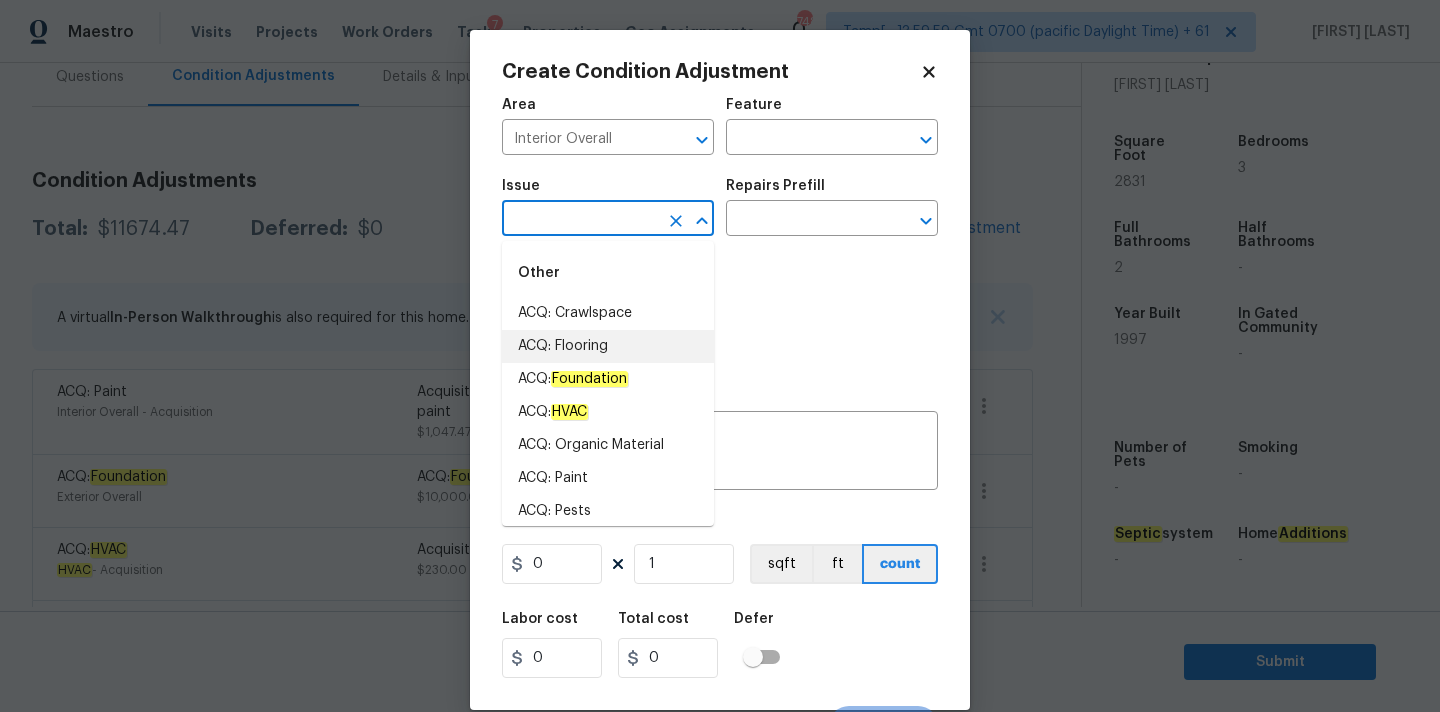 click on "ACQ: Flooring" at bounding box center [608, 346] 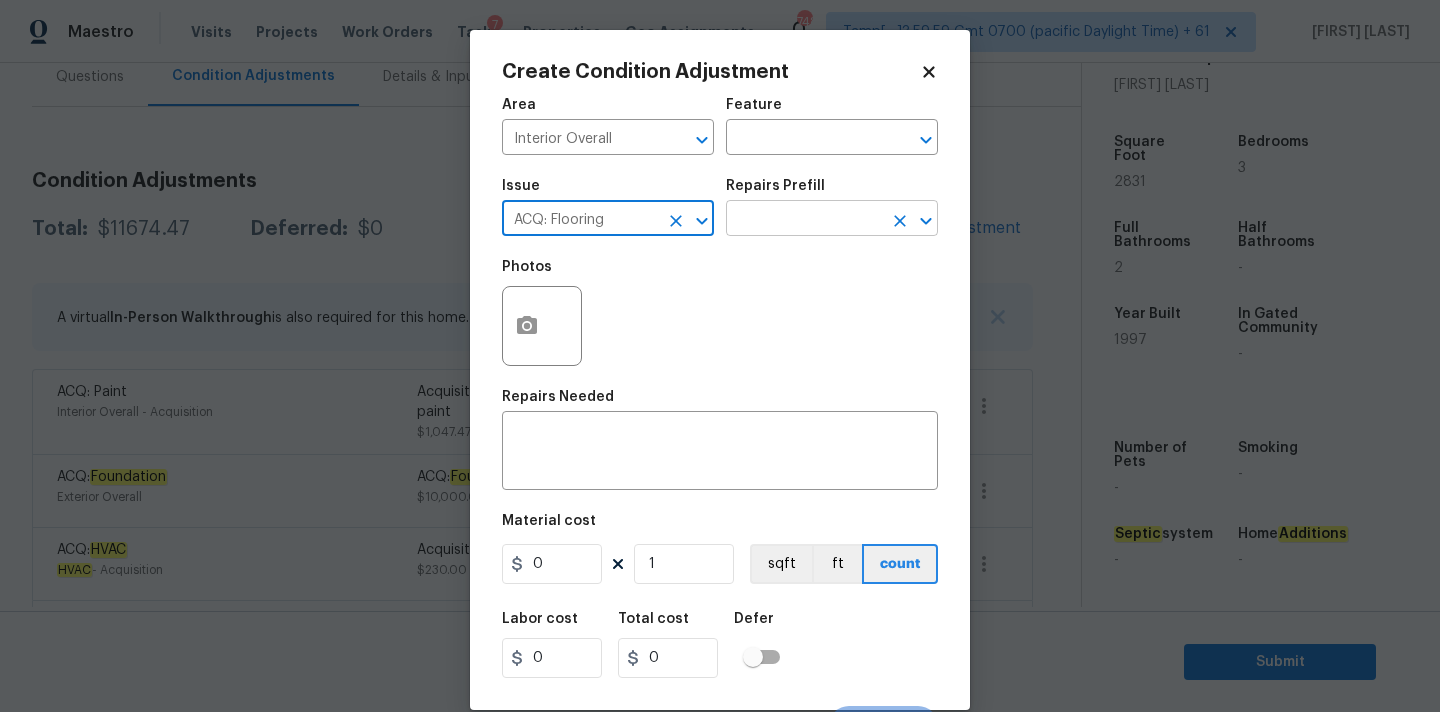 click at bounding box center [804, 220] 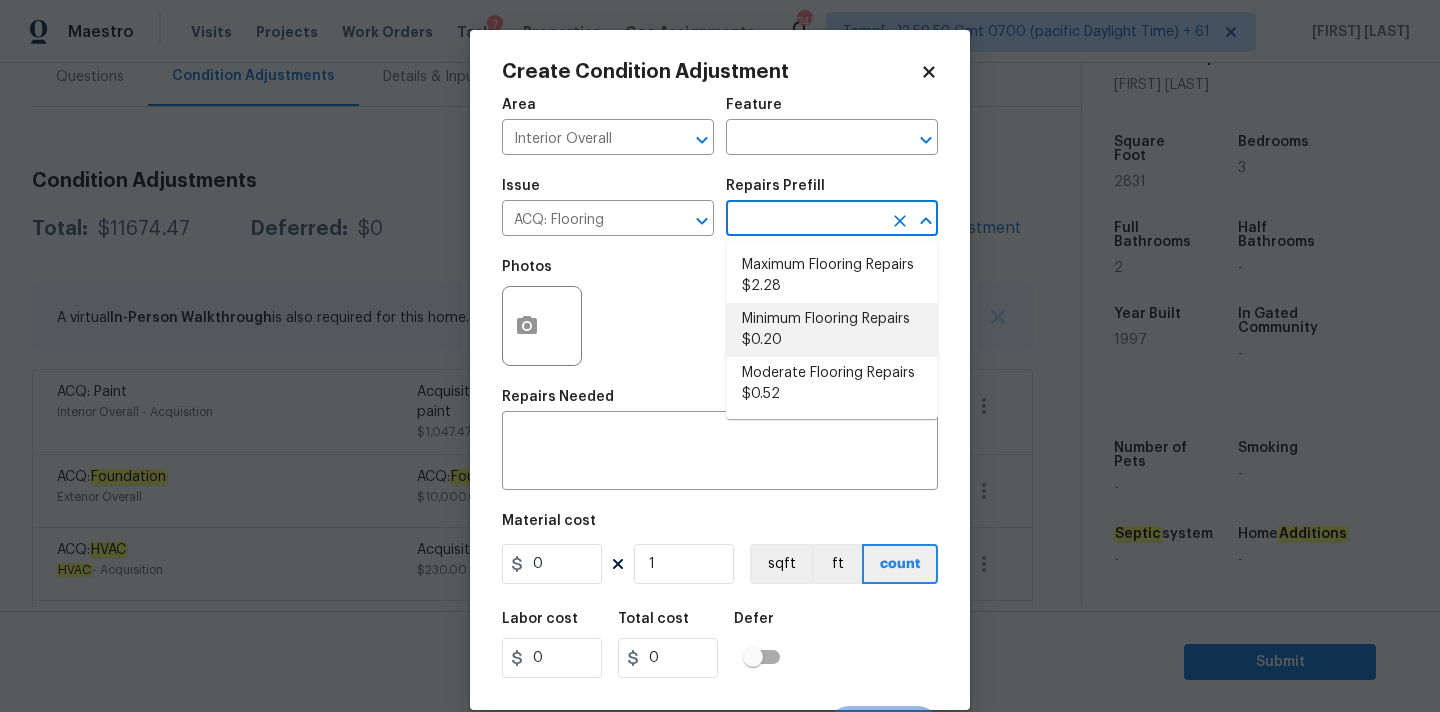 click on "Minimum Flooring Repairs $0.20" at bounding box center [832, 330] 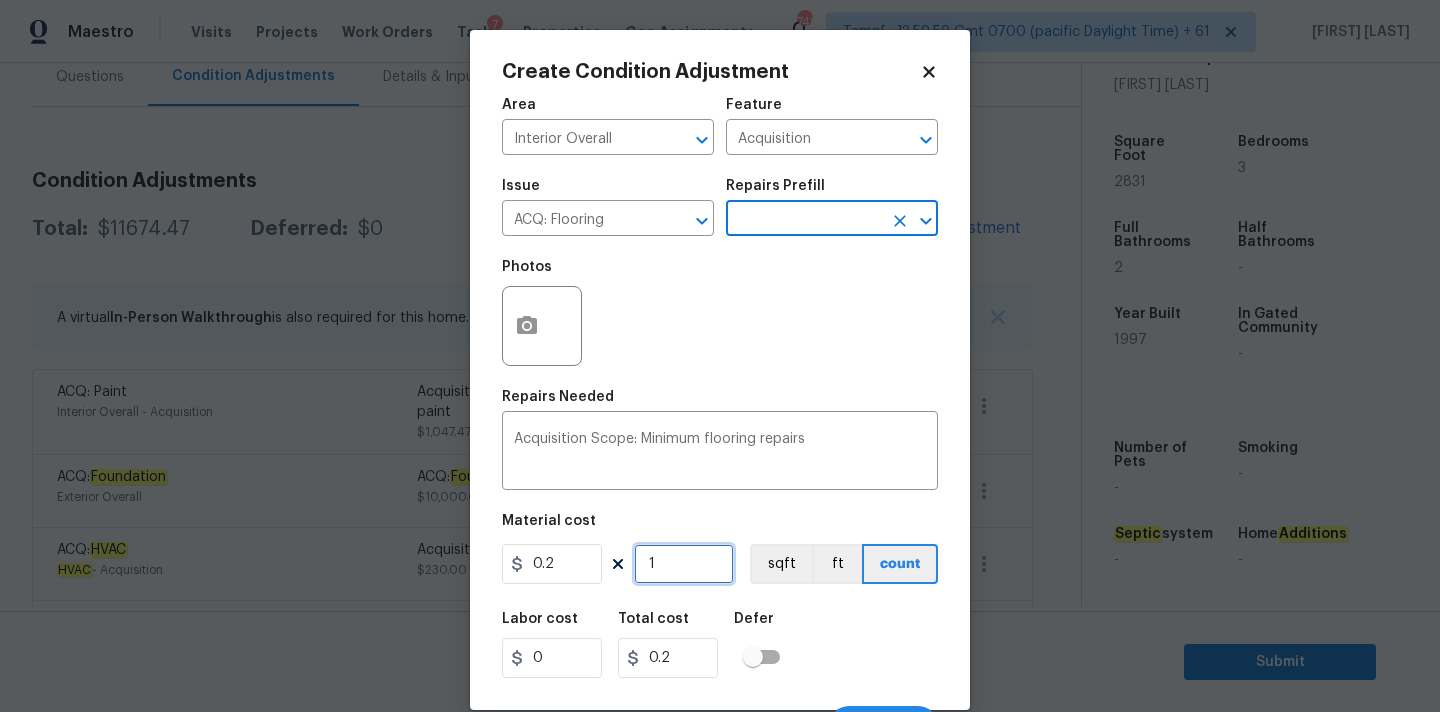 click on "1" at bounding box center (684, 564) 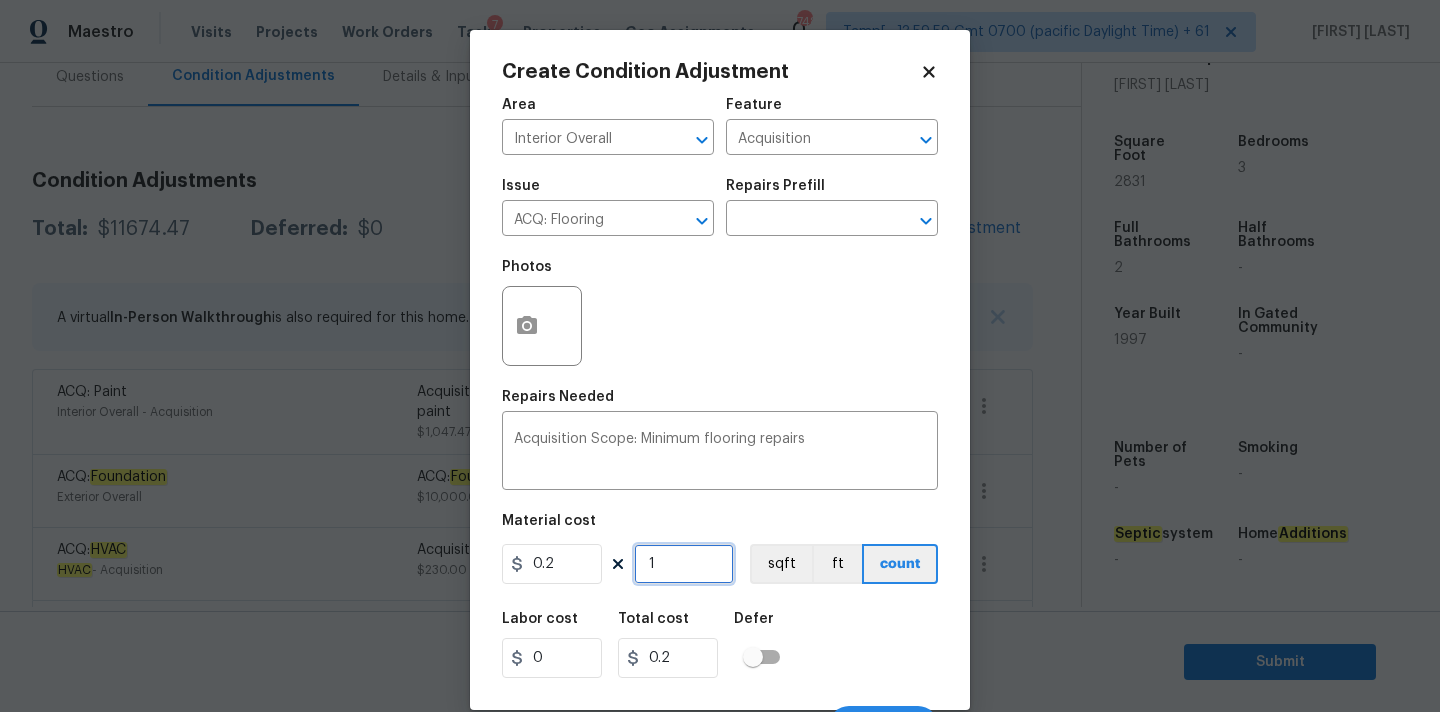 click on "1" at bounding box center (684, 564) 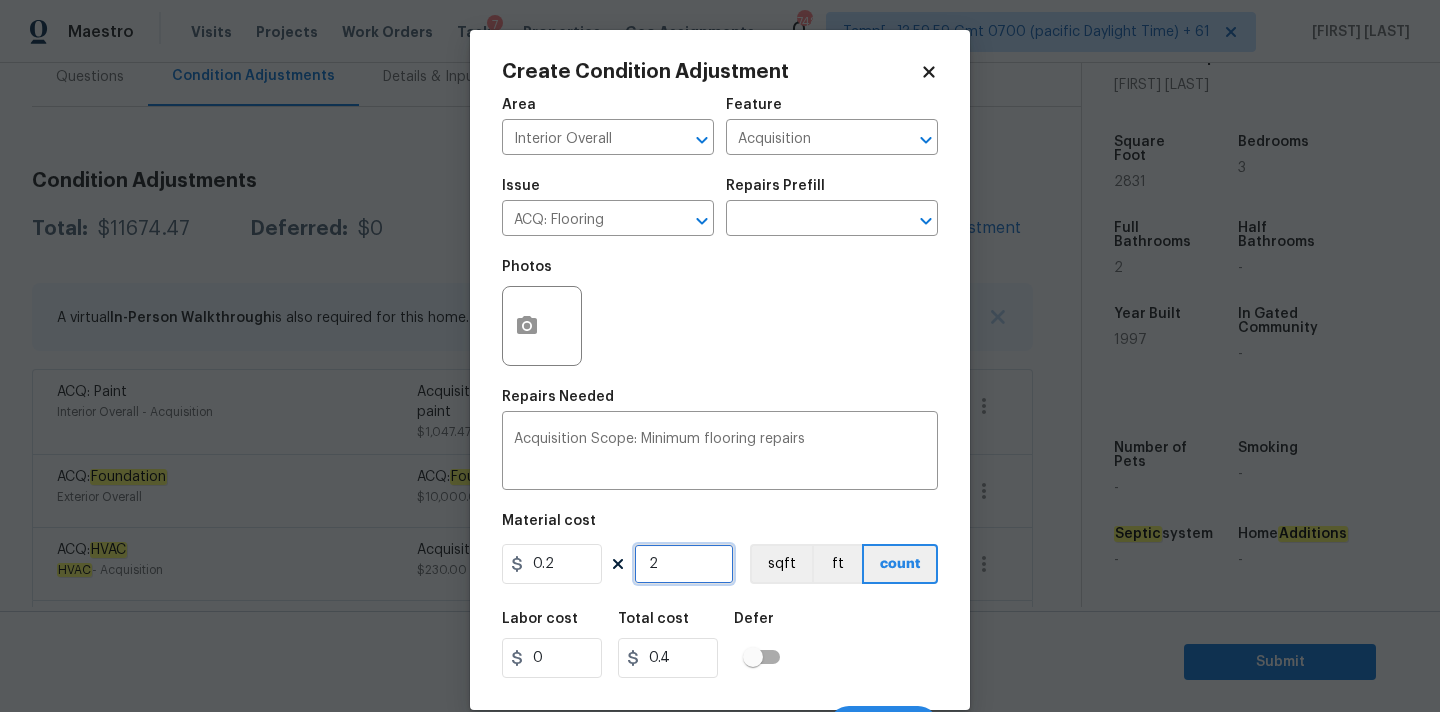 type on "28" 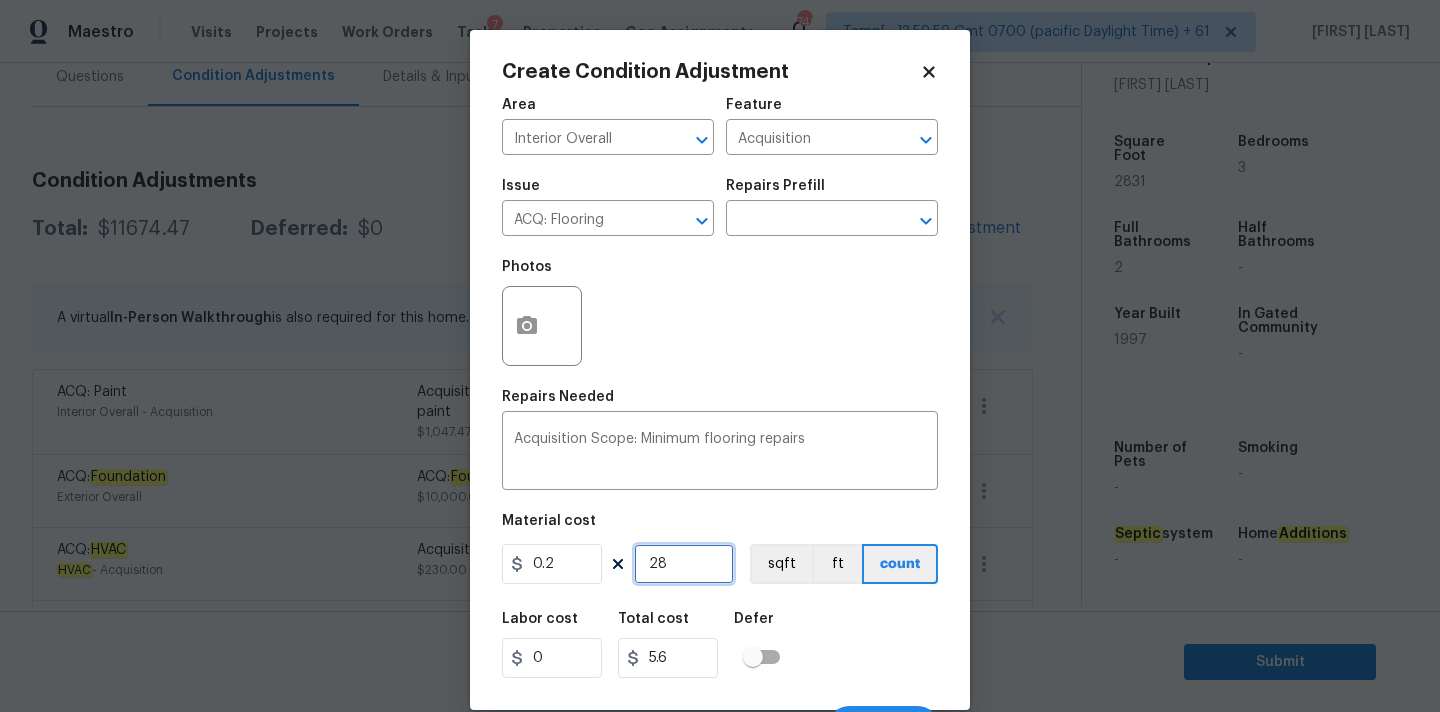 type on "283" 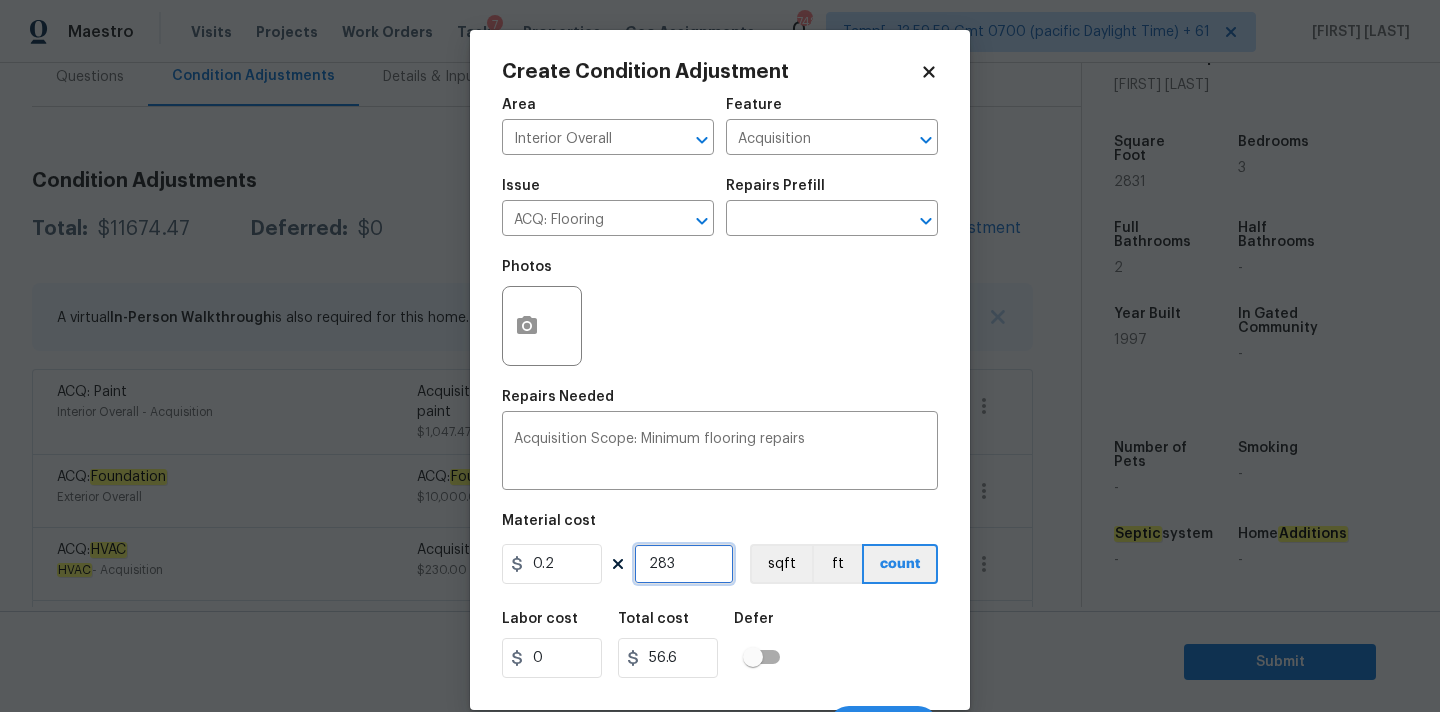 type on "2831" 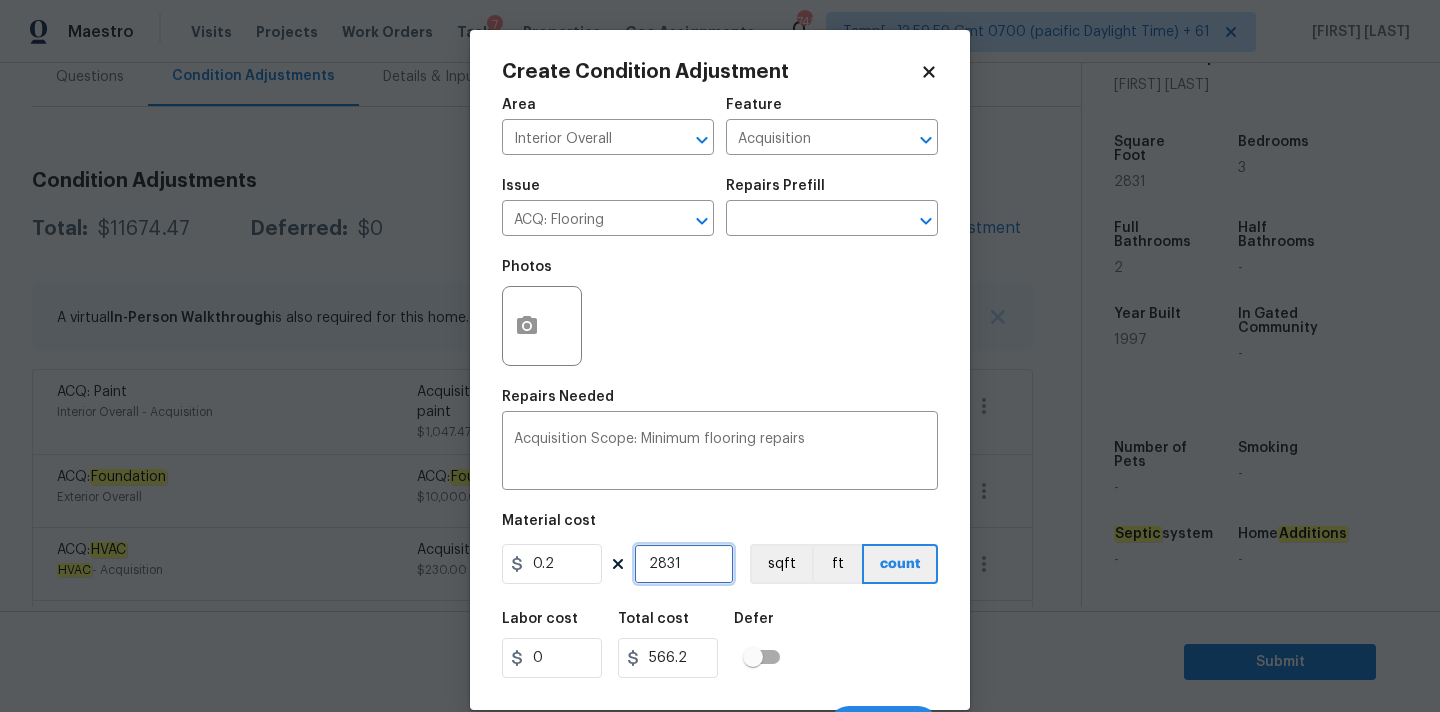 scroll, scrollTop: 35, scrollLeft: 0, axis: vertical 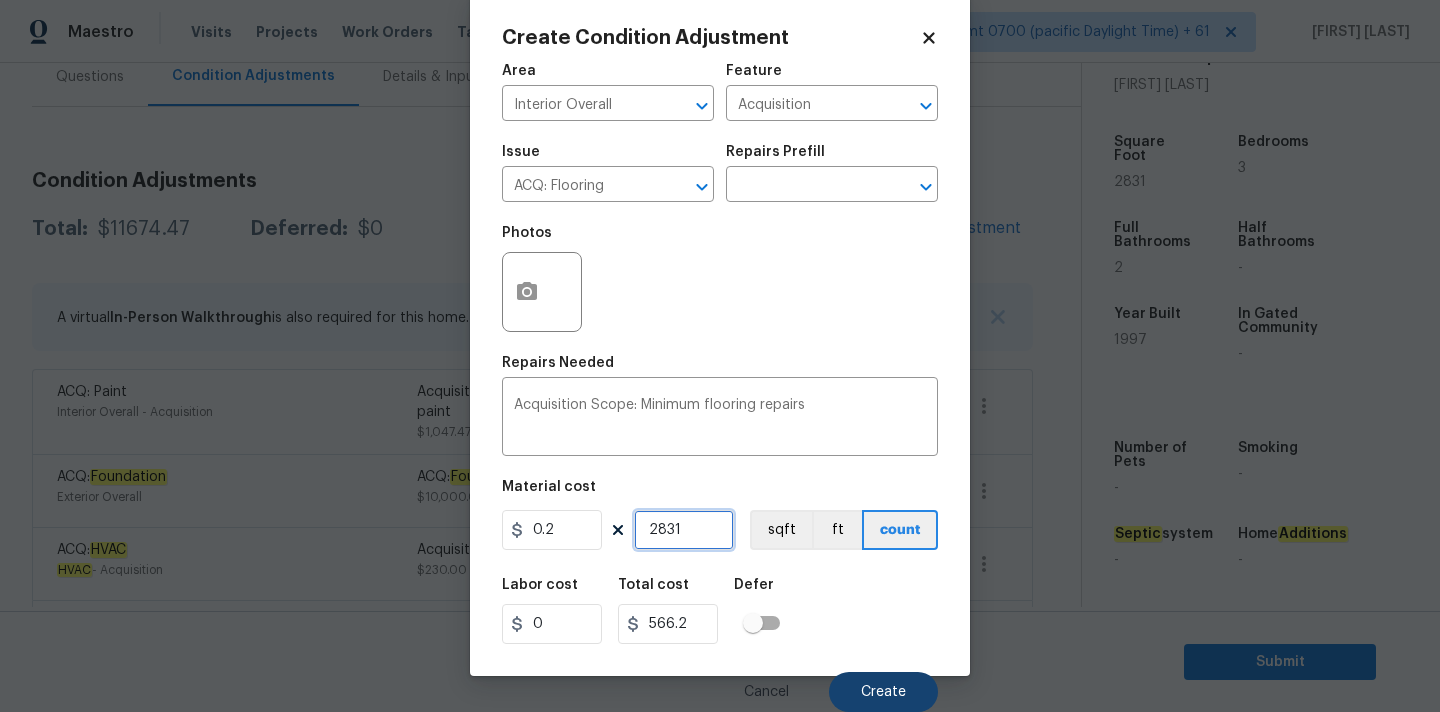 type on "2831" 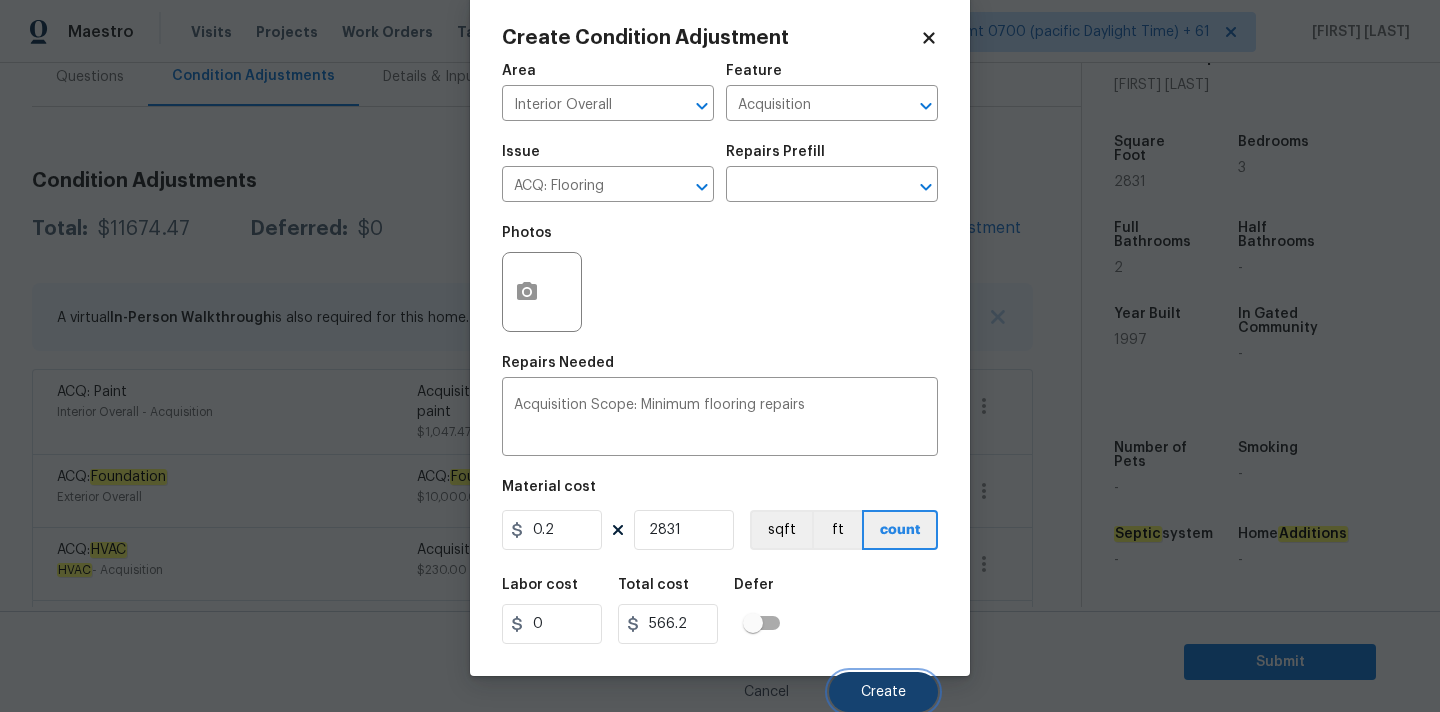 click on "Create" at bounding box center [883, 692] 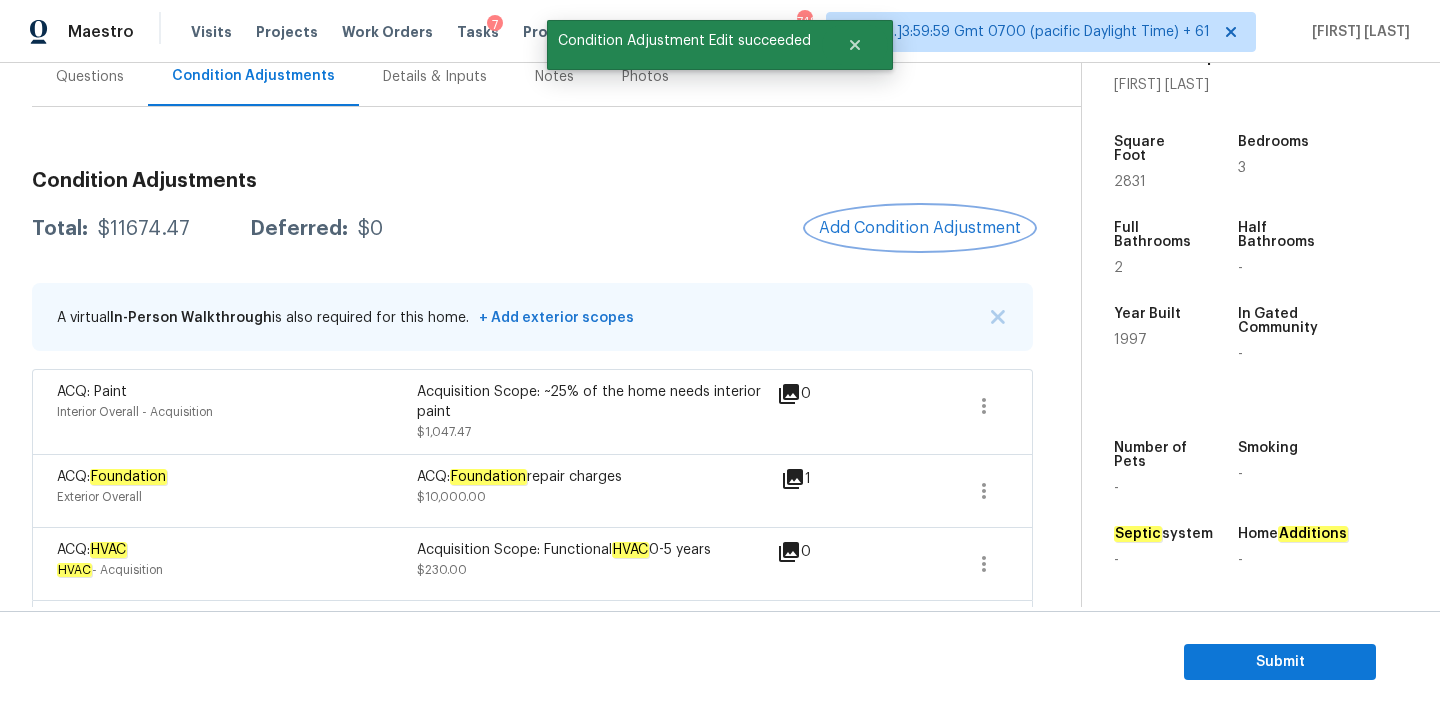 scroll, scrollTop: 0, scrollLeft: 0, axis: both 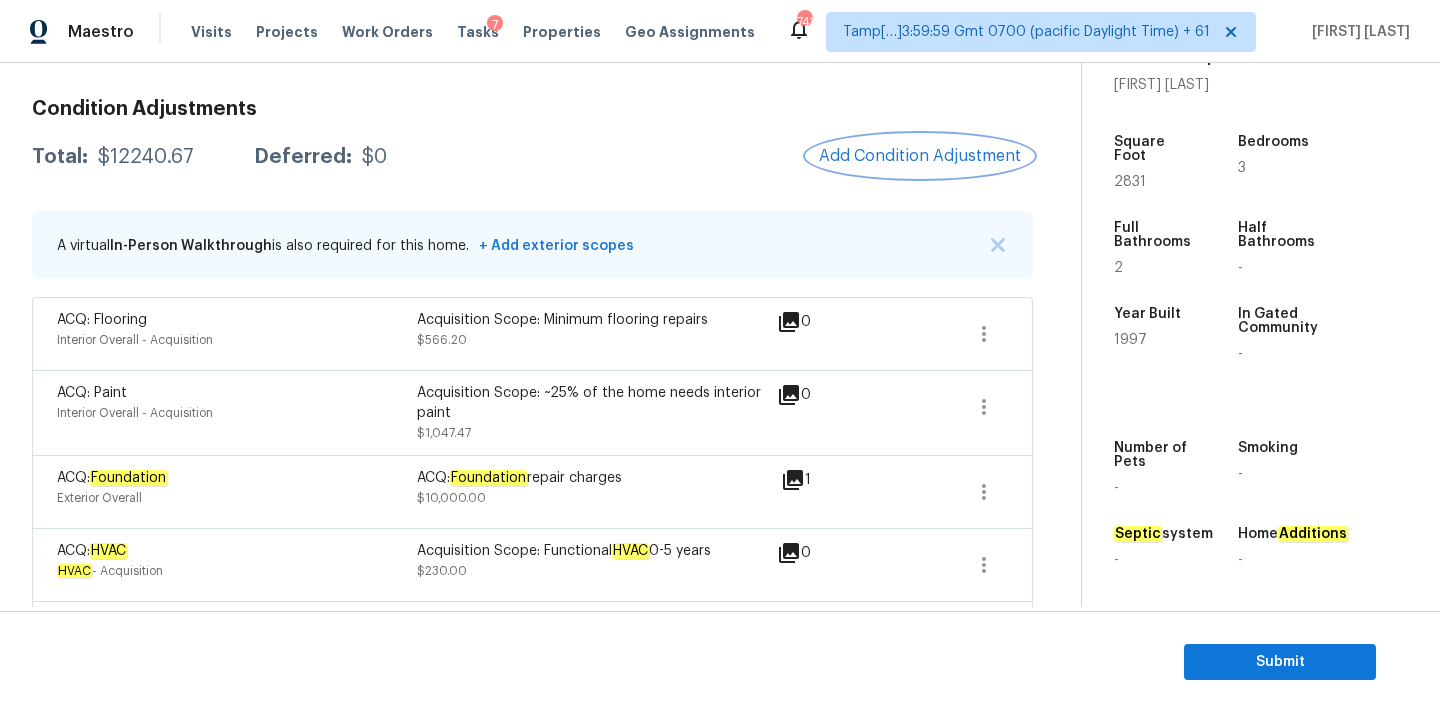 click on "Add Condition Adjustment" at bounding box center (920, 156) 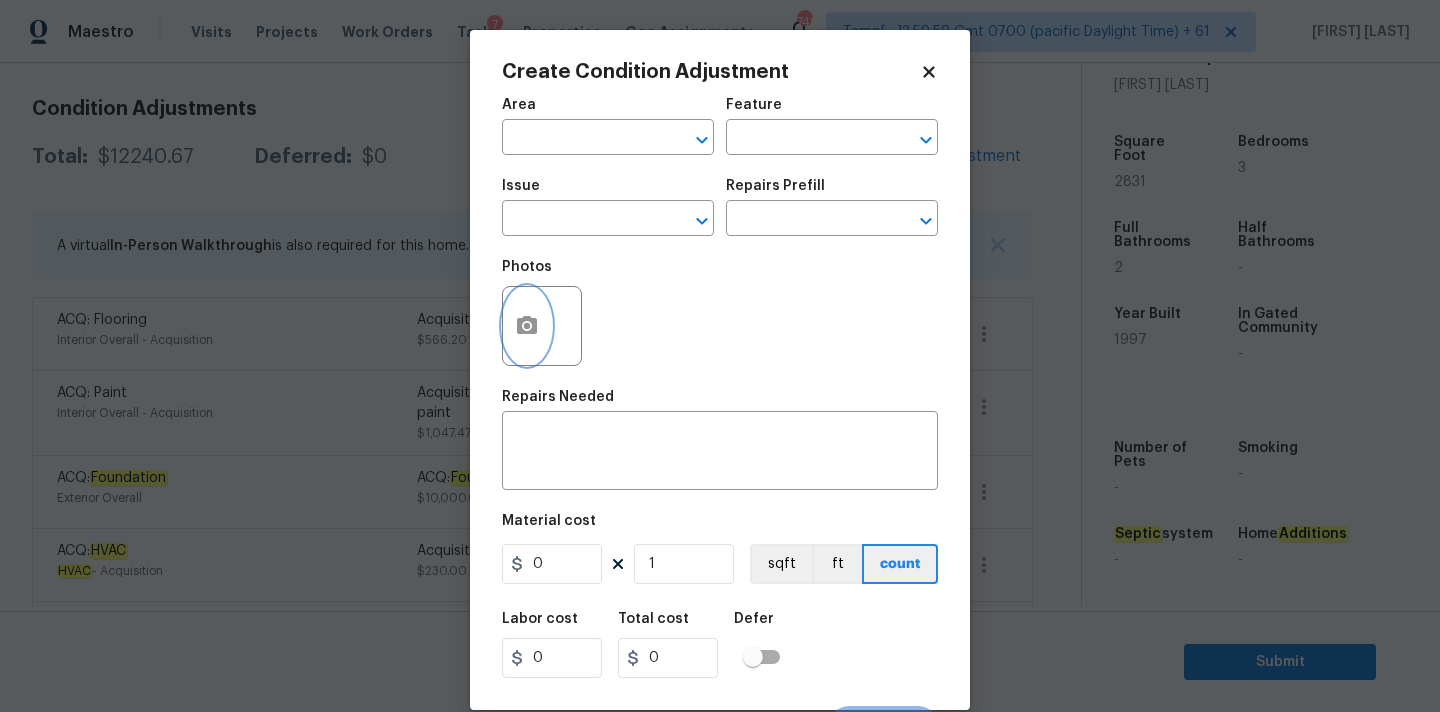 click 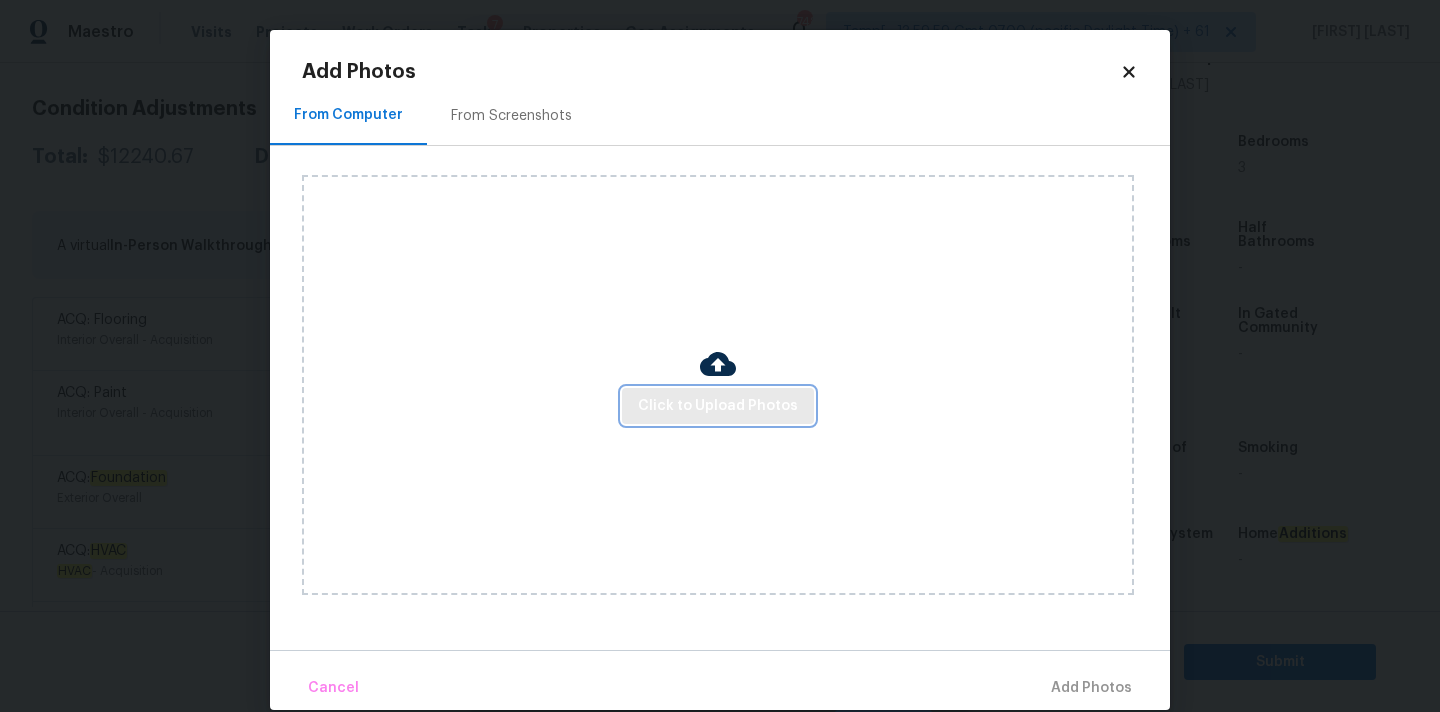 click on "Click to Upload Photos" at bounding box center [718, 406] 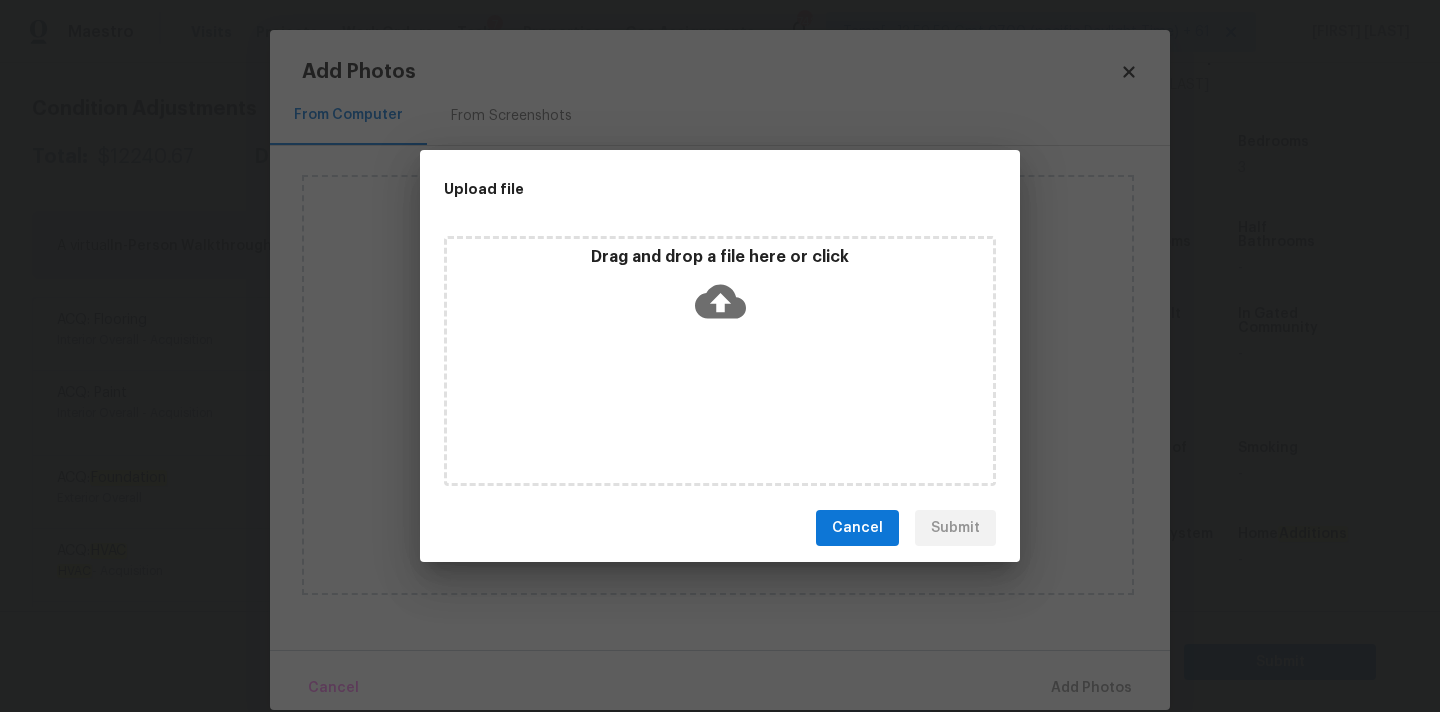 click 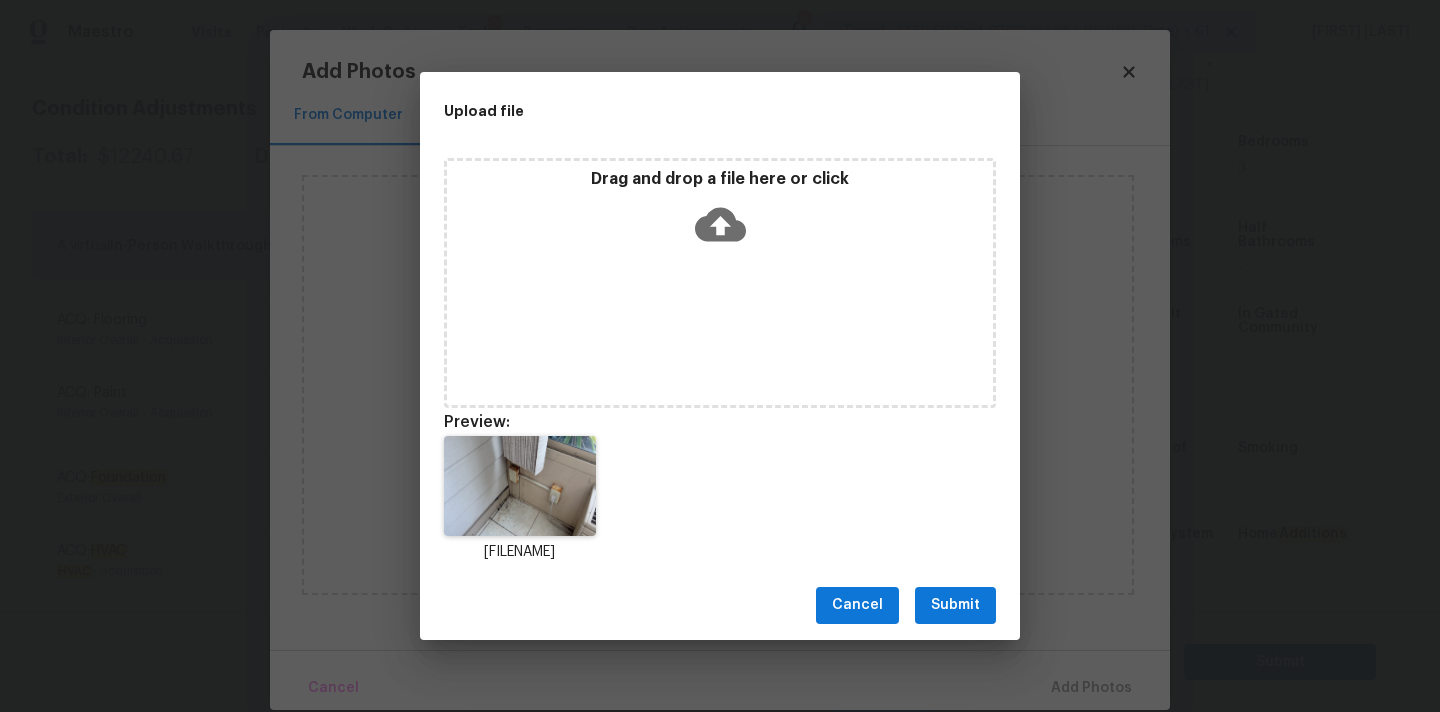 click on "Submit" at bounding box center (955, 605) 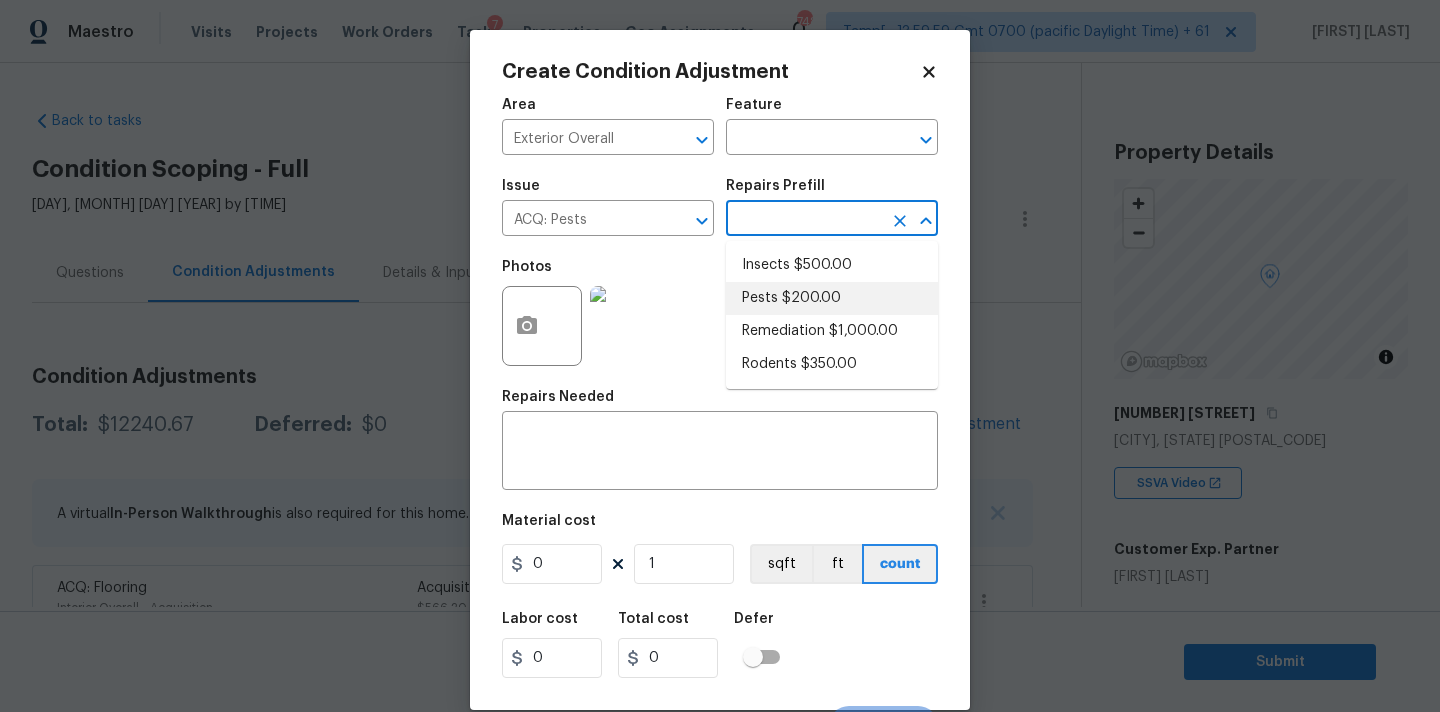 scroll, scrollTop: 0, scrollLeft: 0, axis: both 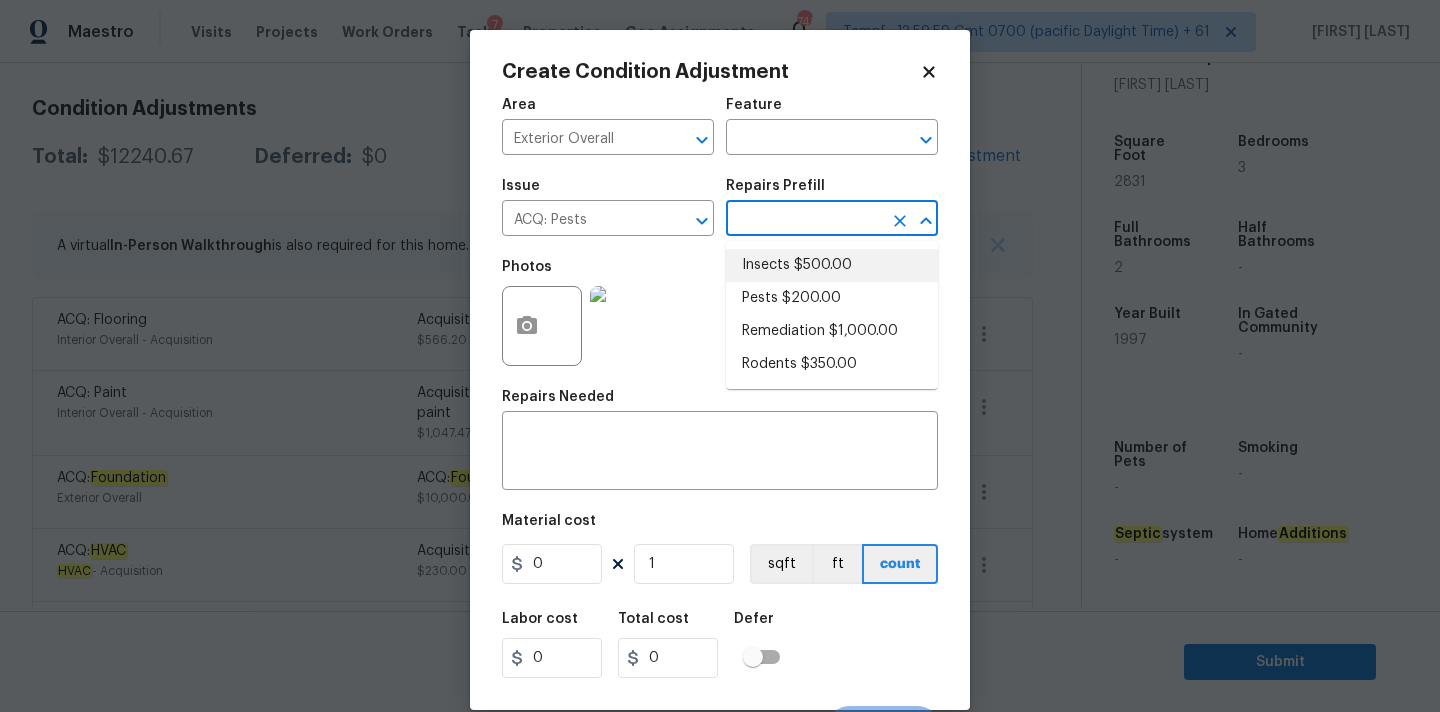 click on "Insects $500.00" at bounding box center (832, 265) 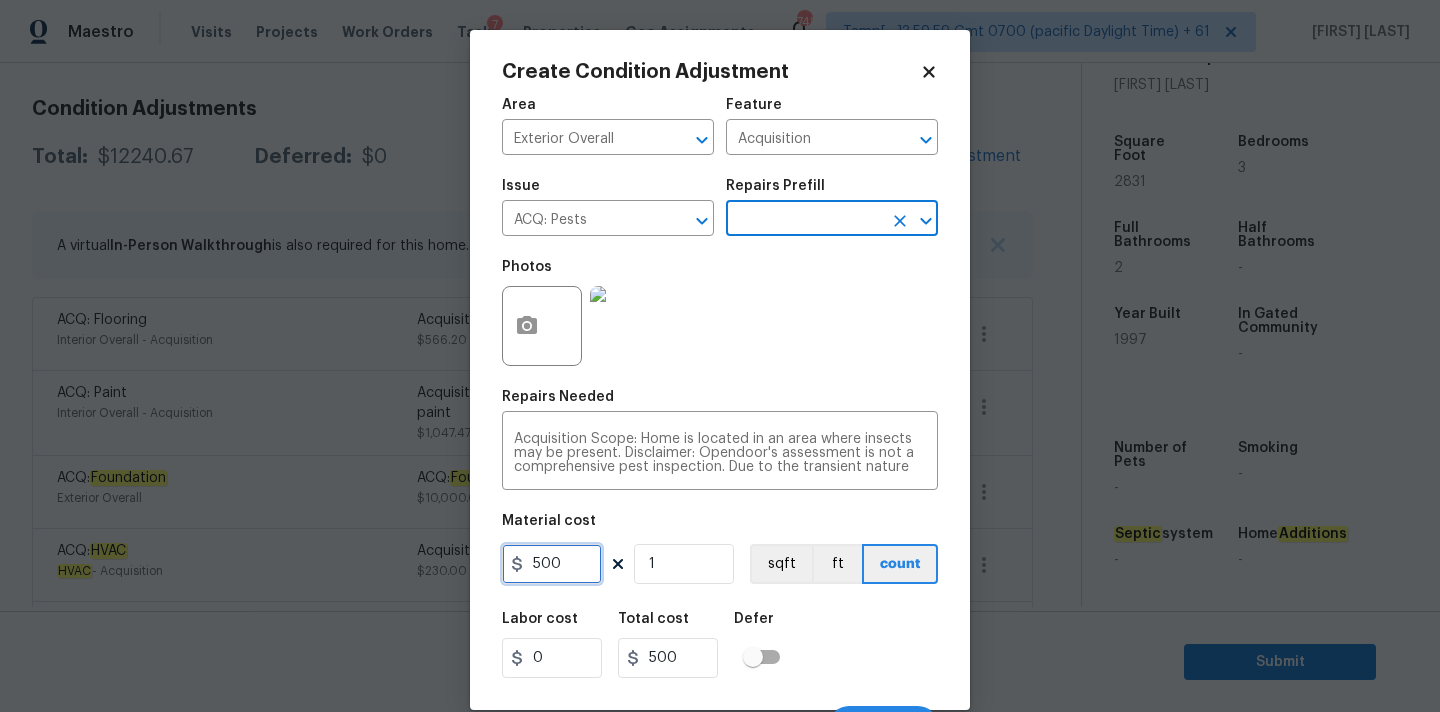 click on "500" at bounding box center [552, 564] 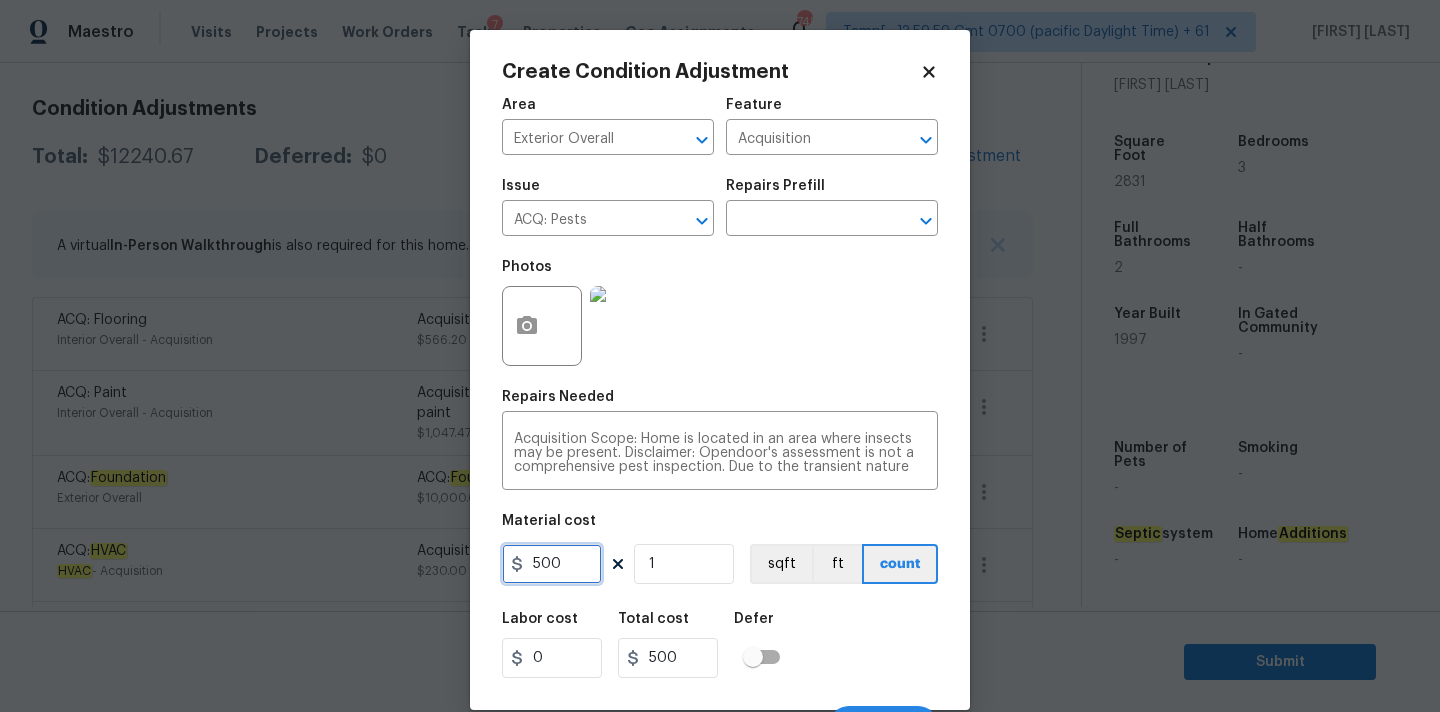 click on "500" at bounding box center (552, 564) 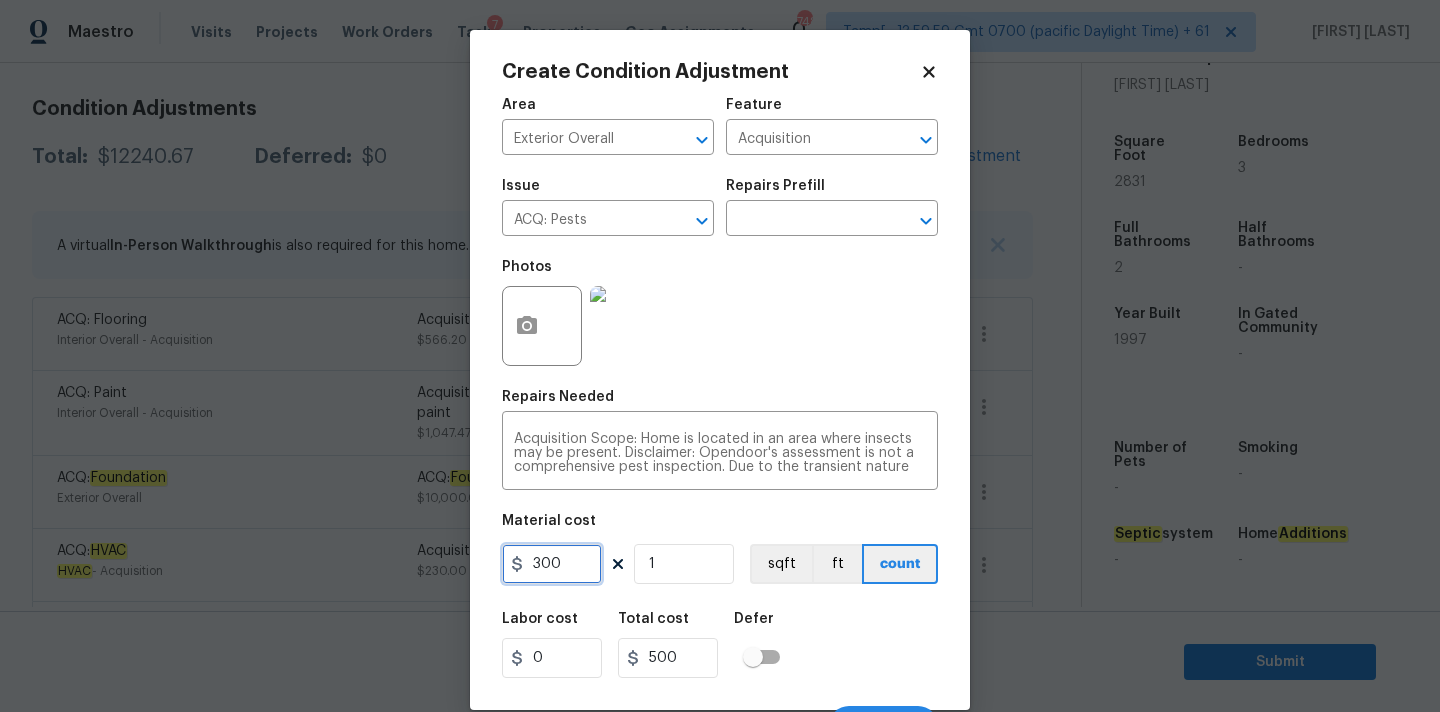 type on "300" 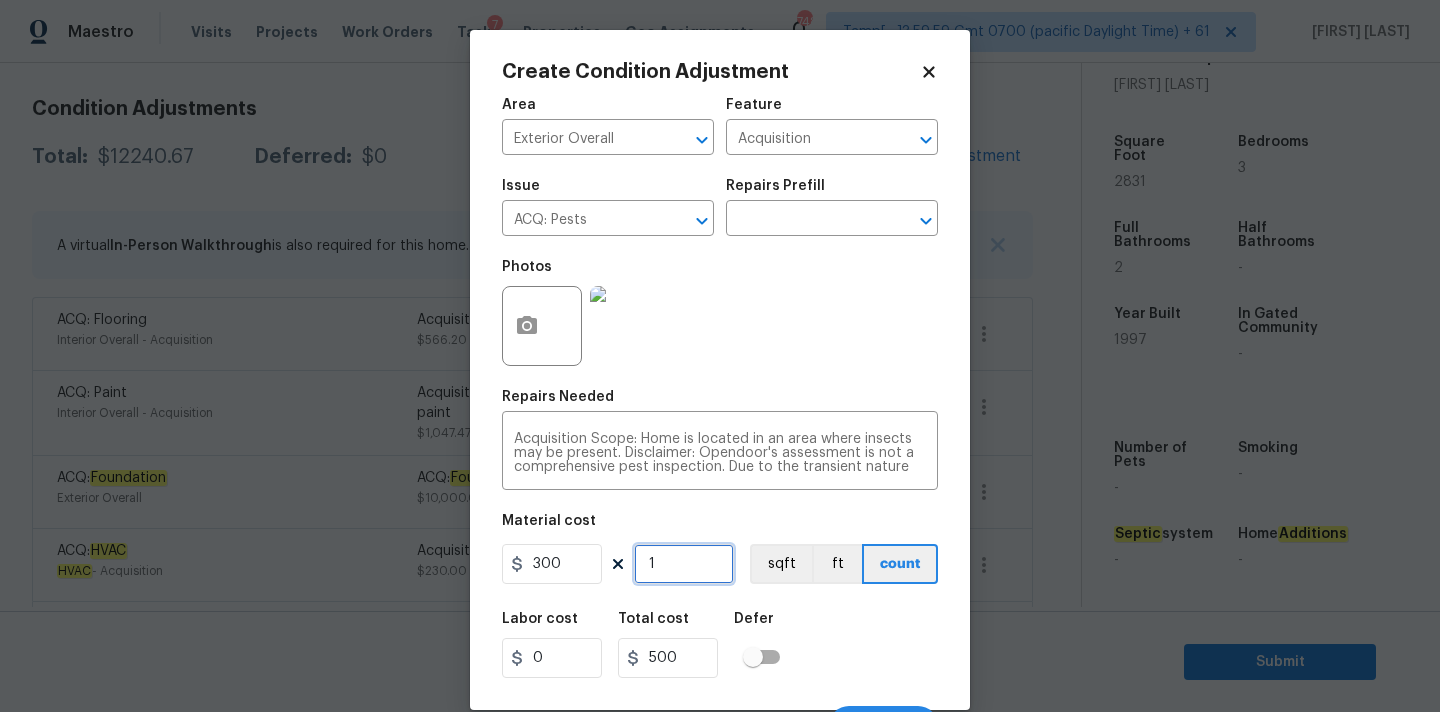type on "300" 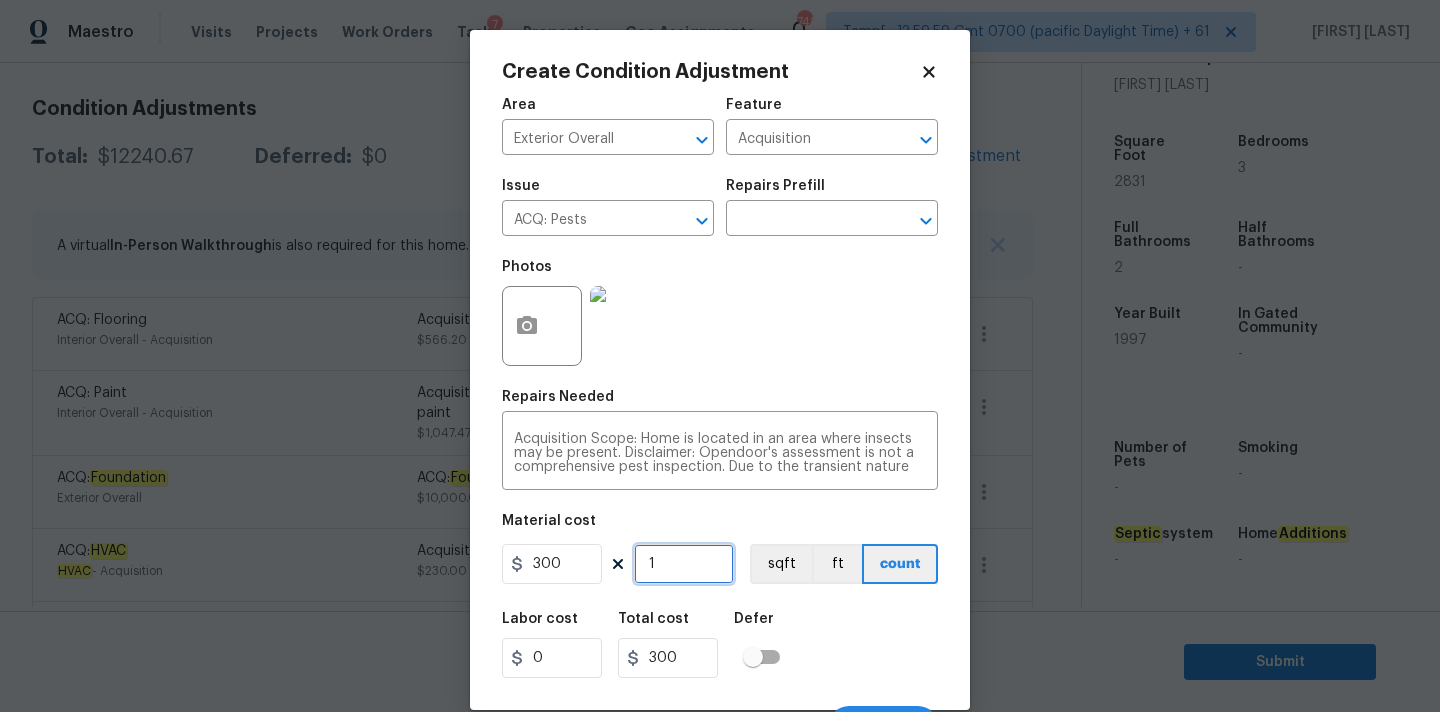 scroll, scrollTop: 35, scrollLeft: 0, axis: vertical 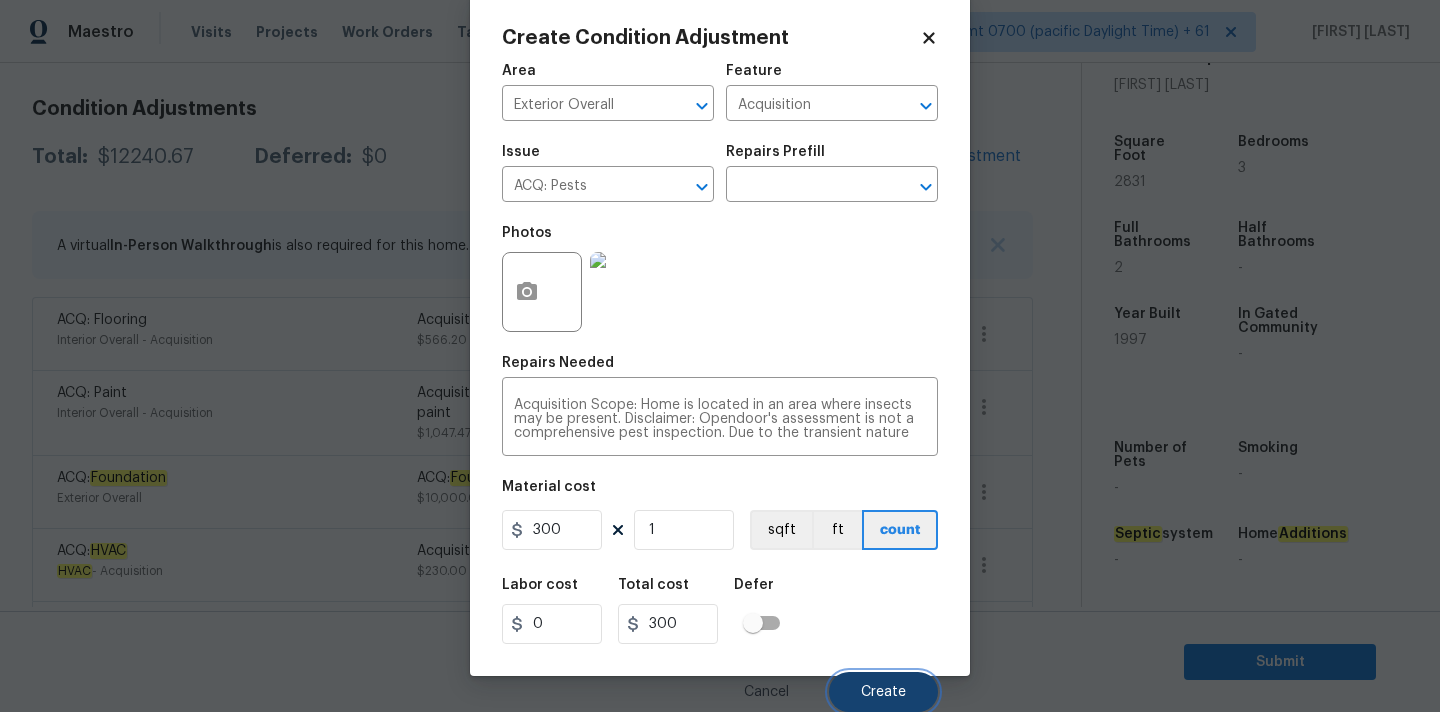 click on "Create" at bounding box center (883, 692) 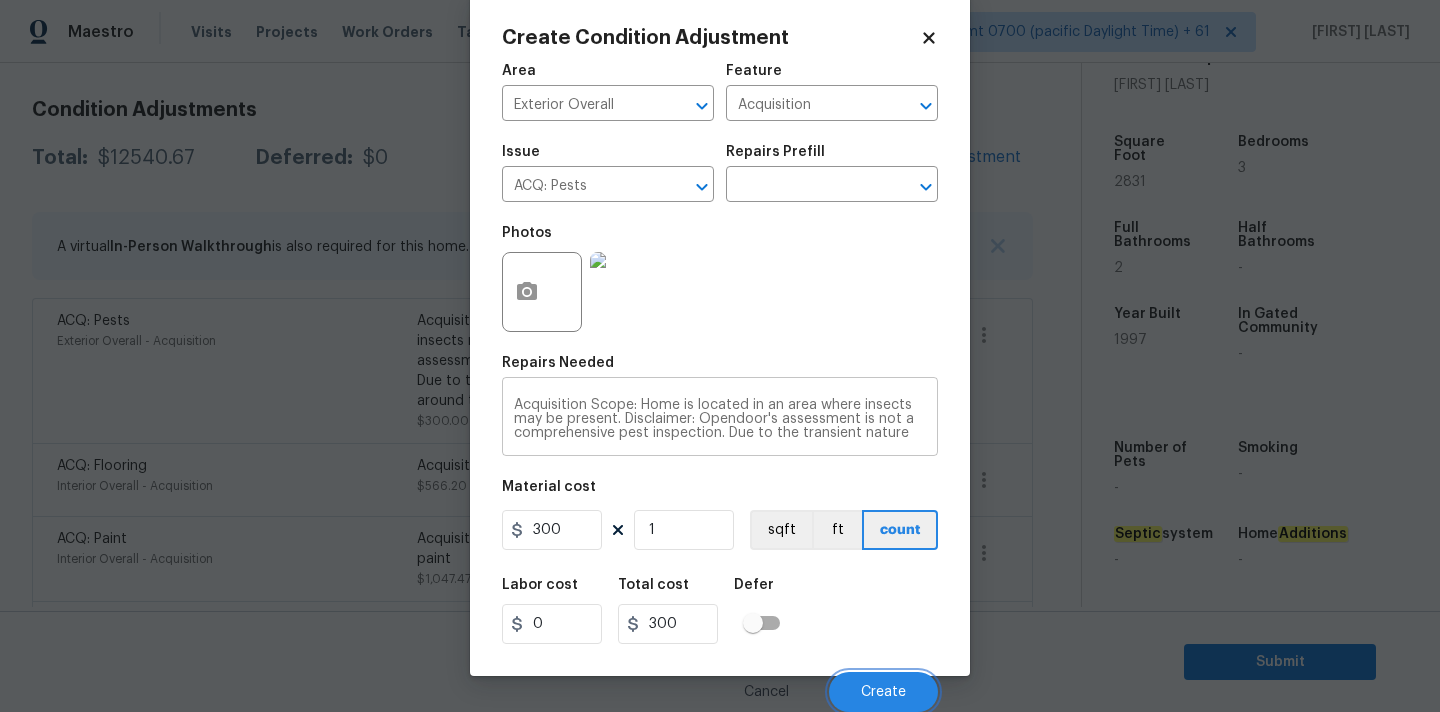 scroll, scrollTop: 268, scrollLeft: 0, axis: vertical 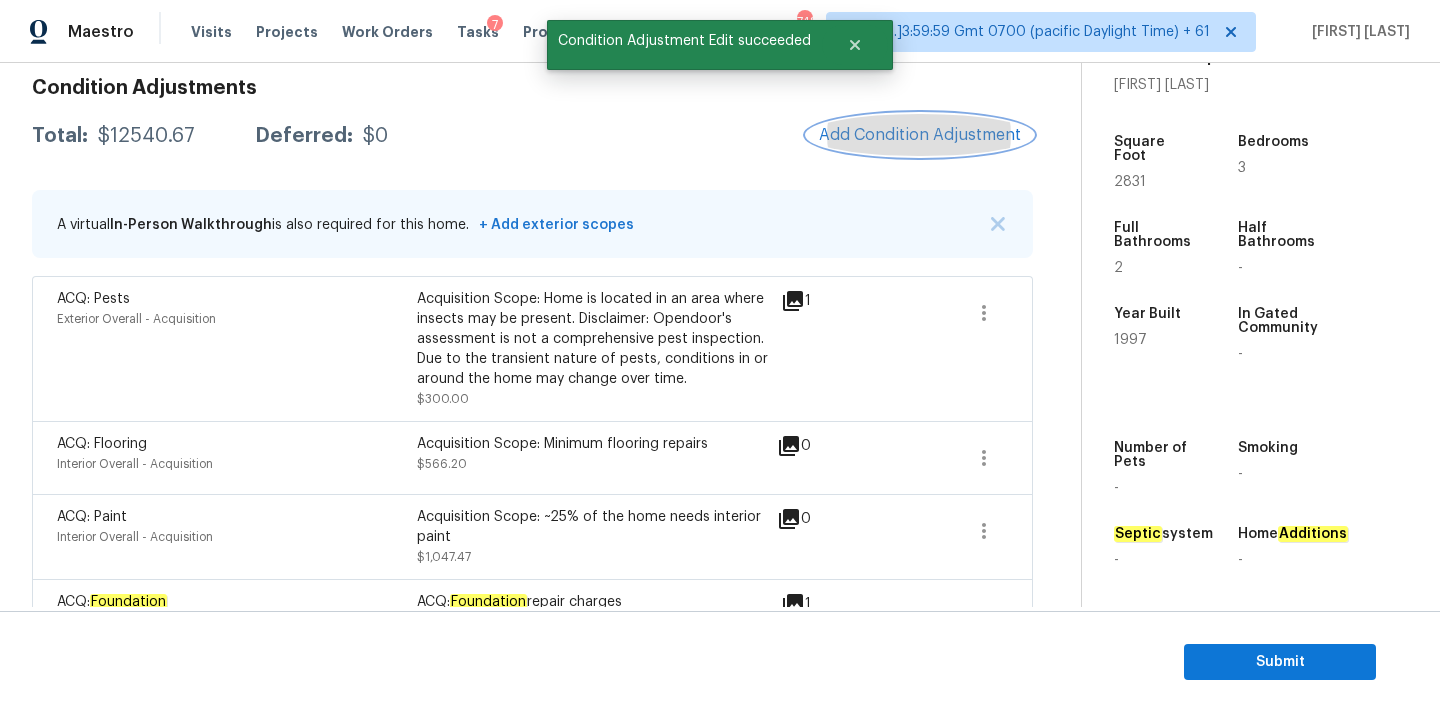 click on "Add Condition Adjustment" at bounding box center (920, 135) 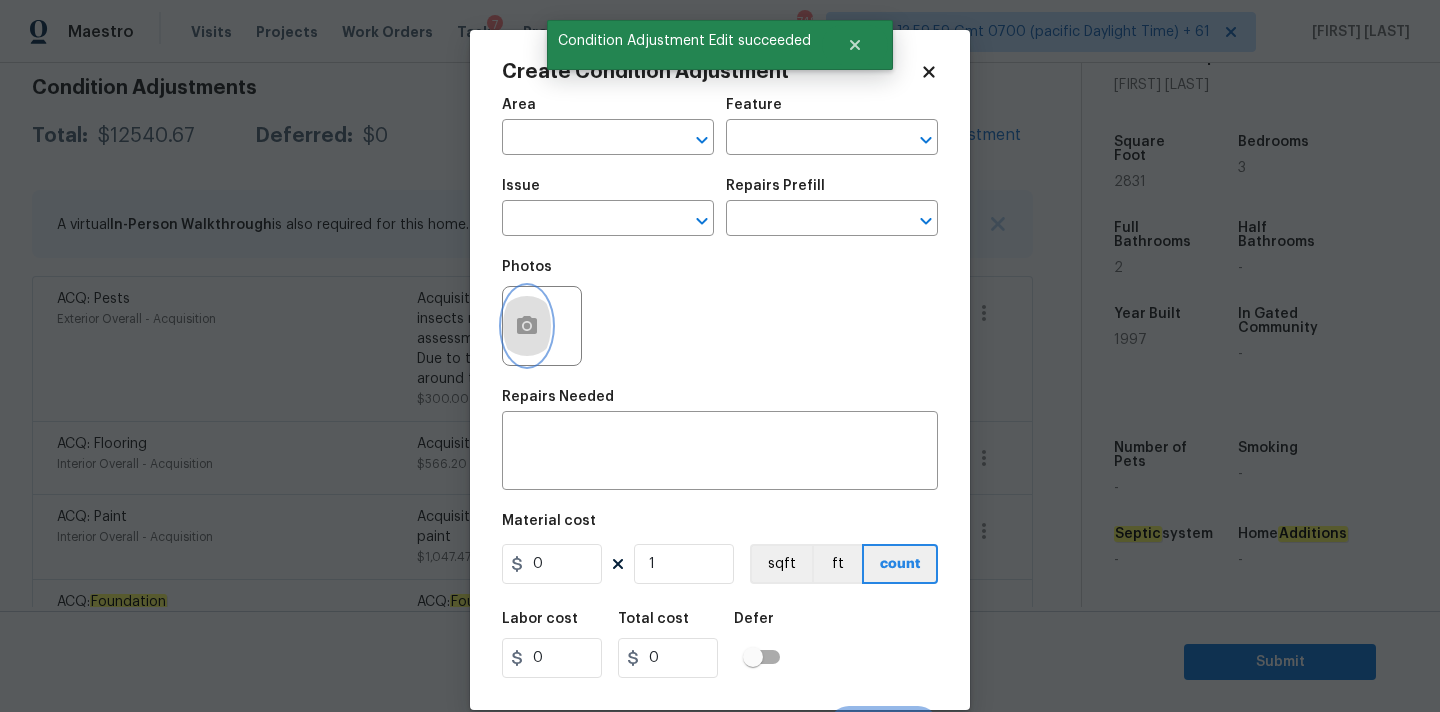 click at bounding box center (527, 326) 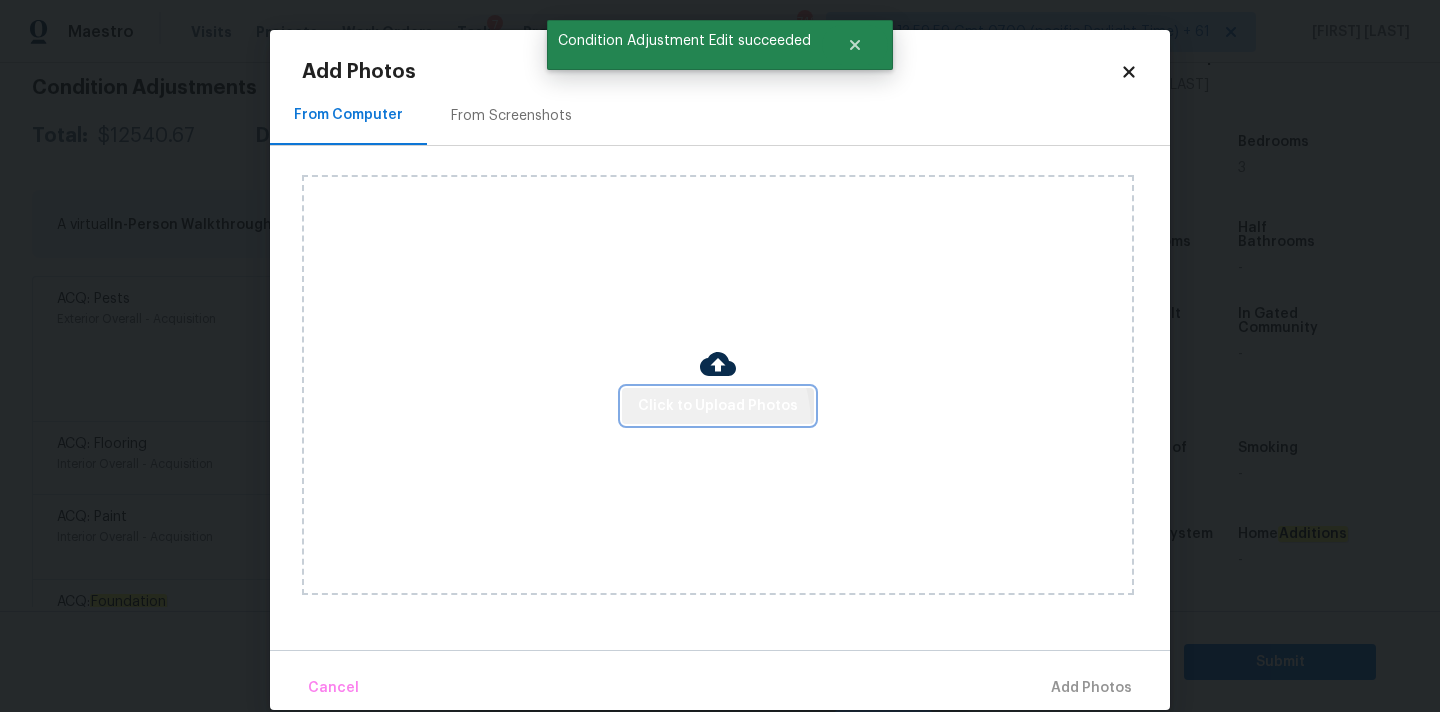 click on "Click to Upload Photos" at bounding box center (718, 406) 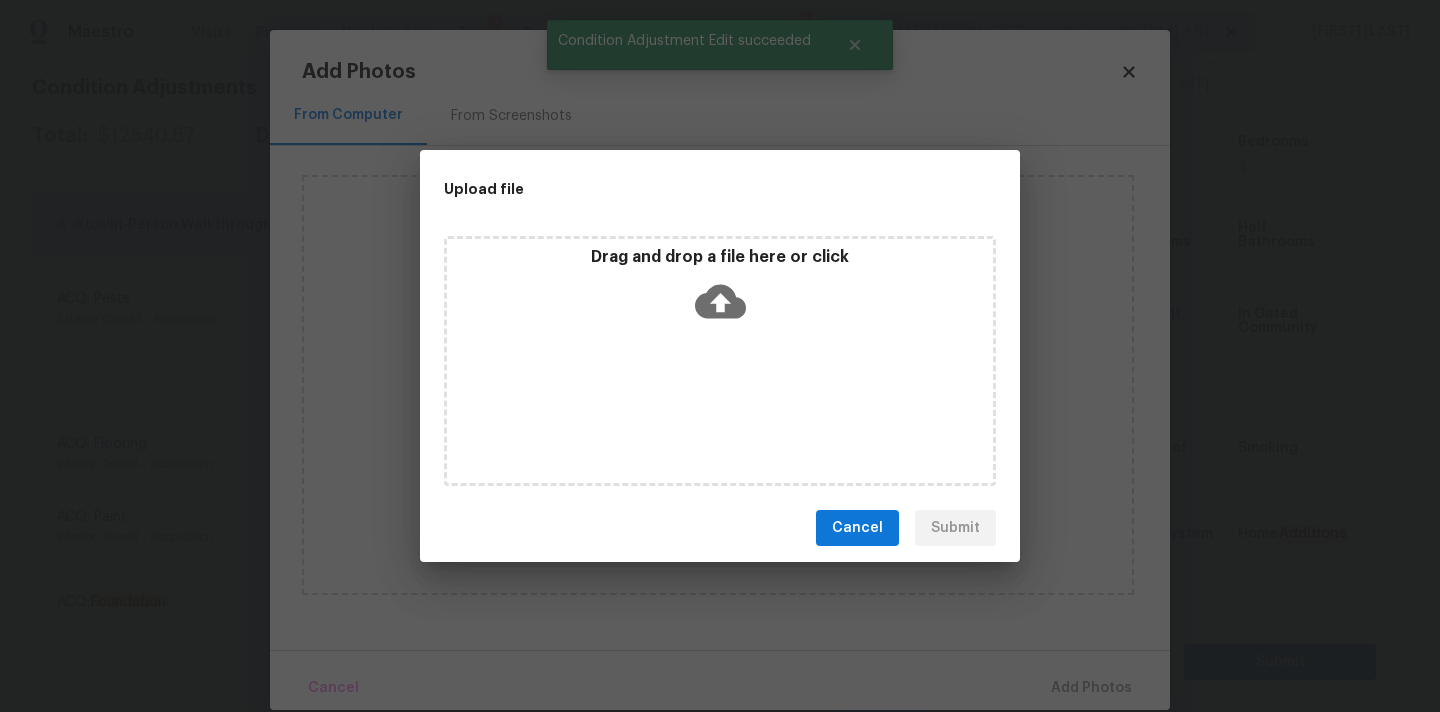 click 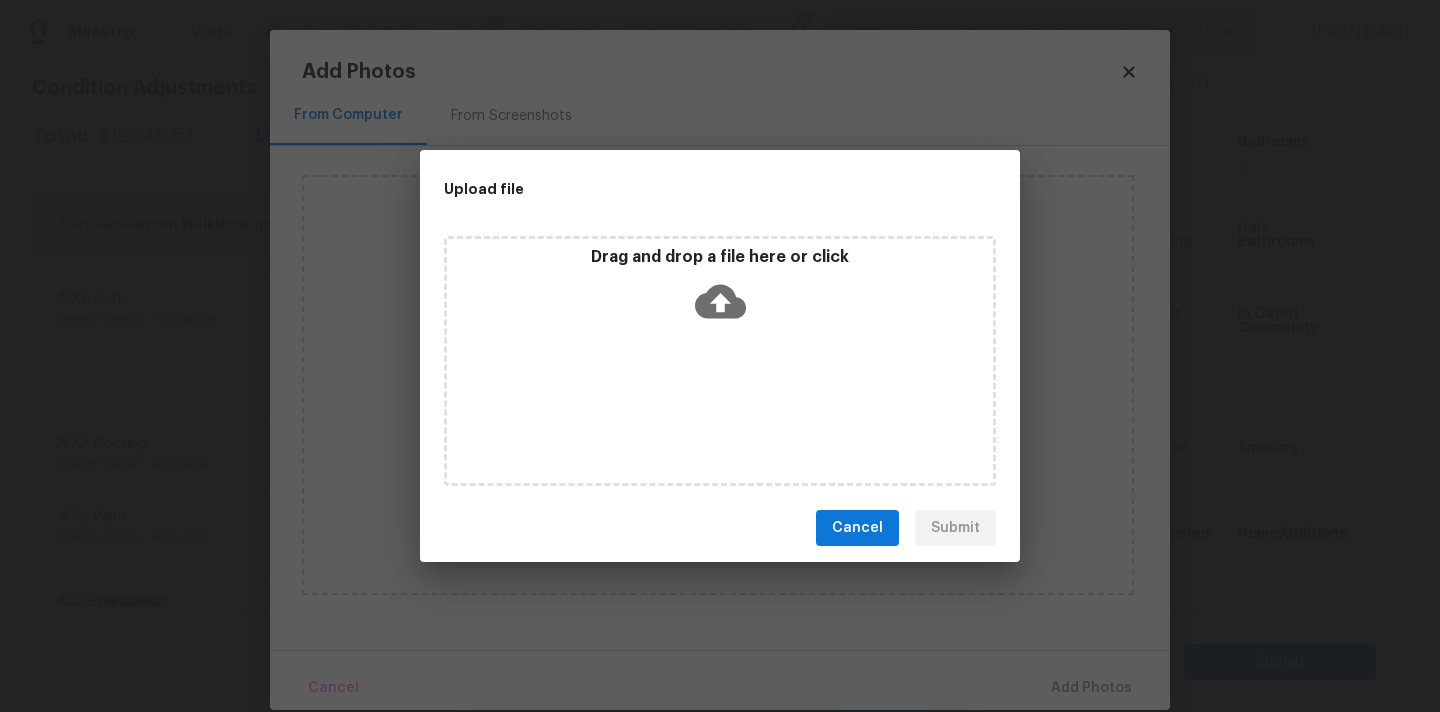 click on "Cancel" at bounding box center (857, 528) 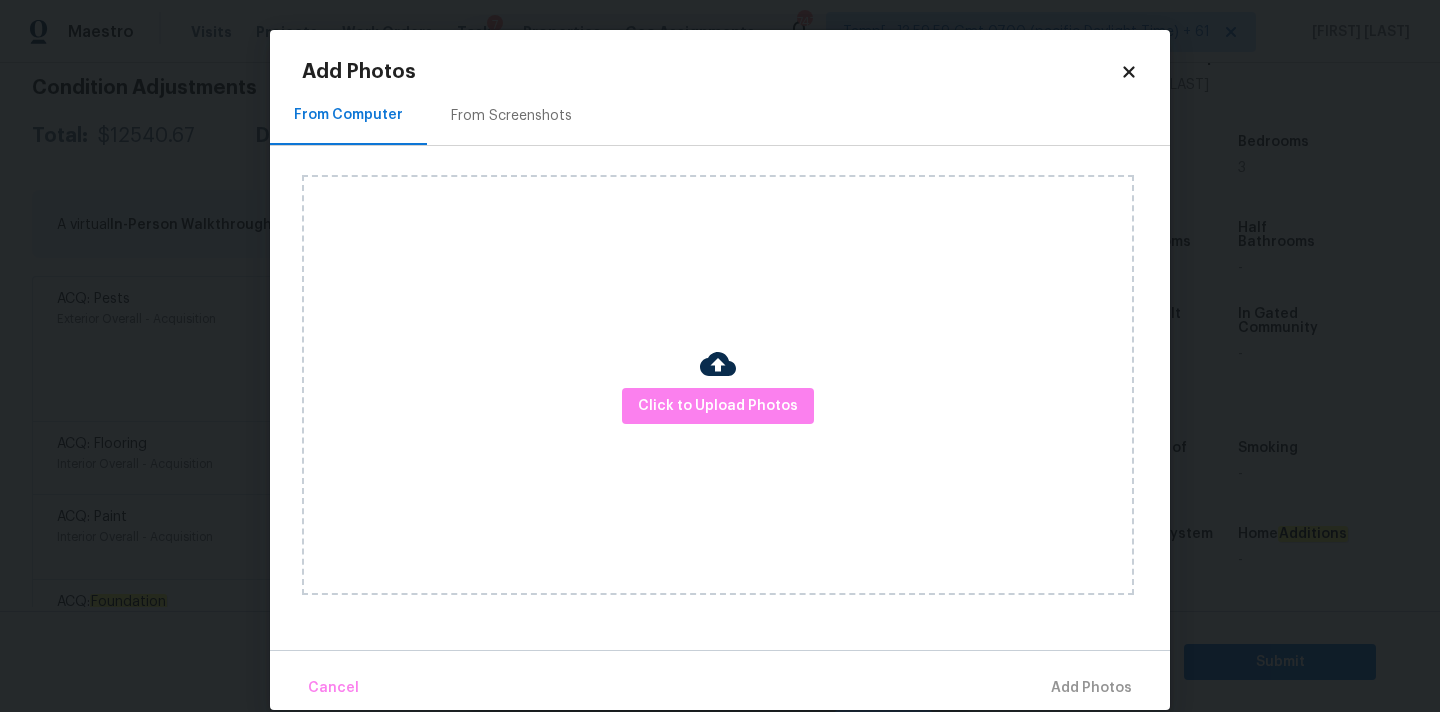 click on "Add Photos" at bounding box center [720, 72] 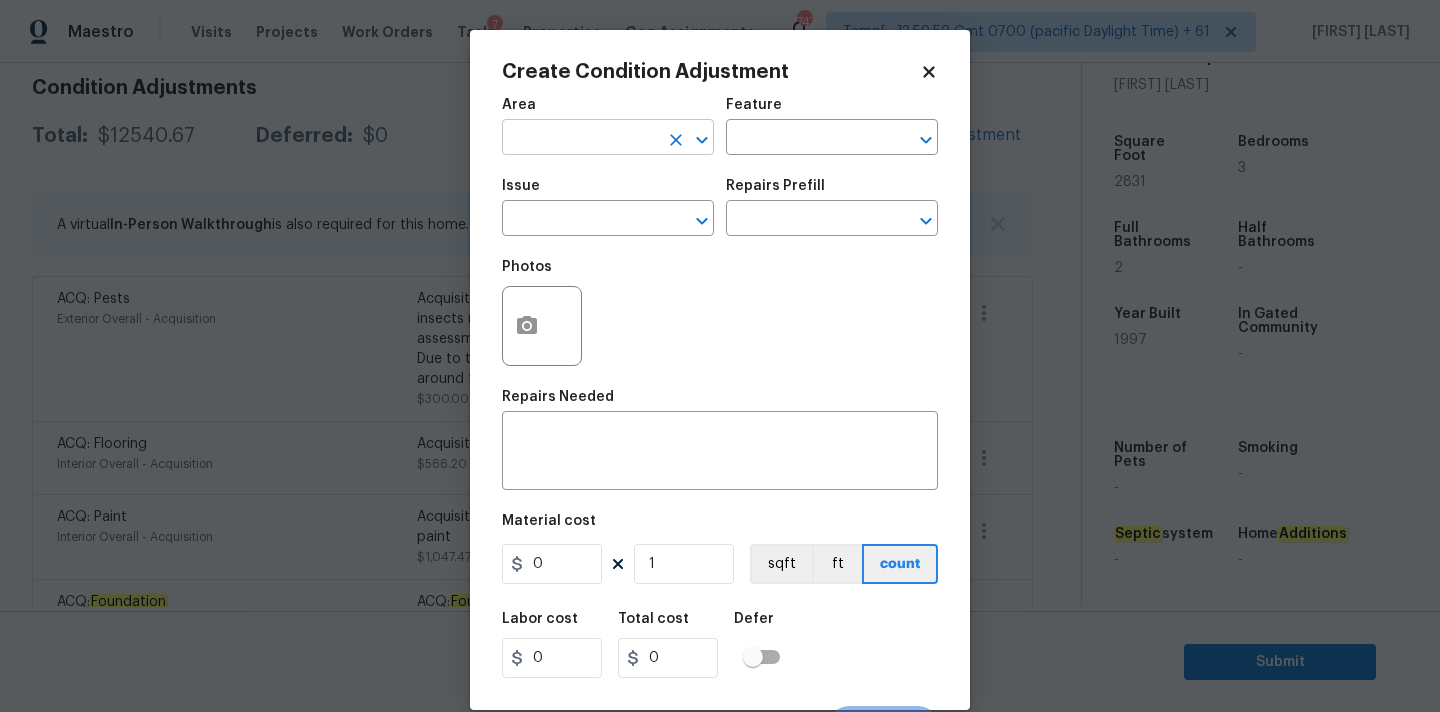 click at bounding box center [580, 139] 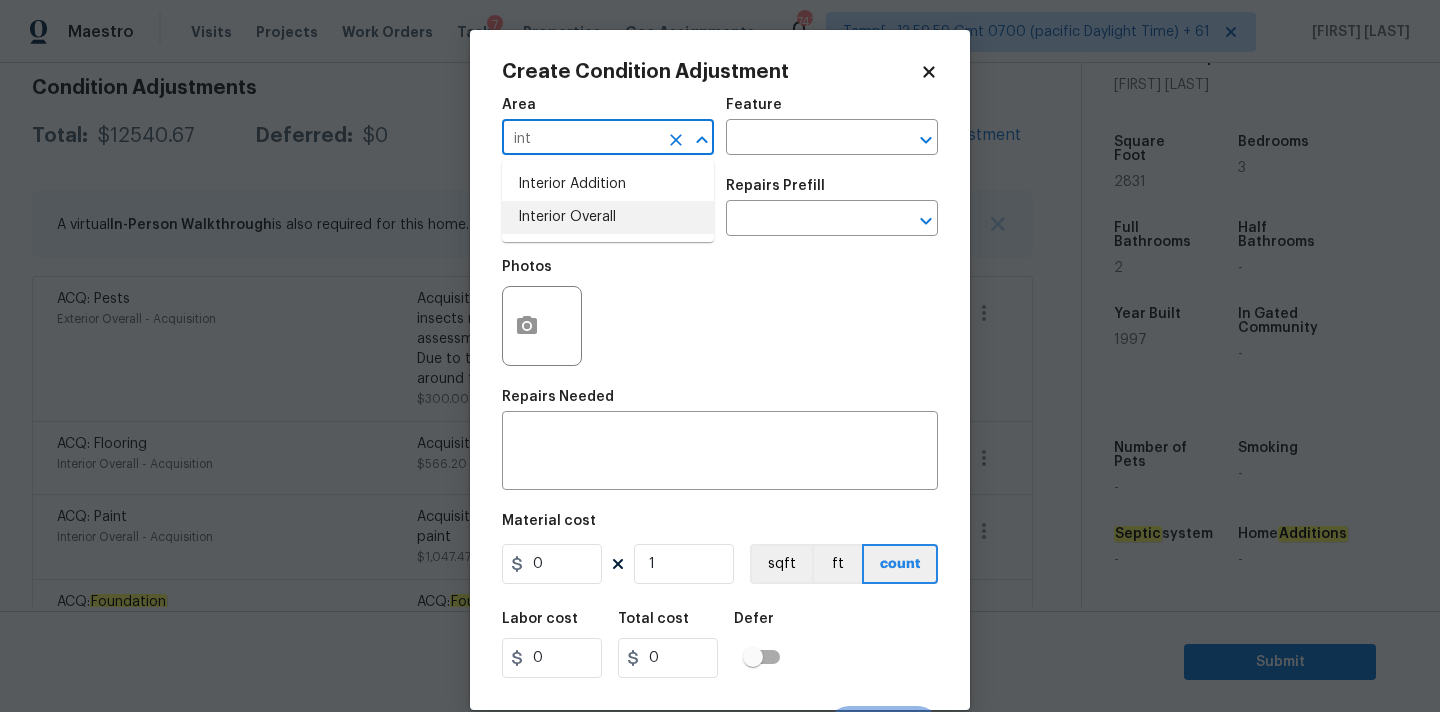 click on "Interior Overall" at bounding box center [608, 217] 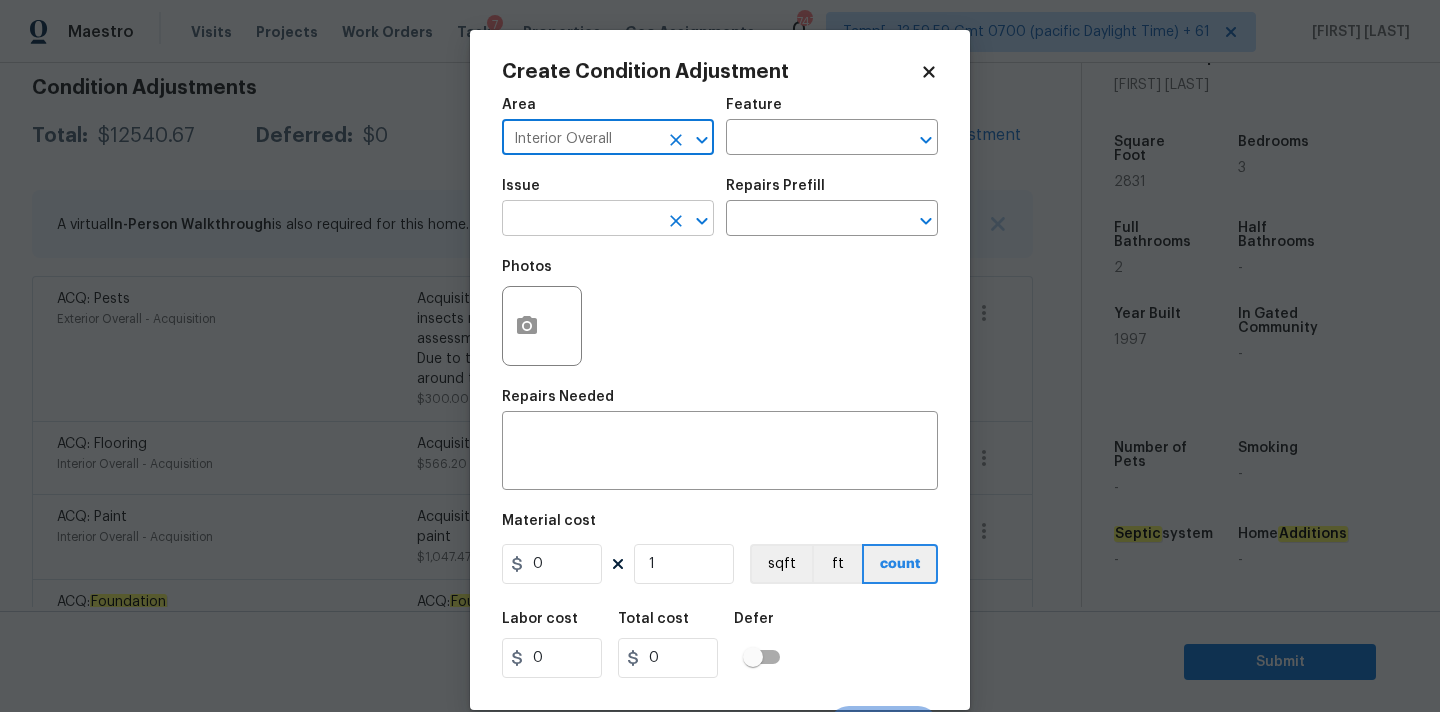 type on "Interior Overall" 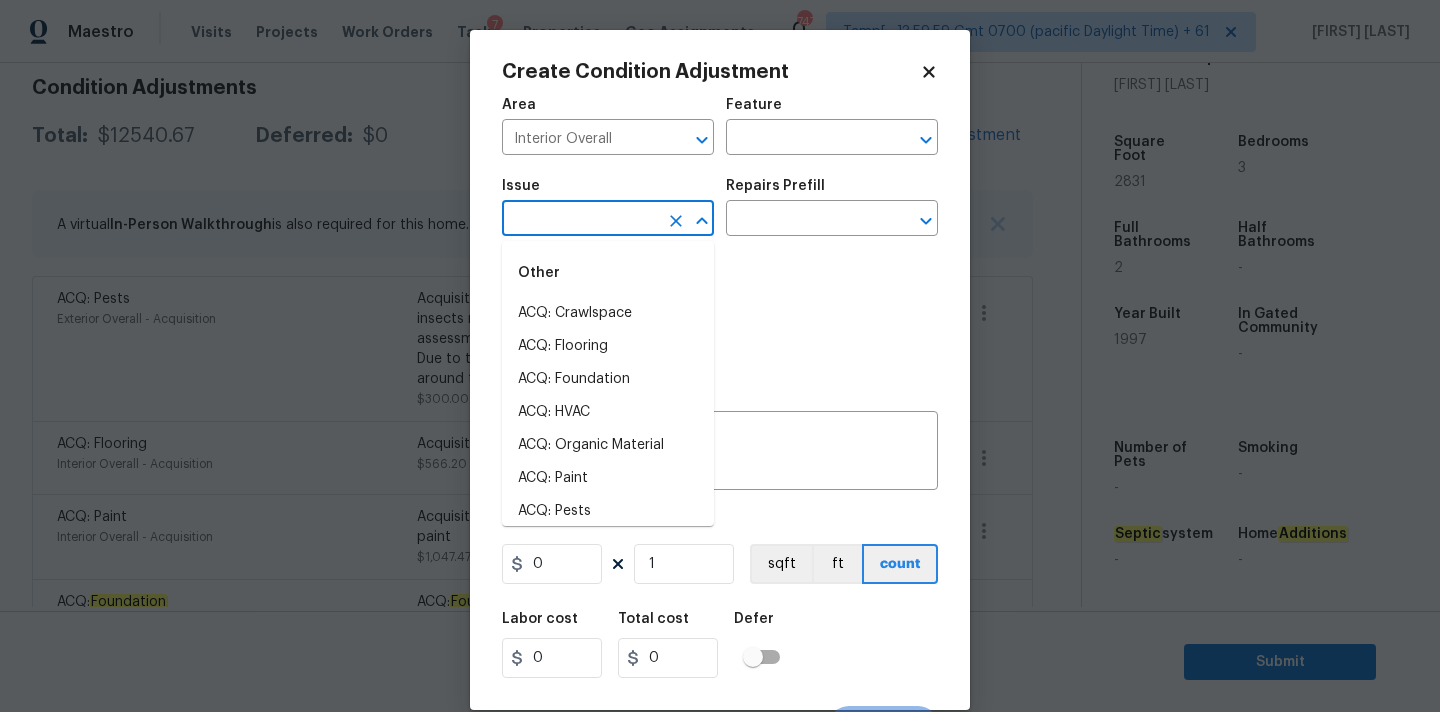 click at bounding box center [580, 220] 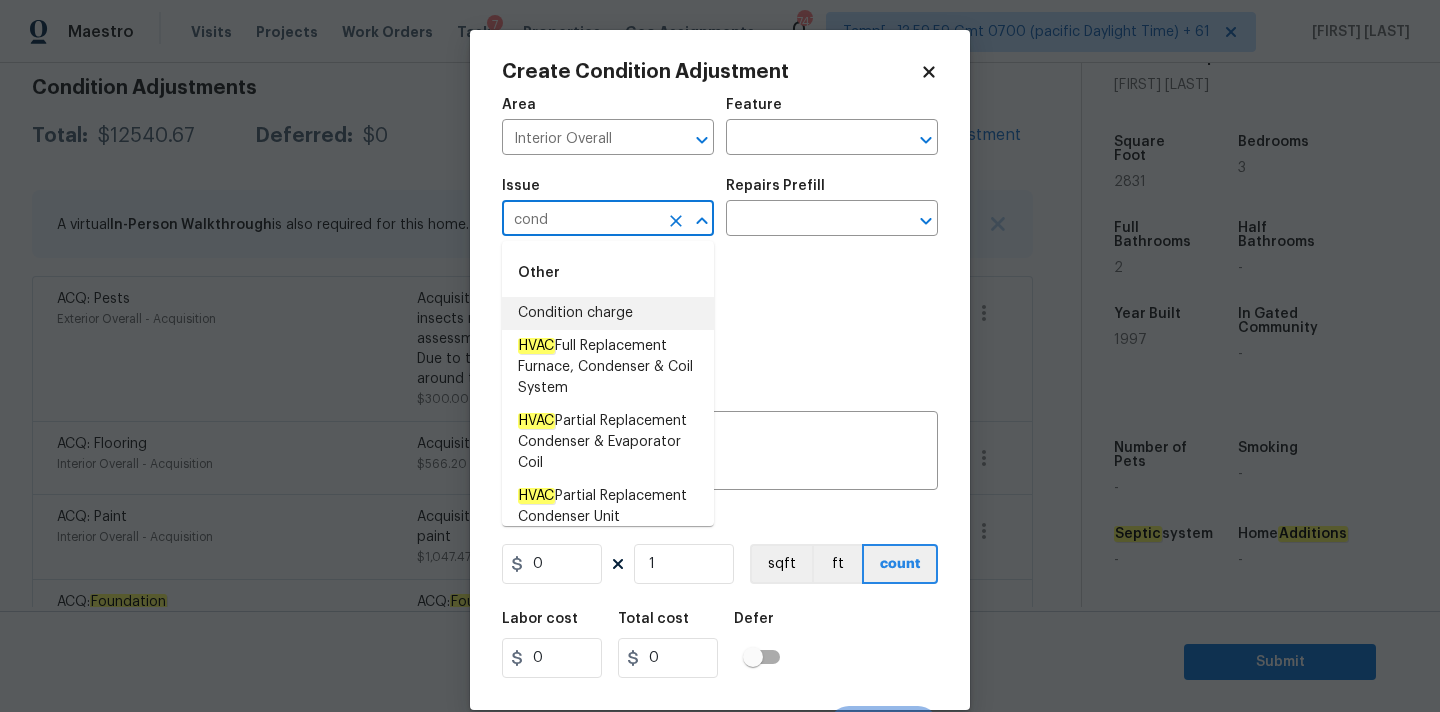 click on "Condition charge" at bounding box center (608, 313) 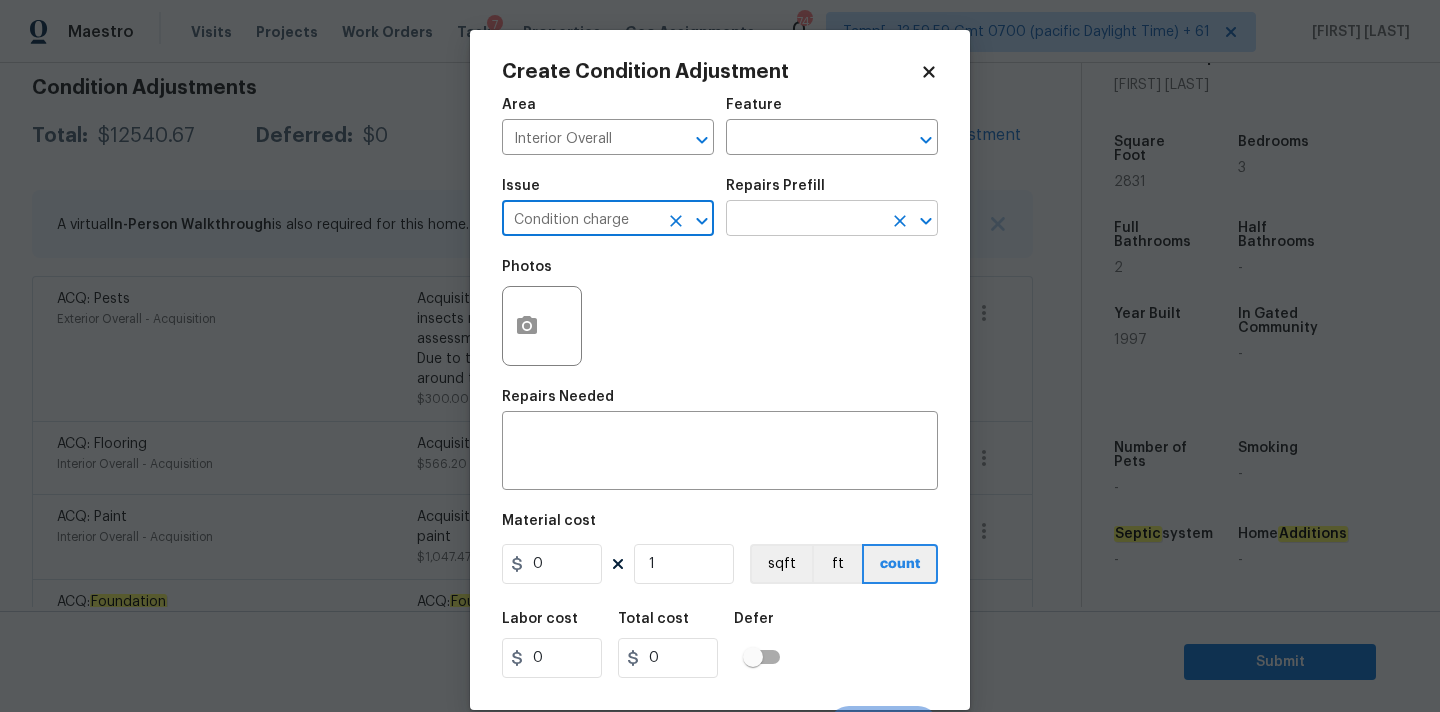 type on "Condition charge" 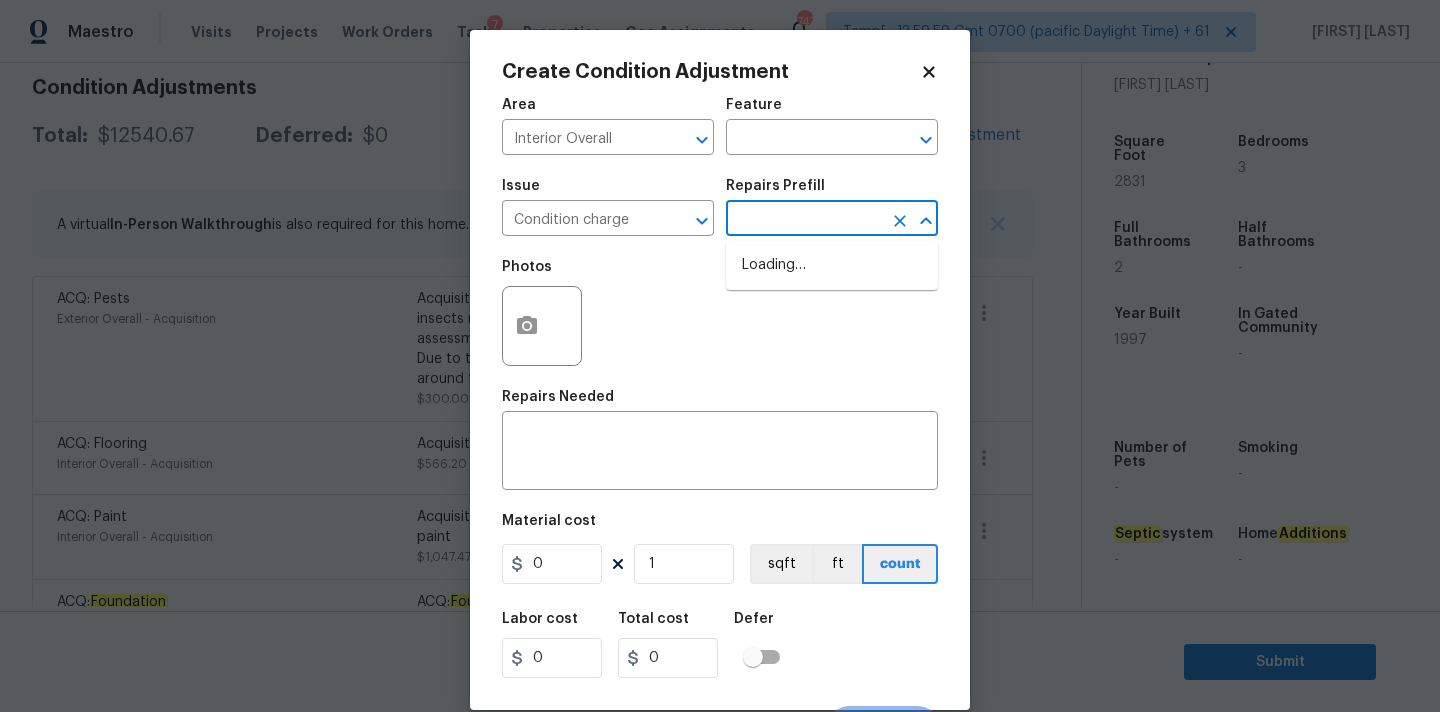 click at bounding box center (804, 220) 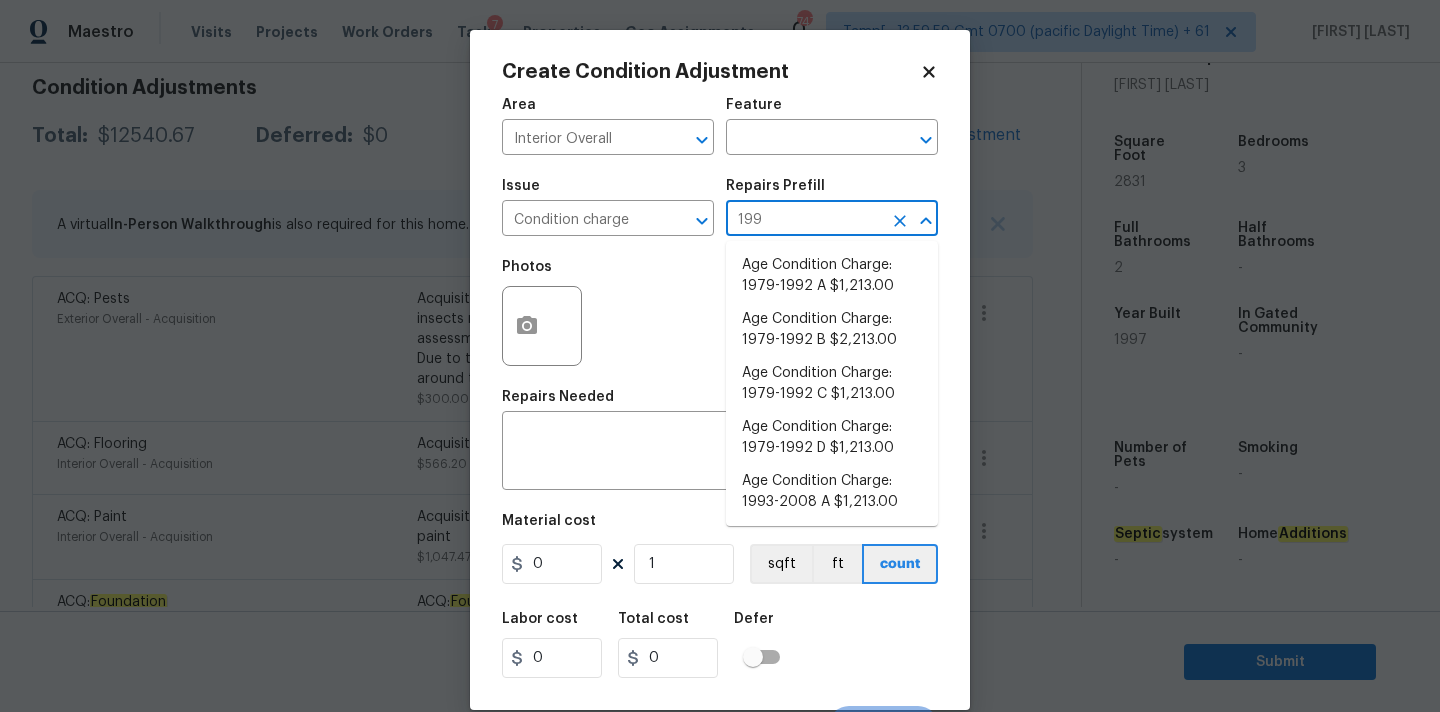 type on "1993" 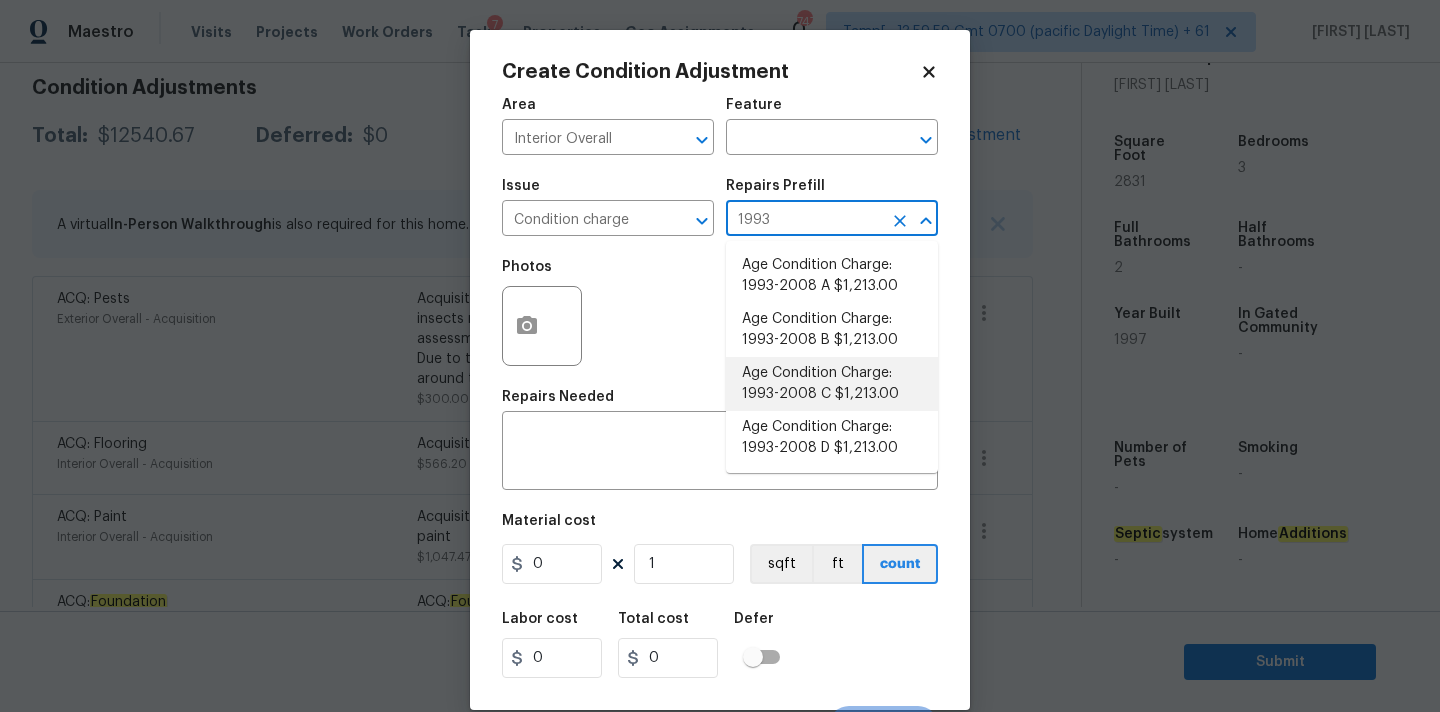 click on "Age Condition Charge: 1993-2008 C	 $1,213.00" at bounding box center [832, 384] 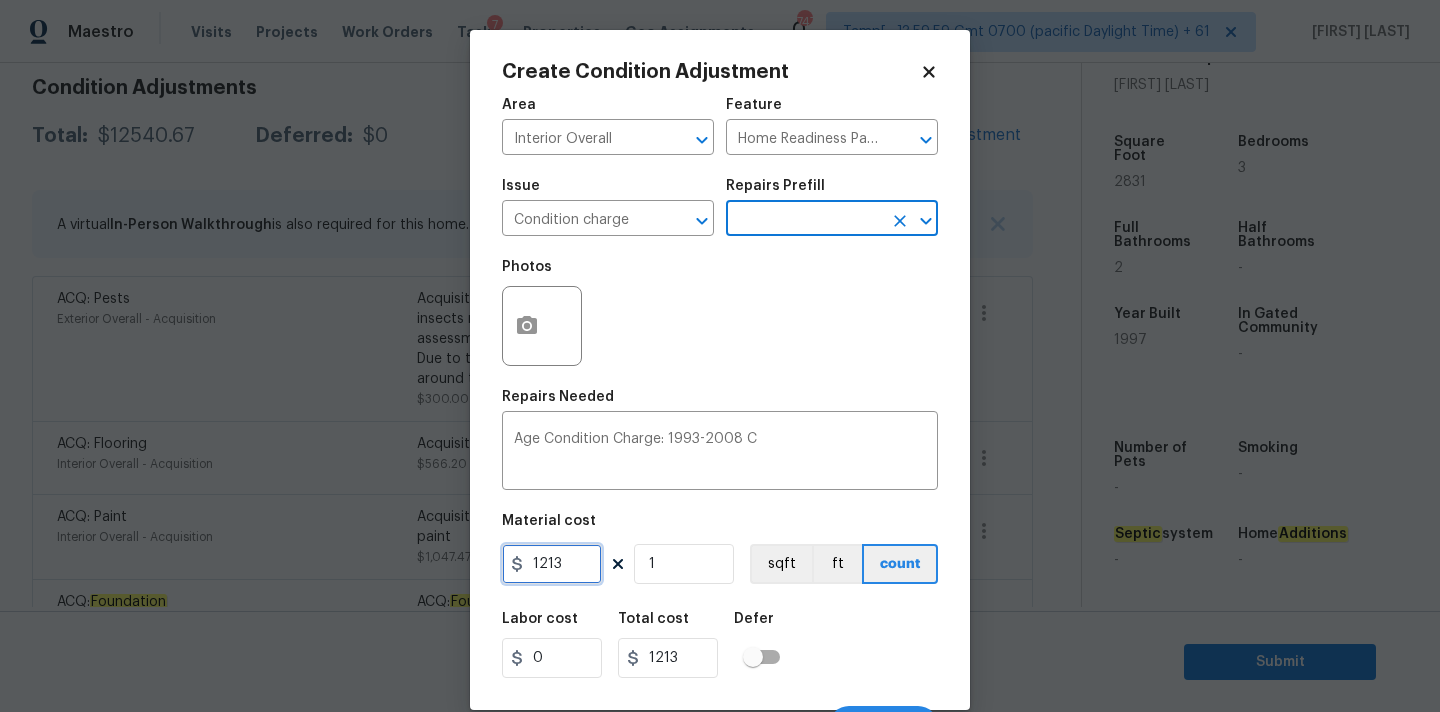 click on "1213" at bounding box center [552, 564] 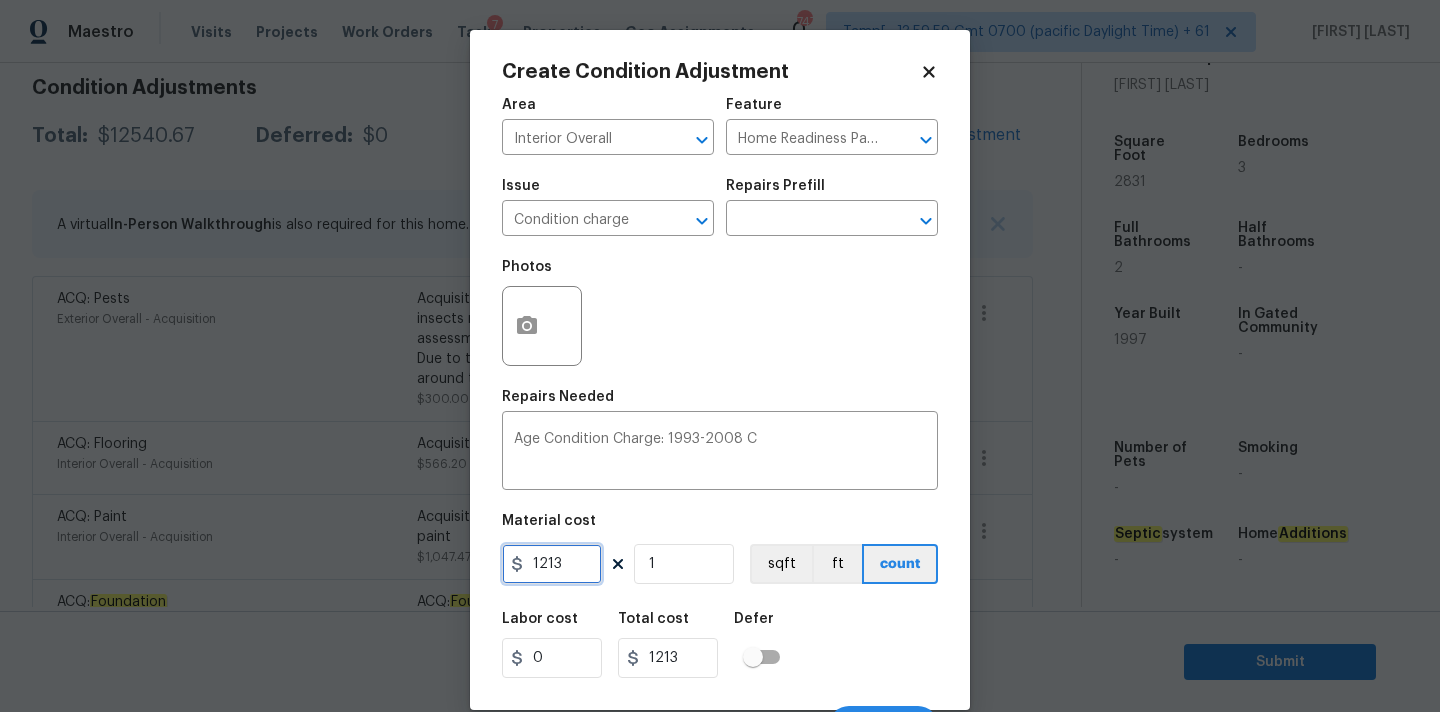 click on "1213" at bounding box center (552, 564) 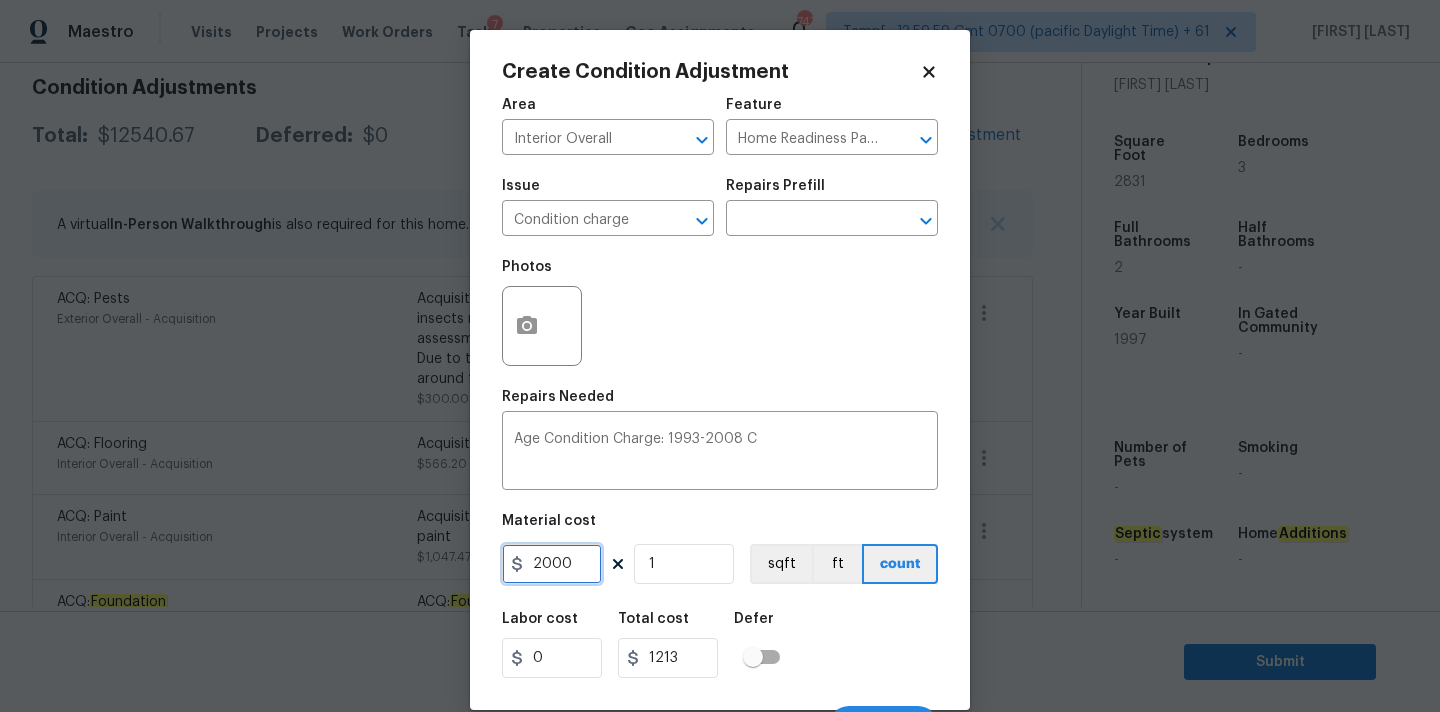 type on "2000" 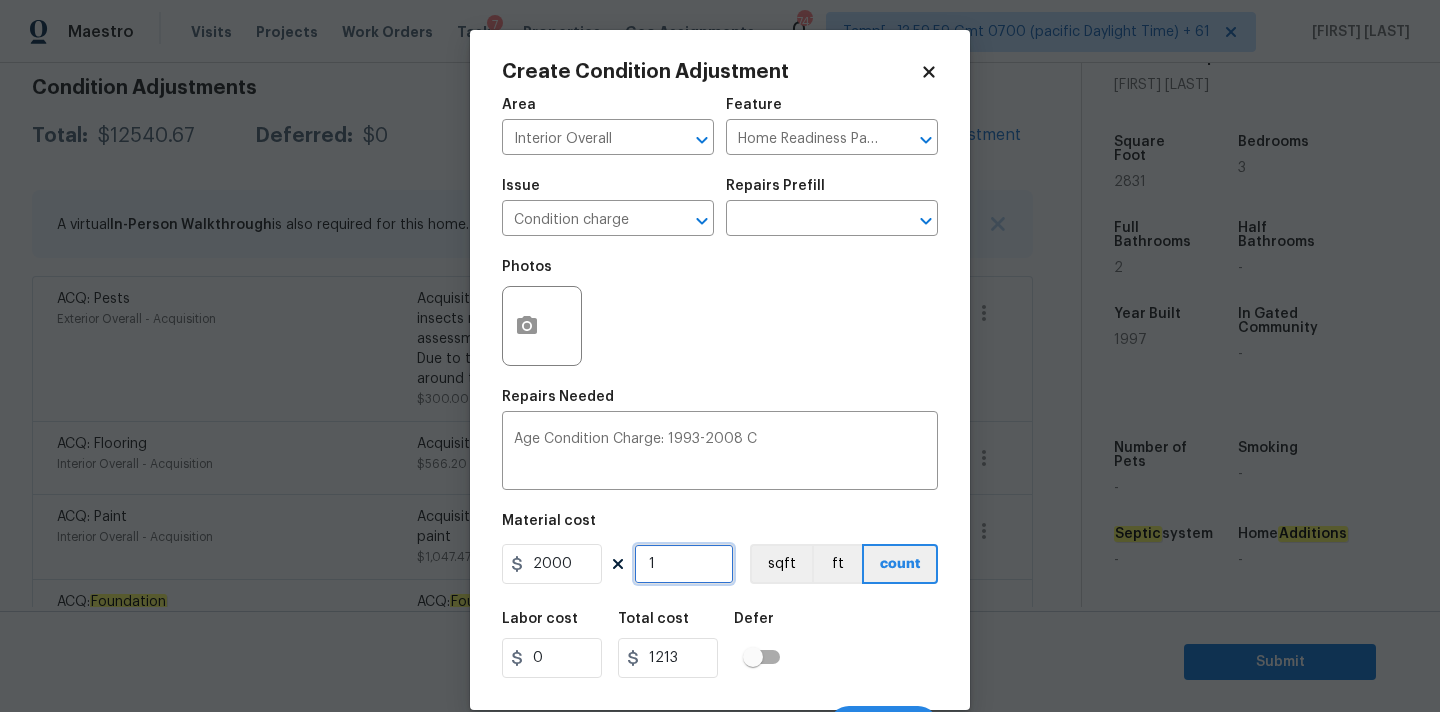 type on "2000" 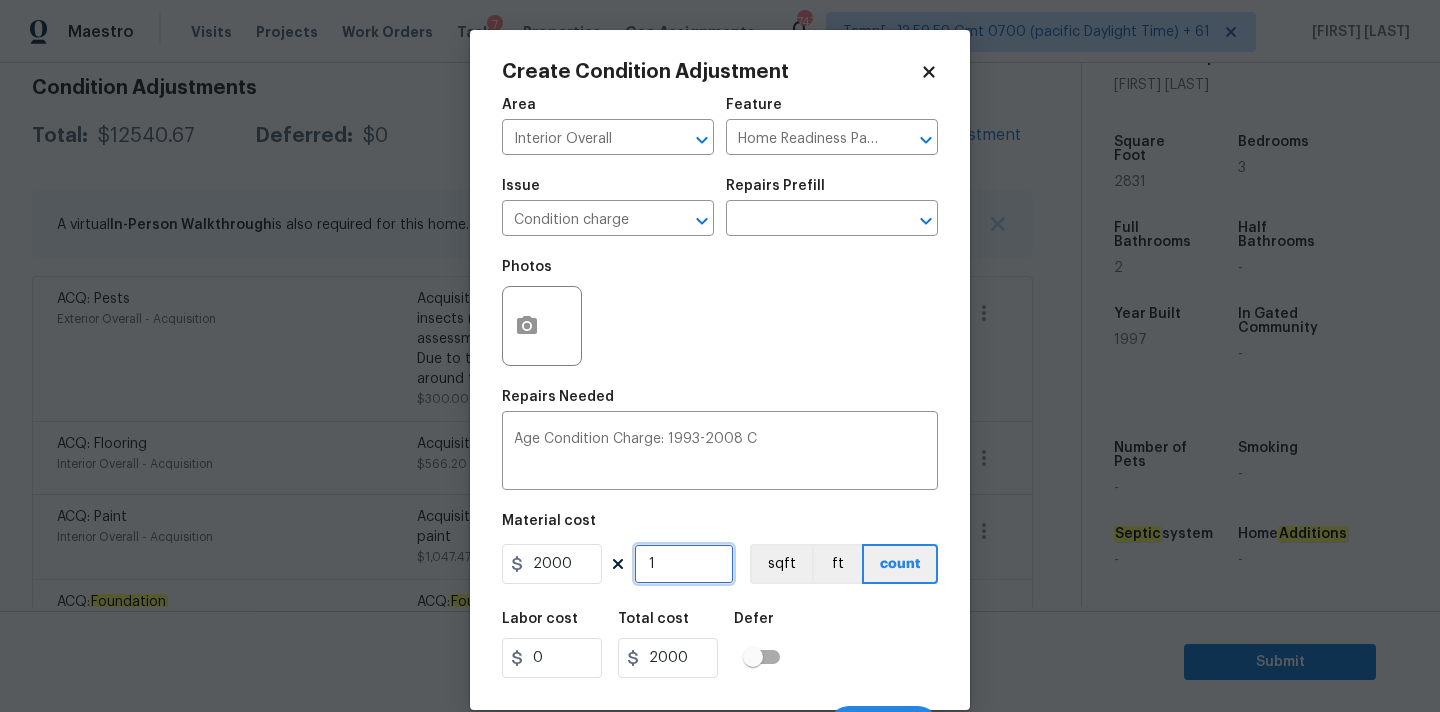 scroll, scrollTop: 35, scrollLeft: 0, axis: vertical 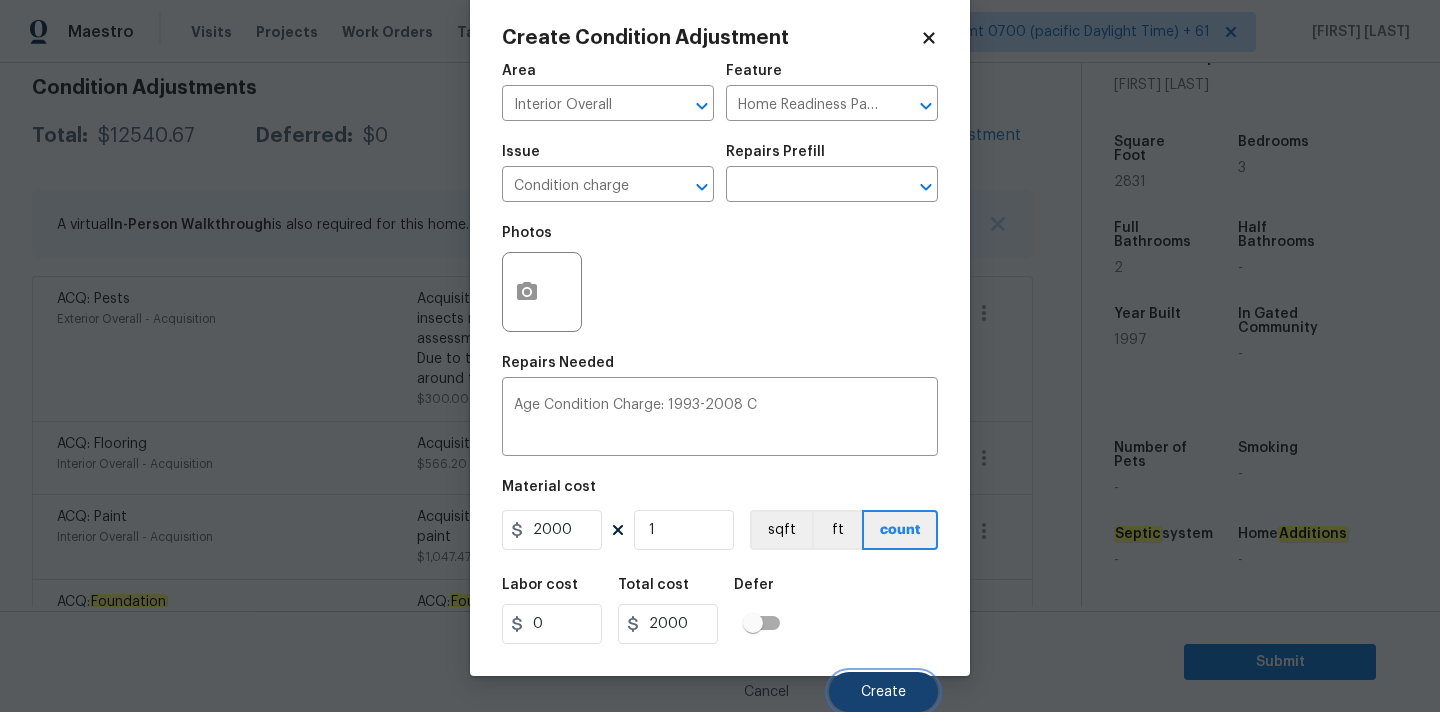click on "Create" at bounding box center (883, 692) 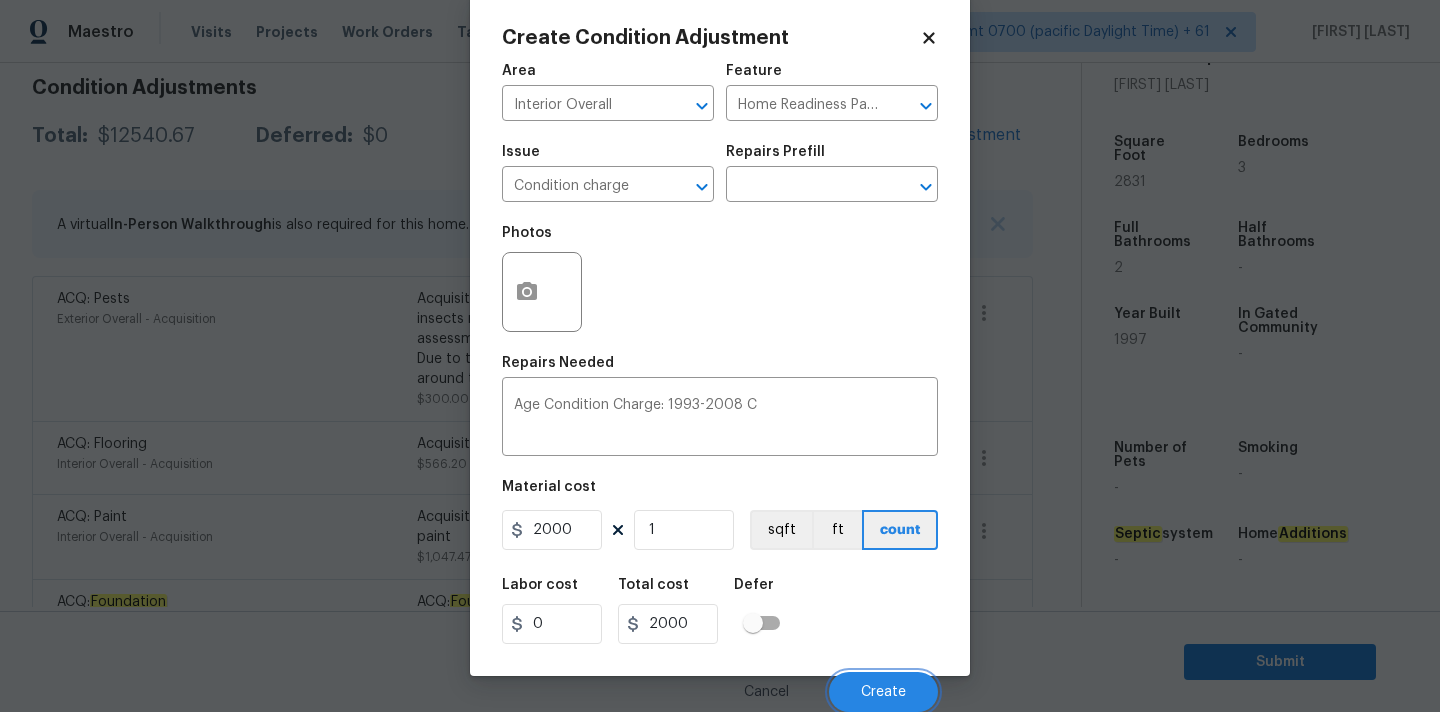 scroll, scrollTop: 289, scrollLeft: 0, axis: vertical 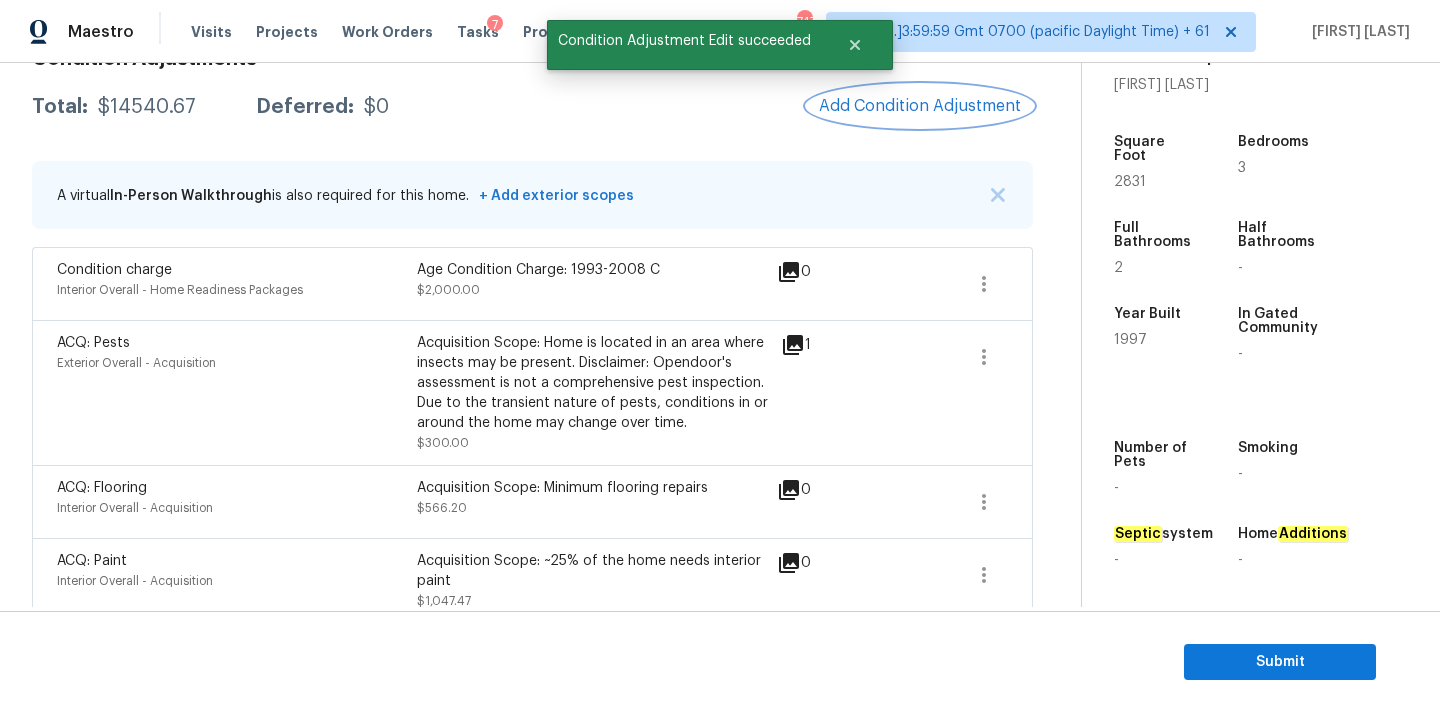 click on "Add Condition Adjustment" at bounding box center [920, 106] 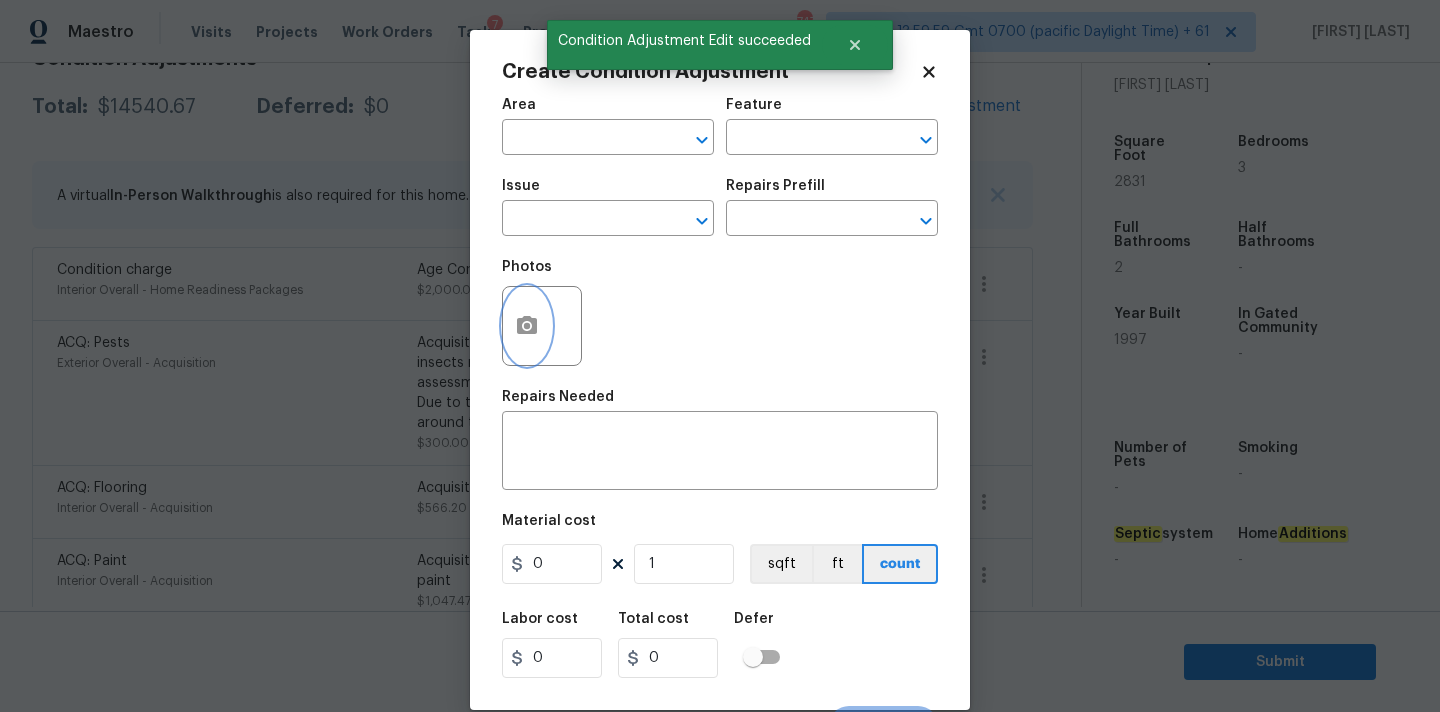 click 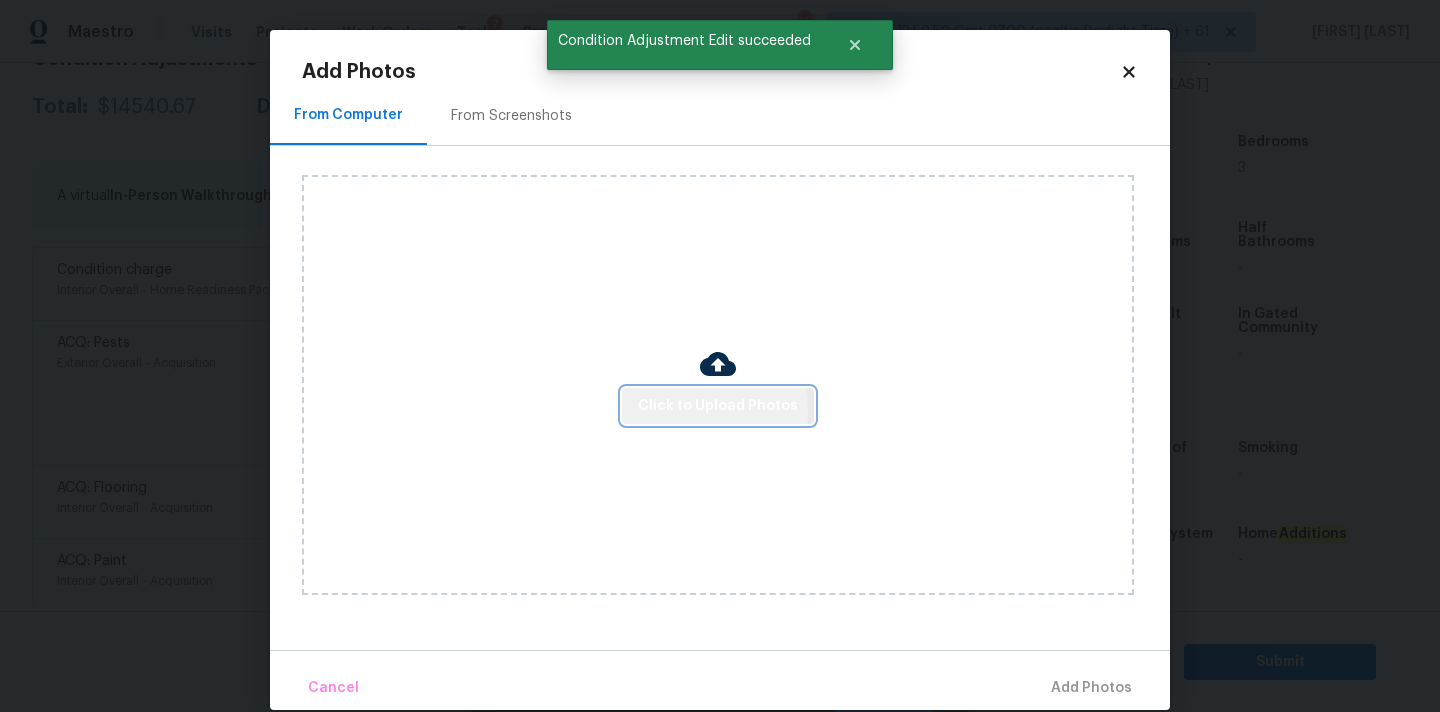 click on "Click to Upload Photos" at bounding box center [718, 406] 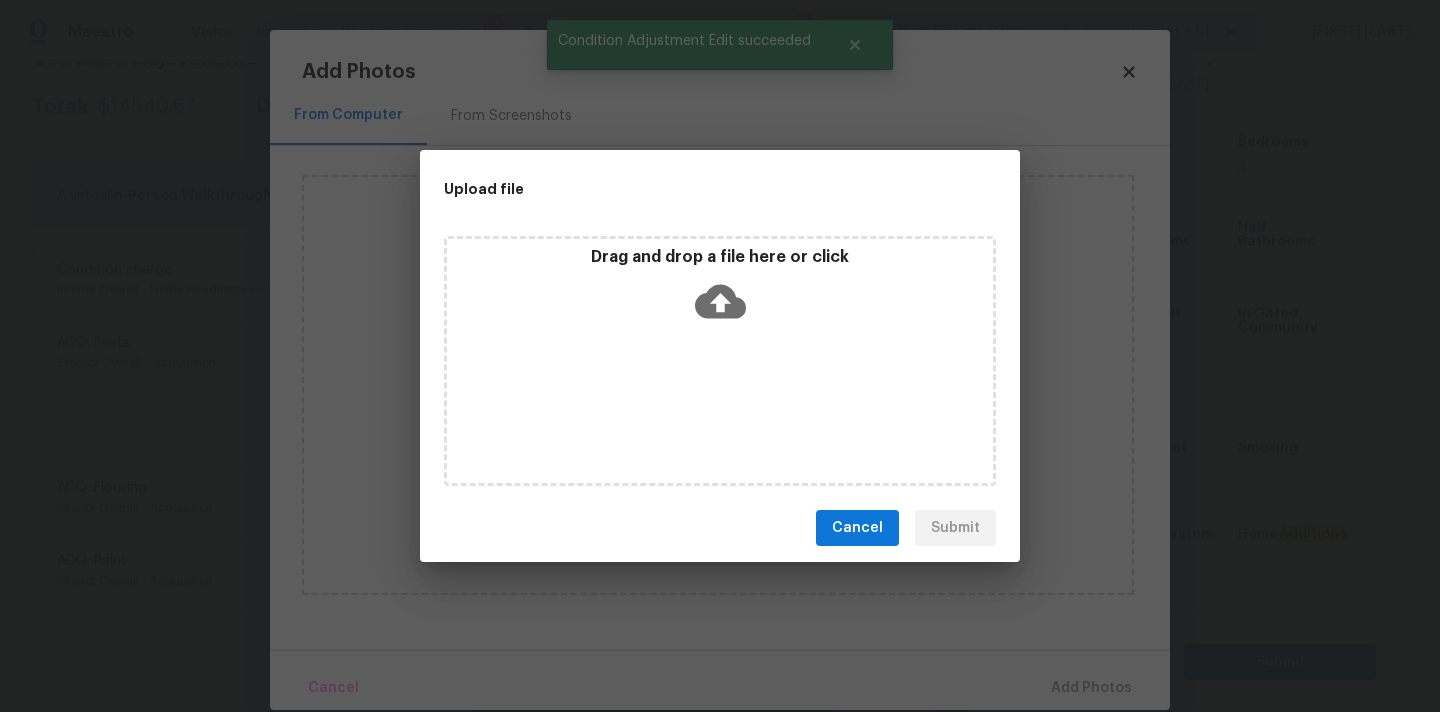 click 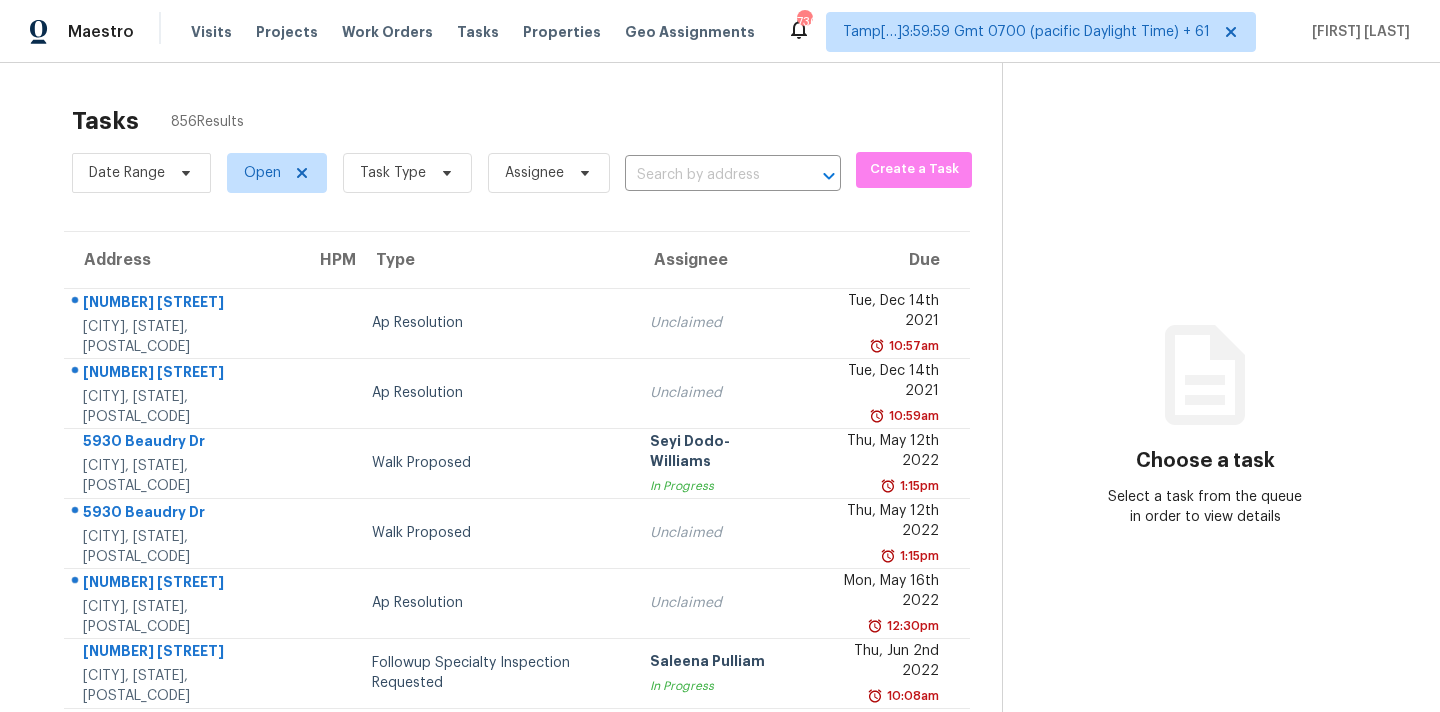 scroll, scrollTop: 0, scrollLeft: 0, axis: both 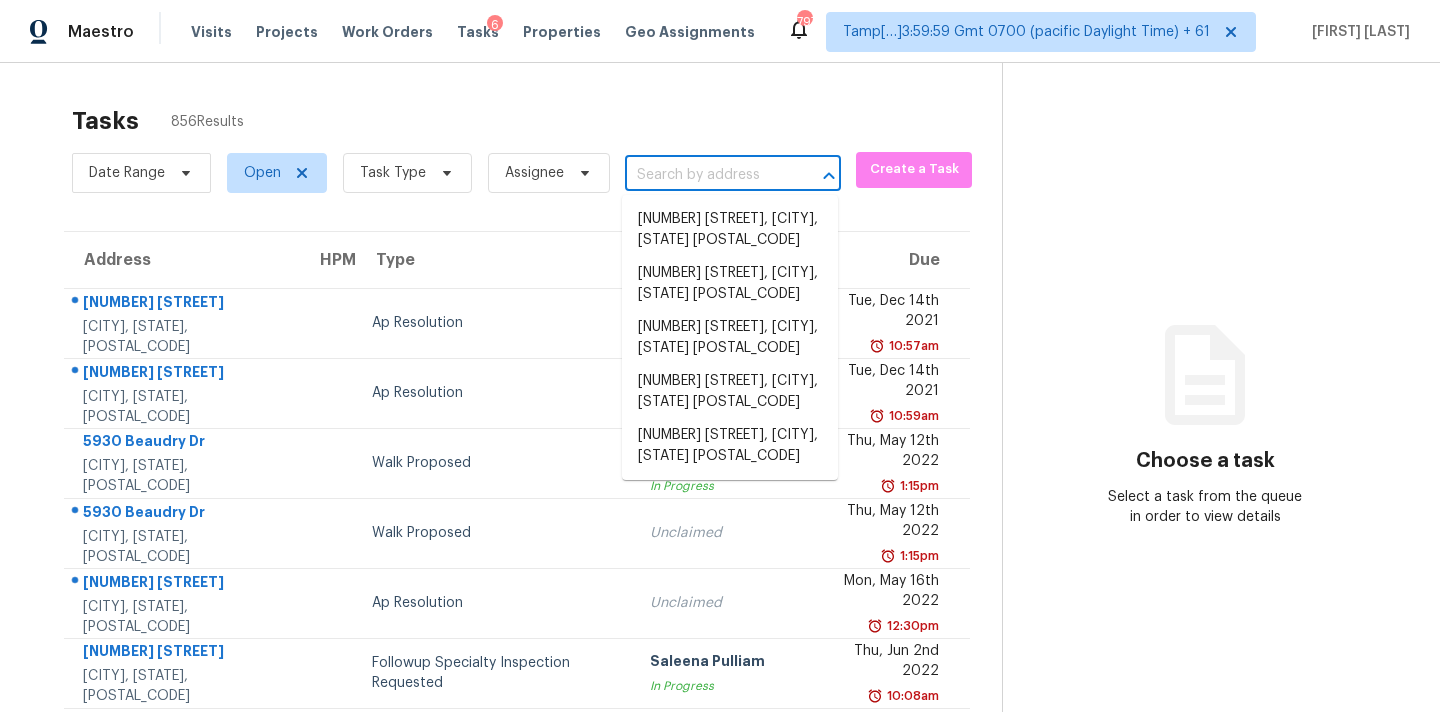 click at bounding box center (705, 175) 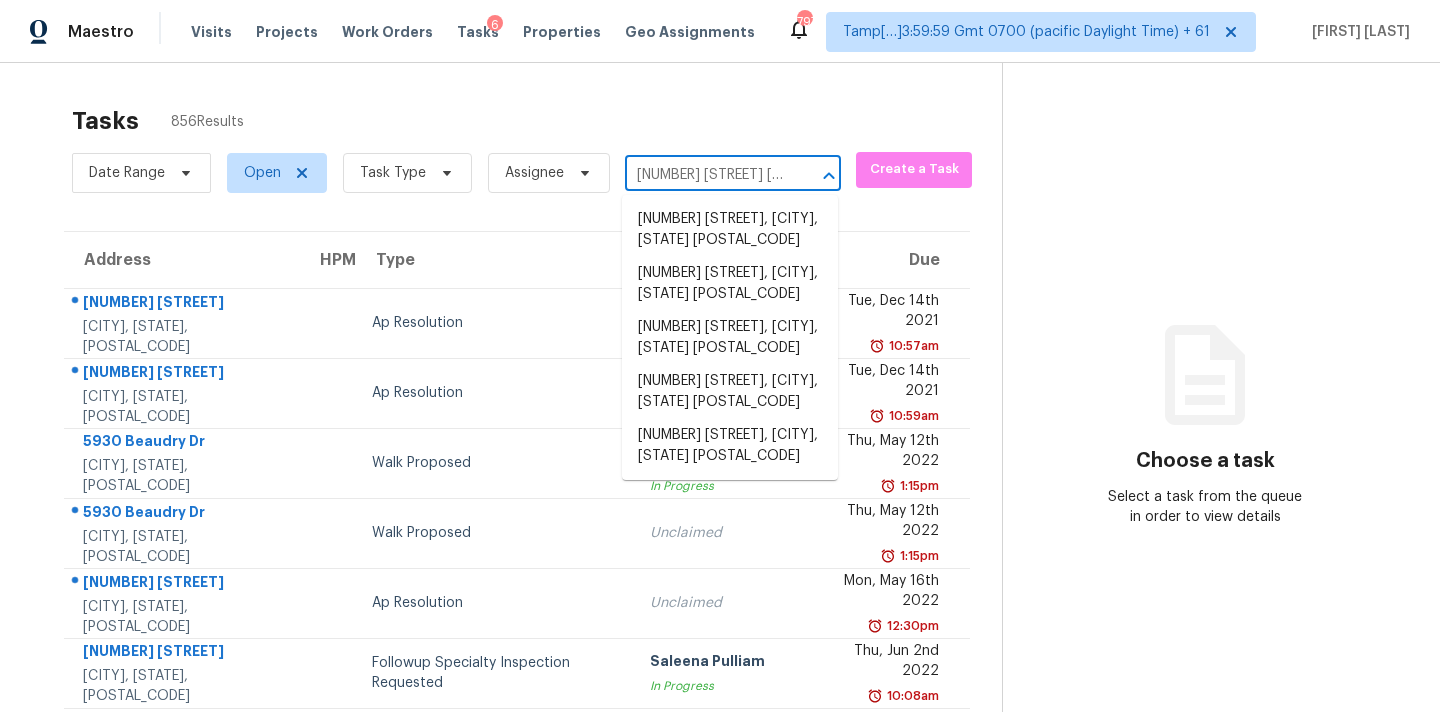 scroll, scrollTop: 0, scrollLeft: 91, axis: horizontal 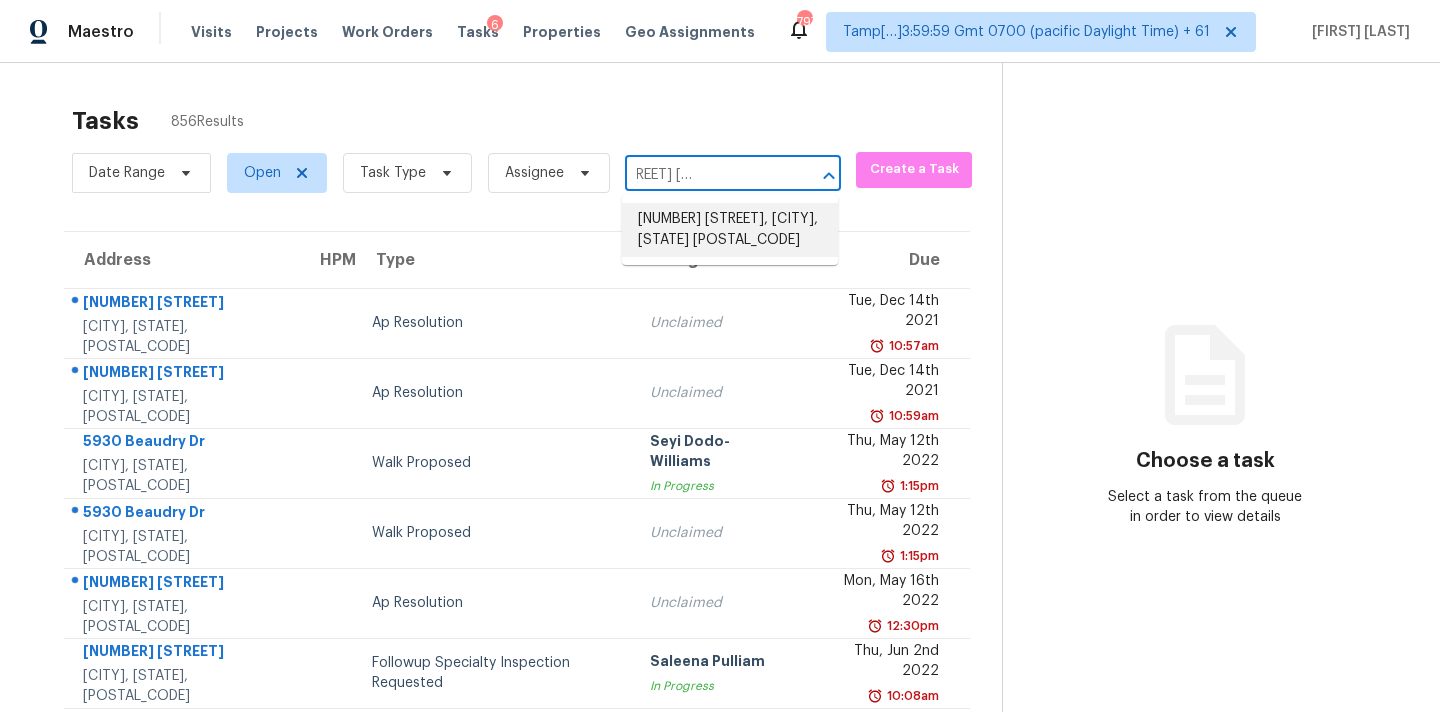 click on "[NUMBER] [STREET], [CITY], [STATE] [POSTAL_CODE]" at bounding box center (730, 230) 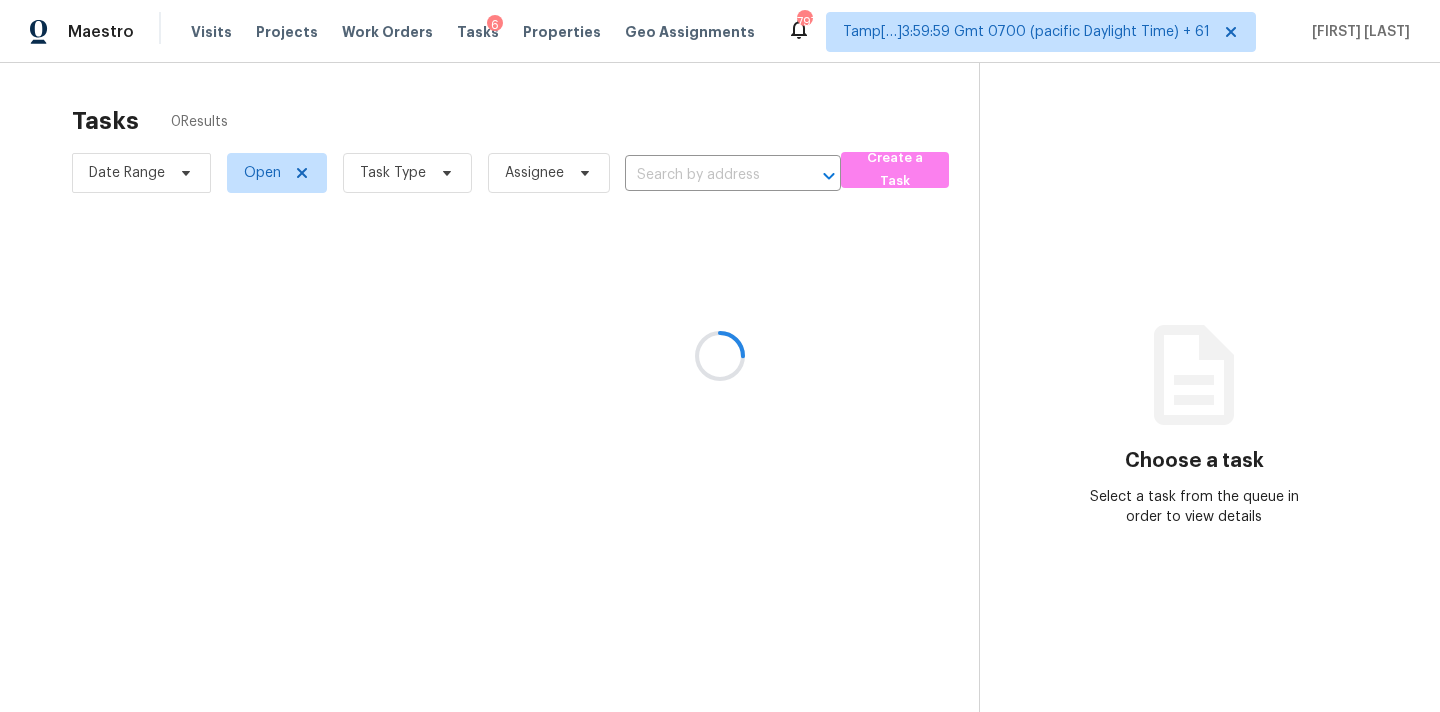 type on "[NUMBER] [STREET], [CITY], [STATE] [POSTAL_CODE]" 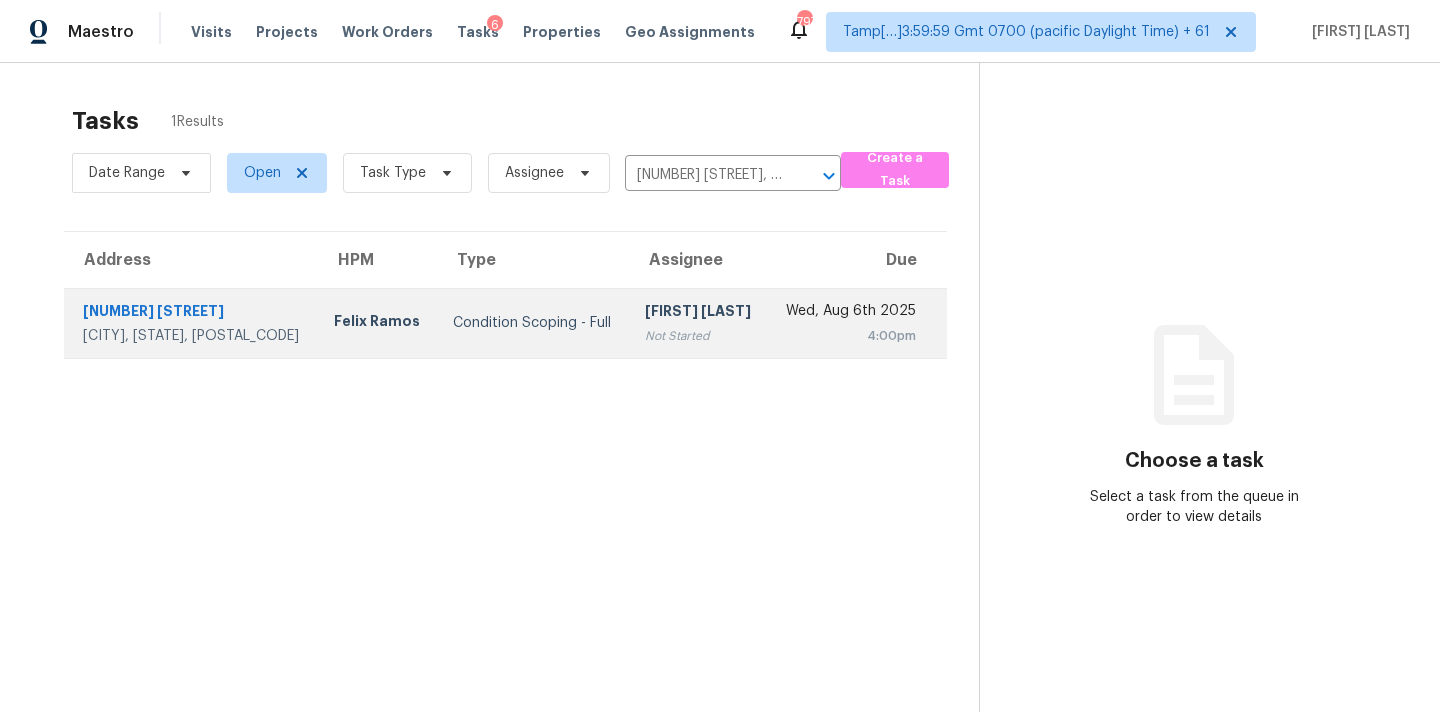 click on "[FIRST] [LAST]" at bounding box center (698, 313) 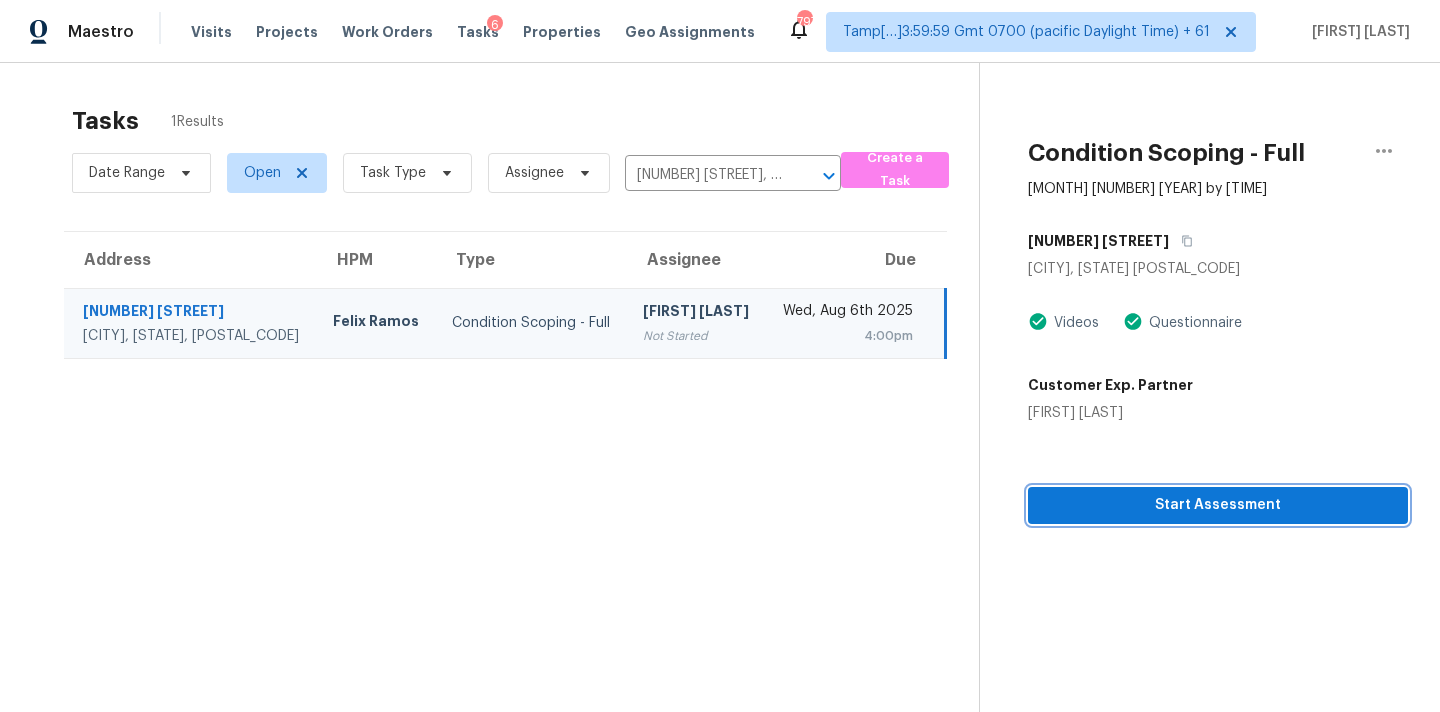 click on "Start Assessment" at bounding box center [1218, 505] 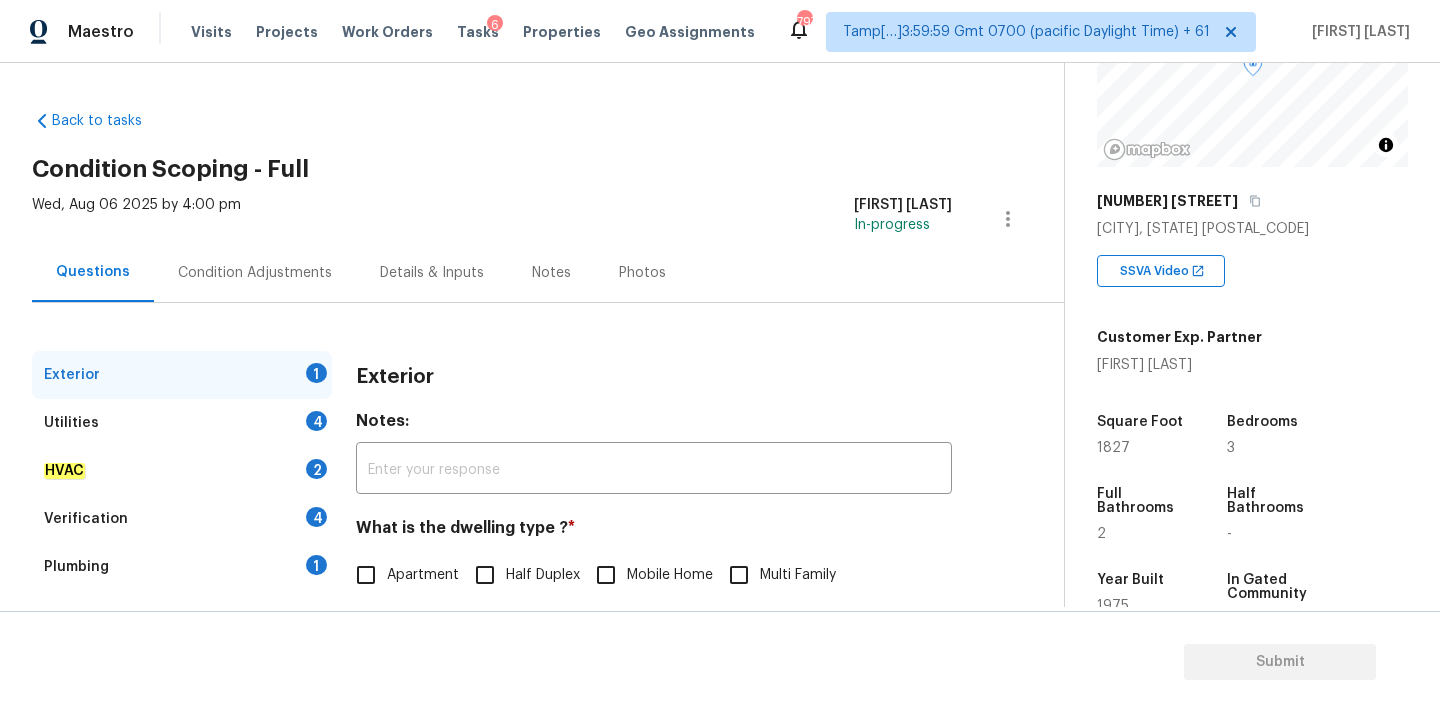 scroll, scrollTop: 191, scrollLeft: 0, axis: vertical 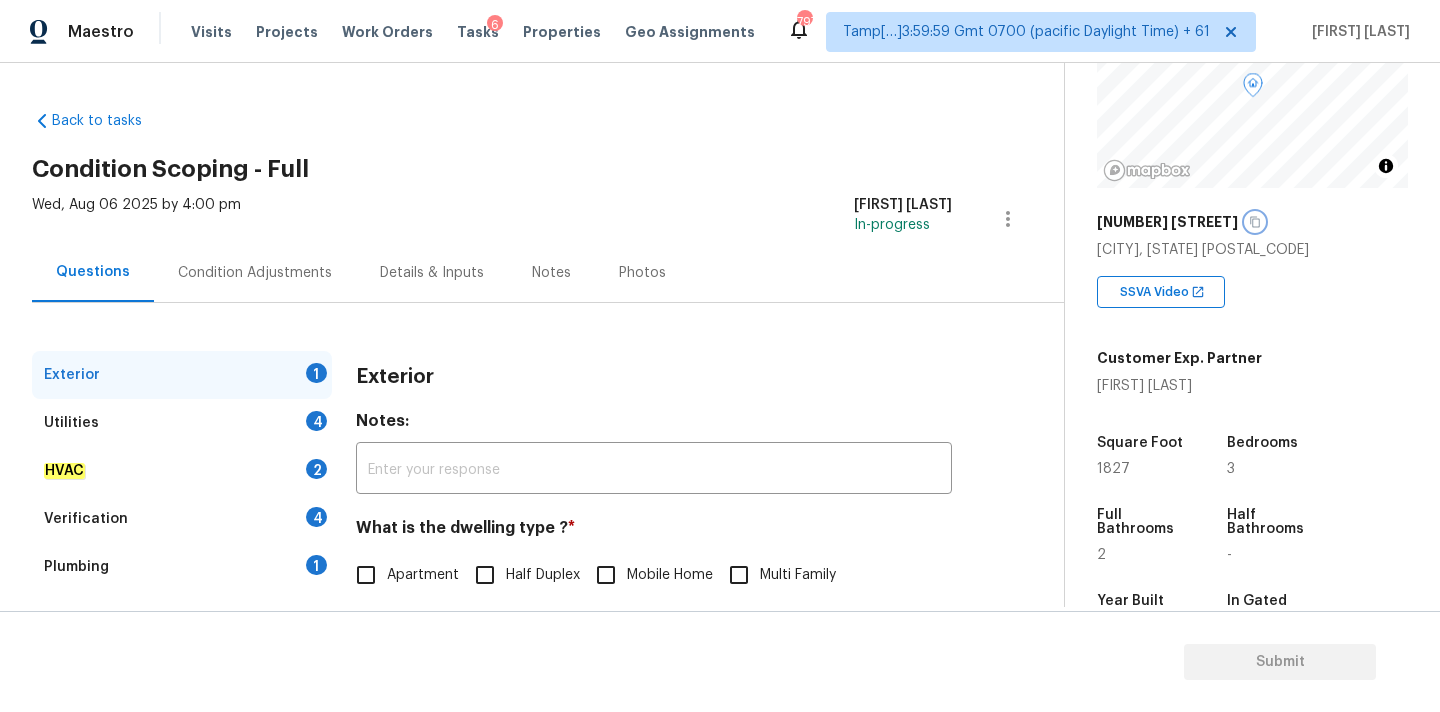 click 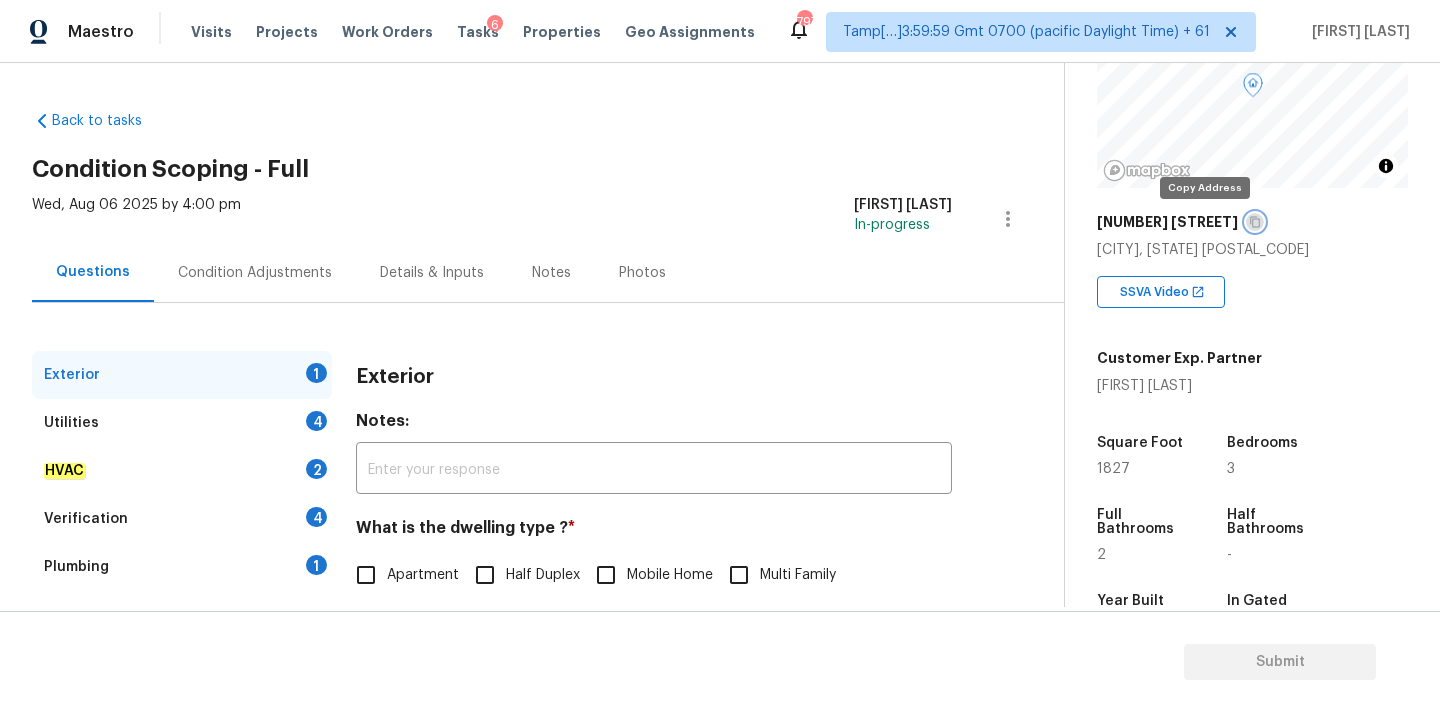 click 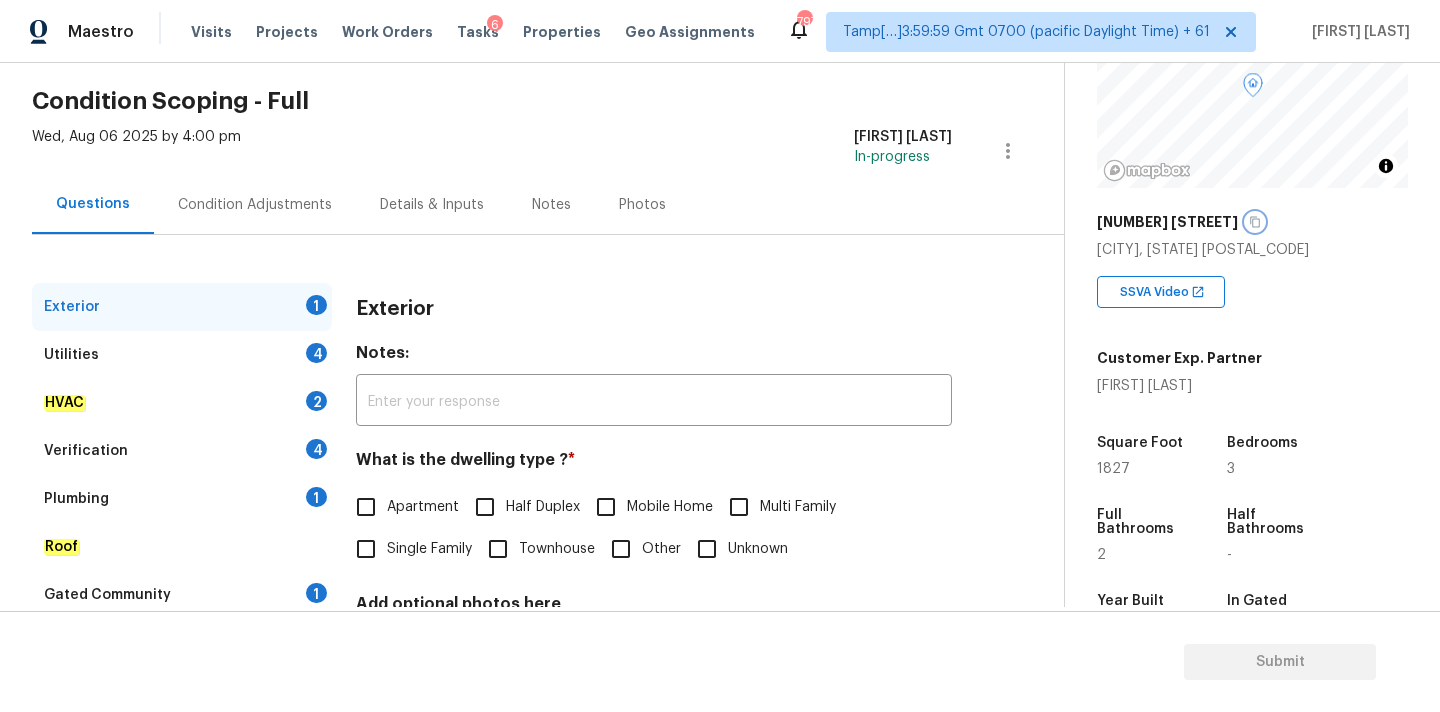 scroll, scrollTop: 87, scrollLeft: 0, axis: vertical 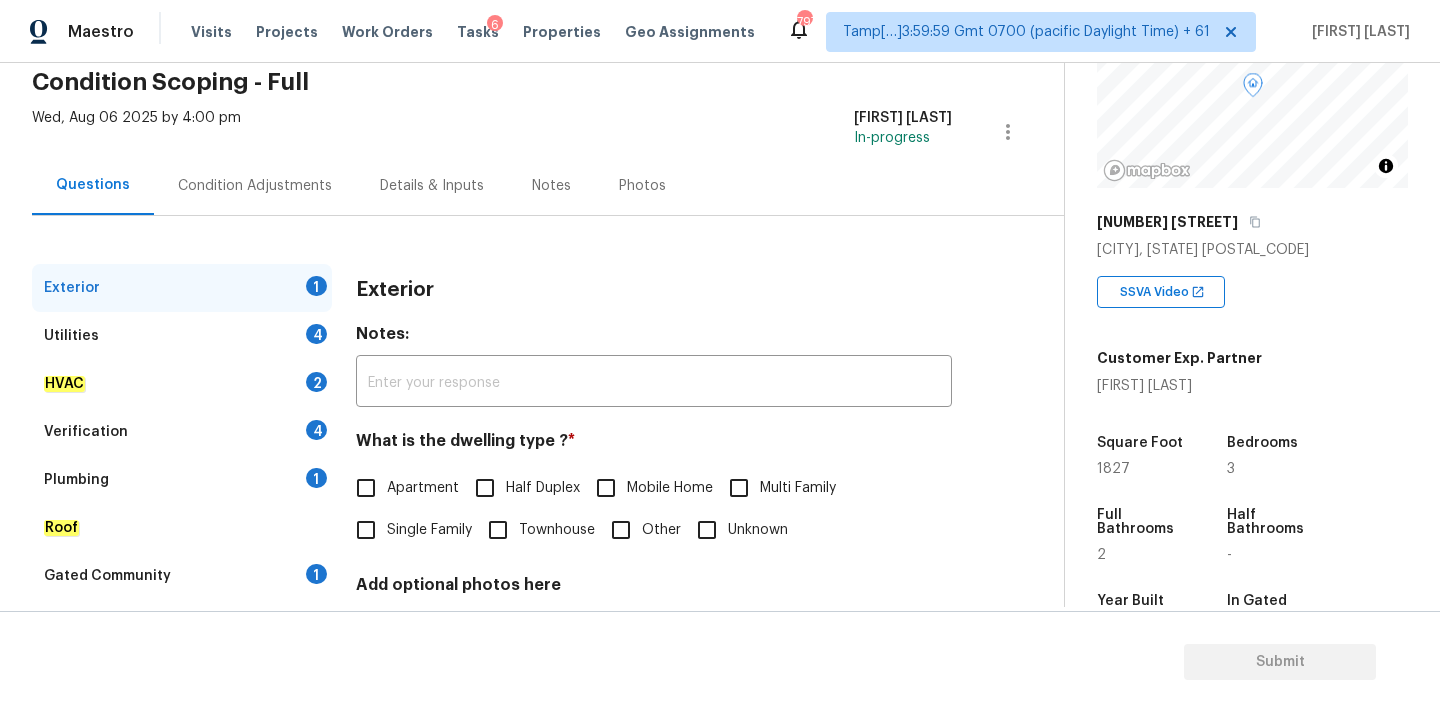 click on "Single Family" at bounding box center [429, 530] 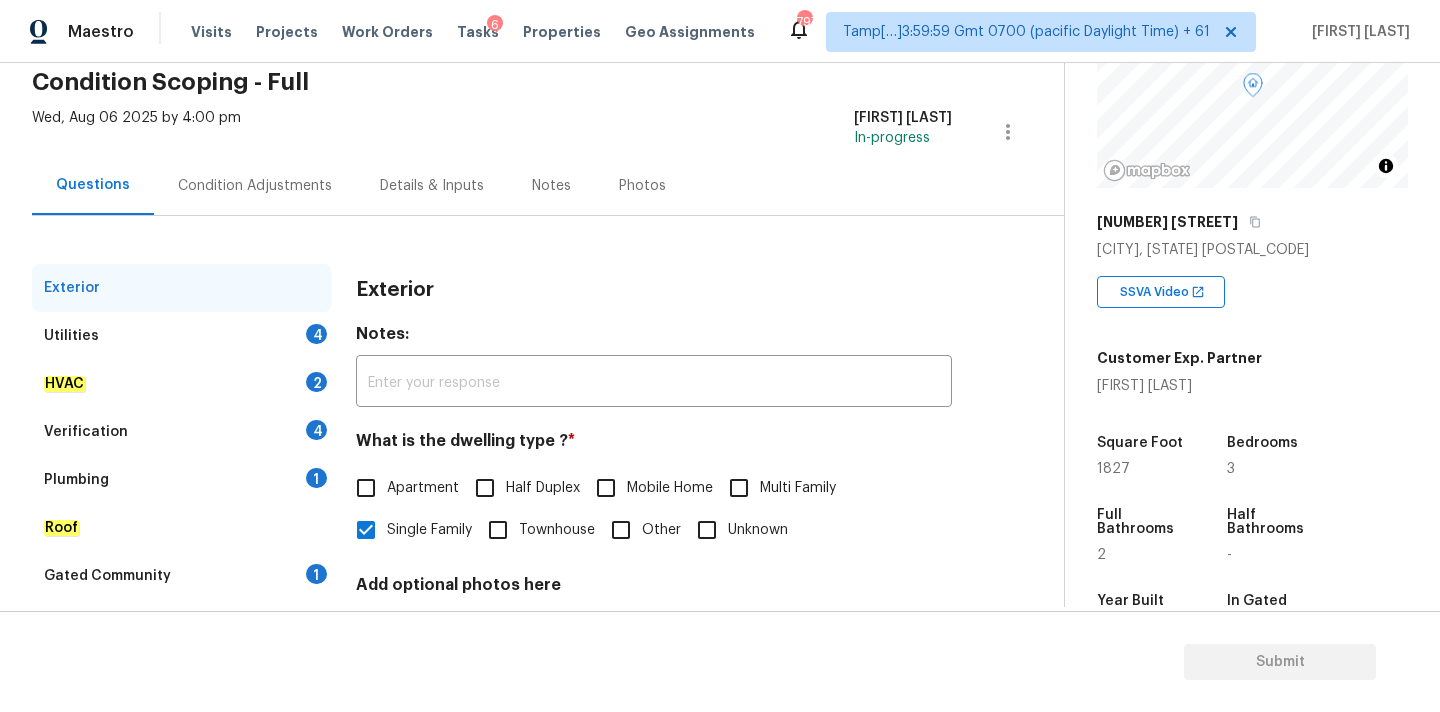 scroll, scrollTop: 251, scrollLeft: 0, axis: vertical 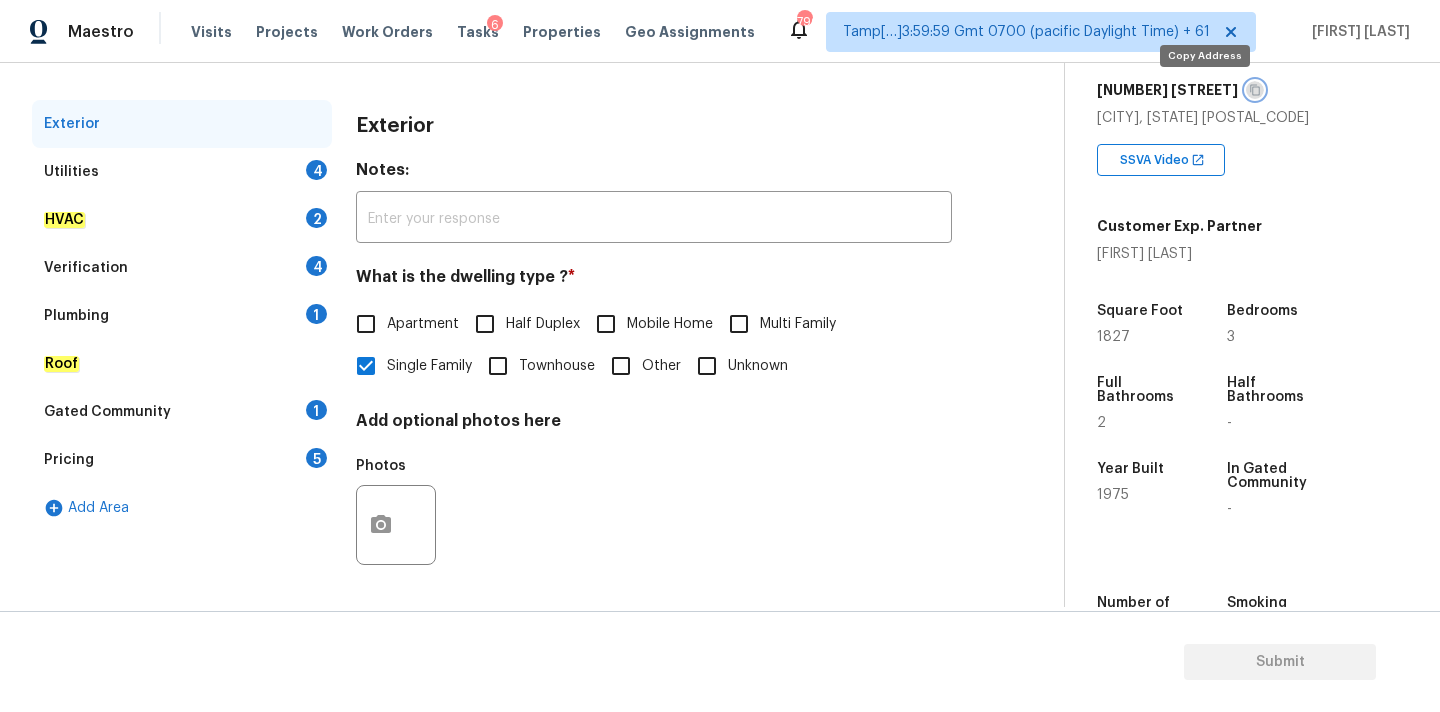 click 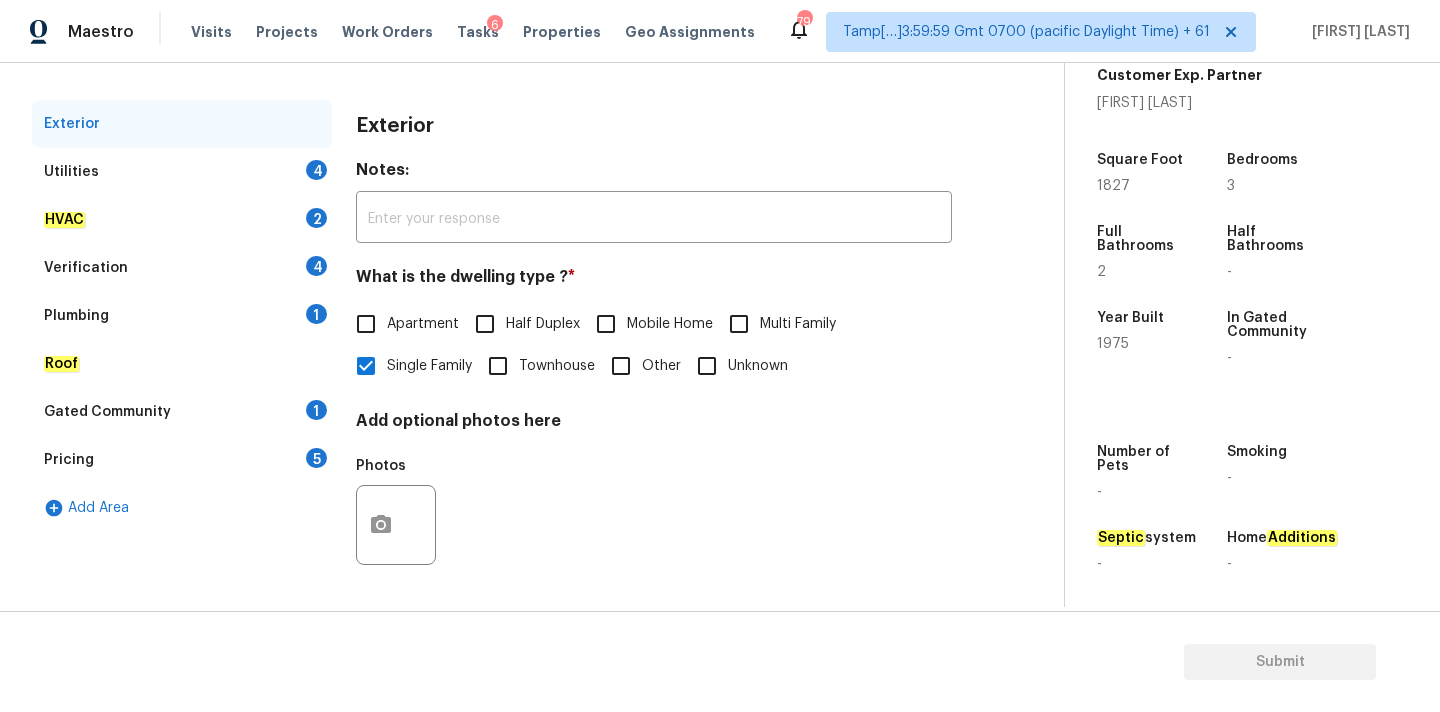 scroll, scrollTop: 492, scrollLeft: 0, axis: vertical 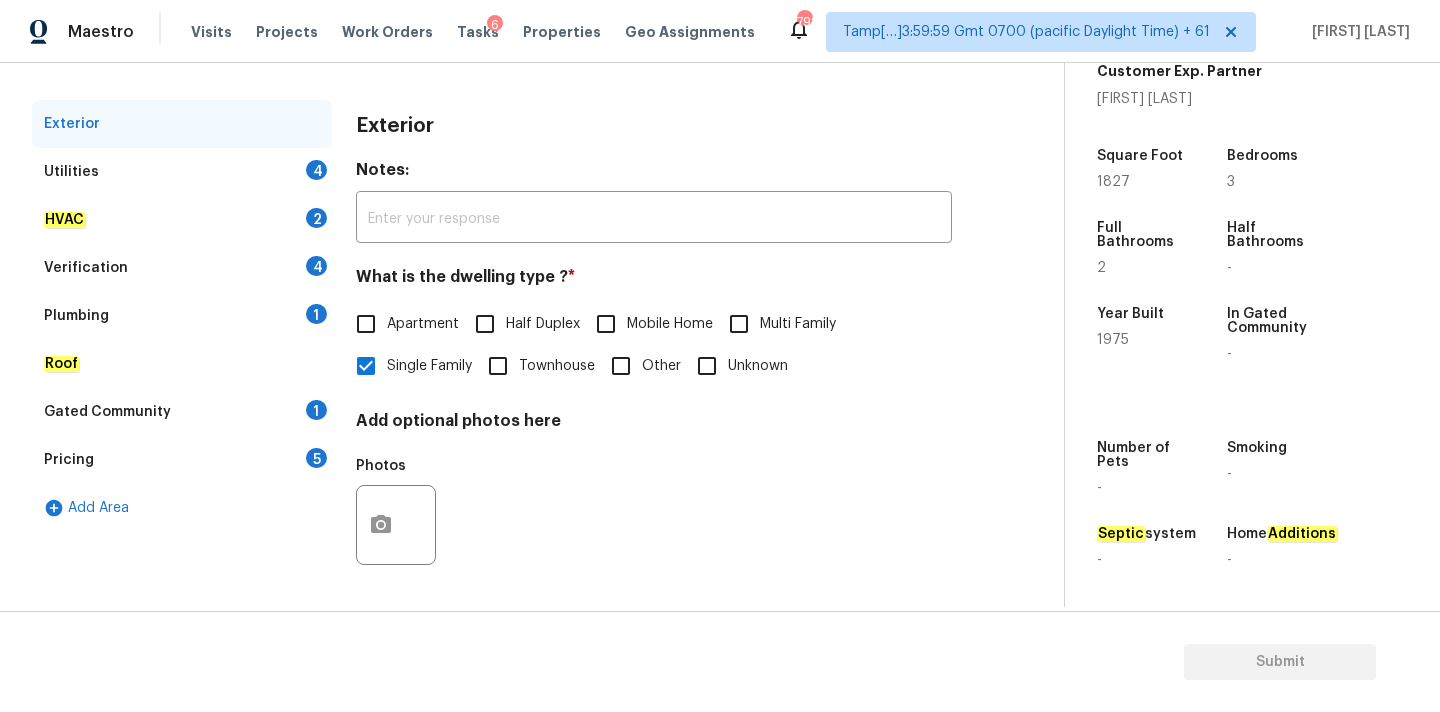 click on "Verification 4" at bounding box center (182, 268) 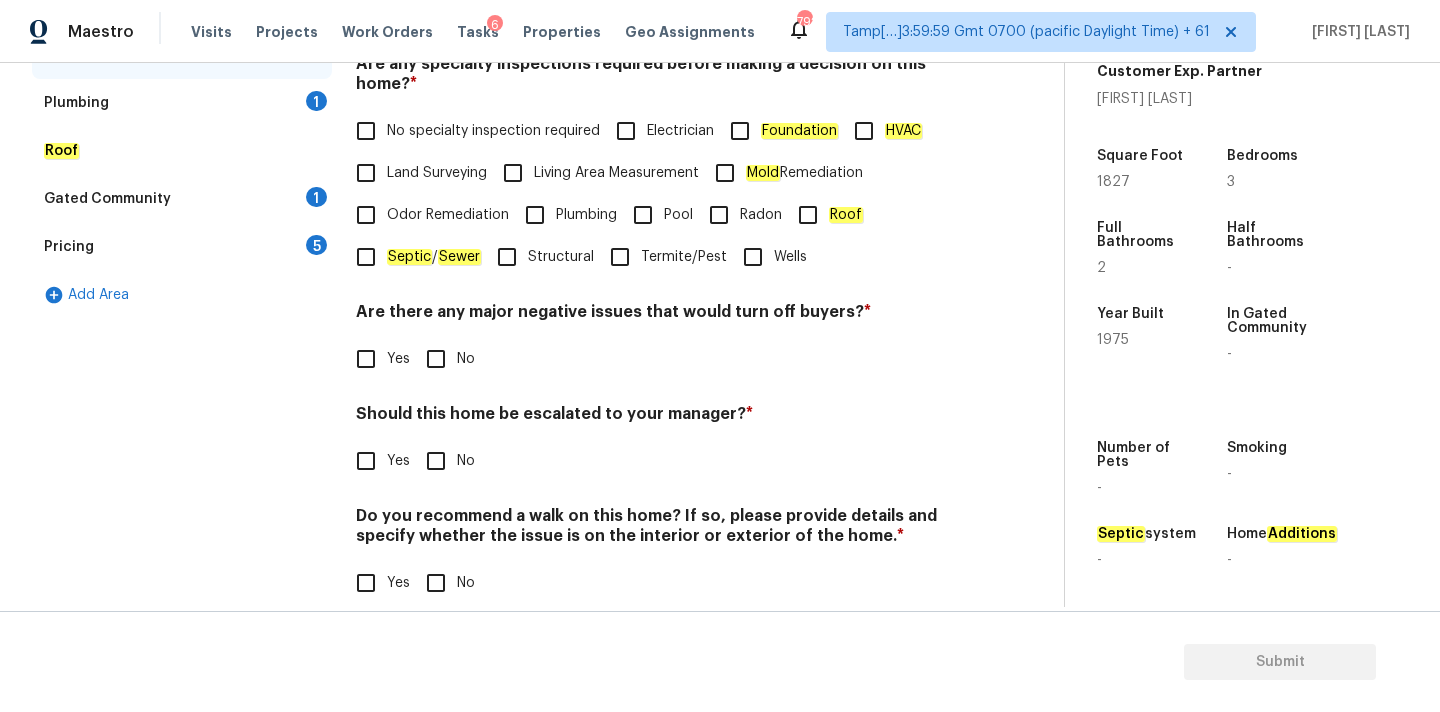 scroll, scrollTop: 491, scrollLeft: 0, axis: vertical 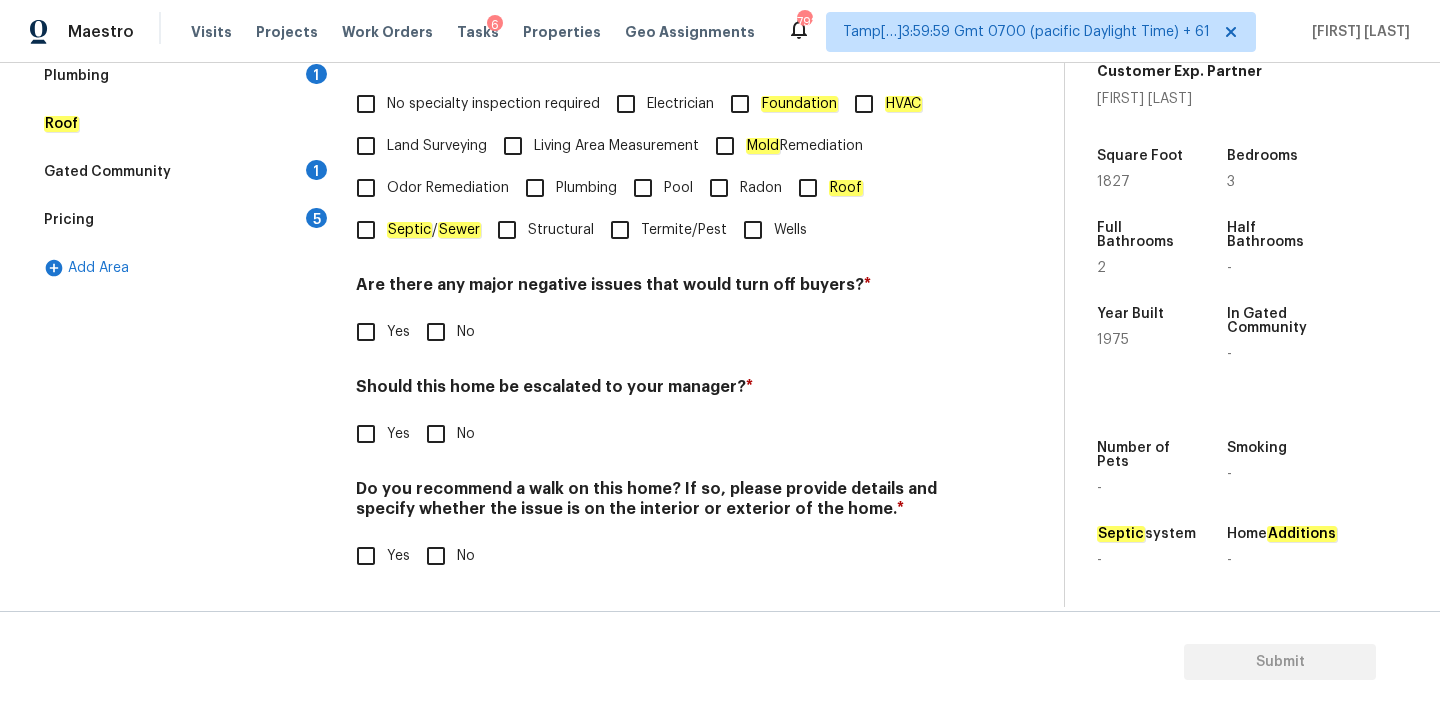 click on "Yes" at bounding box center (398, 434) 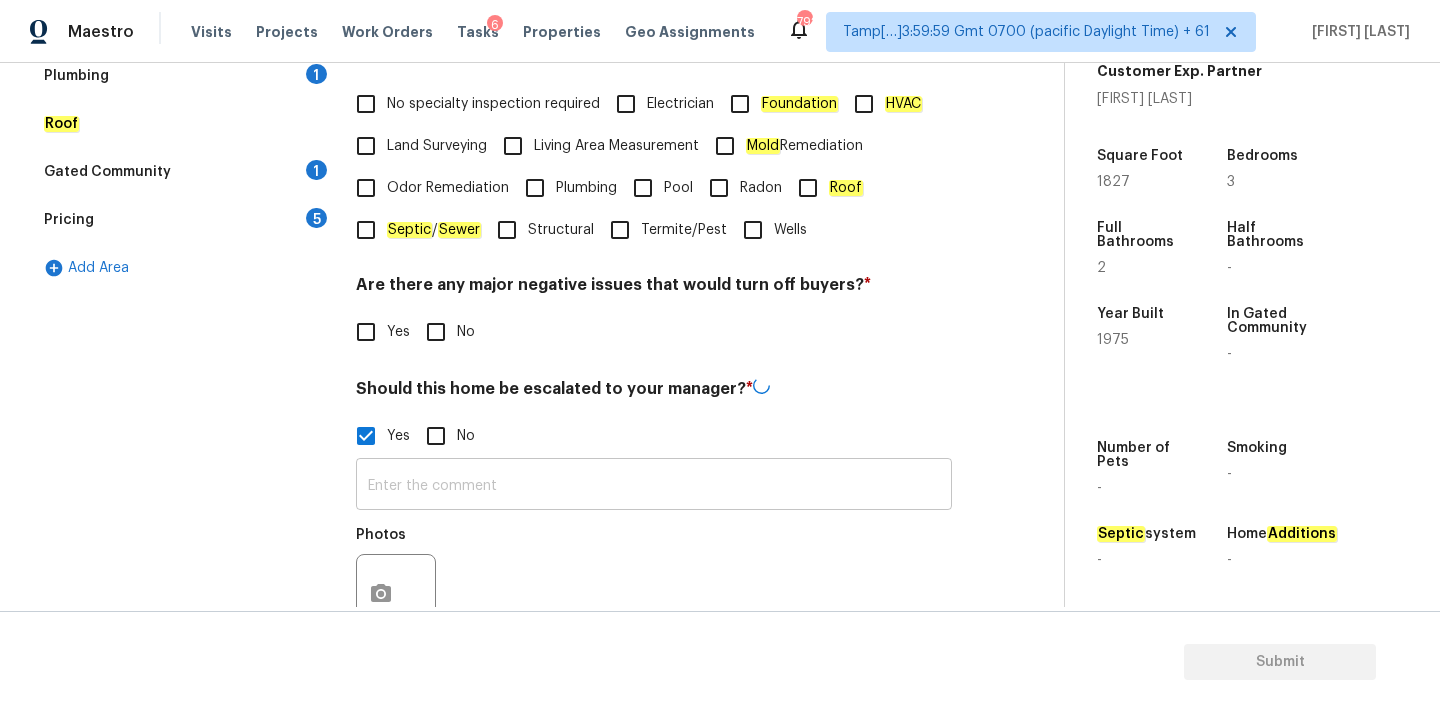 click at bounding box center (654, 486) 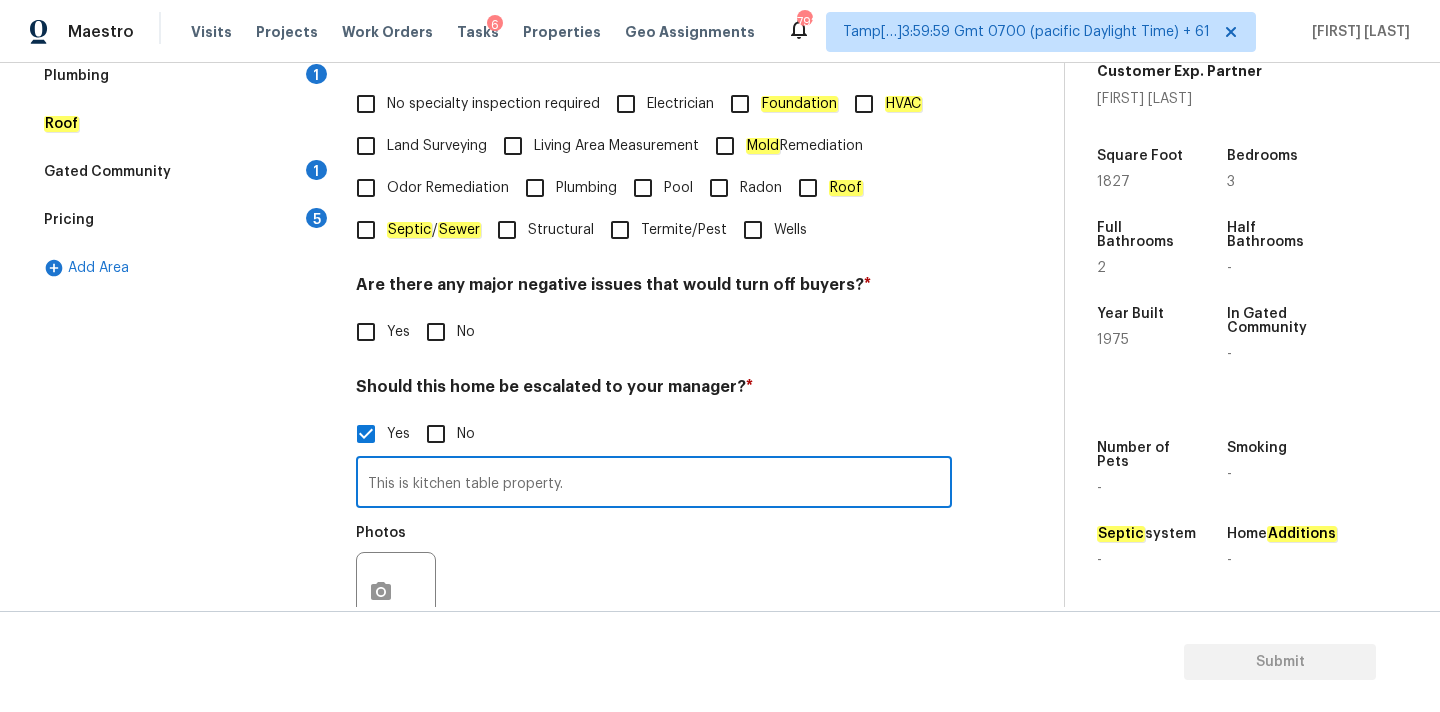 paste on "Roof leak, not all of the light switches work properly, foundation issues" 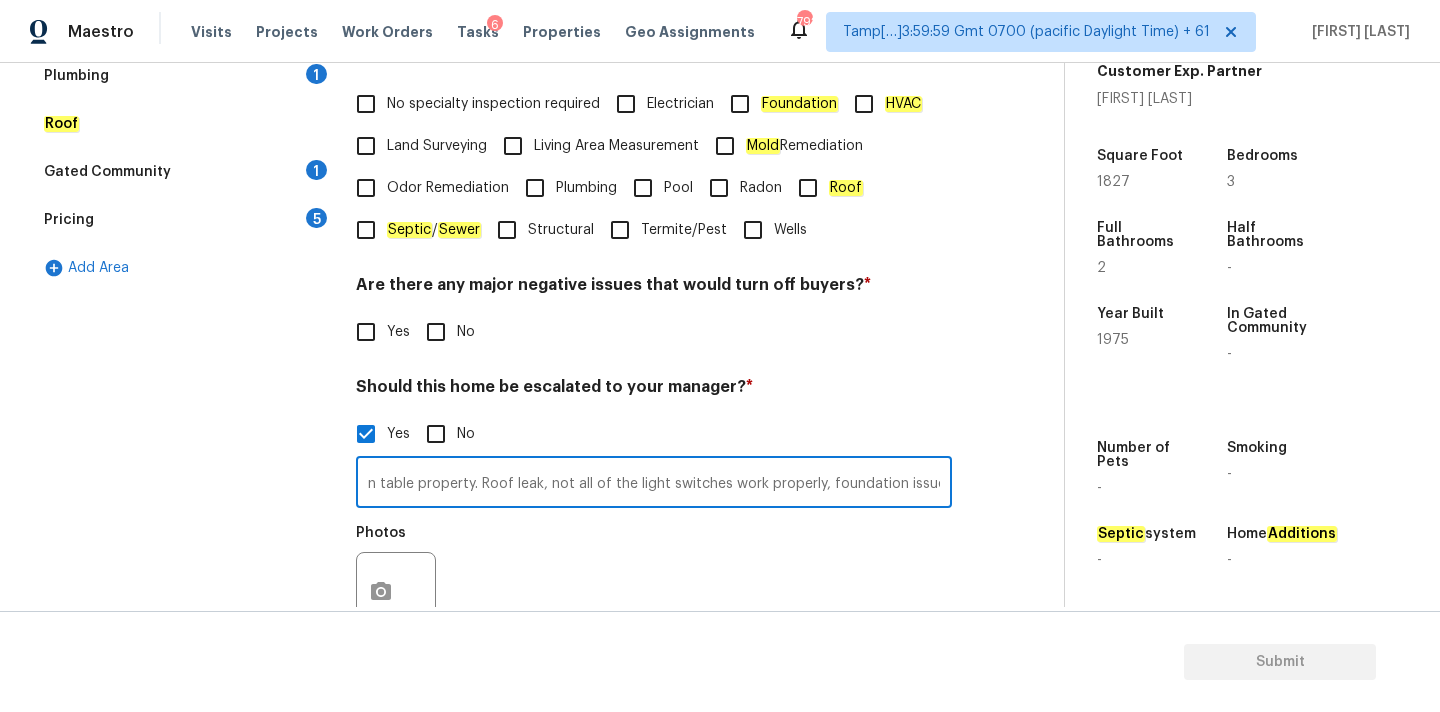 scroll, scrollTop: 0, scrollLeft: 89, axis: horizontal 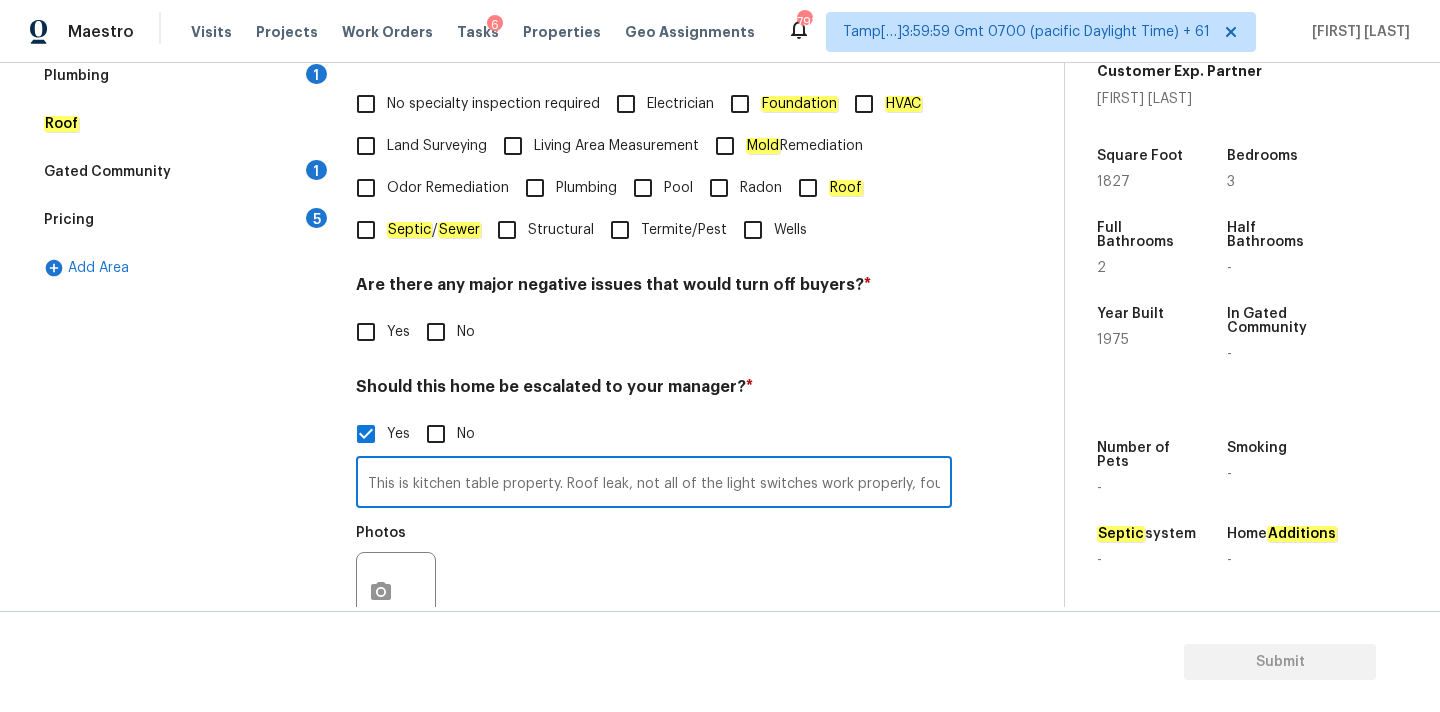 click on "This is kitchen table property. Roof leak, not all of the light switches work properly, foundation issues." at bounding box center (654, 484) 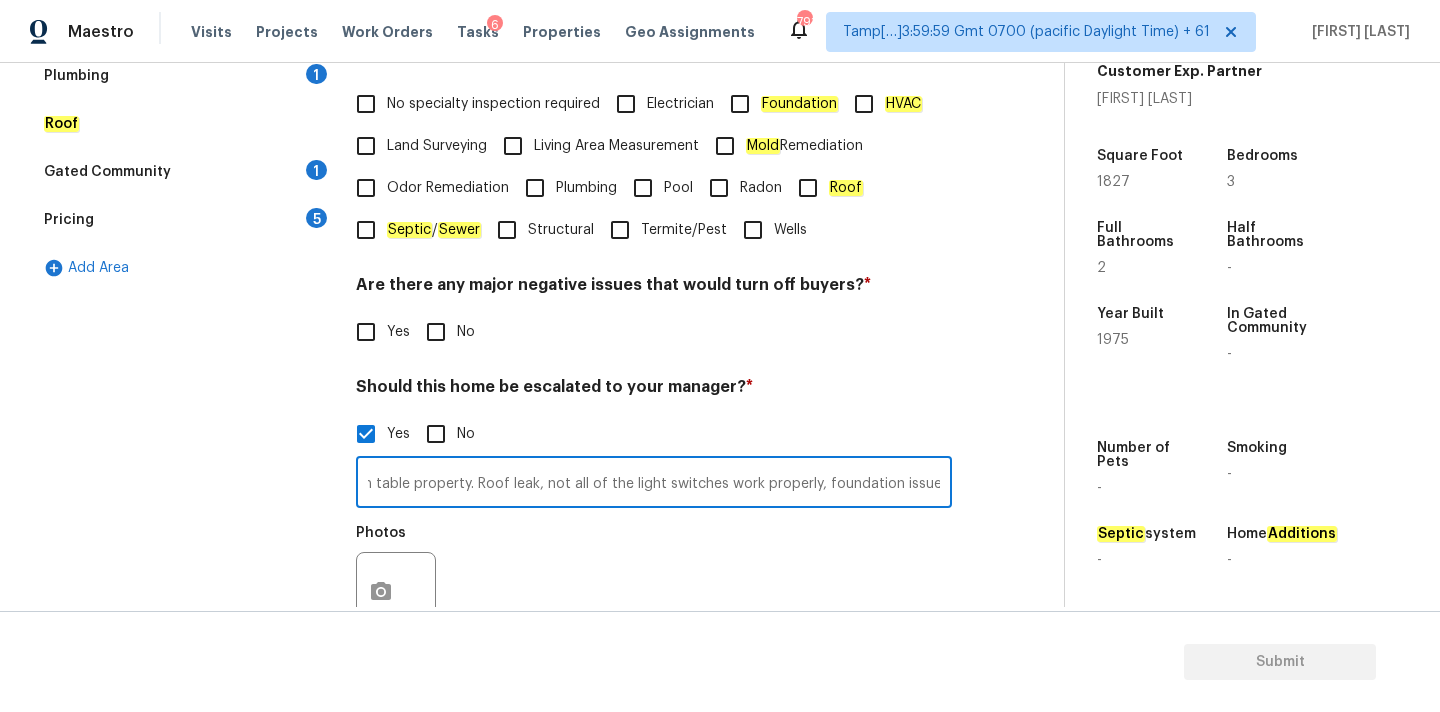 scroll, scrollTop: 0, scrollLeft: 92, axis: horizontal 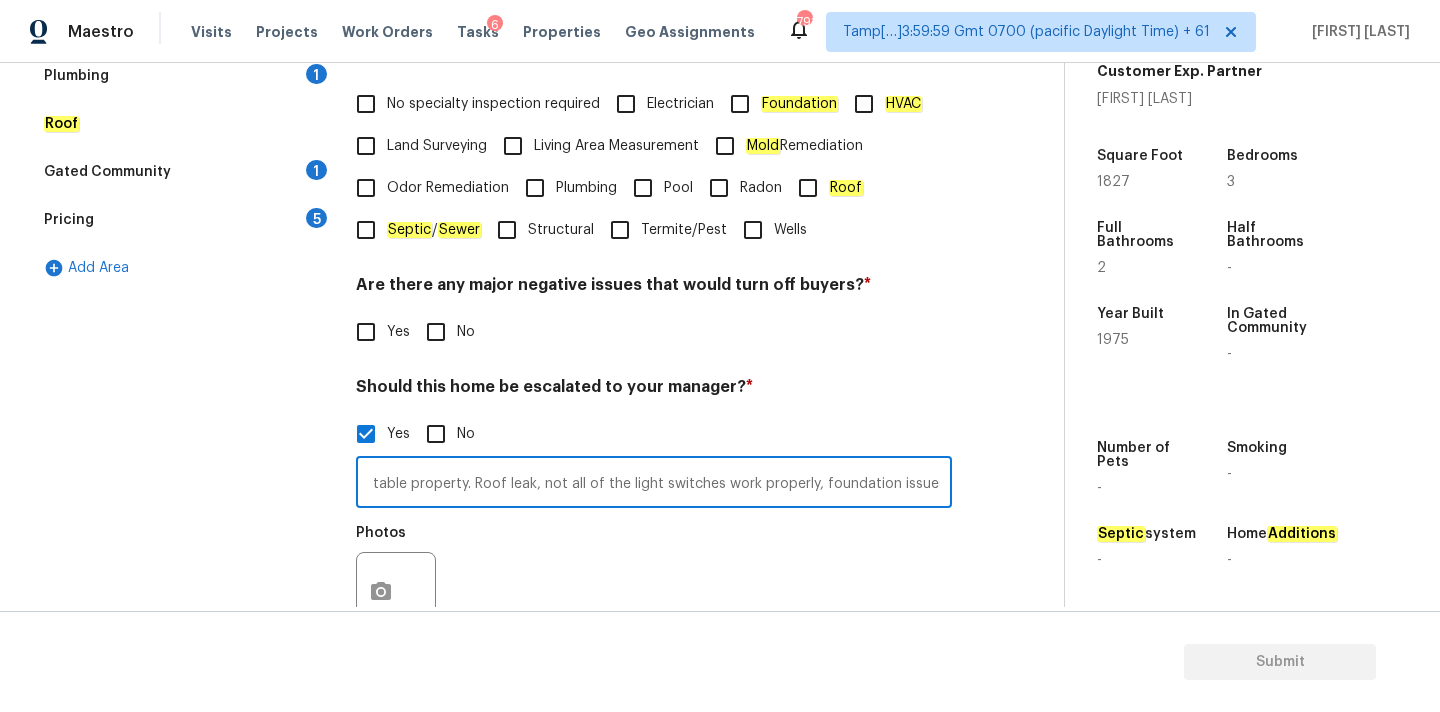 click on "This is kitchen table property. Roof leak, not all of the light switches work properly, foundation issues." at bounding box center [654, 484] 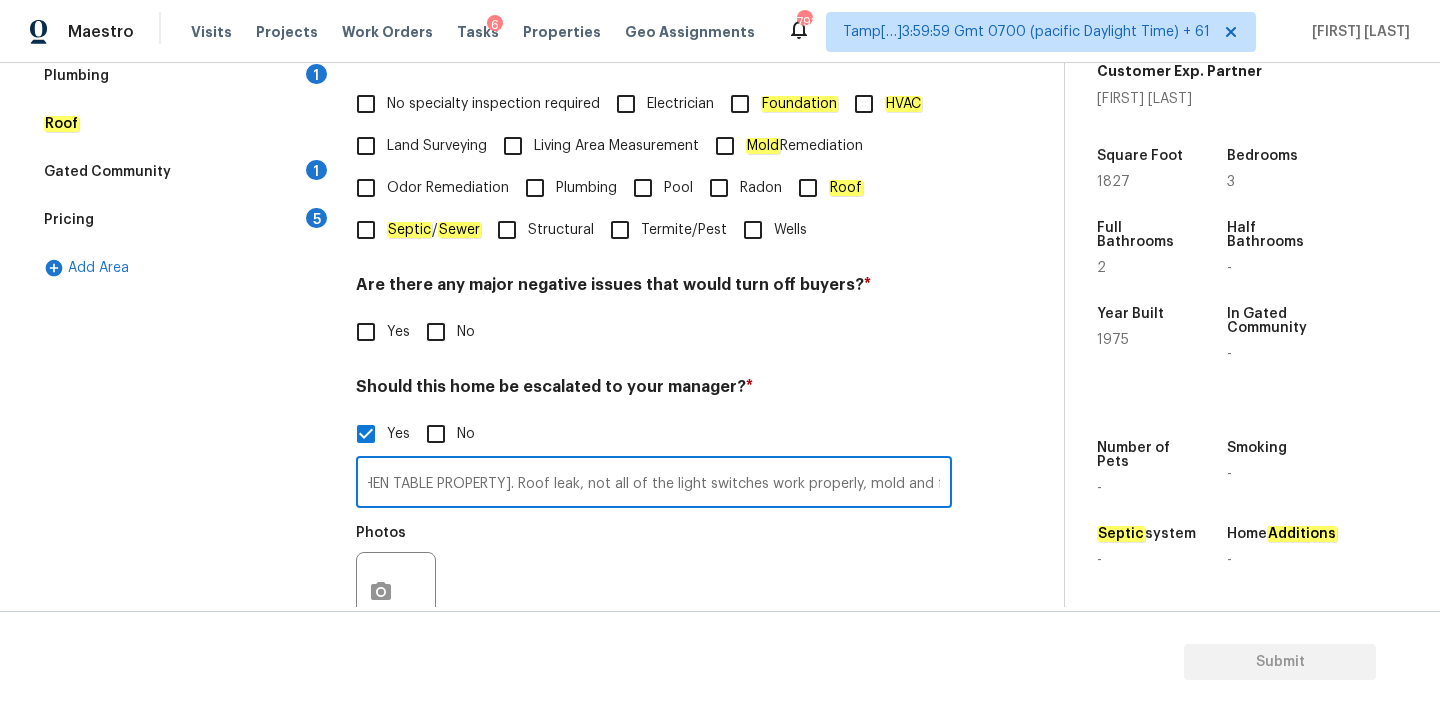 type on "[THIS IS KITCHEN TABLE PROPERTY]. Roof leak, not all of the light switches work properly, mold and foundation issues." 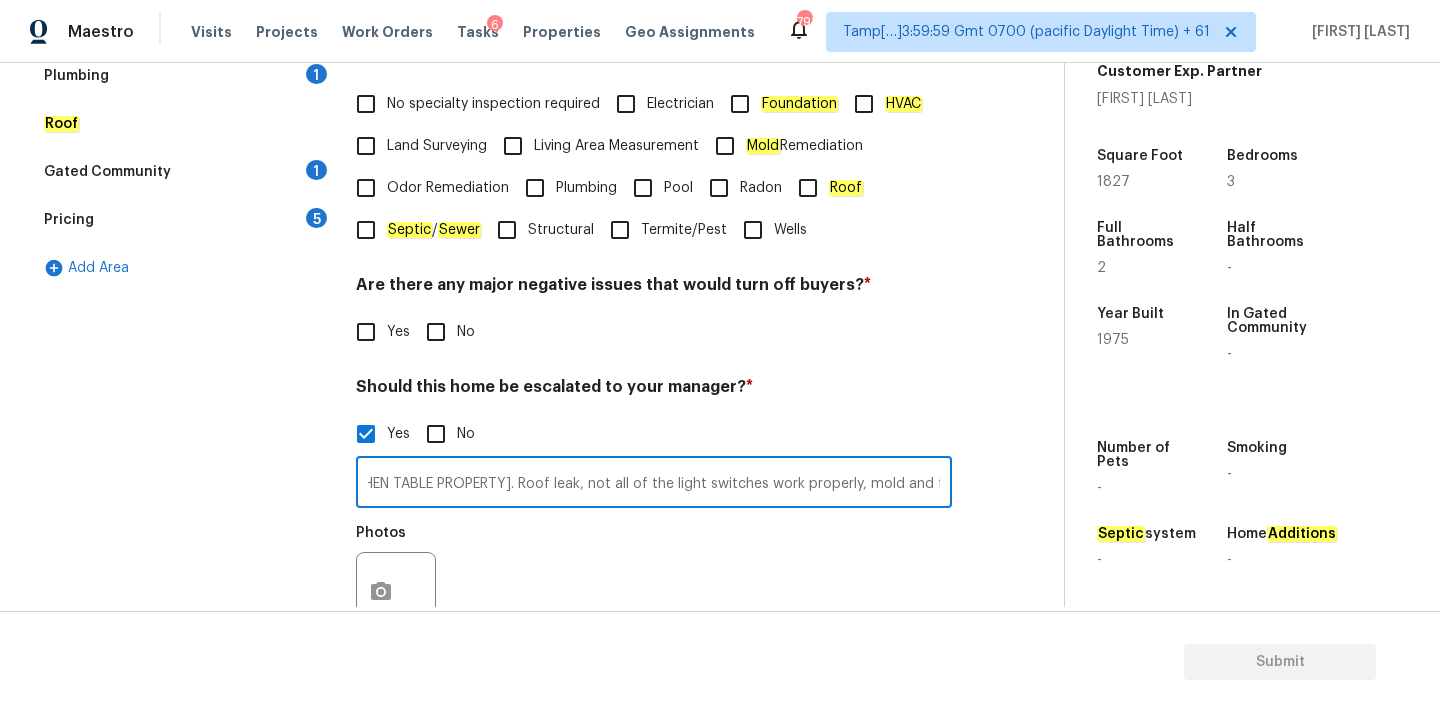 scroll, scrollTop: 0, scrollLeft: 0, axis: both 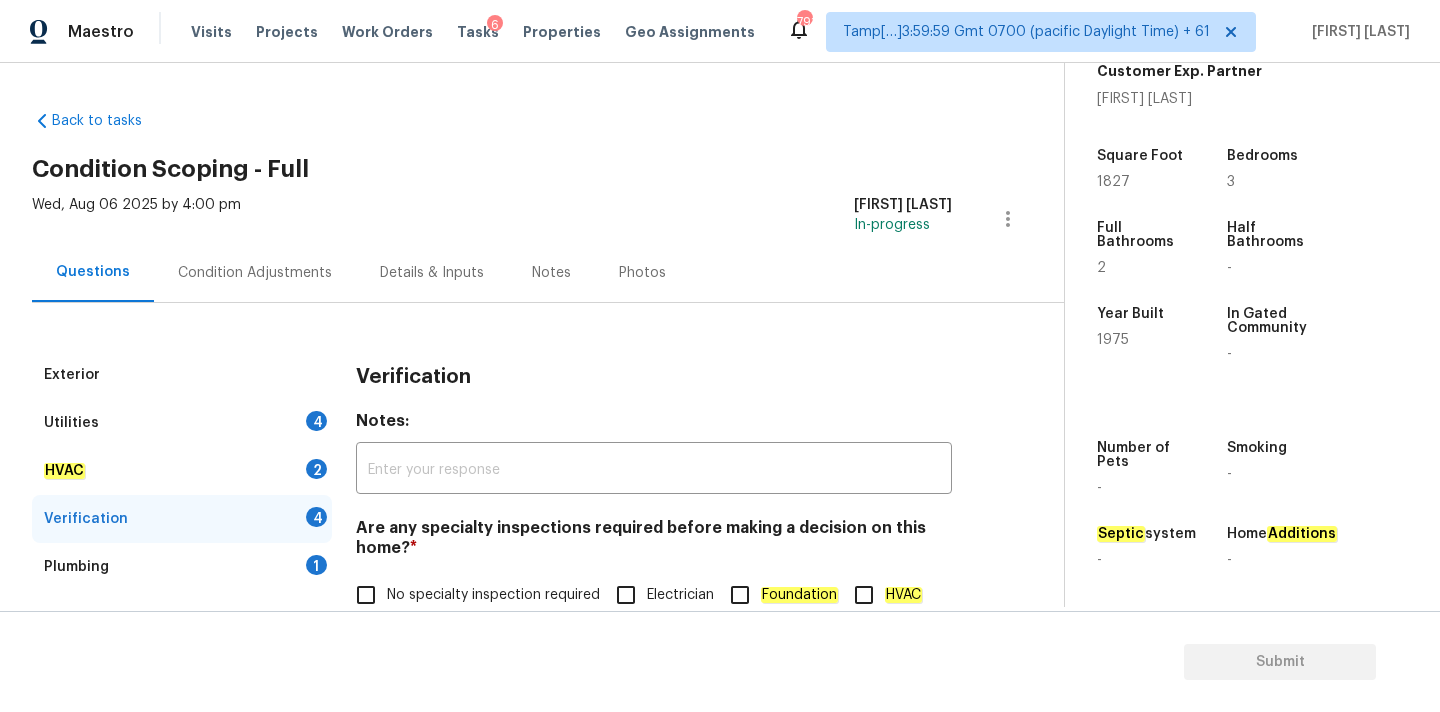click on "Condition Adjustments" at bounding box center (255, 273) 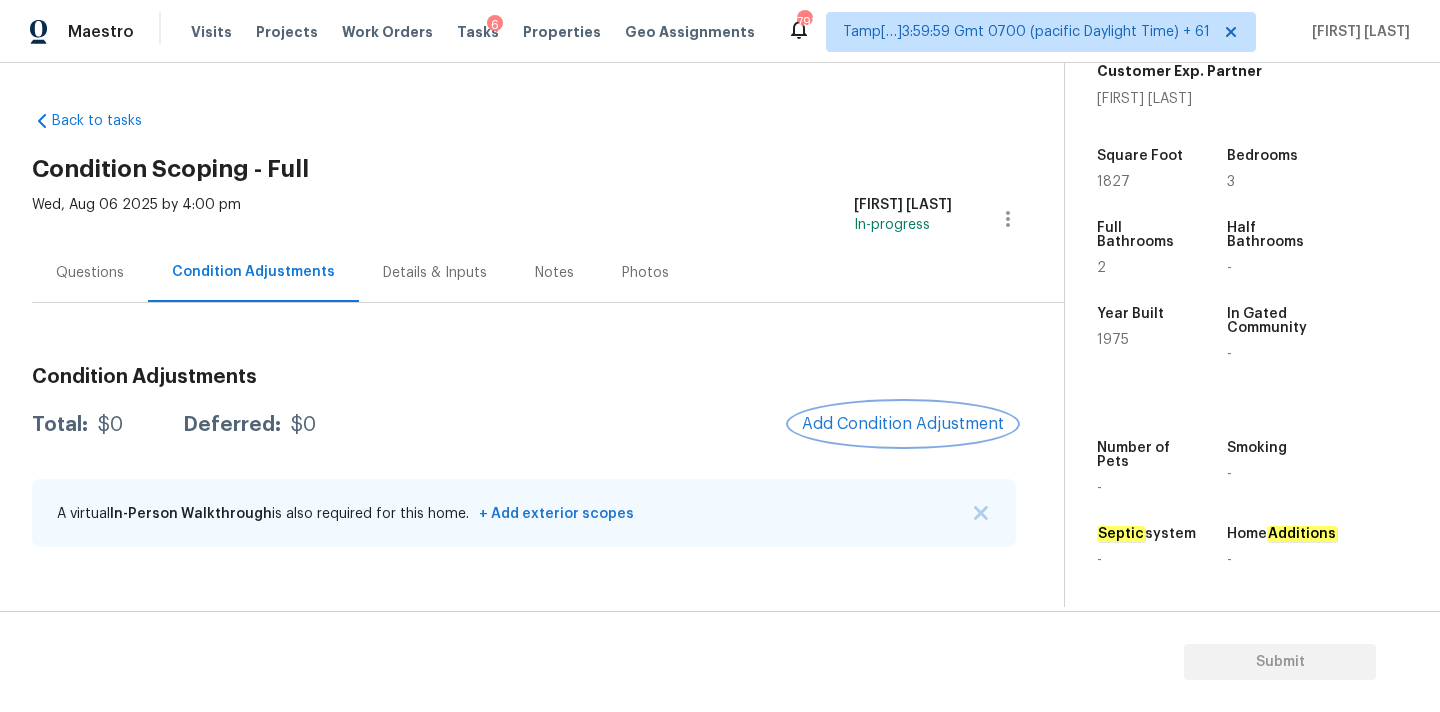 click on "Add Condition Adjustment" at bounding box center [903, 424] 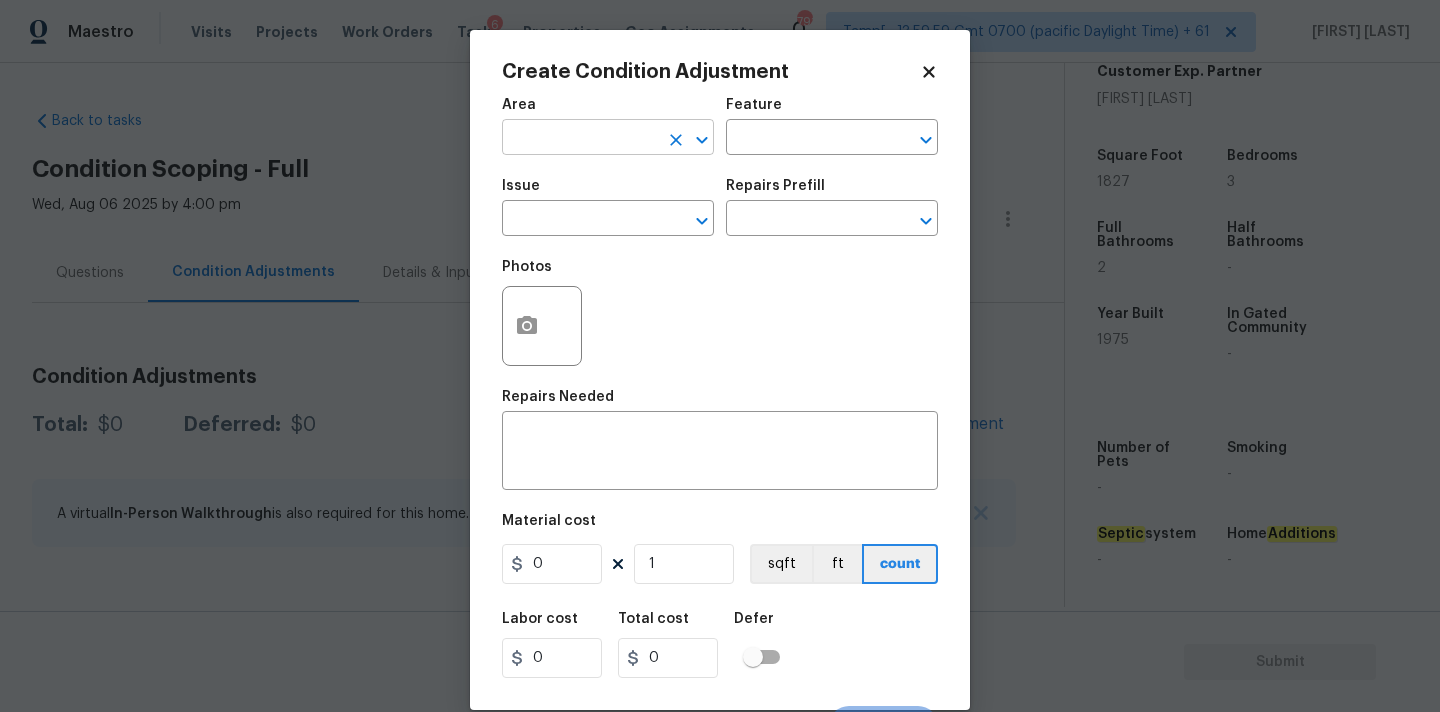 click at bounding box center [580, 139] 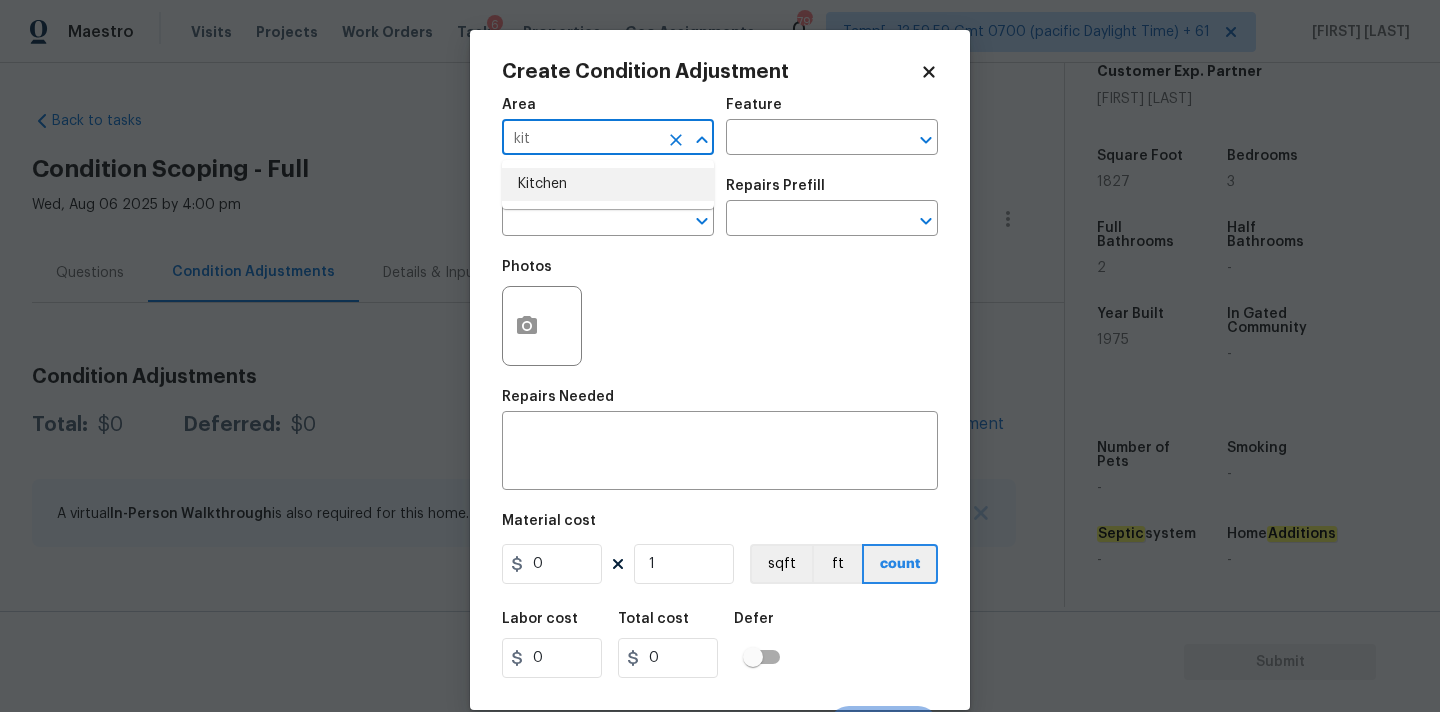 click on "Kitchen" at bounding box center [608, 184] 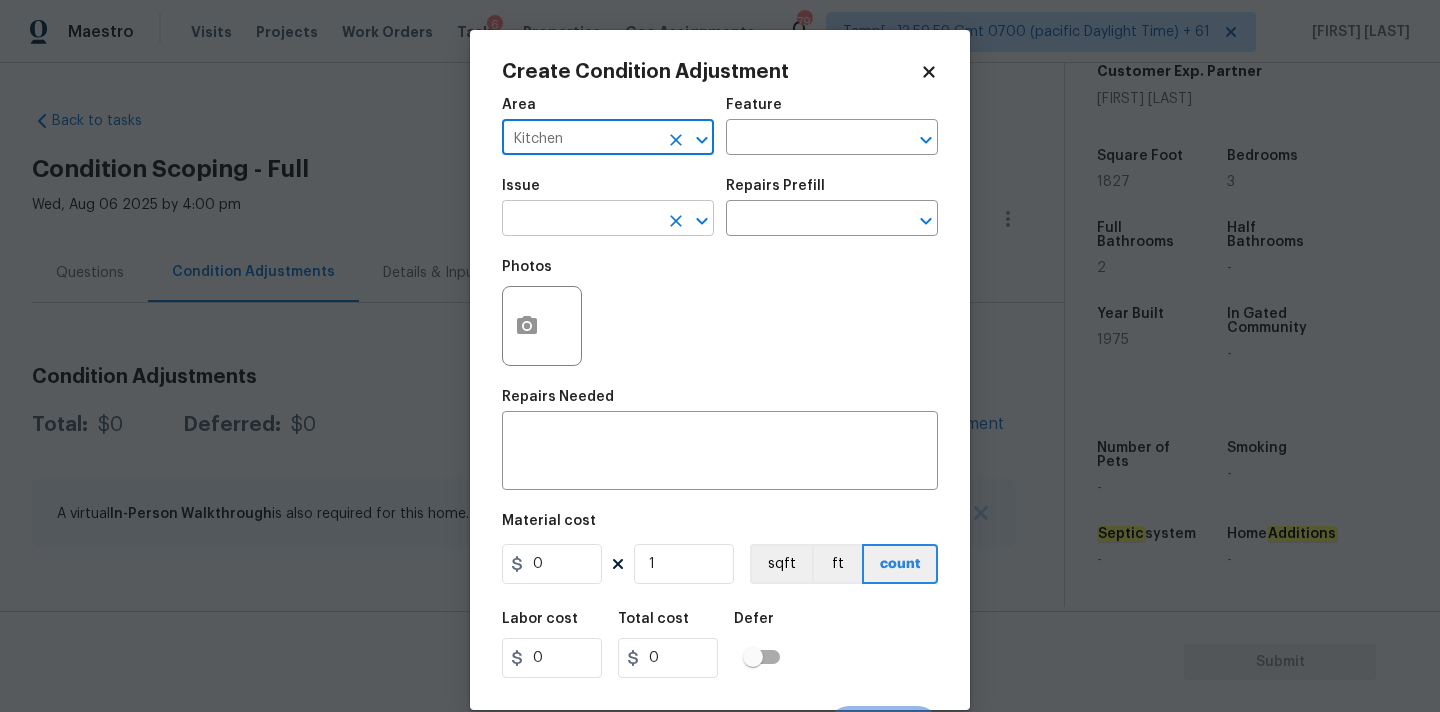 type on "Kitchen" 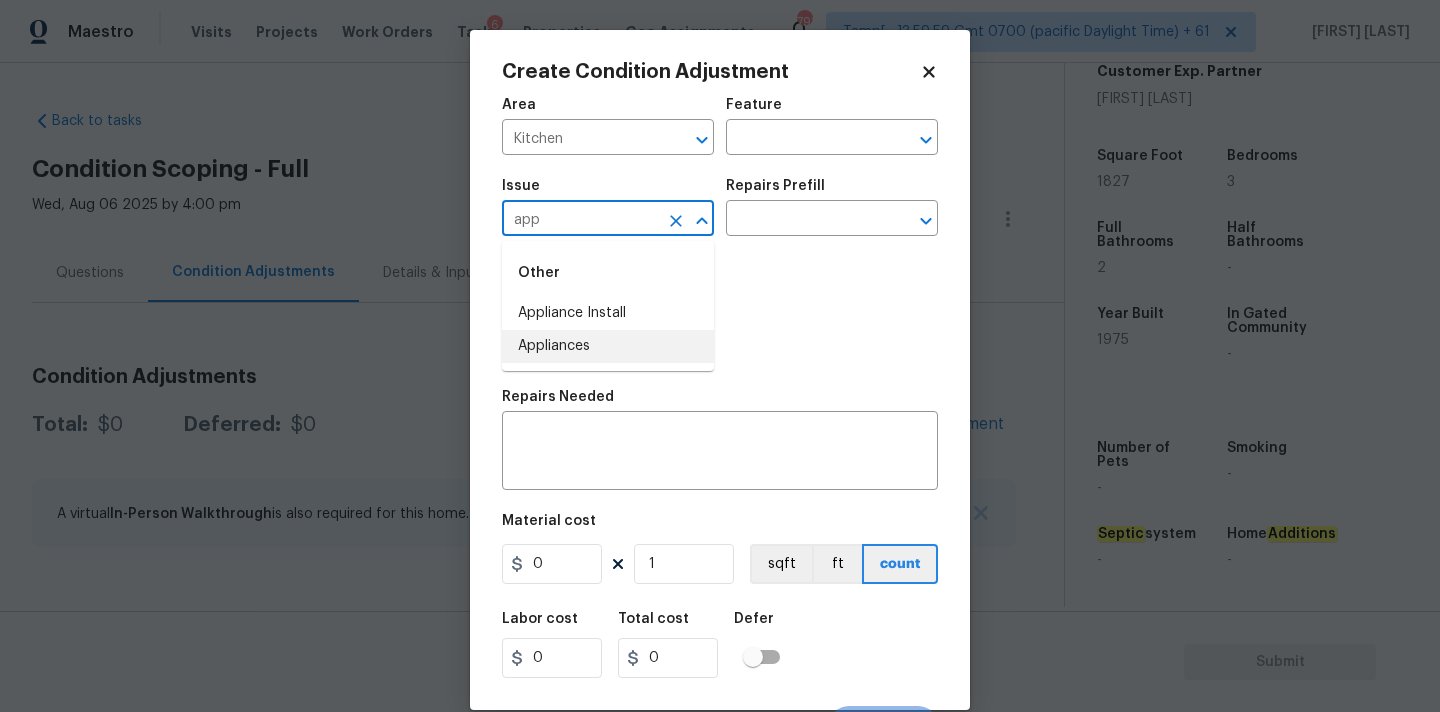 click on "Appliances" at bounding box center [608, 346] 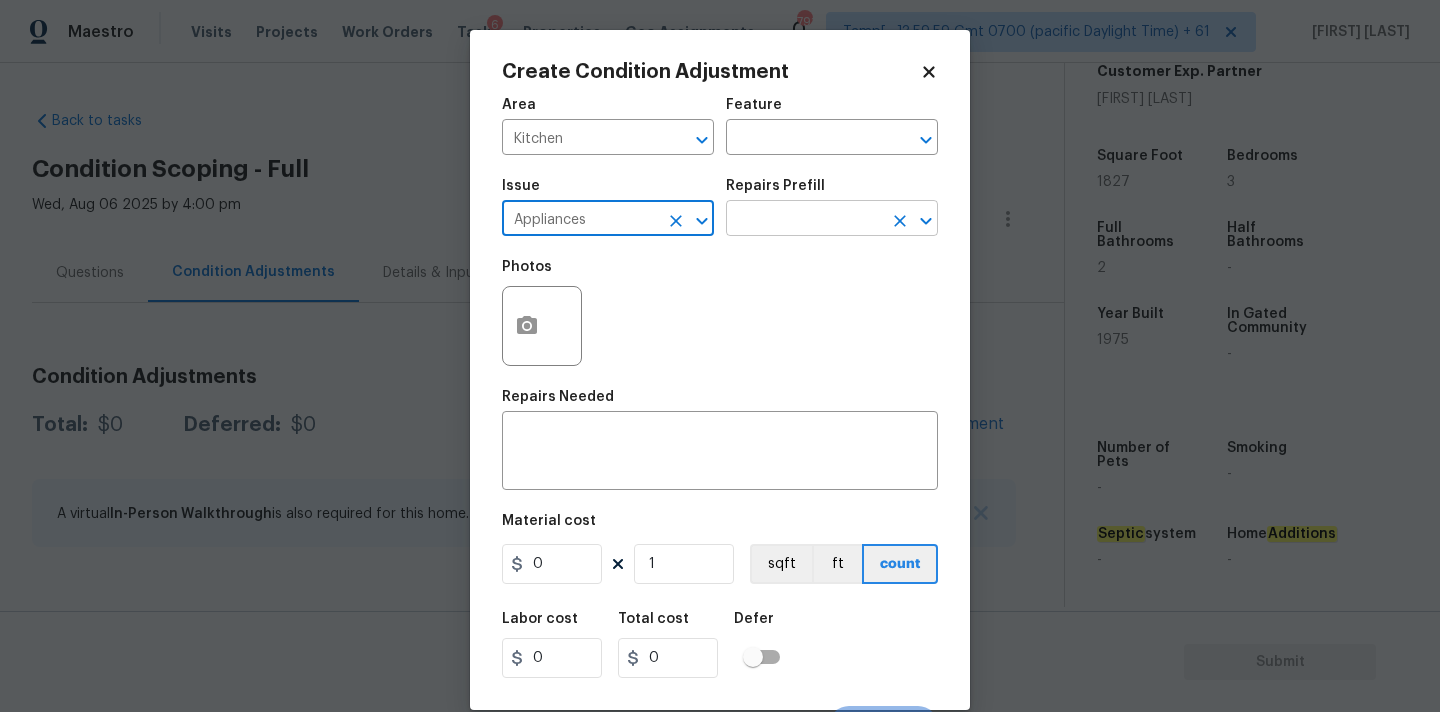 type on "Appliances" 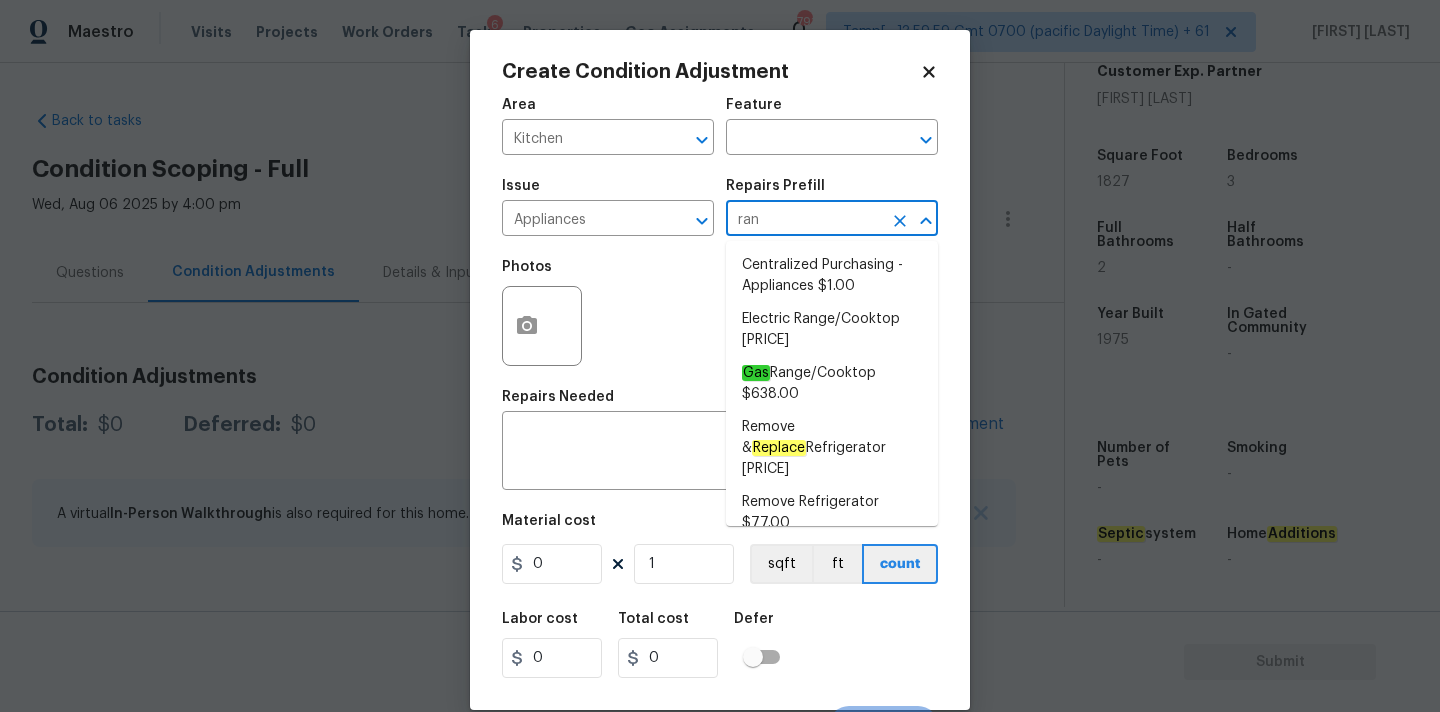 type on "rang" 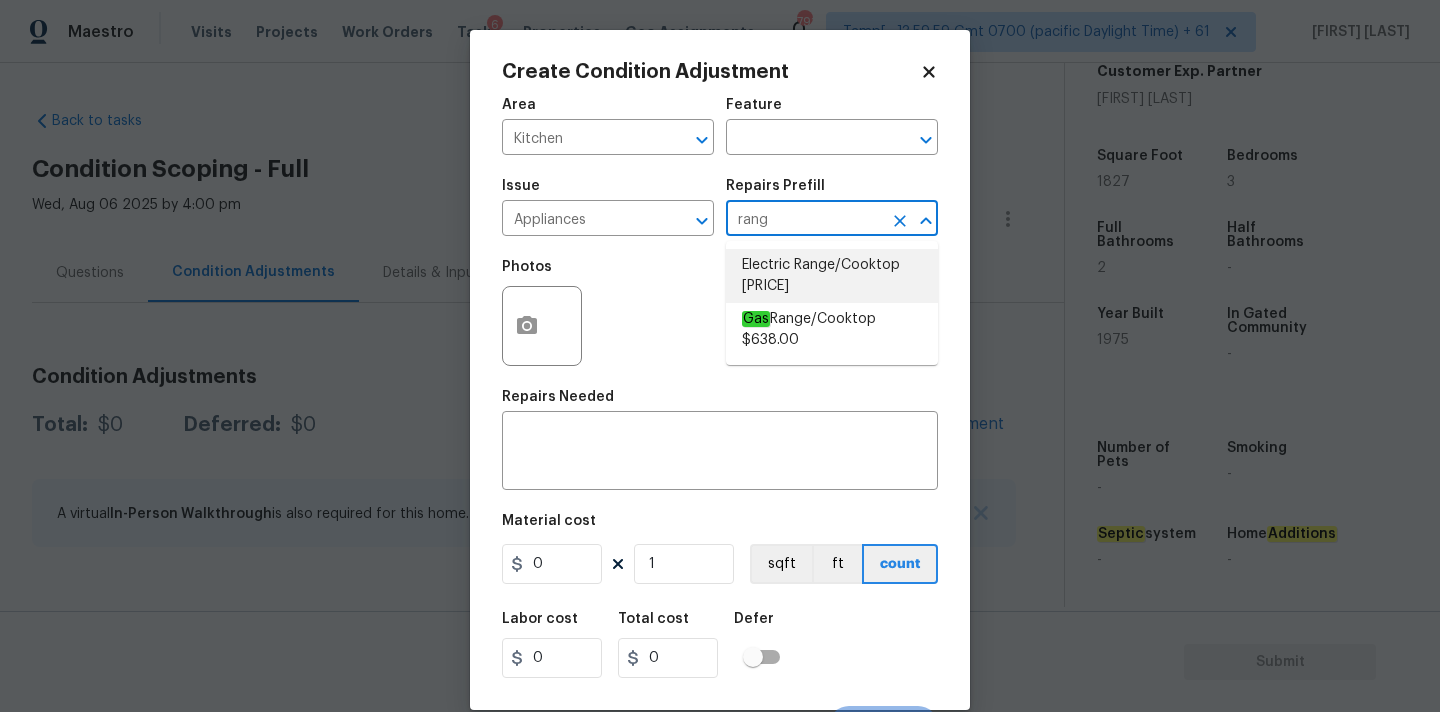 click on "Electric Range/Cooktop [PRICE]" at bounding box center (832, 276) 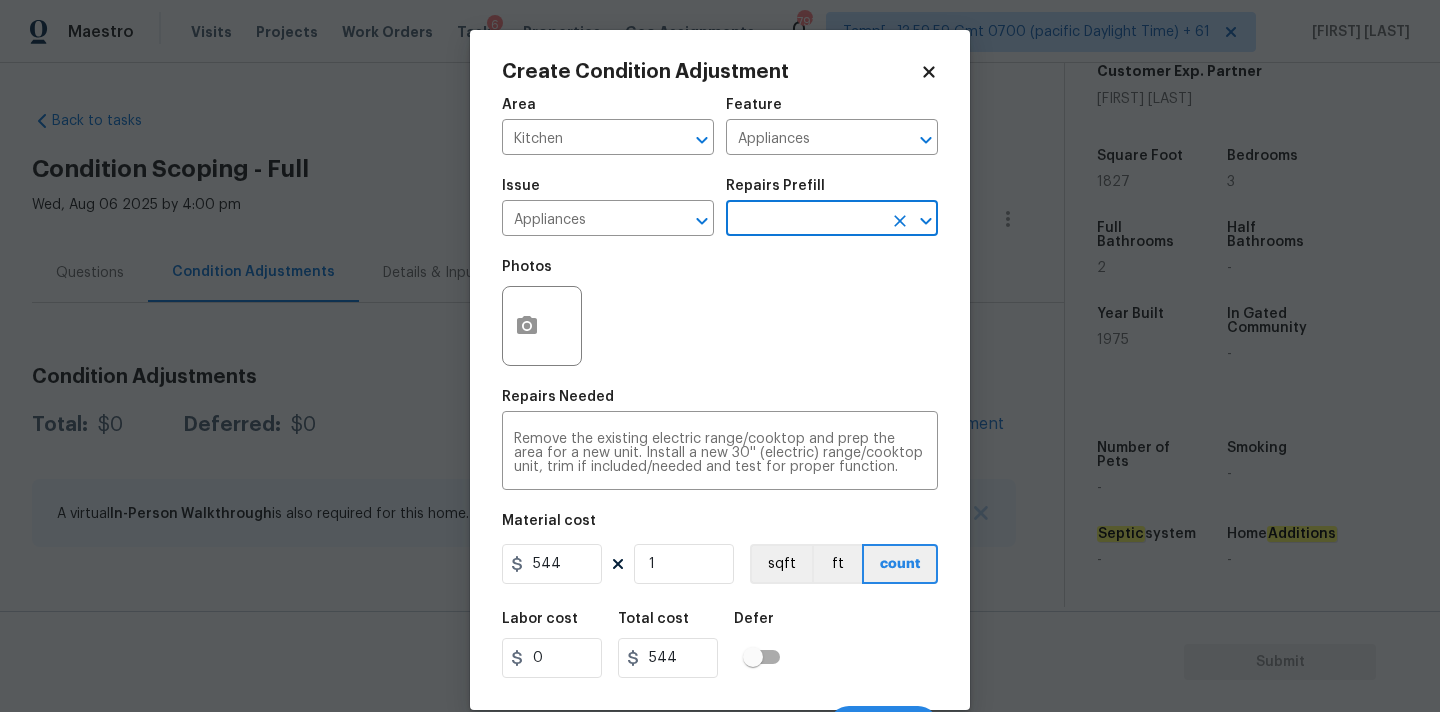 scroll, scrollTop: 35, scrollLeft: 0, axis: vertical 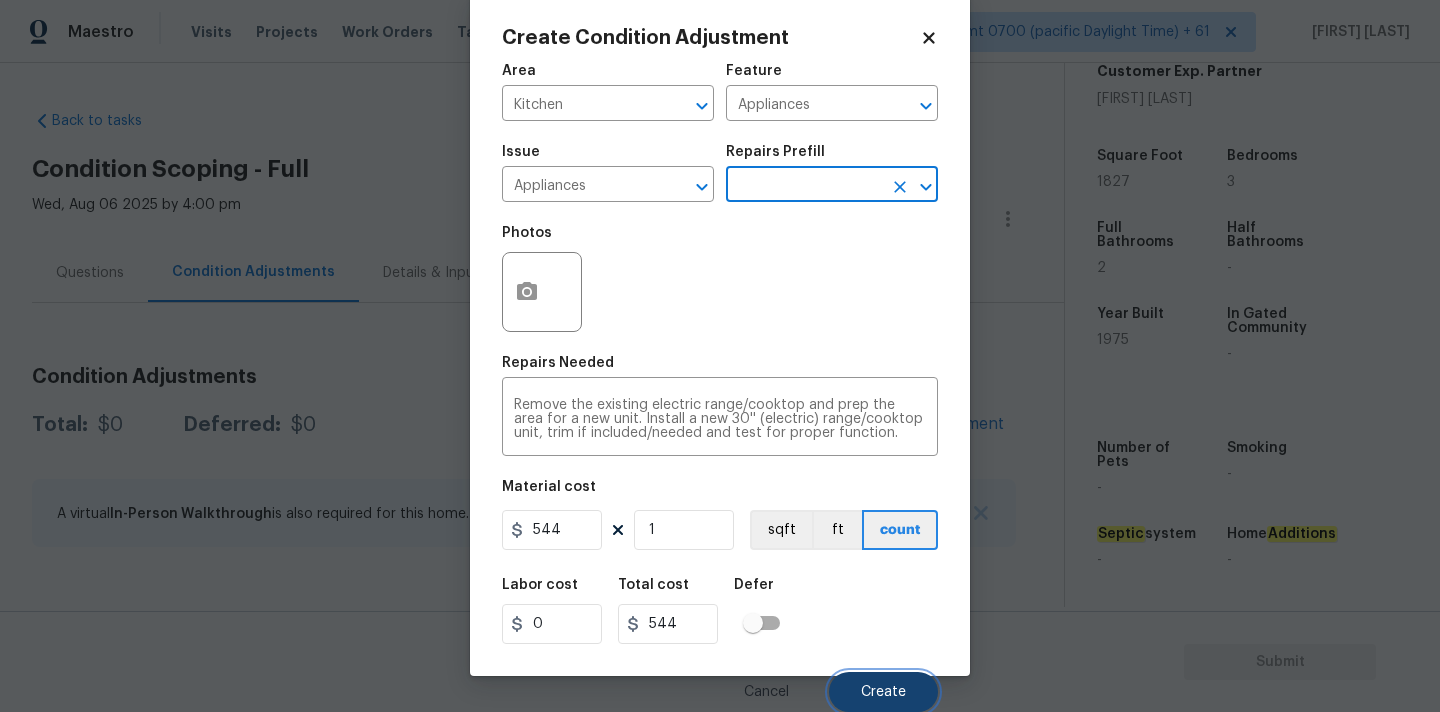 click on "Create" at bounding box center (883, 692) 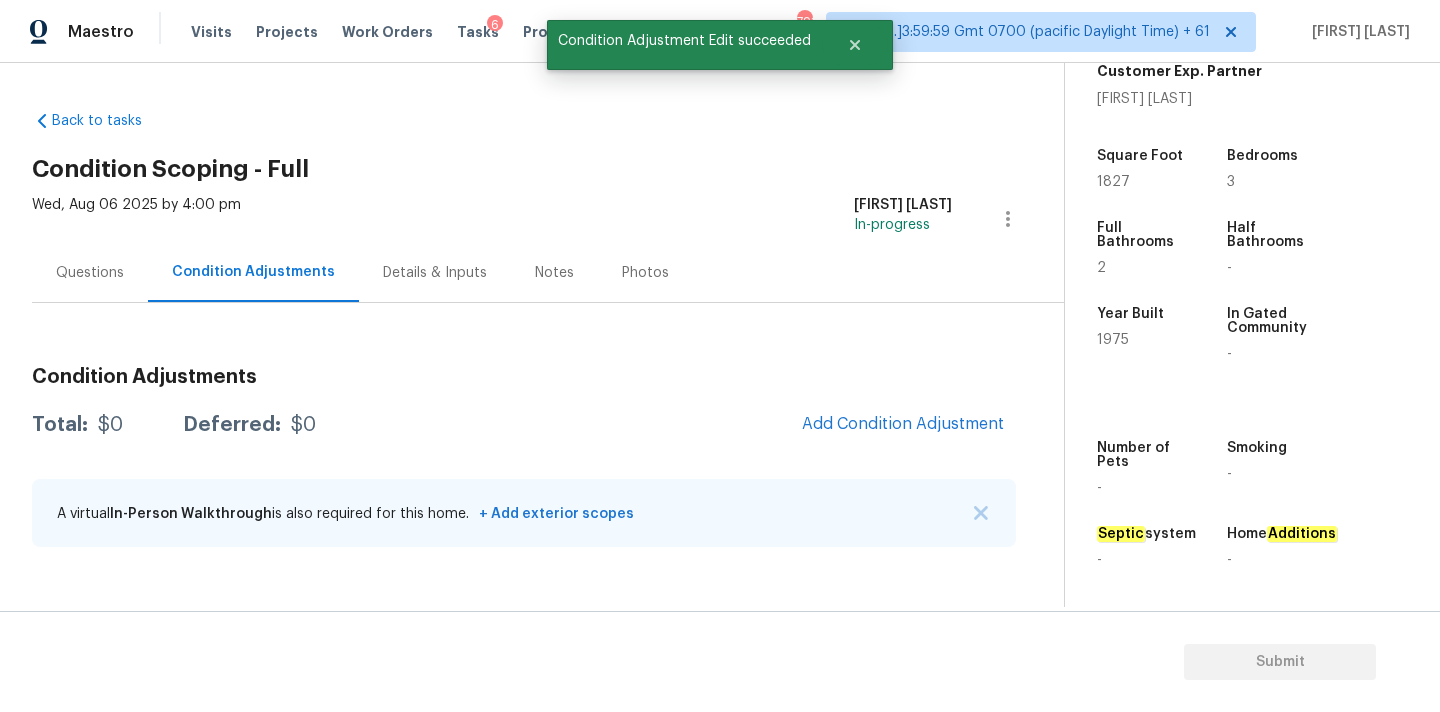 scroll, scrollTop: 28, scrollLeft: 0, axis: vertical 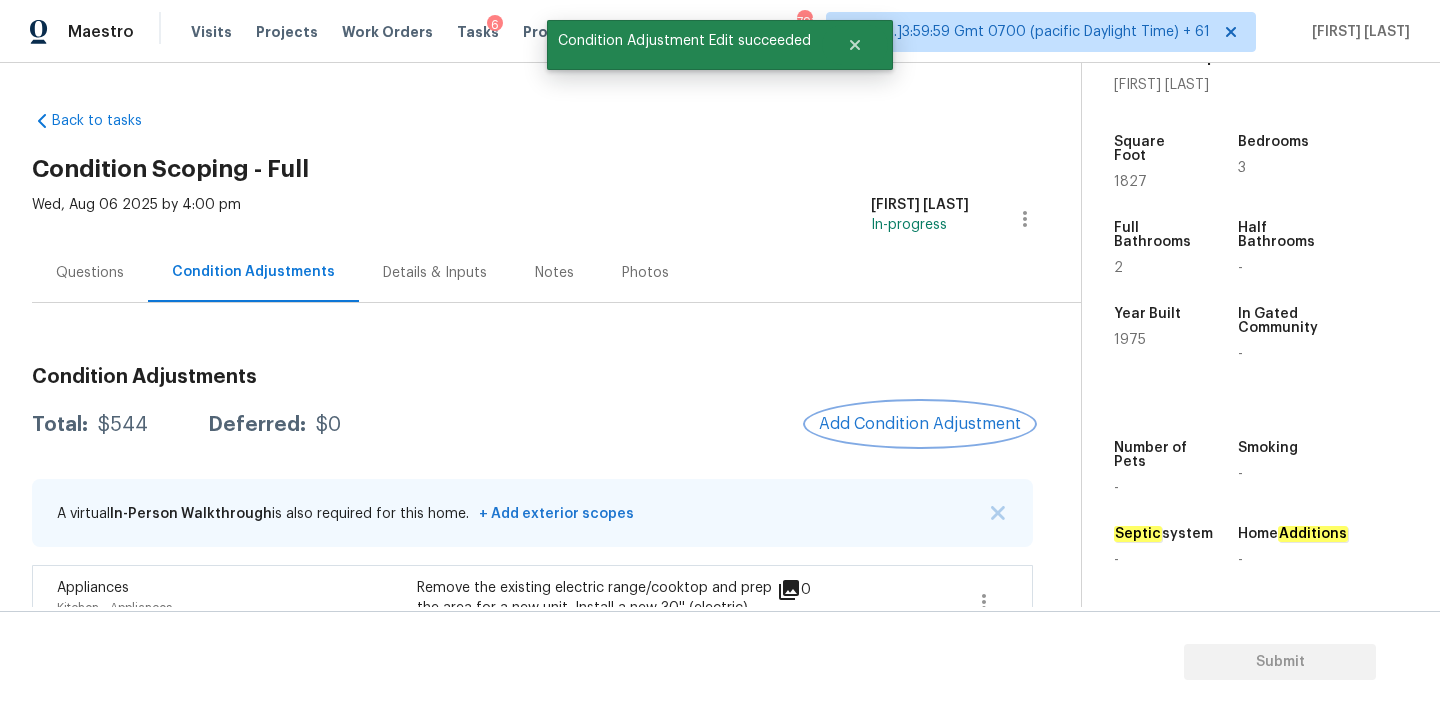 click on "Add Condition Adjustment" at bounding box center [920, 424] 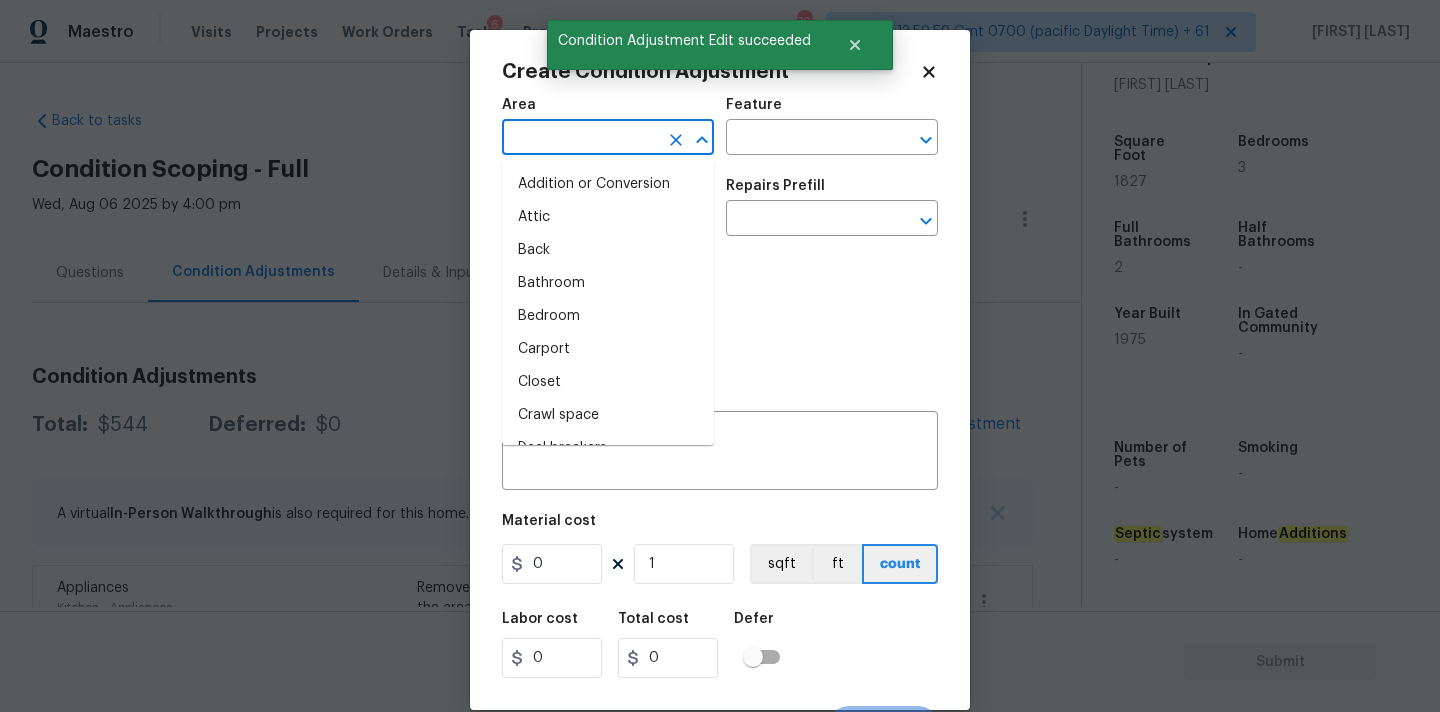 click at bounding box center [580, 139] 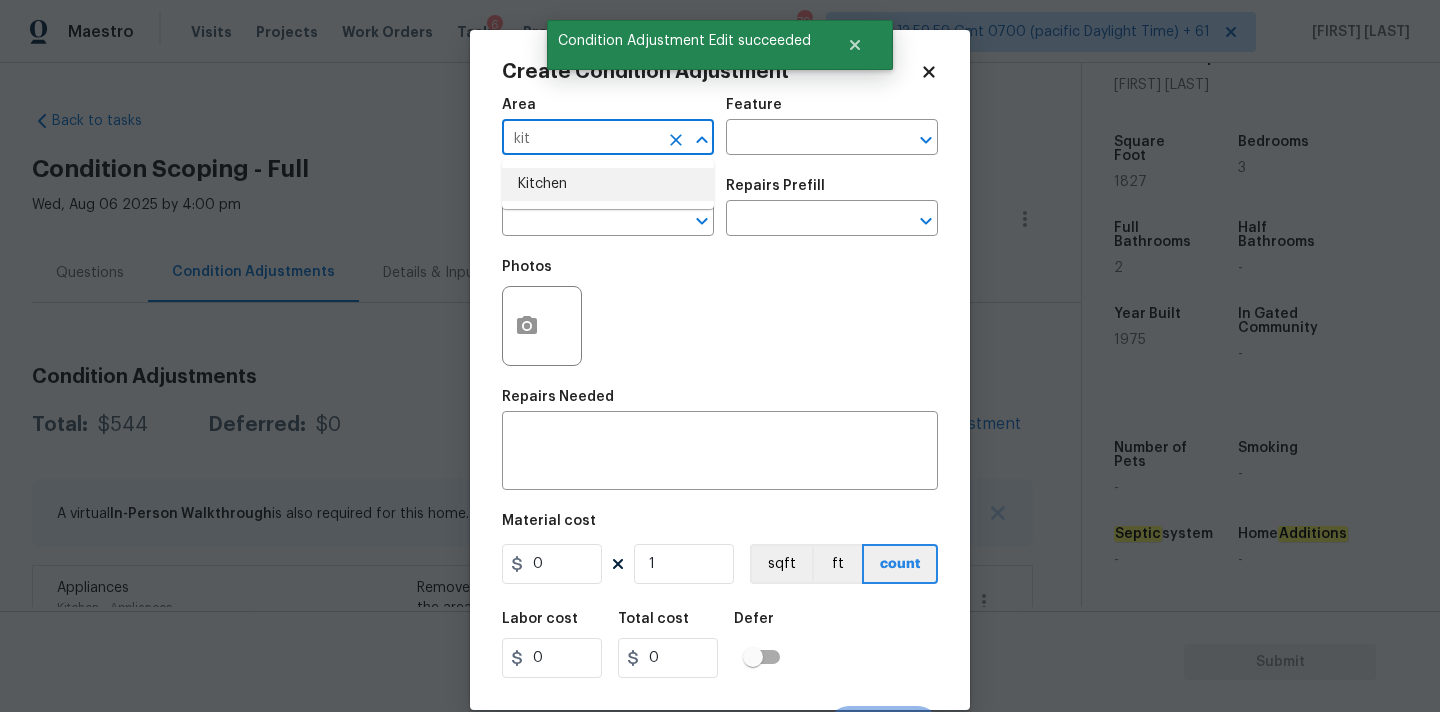 click on "Kitchen" at bounding box center [608, 184] 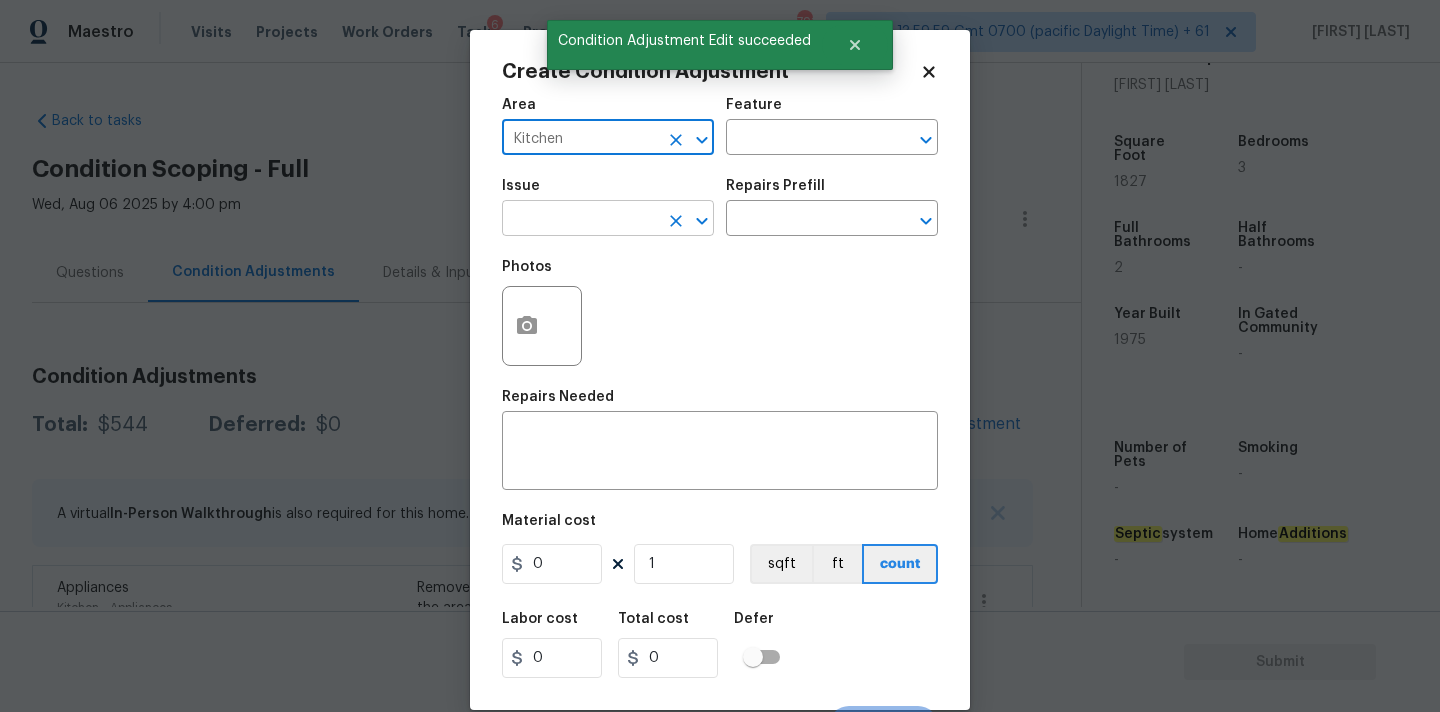 type on "Kitchen" 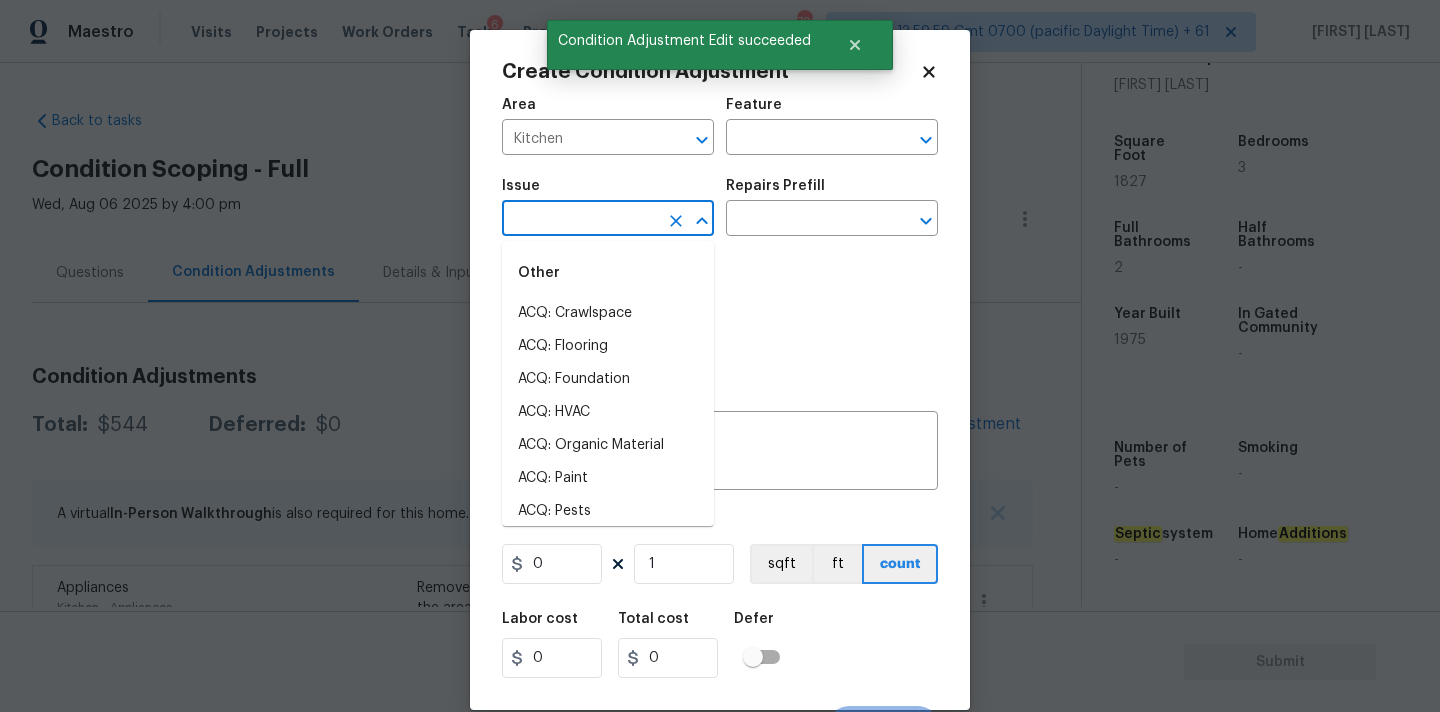click at bounding box center [580, 220] 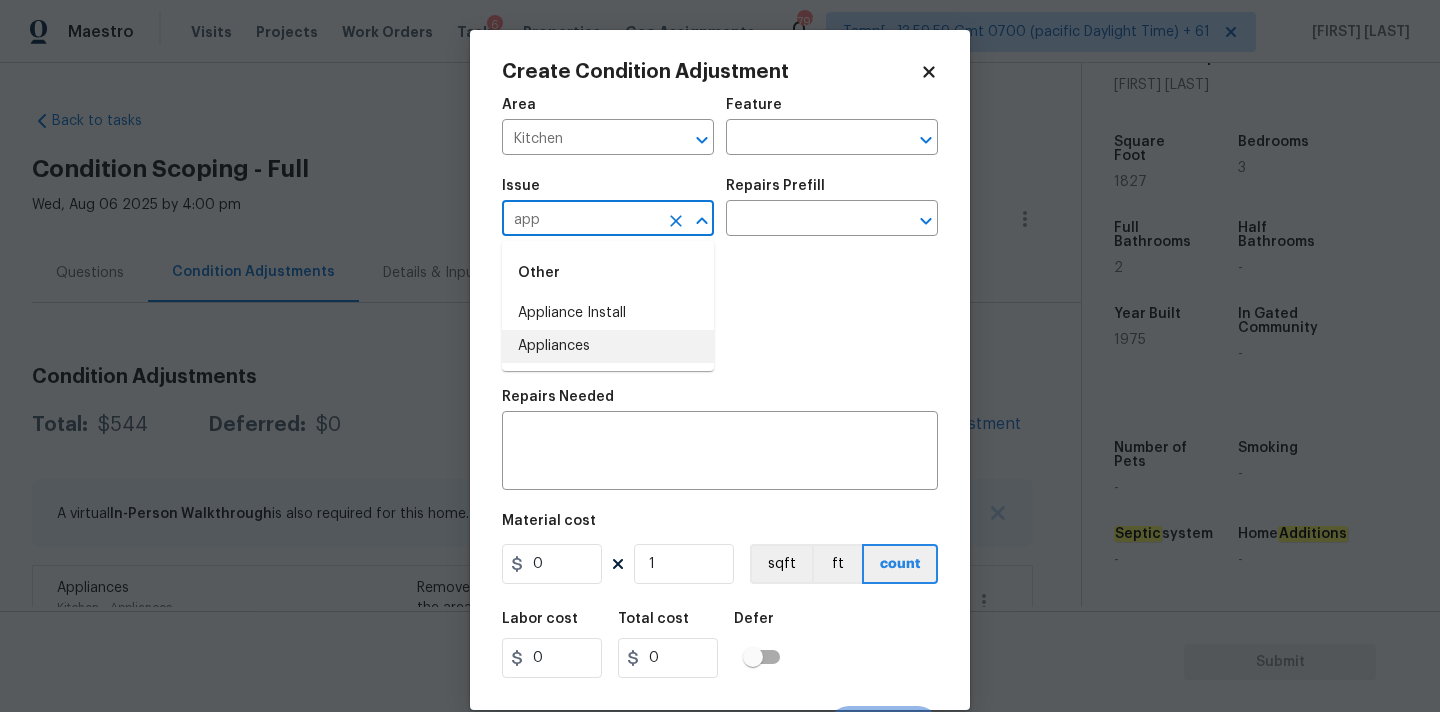 click on "Appliances" at bounding box center (608, 346) 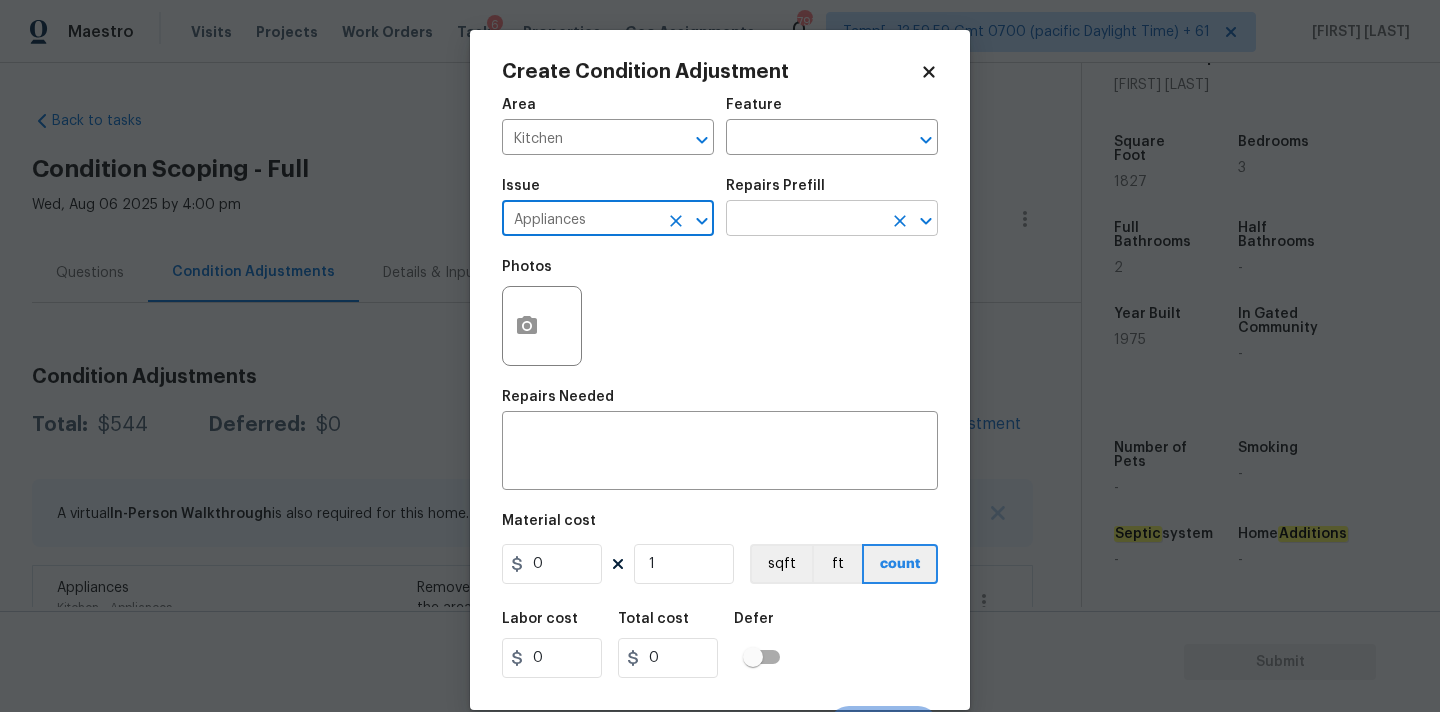 type on "Appliances" 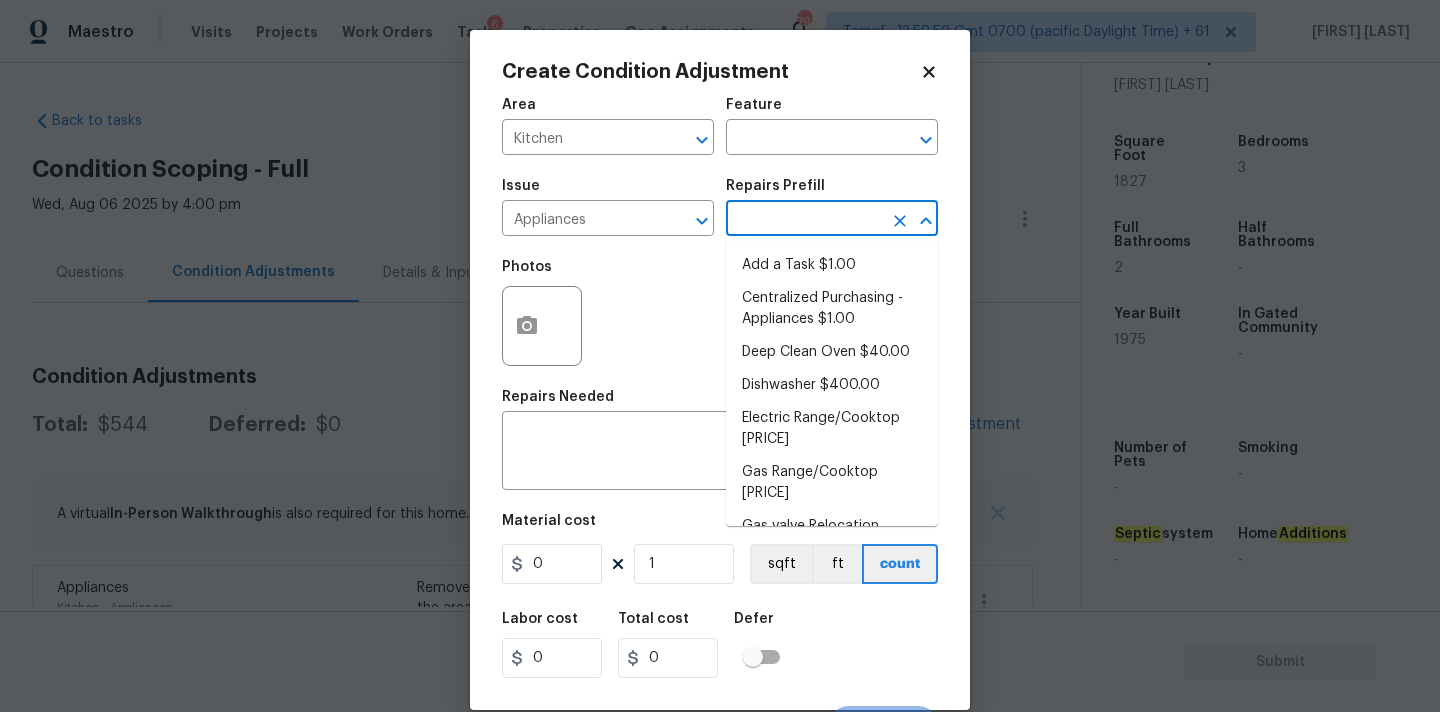 click at bounding box center [804, 220] 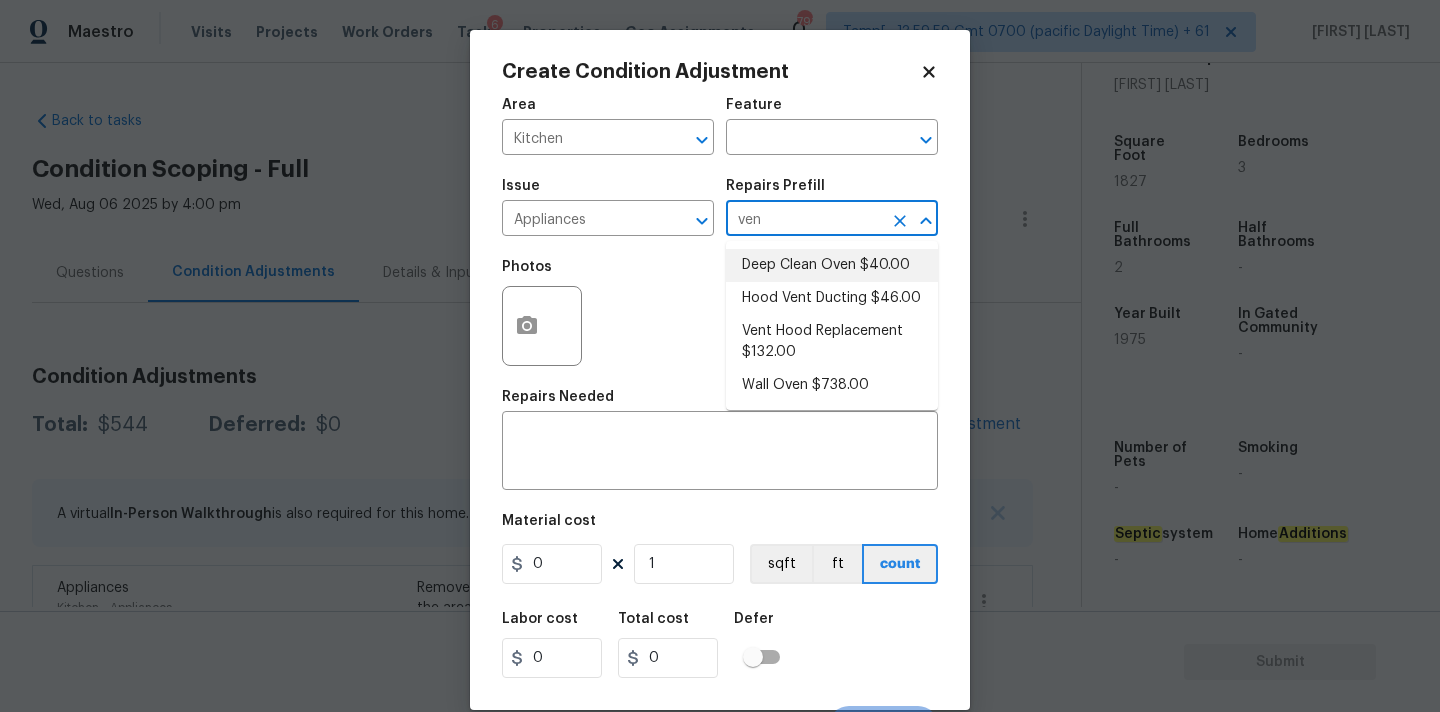 type on "vent" 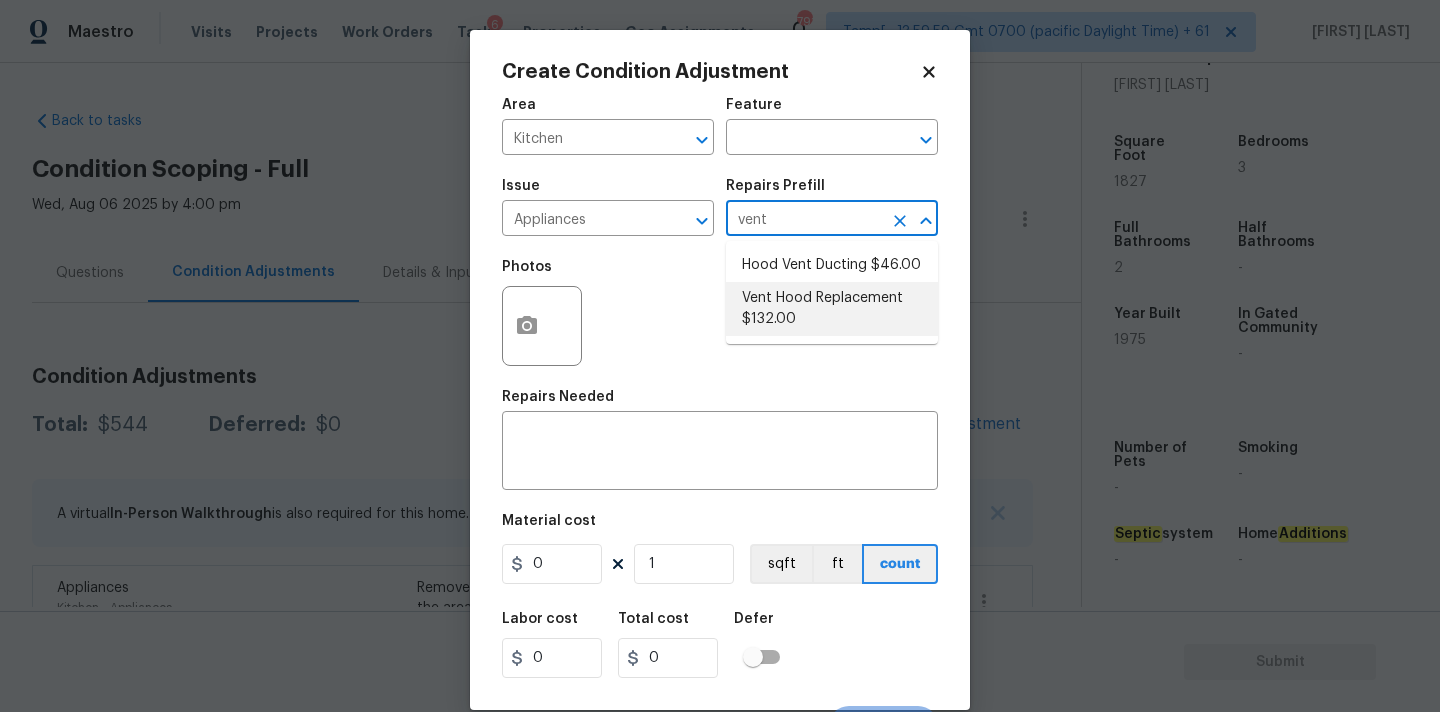click on "Vent Hood Replacement $132.00" at bounding box center (832, 309) 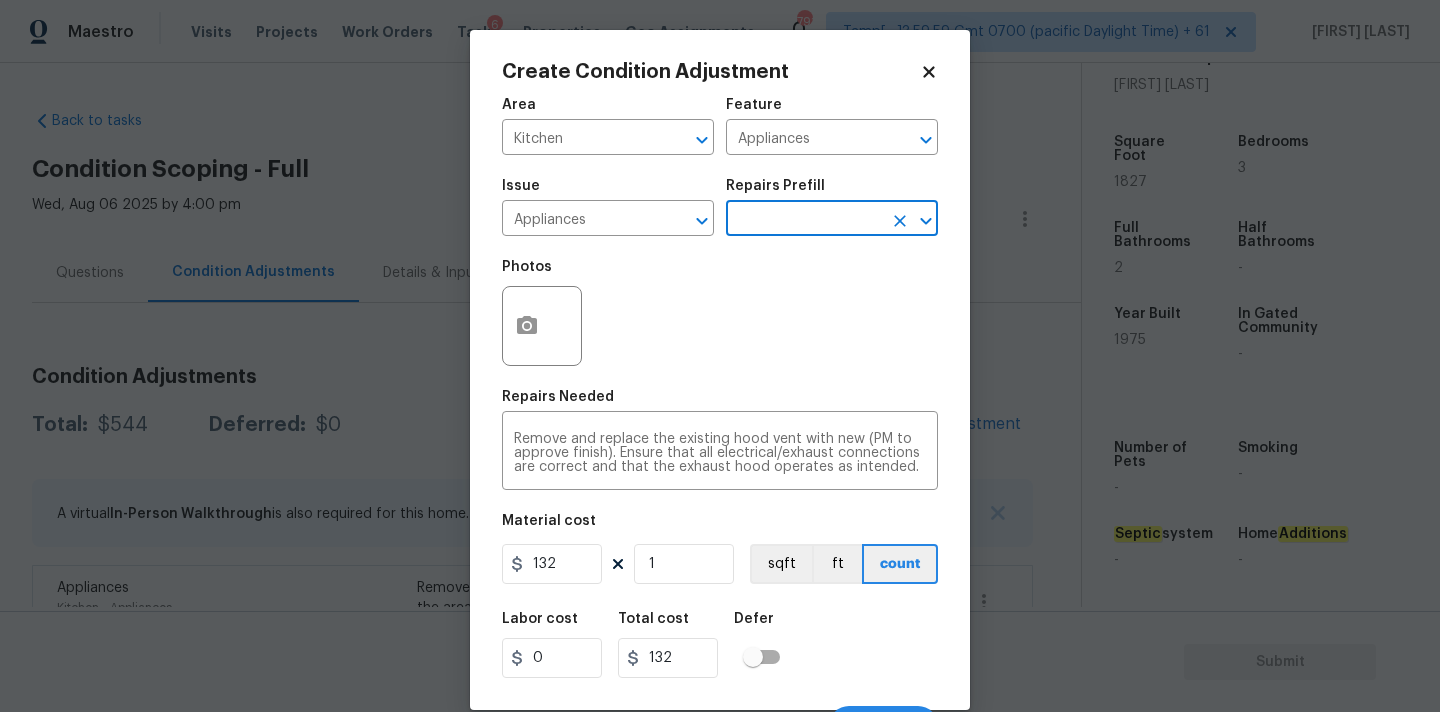 scroll, scrollTop: 35, scrollLeft: 0, axis: vertical 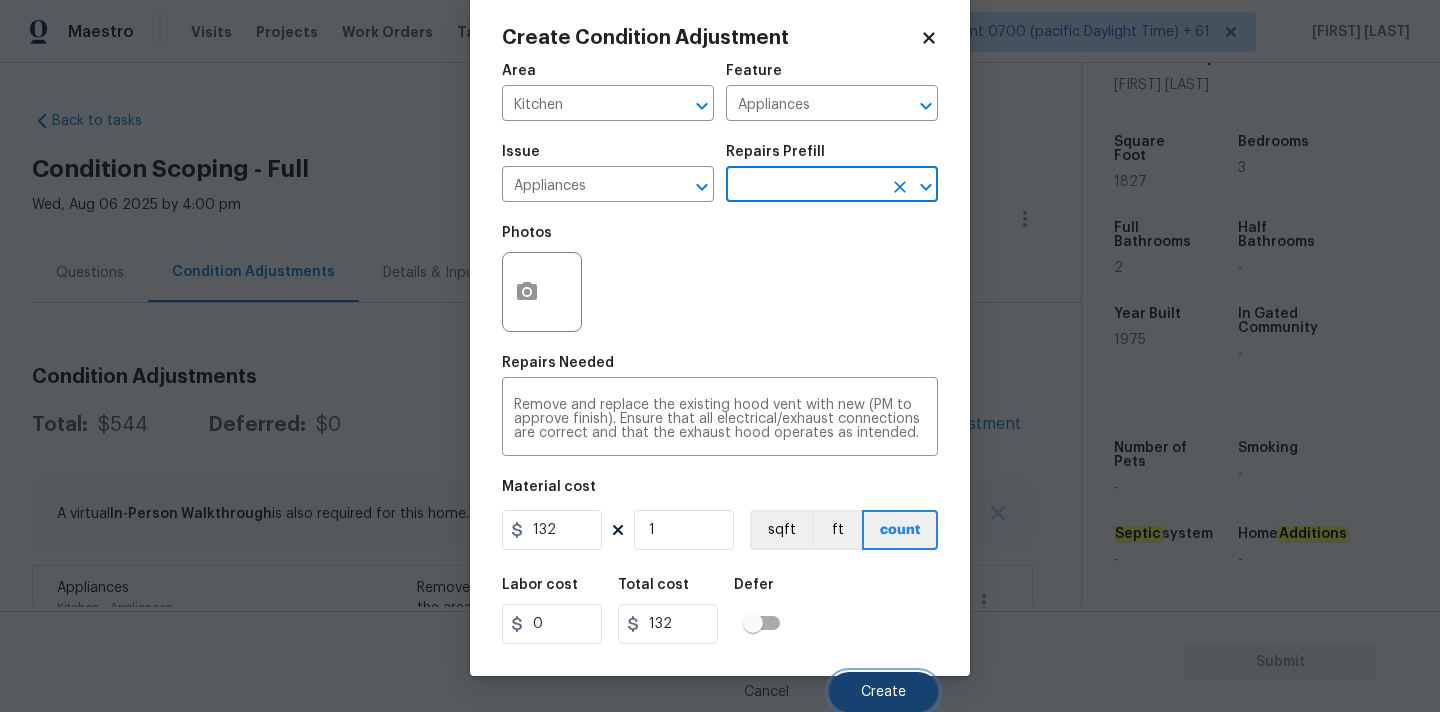 click on "Create" at bounding box center (883, 692) 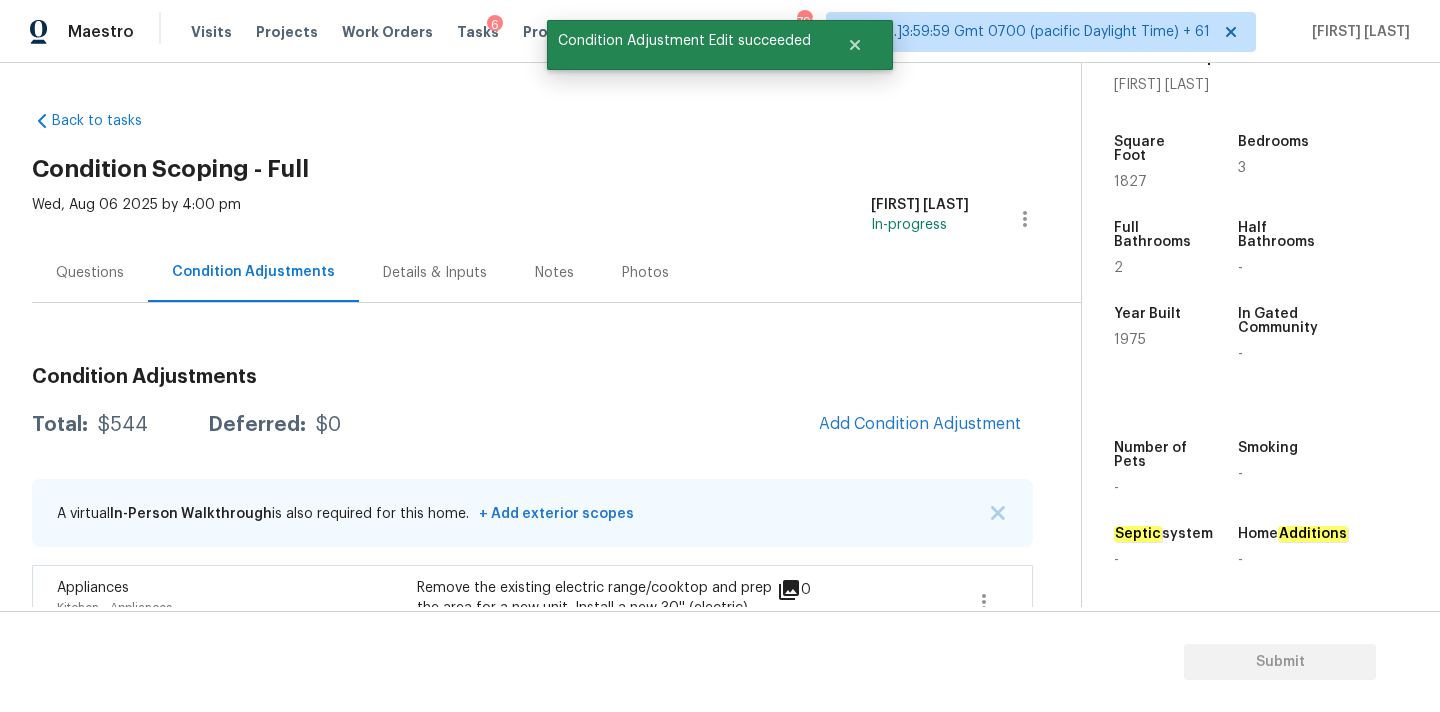 scroll, scrollTop: 28, scrollLeft: 0, axis: vertical 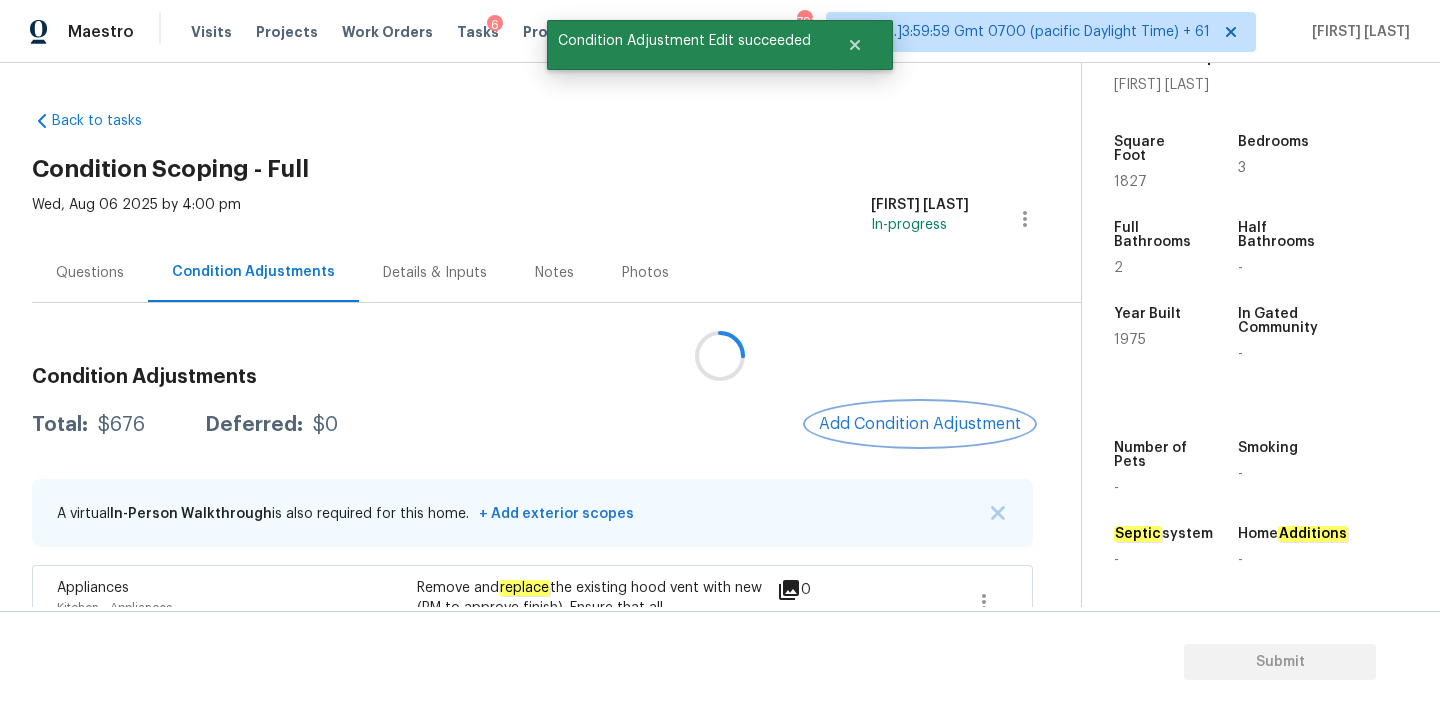 click on "Add Condition Adjustment" at bounding box center [920, 424] 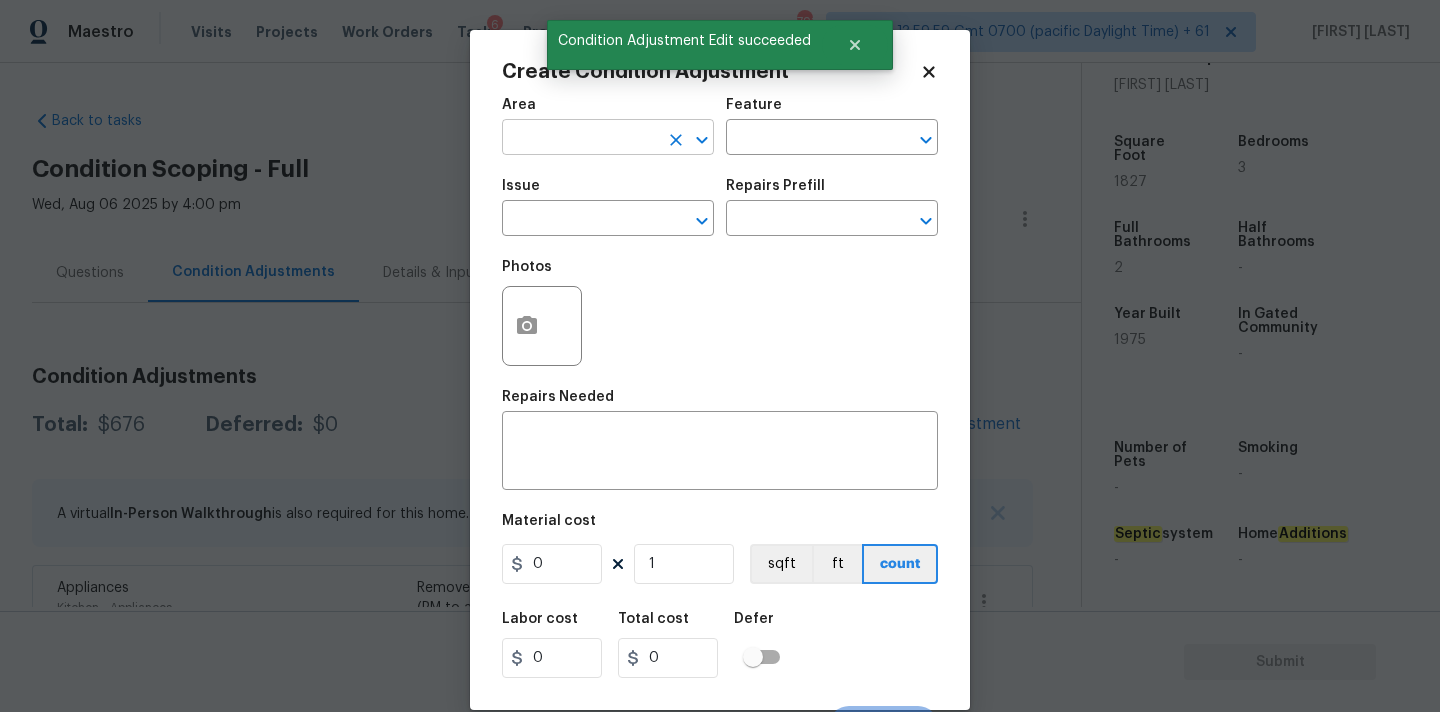 click at bounding box center [580, 139] 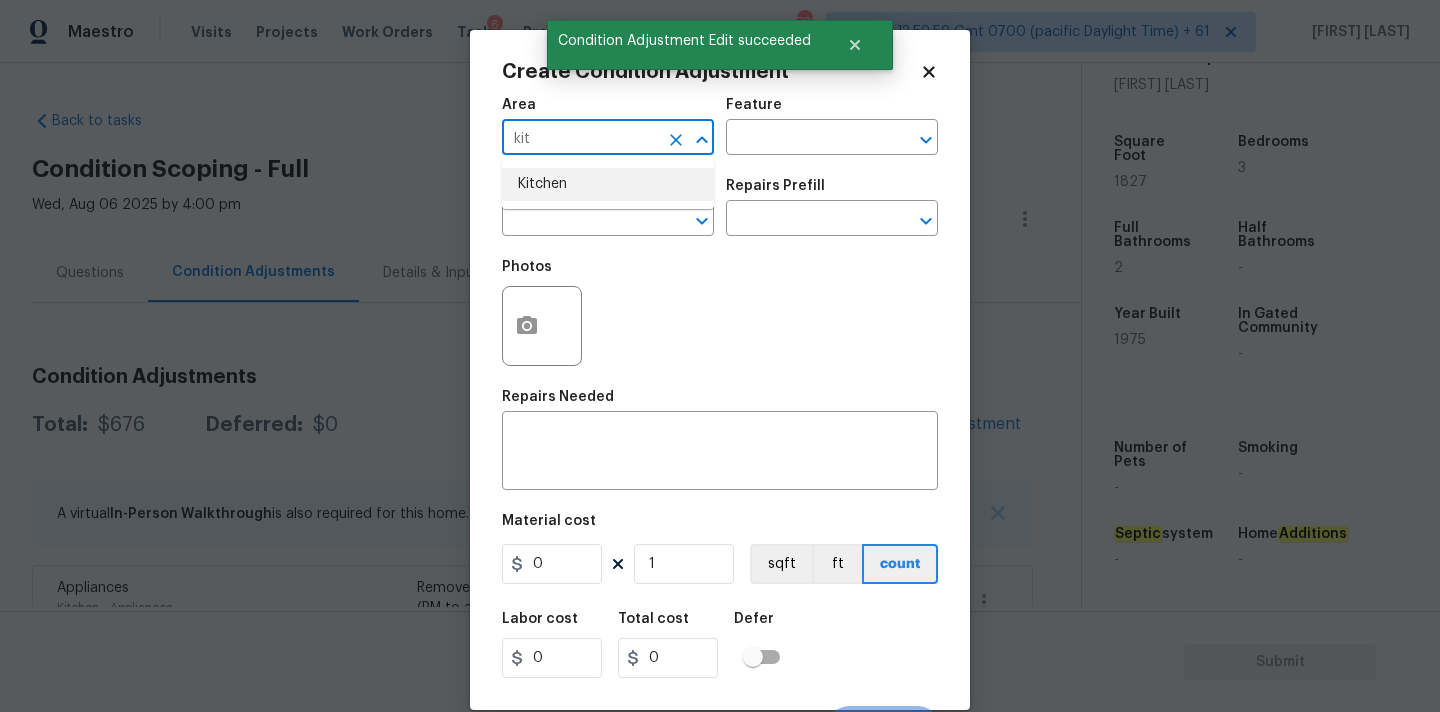 click on "Kitchen" at bounding box center [608, 184] 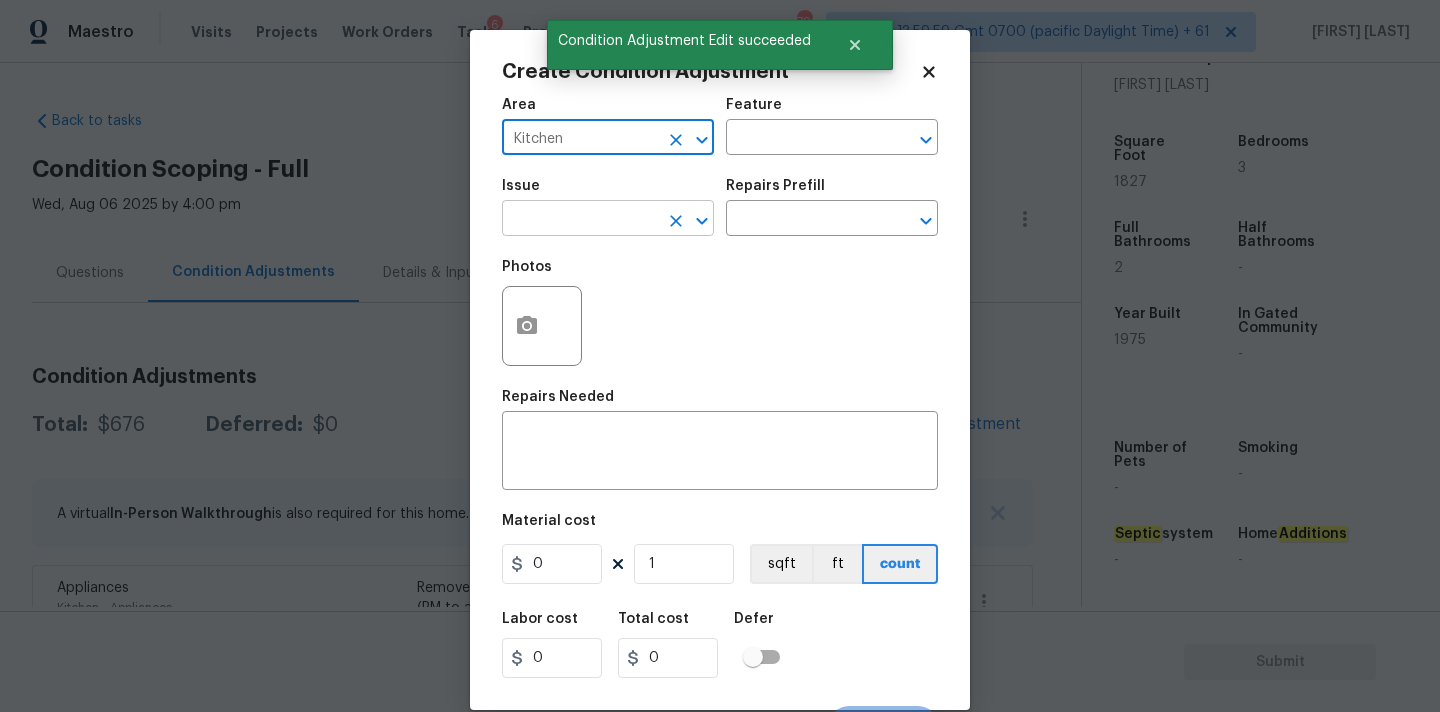 type on "Kitchen" 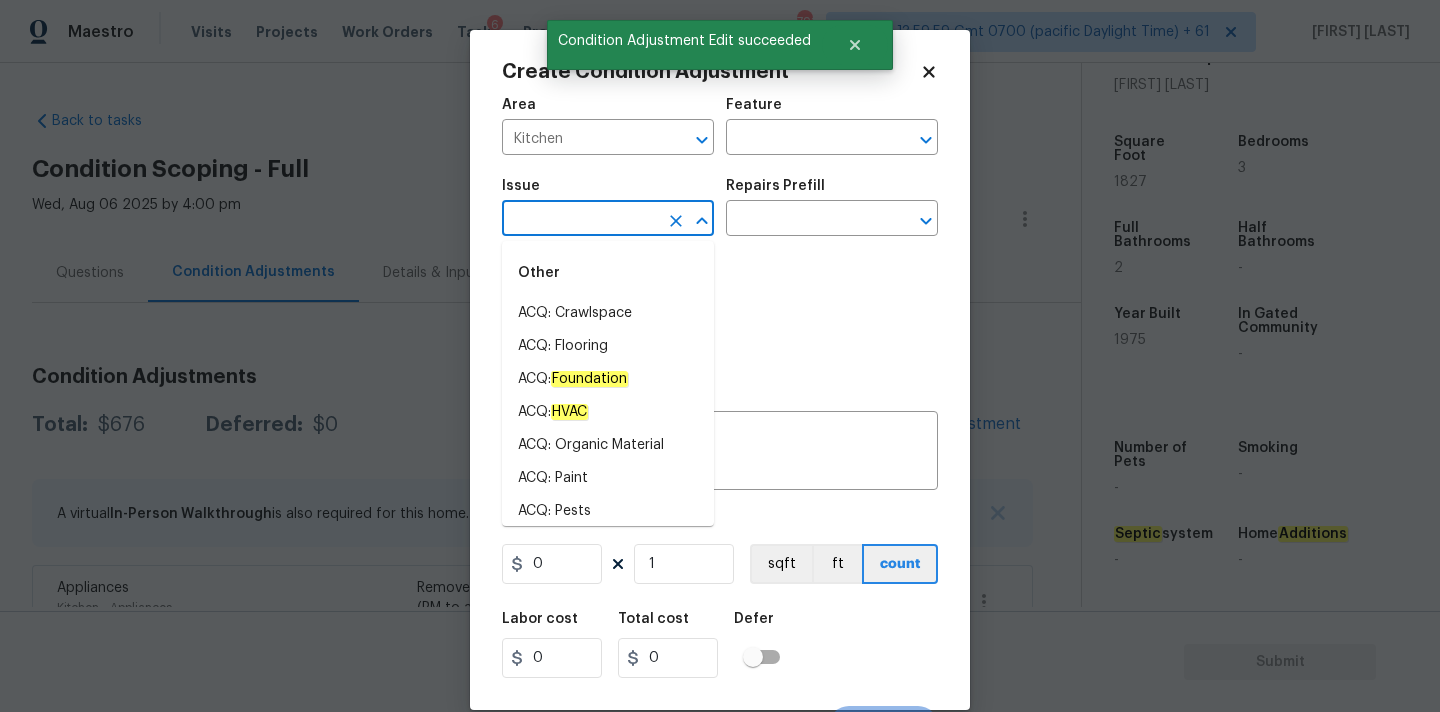 click at bounding box center [580, 220] 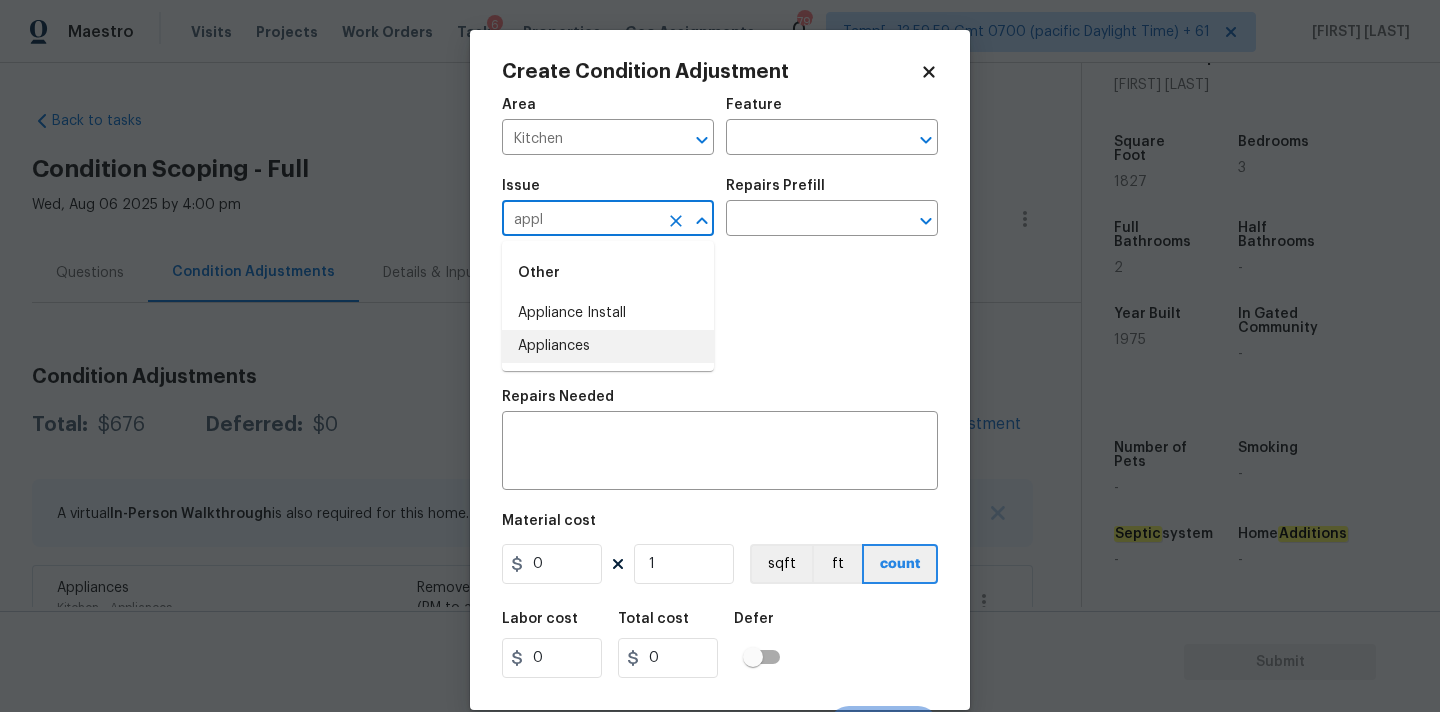 click on "Appliances" at bounding box center [608, 346] 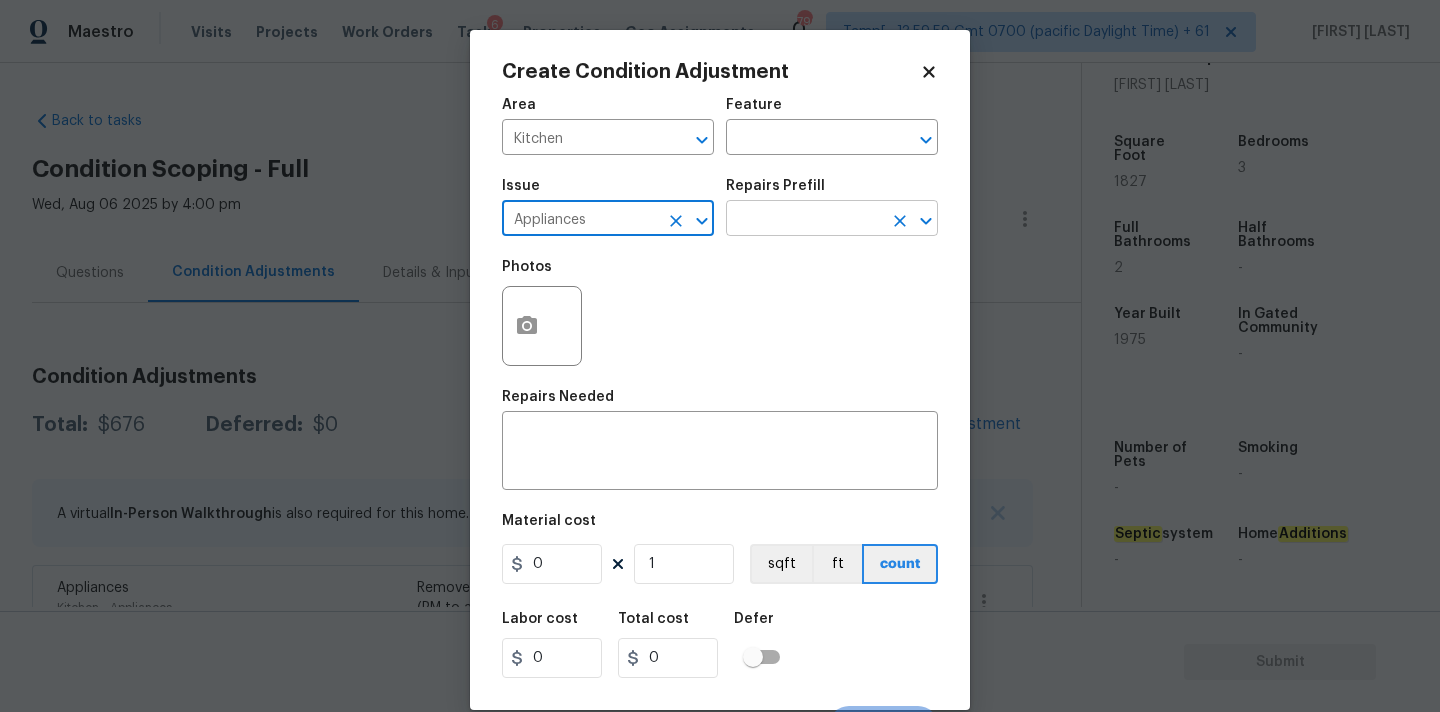 type on "Appliances" 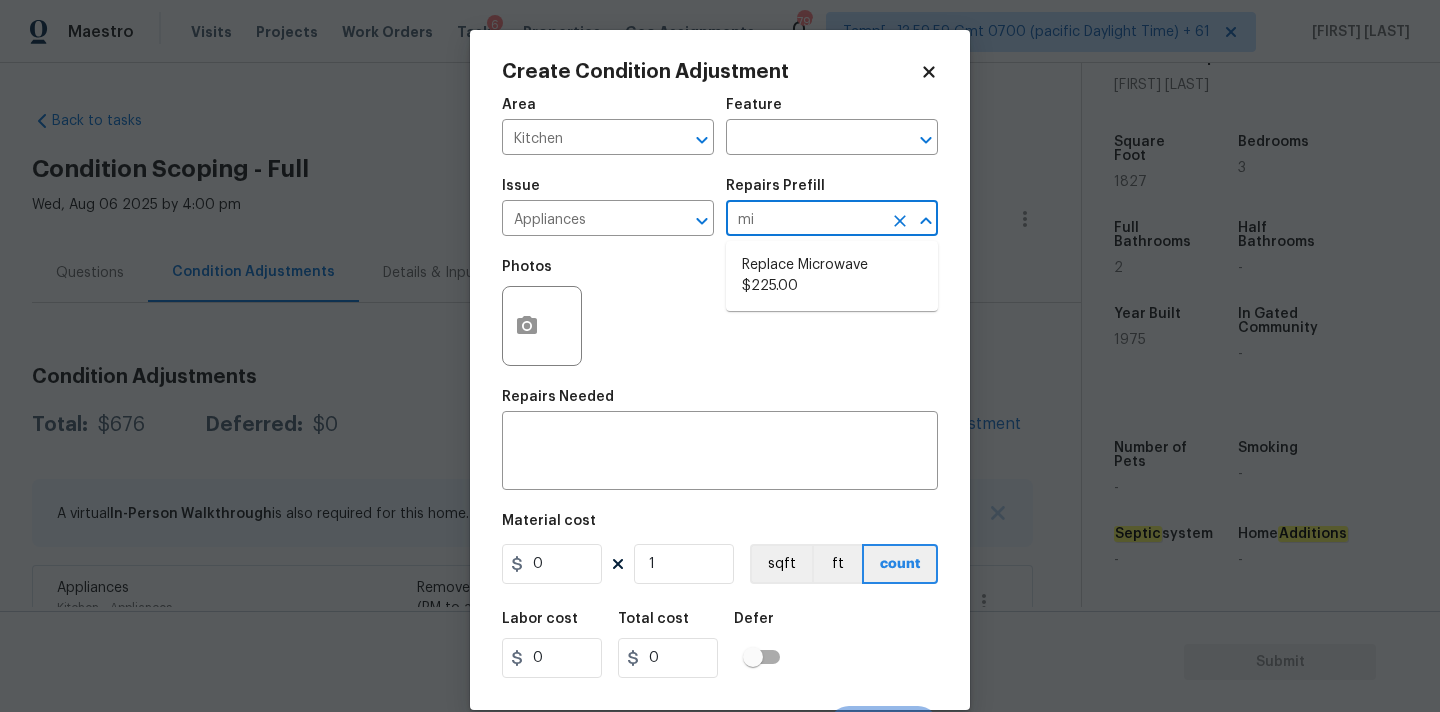 type on "mic" 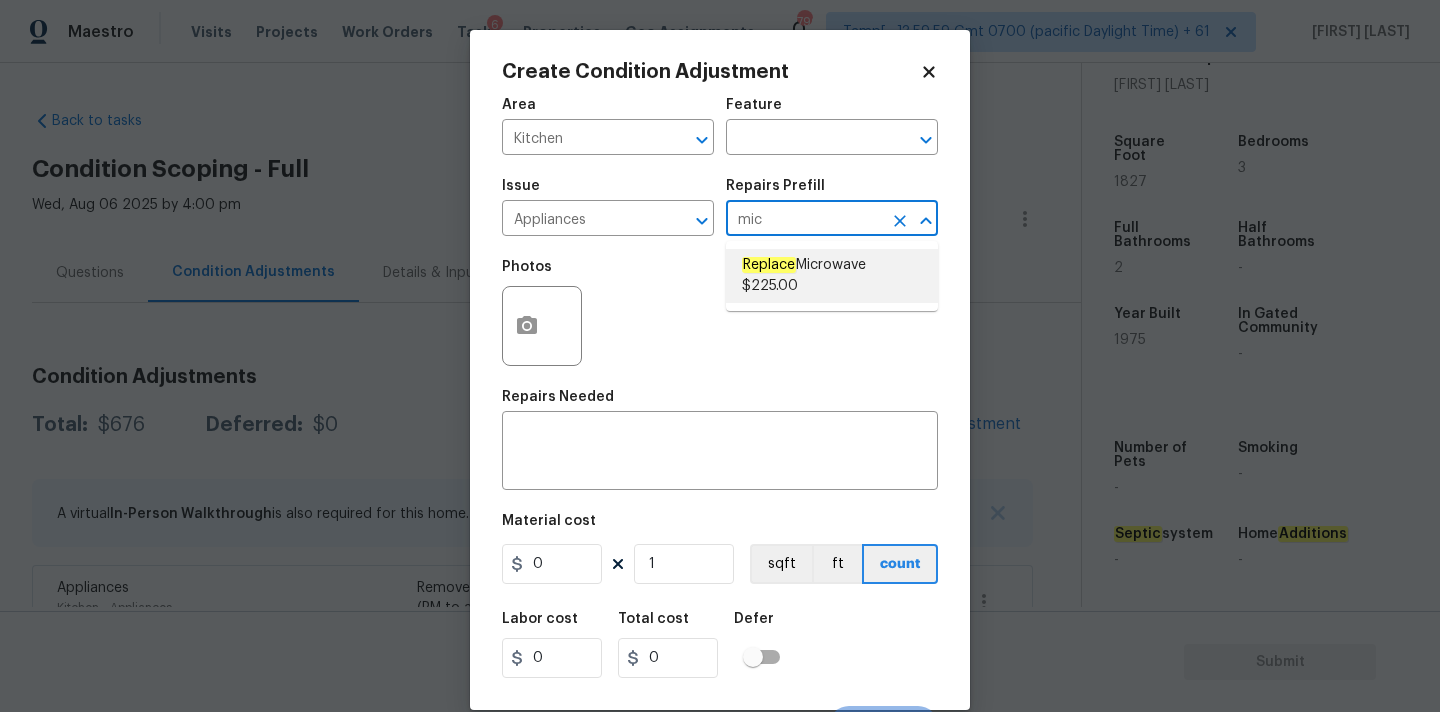 click on "Replace Microwave [PRICE]" at bounding box center [832, 276] 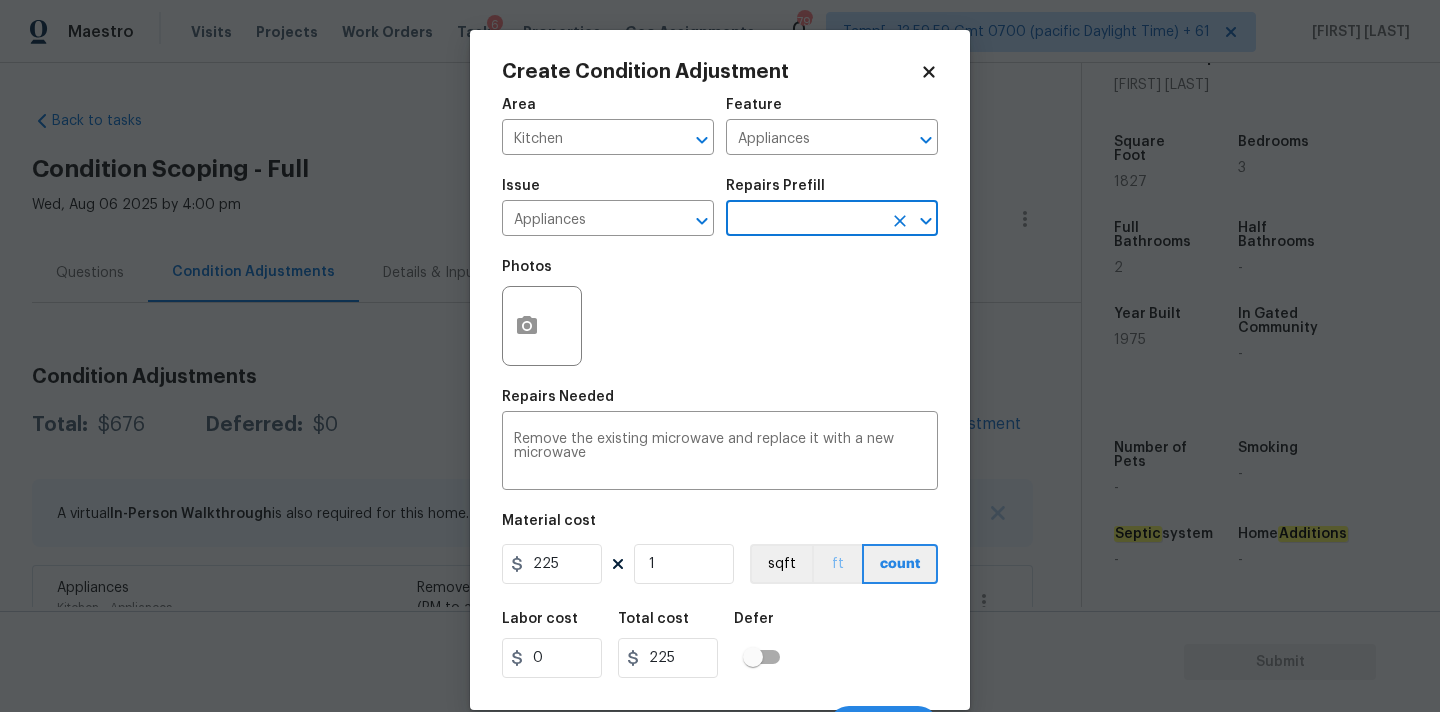 scroll, scrollTop: 35, scrollLeft: 0, axis: vertical 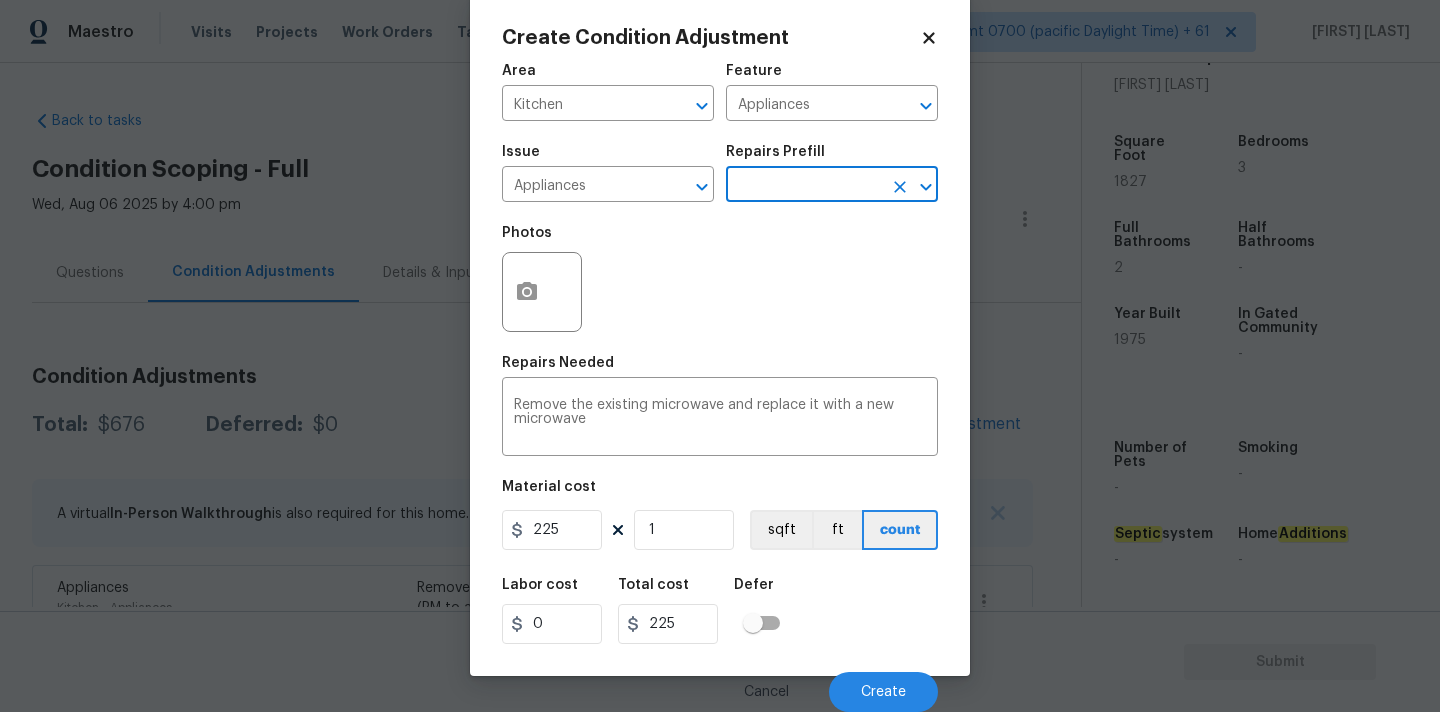 click on "Cancel Create" at bounding box center [720, 684] 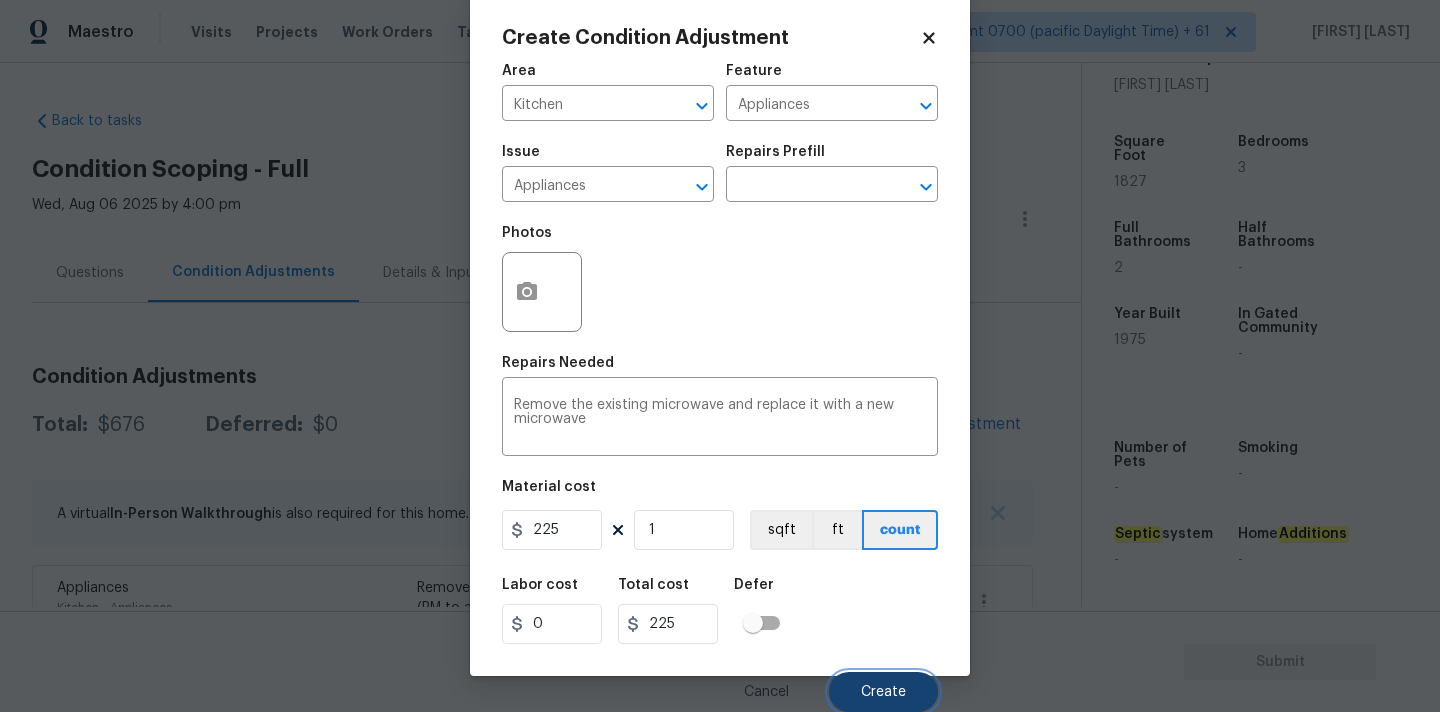 click on "Create" at bounding box center (883, 692) 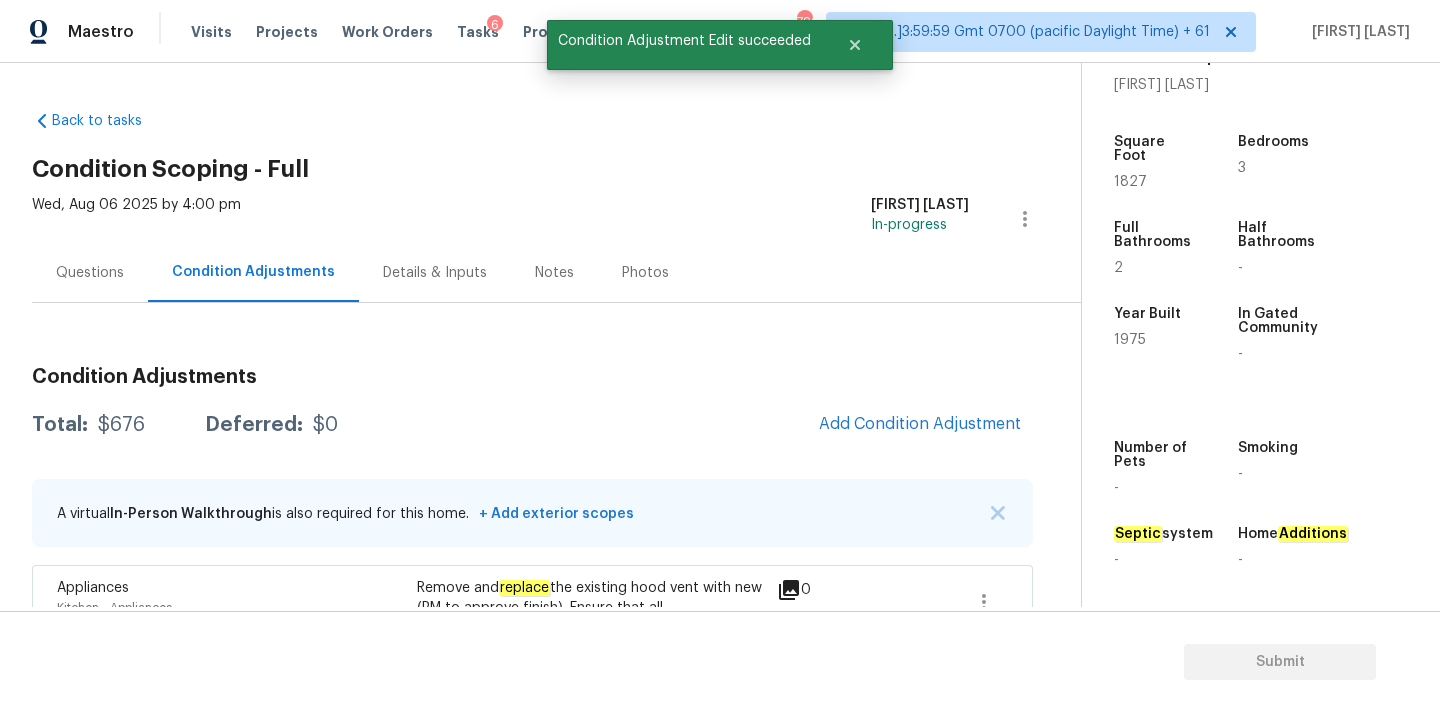 scroll, scrollTop: 28, scrollLeft: 0, axis: vertical 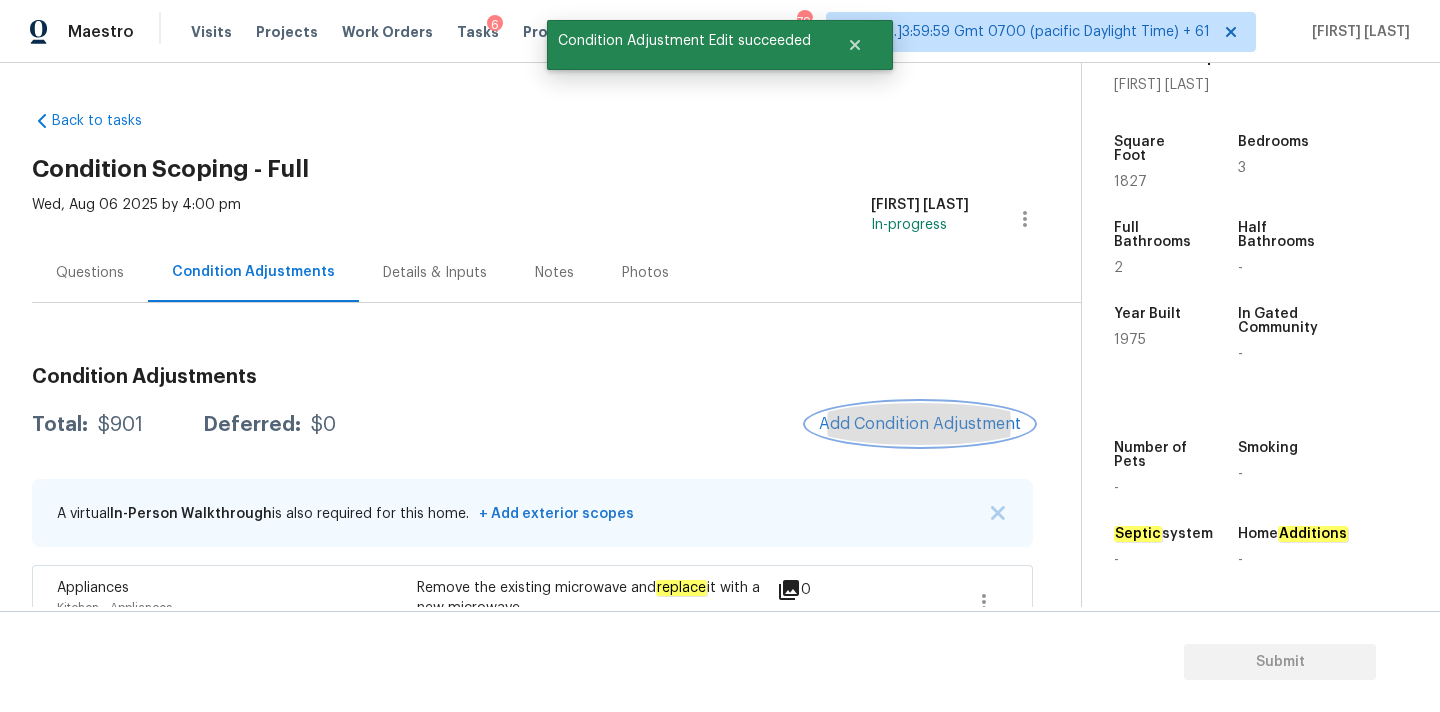 click on "Add Condition Adjustment" at bounding box center (920, 424) 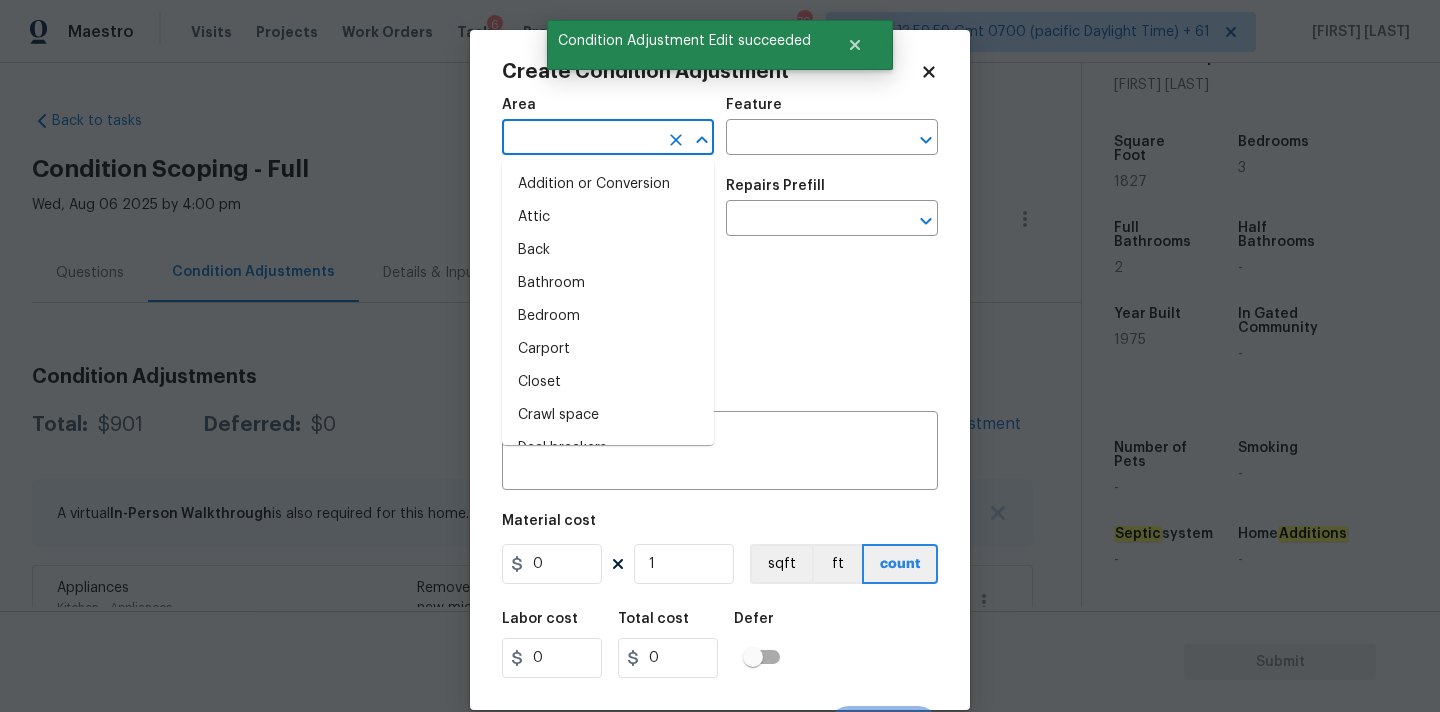 click at bounding box center [580, 139] 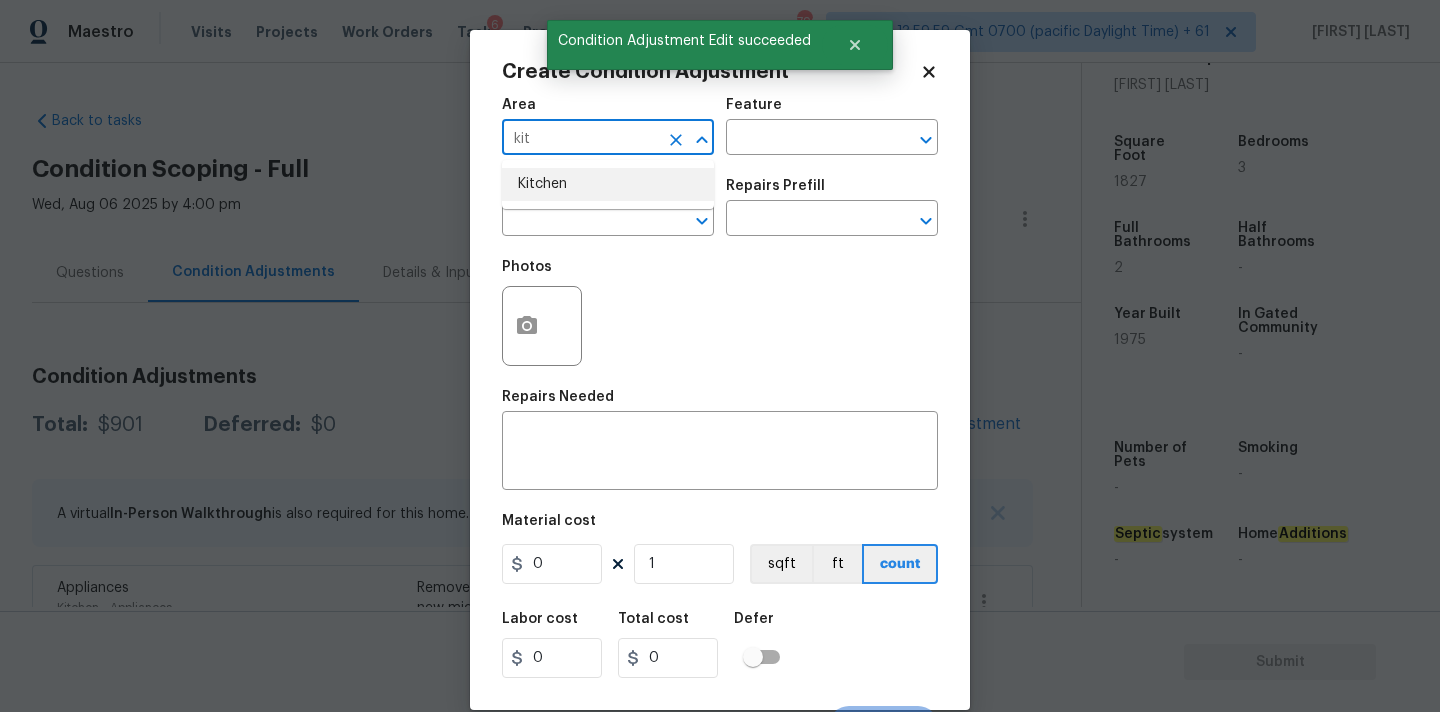 click on "Kitchen" at bounding box center [608, 184] 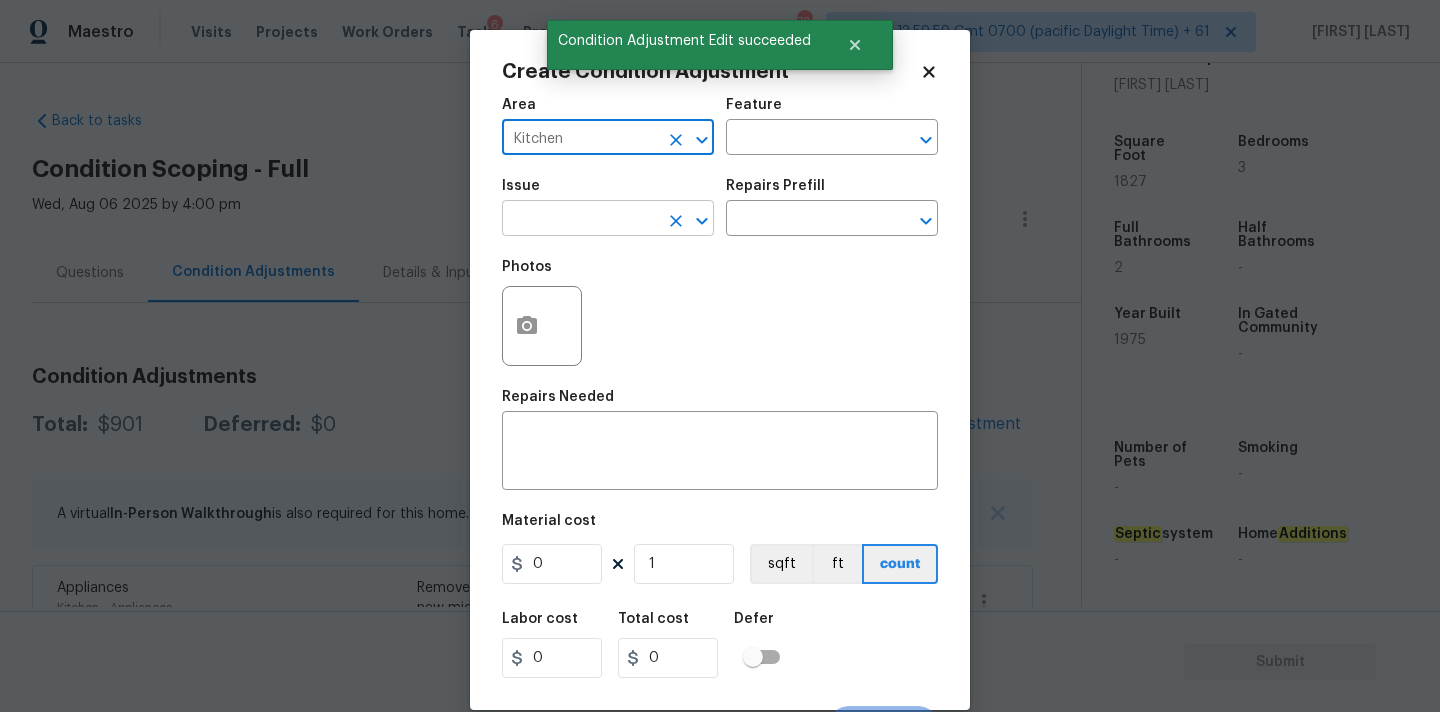 type on "Kitchen" 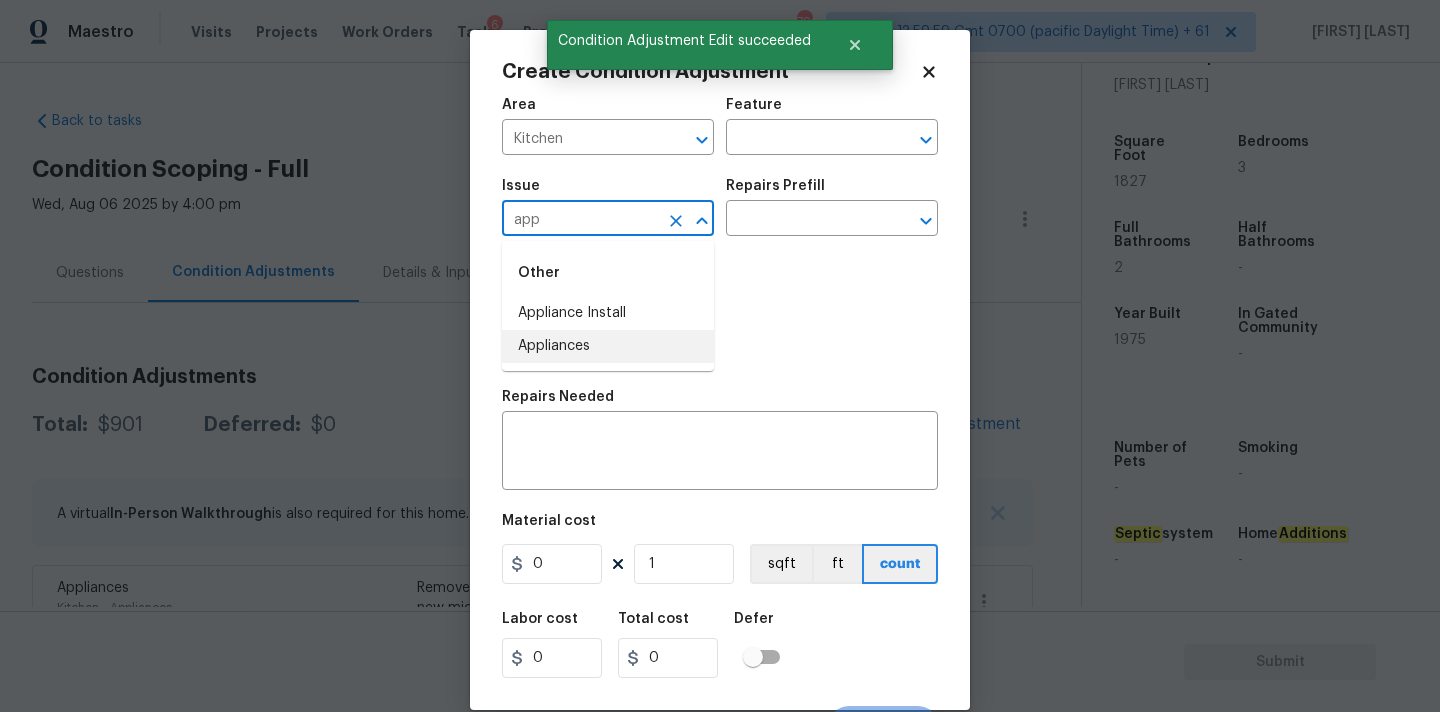 click on "Appliances" at bounding box center [608, 346] 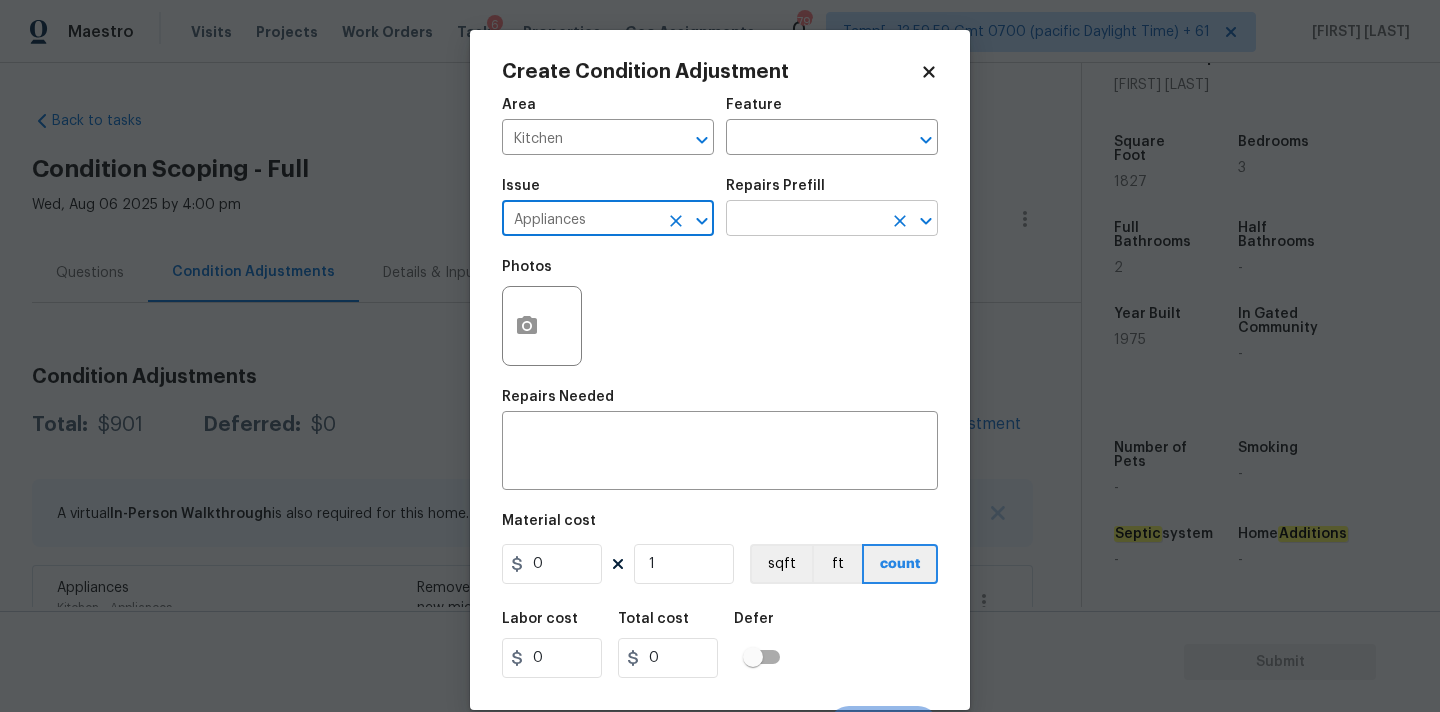 type on "Appliances" 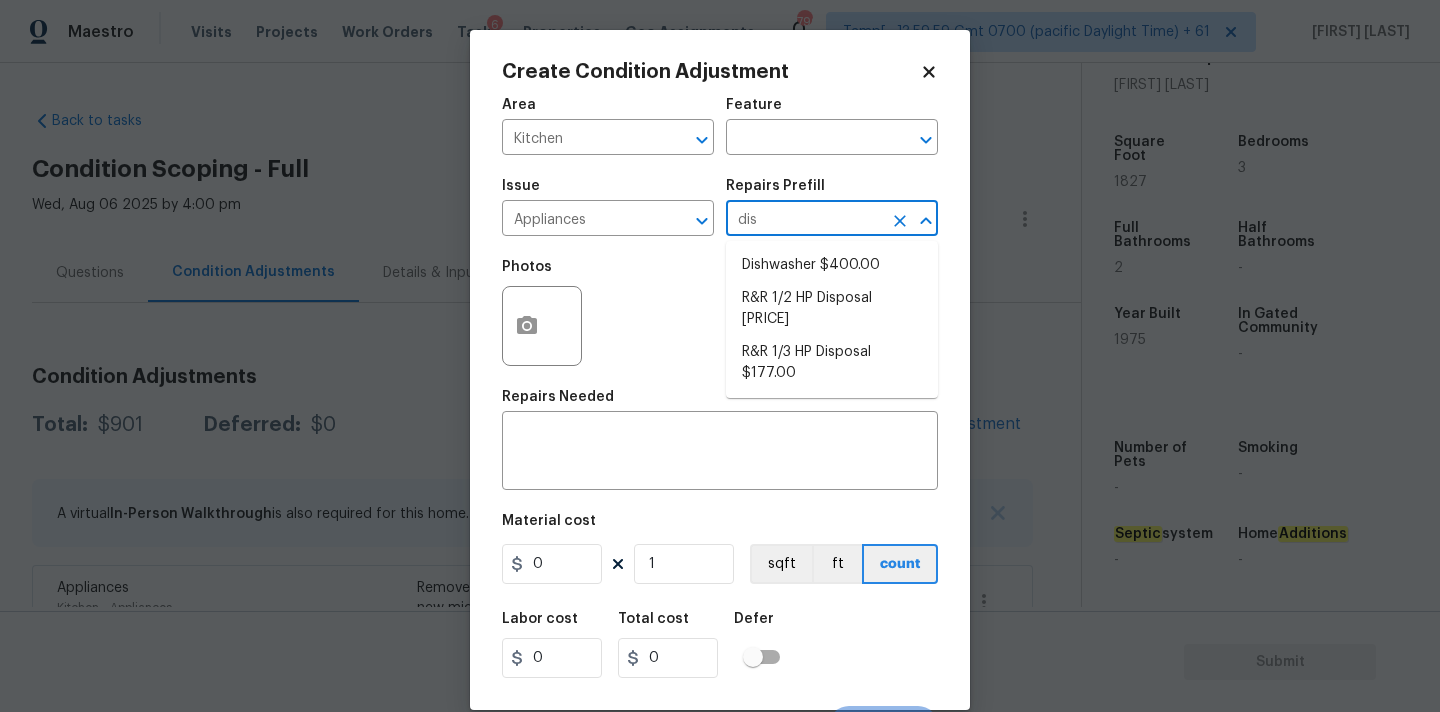 type on "dish" 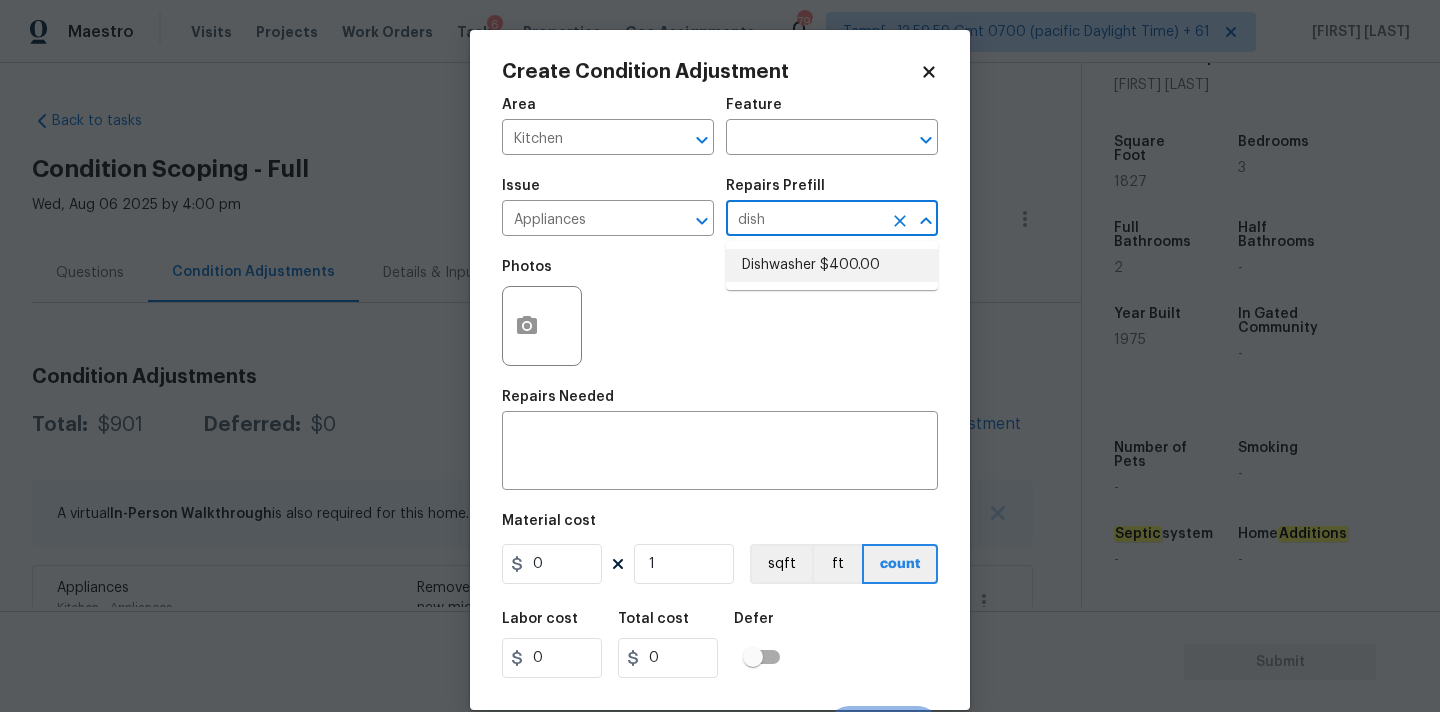 click on "Dishwasher $400.00" at bounding box center [832, 265] 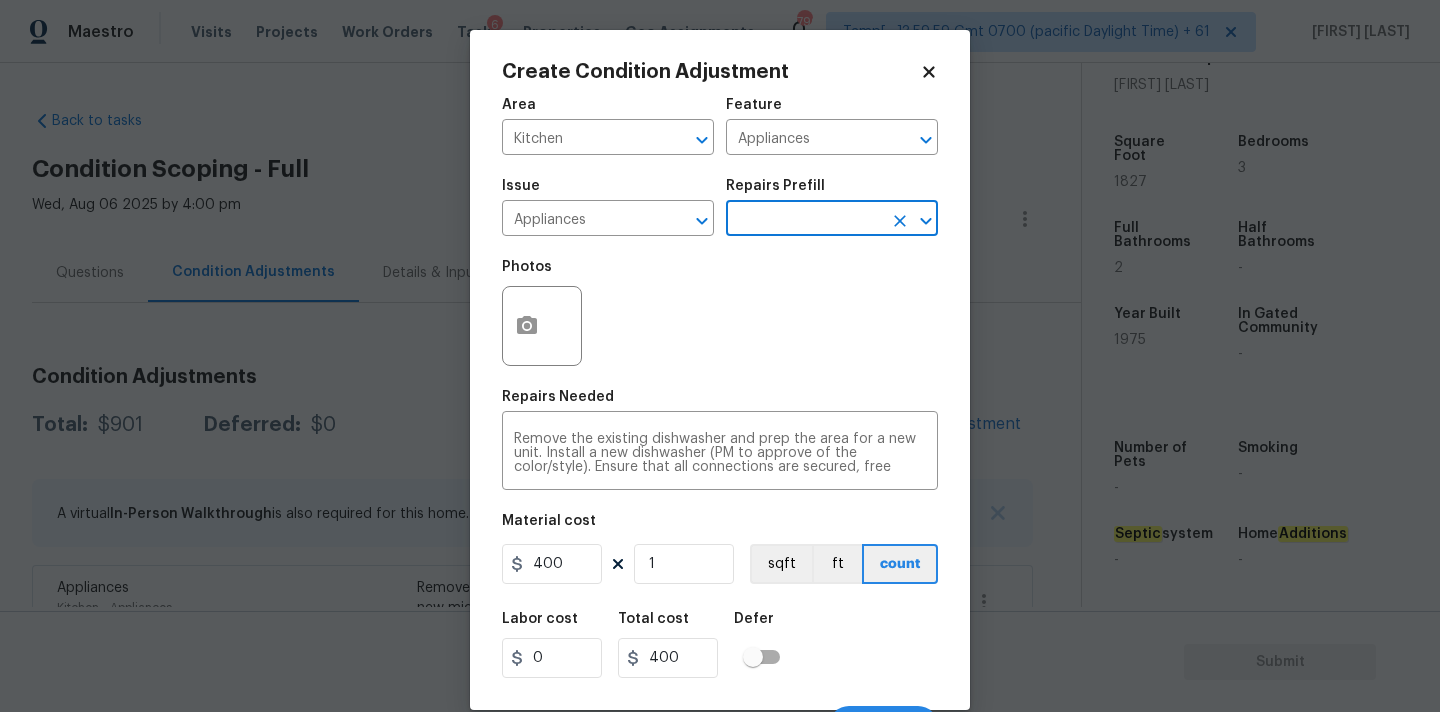 scroll, scrollTop: 35, scrollLeft: 0, axis: vertical 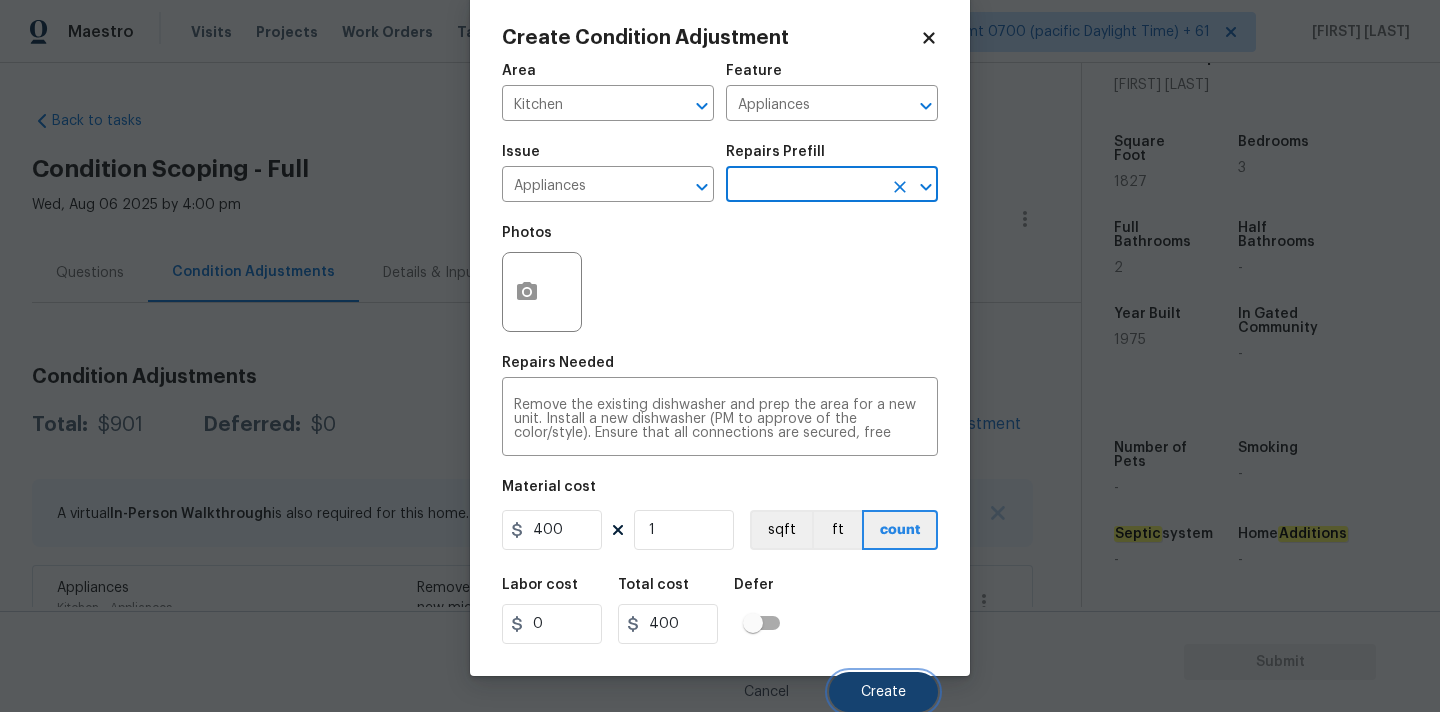click on "Create" at bounding box center [883, 692] 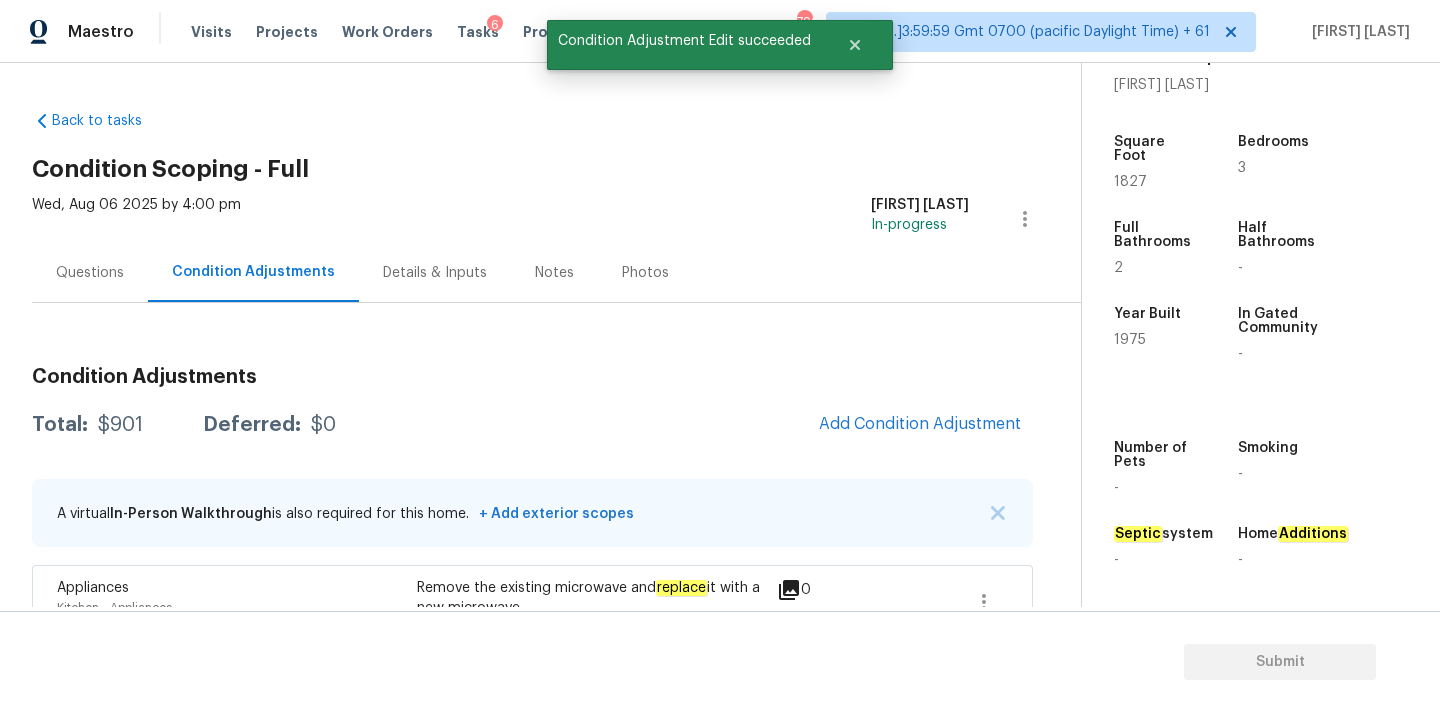 scroll, scrollTop: 28, scrollLeft: 0, axis: vertical 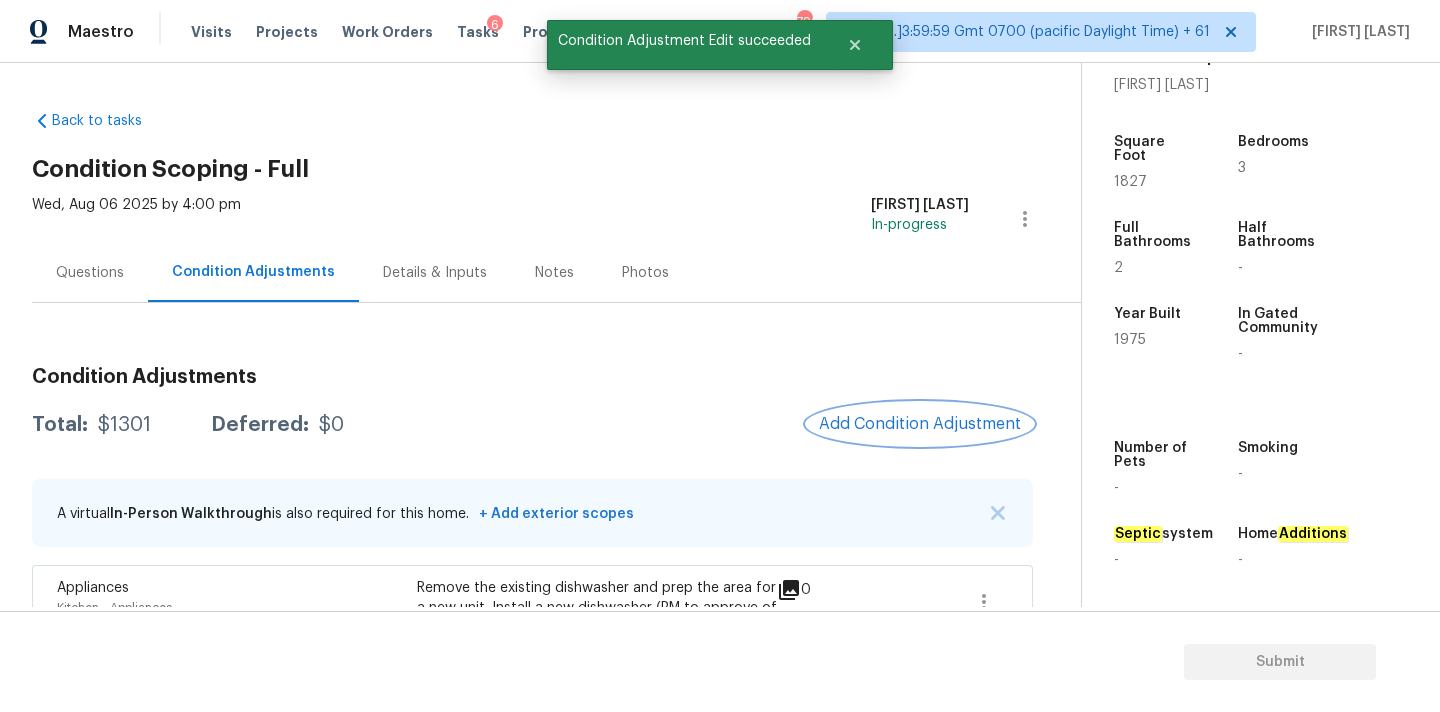 click on "Add Condition Adjustment" at bounding box center [920, 424] 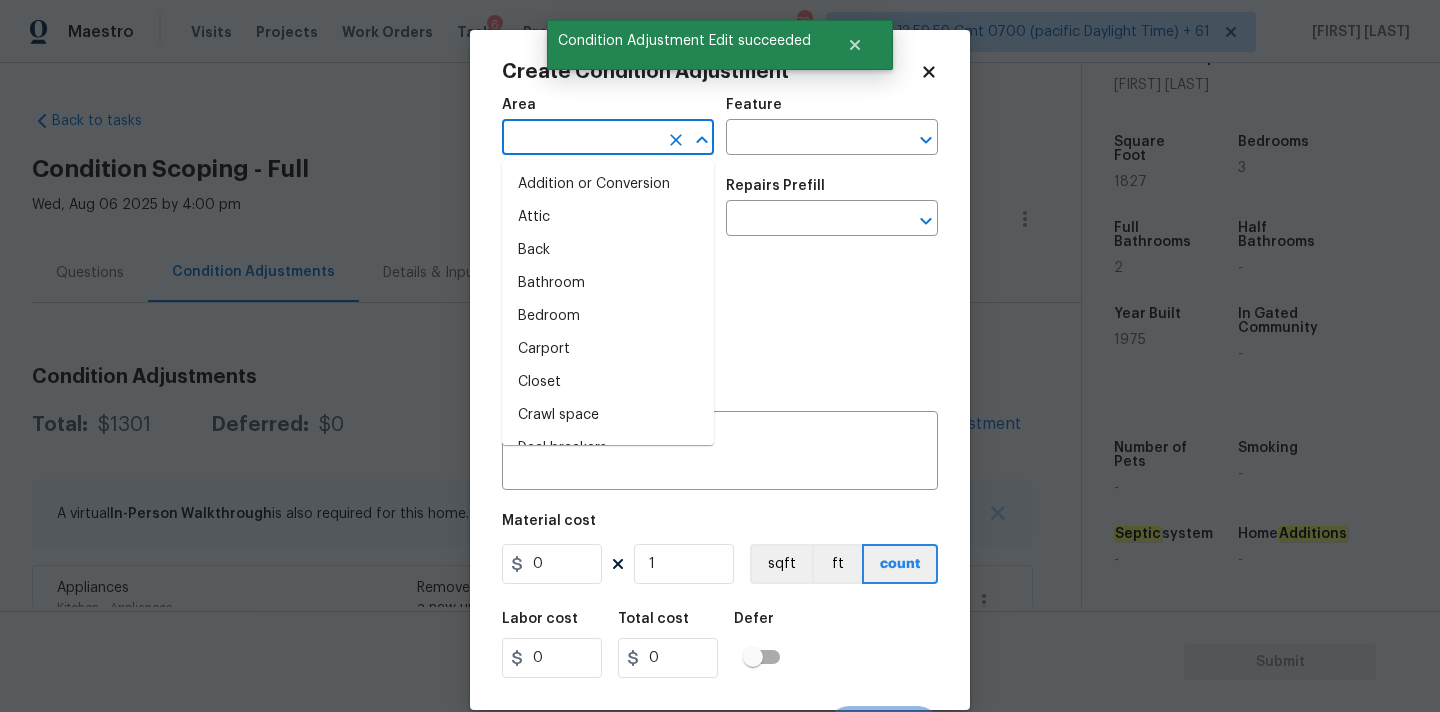 click at bounding box center [580, 139] 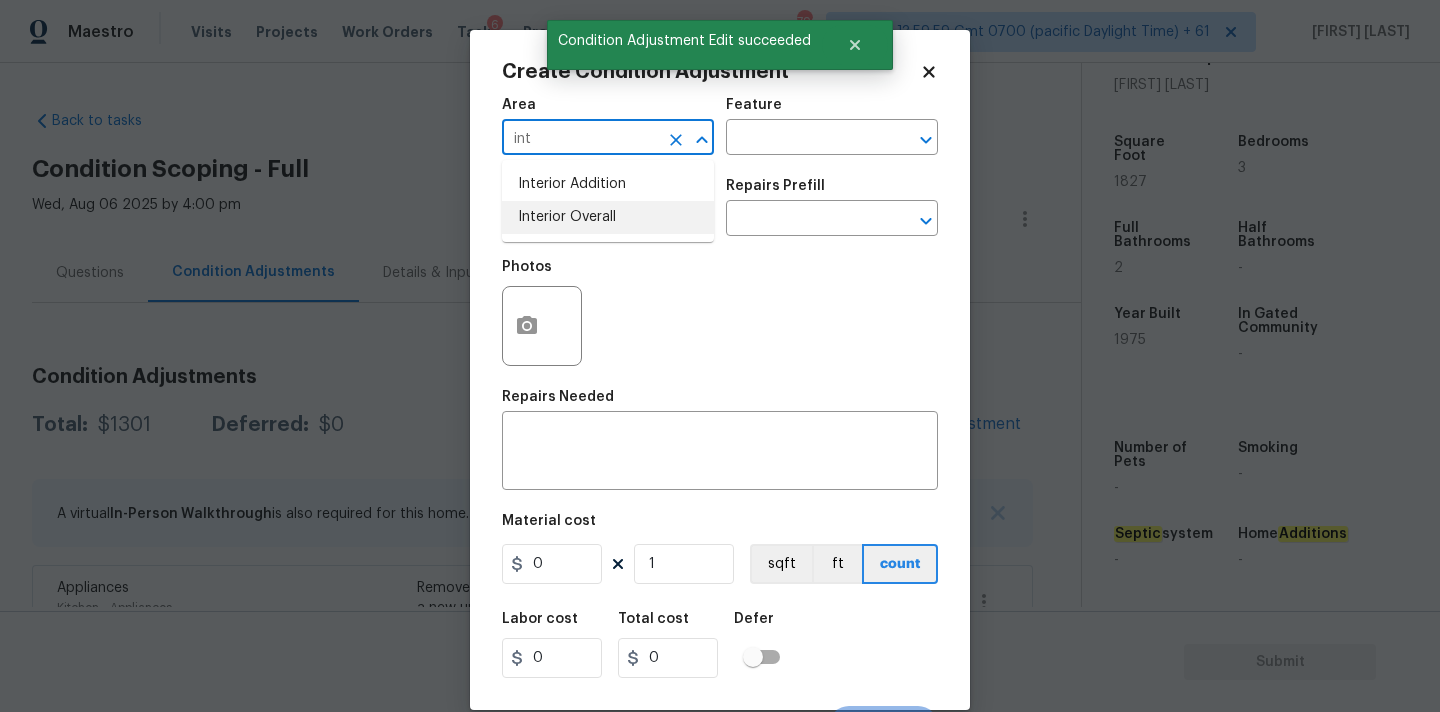click on "Interior Overall" at bounding box center (608, 217) 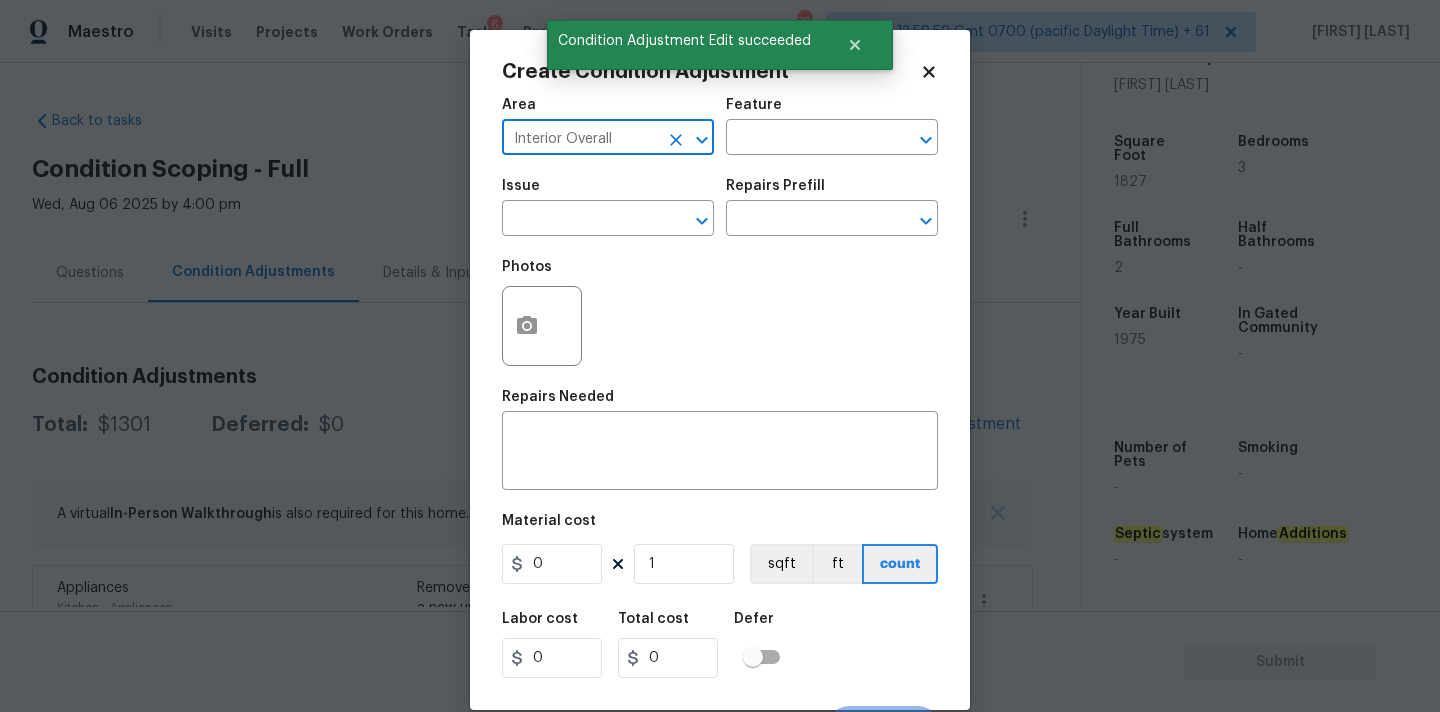 click at bounding box center [580, 220] 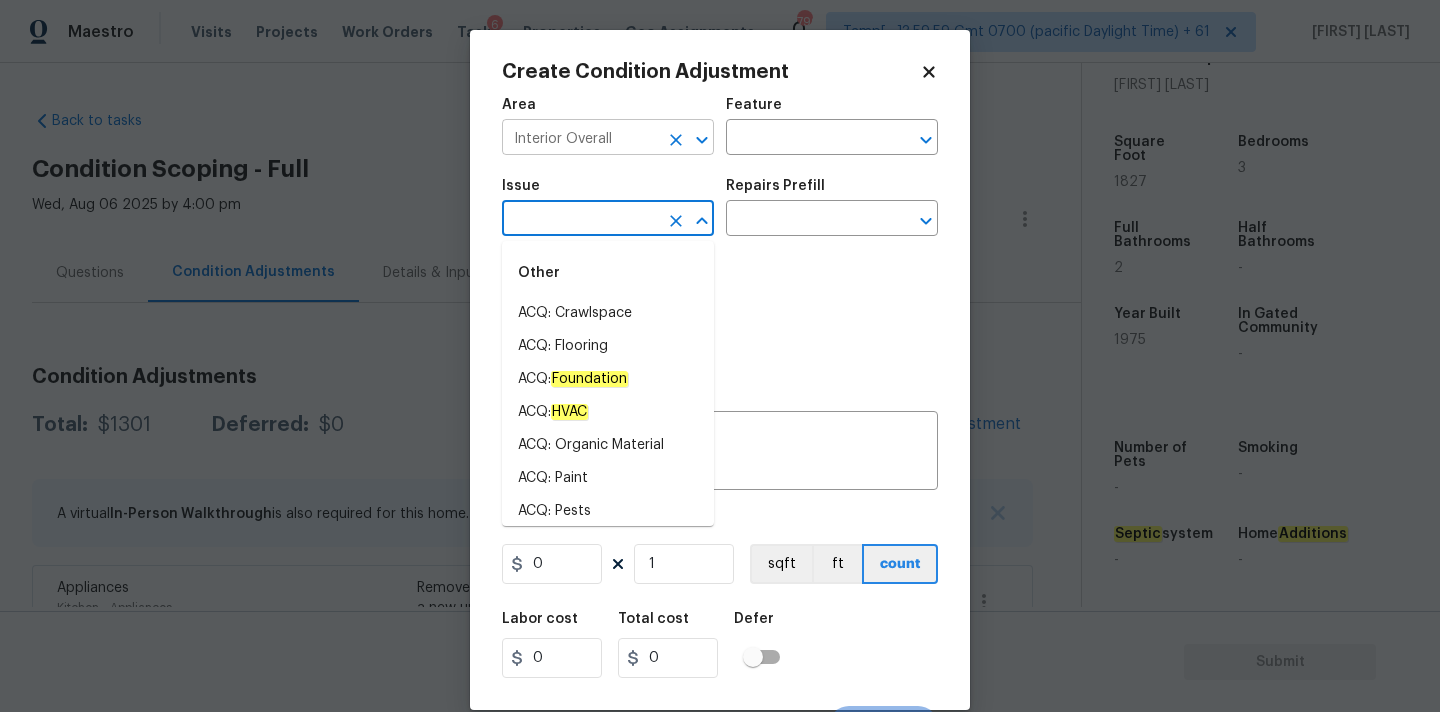 click on "Interior Overall" at bounding box center [580, 139] 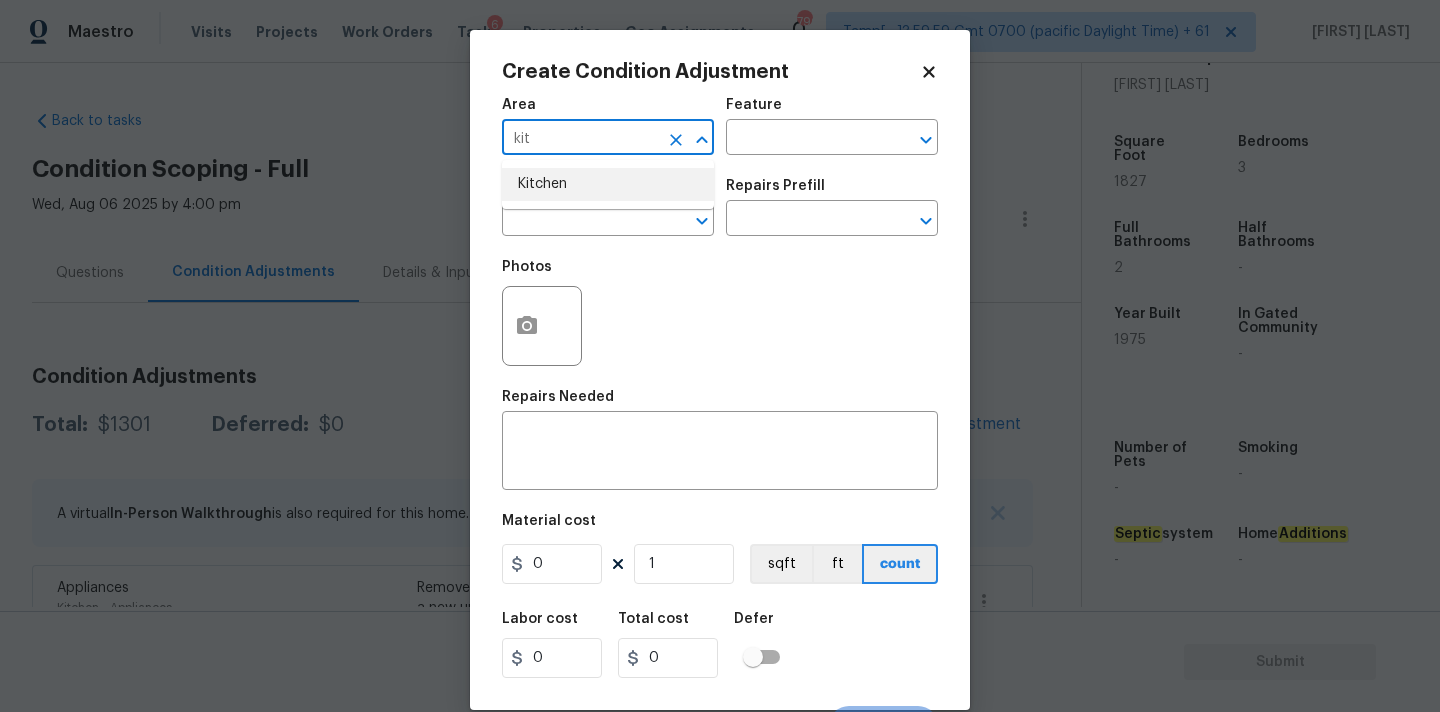 click on "Kitchen" at bounding box center (608, 184) 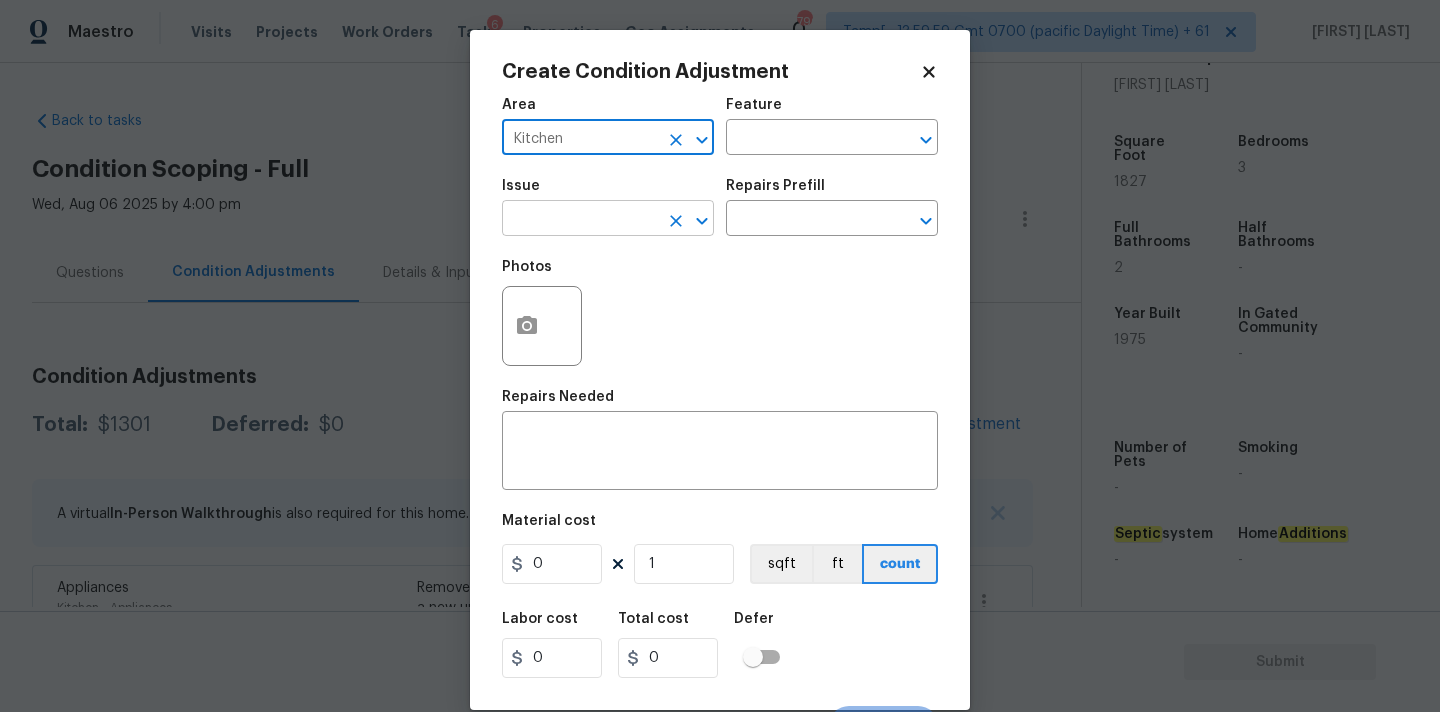 type on "Kitchen" 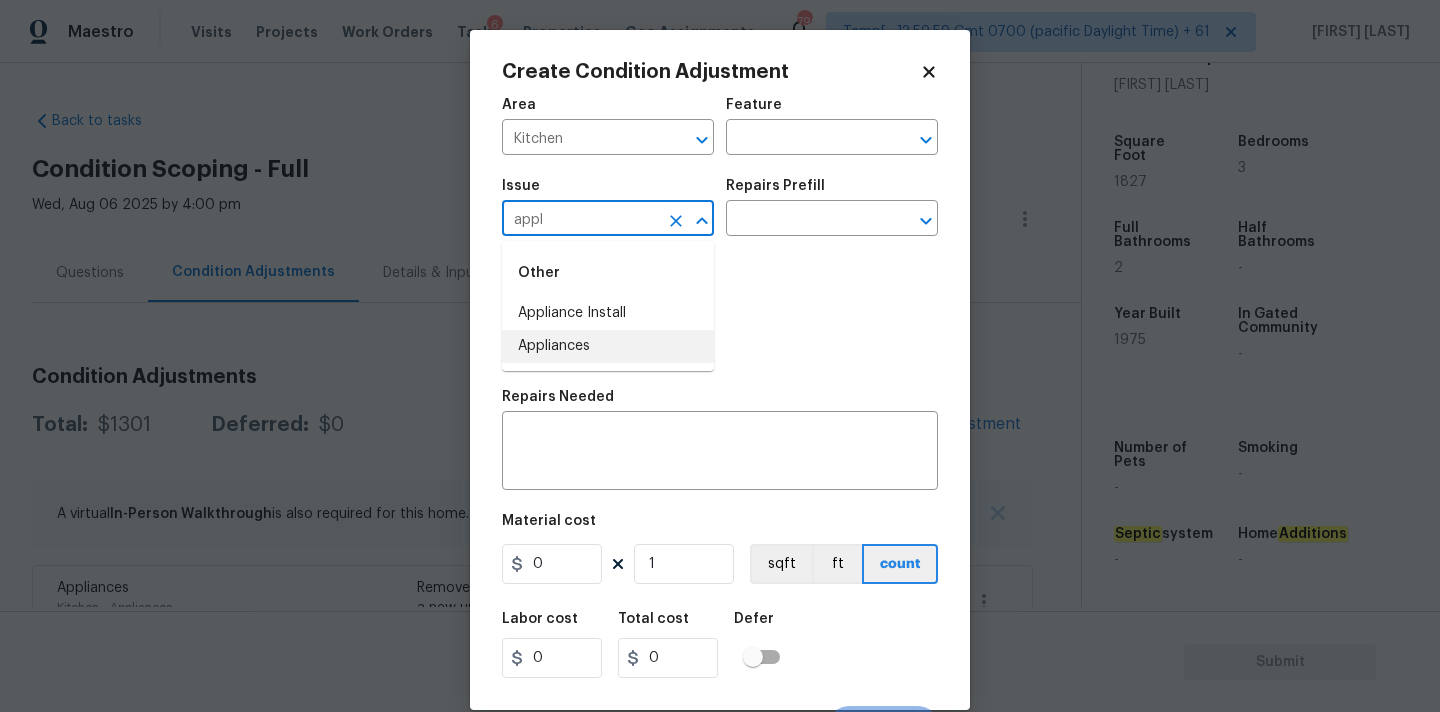 click on "Appliances" at bounding box center [608, 346] 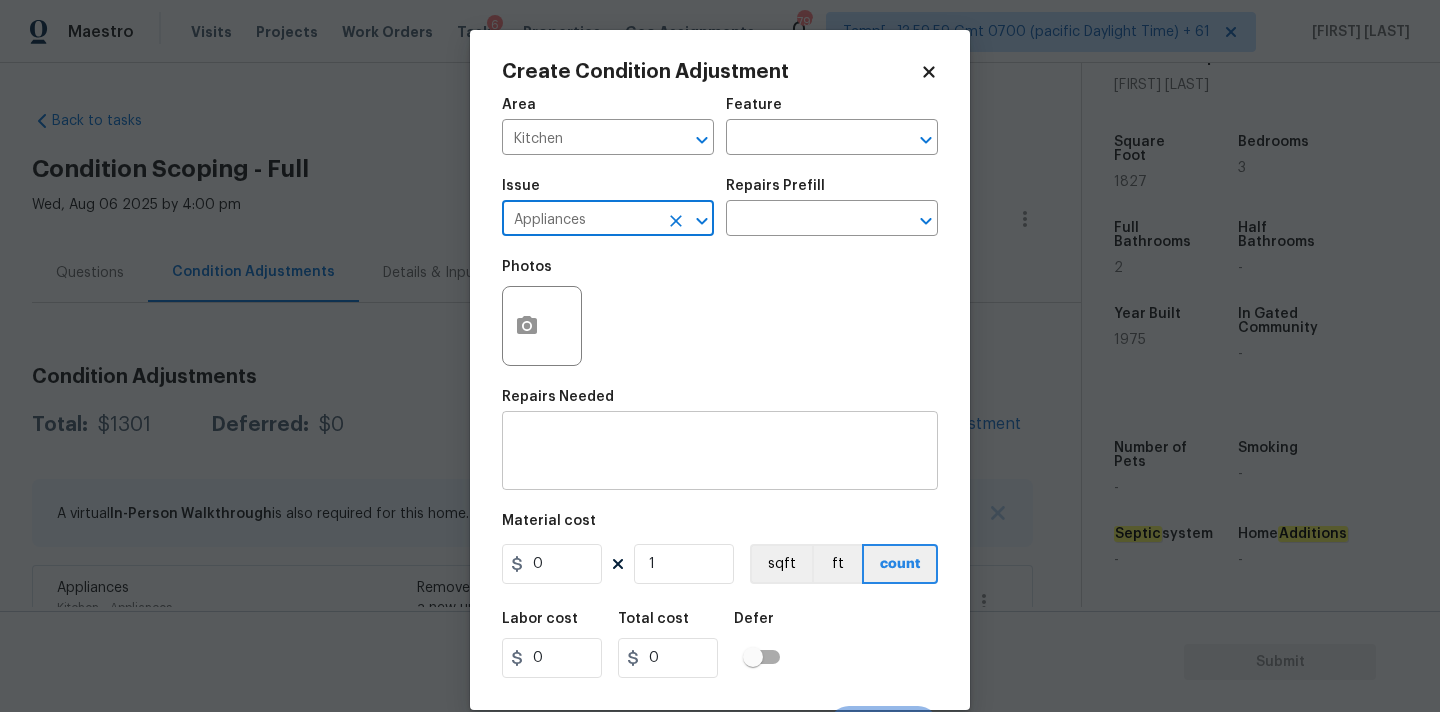 type on "Appliances" 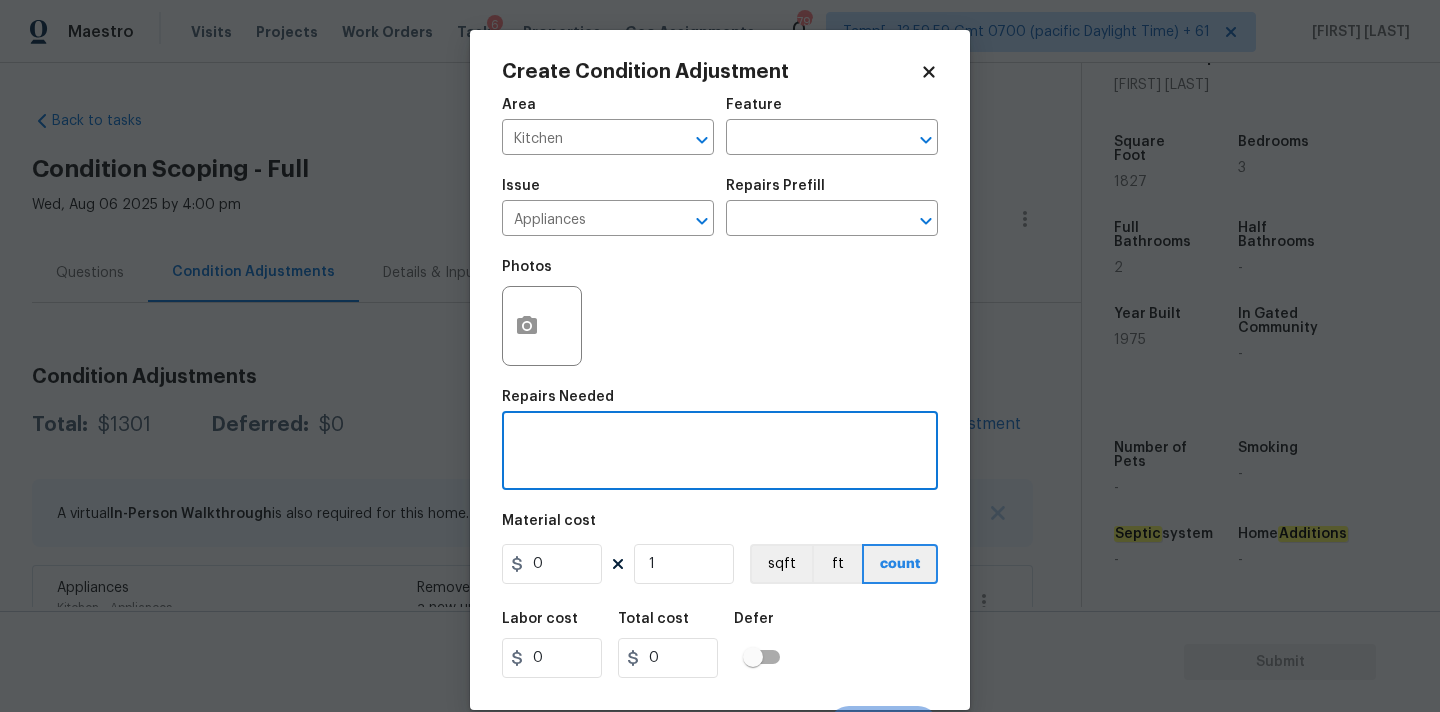 click at bounding box center [720, 453] 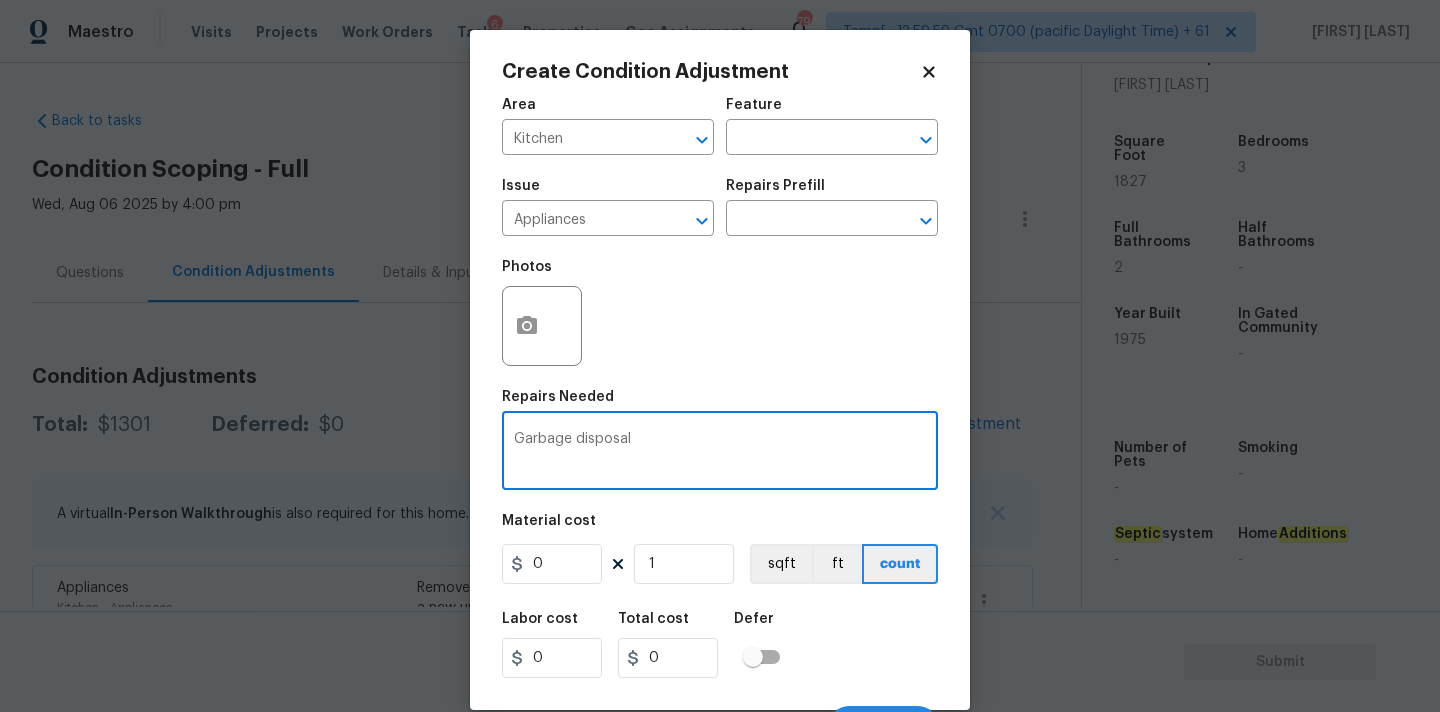 type on "Garbage disposal" 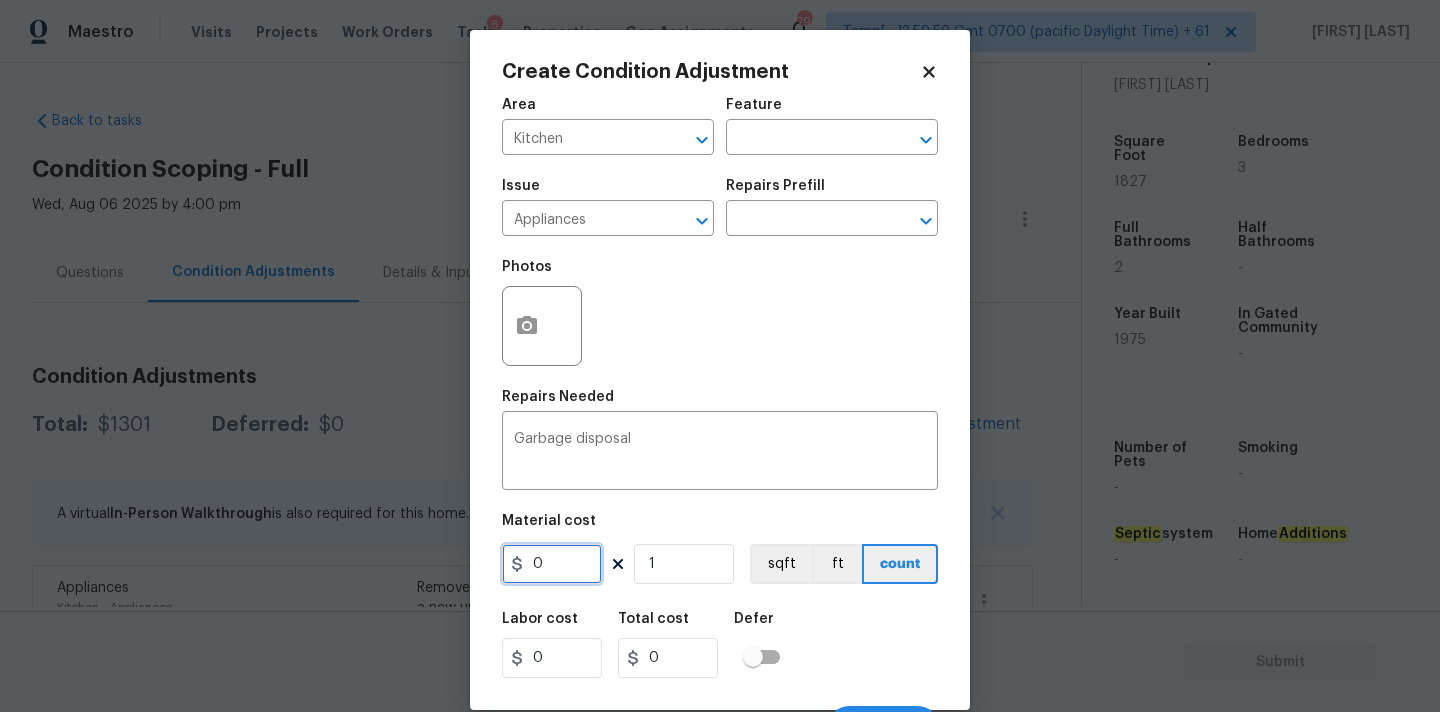 click on "0" at bounding box center [552, 564] 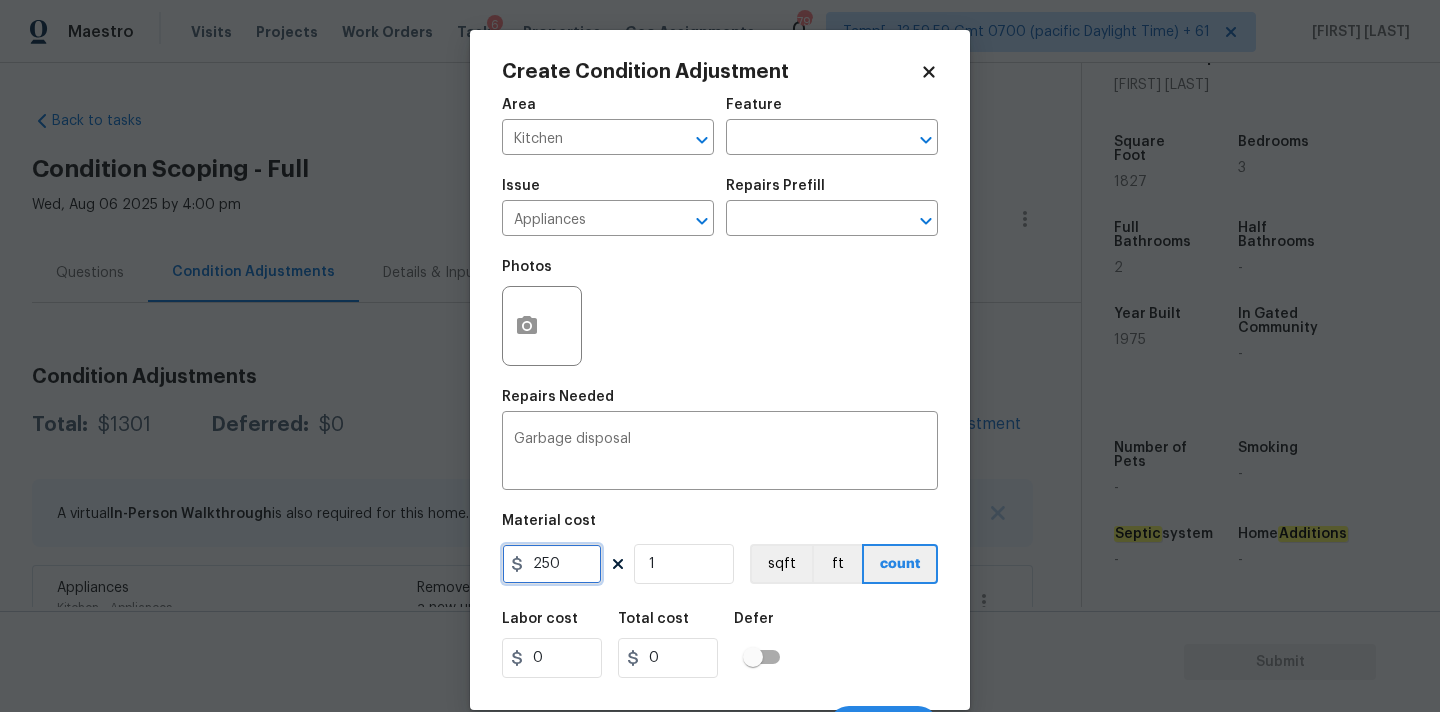 type on "250" 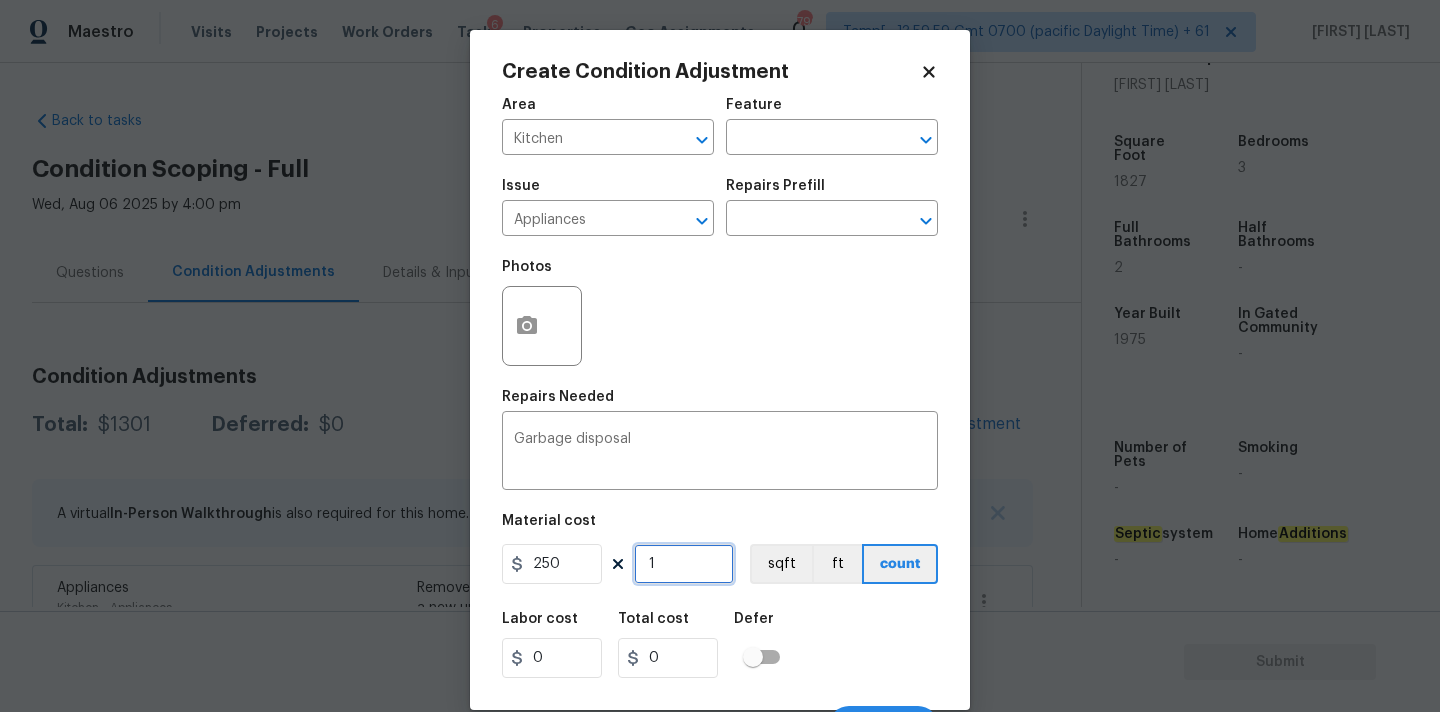 type on "250" 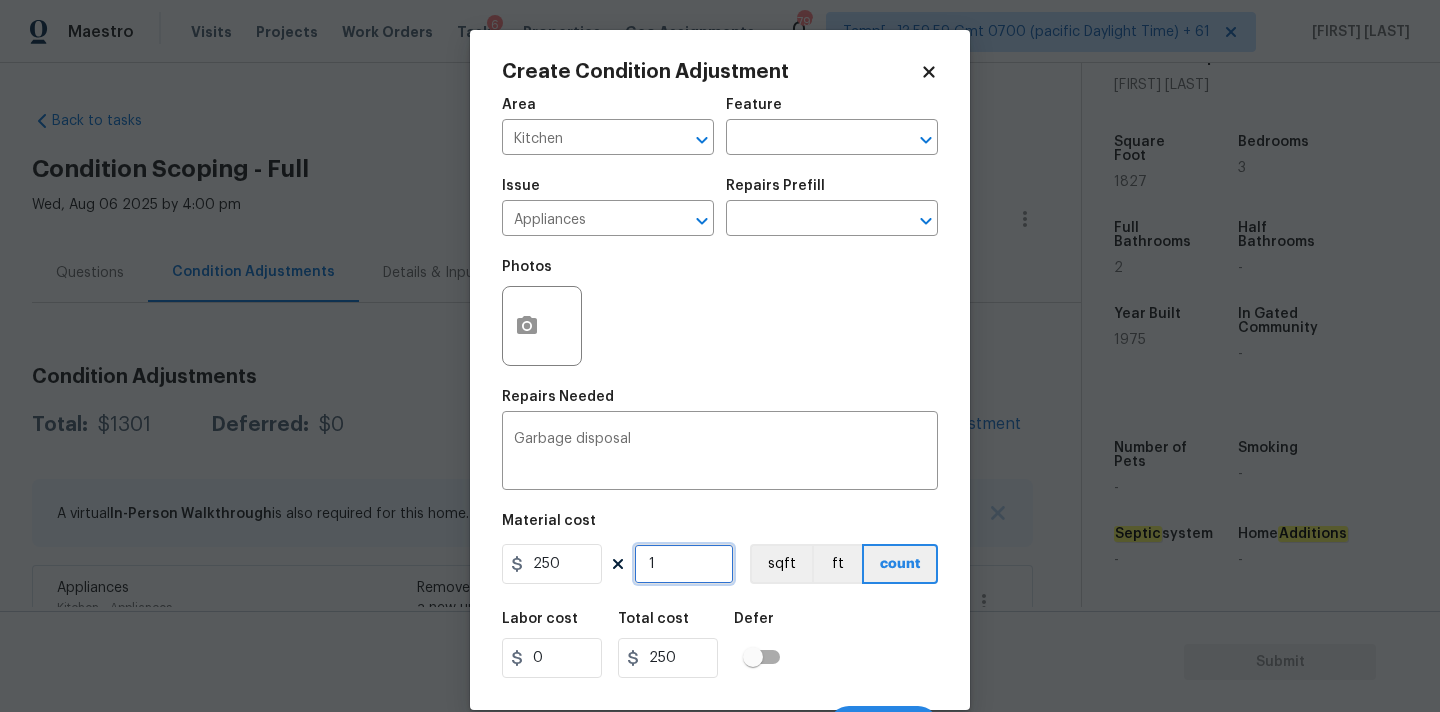 scroll, scrollTop: 35, scrollLeft: 0, axis: vertical 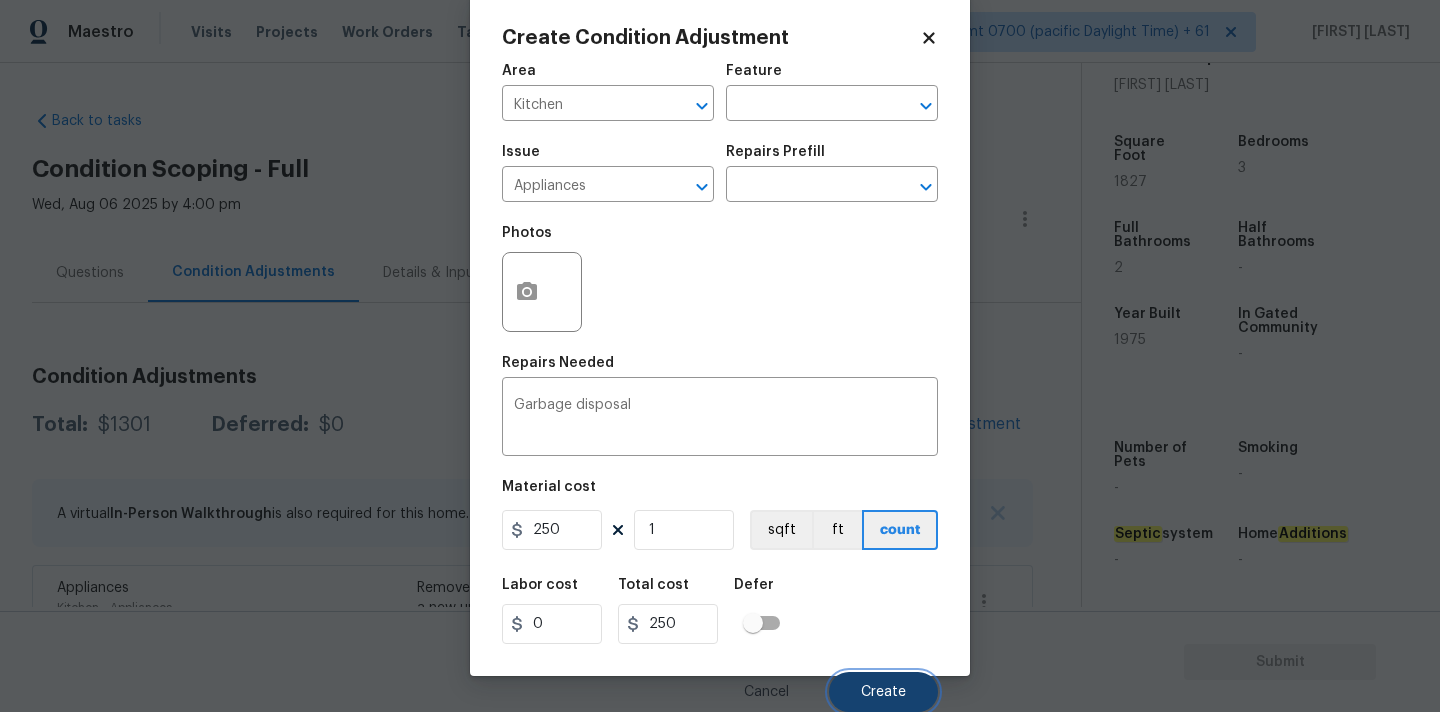click on "Create" at bounding box center (883, 692) 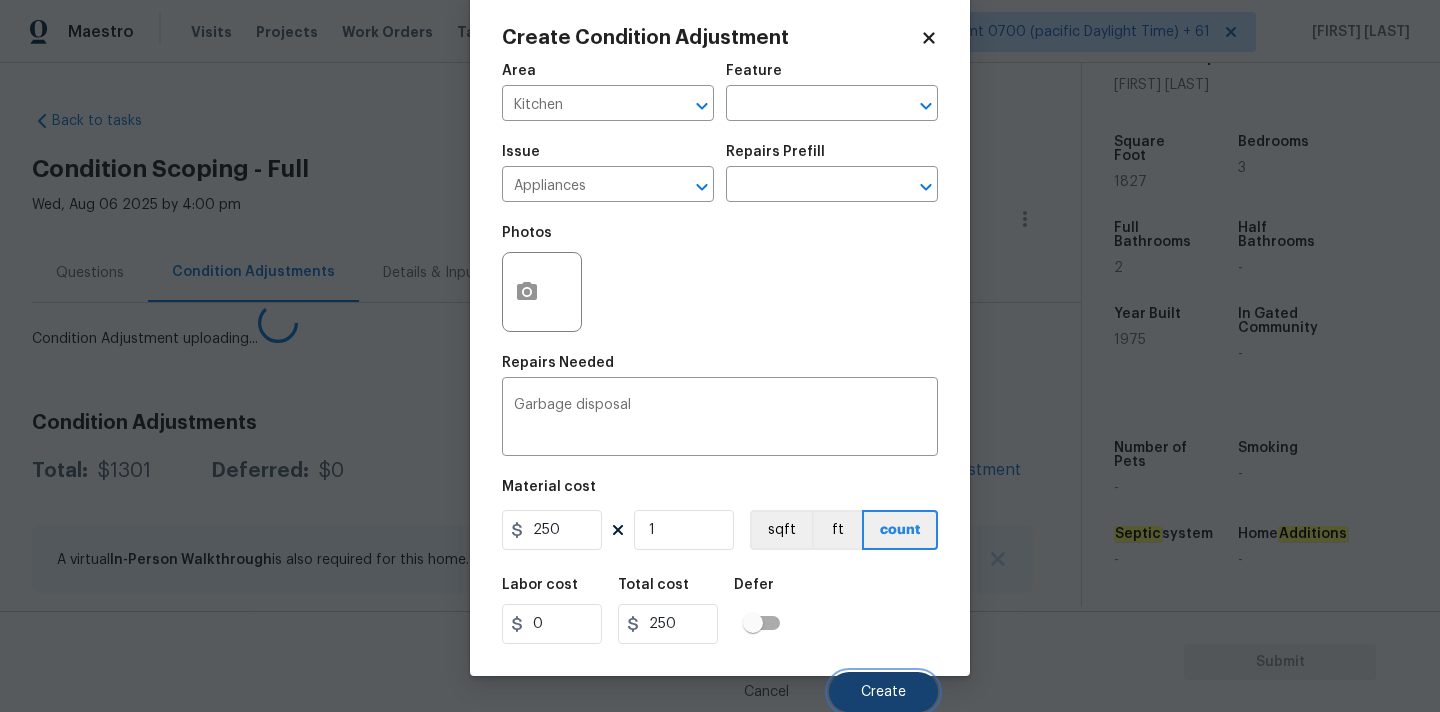 scroll, scrollTop: 28, scrollLeft: 0, axis: vertical 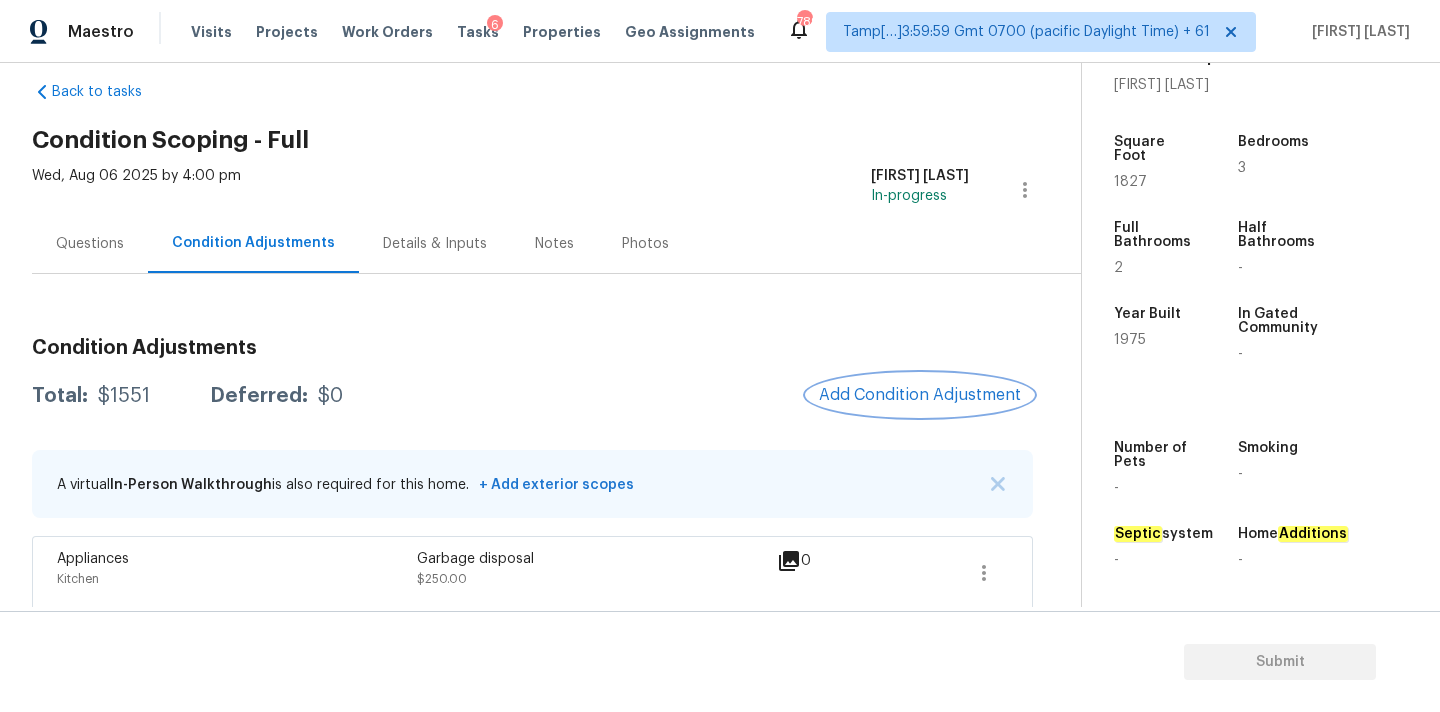 click on "Add Condition Adjustment" at bounding box center [920, 395] 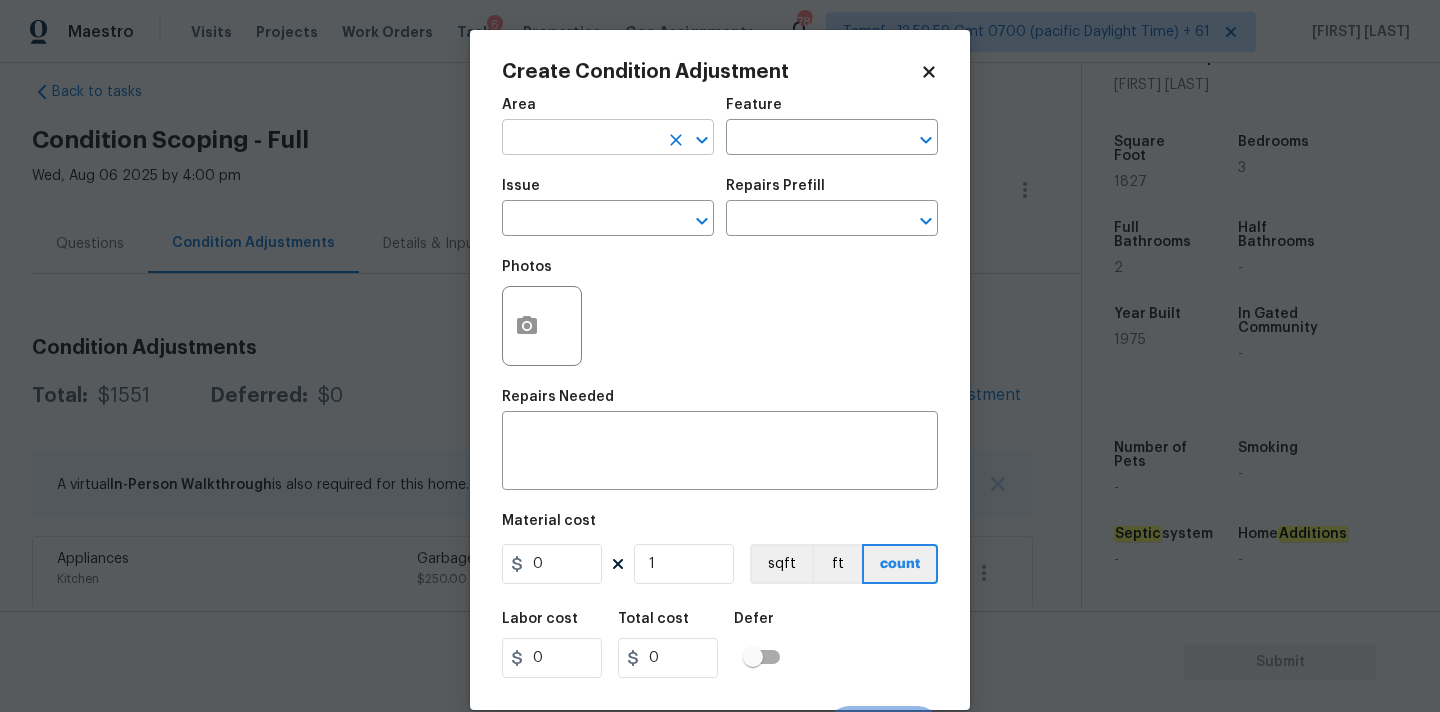 click at bounding box center (580, 139) 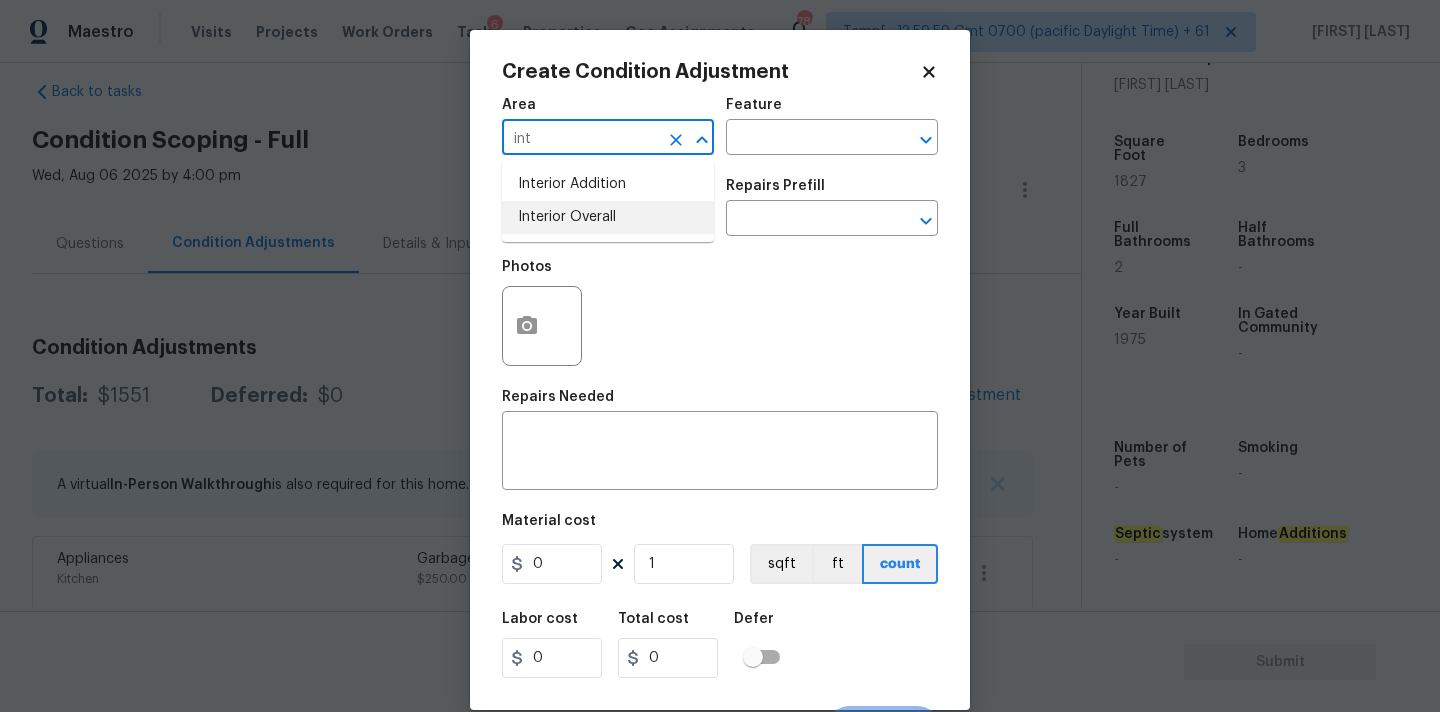 click on "Interior Overall" at bounding box center [608, 217] 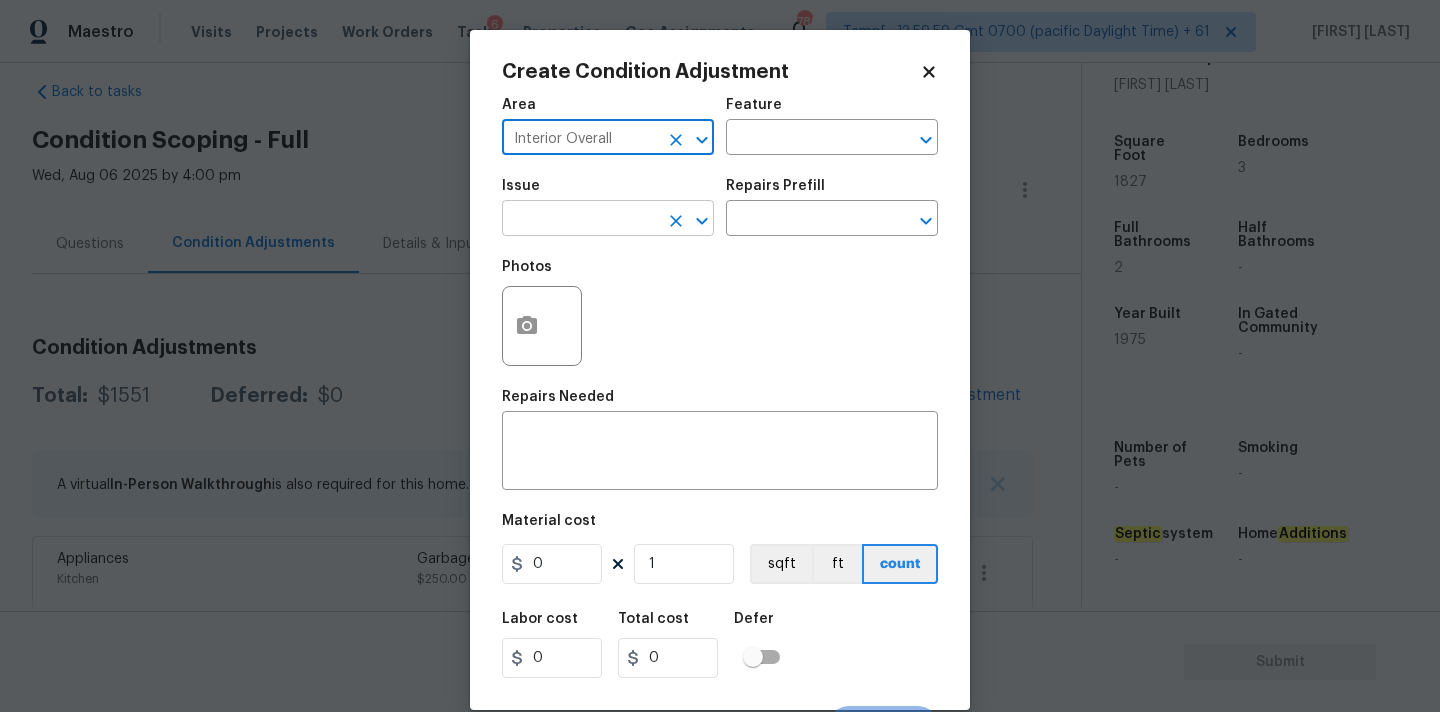 type on "Interior Overall" 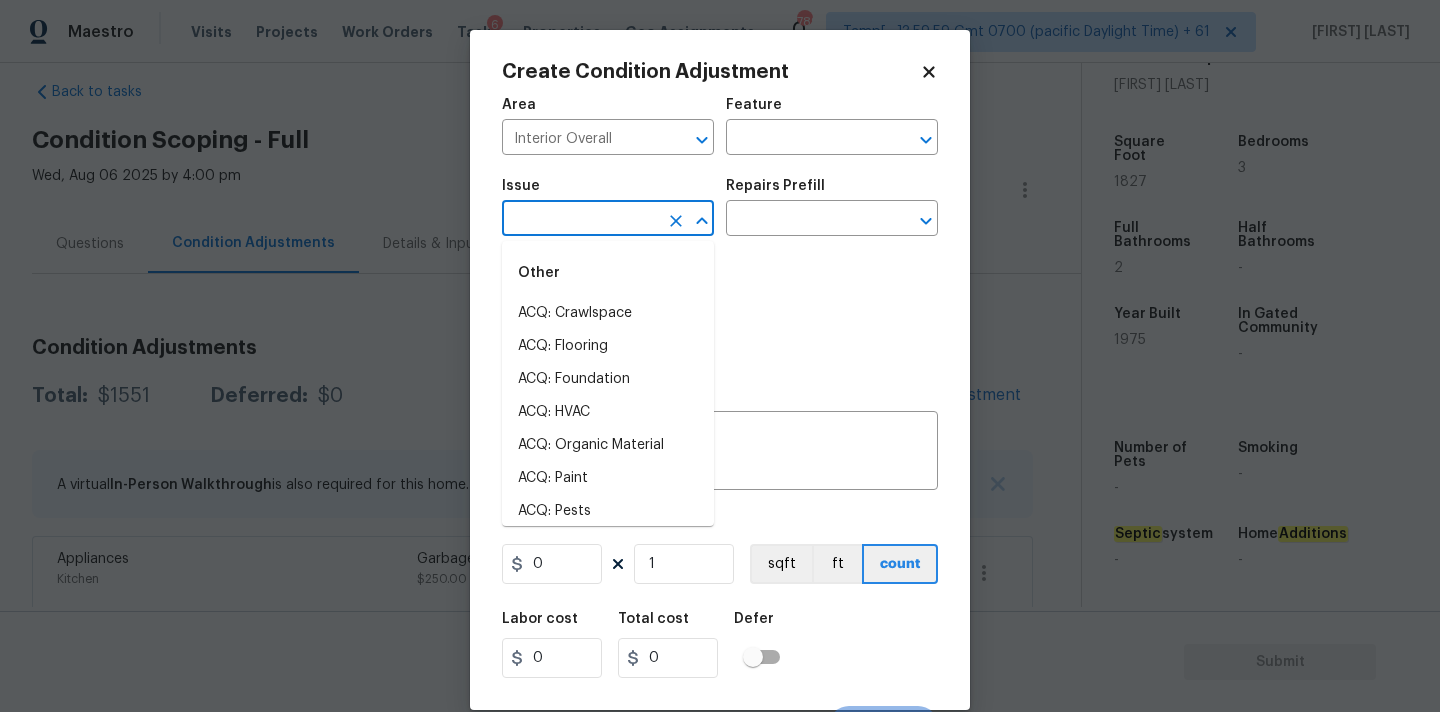 click at bounding box center [580, 220] 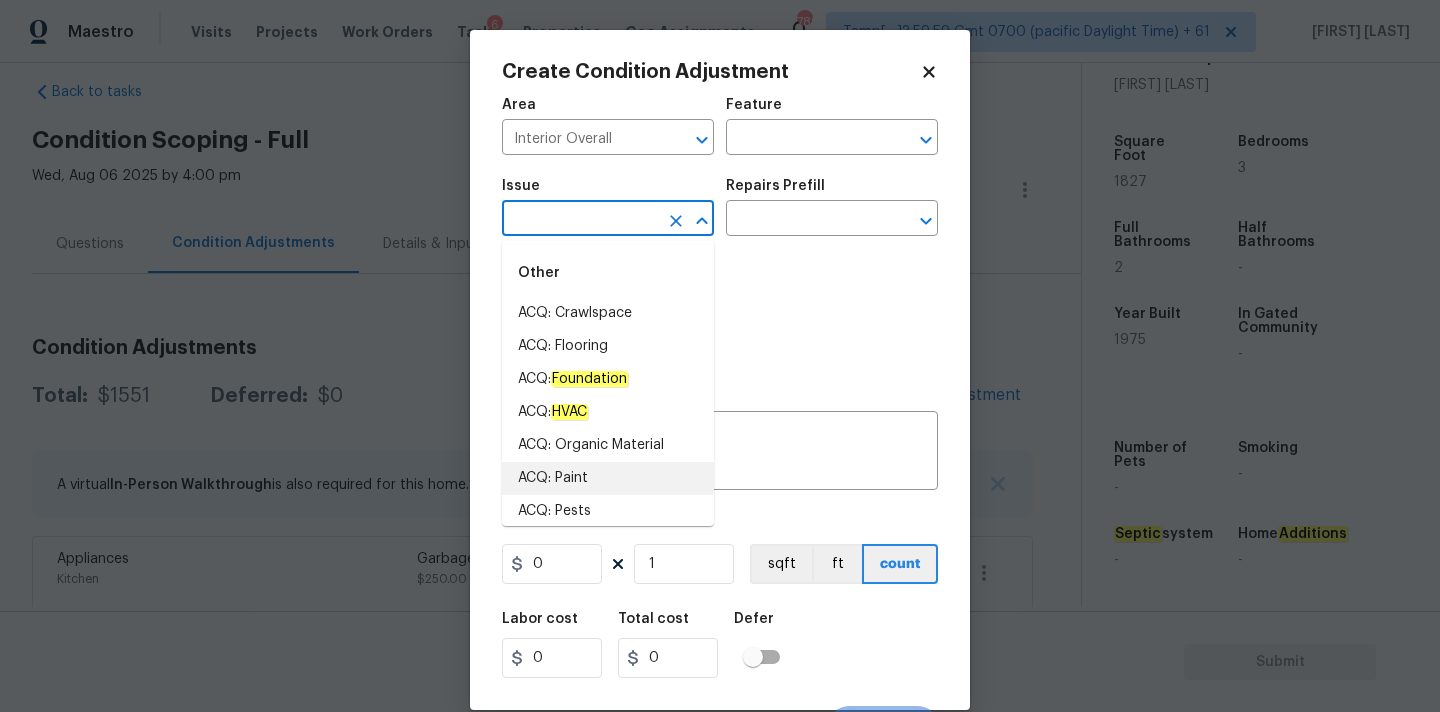 click on "ACQ: Paint" at bounding box center [608, 478] 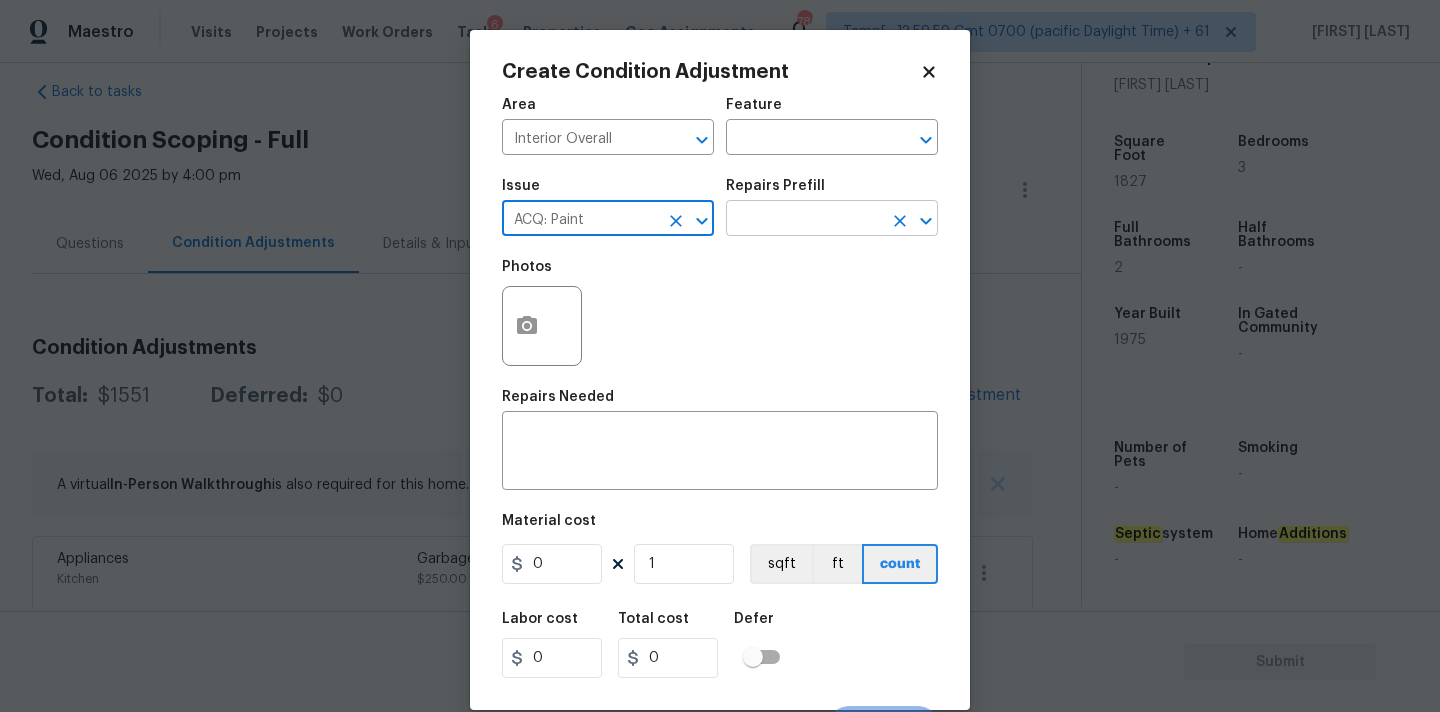 click at bounding box center (804, 220) 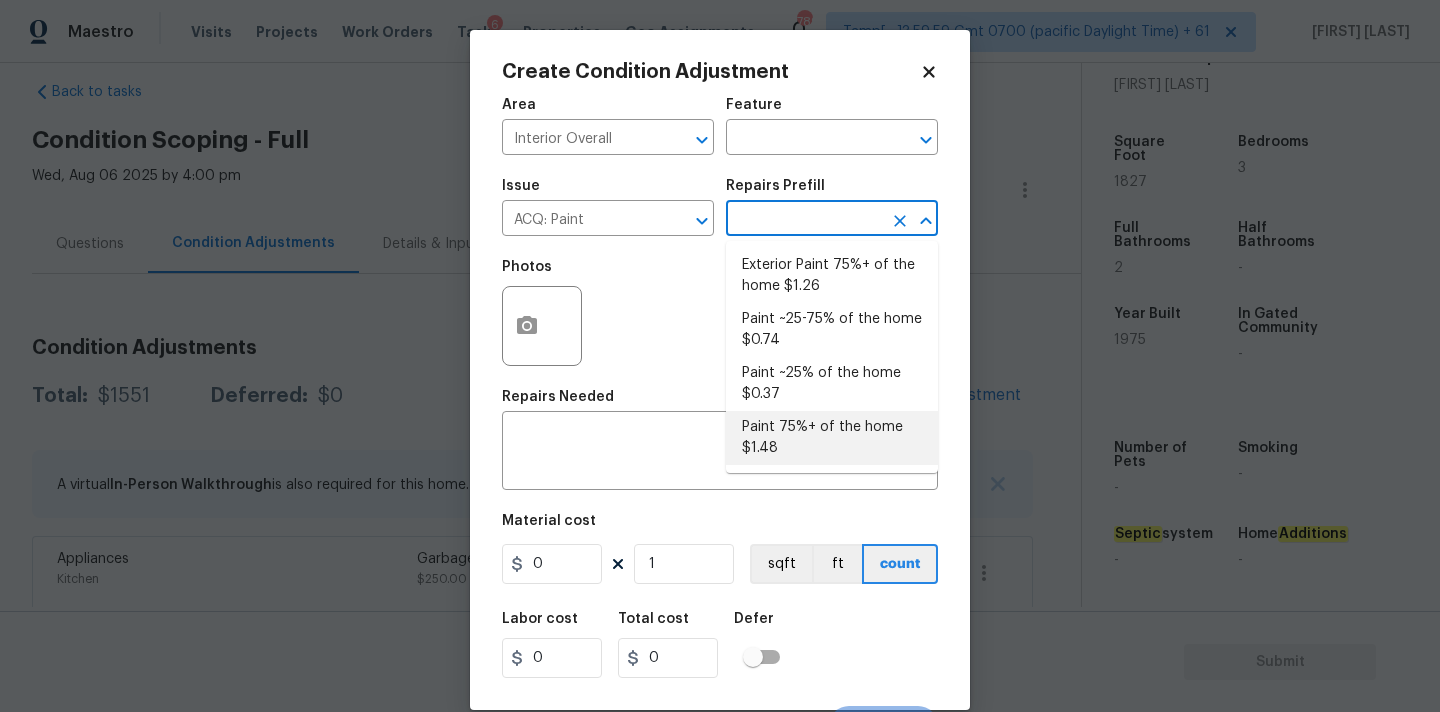 click on "Paint 75%+ of the home $1.48" at bounding box center (832, 438) 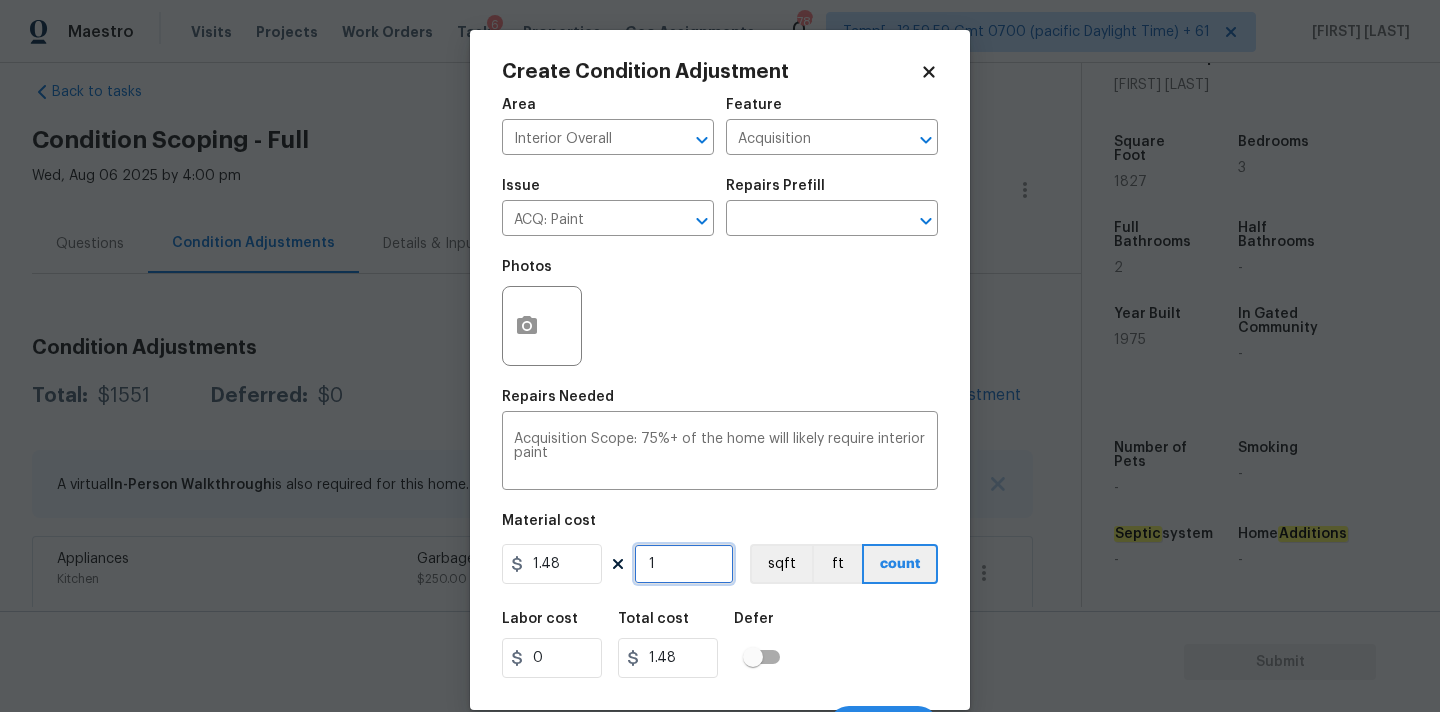 click on "1" at bounding box center [684, 564] 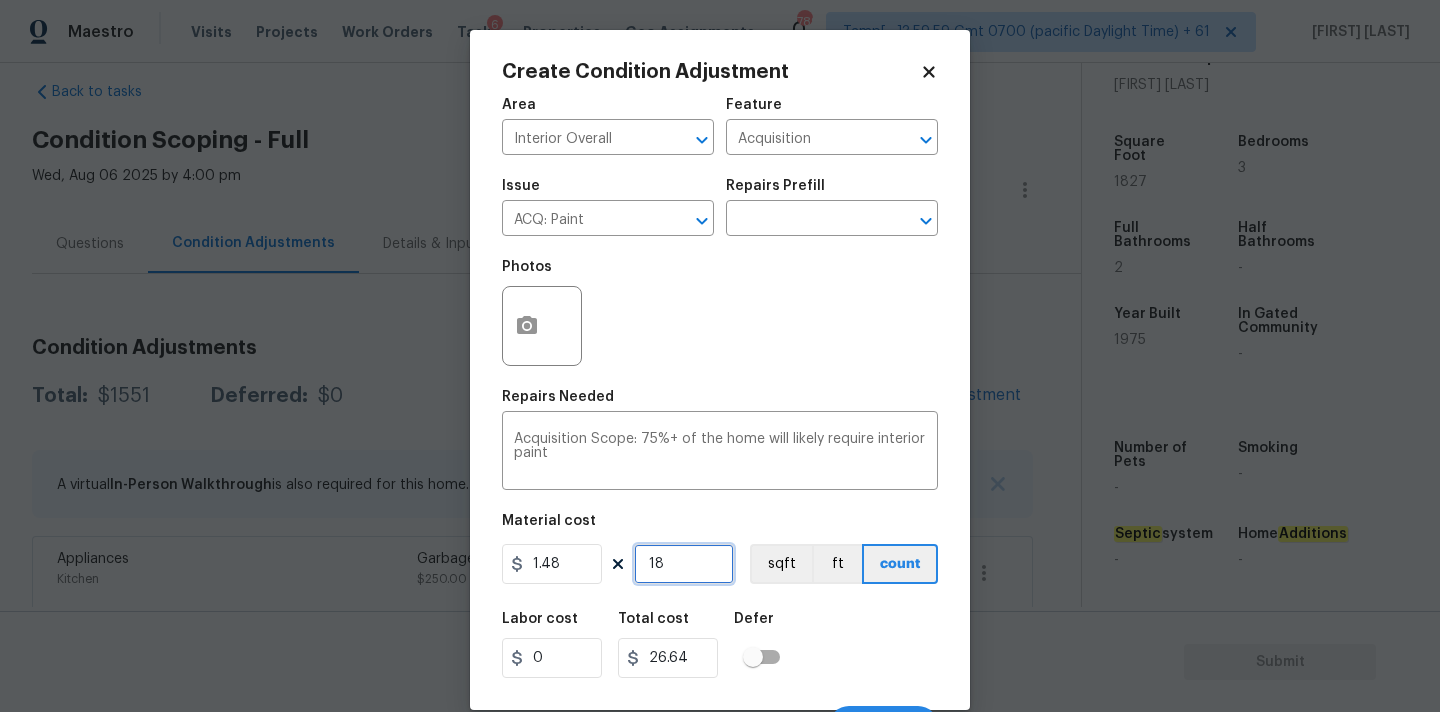 type on "182" 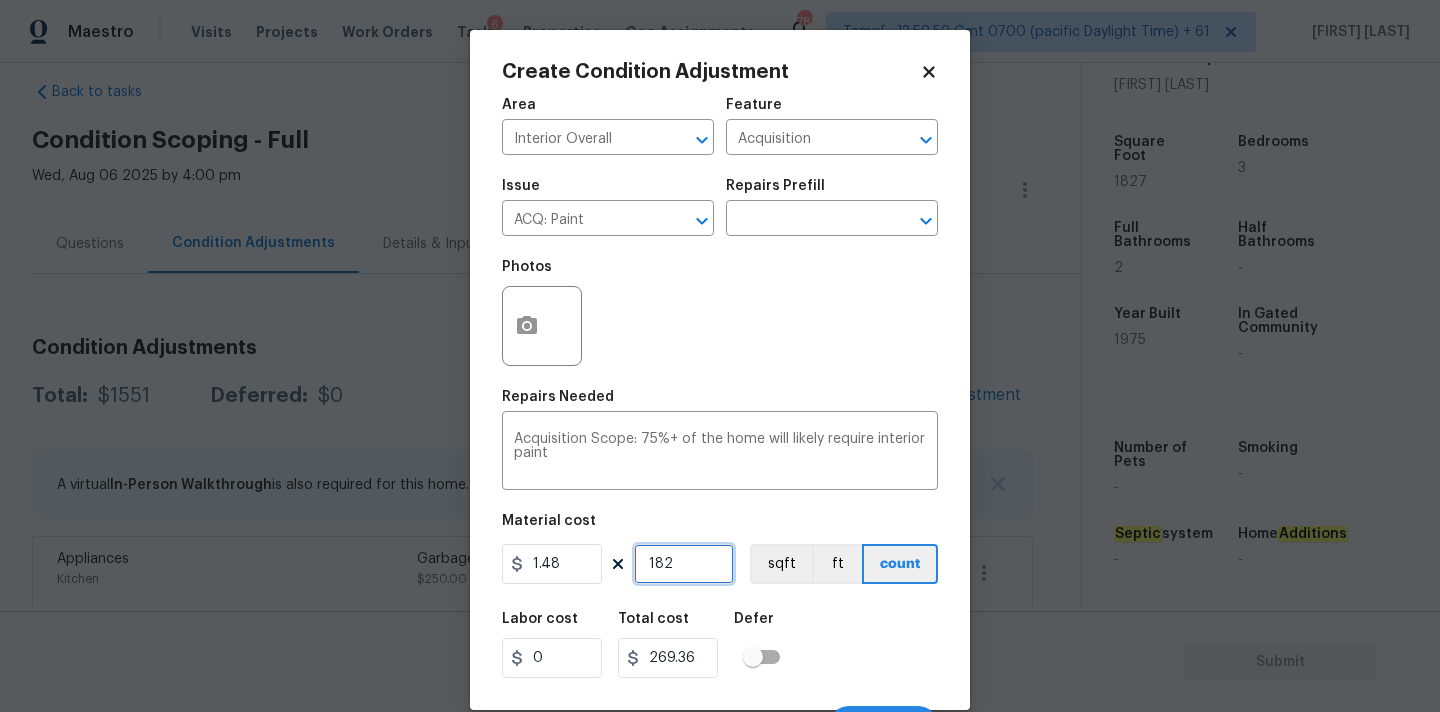 type on "1827" 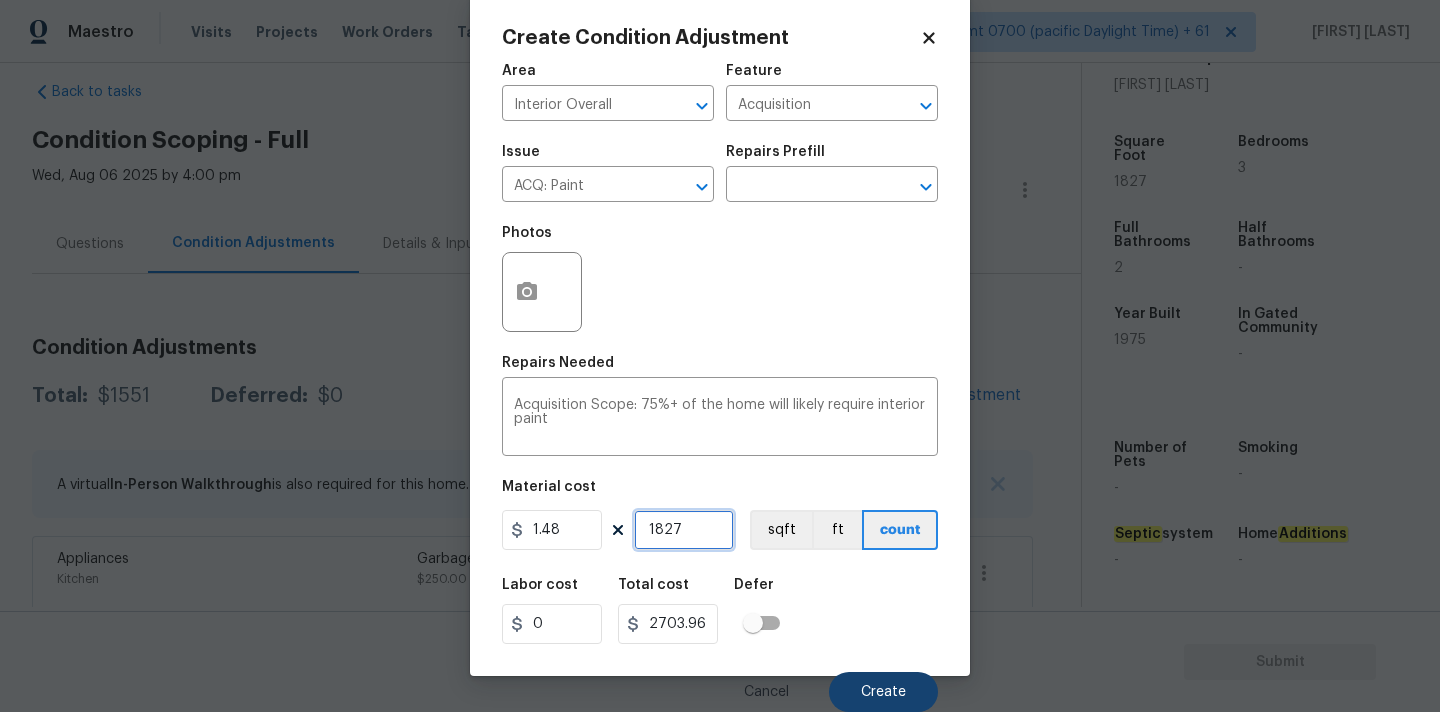 type on "1827" 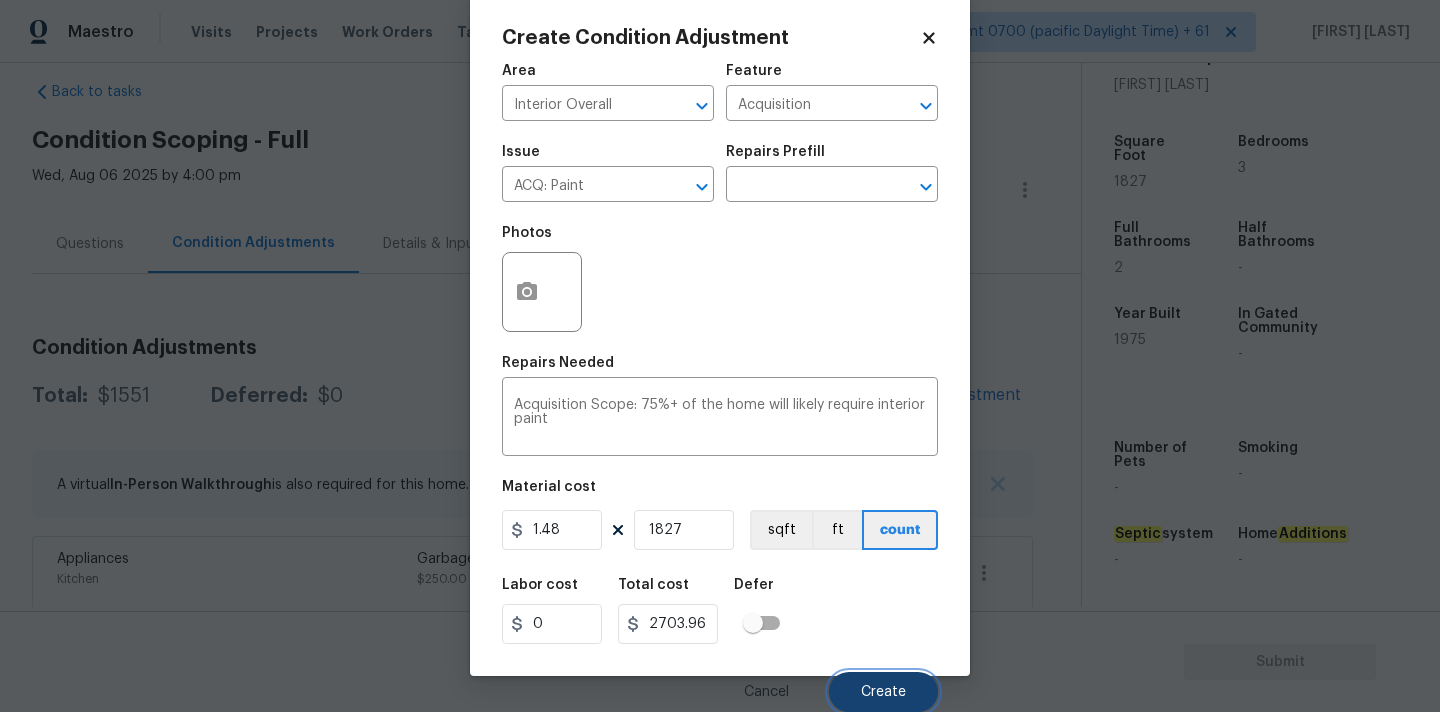 click on "Create" at bounding box center [883, 692] 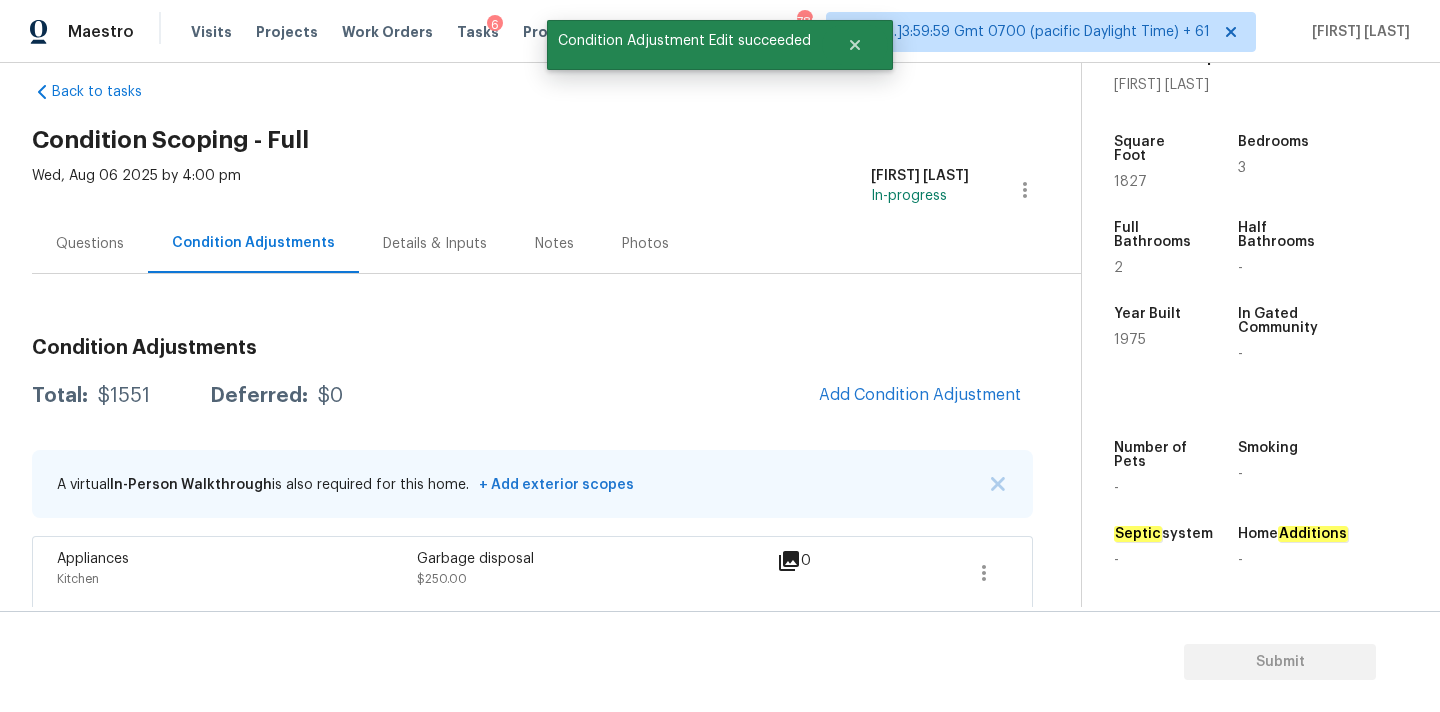 scroll, scrollTop: 28, scrollLeft: 0, axis: vertical 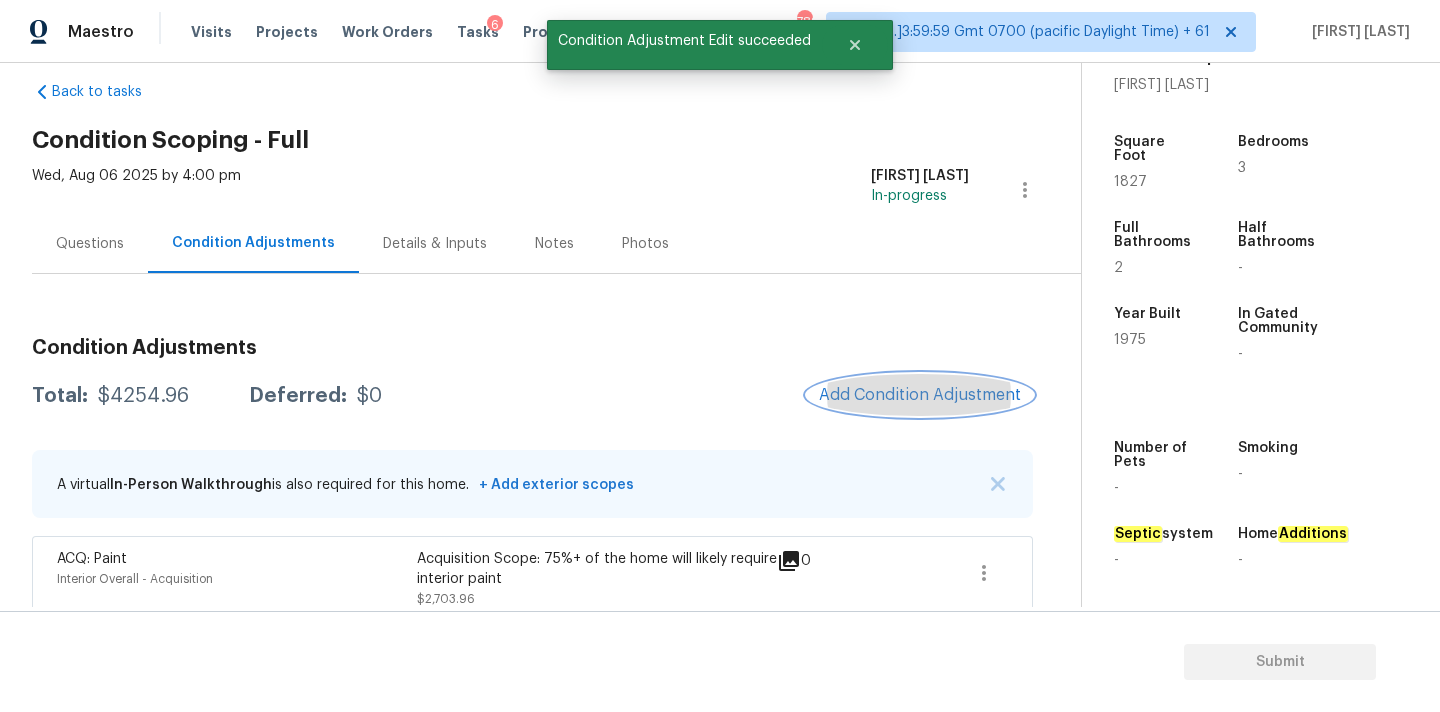 click on "Add Condition Adjustment" at bounding box center (920, 395) 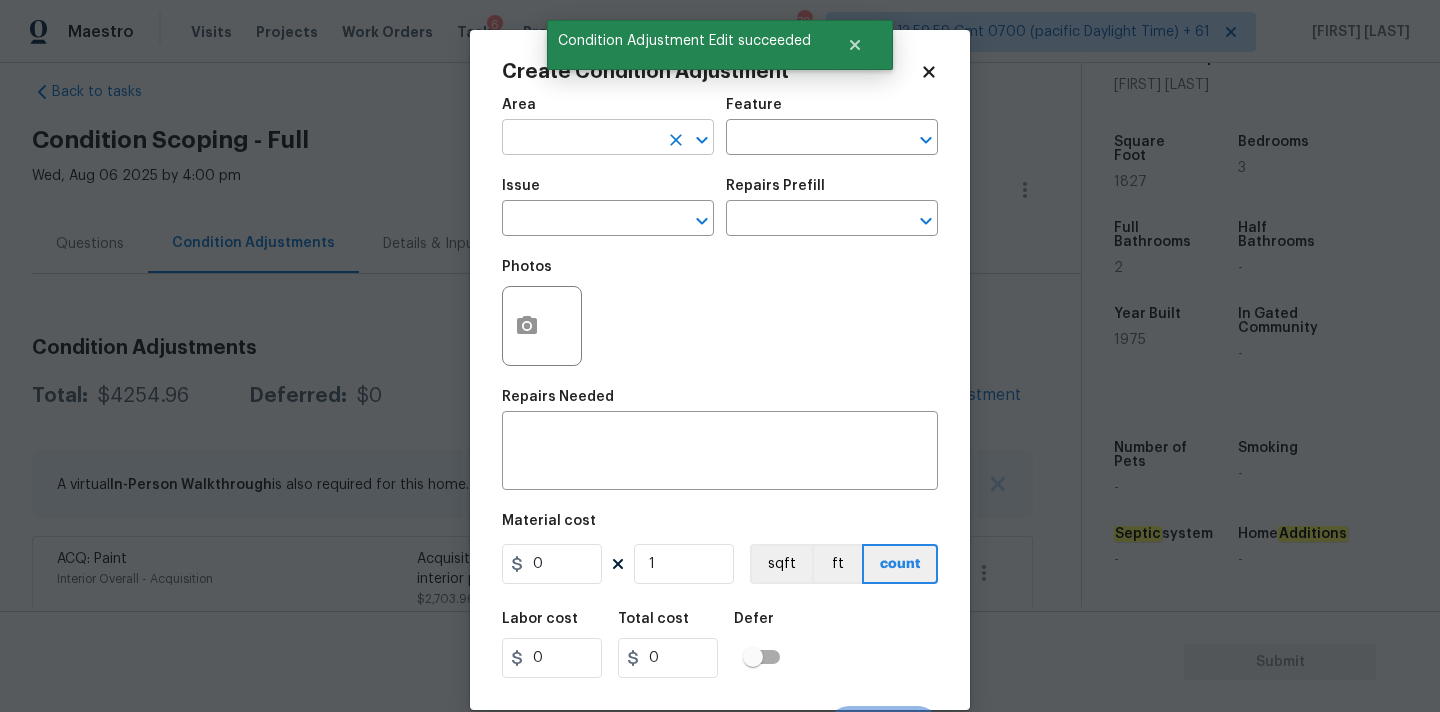 click at bounding box center (580, 139) 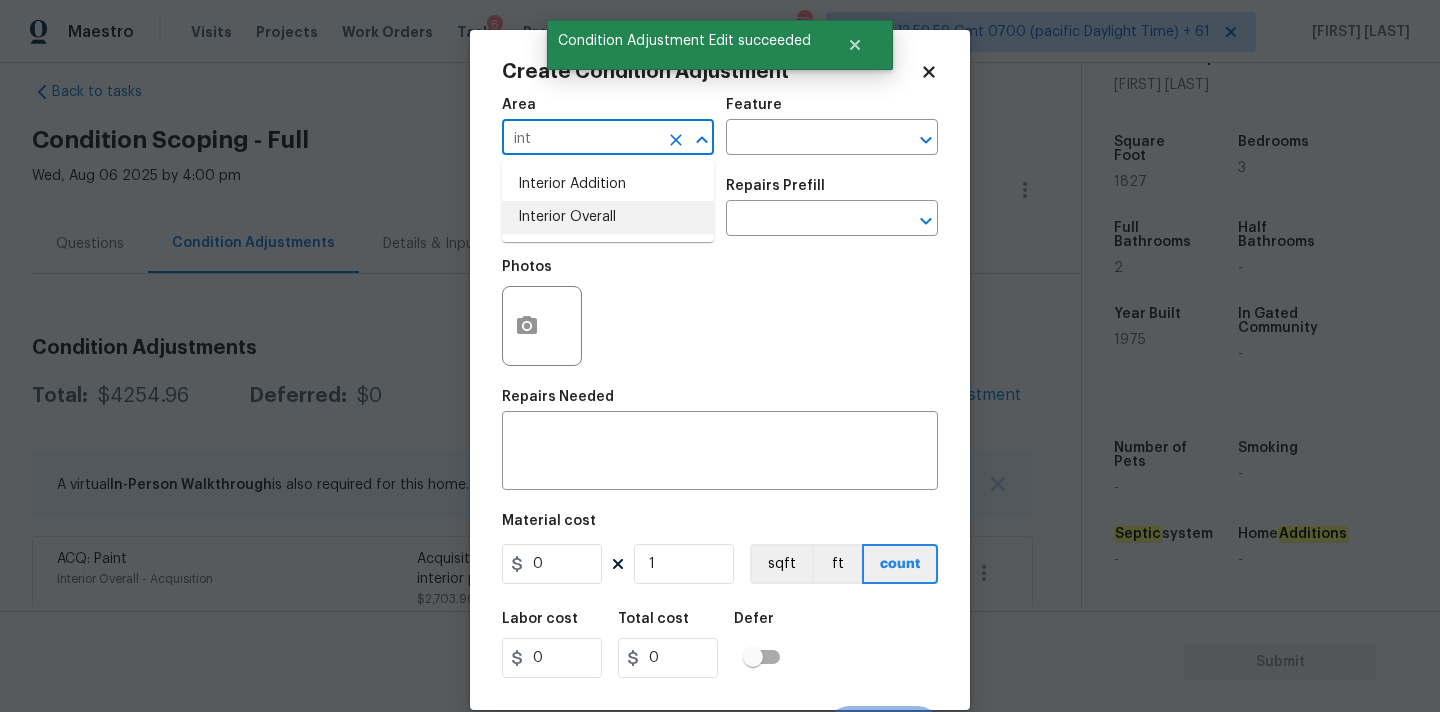 click on "Interior Overall" at bounding box center (608, 217) 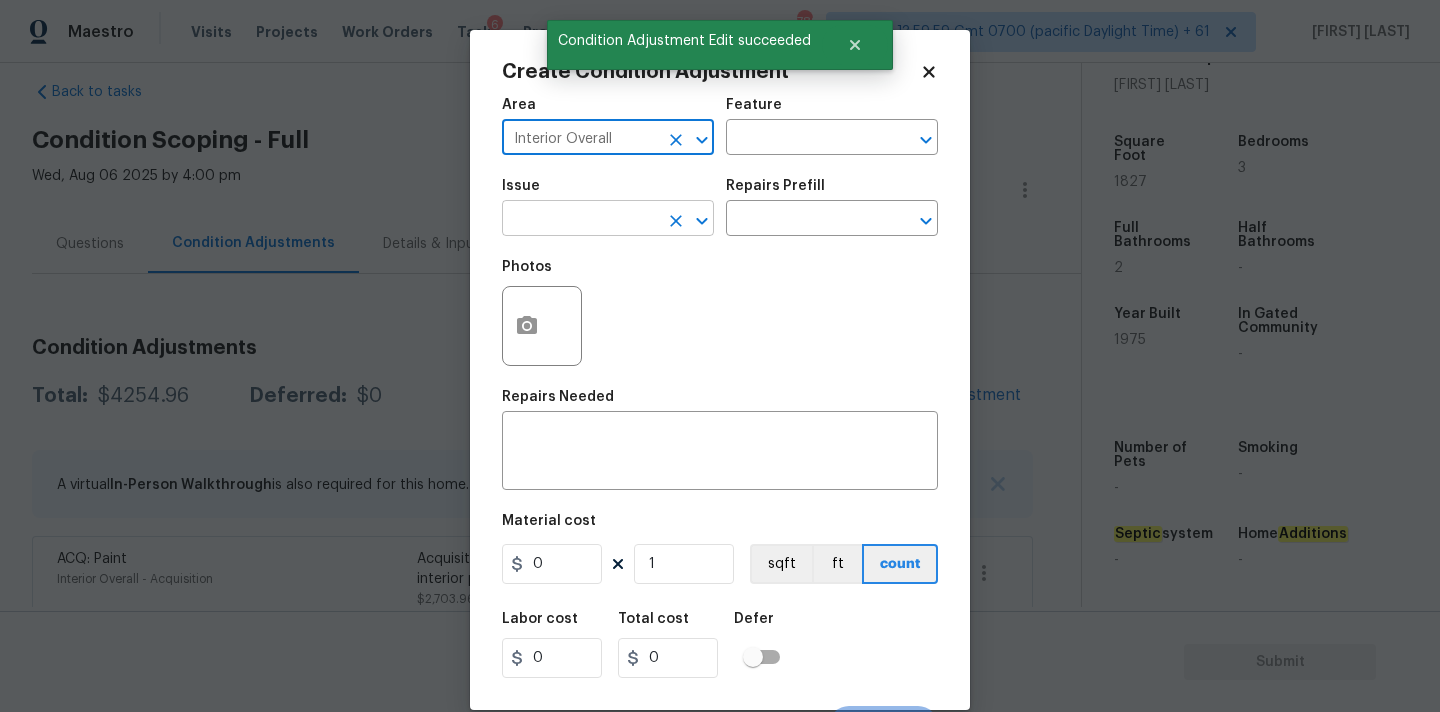 type on "Interior Overall" 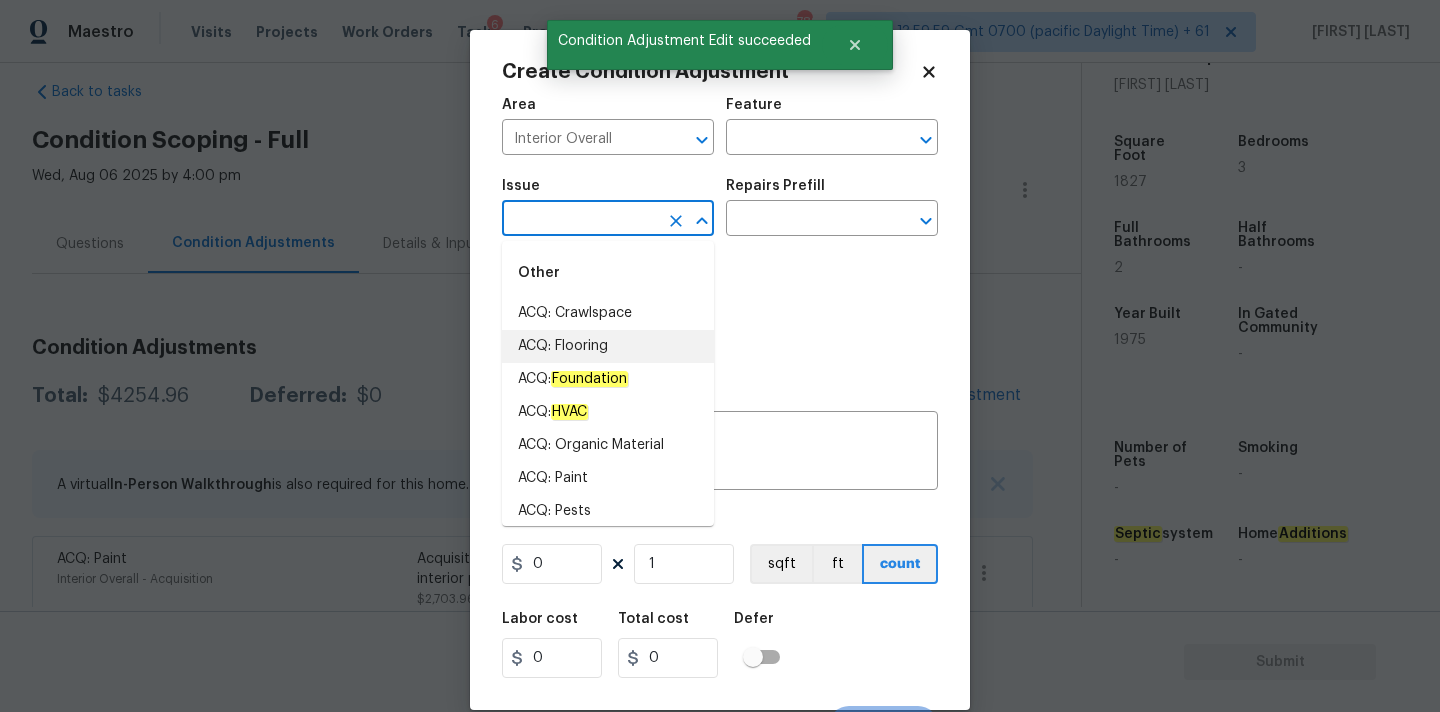 click on "ACQ: Flooring" at bounding box center [608, 346] 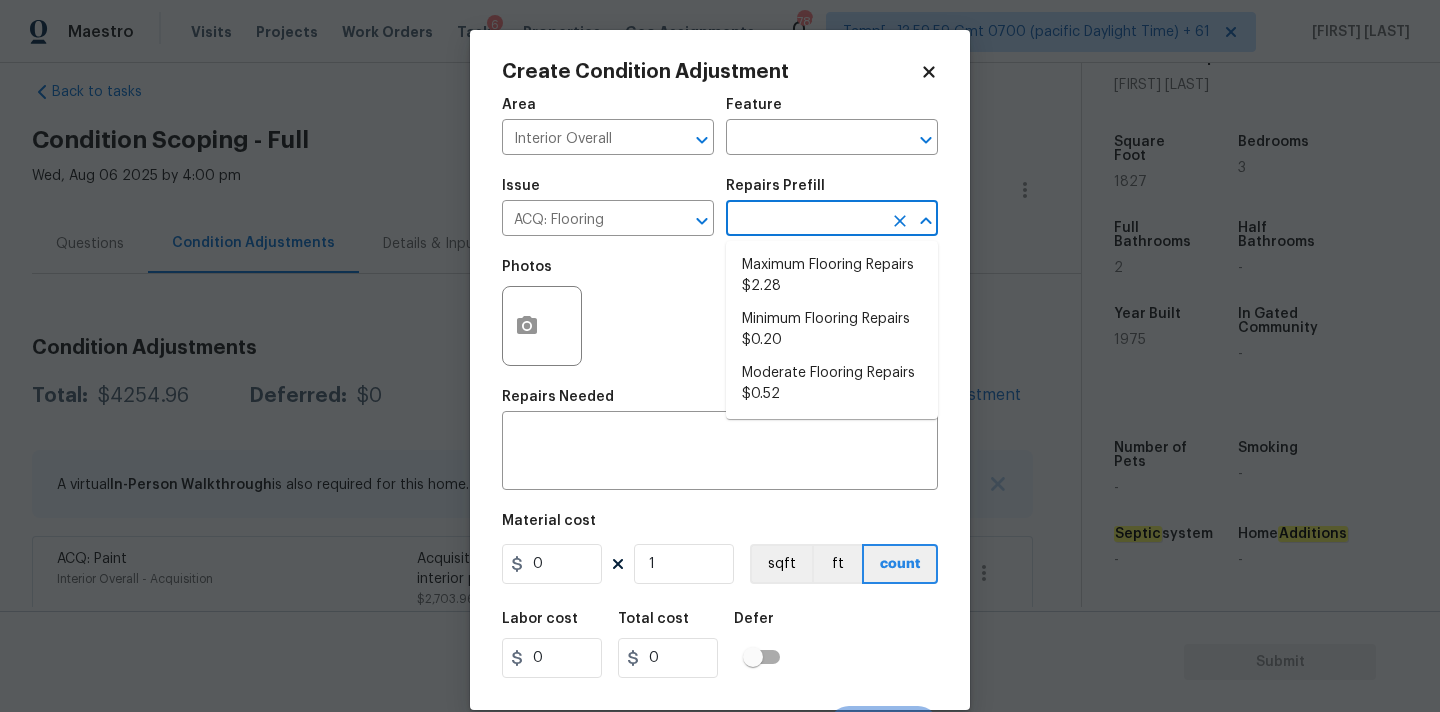 click at bounding box center (804, 220) 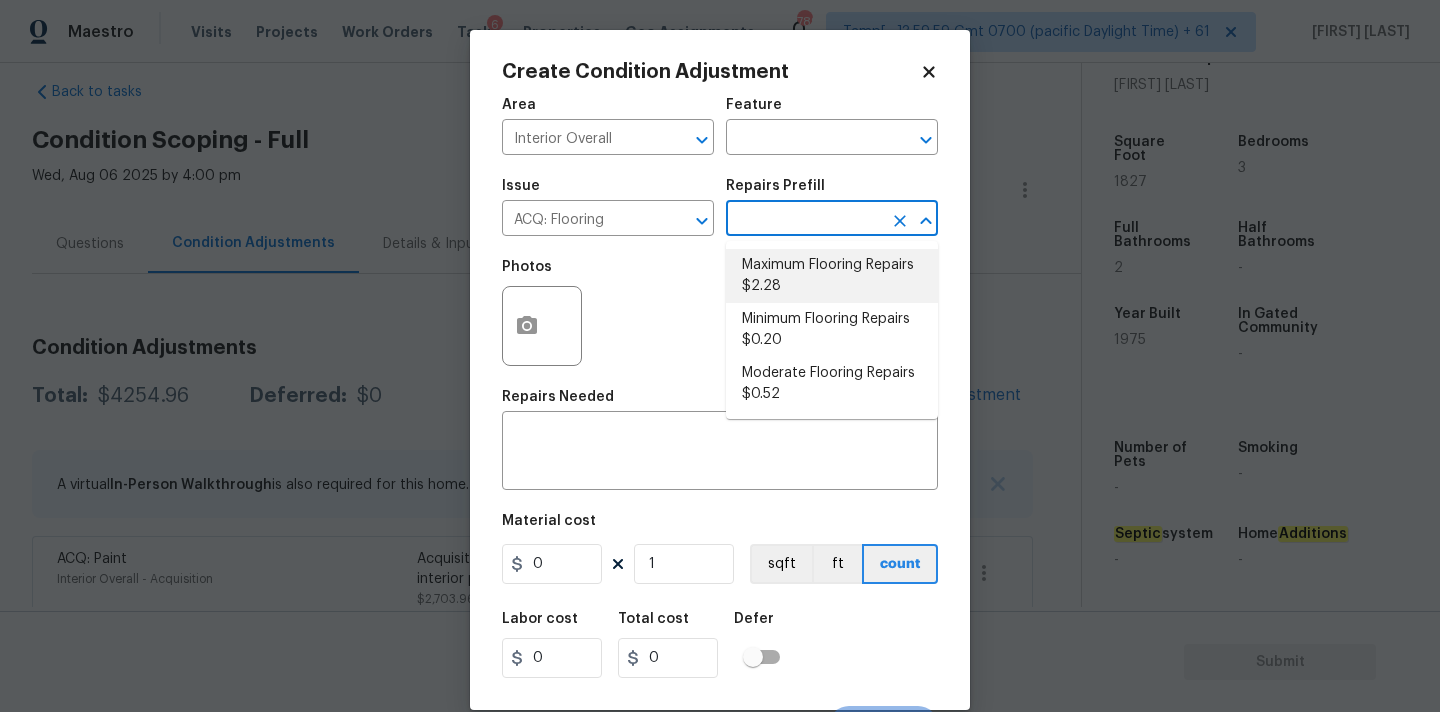 click on "Maximum Flooring Repairs $2.28" at bounding box center (832, 276) 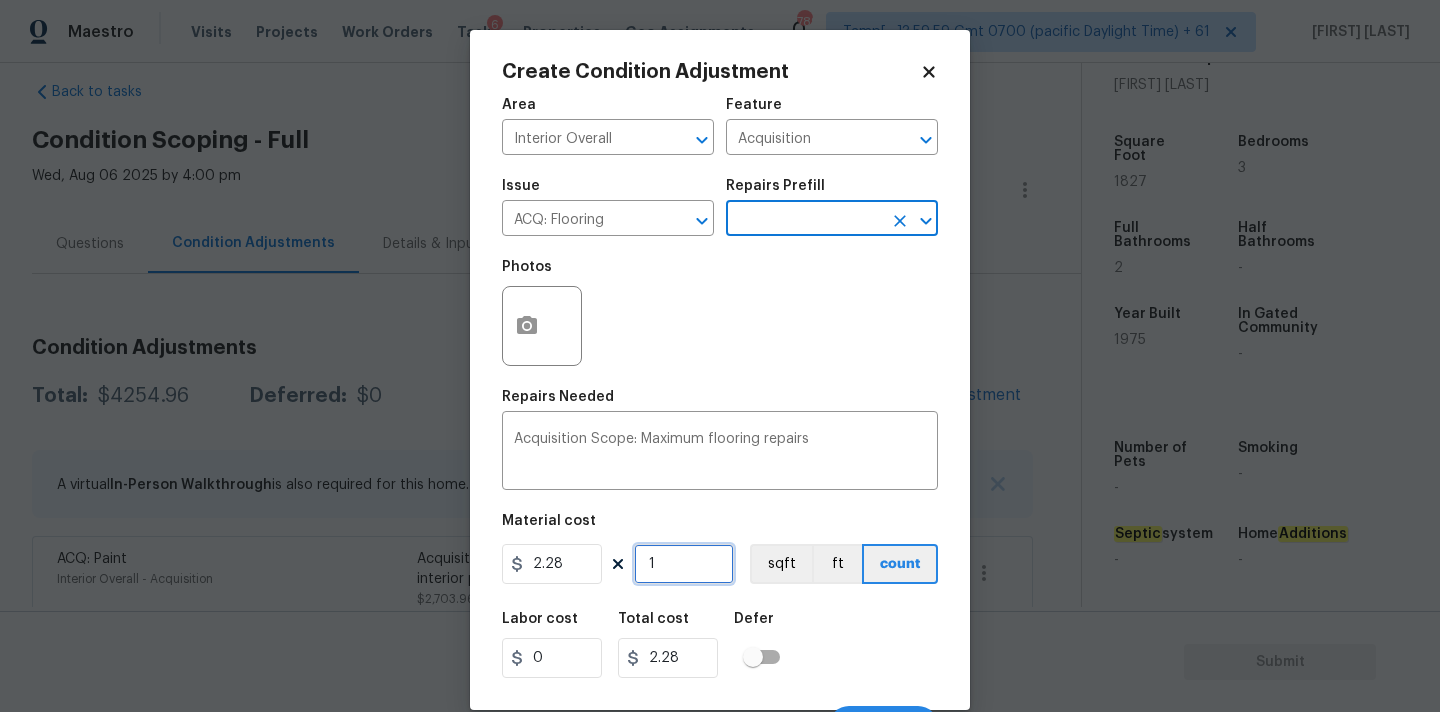click on "1" at bounding box center (684, 564) 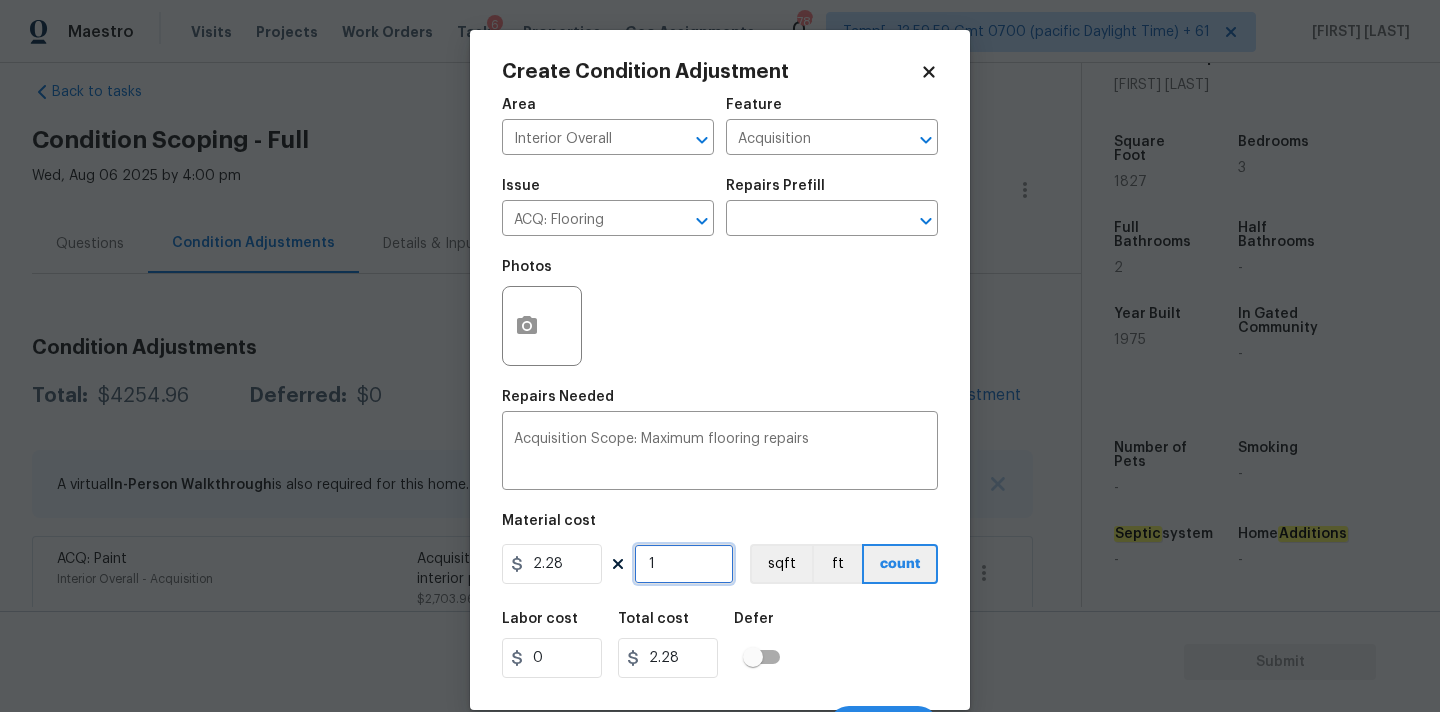 type on "18" 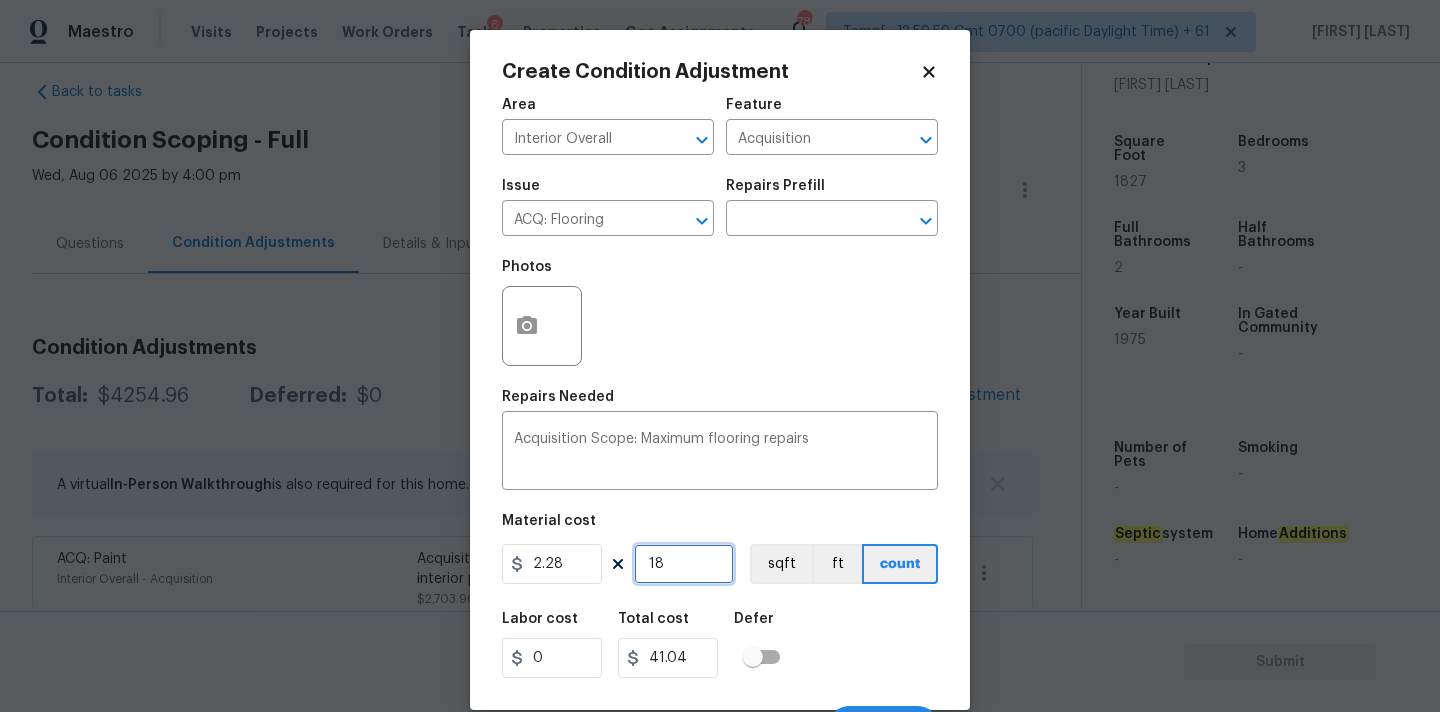 type on "182" 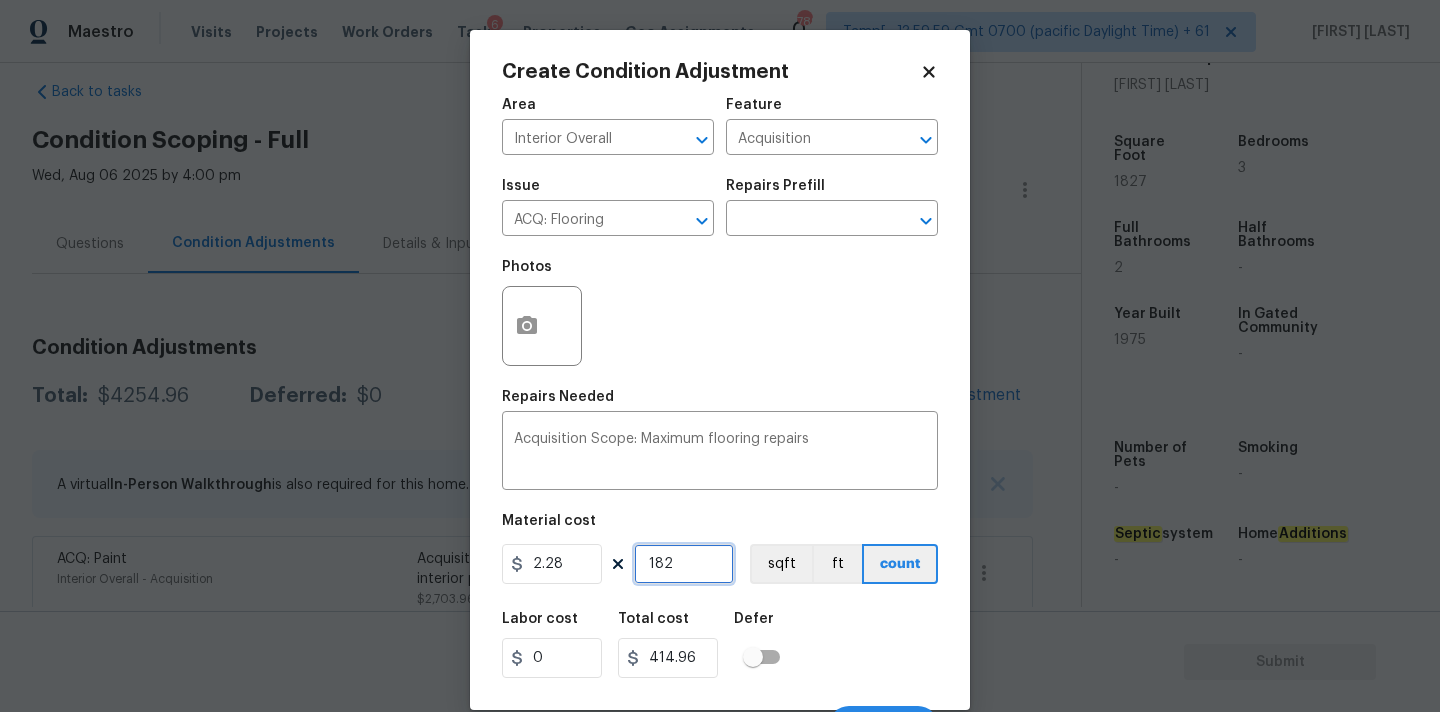 type on "1827" 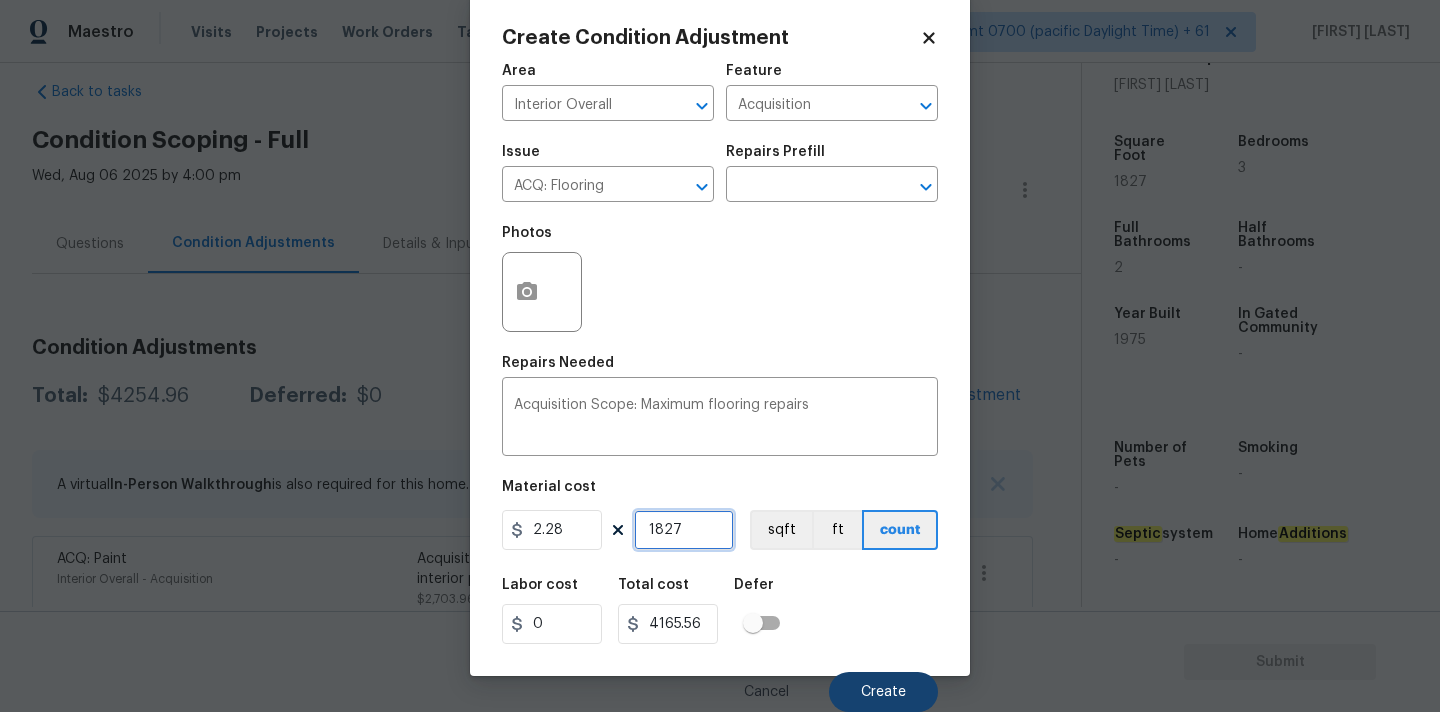 type on "1827" 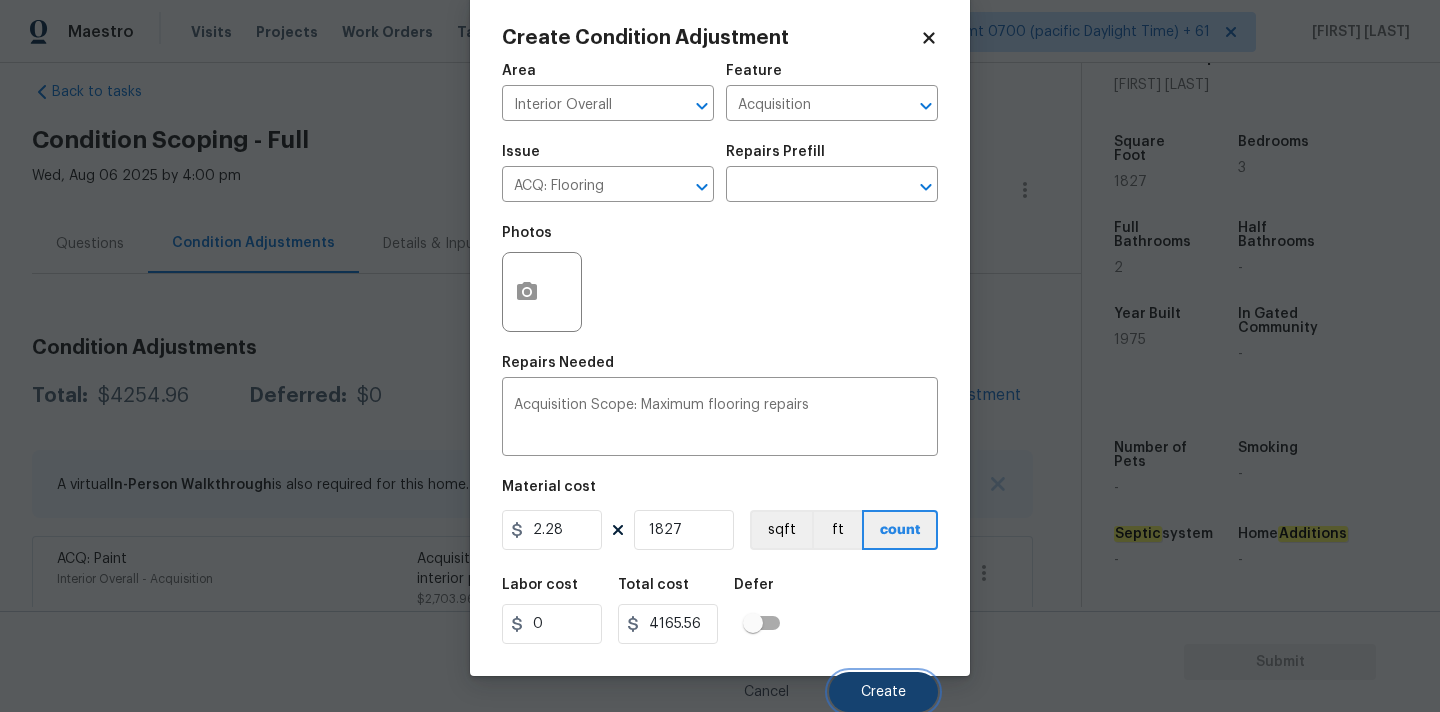 click on "Create" at bounding box center [883, 692] 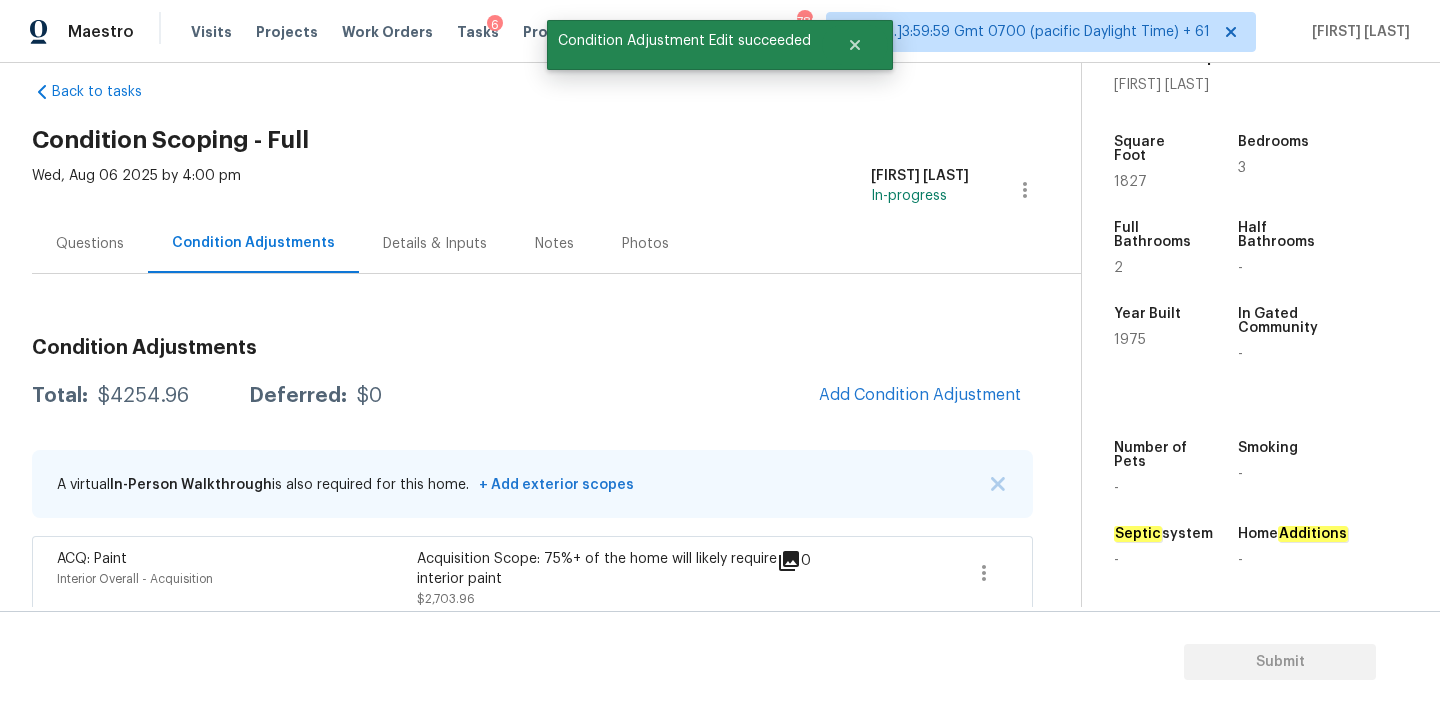 scroll, scrollTop: 28, scrollLeft: 0, axis: vertical 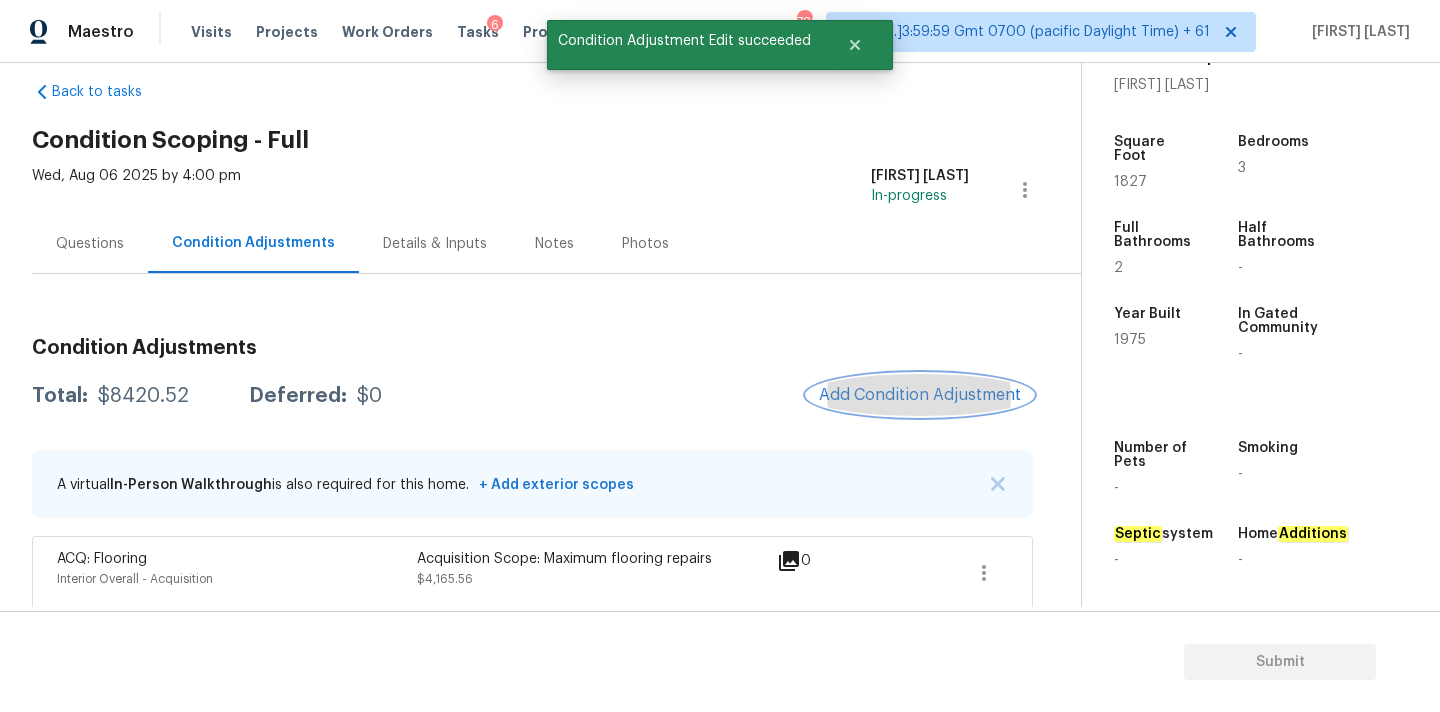 click on "Add Condition Adjustment" at bounding box center [920, 395] 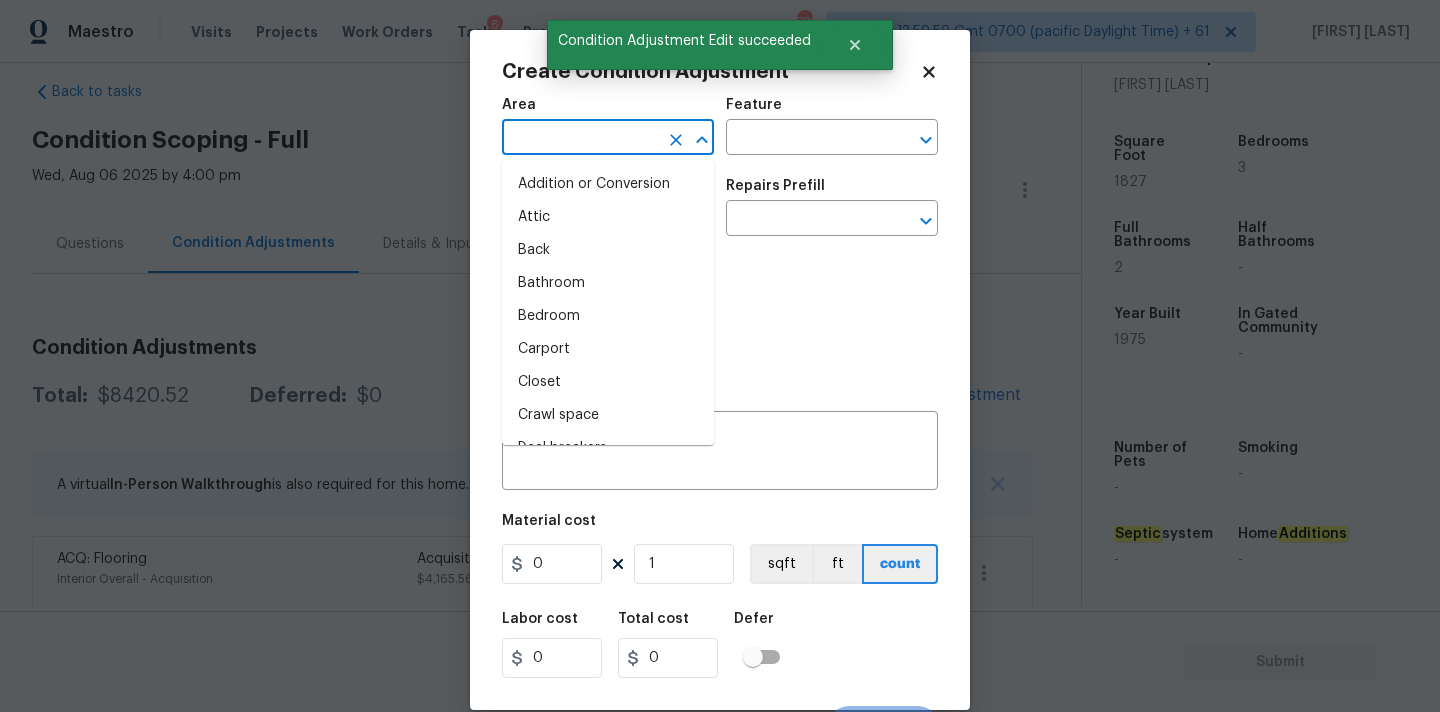 click at bounding box center (580, 139) 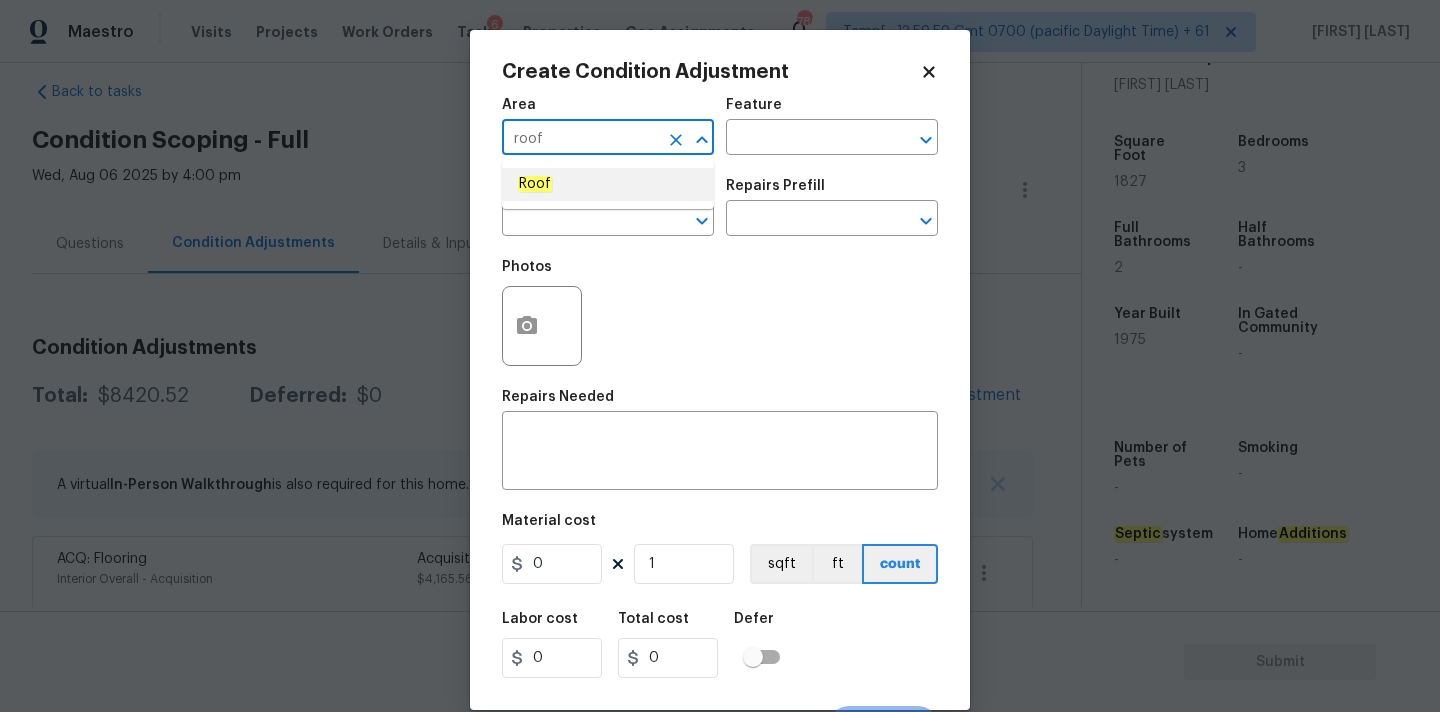 click on "Roof" at bounding box center [608, 184] 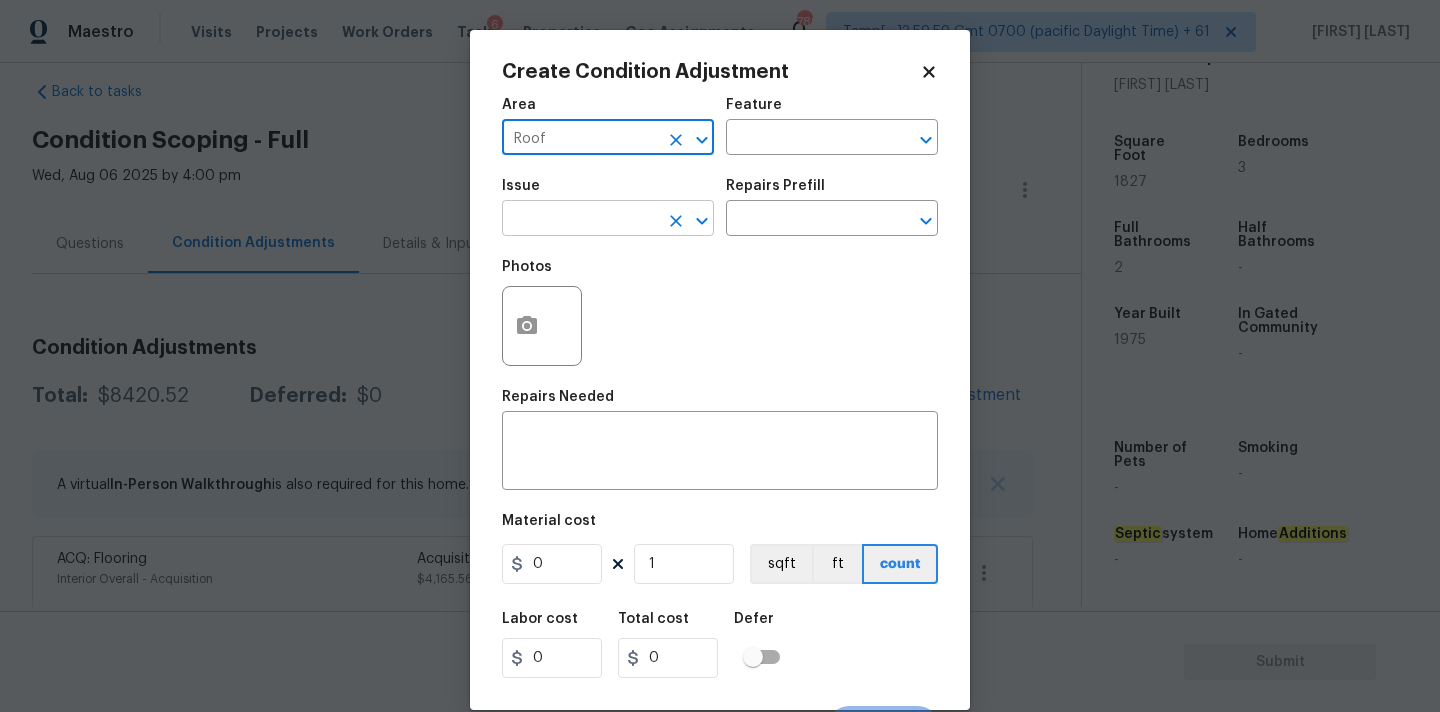 type on "Roof" 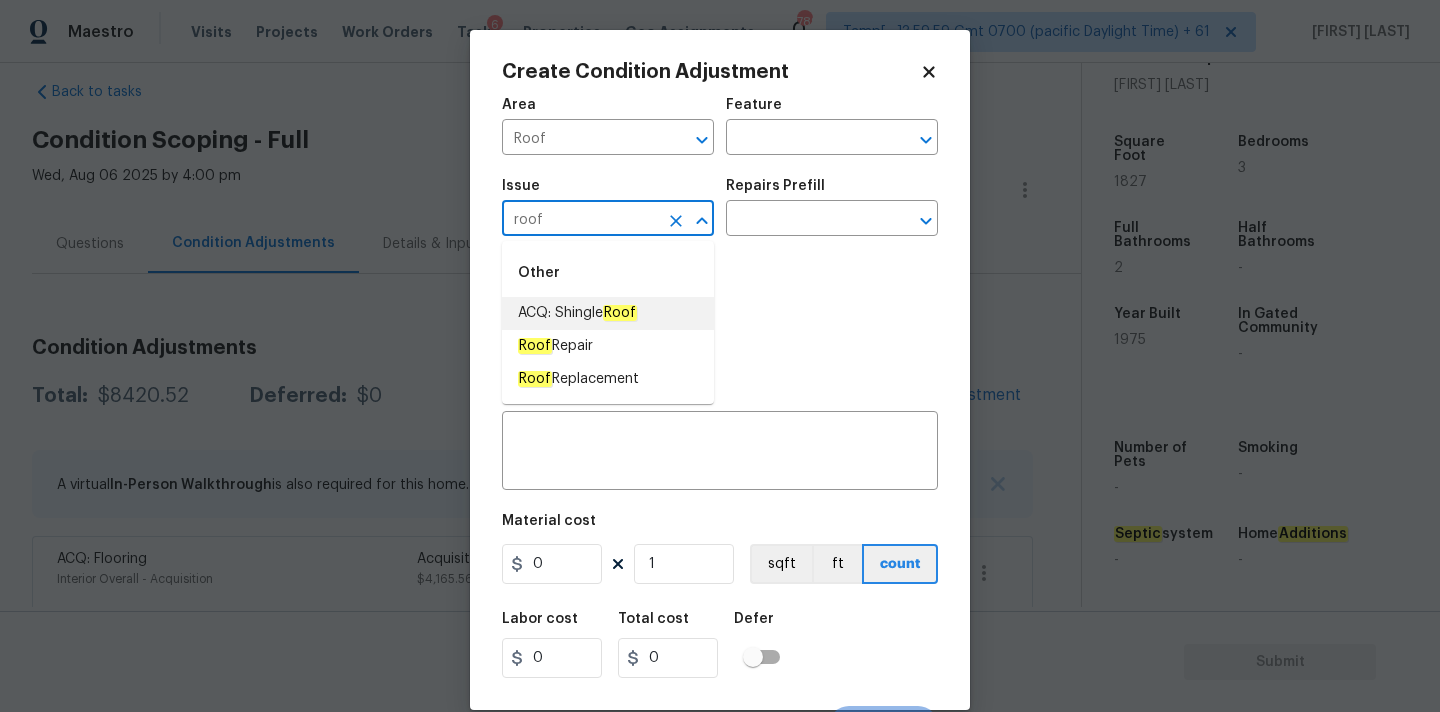 click on "ACQ: Shingle  Roof" at bounding box center (577, 313) 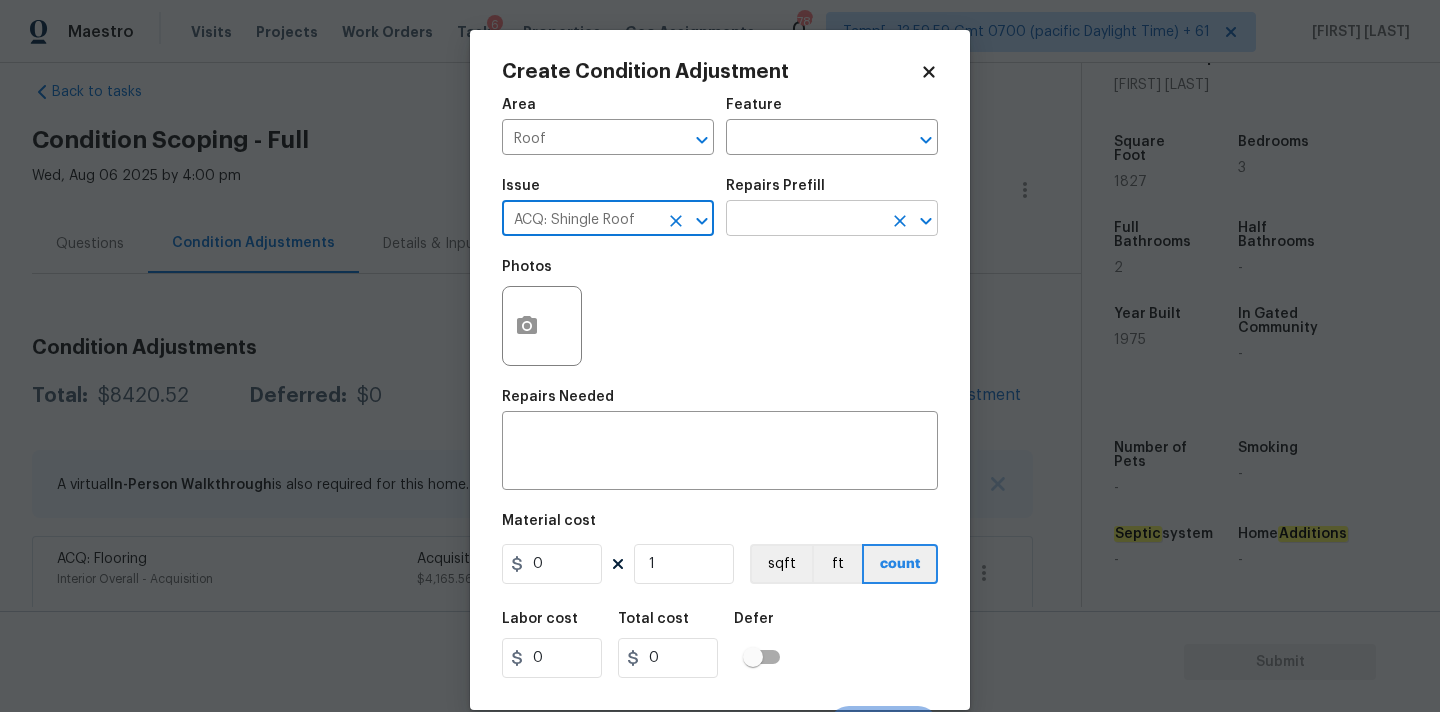 type on "ACQ: Shingle Roof" 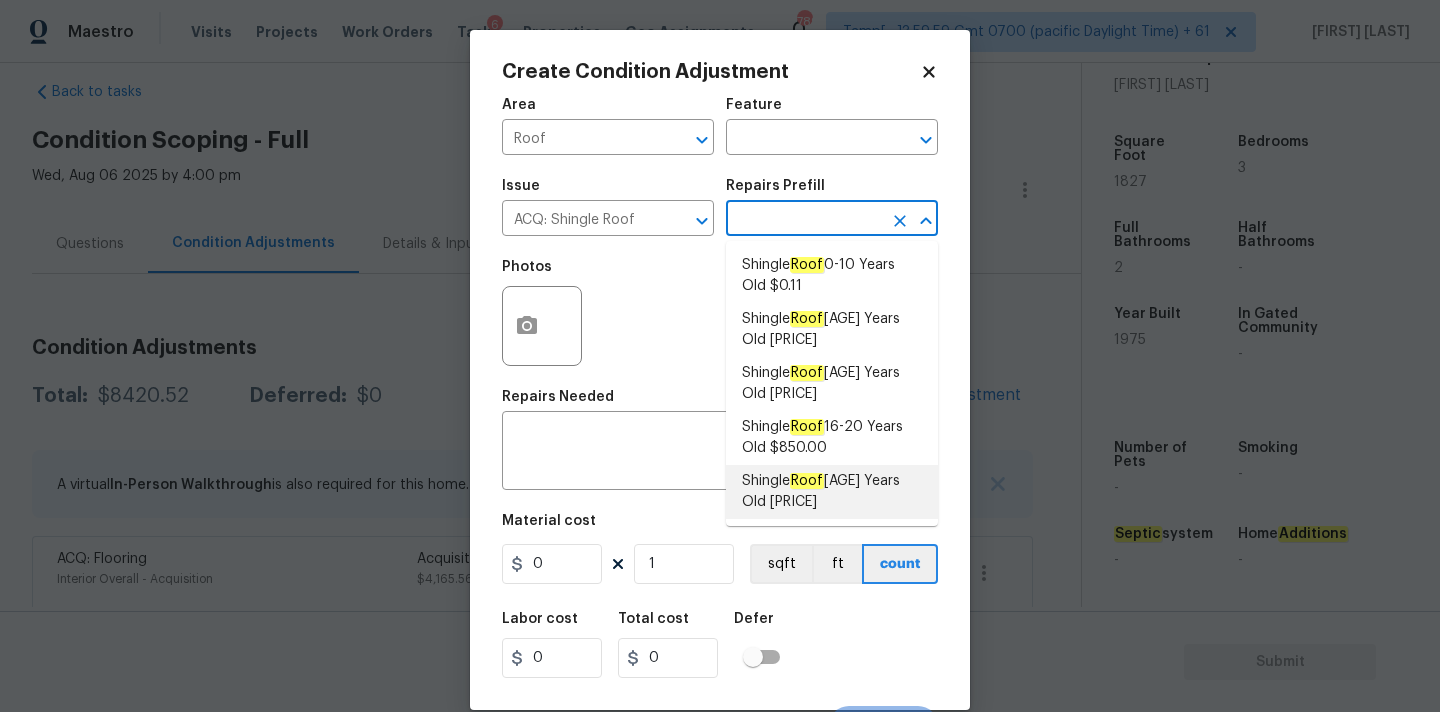 click on "Shingle  Roof  21+ Years Old $4.60" at bounding box center (832, 492) 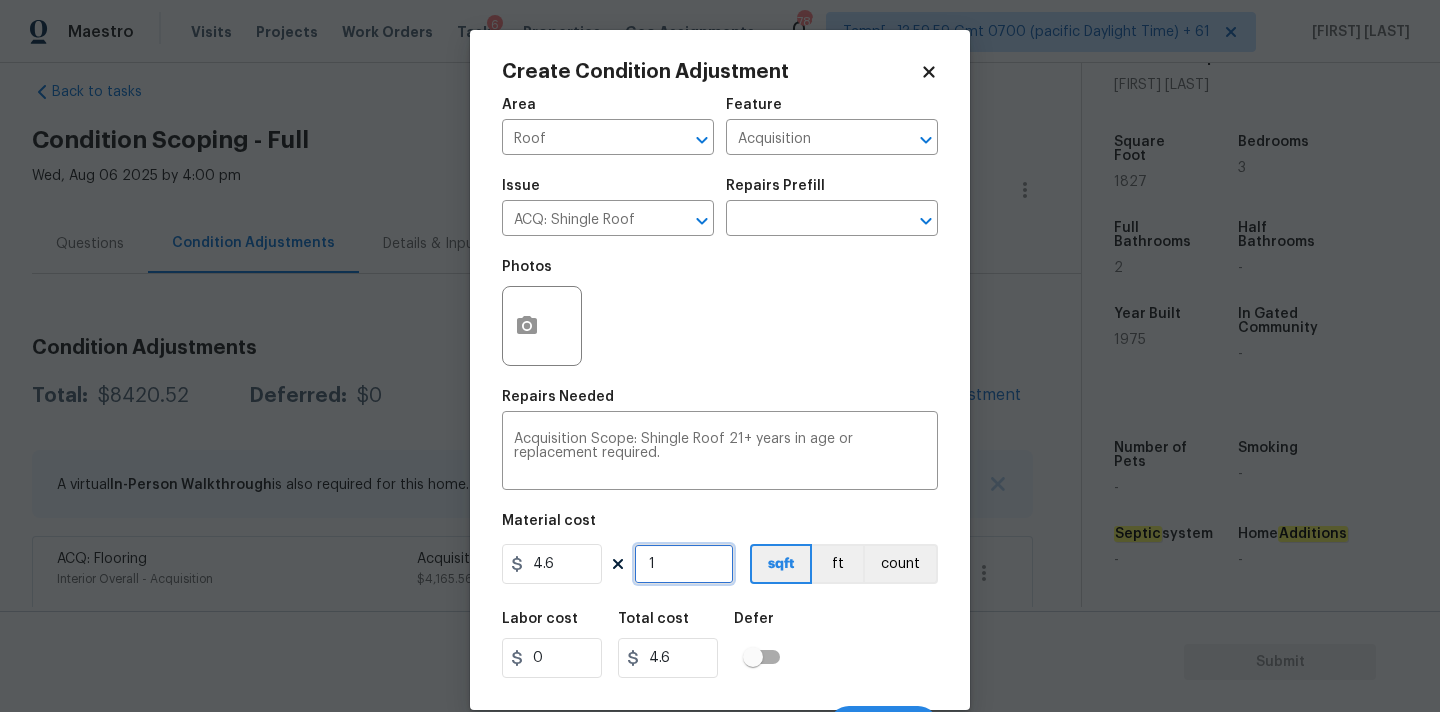 click on "1" at bounding box center [684, 564] 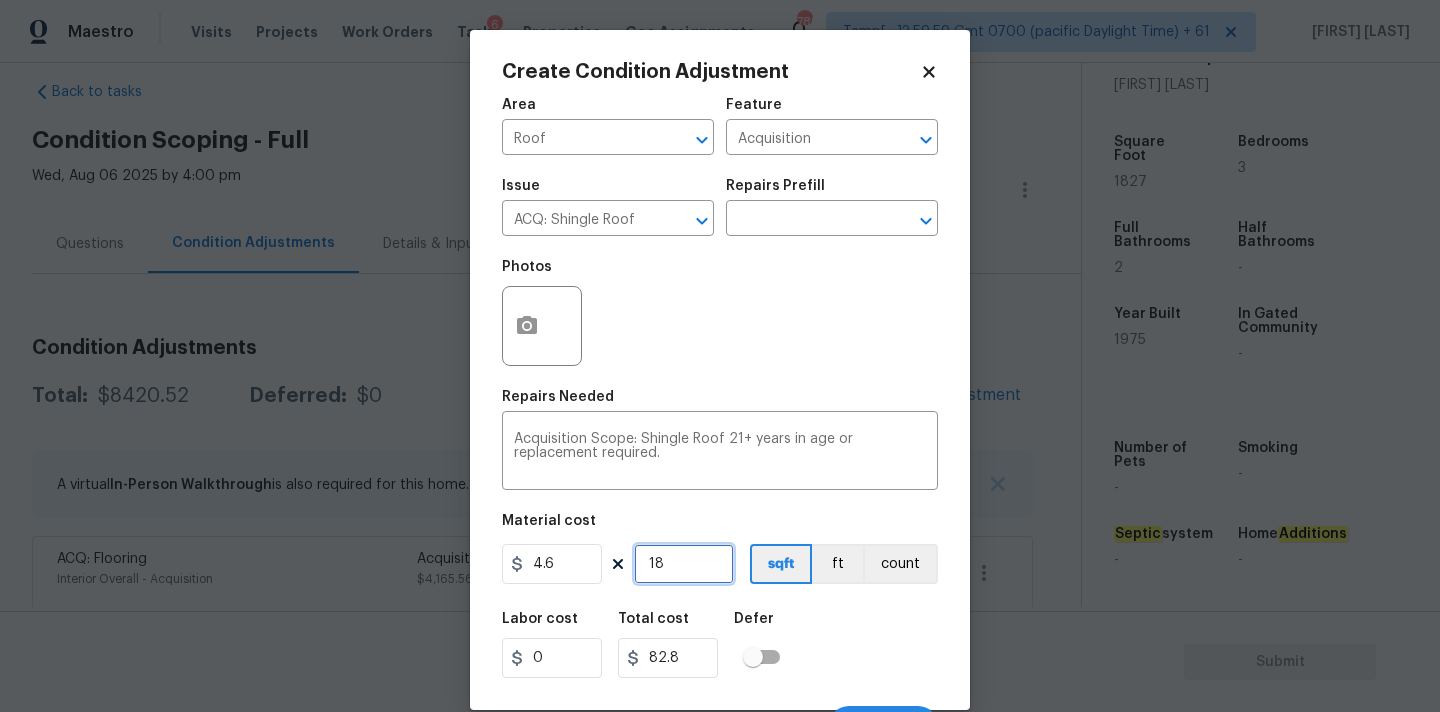 type on "182" 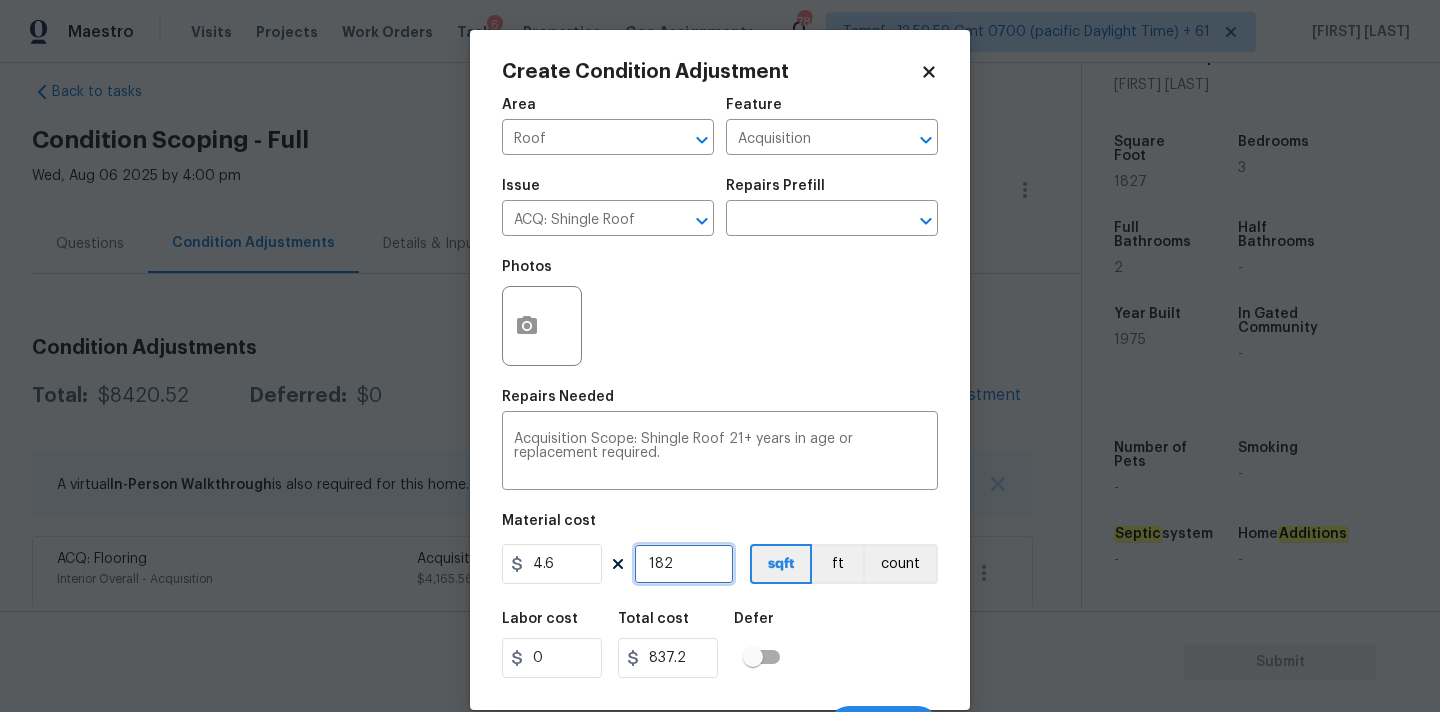 type on "1827" 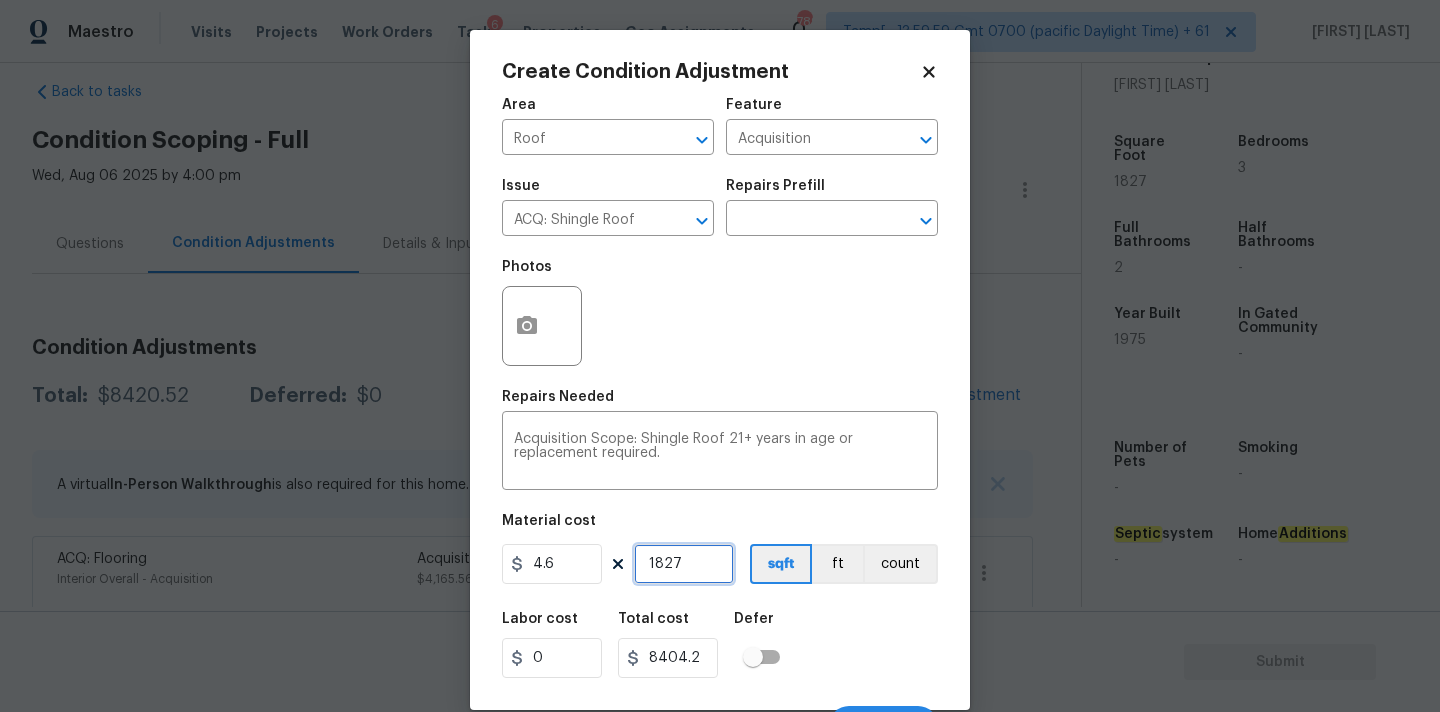 scroll, scrollTop: 35, scrollLeft: 0, axis: vertical 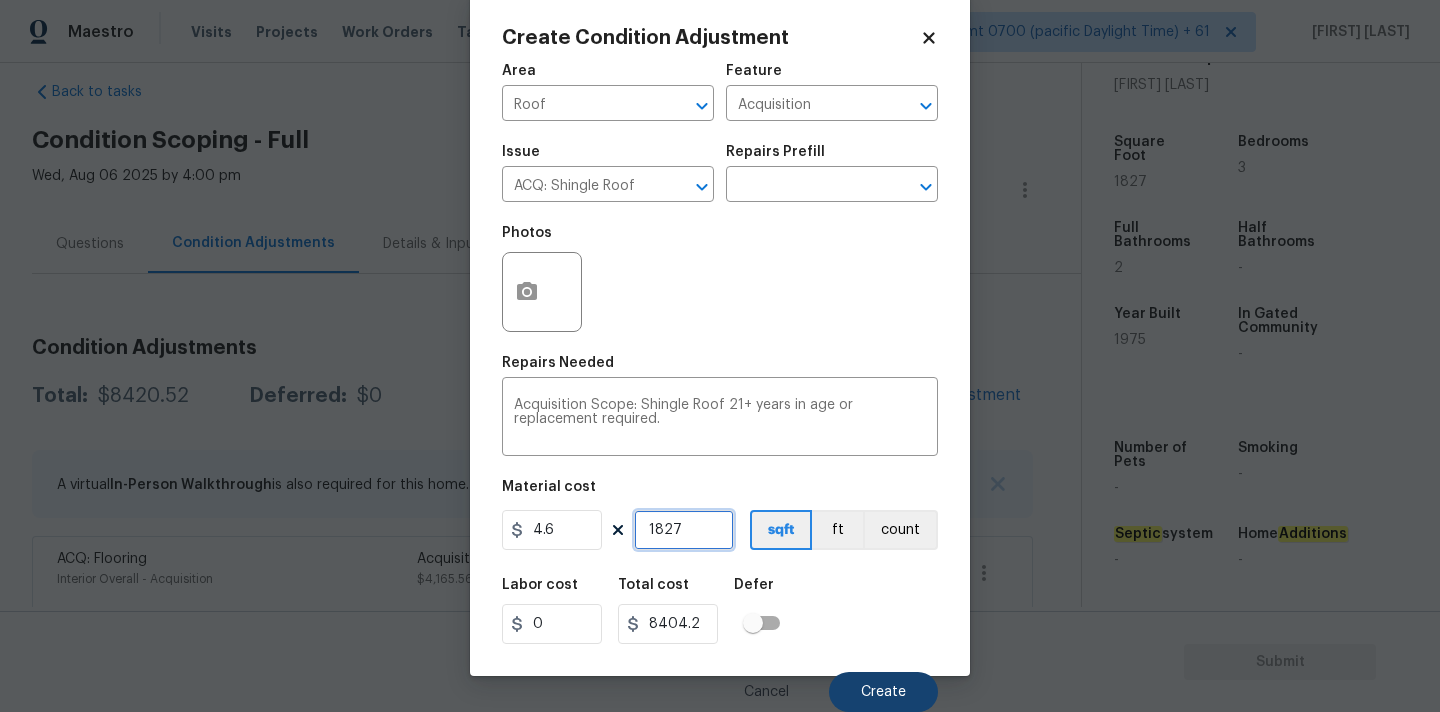 type on "1827" 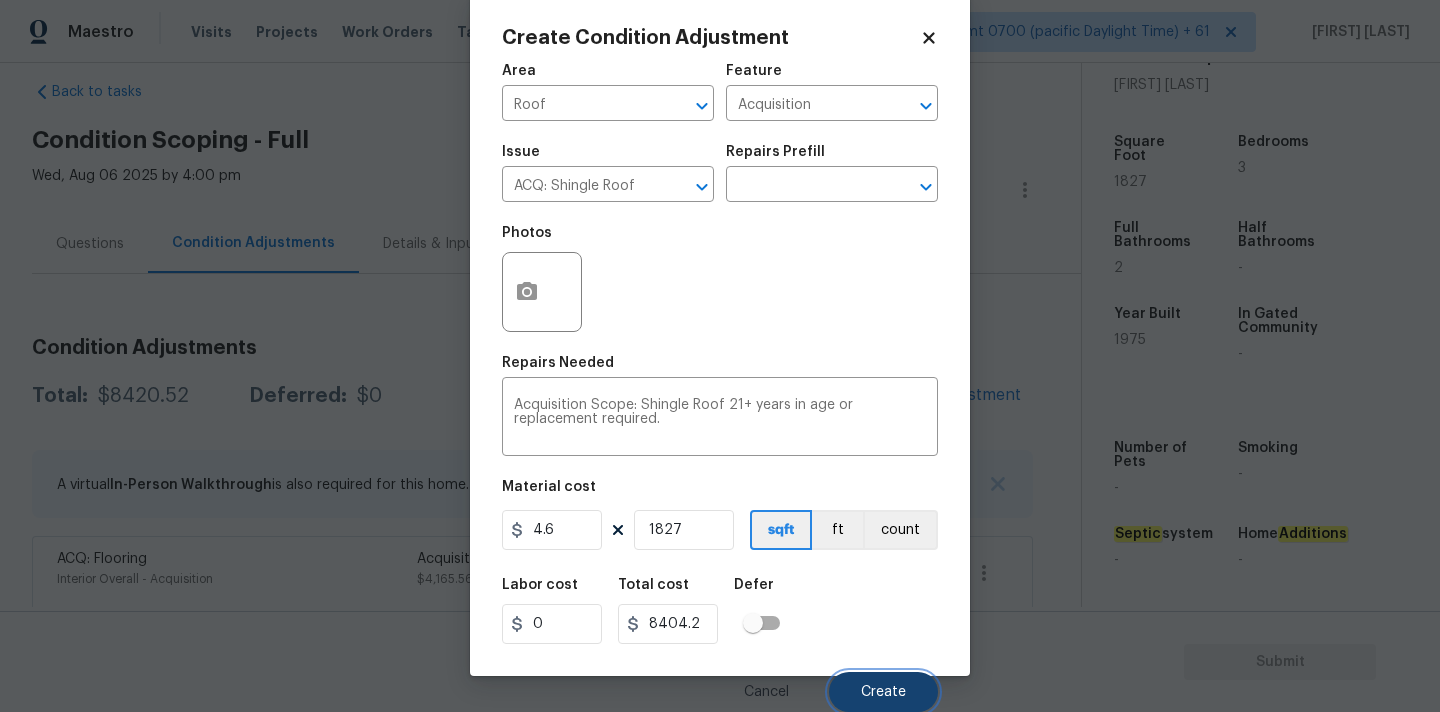 click on "Create" at bounding box center [883, 692] 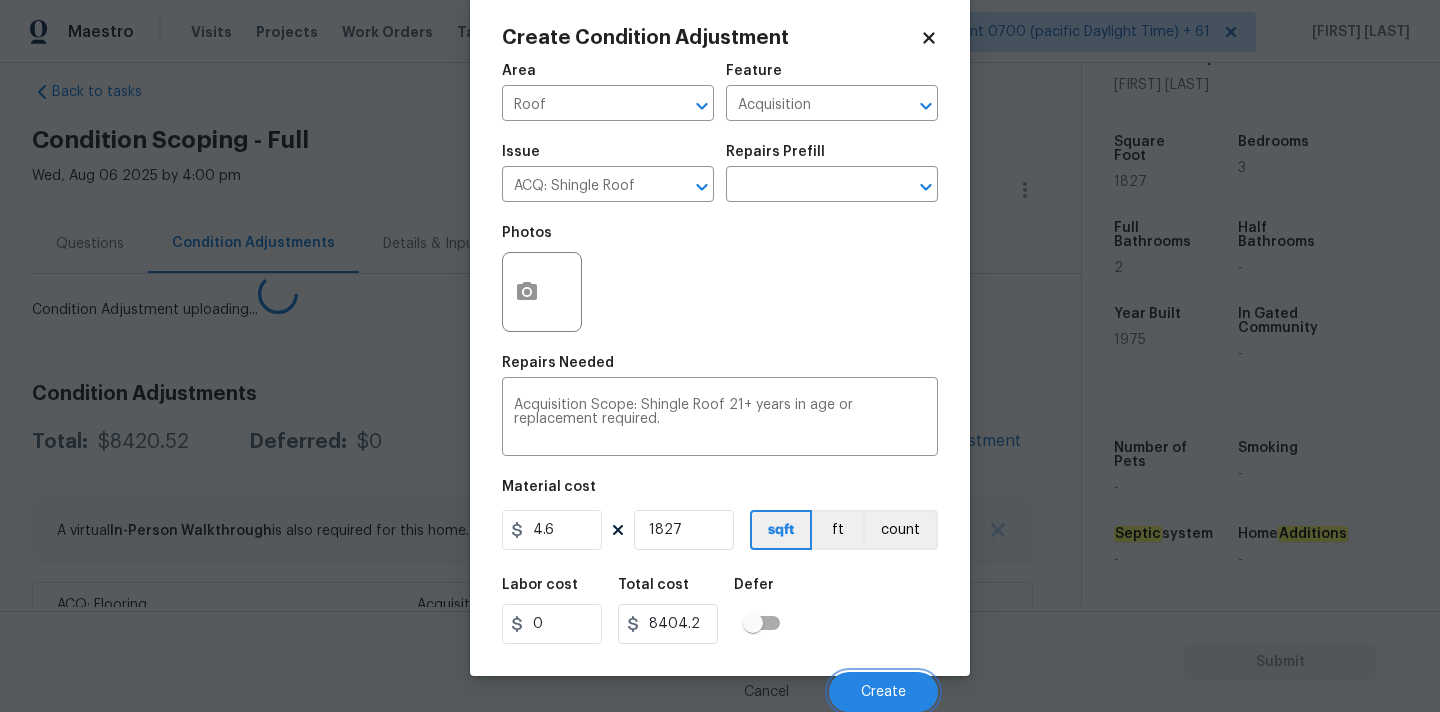 scroll, scrollTop: 28, scrollLeft: 0, axis: vertical 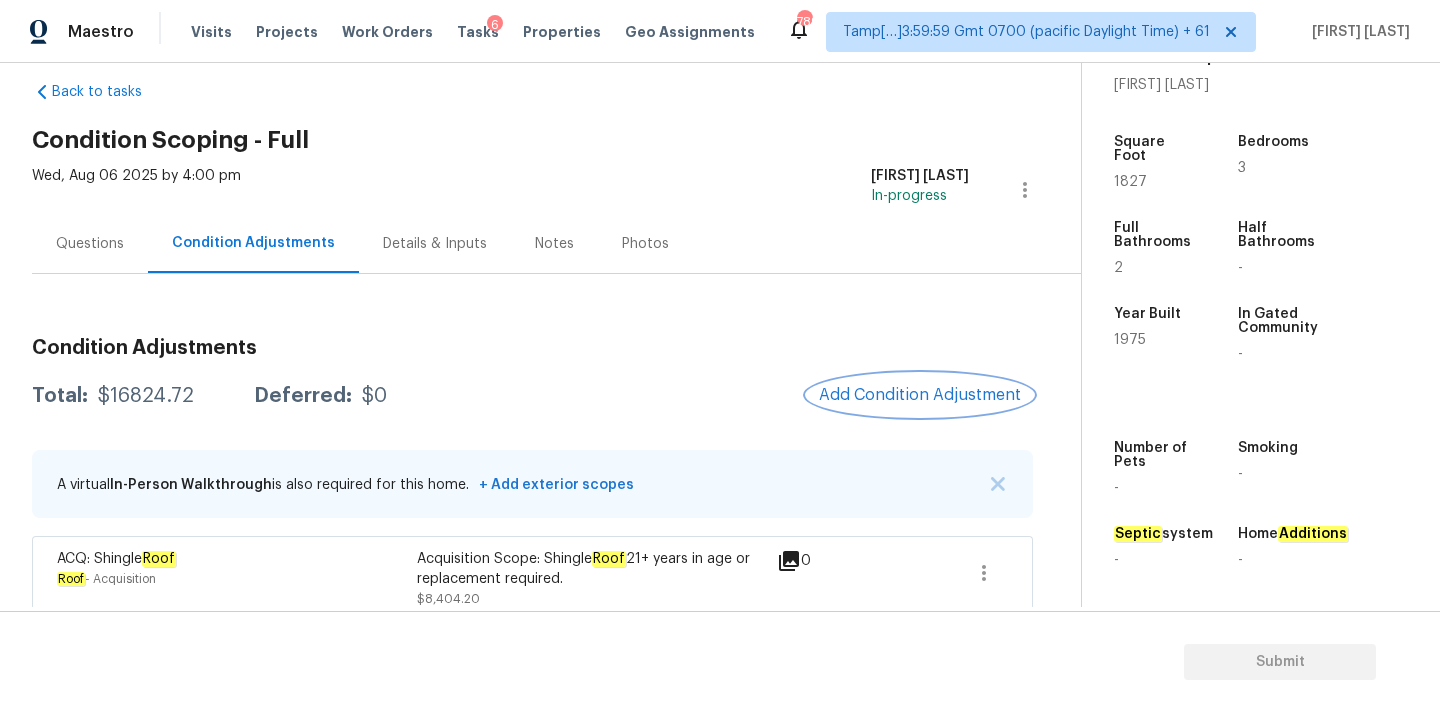 click on "Add Condition Adjustment" at bounding box center [920, 395] 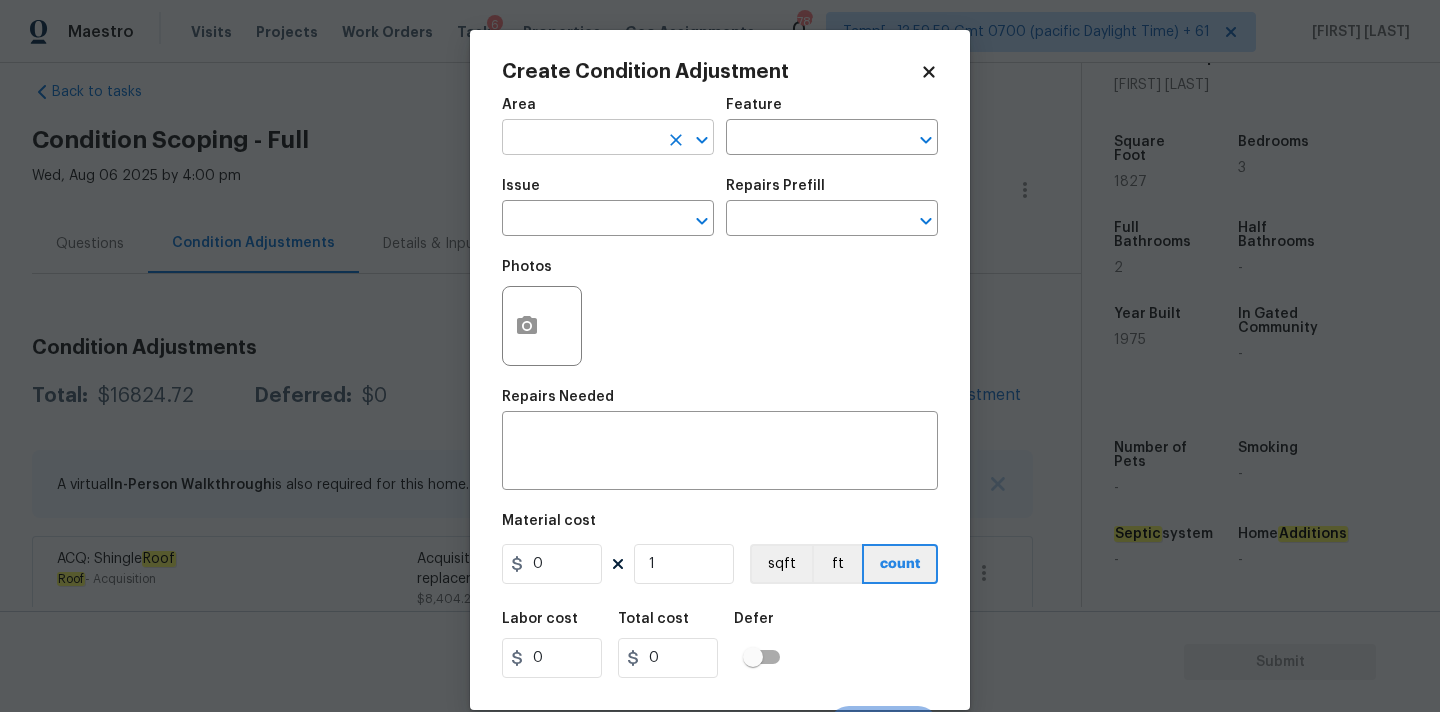 click at bounding box center [580, 139] 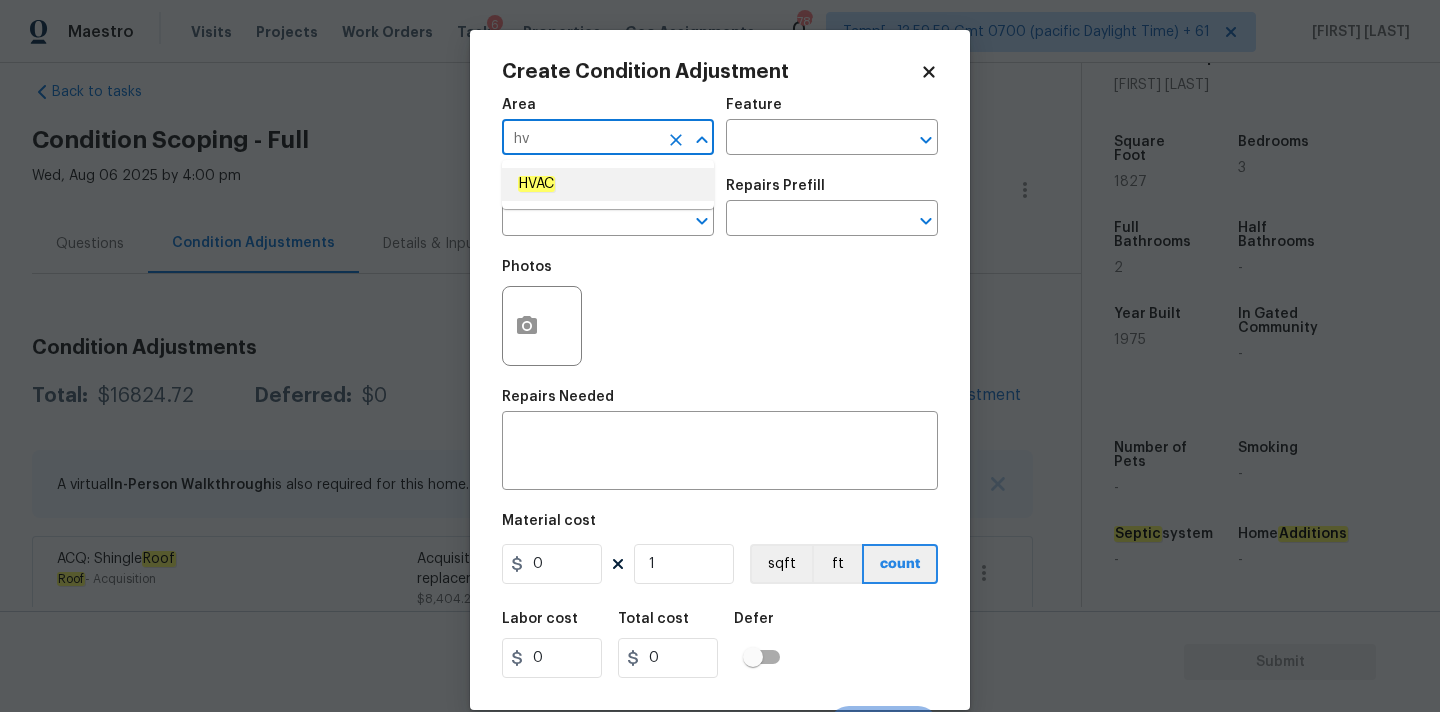 click on "HVAC" at bounding box center (608, 184) 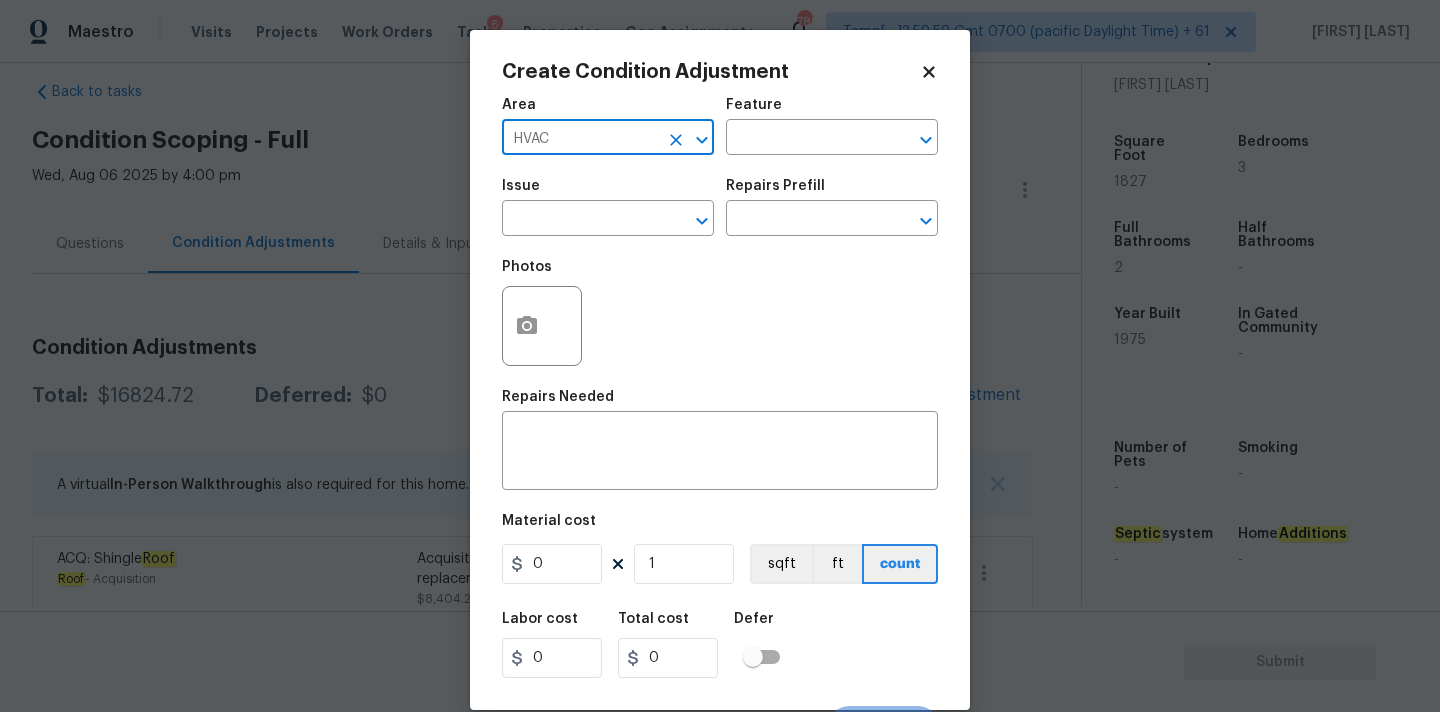 type on "HVAC" 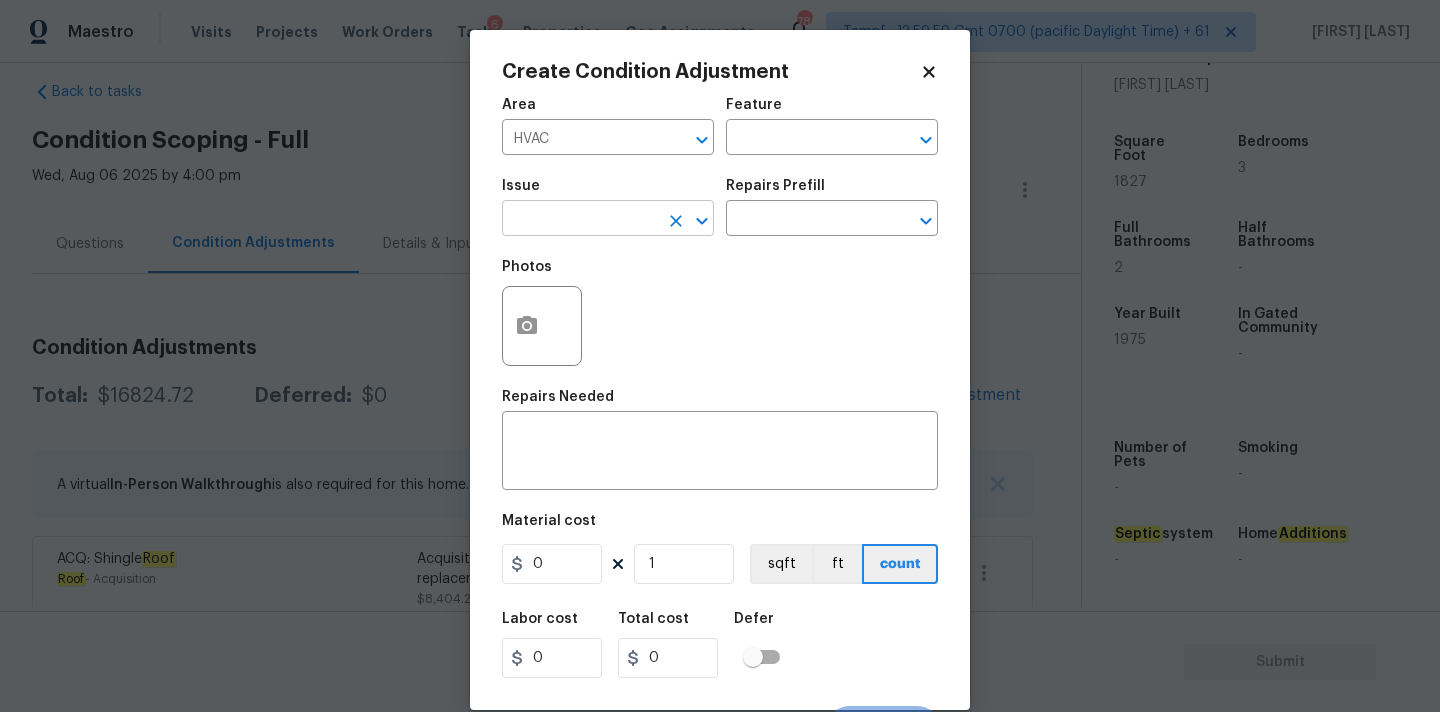 click at bounding box center [580, 220] 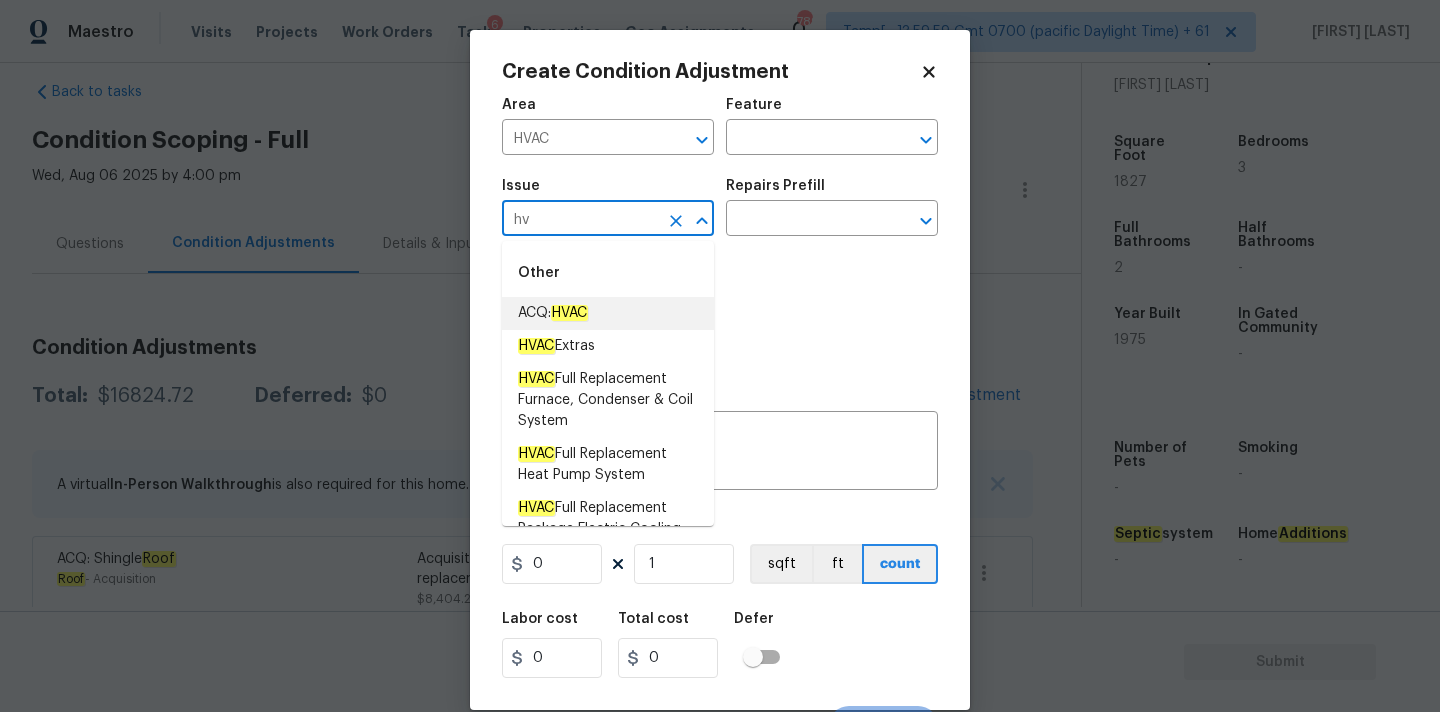 click on "ACQ:  HVAC" at bounding box center [553, 313] 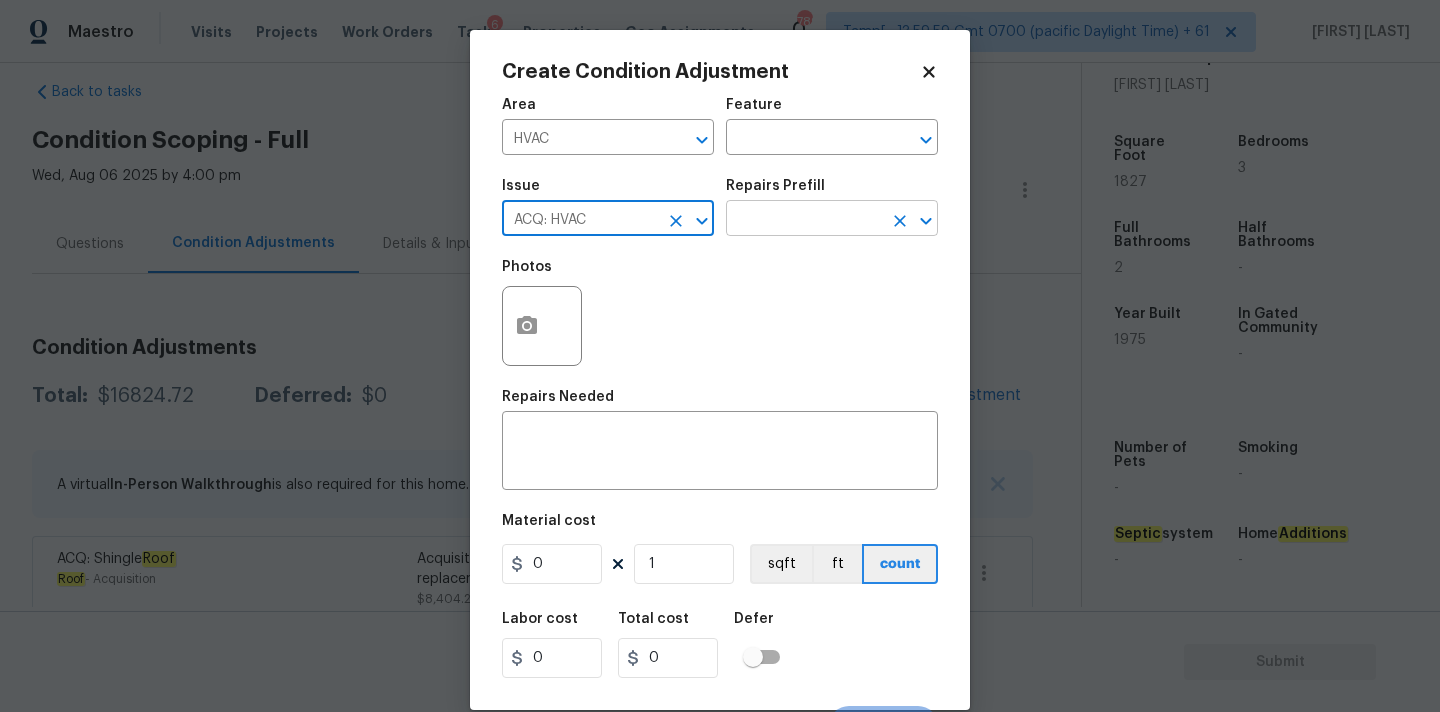 type on "ACQ: HVAC" 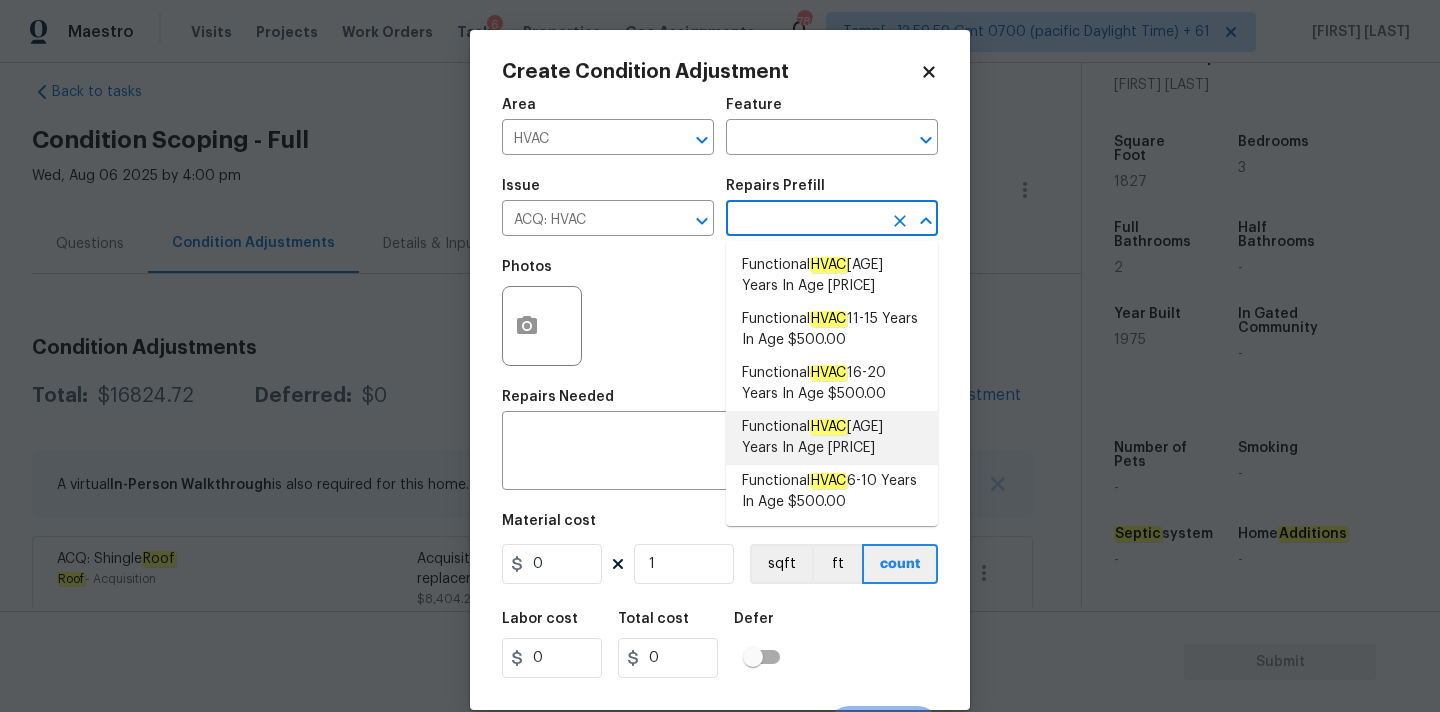 click on "Functional  HVAC  21+ Years In Age $1,840.00" at bounding box center [832, 438] 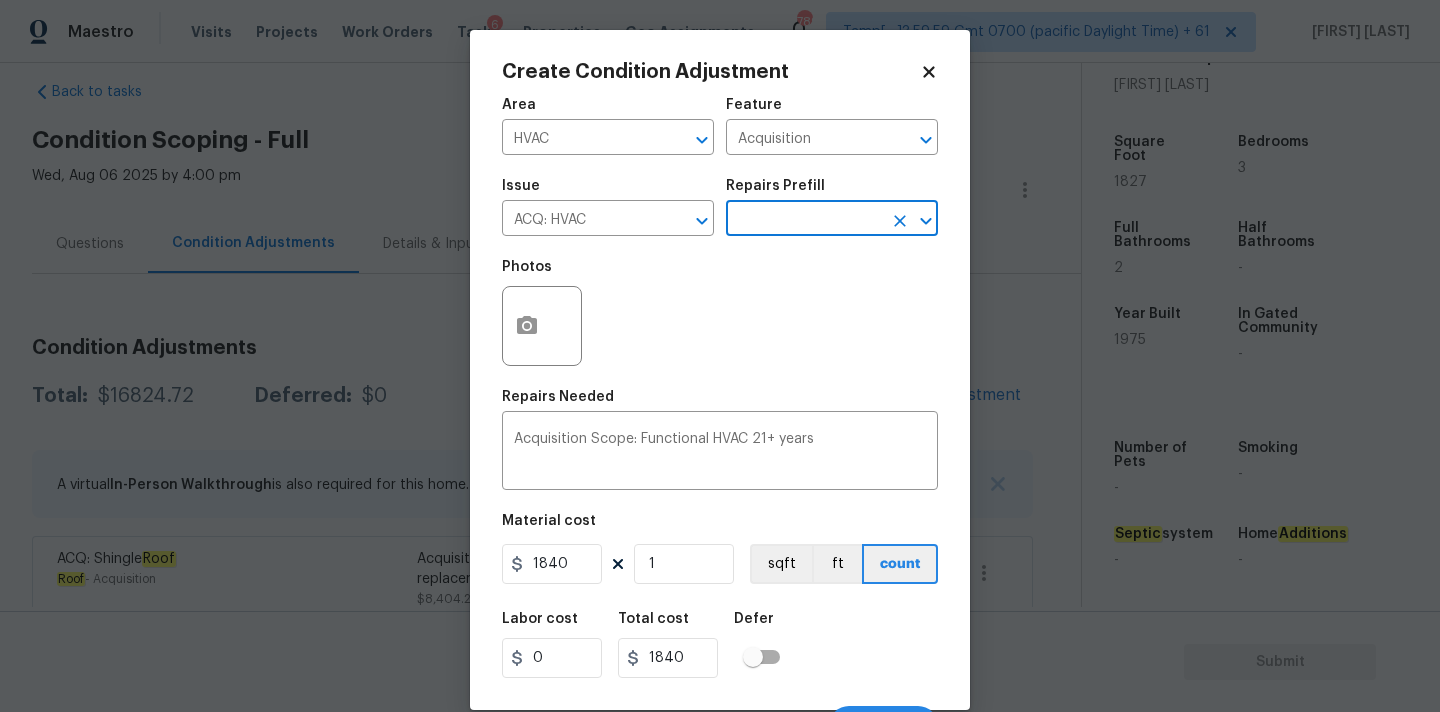 scroll, scrollTop: 35, scrollLeft: 0, axis: vertical 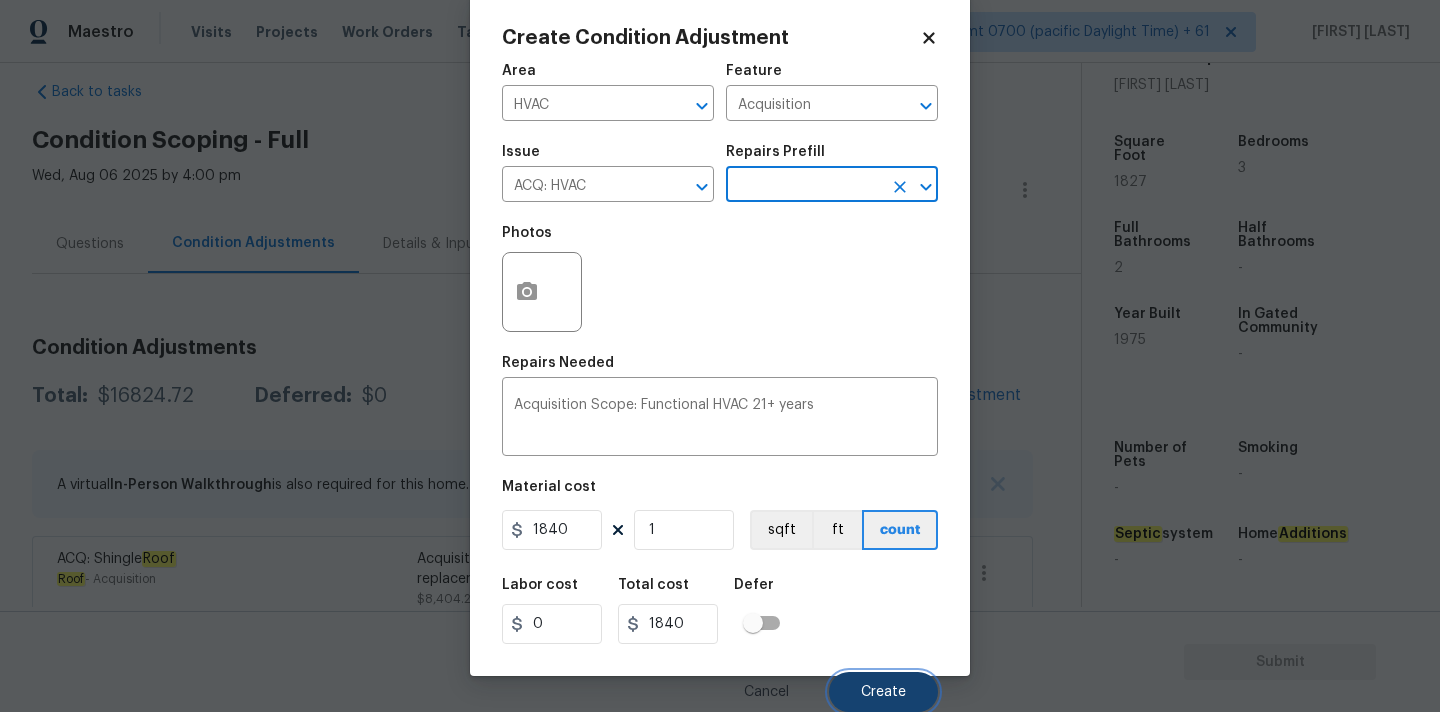 click on "Create" at bounding box center [883, 692] 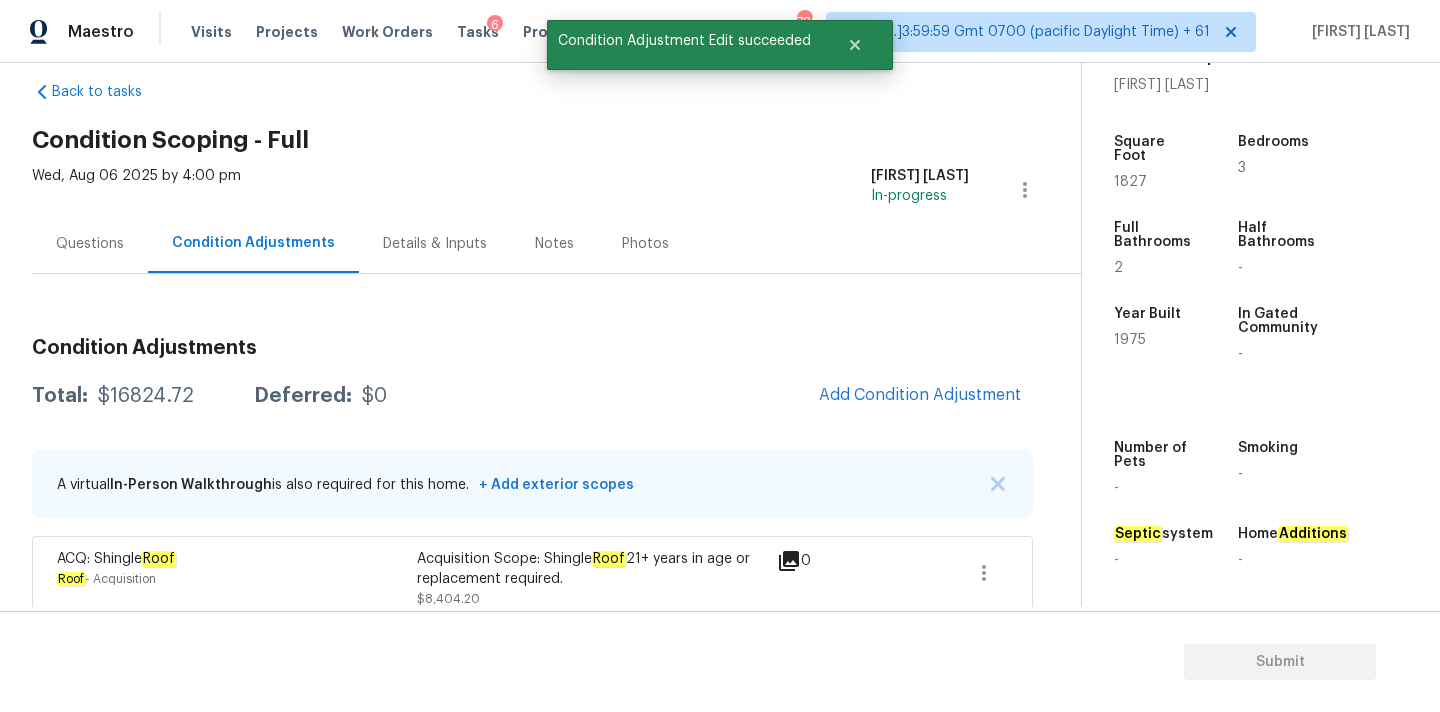 scroll, scrollTop: 28, scrollLeft: 0, axis: vertical 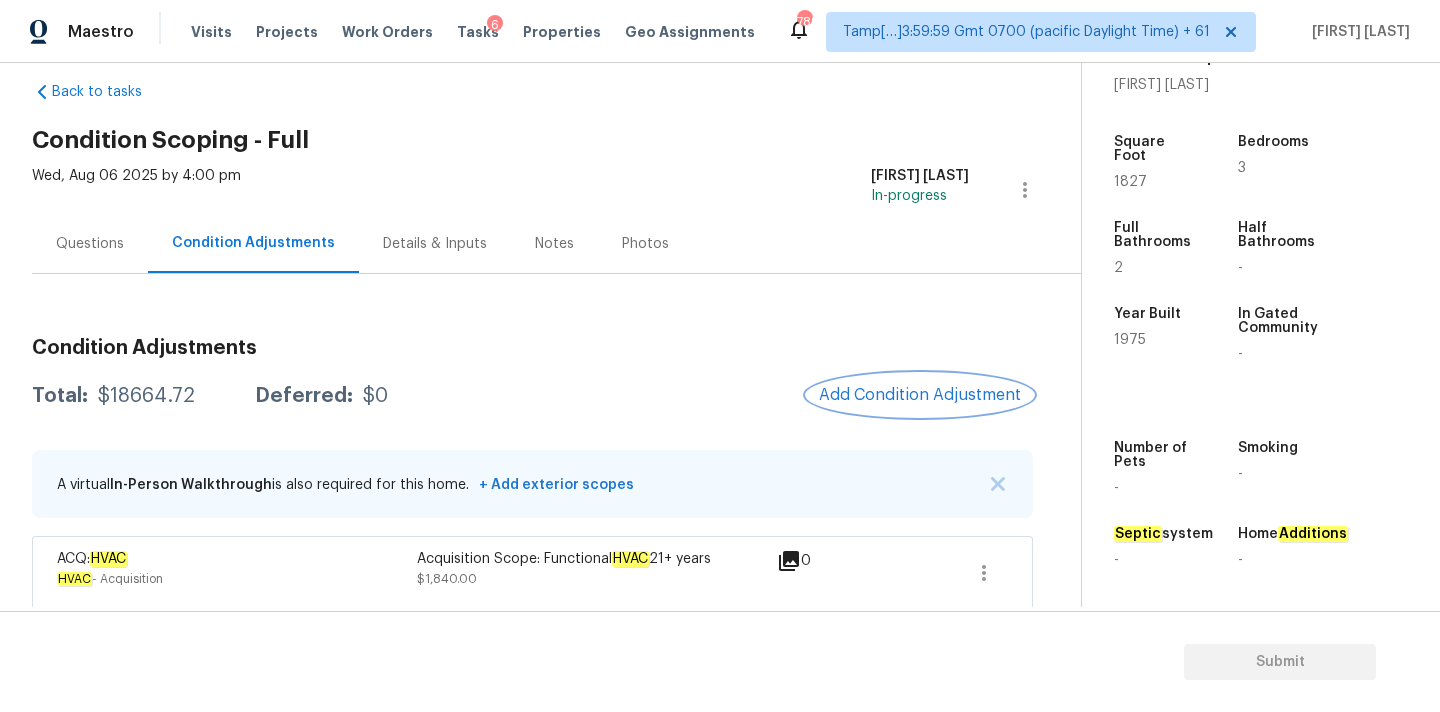 click on "Add Condition Adjustment" at bounding box center (920, 395) 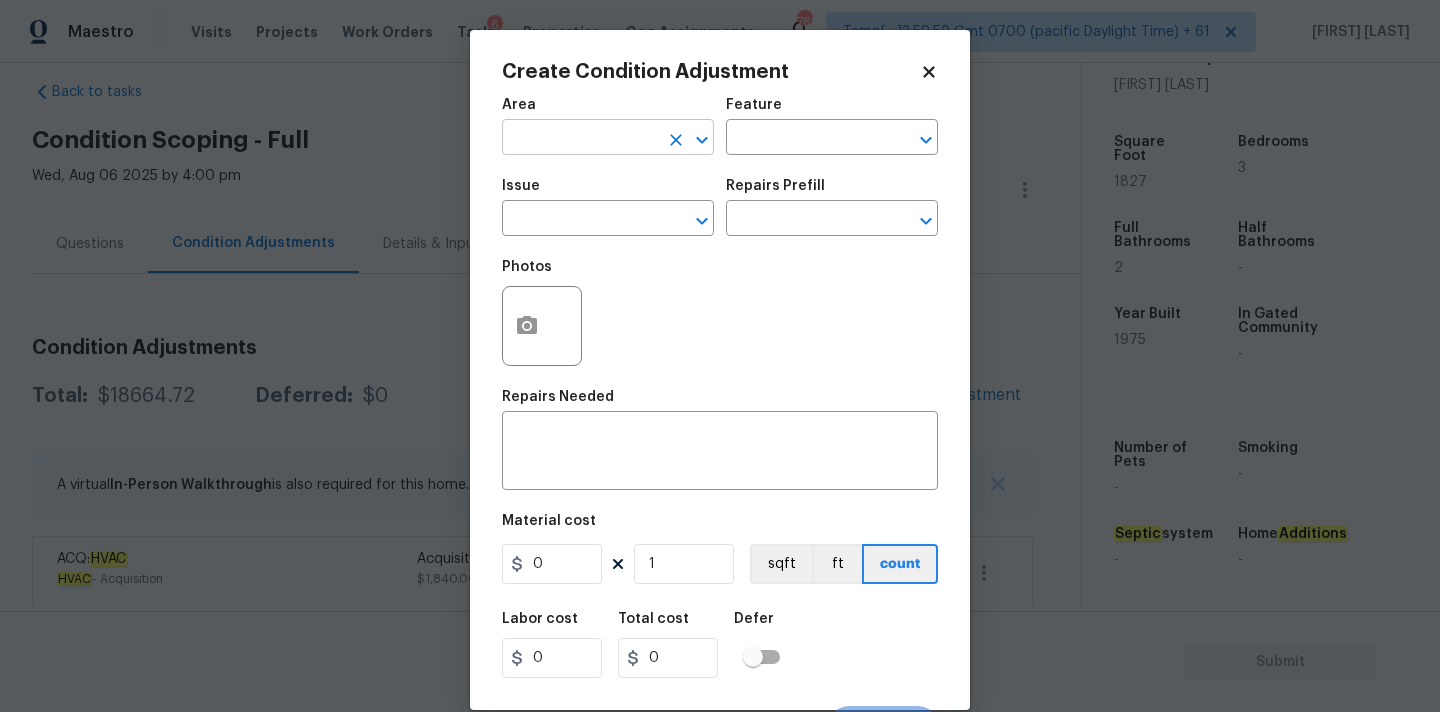 click at bounding box center (580, 139) 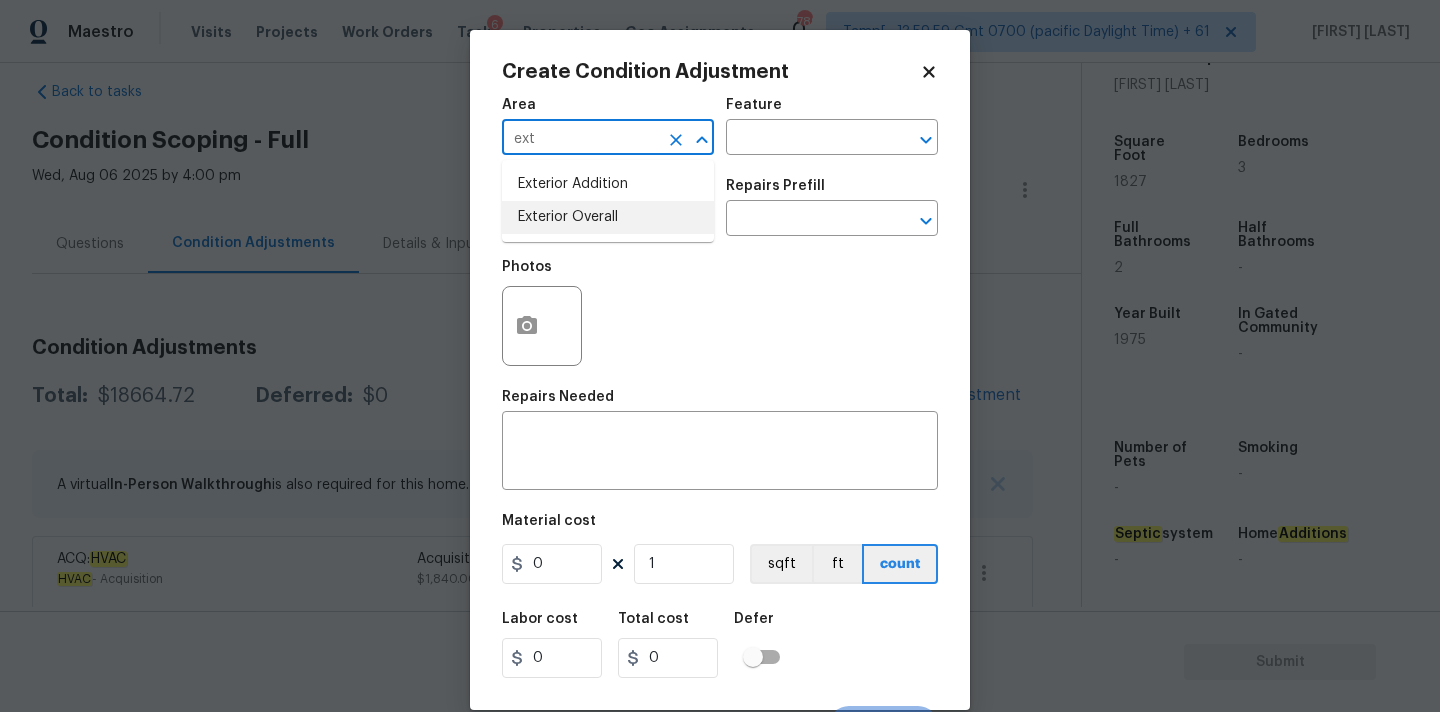 click on "Exterior Overall" at bounding box center [608, 217] 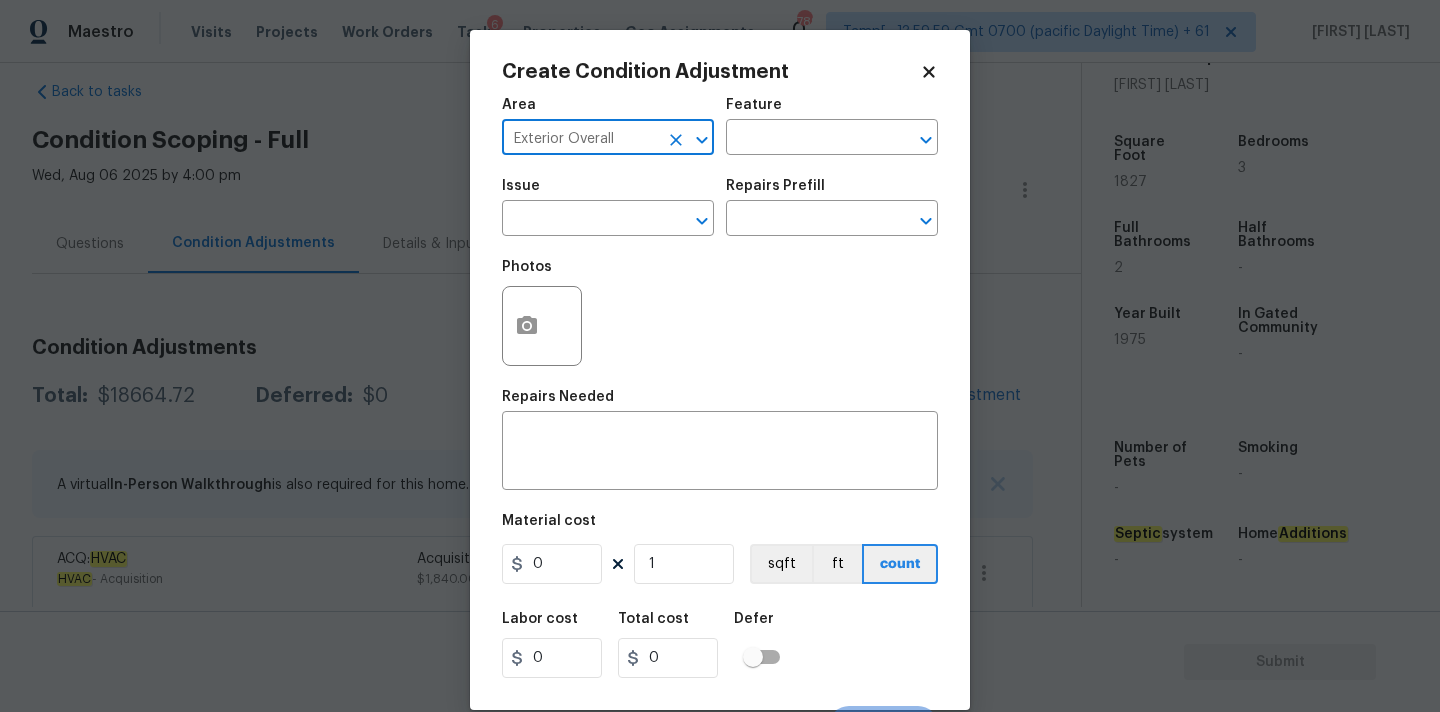type on "Exterior Overall" 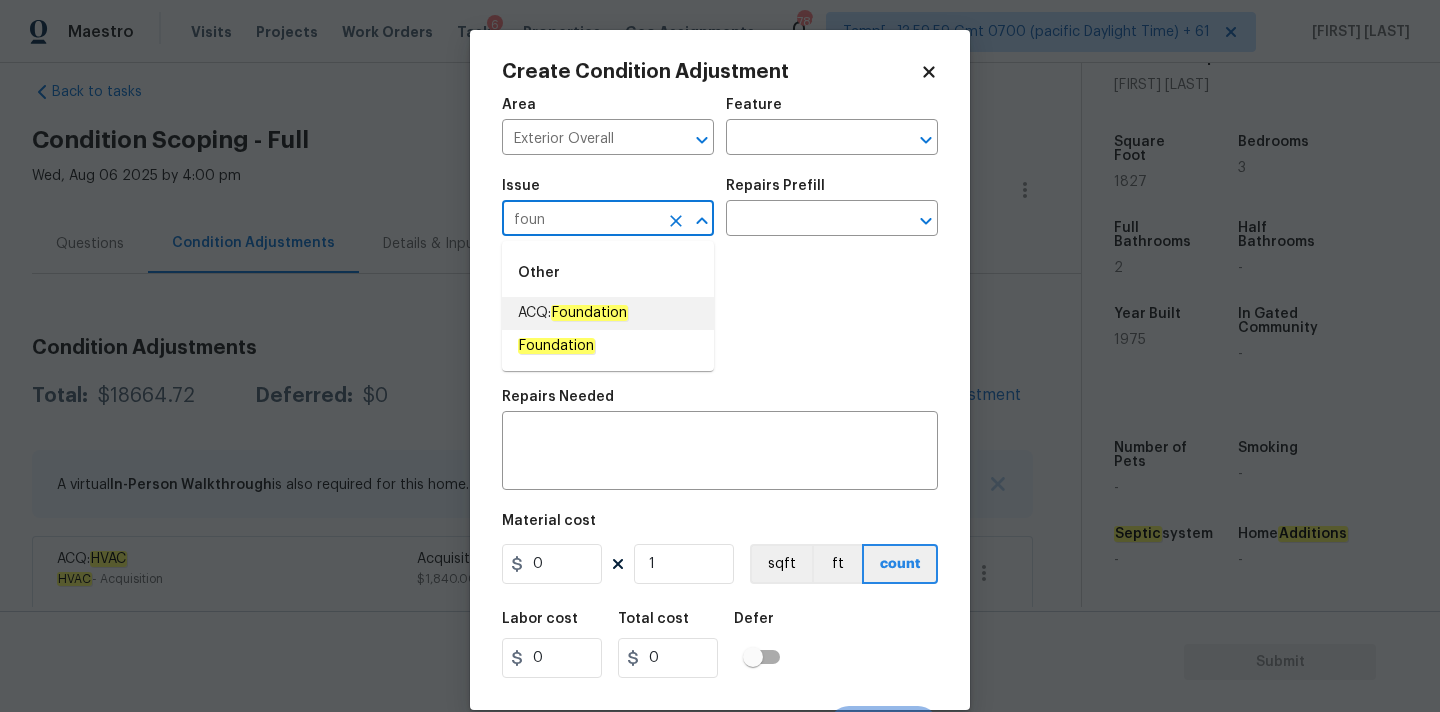 click on "Foundation" at bounding box center [589, 313] 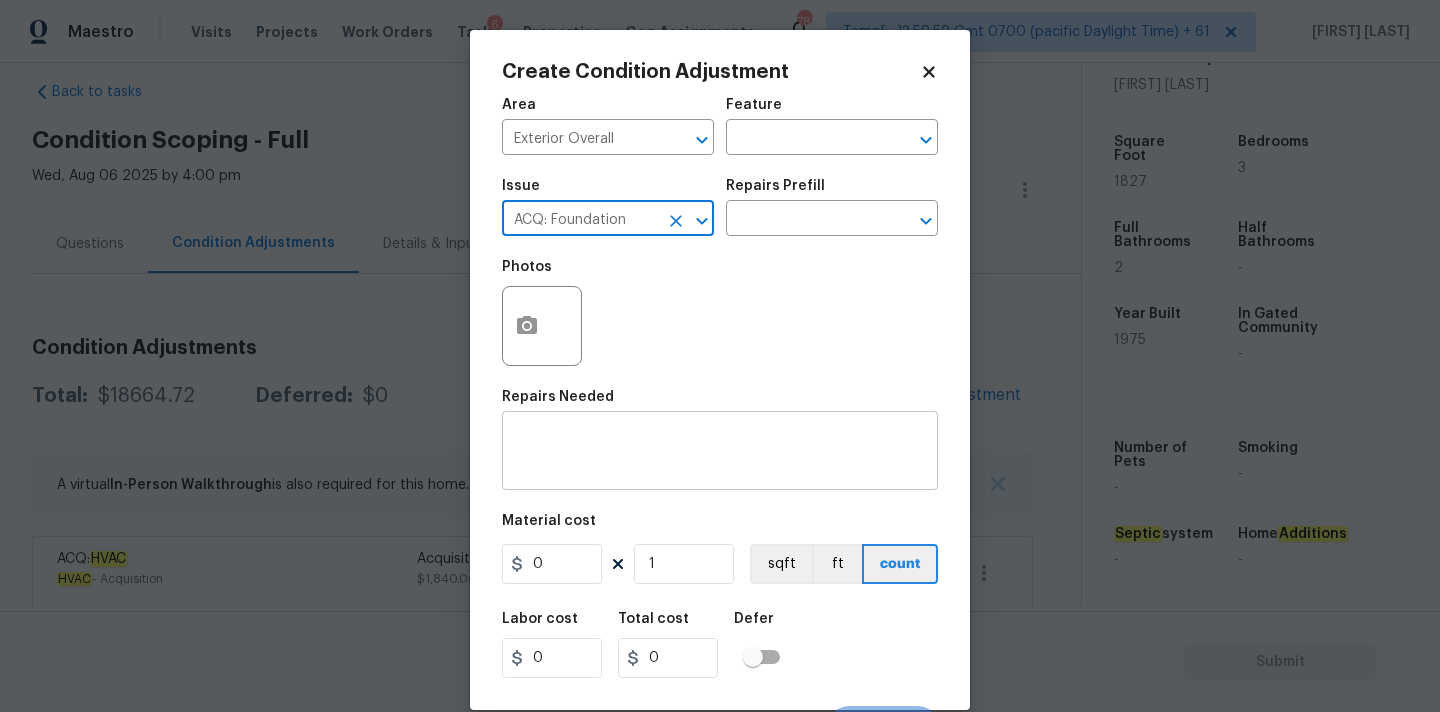 type on "ACQ: Foundation" 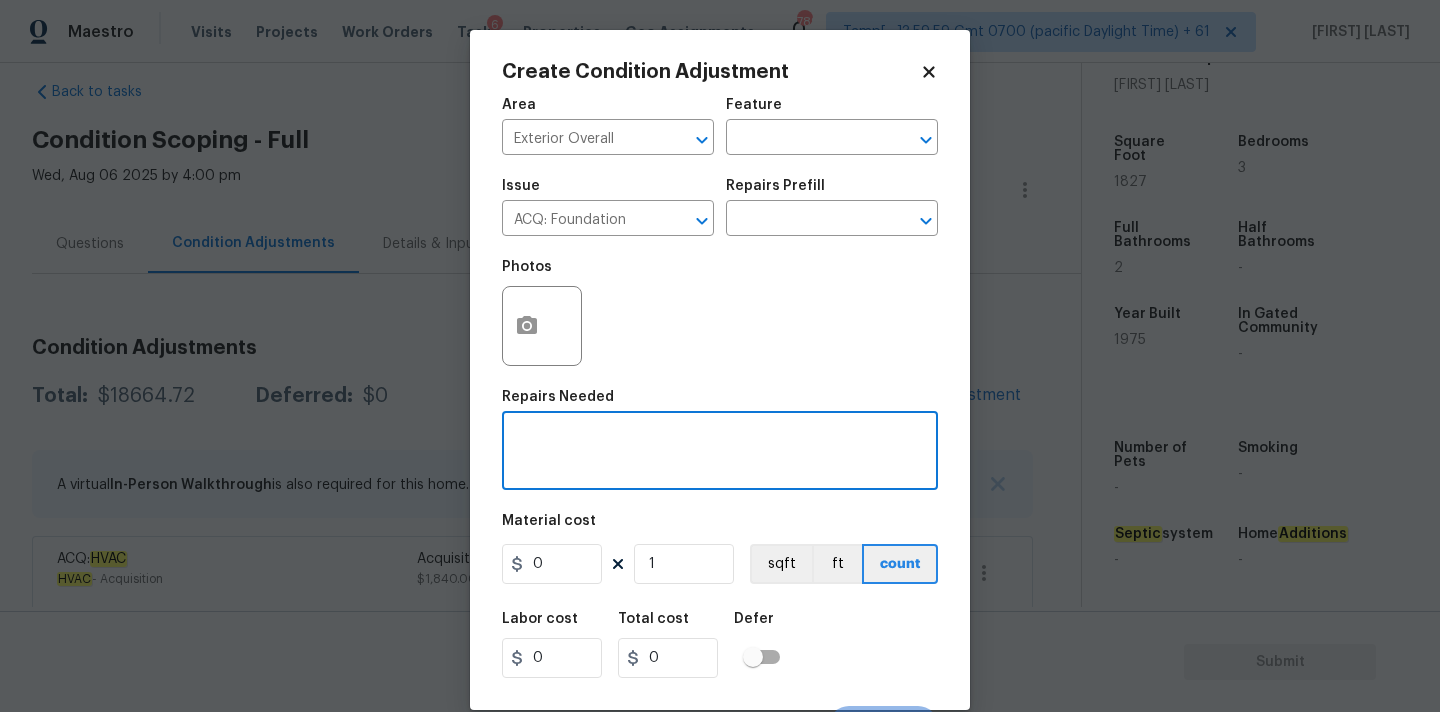 paste on "ACQ: Foundation" 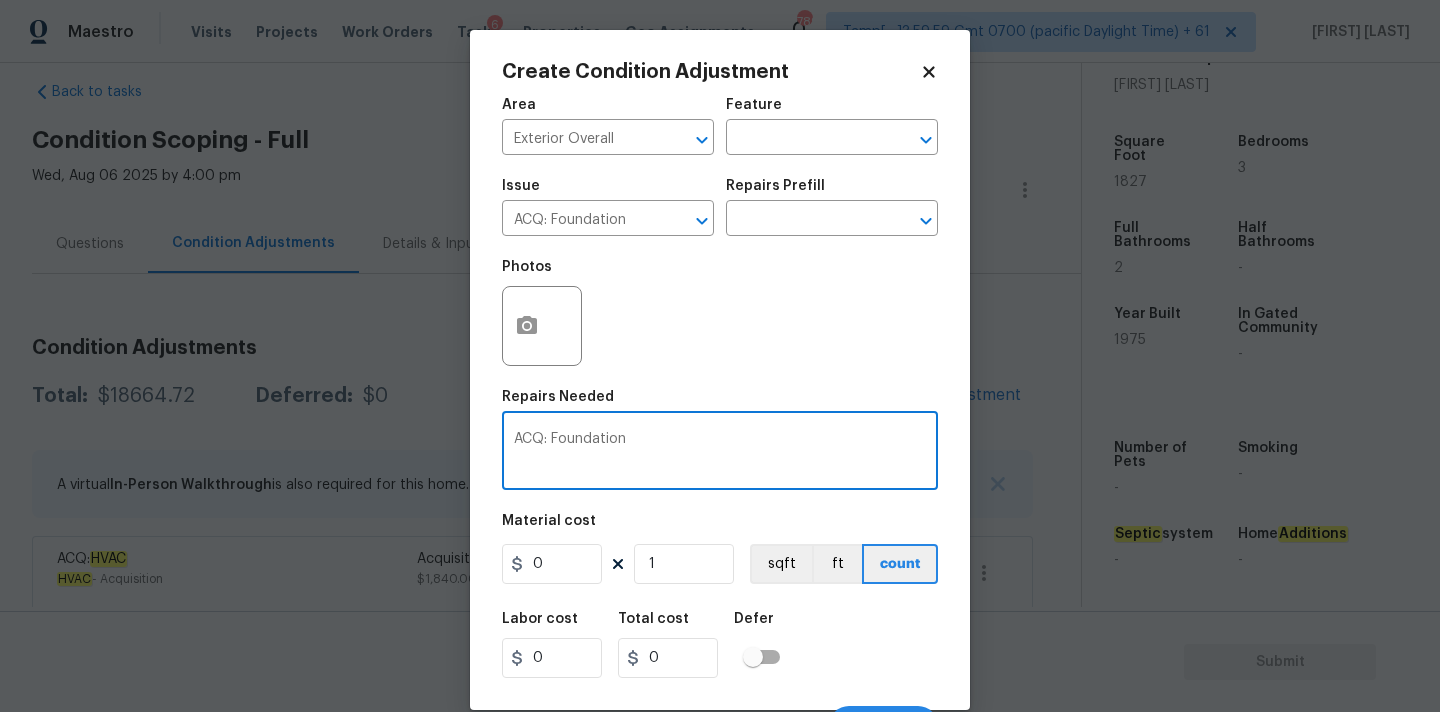 type on "ACQ: Foundation" 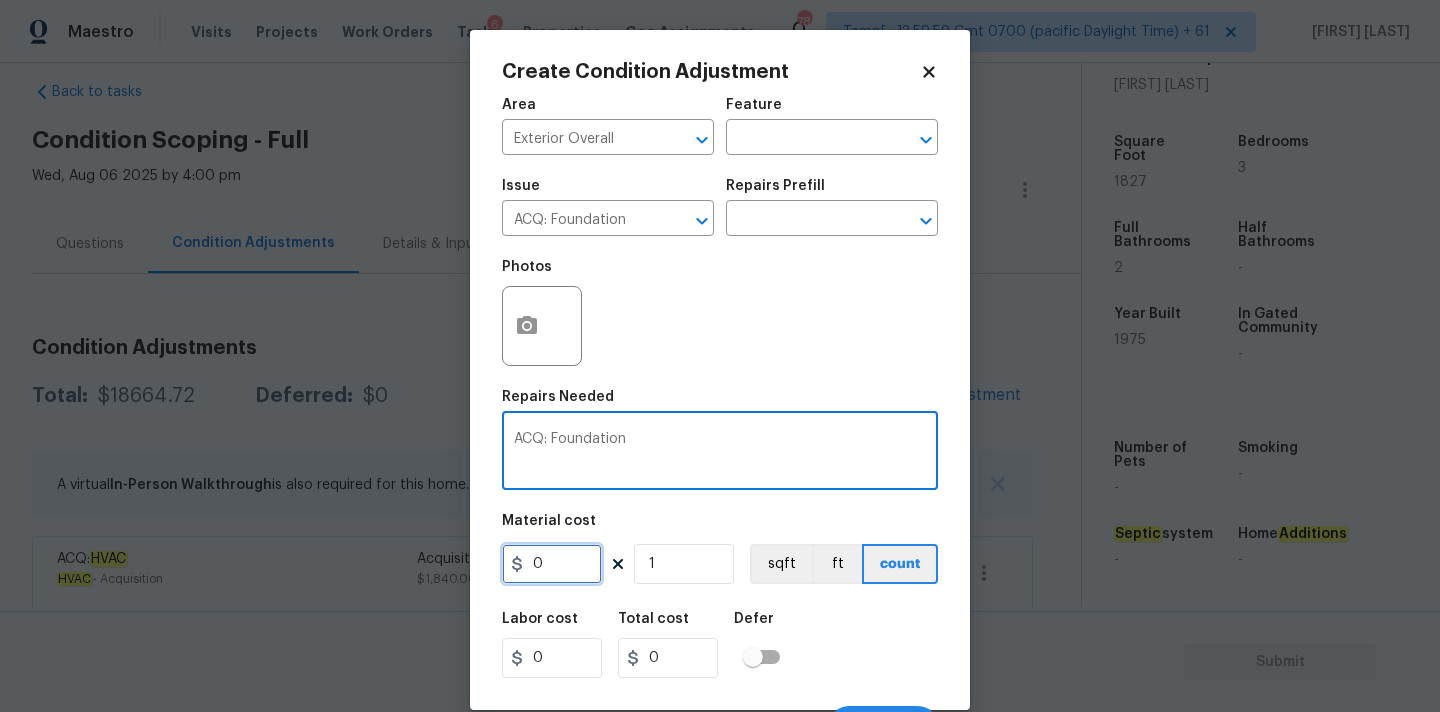 click on "0" at bounding box center (552, 564) 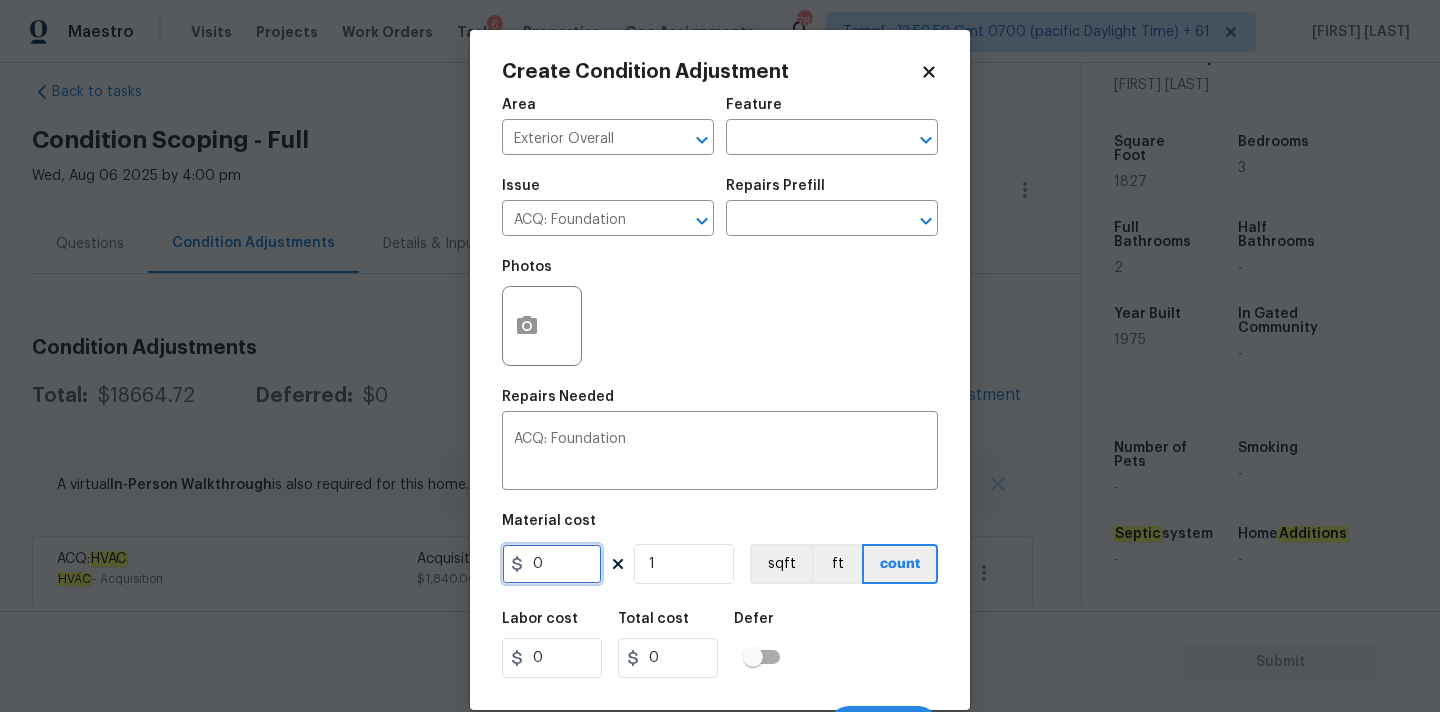 click on "0" at bounding box center (552, 564) 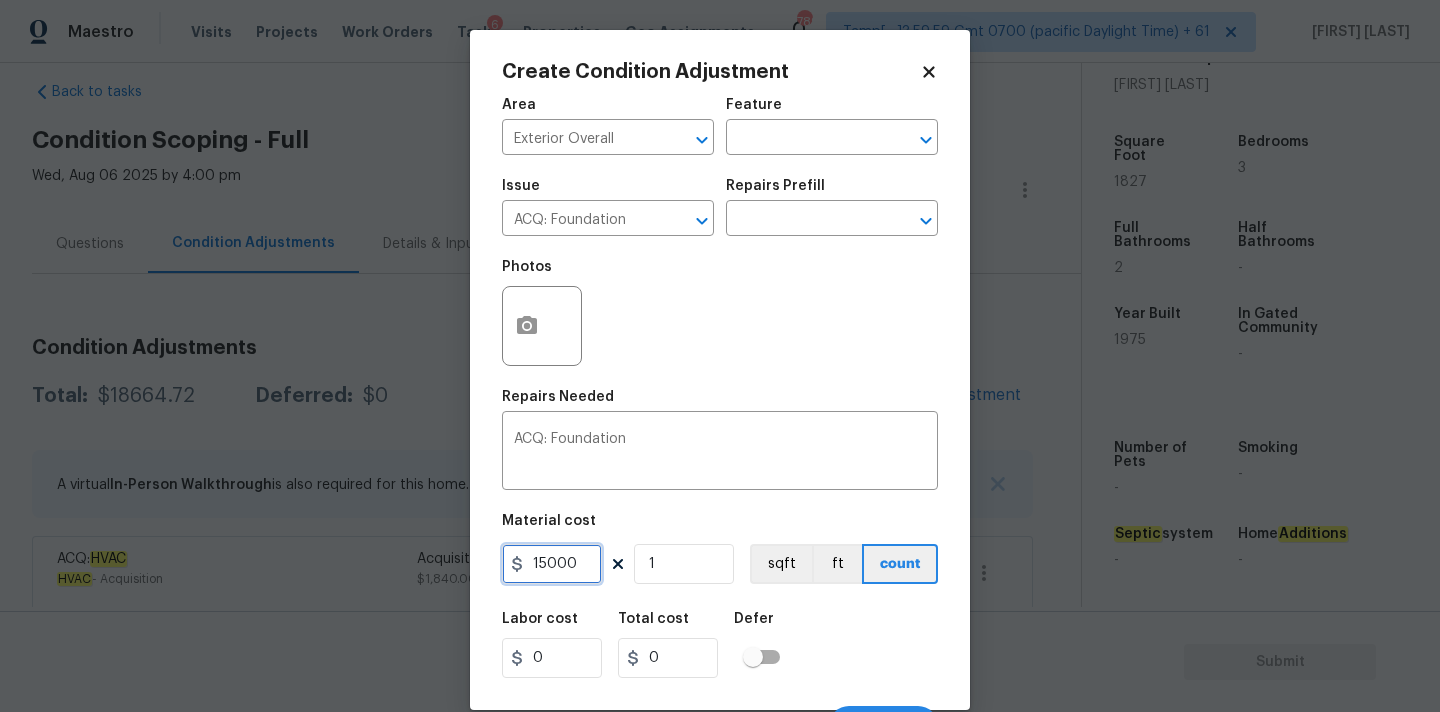 type on "15000" 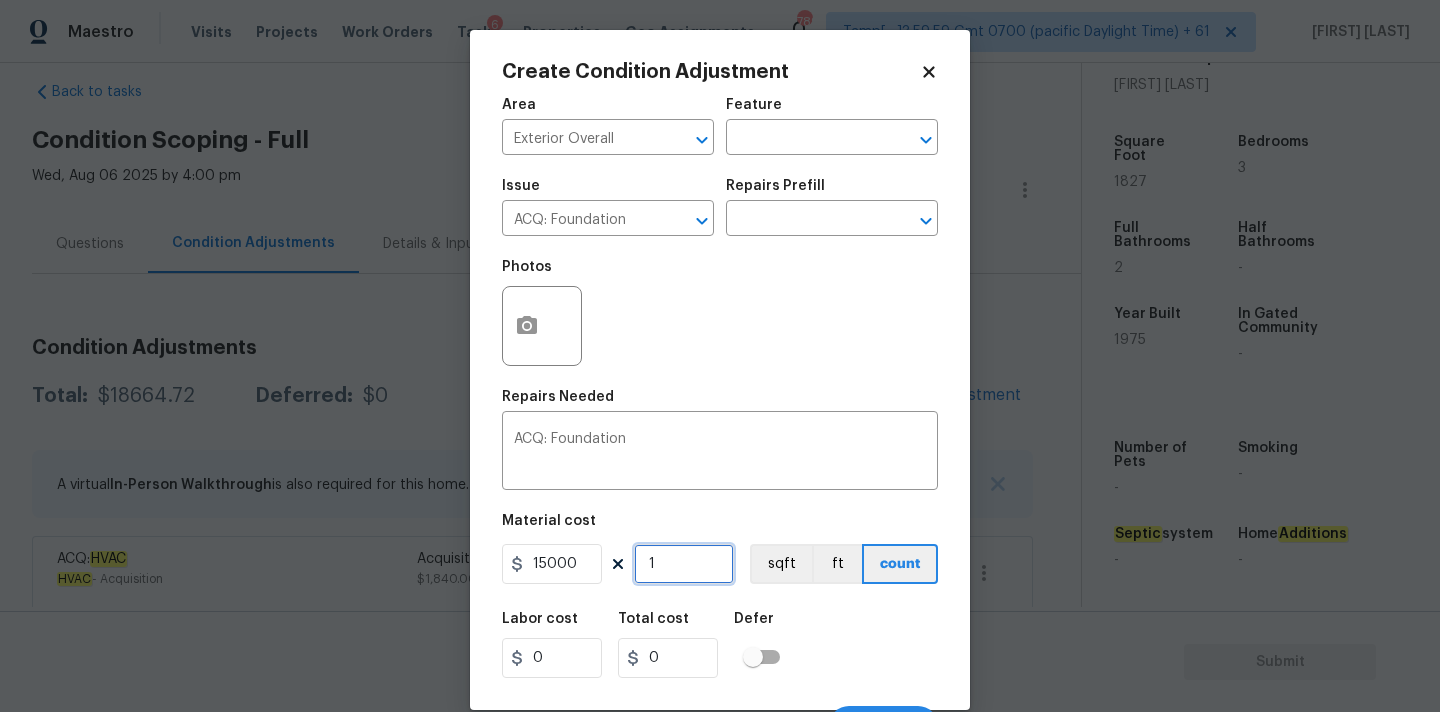 type on "15000" 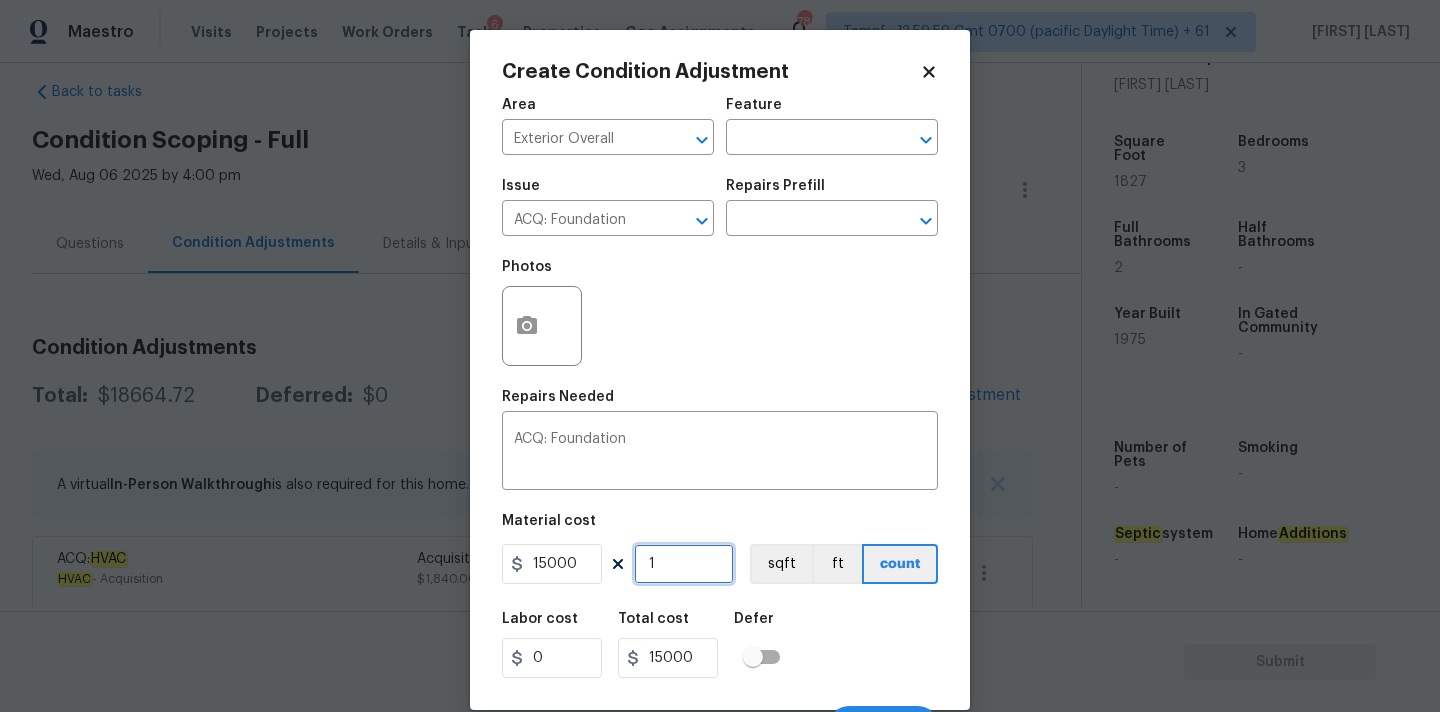 scroll, scrollTop: 35, scrollLeft: 0, axis: vertical 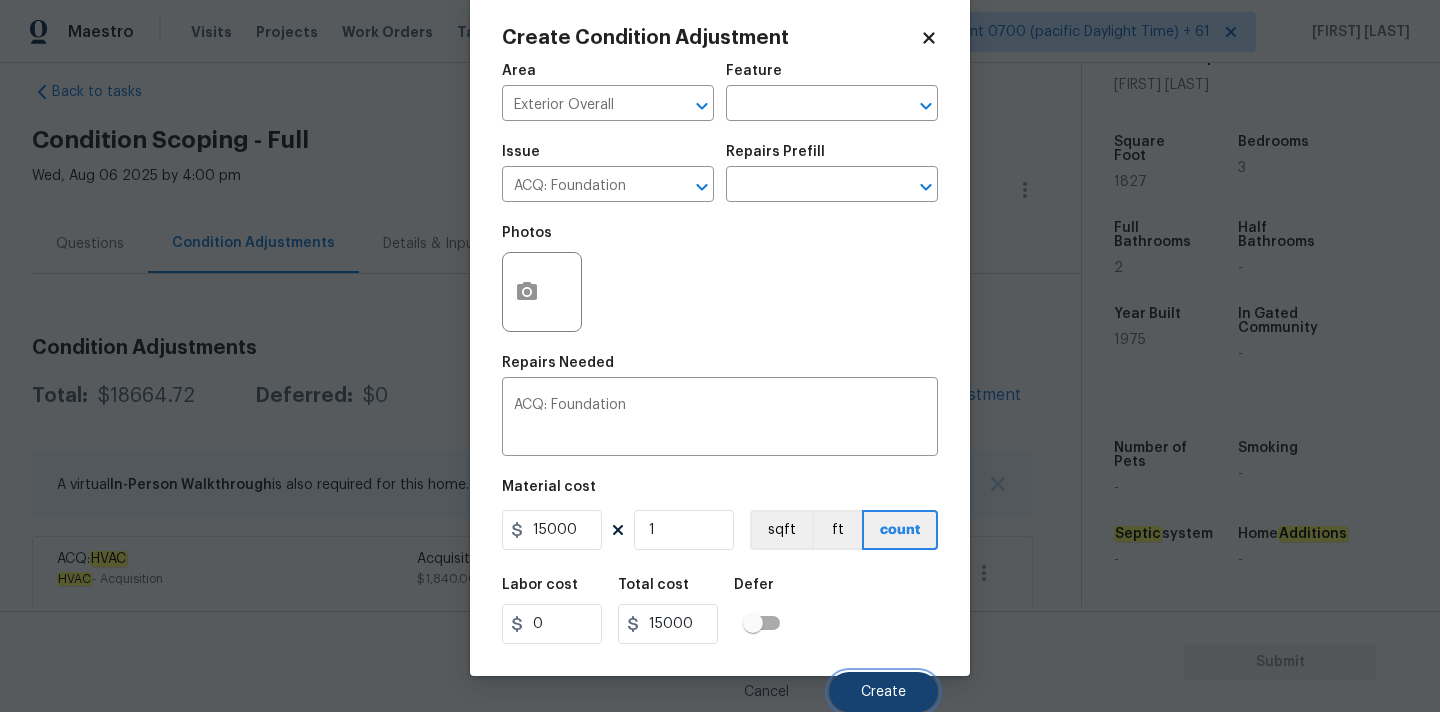 click on "Create" at bounding box center (883, 692) 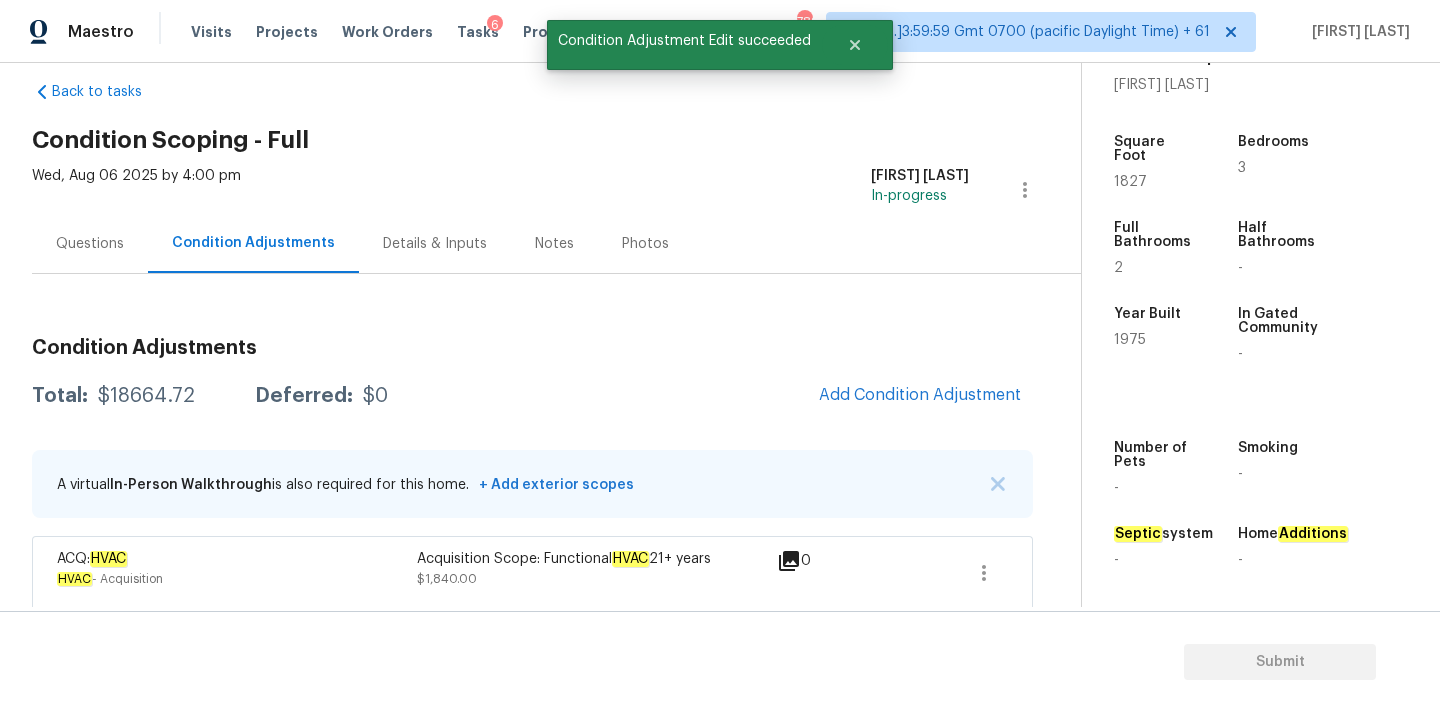scroll, scrollTop: 28, scrollLeft: 0, axis: vertical 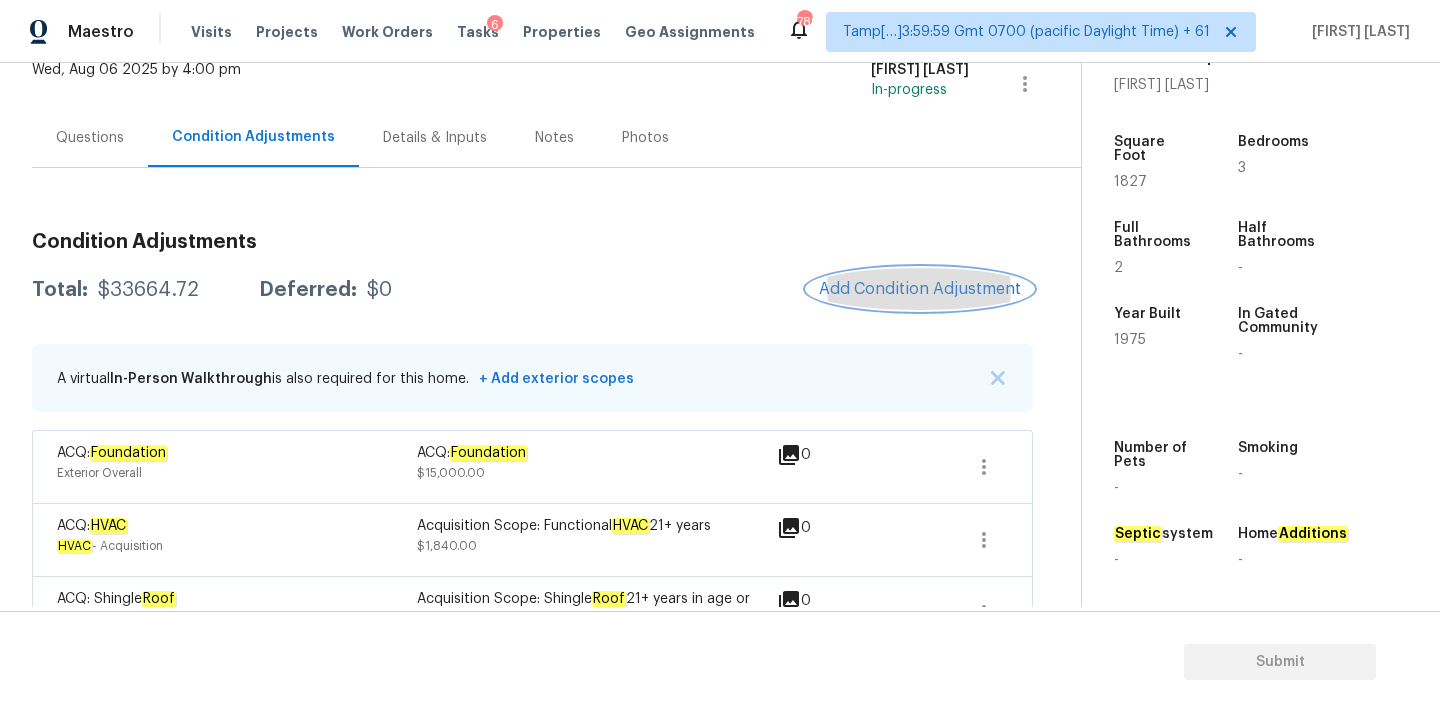 click on "Add Condition Adjustment" at bounding box center [920, 289] 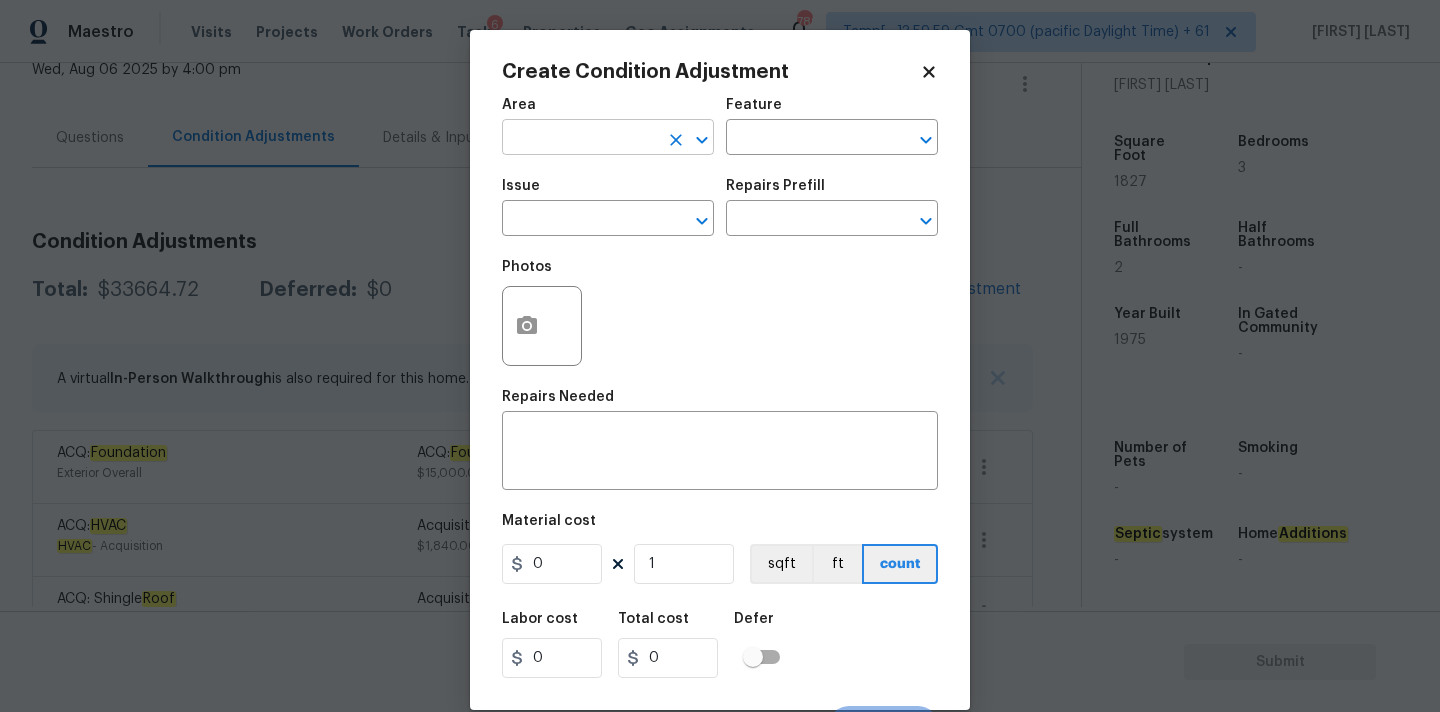 click at bounding box center [580, 139] 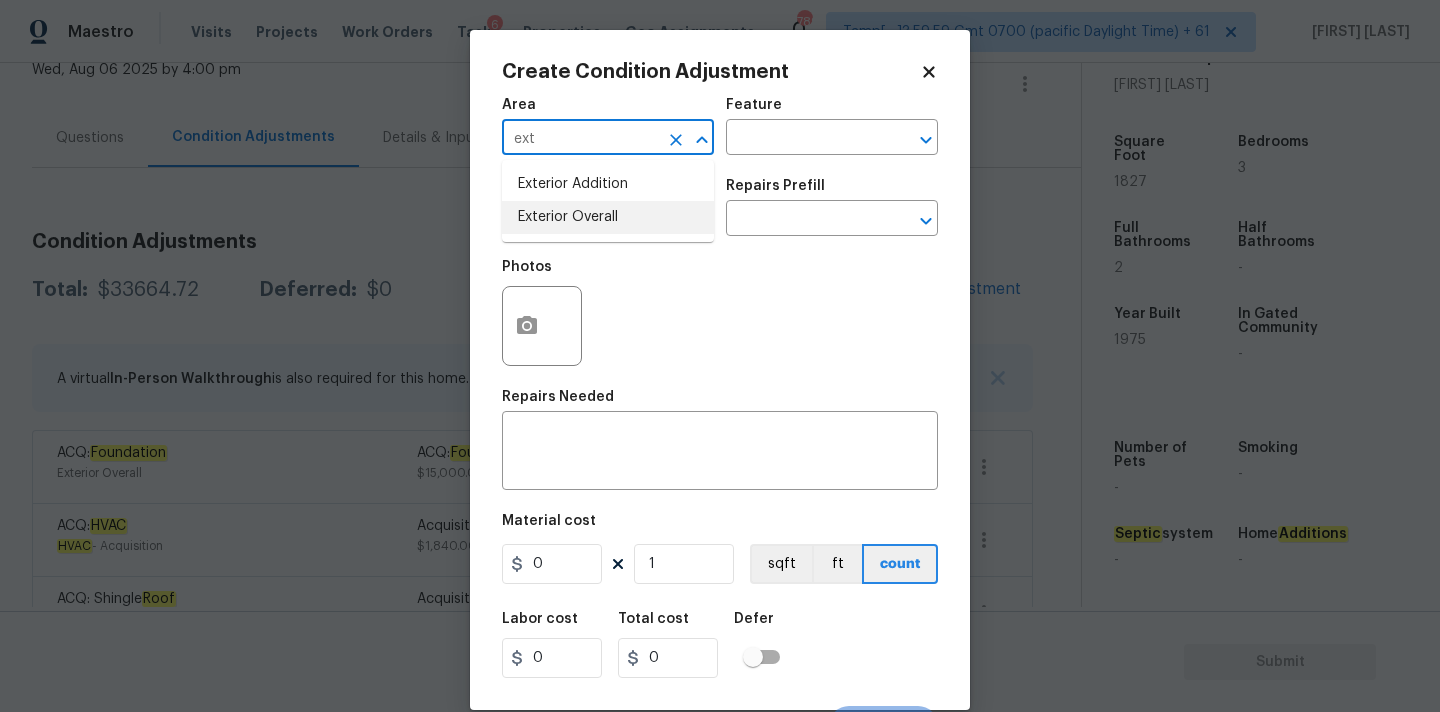 click on "Exterior Overall" at bounding box center (608, 217) 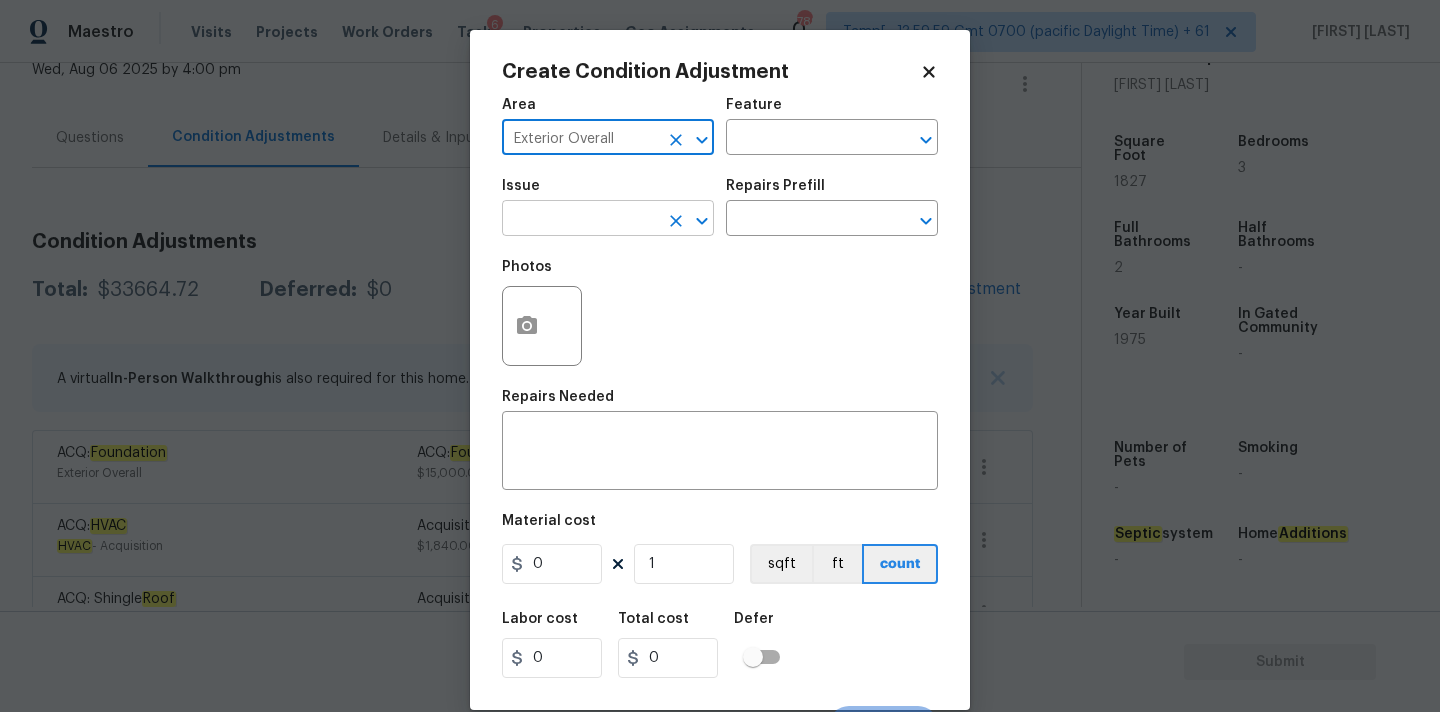 type on "Exterior Overall" 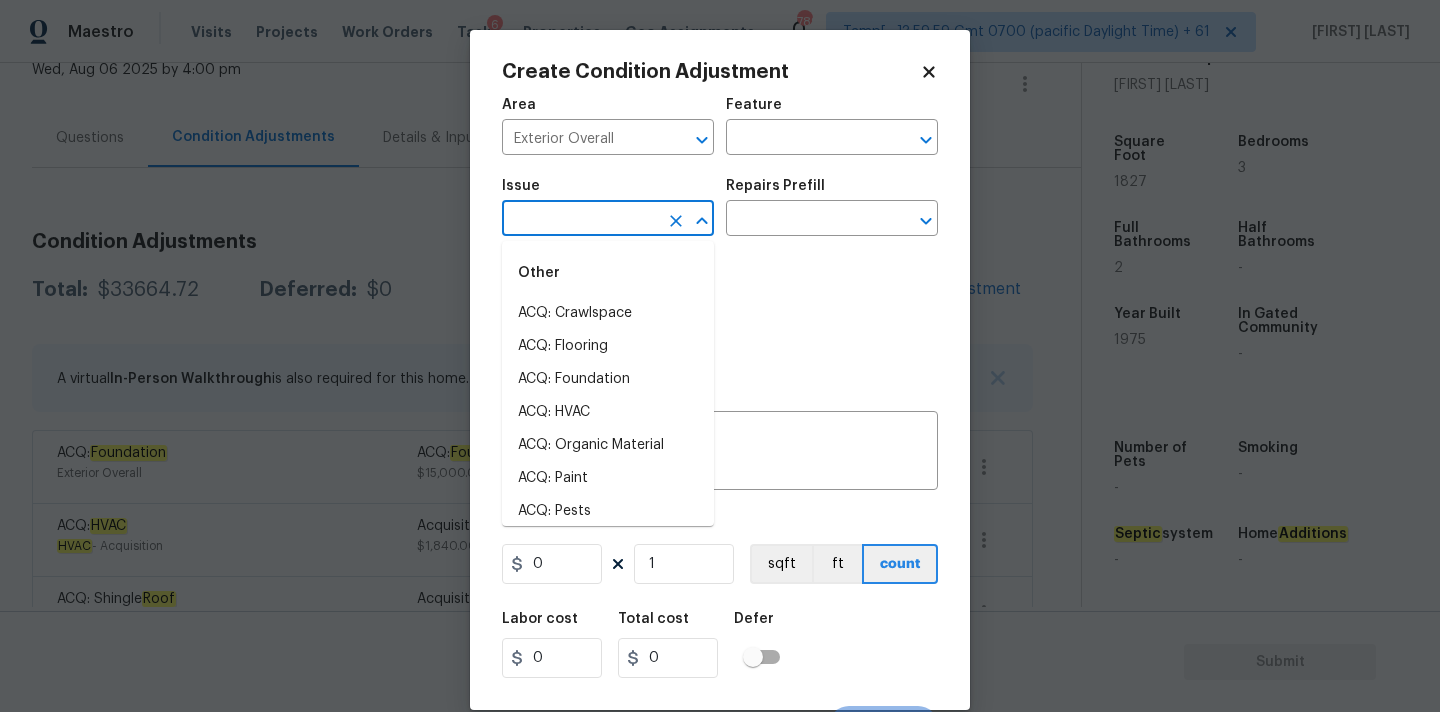 click at bounding box center [580, 220] 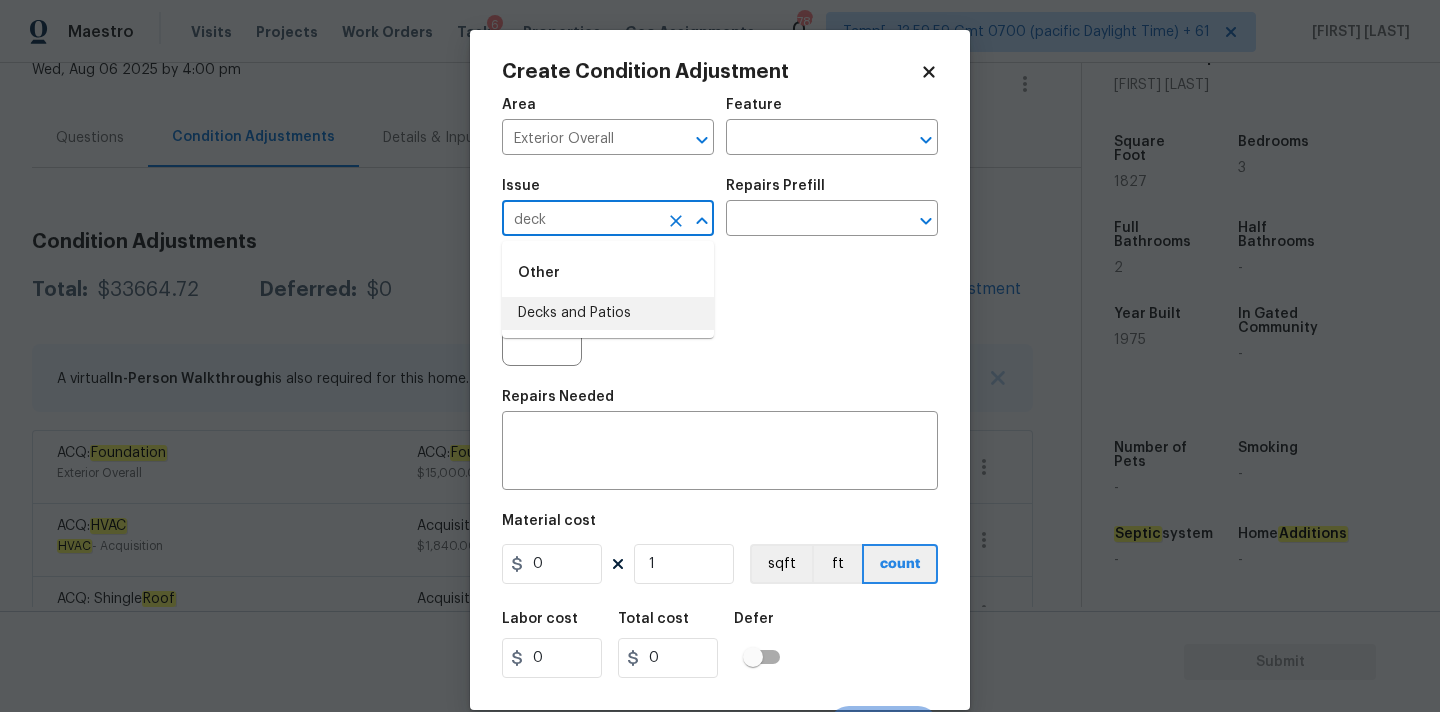 click on "Decks and Patios" at bounding box center [608, 313] 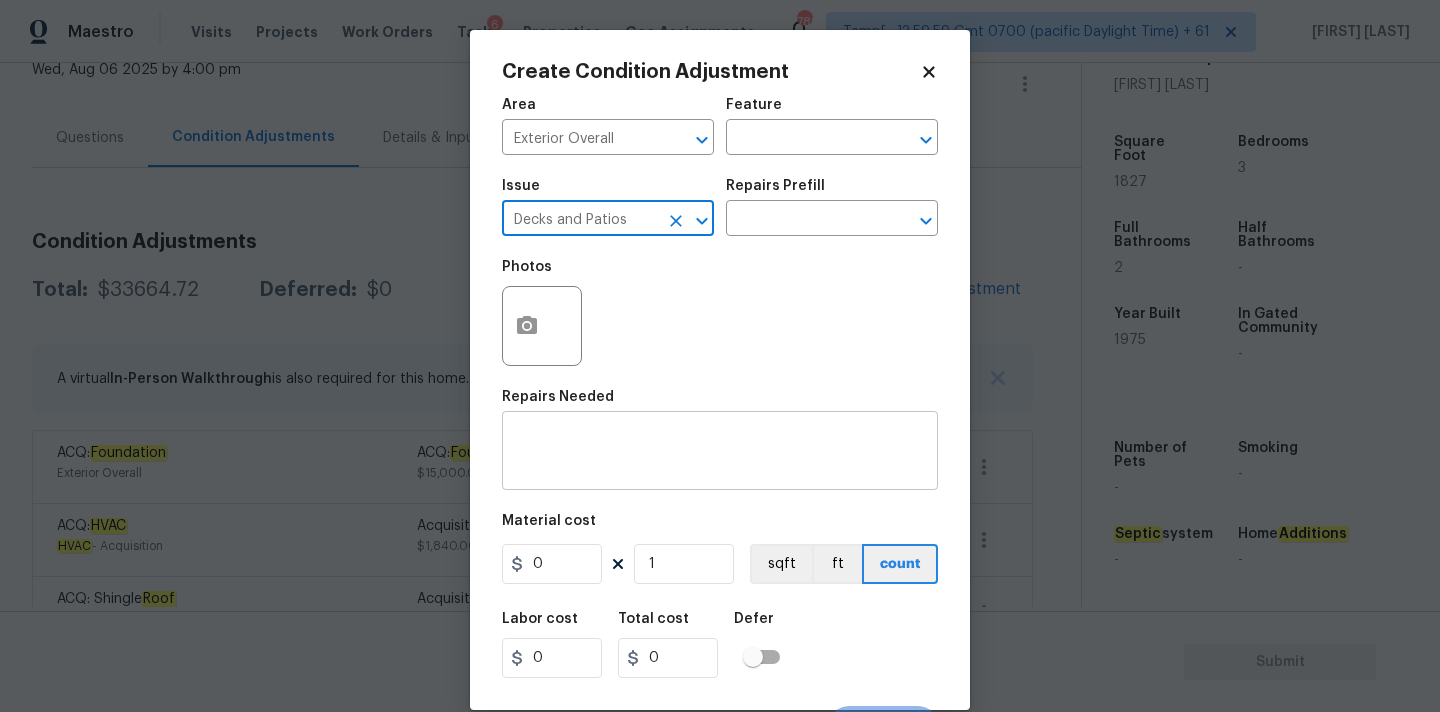 type on "Decks and Patios" 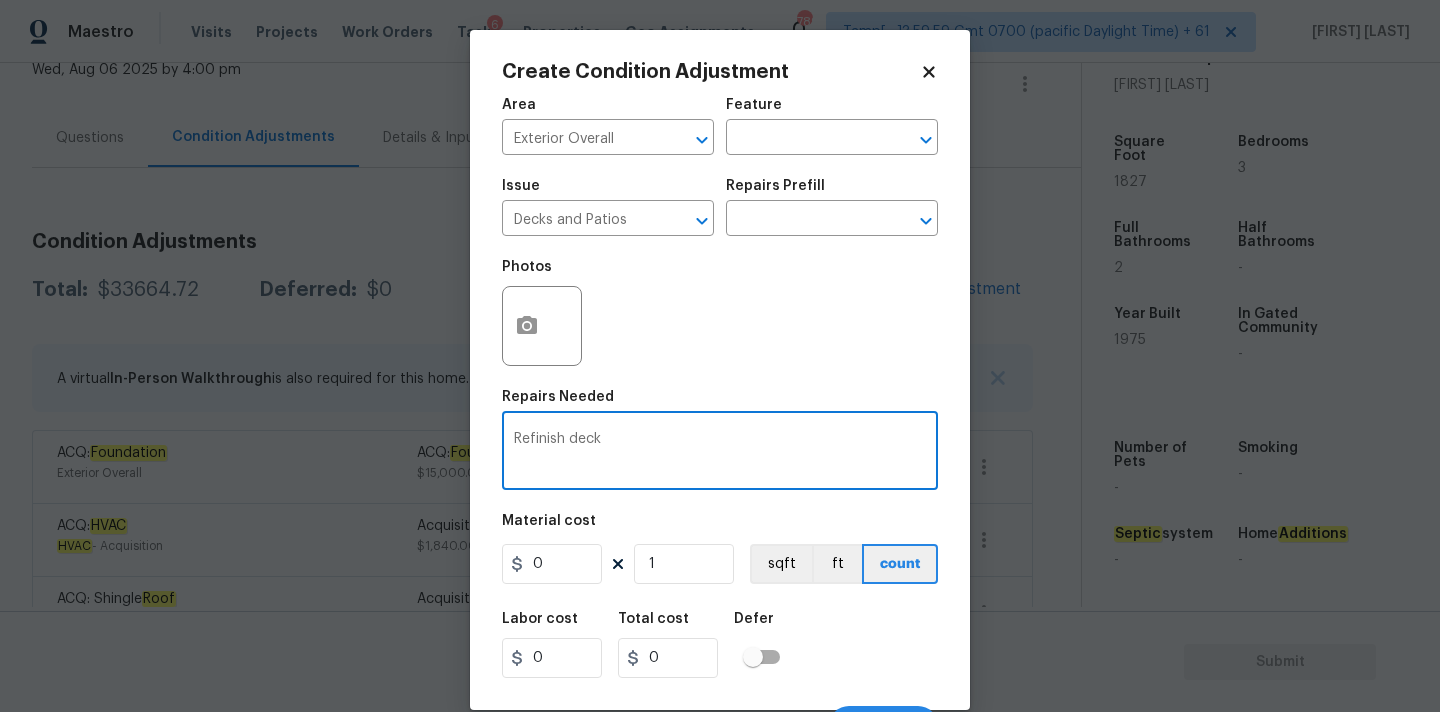 click on "Refinish deck" at bounding box center (720, 453) 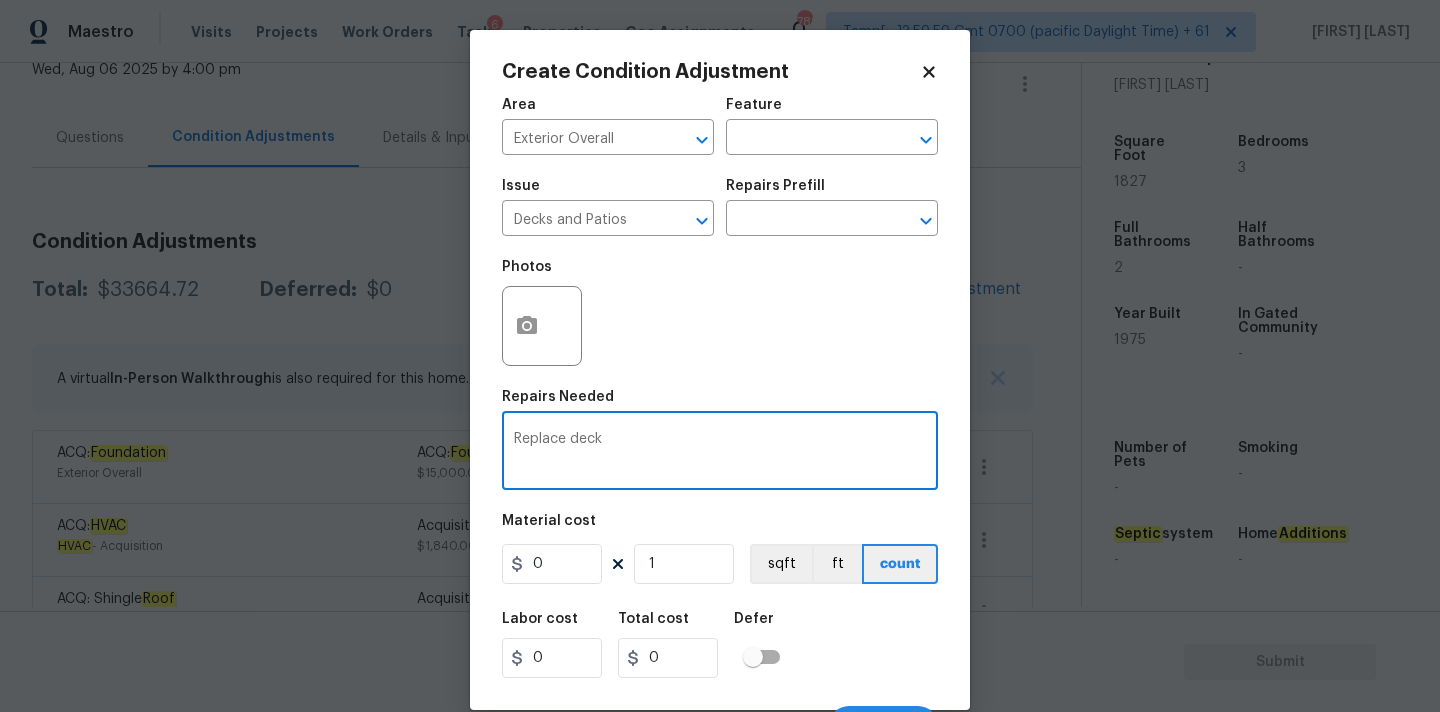 type on "Replace deck" 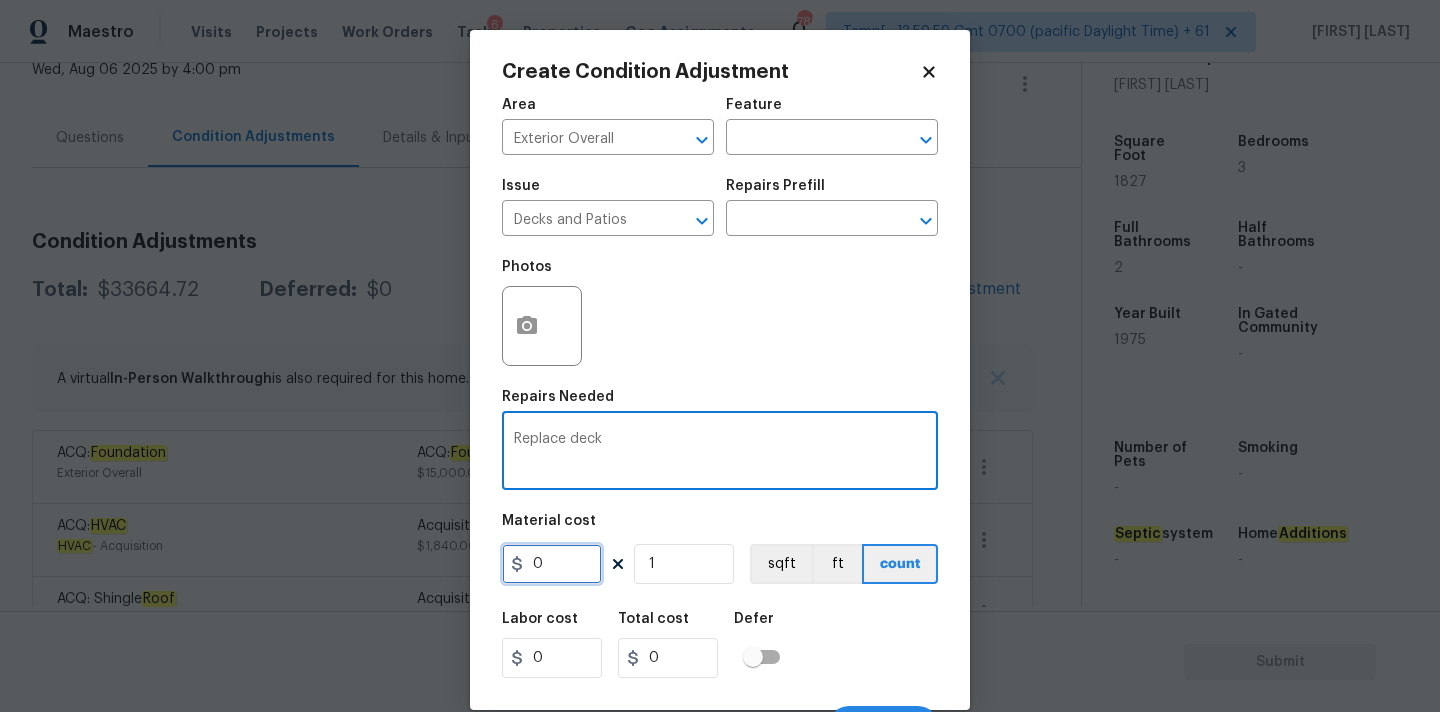 click on "0" at bounding box center (552, 564) 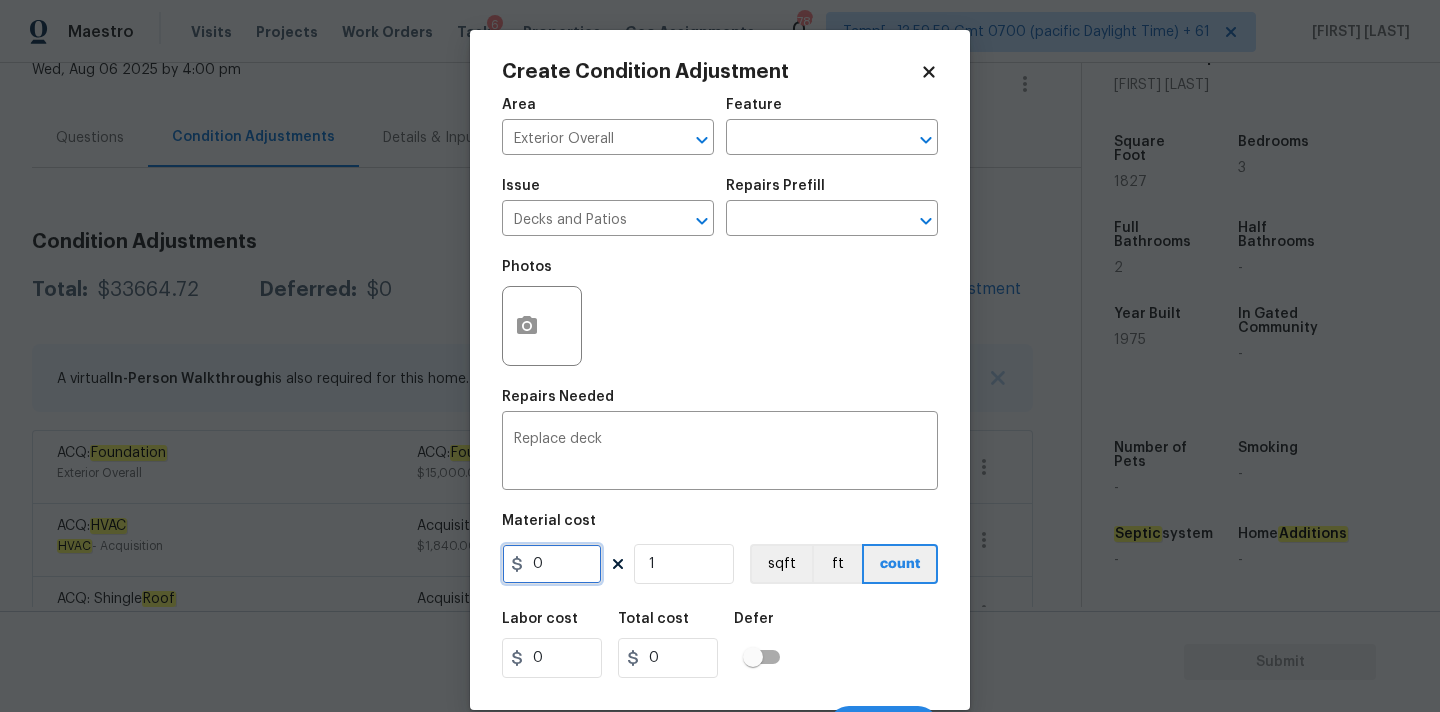 click on "0" at bounding box center [552, 564] 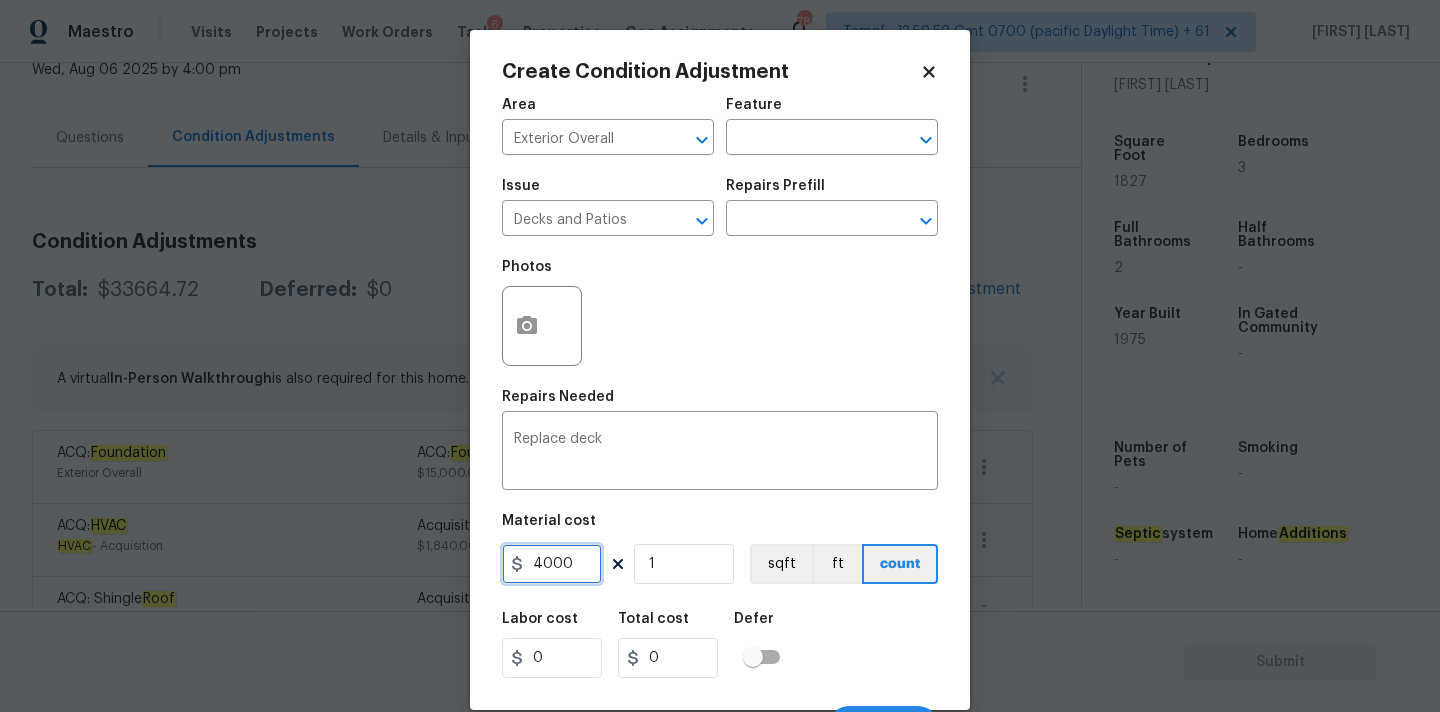 type on "4000" 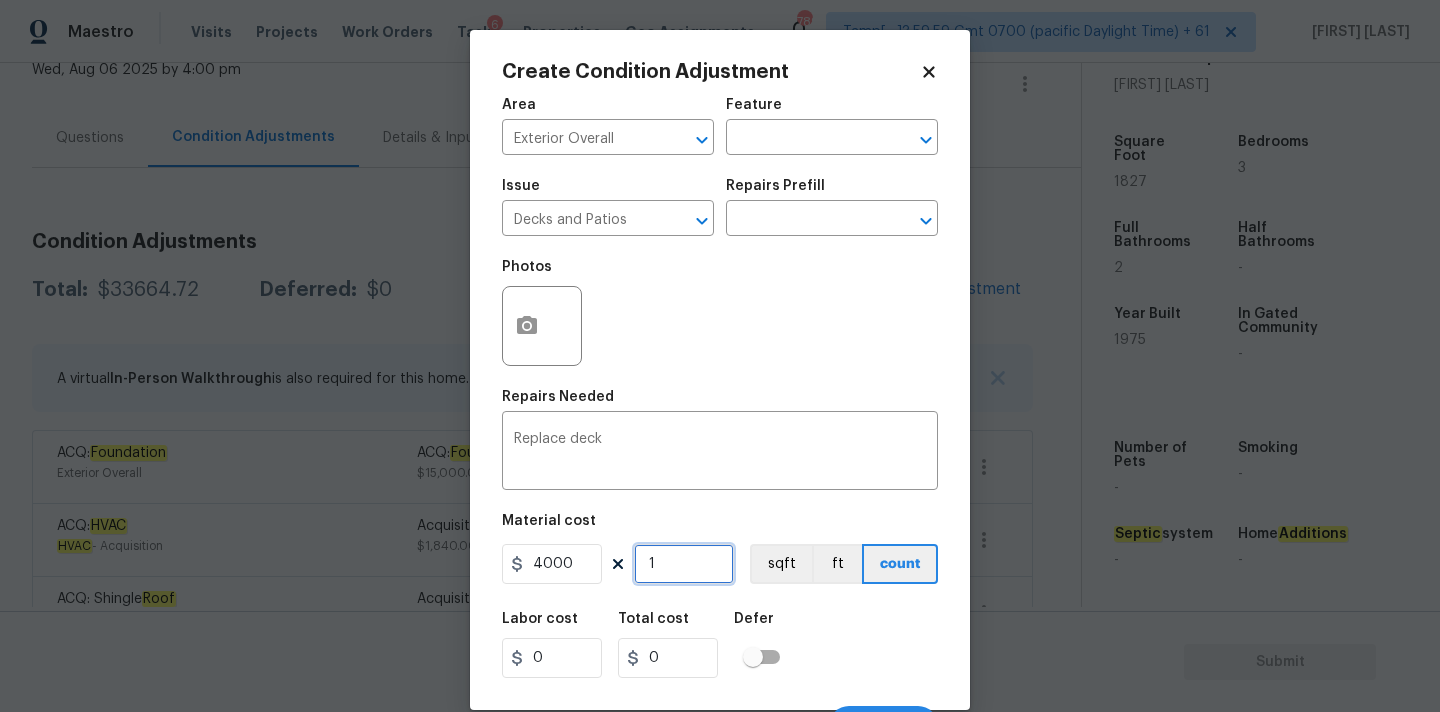 type on "4000" 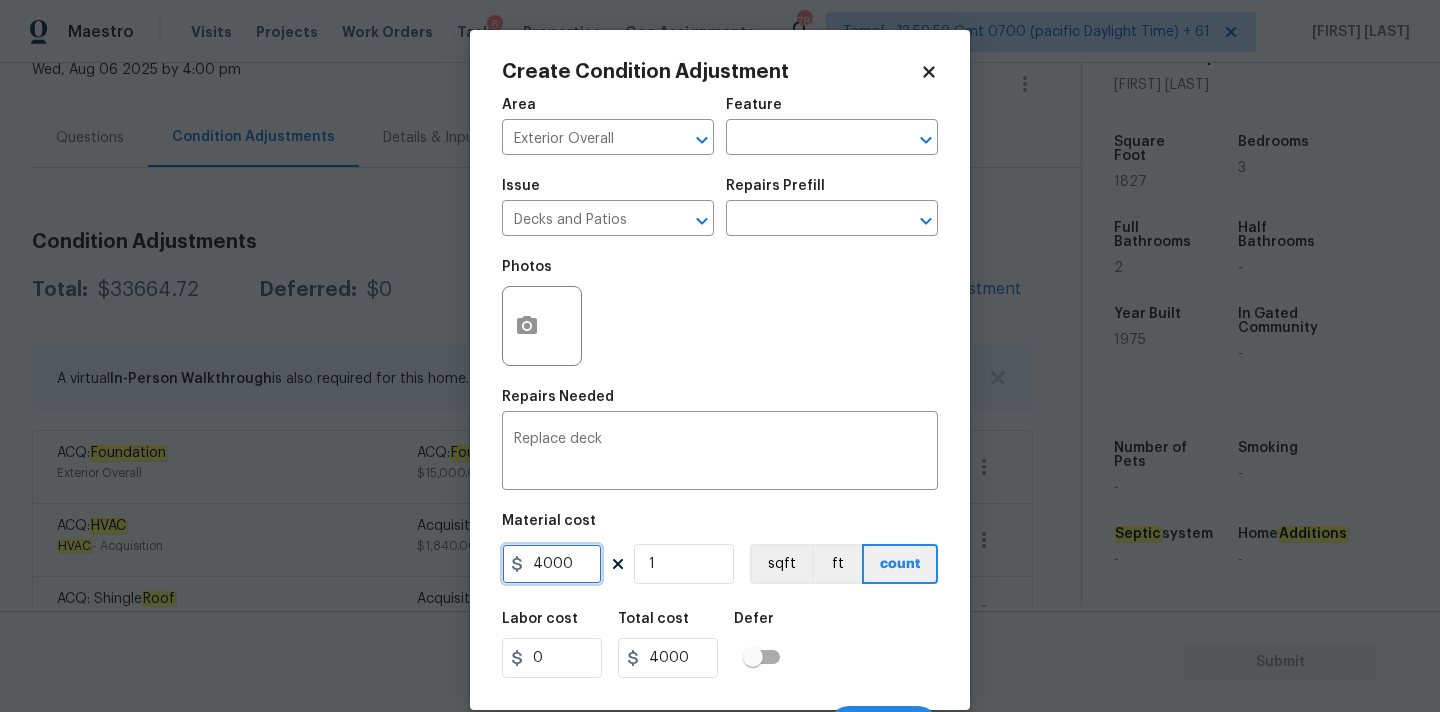 click on "4000" at bounding box center [552, 564] 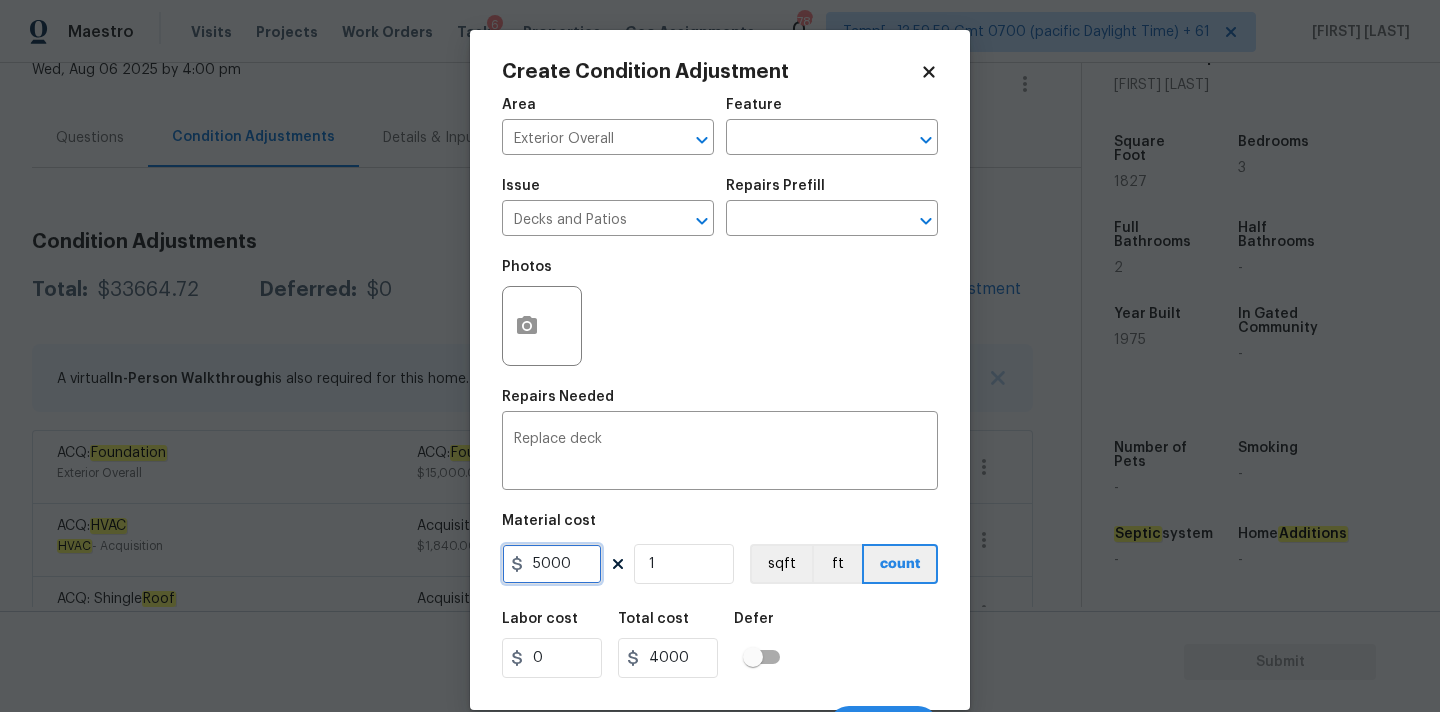 type on "5000" 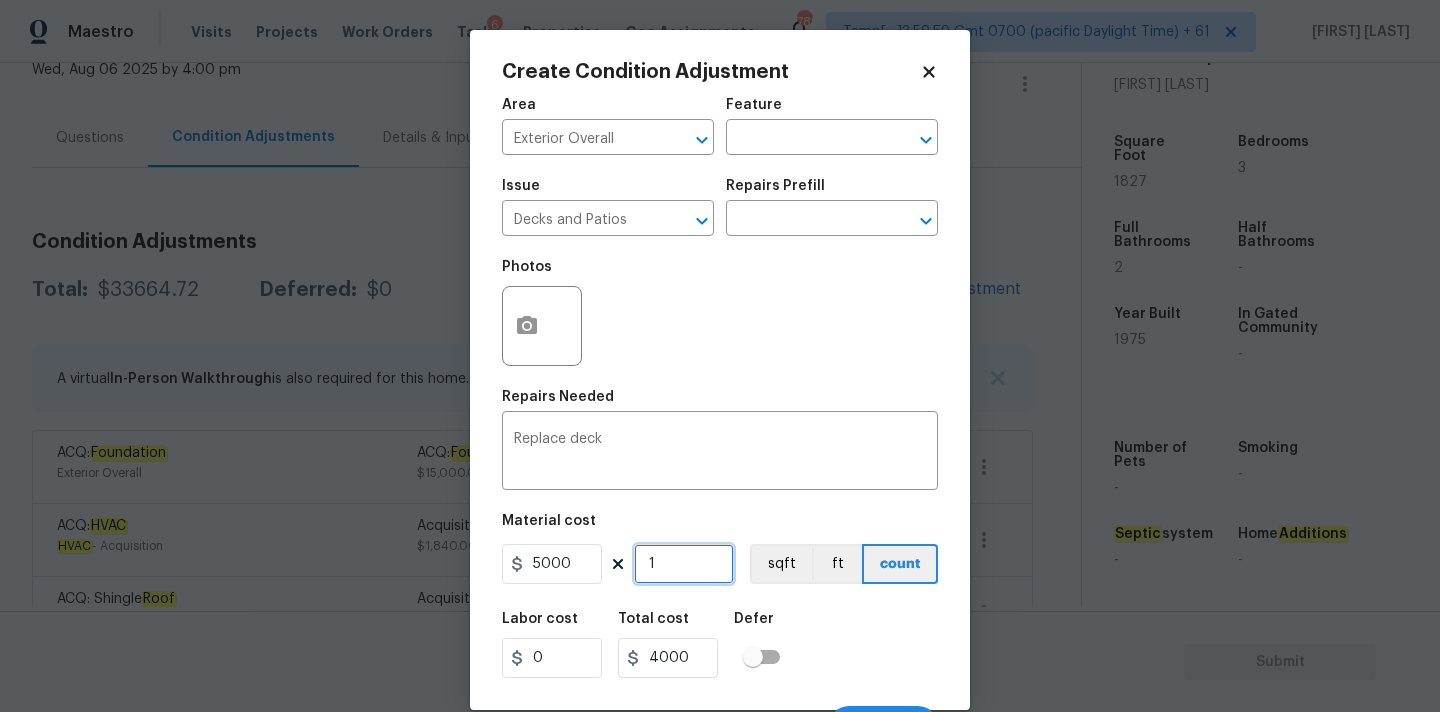 type on "5000" 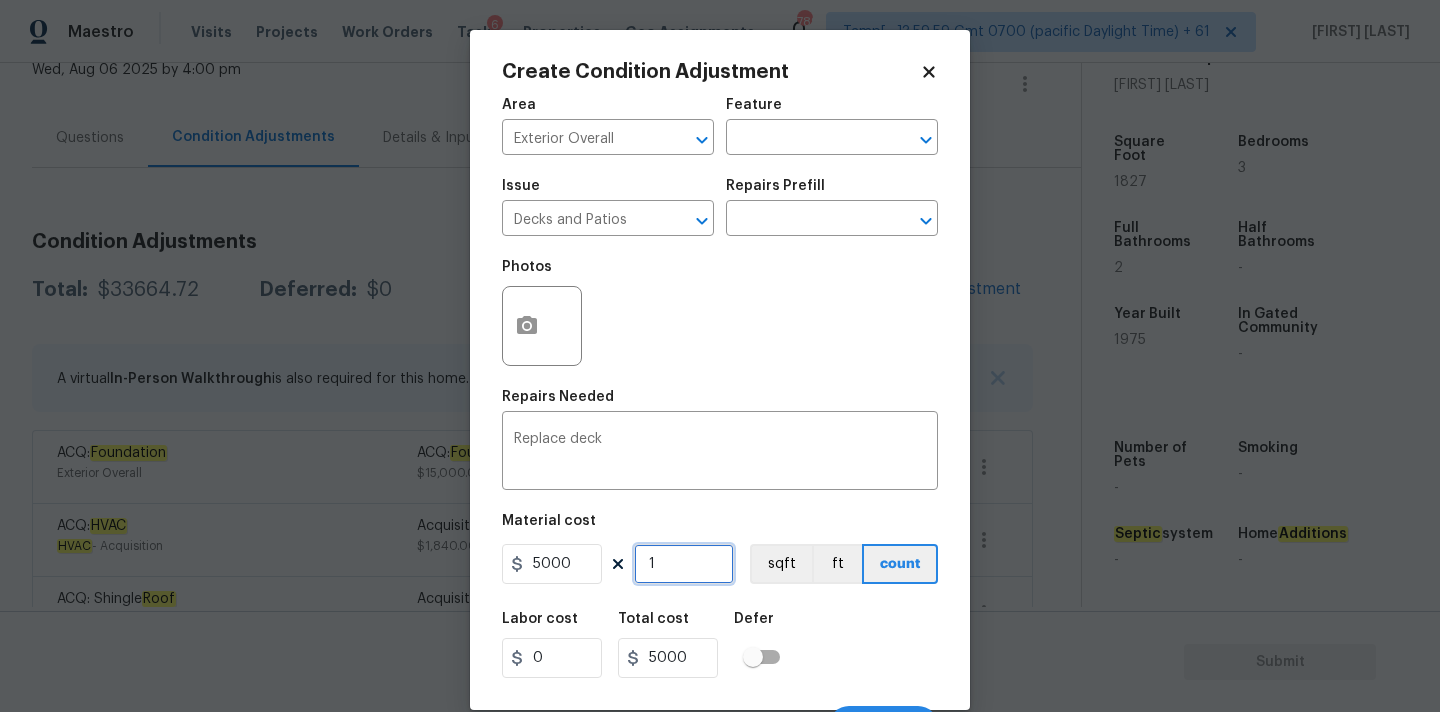 scroll, scrollTop: 35, scrollLeft: 0, axis: vertical 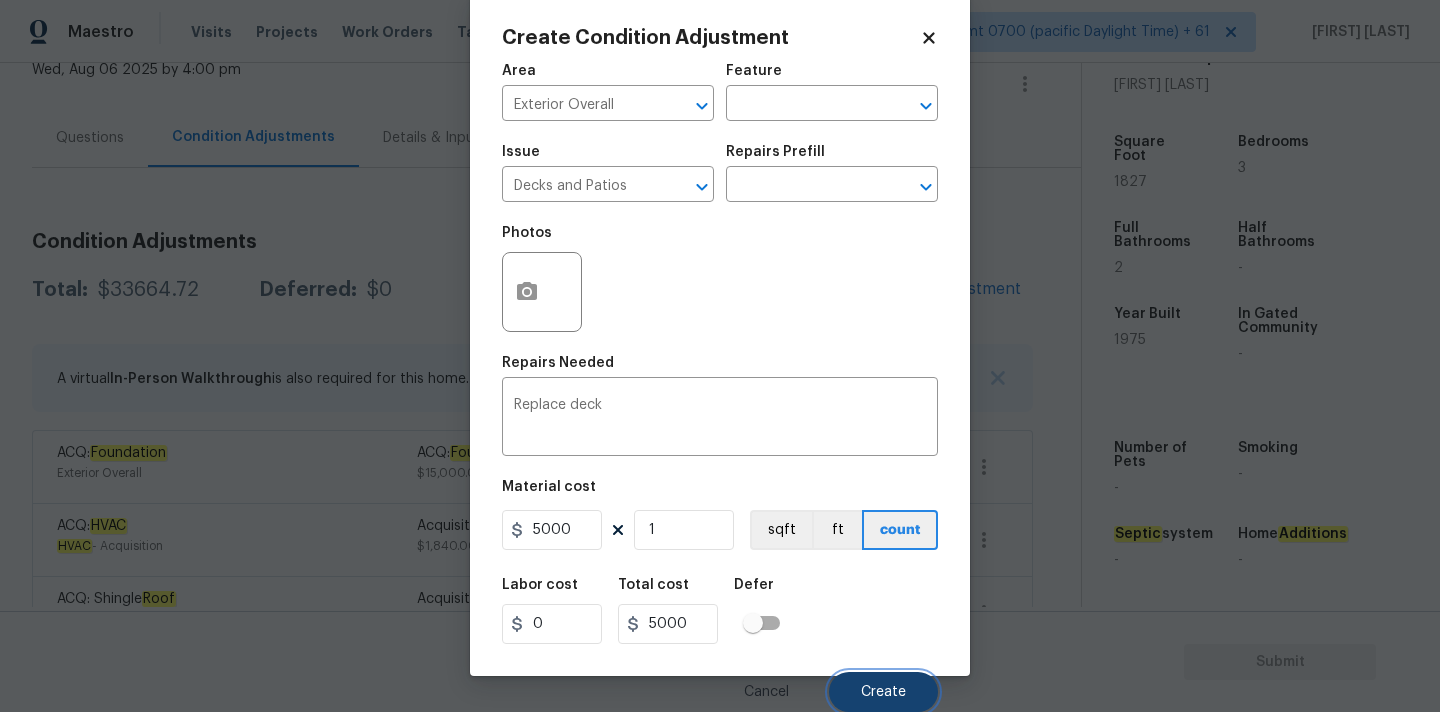 click on "Create" at bounding box center (883, 692) 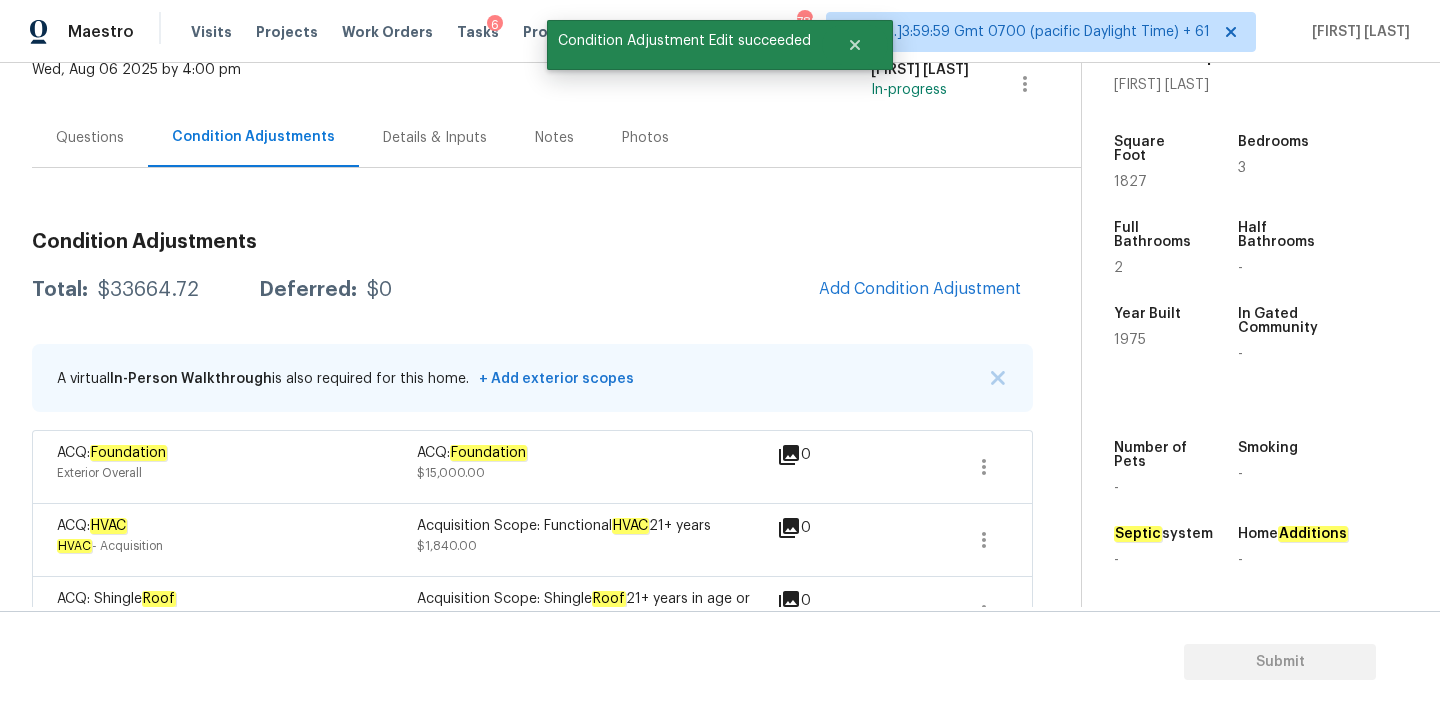 scroll, scrollTop: 28, scrollLeft: 0, axis: vertical 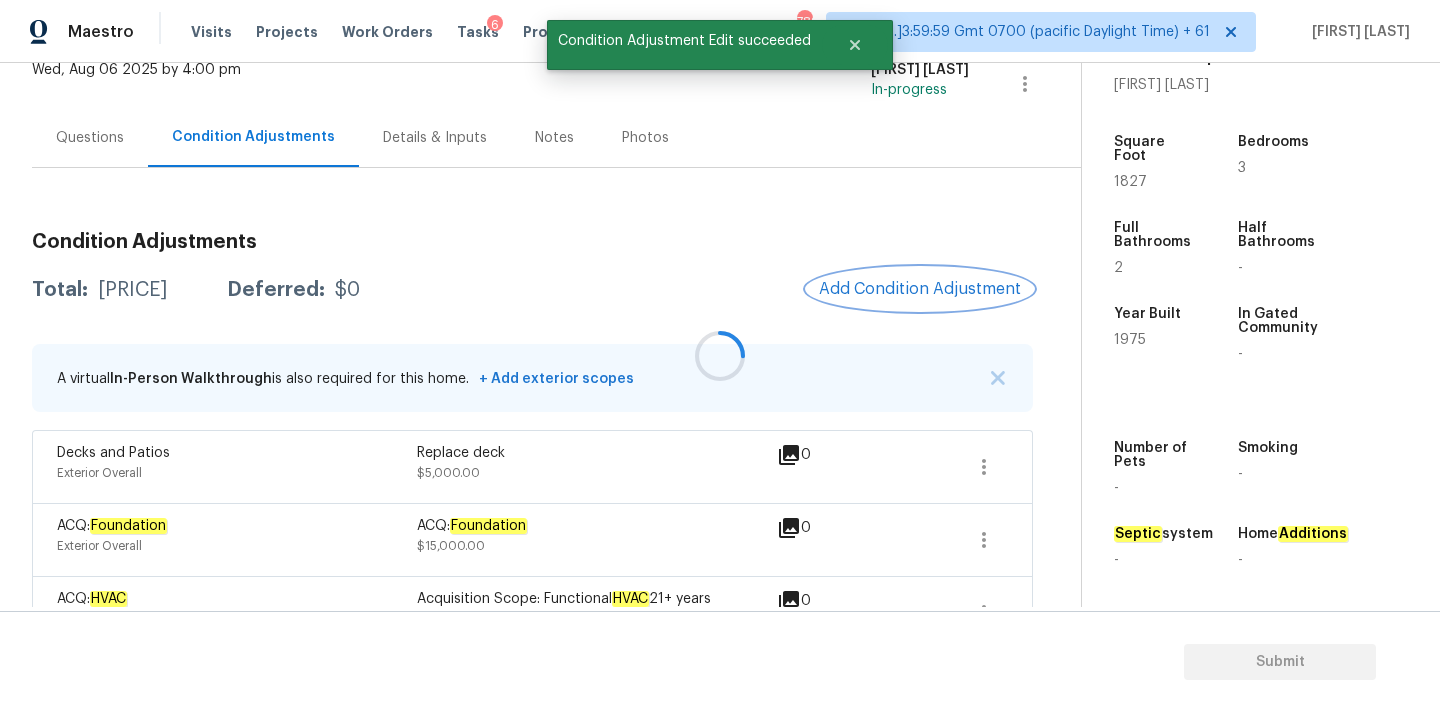 click on "Add Condition Adjustment" at bounding box center [920, 289] 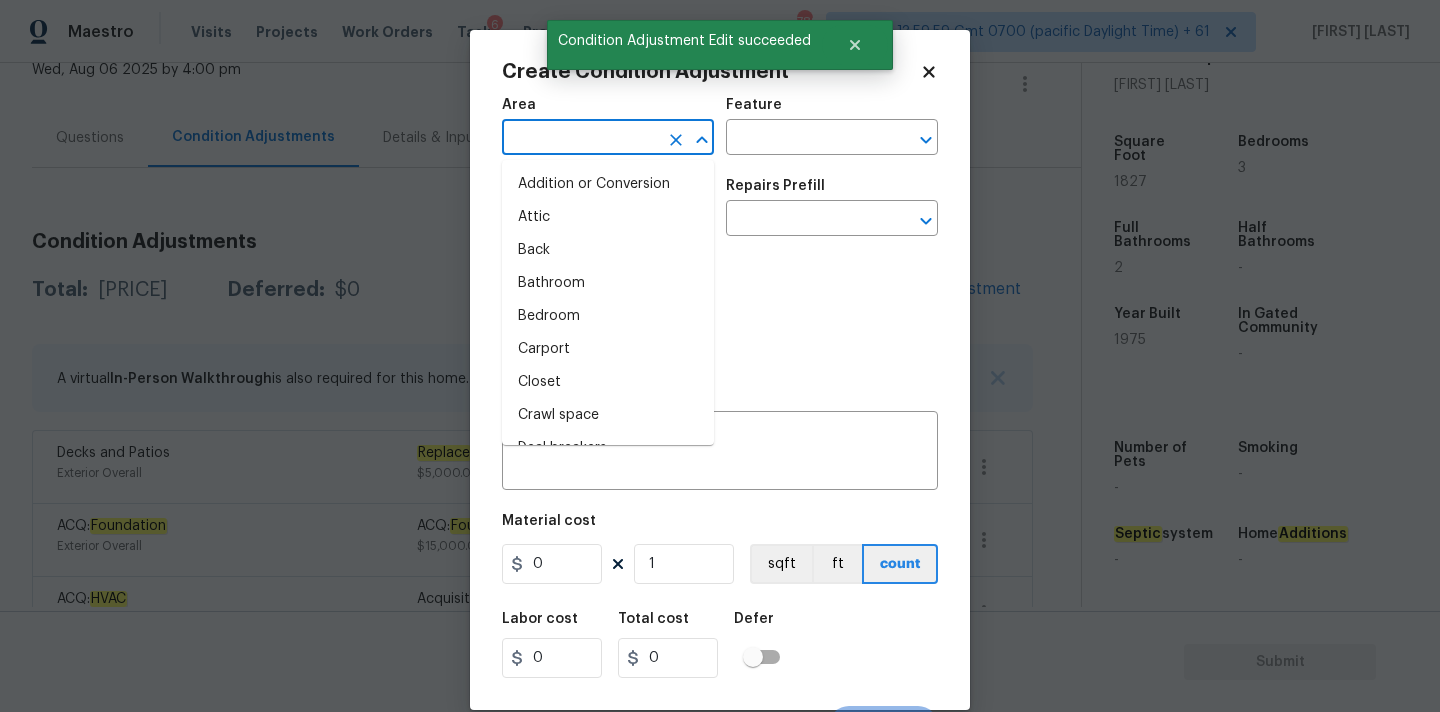 click at bounding box center [580, 139] 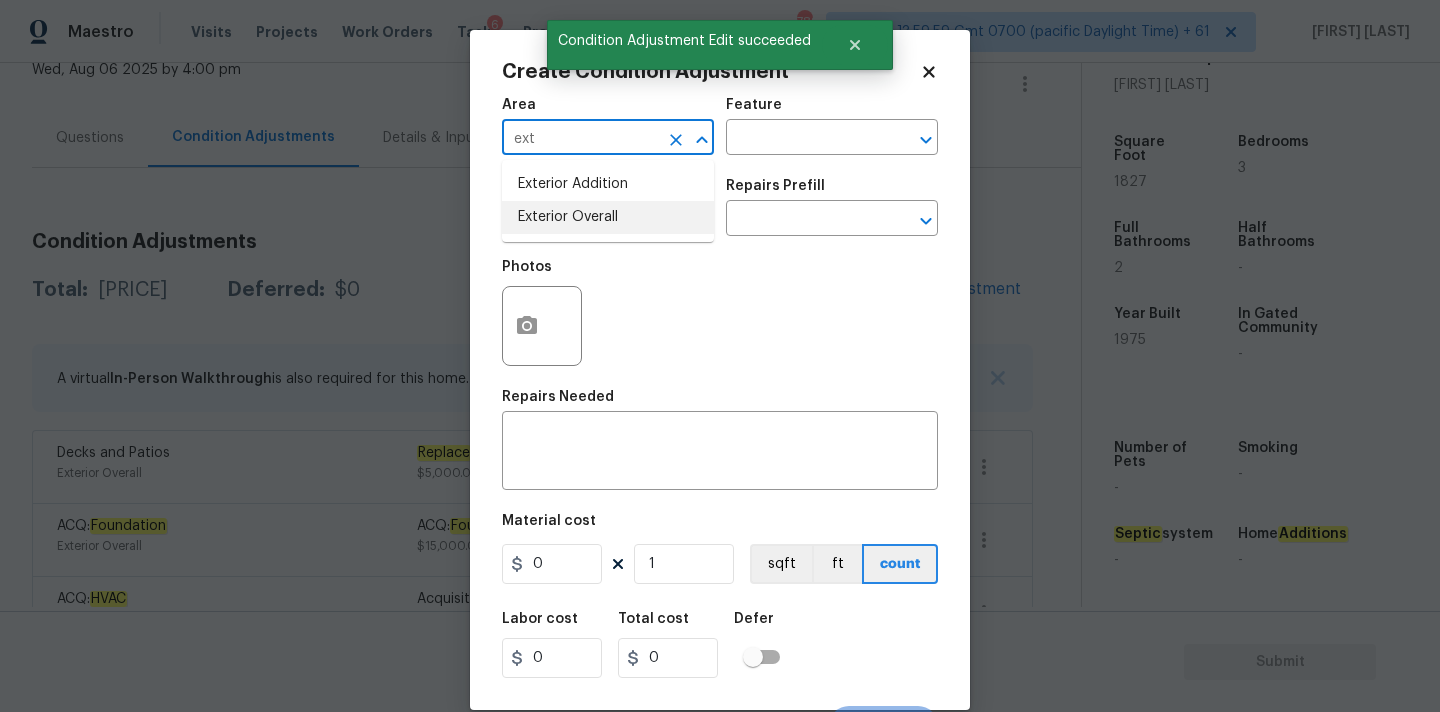 click on "Exterior Overall" at bounding box center [608, 217] 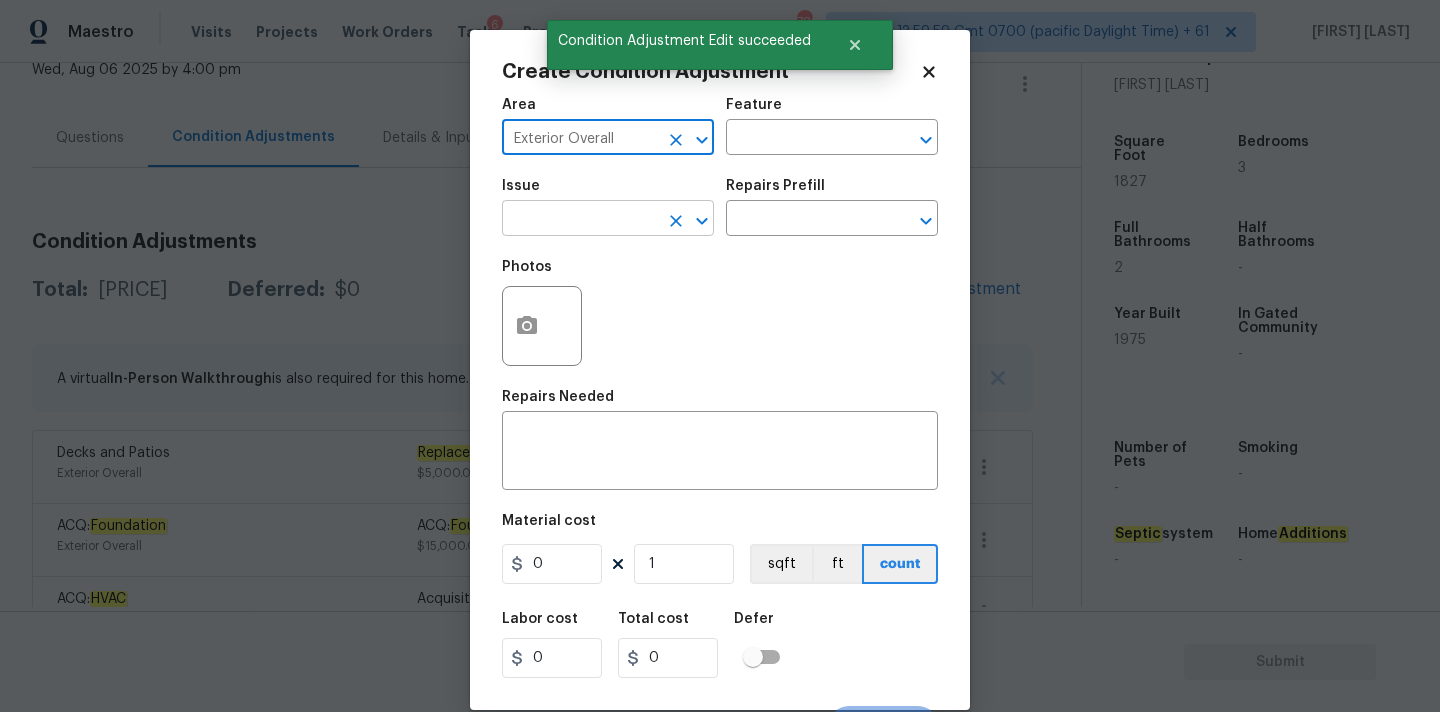 type on "Exterior Overall" 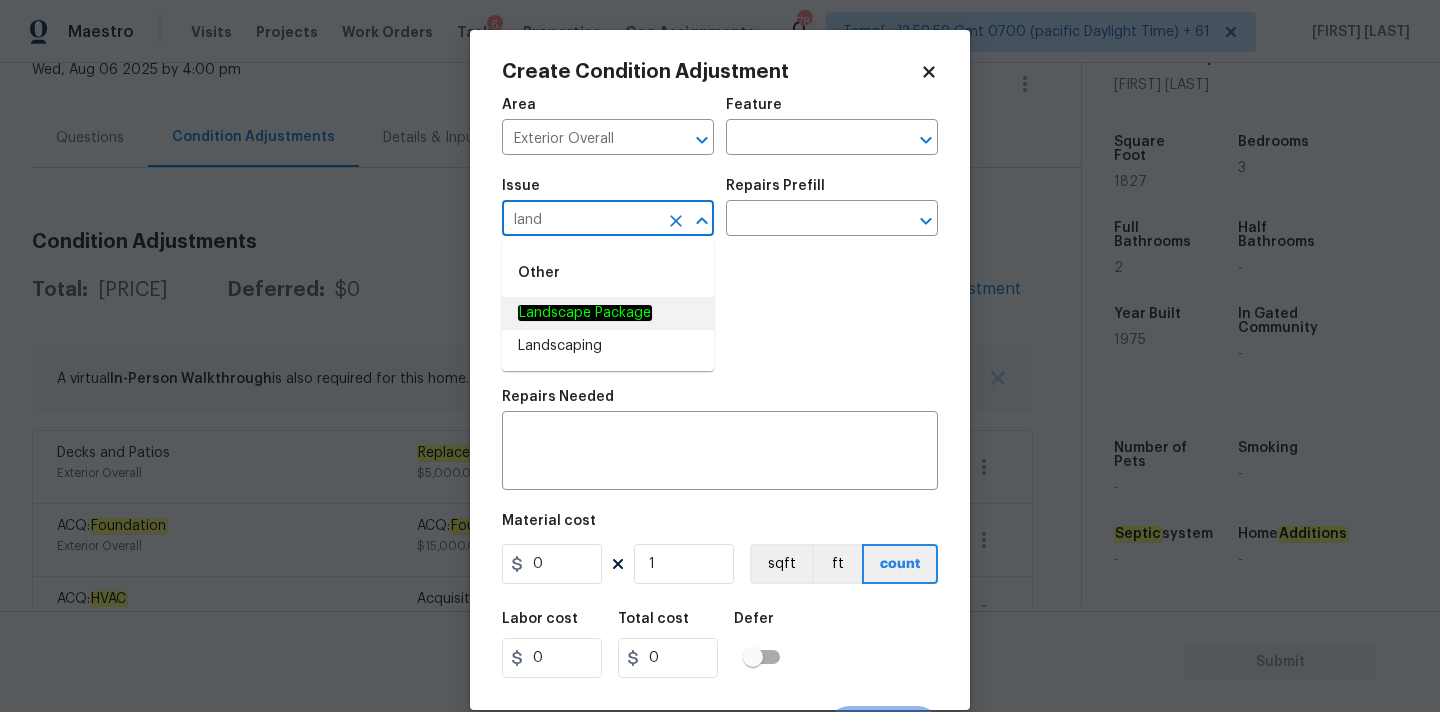 click on "Landscape Package" 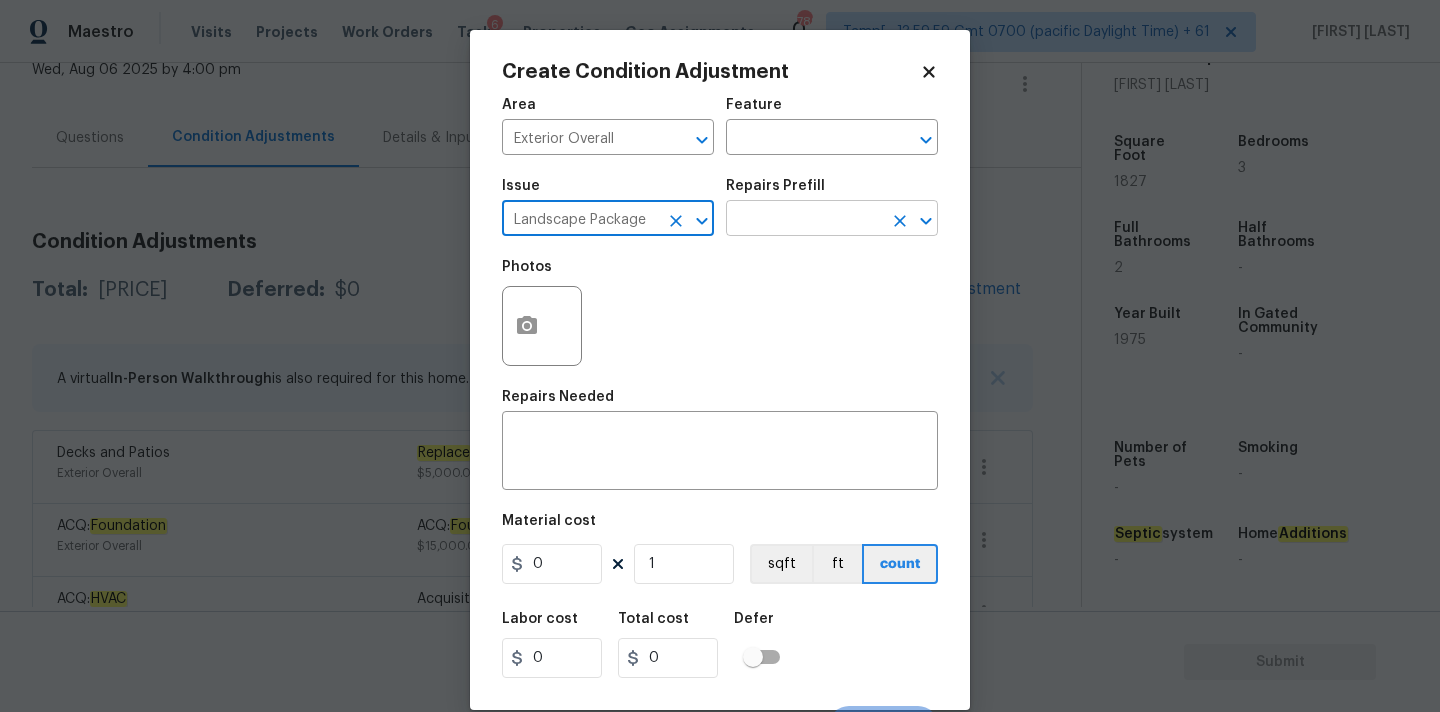 type on "Landscape Package" 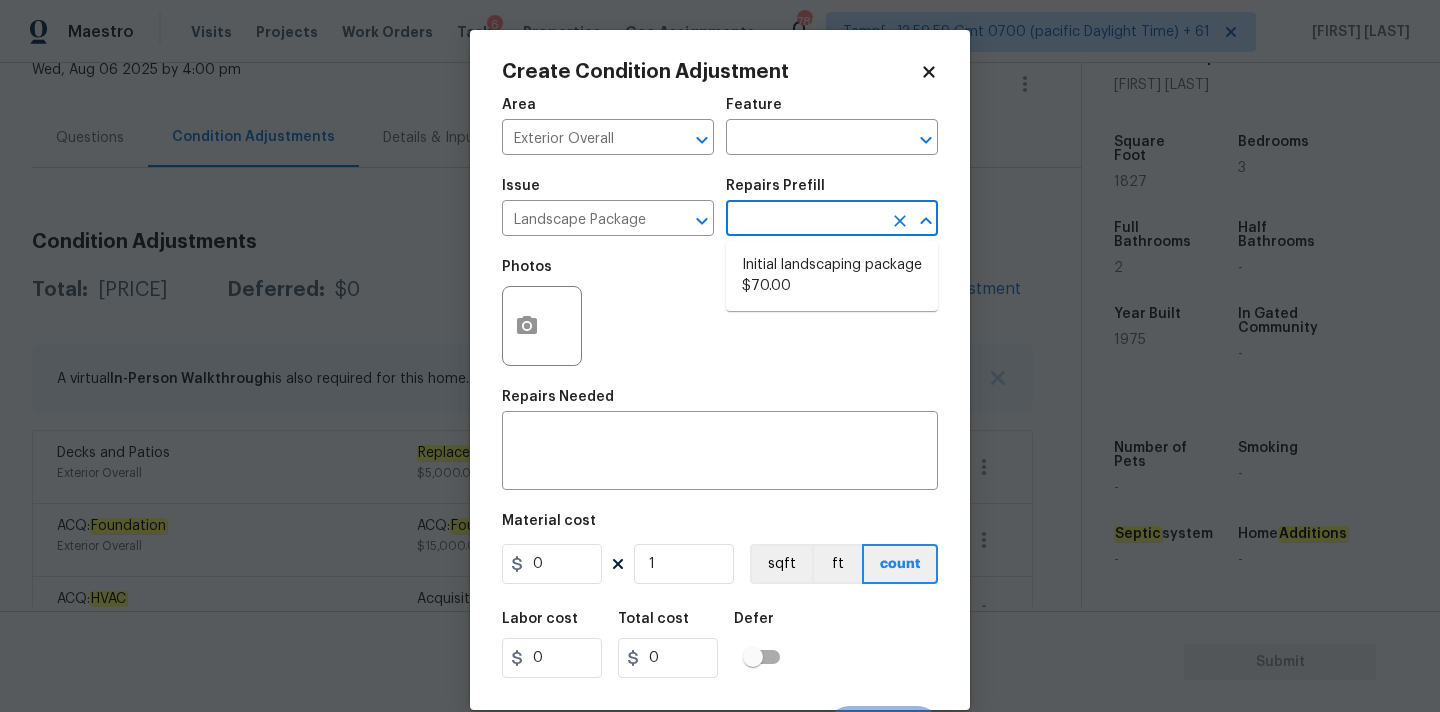 click at bounding box center [804, 220] 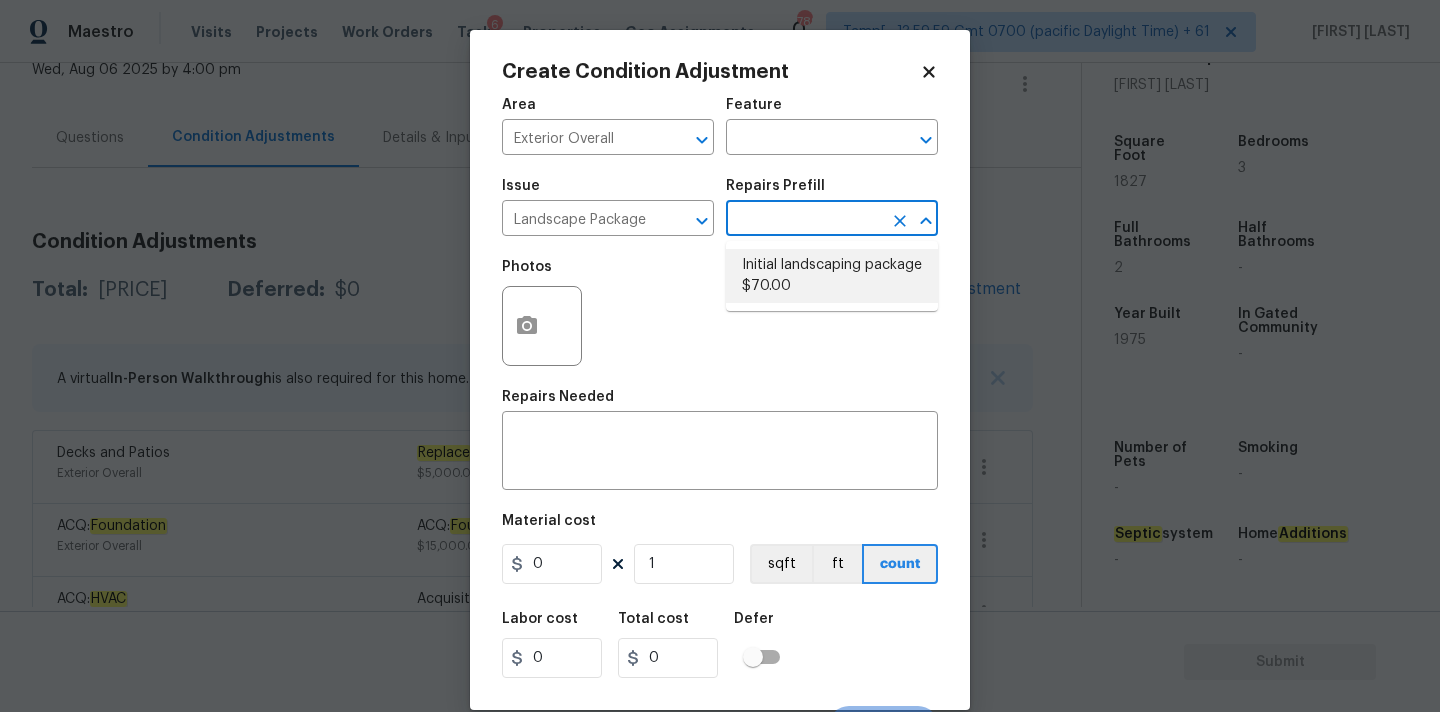 click on "Initial landscaping package $70.00" at bounding box center (832, 276) 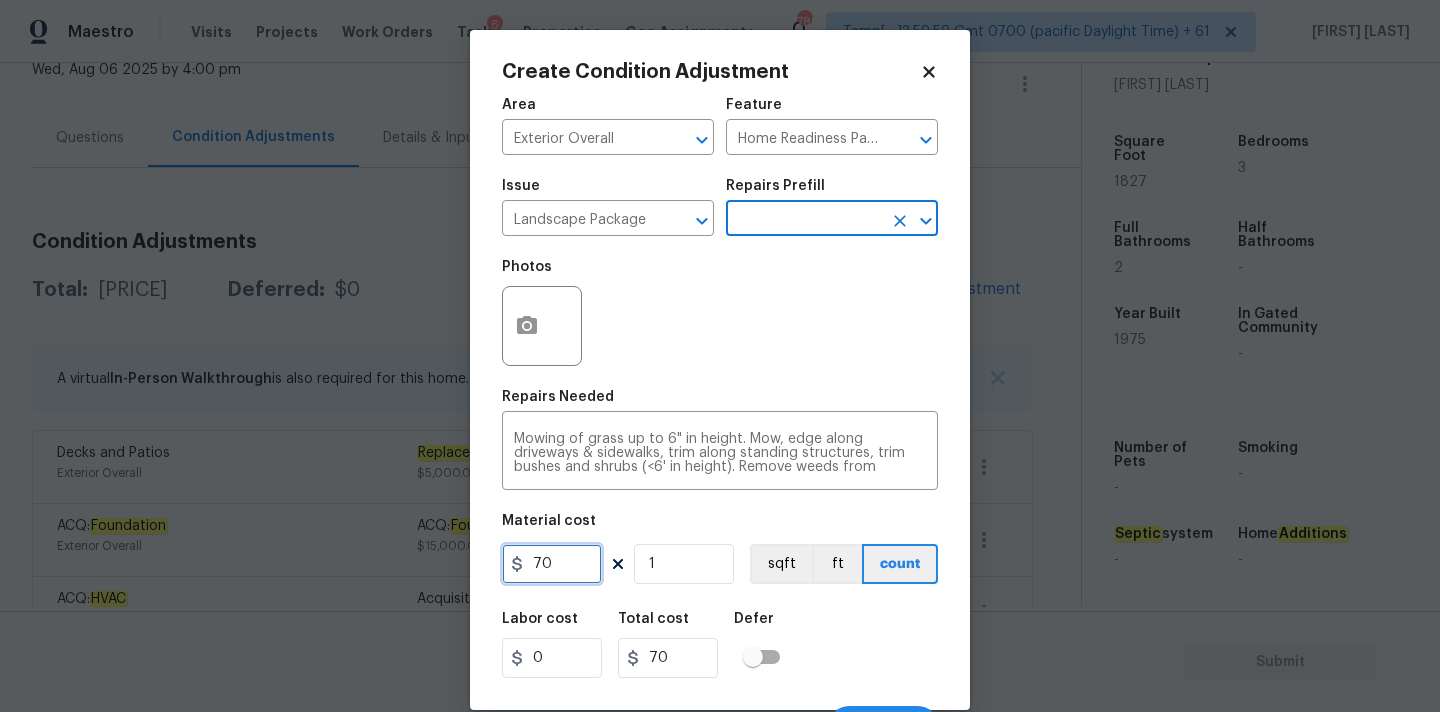 click on "70" at bounding box center [552, 564] 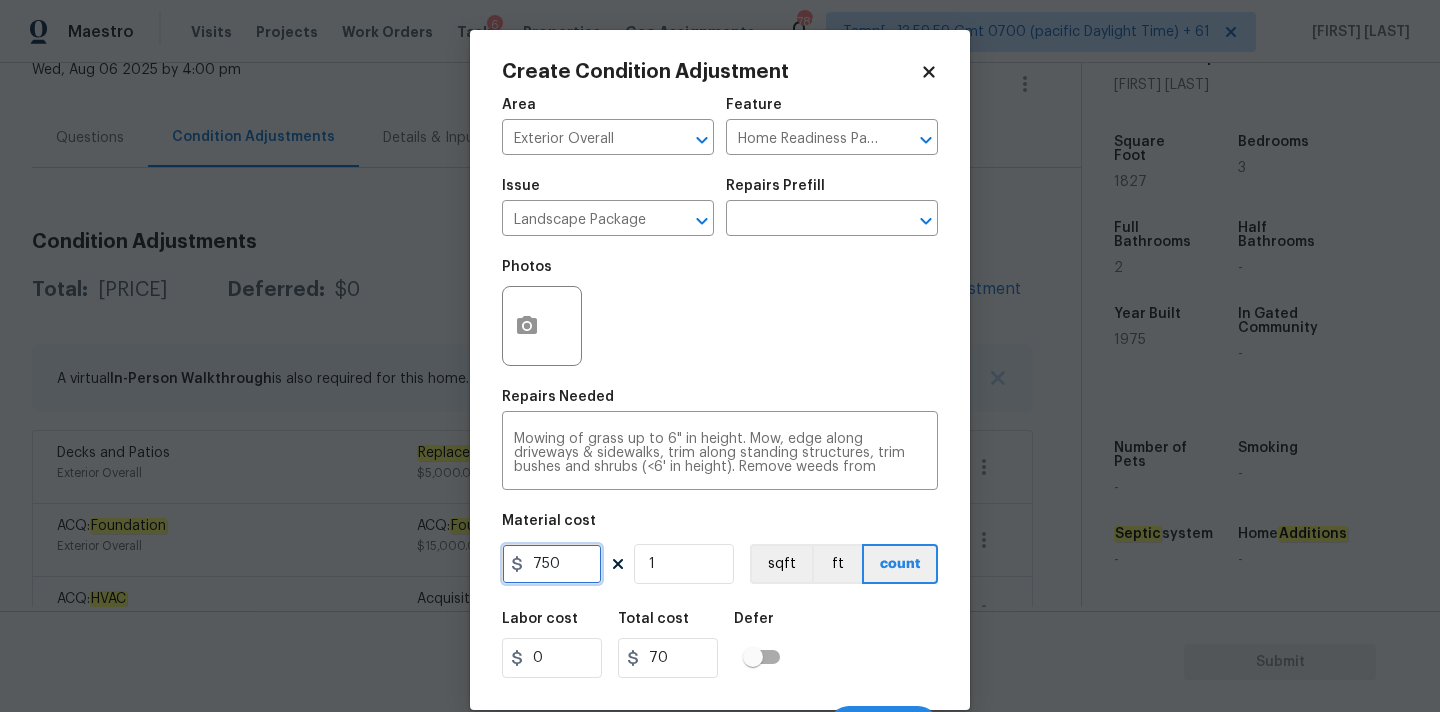 type on "750" 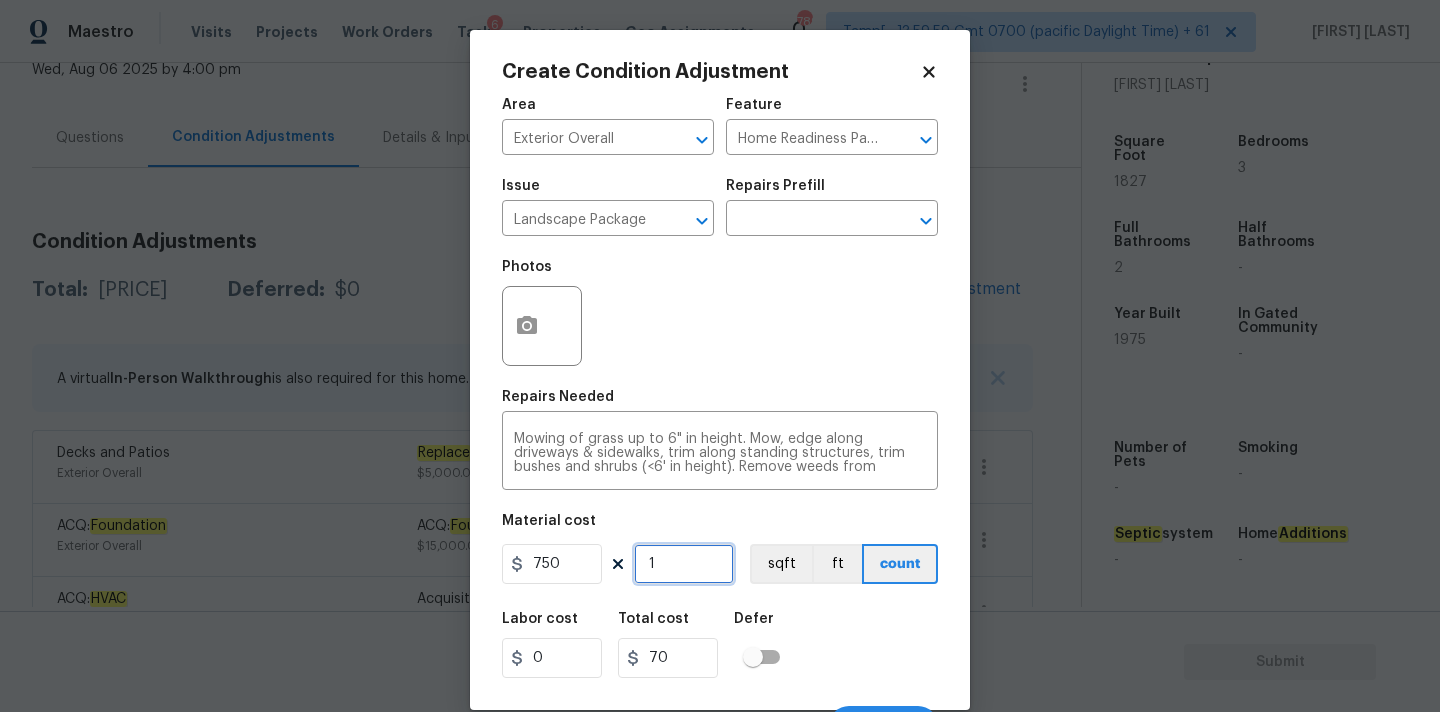 type on "750" 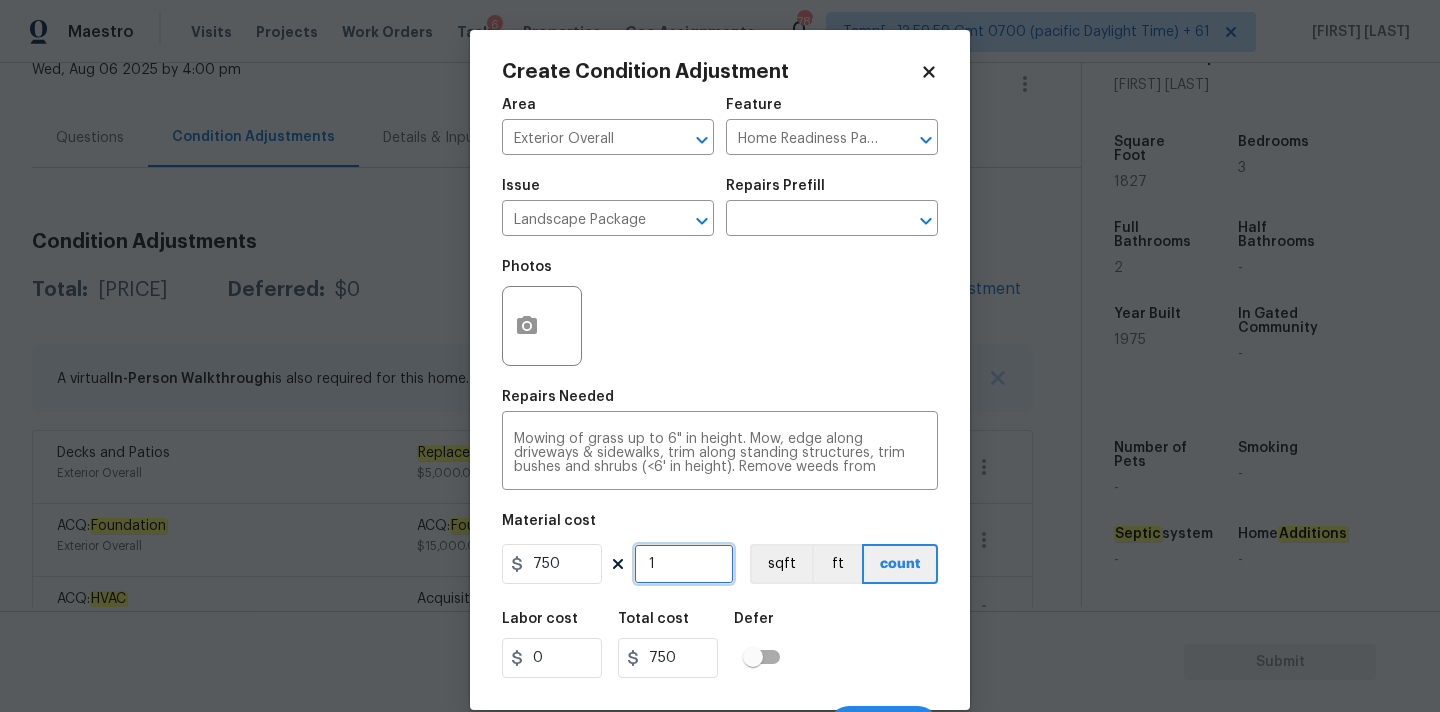scroll, scrollTop: 35, scrollLeft: 0, axis: vertical 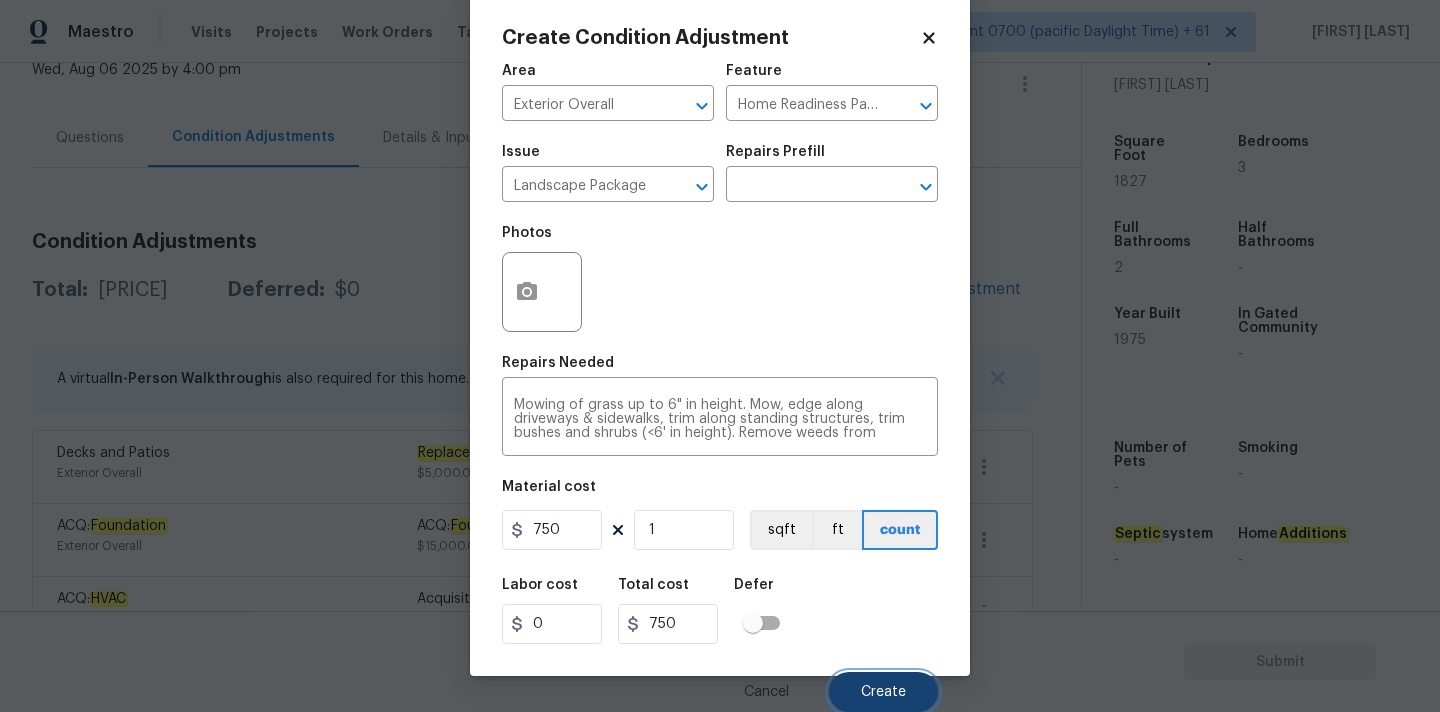 click on "Create" at bounding box center (883, 692) 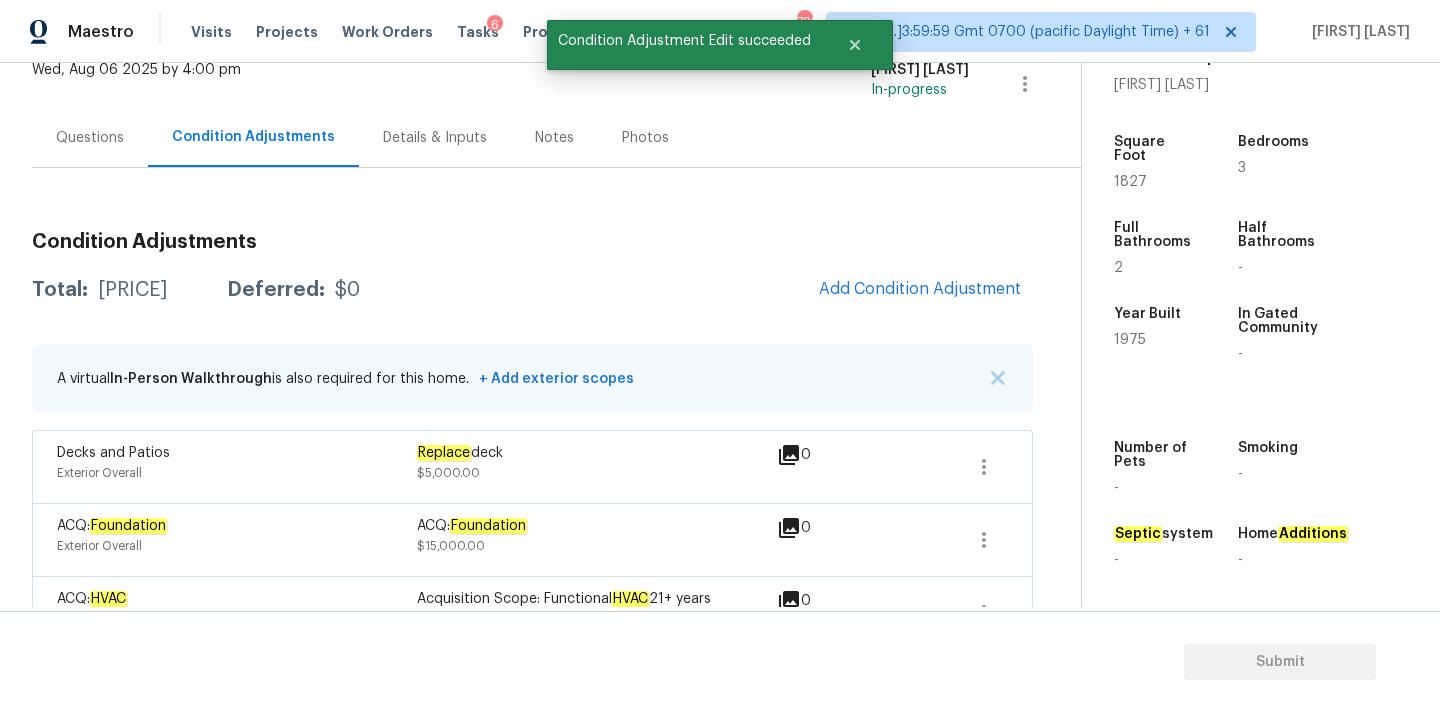 scroll, scrollTop: 28, scrollLeft: 0, axis: vertical 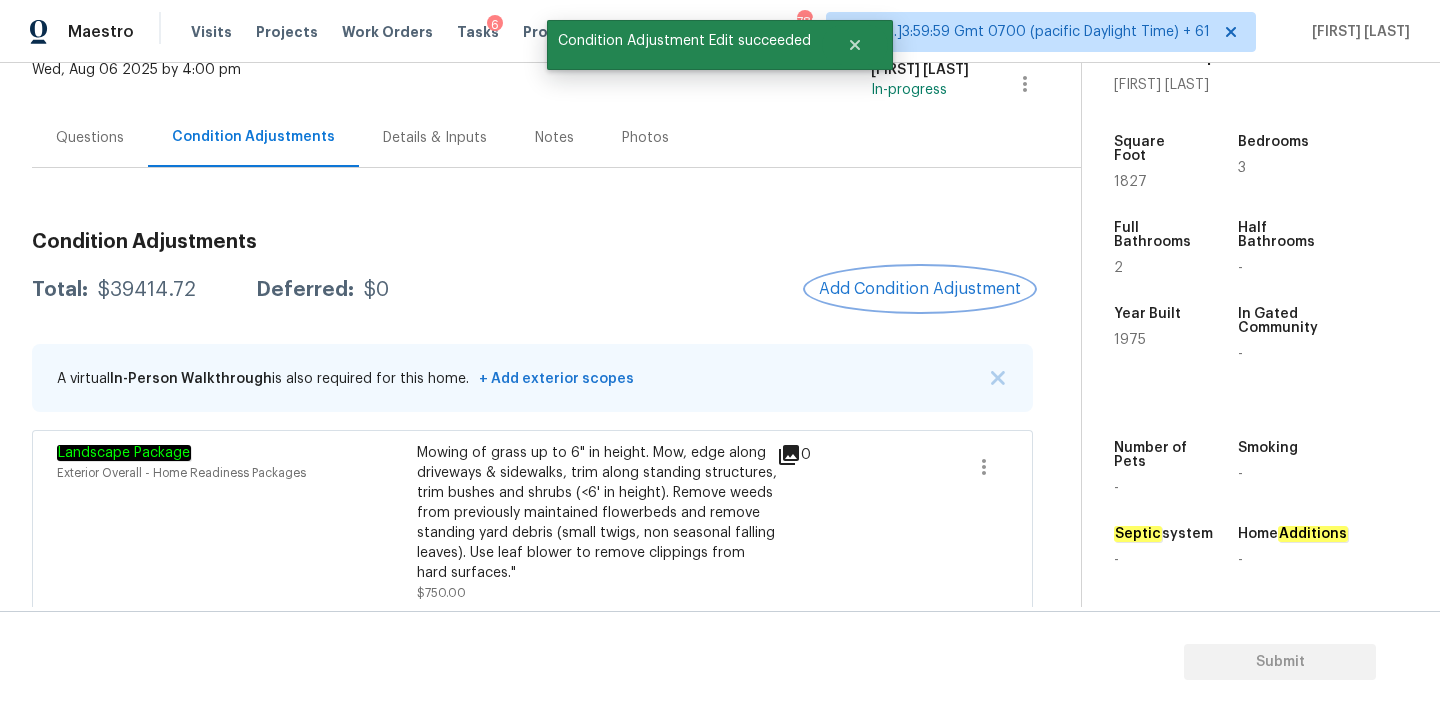 click on "Add Condition Adjustment" at bounding box center [920, 289] 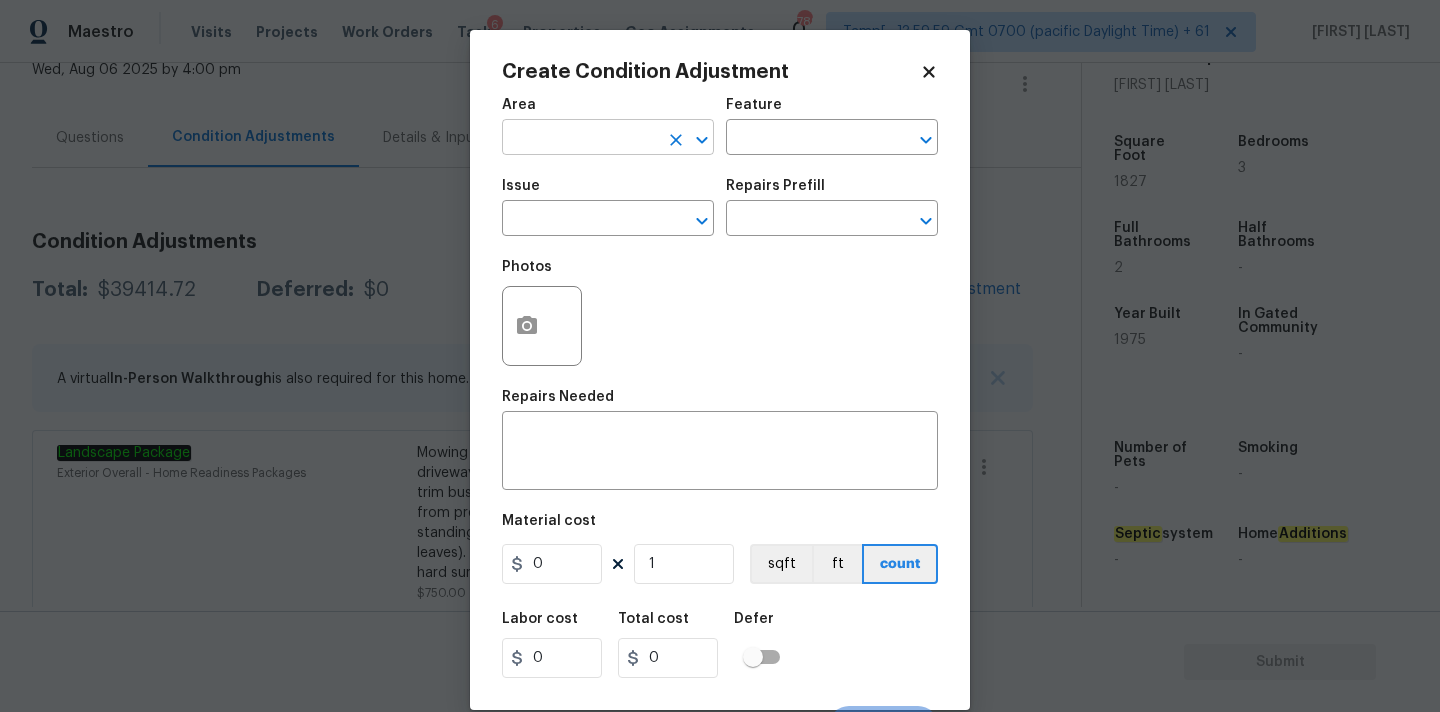 click at bounding box center (580, 139) 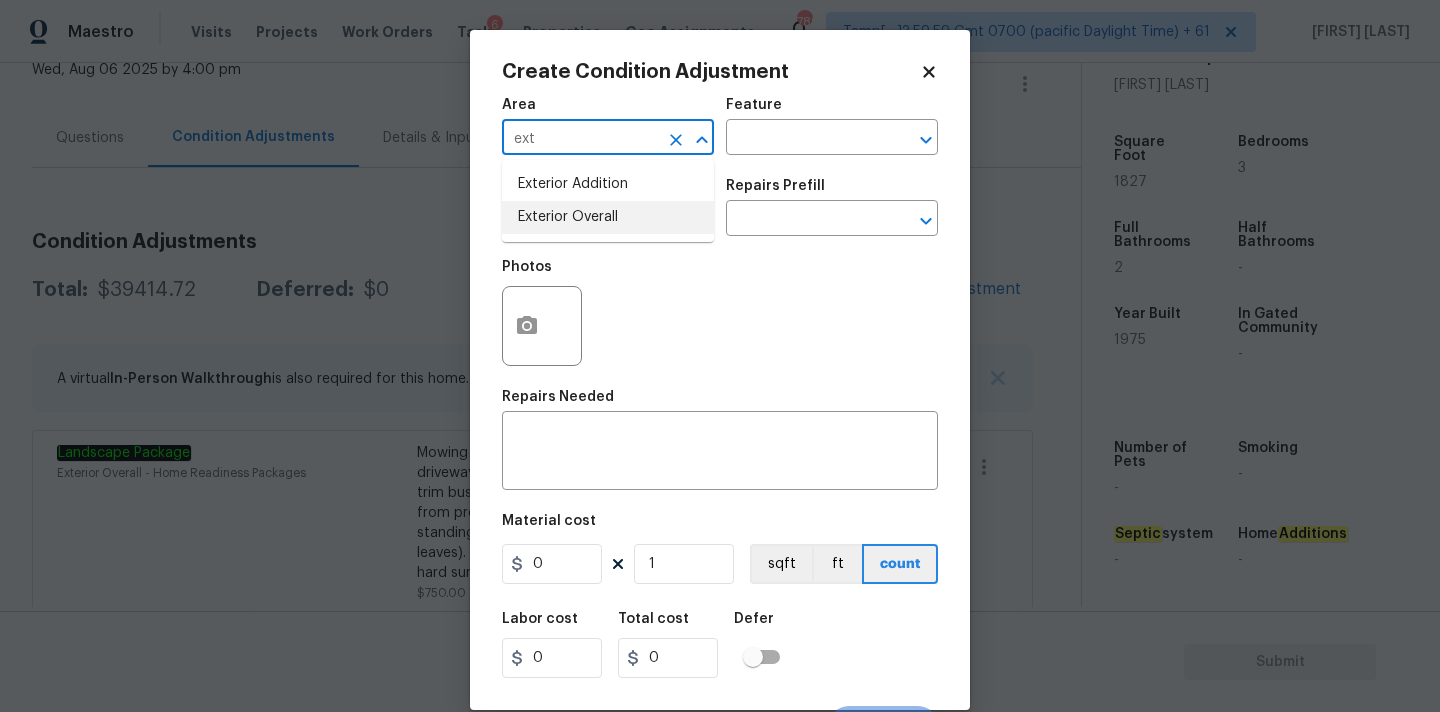 click on "Exterior Overall" at bounding box center [608, 217] 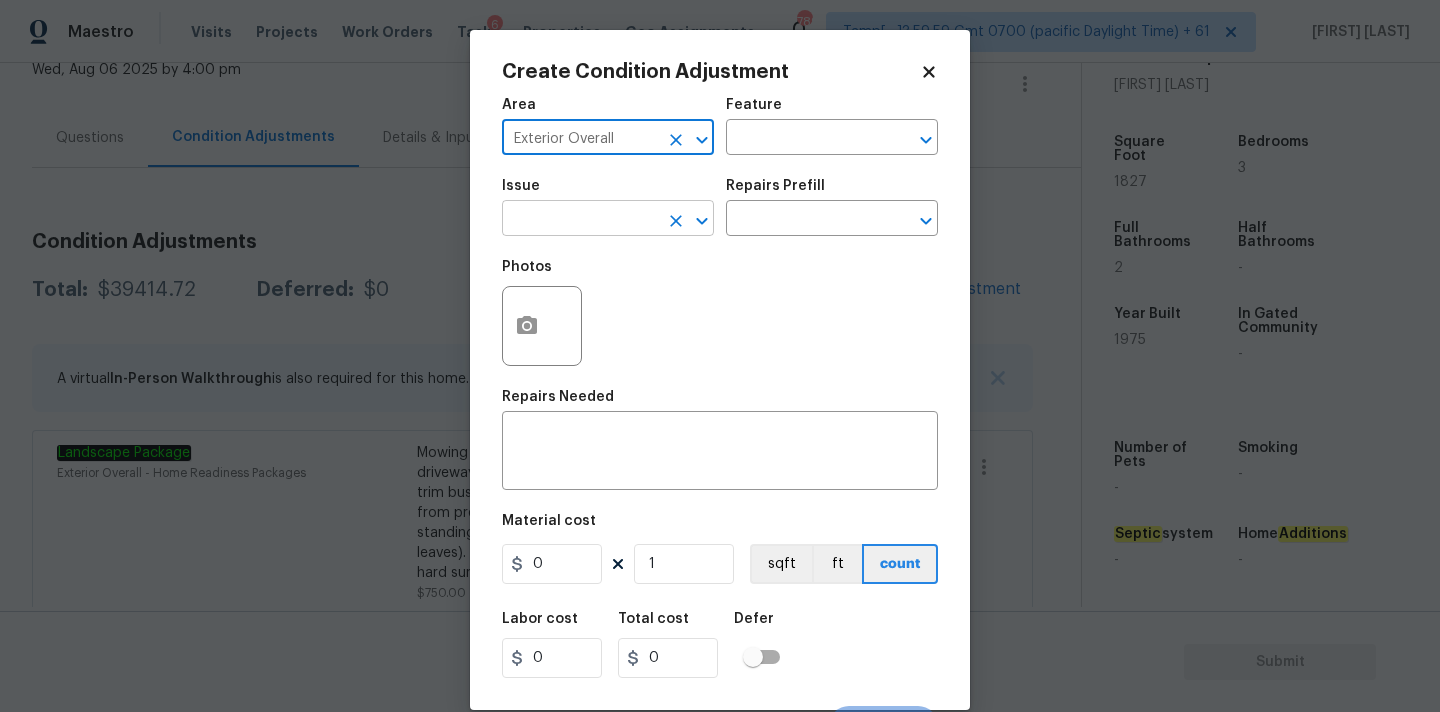 type on "Exterior Overall" 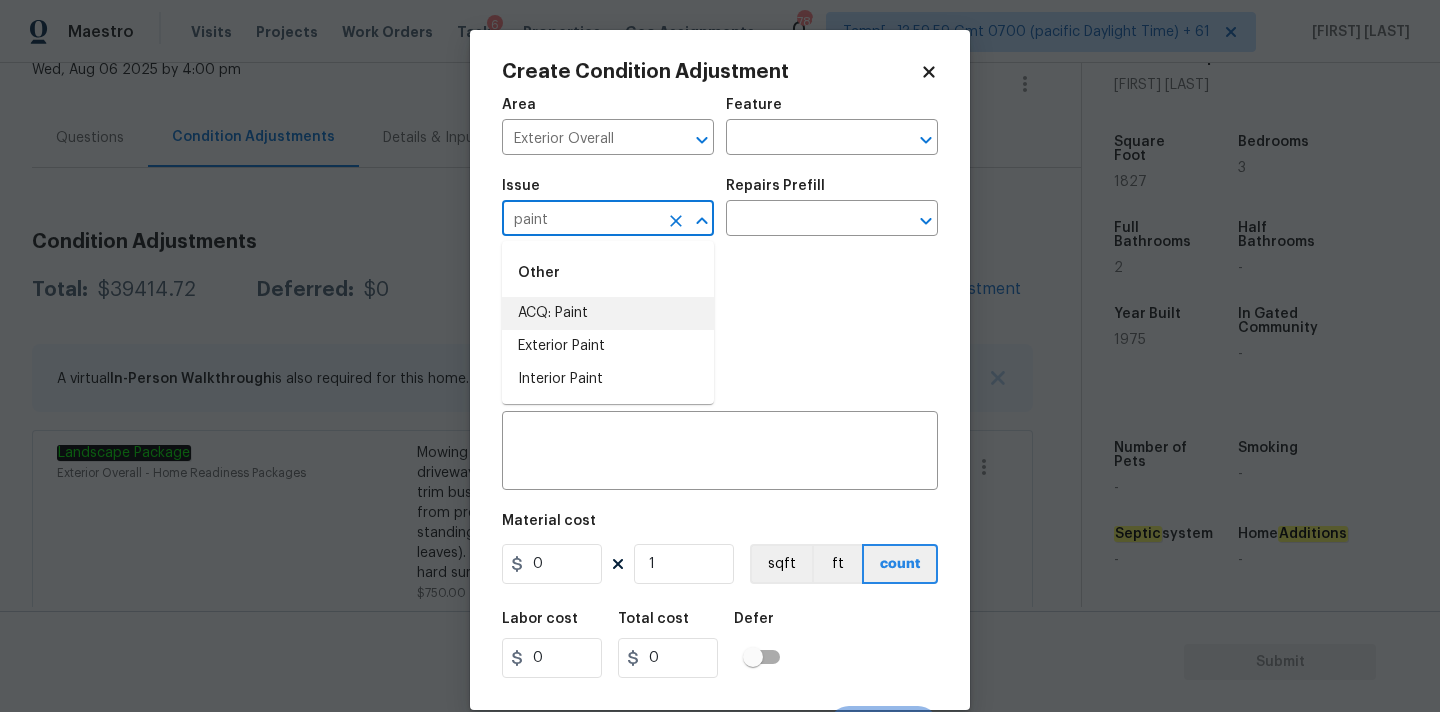 click on "ACQ: Paint" at bounding box center [608, 313] 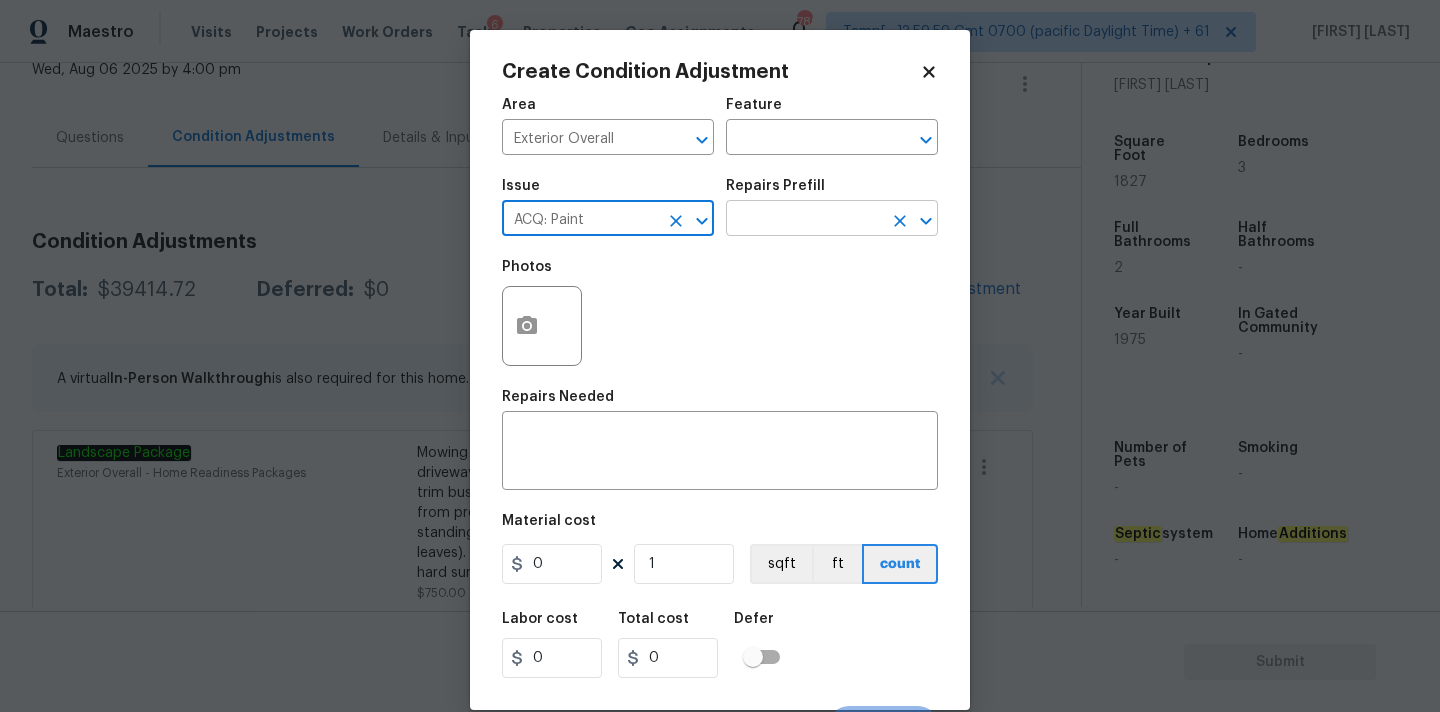 type on "ACQ: Paint" 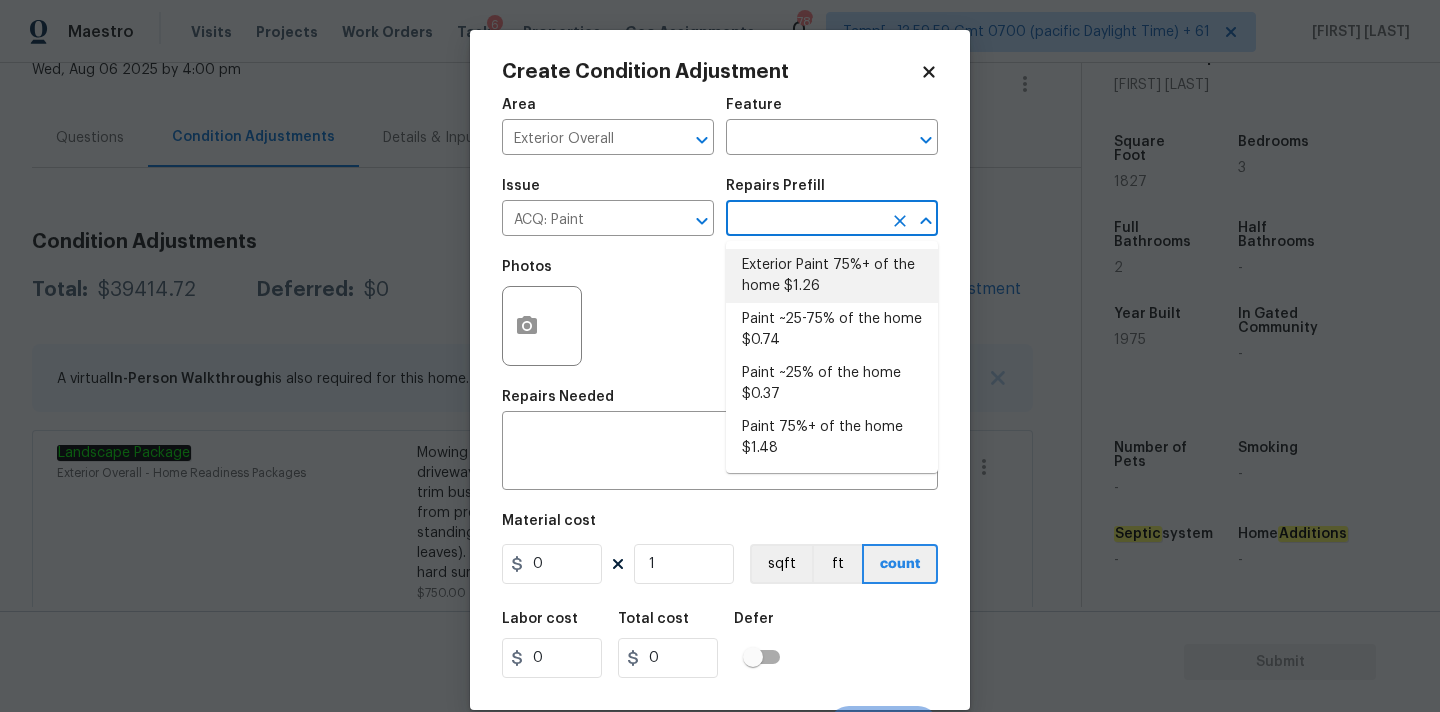 click on "Exterior Paint 75%+ of the home $1.26" at bounding box center [832, 276] 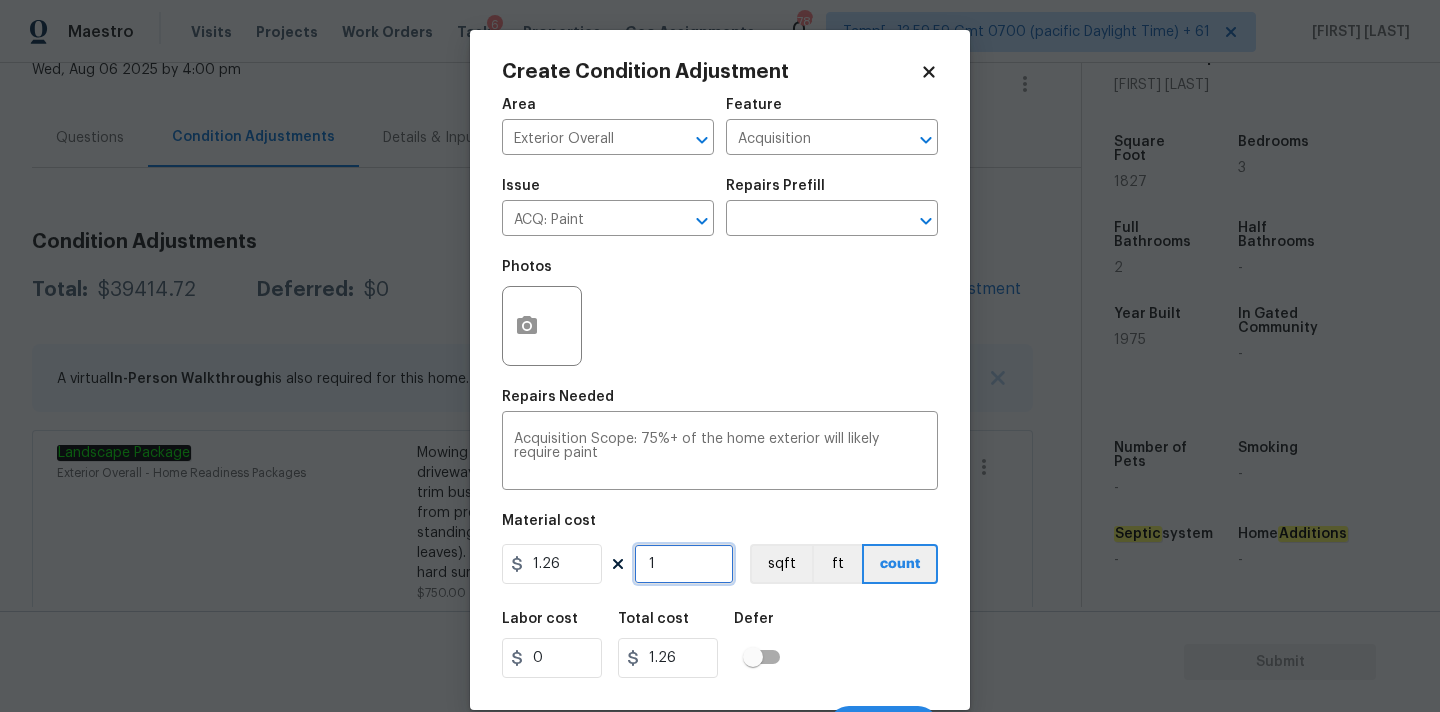 click on "1" at bounding box center (684, 564) 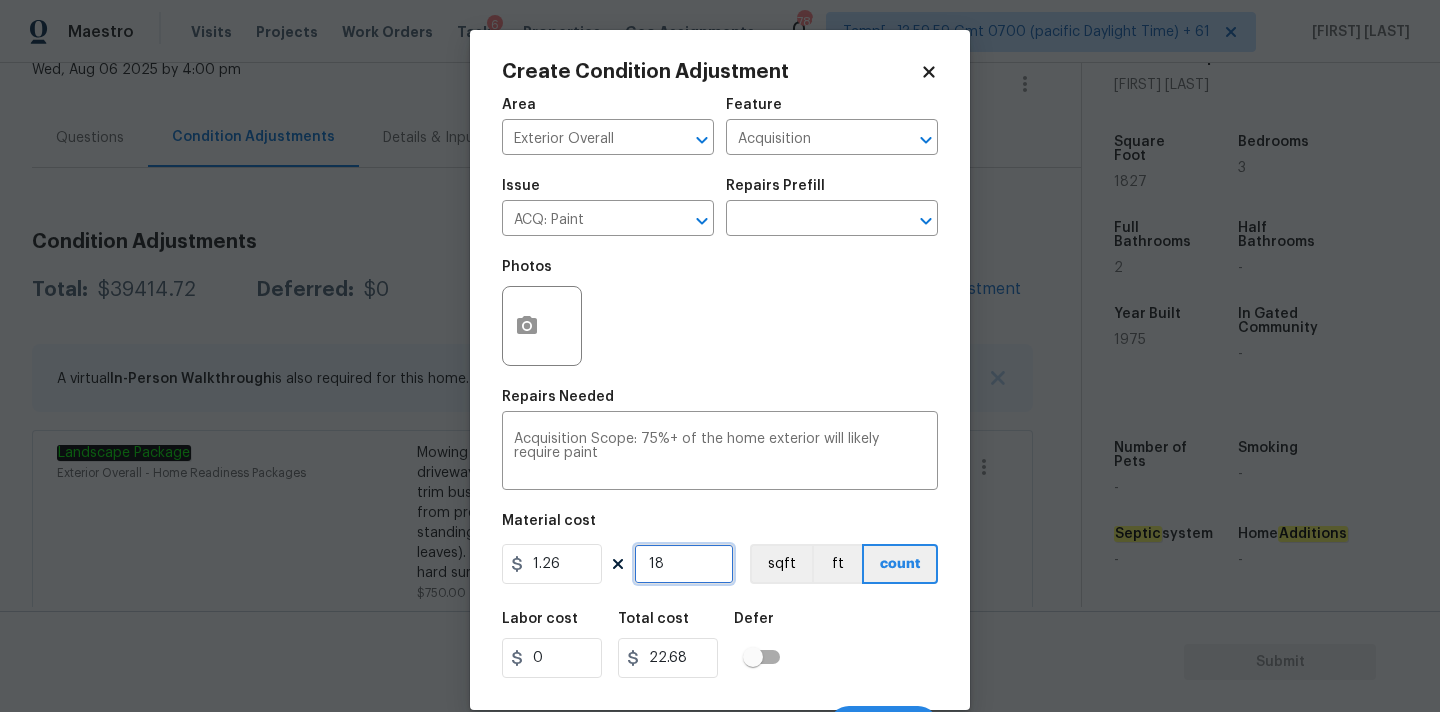 type on "182" 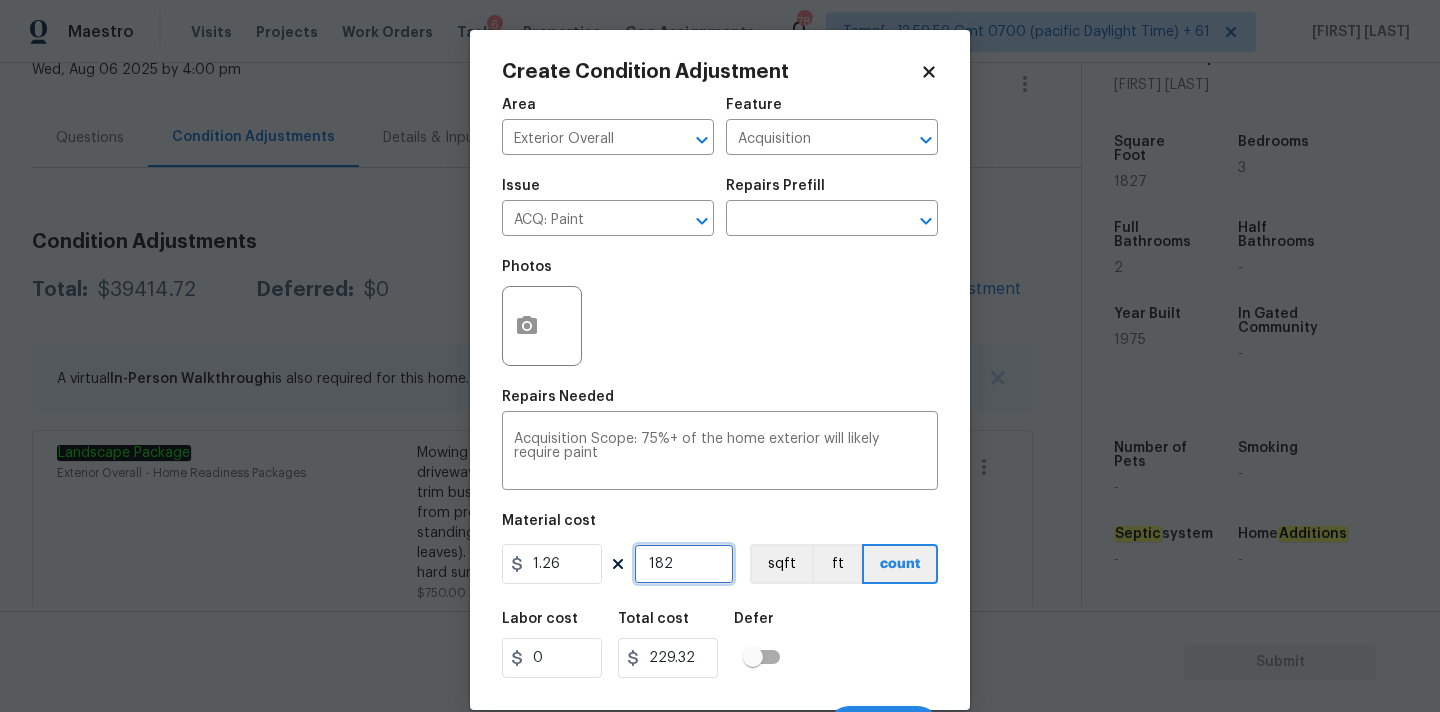 type on "1827" 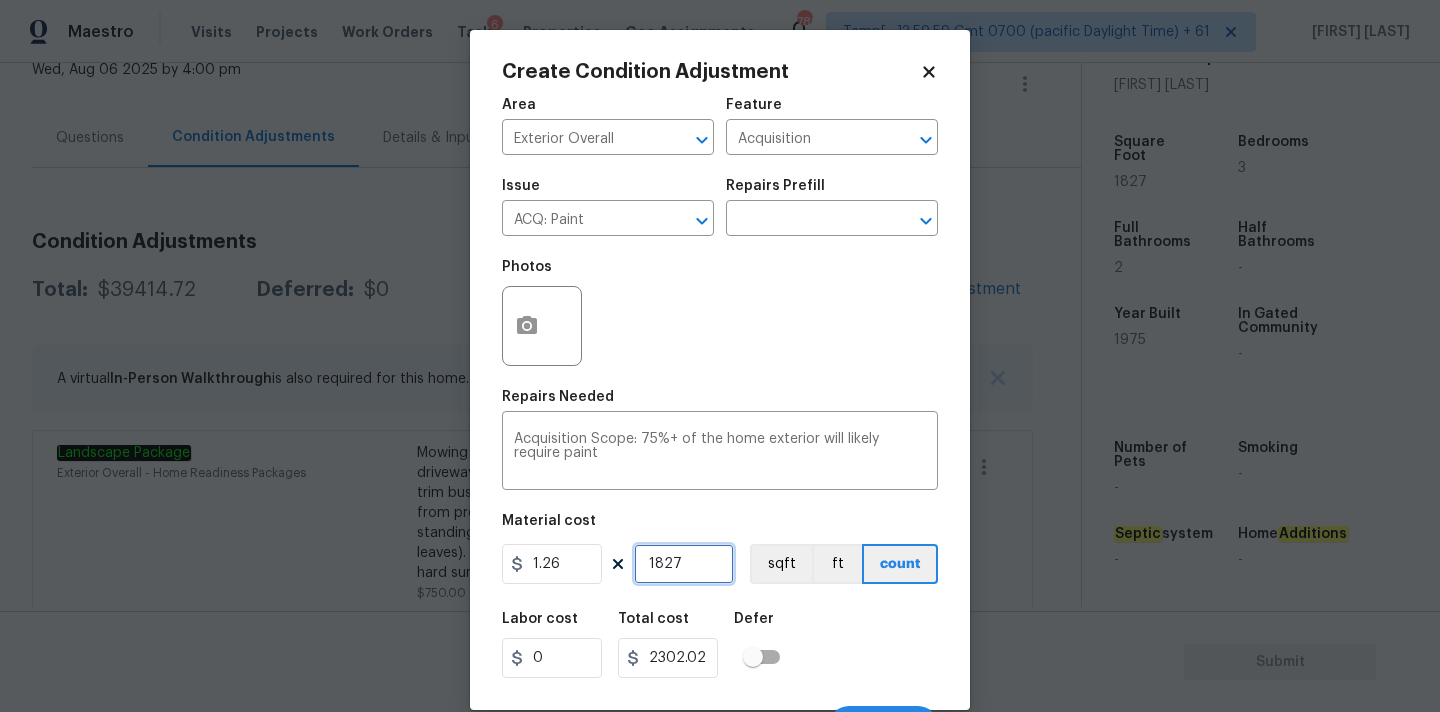 type on "1827" 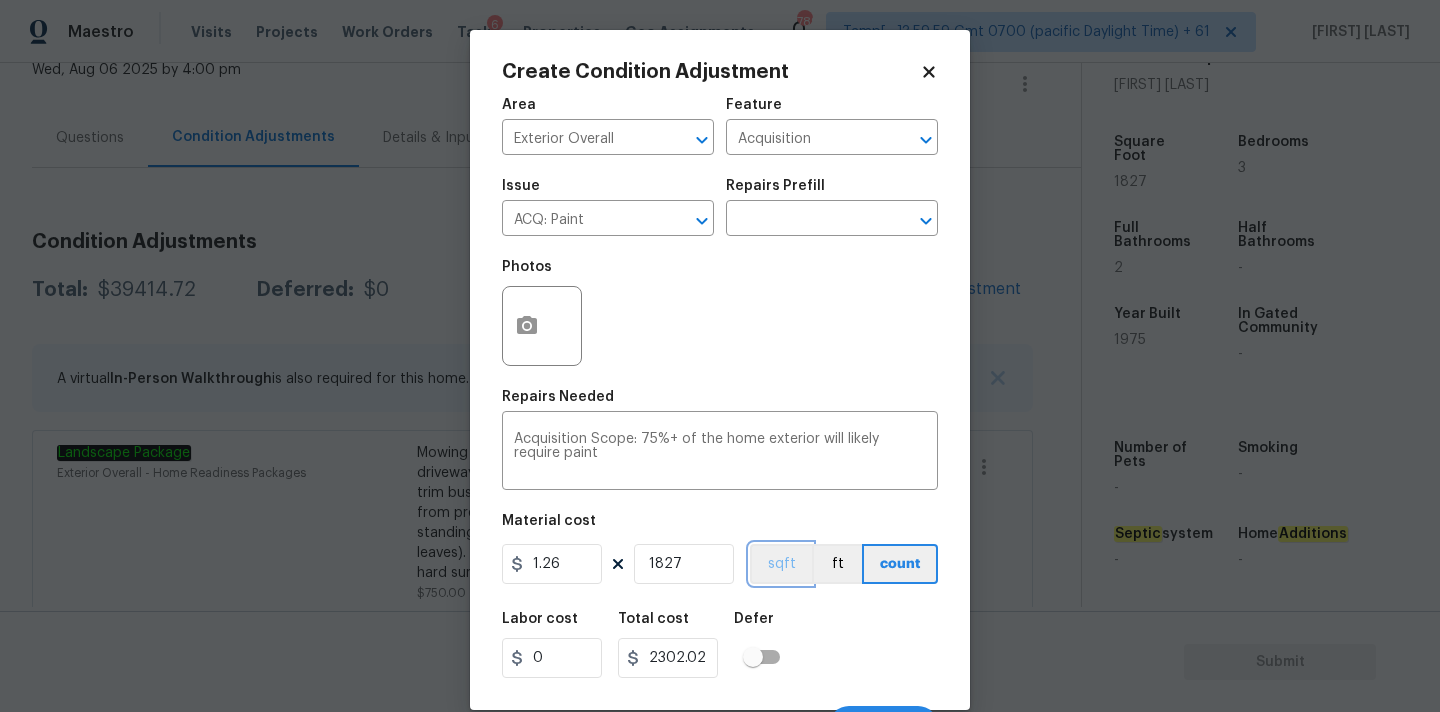 type 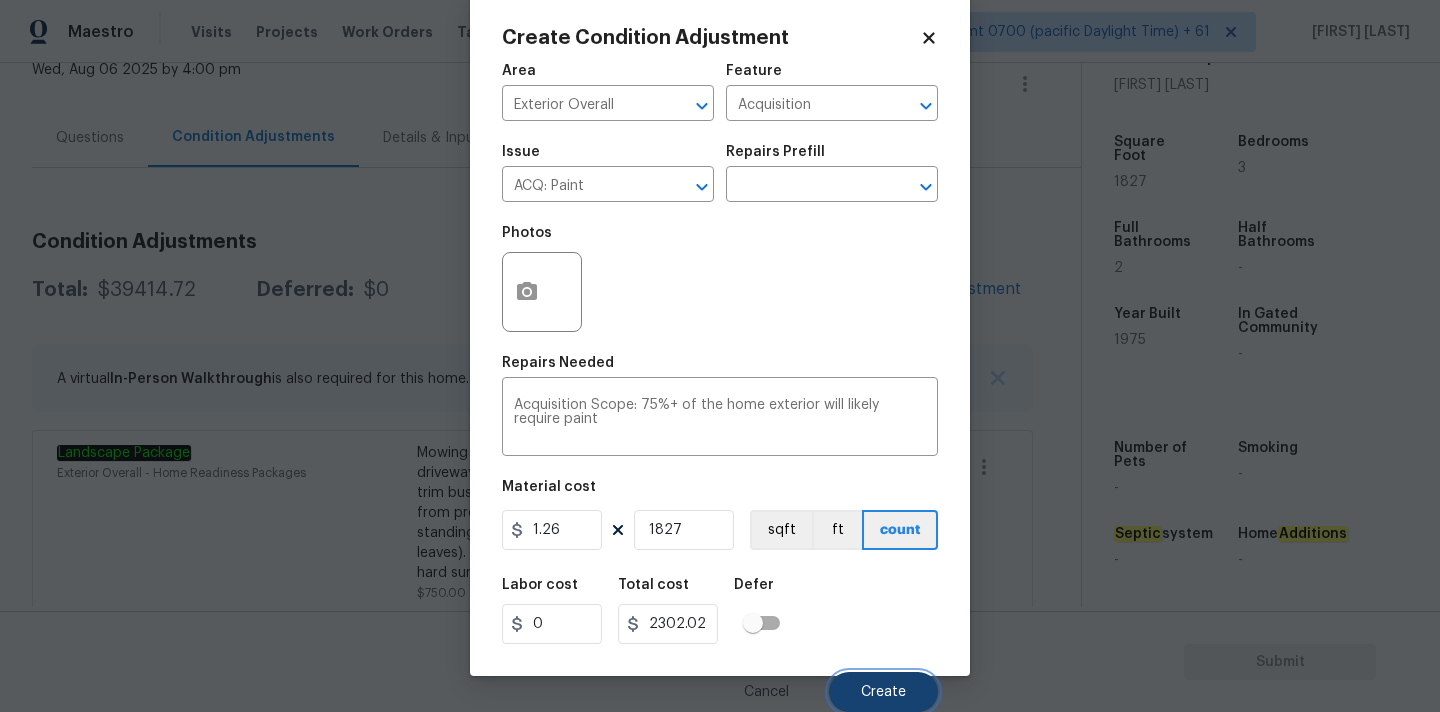 click on "Create" at bounding box center [883, 692] 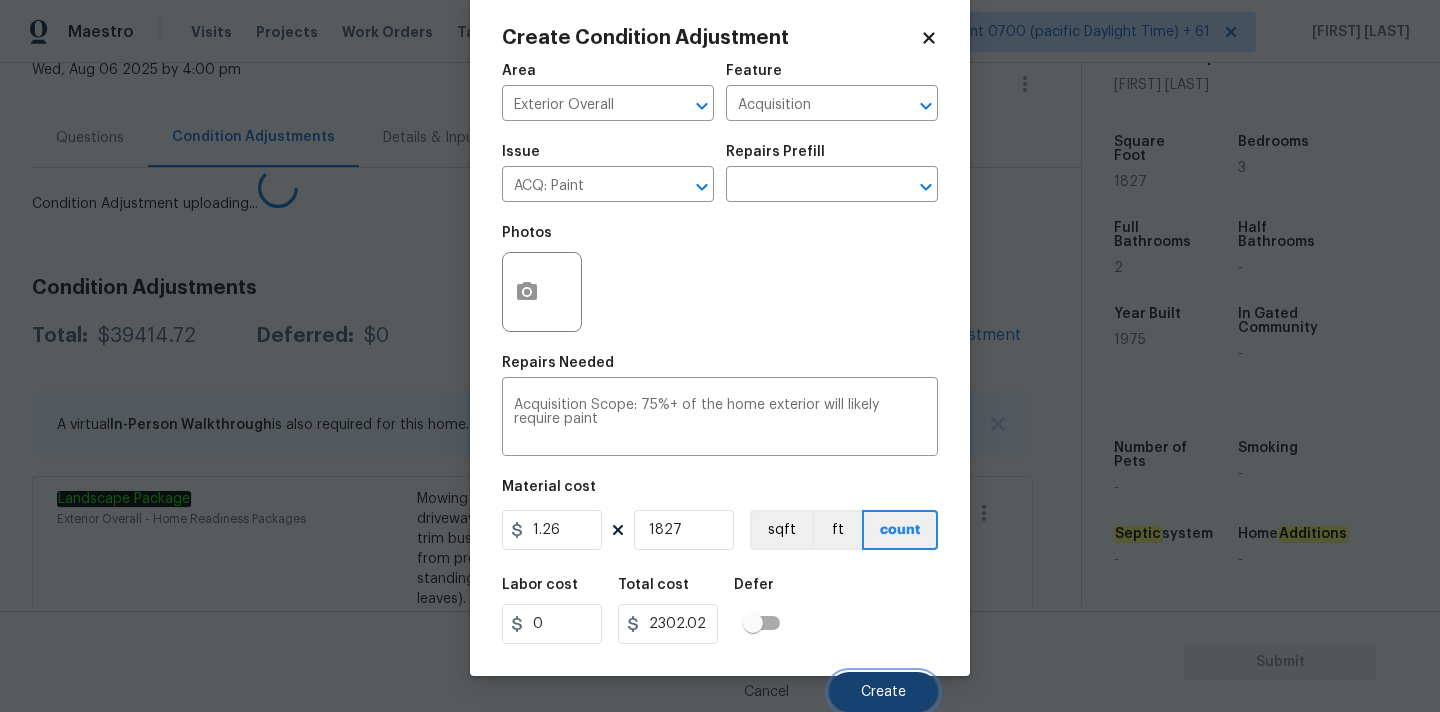 scroll, scrollTop: 28, scrollLeft: 0, axis: vertical 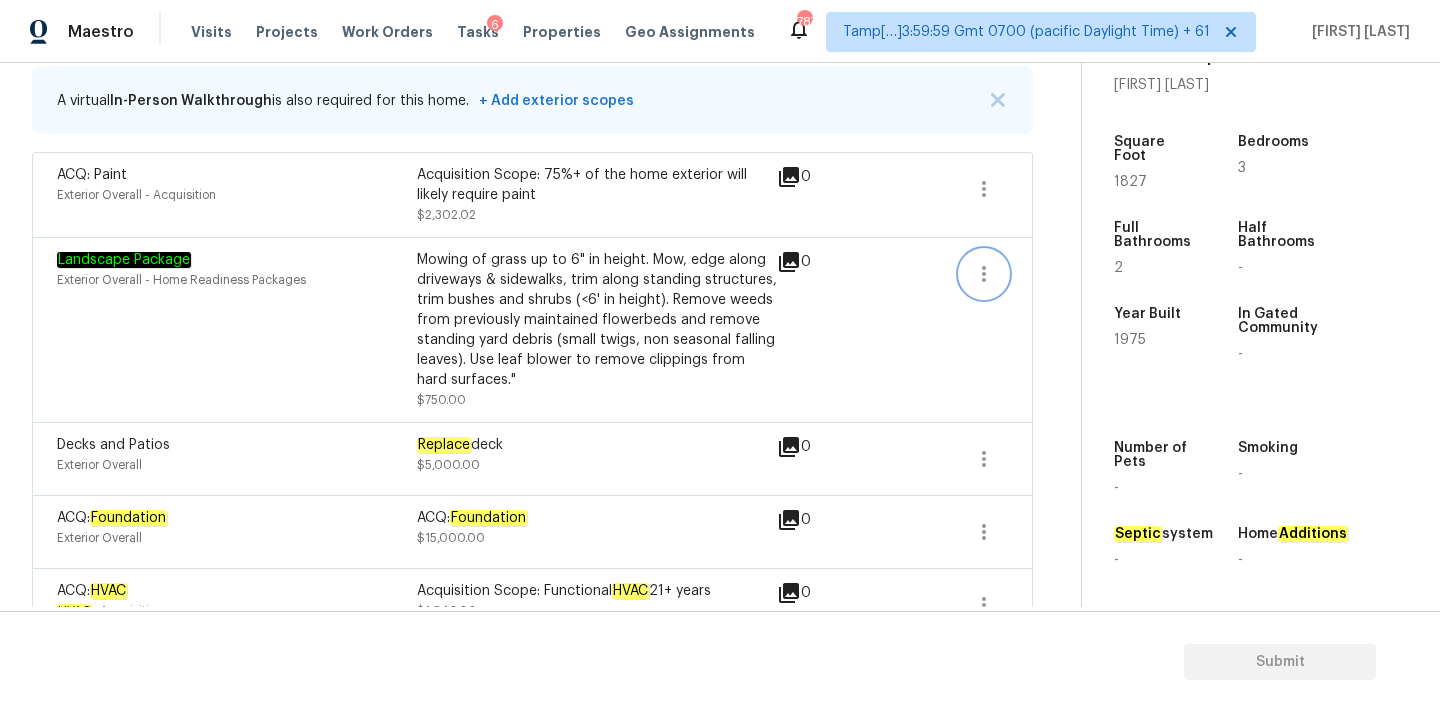 click at bounding box center (984, 274) 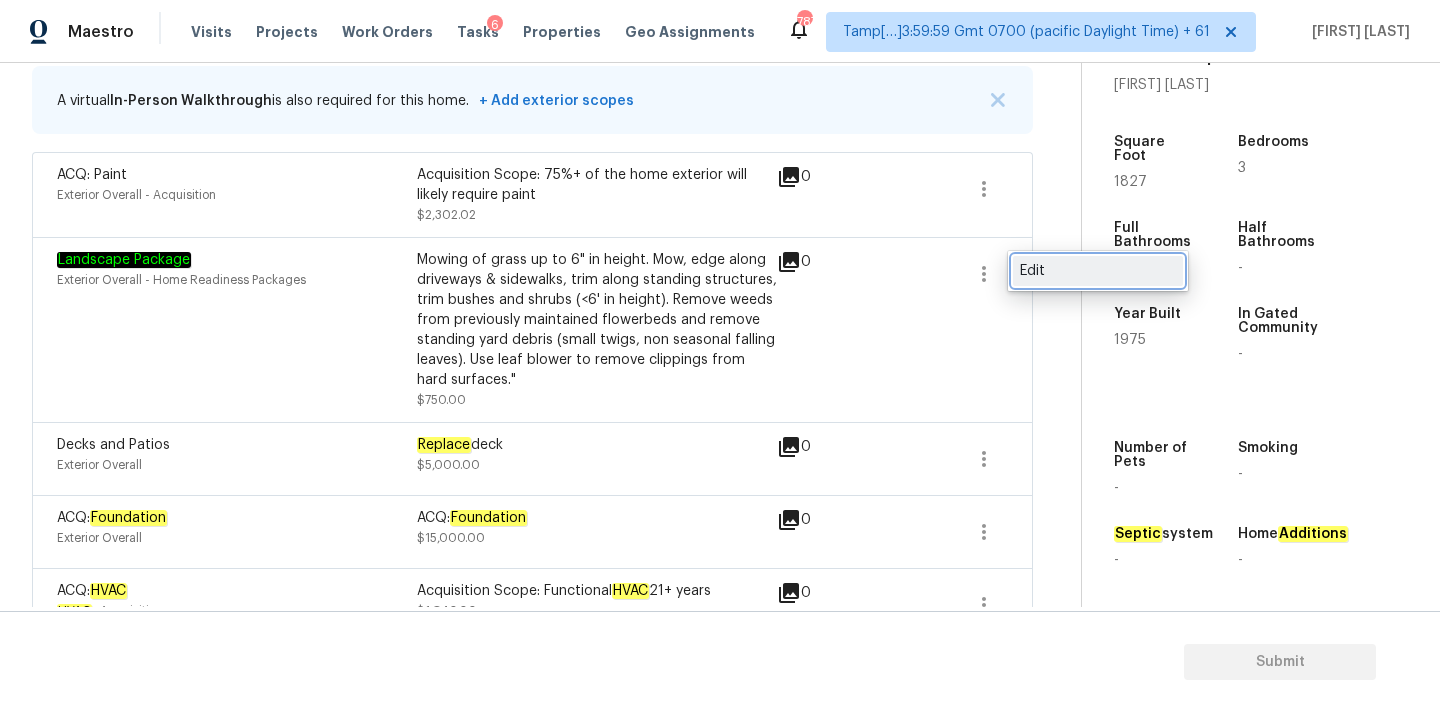 click on "Edit" at bounding box center (1098, 271) 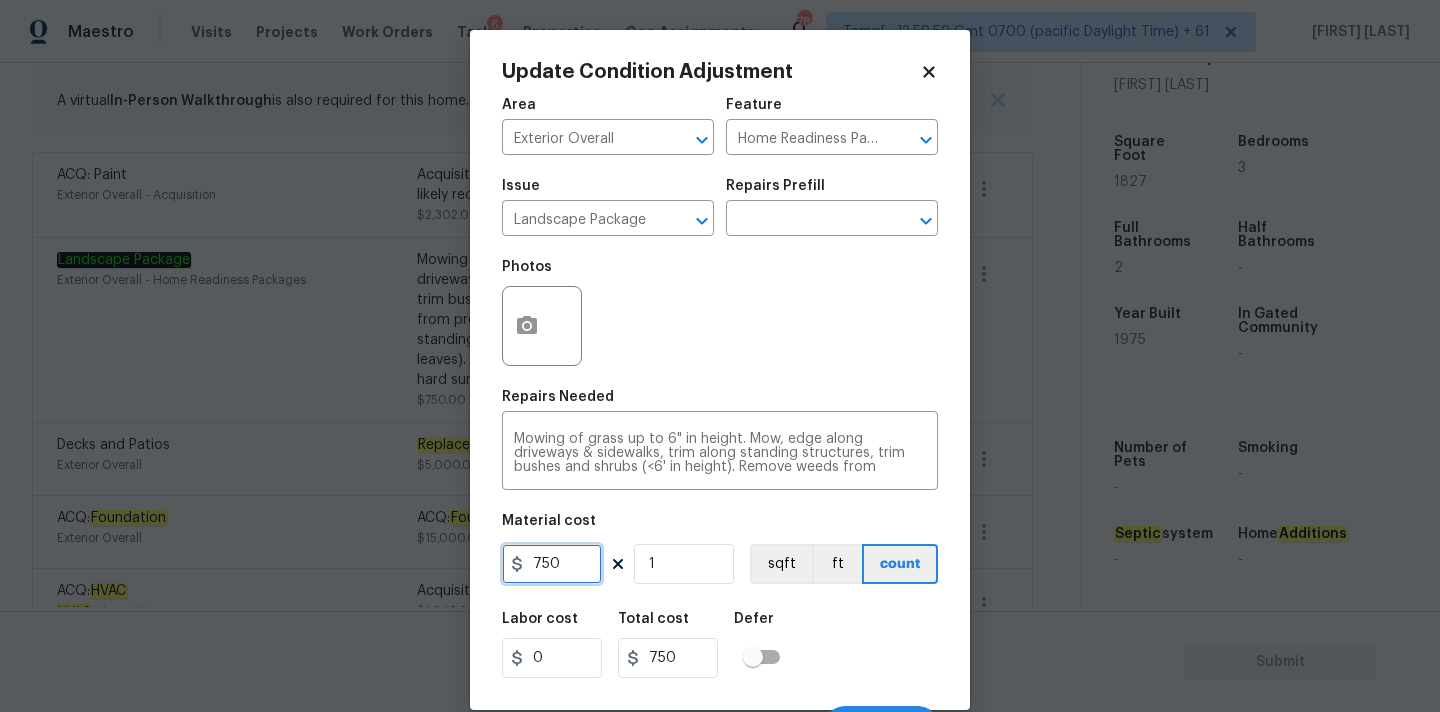 click on "750" at bounding box center [552, 564] 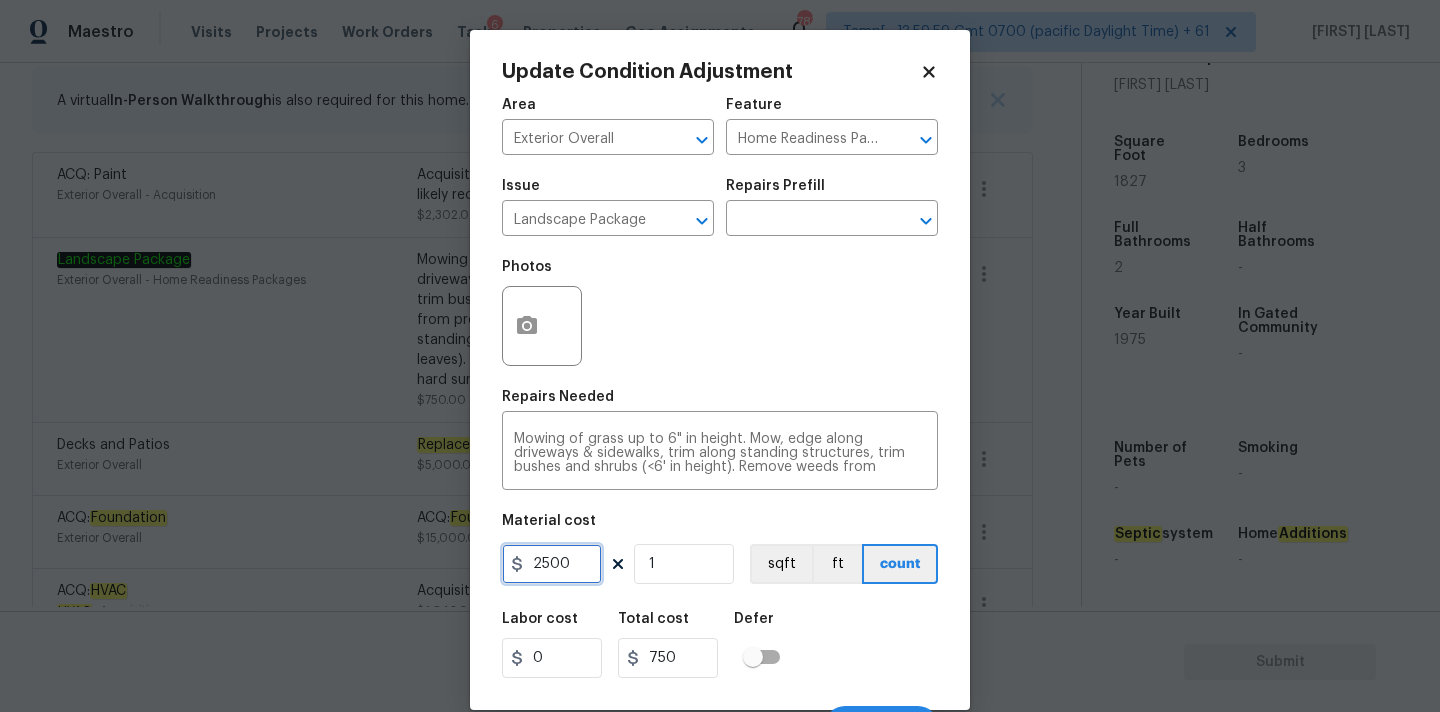 type on "2500" 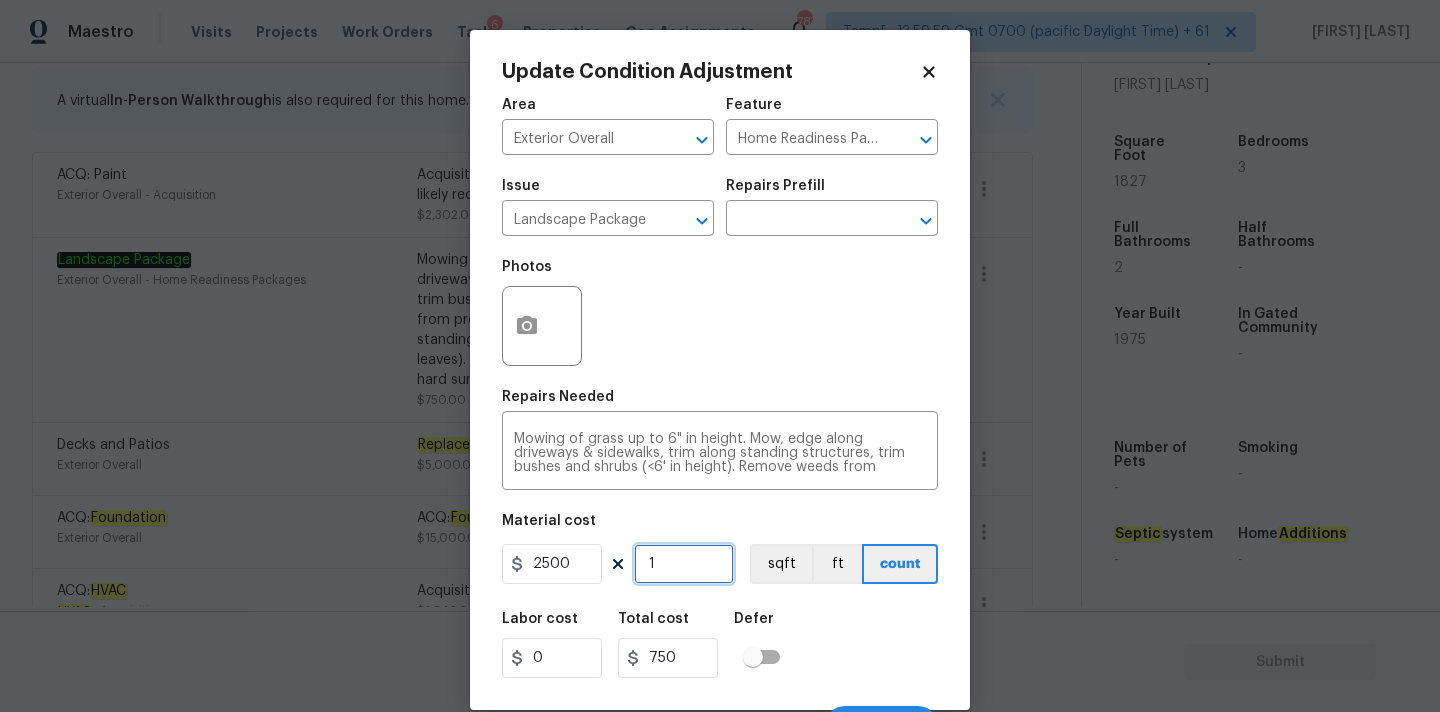 type on "2500" 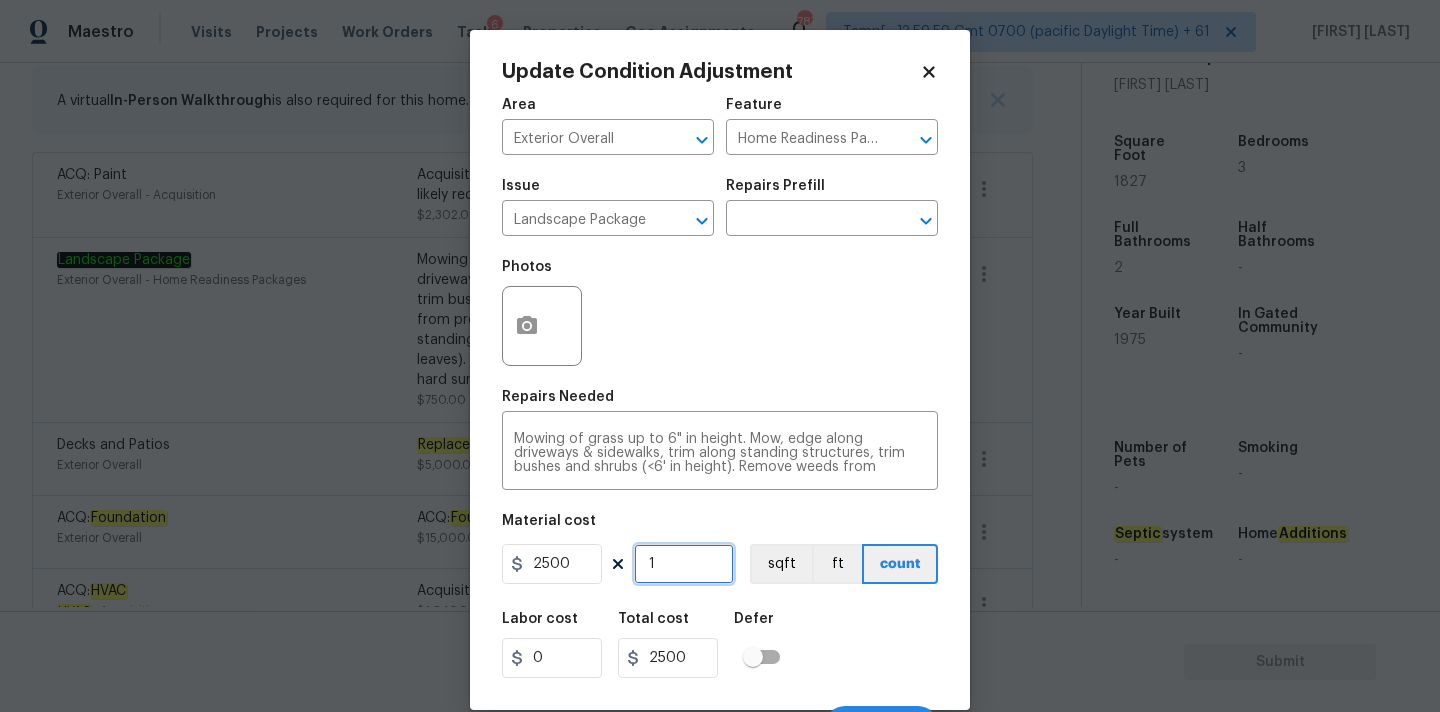 scroll, scrollTop: 35, scrollLeft: 0, axis: vertical 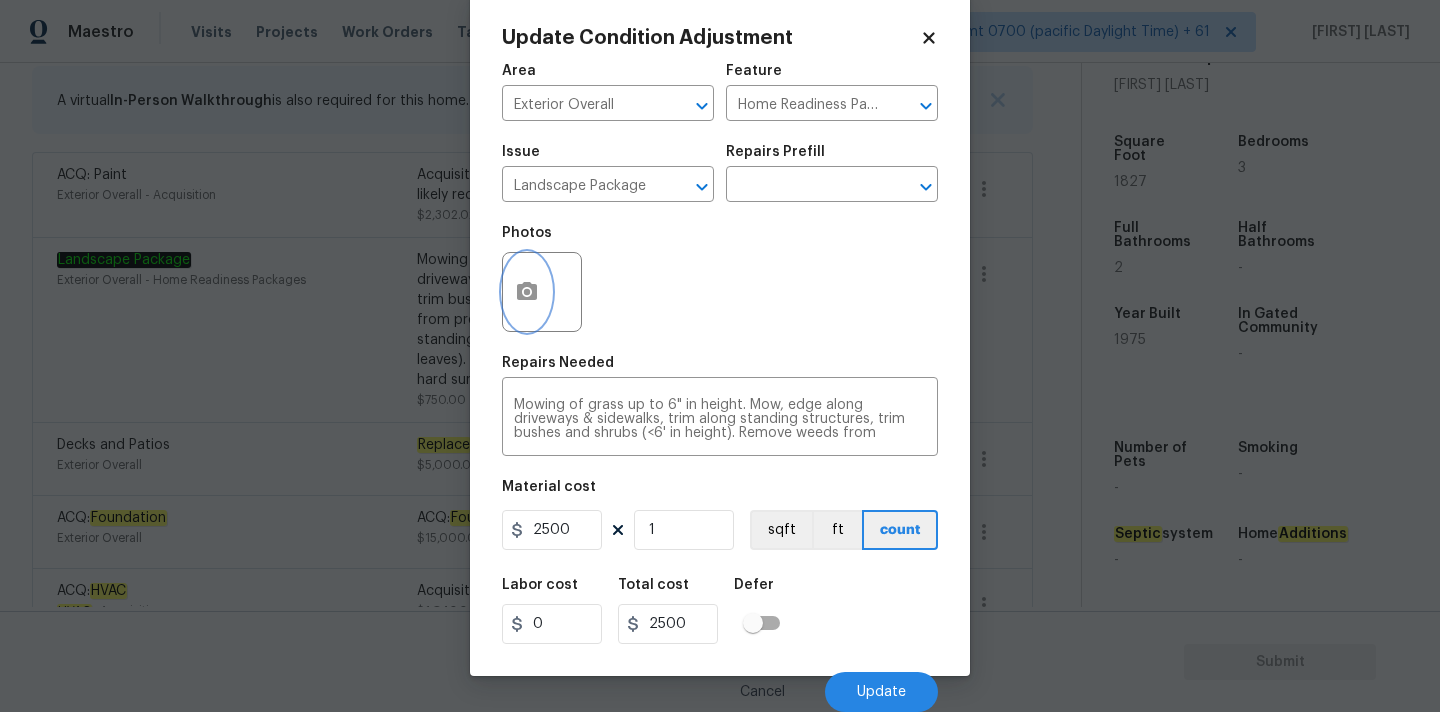 click 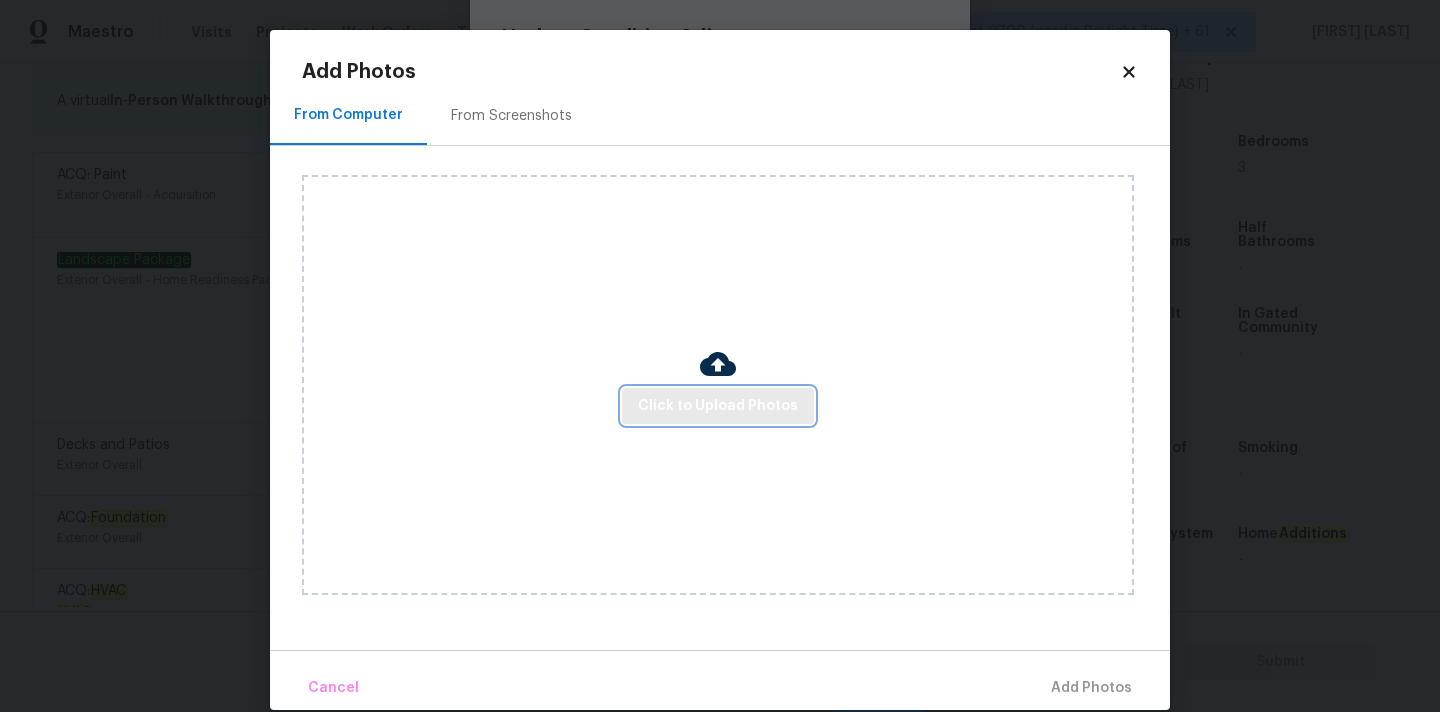 click on "Click to Upload Photos" at bounding box center [718, 406] 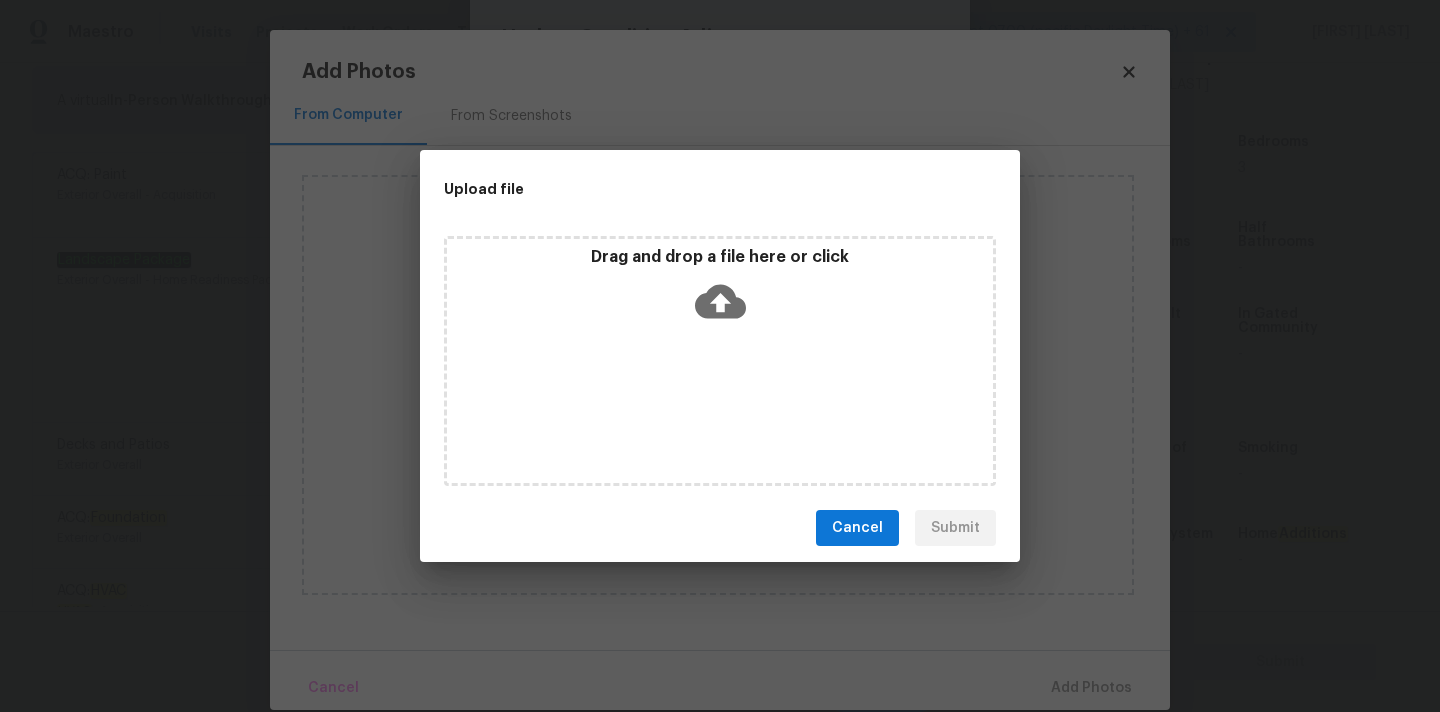 click 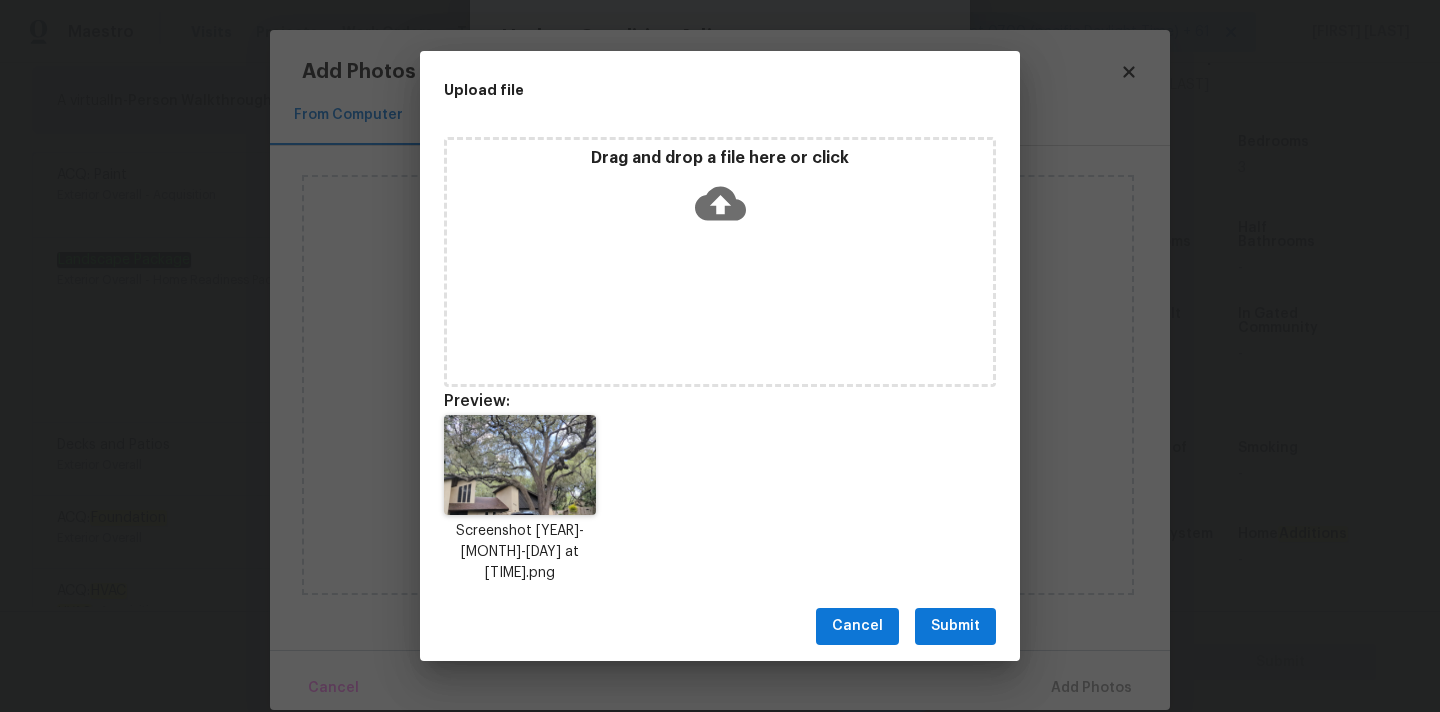 click on "Submit" at bounding box center [955, 626] 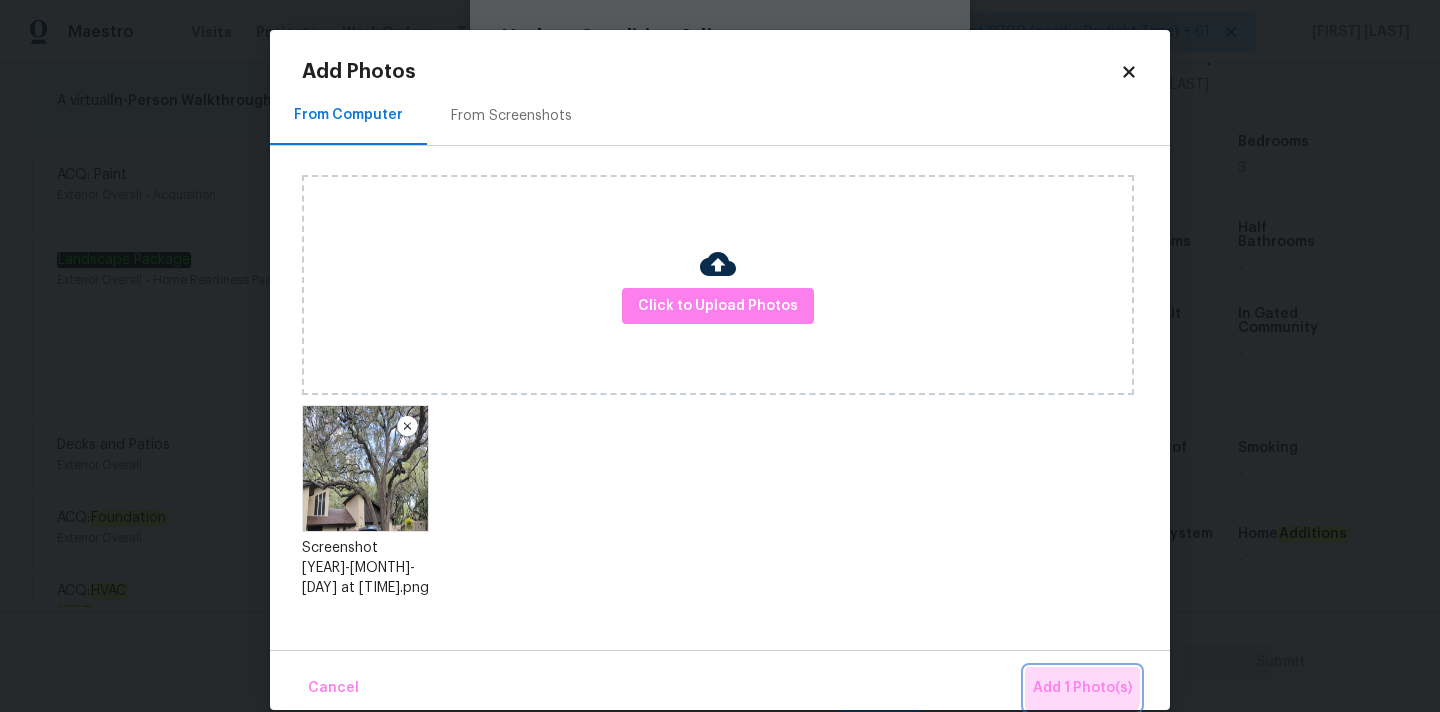 click on "Add 1 Photo(s)" at bounding box center (1082, 688) 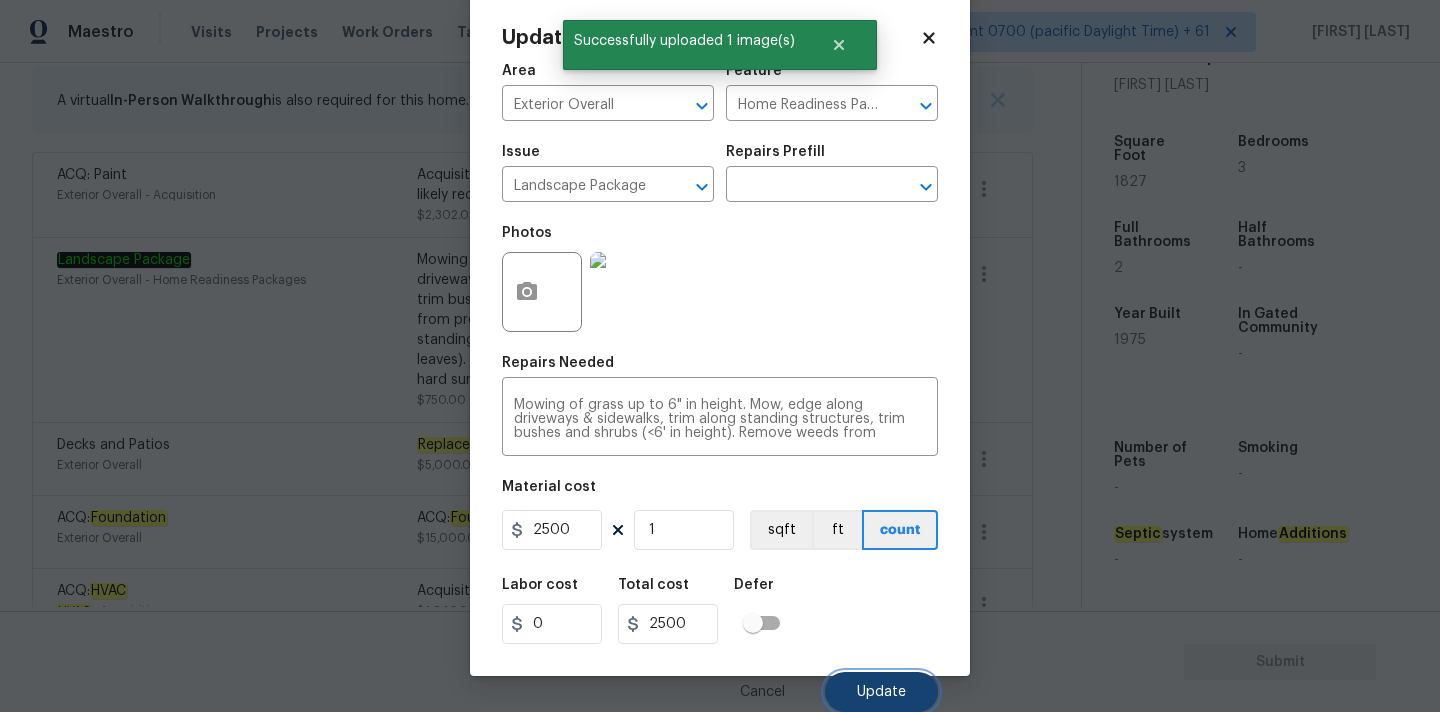 click on "Update" at bounding box center [881, 692] 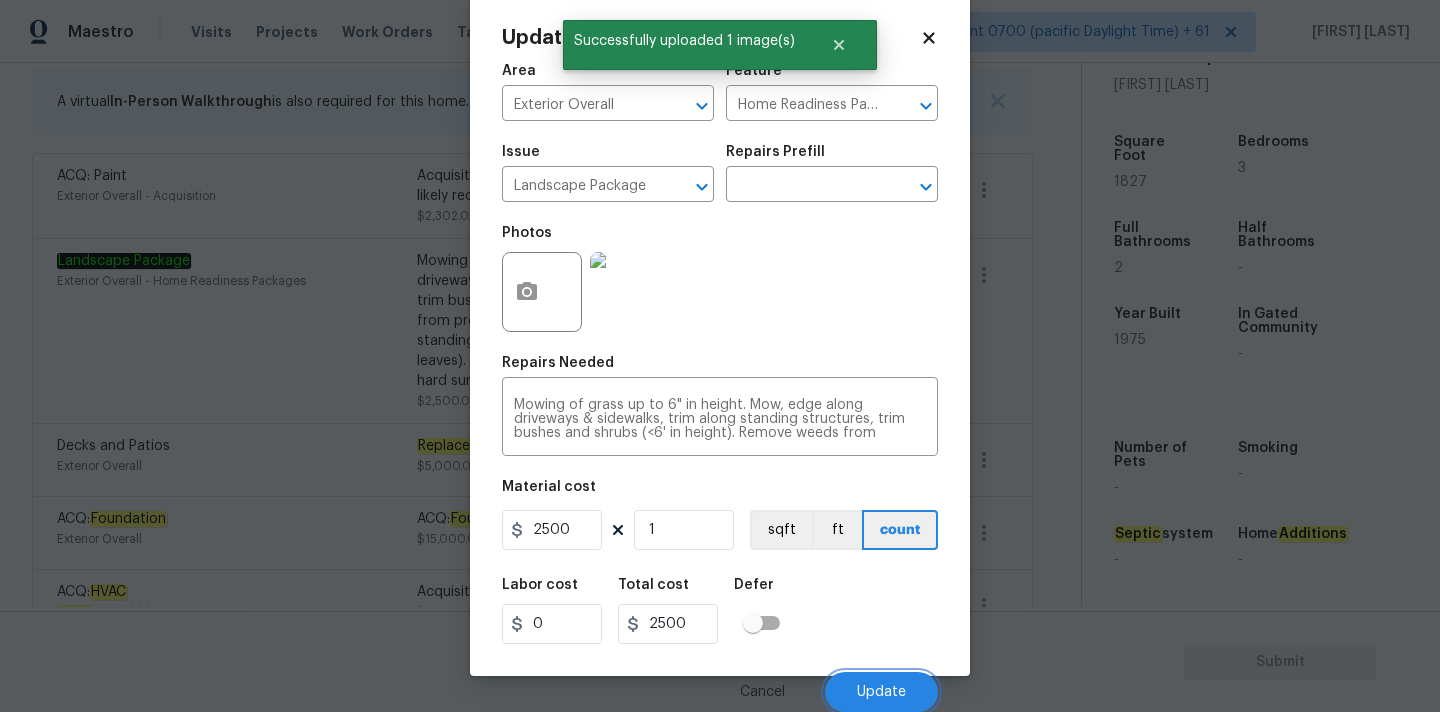scroll, scrollTop: 413, scrollLeft: 0, axis: vertical 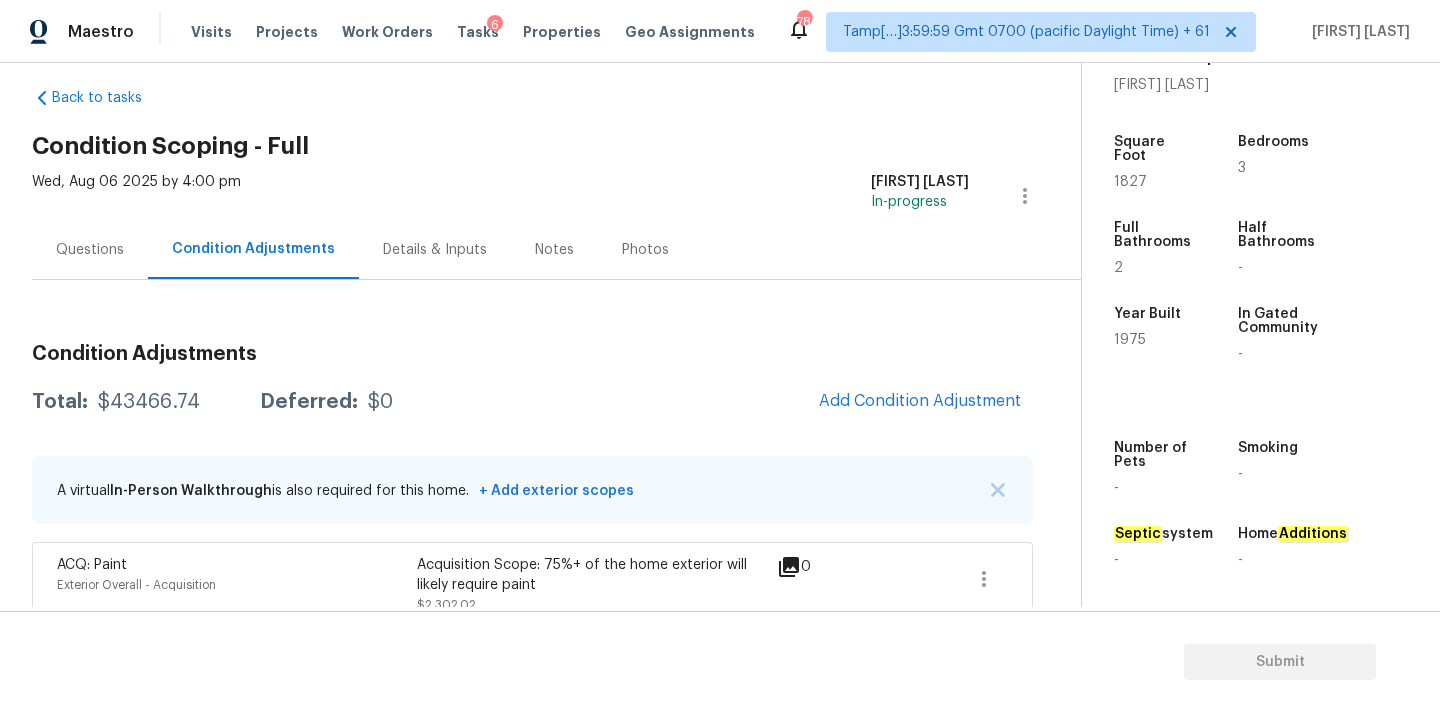 click on "Questions" at bounding box center [90, 249] 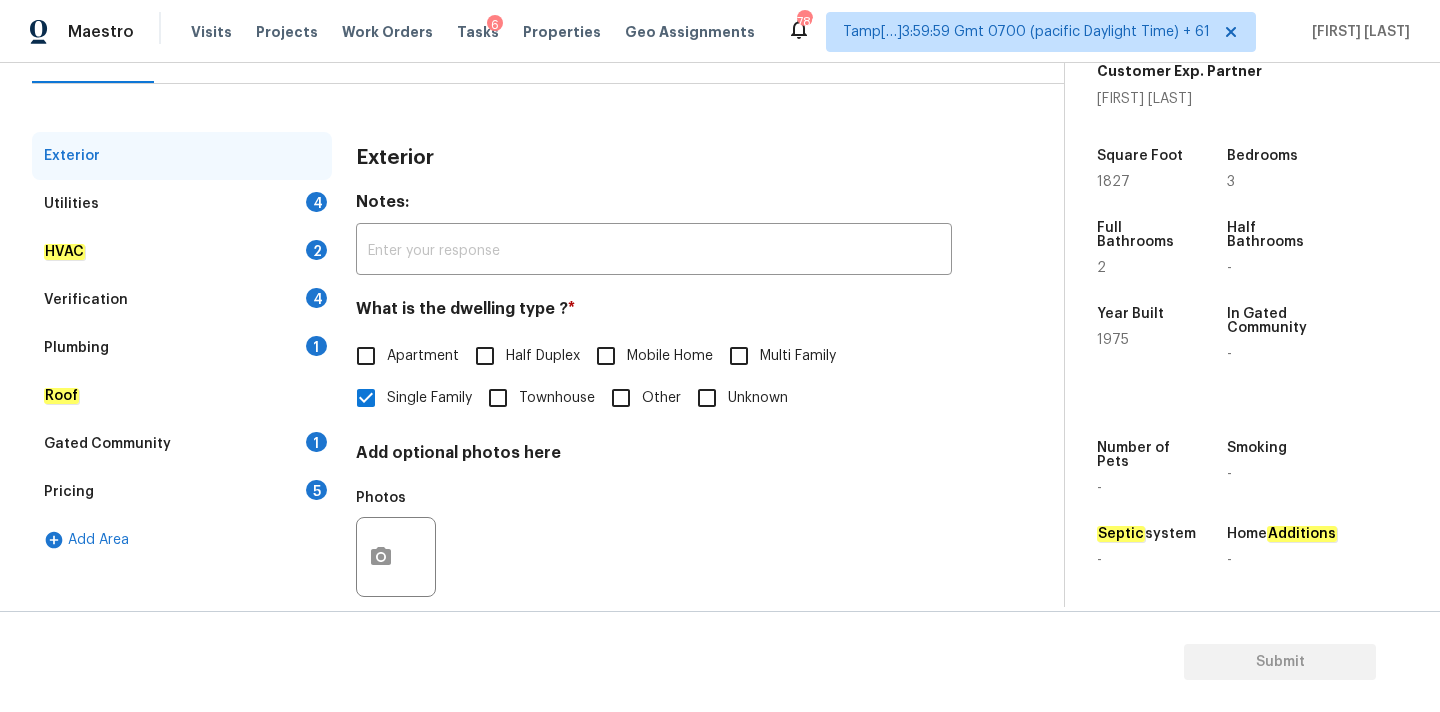 scroll, scrollTop: 251, scrollLeft: 0, axis: vertical 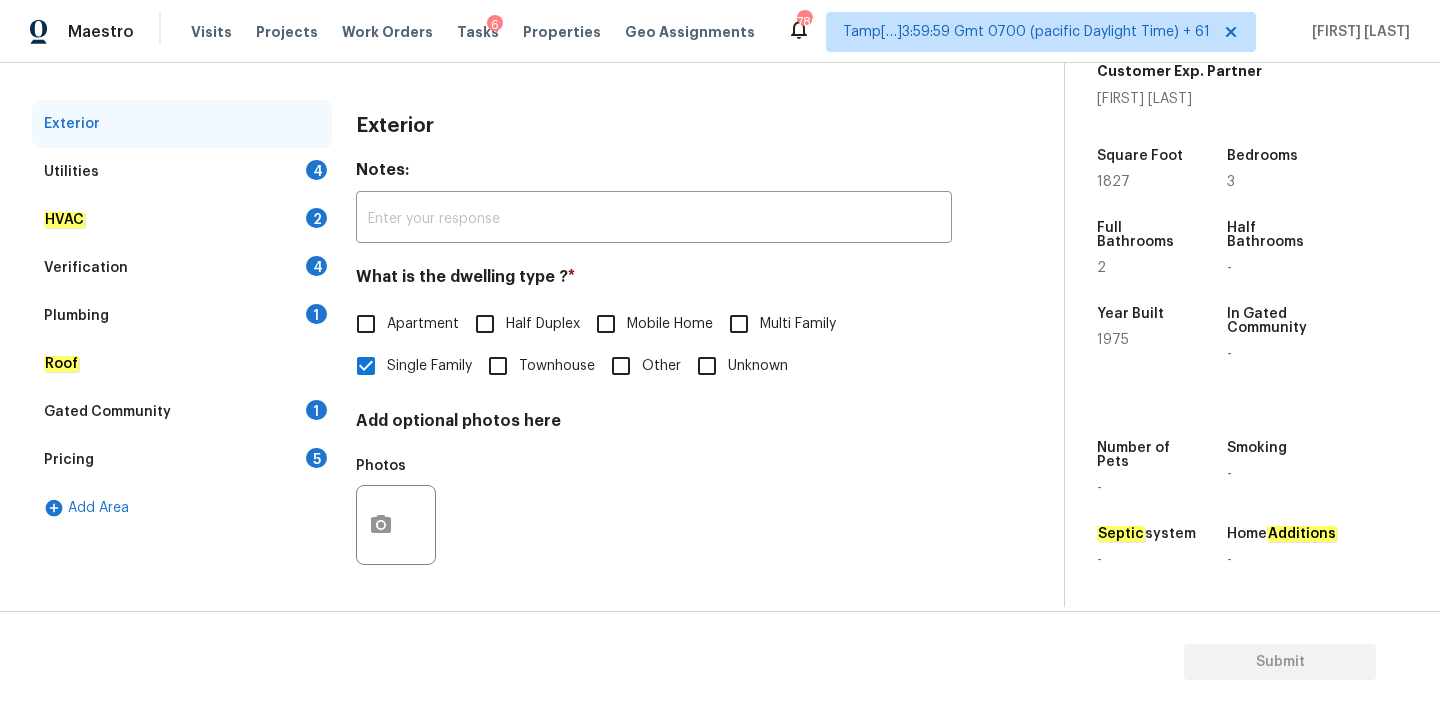 click on "Verification 4" at bounding box center (182, 268) 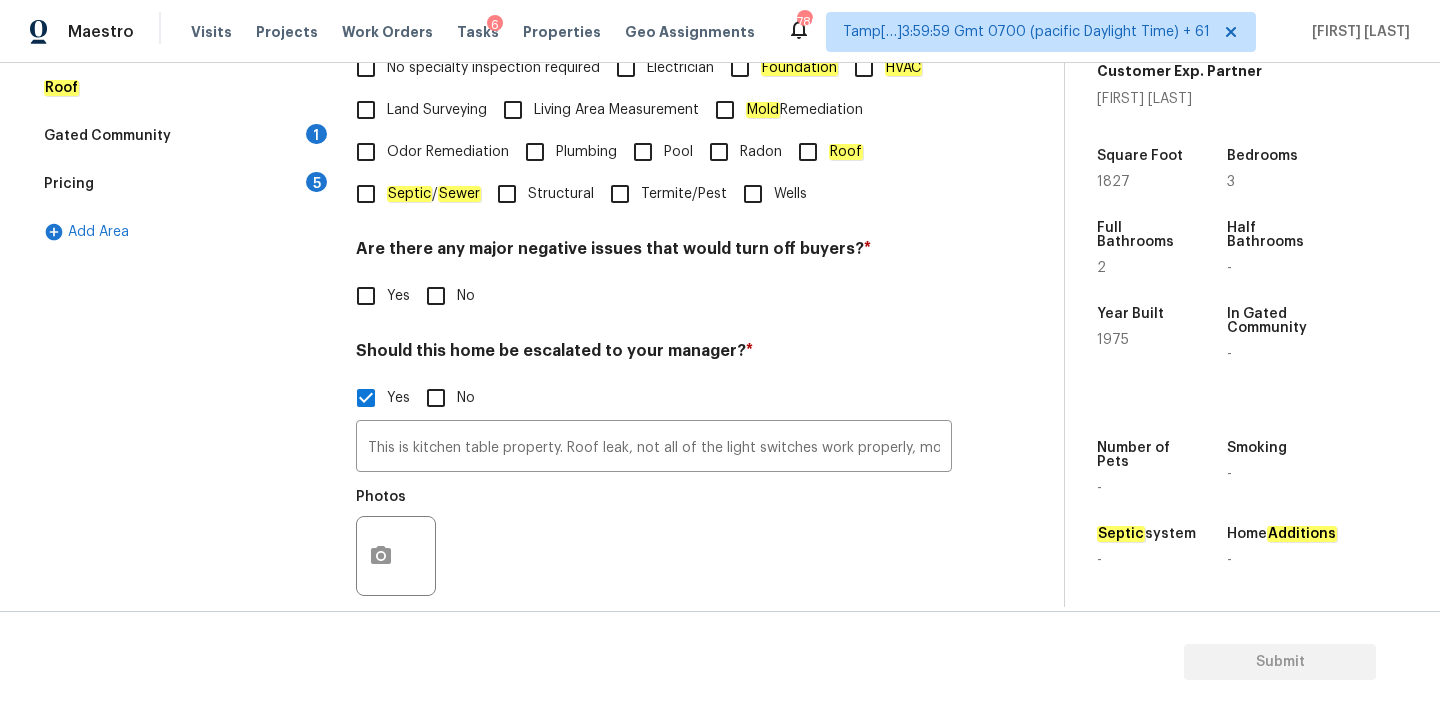 scroll, scrollTop: 628, scrollLeft: 0, axis: vertical 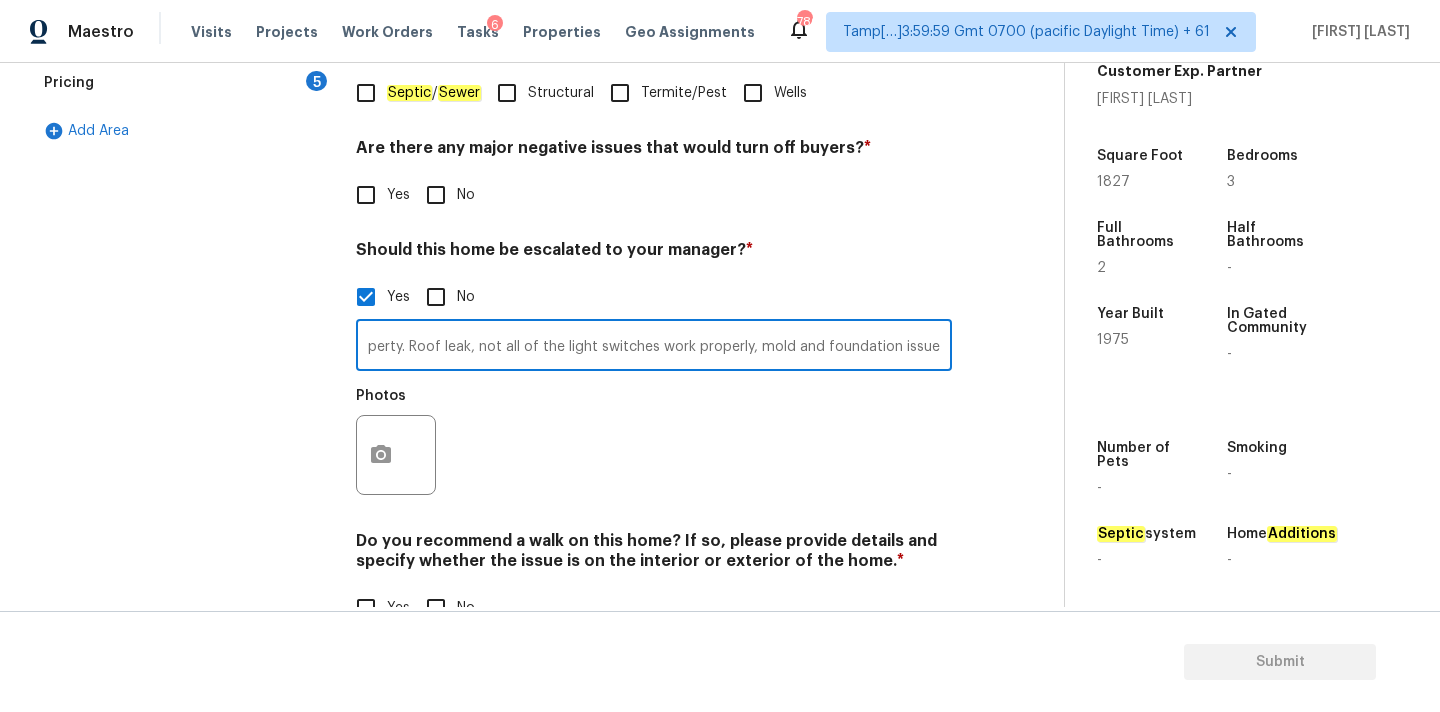 click on "This is kitchen table property. Roof leak, not all of the light switches work properly, mold and foundation issues." at bounding box center (654, 347) 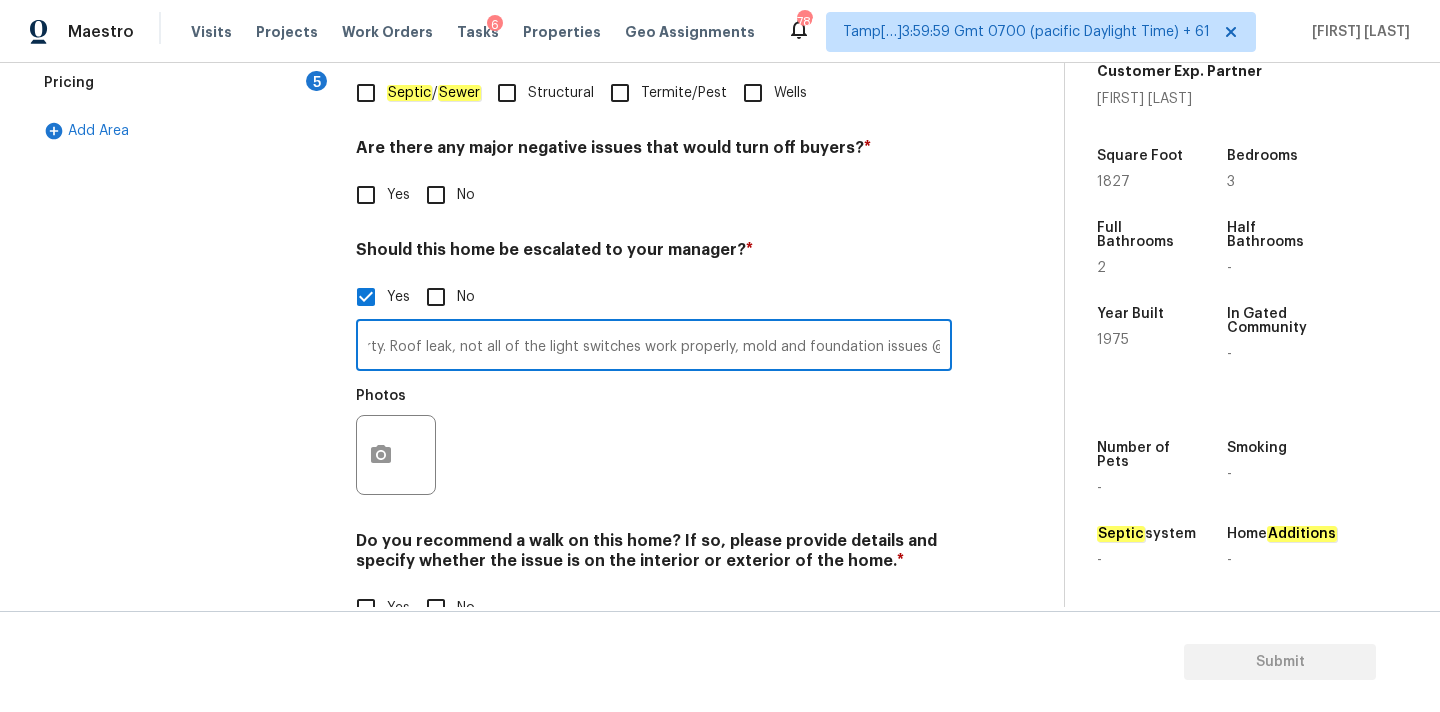 scroll, scrollTop: 0, scrollLeft: 181, axis: horizontal 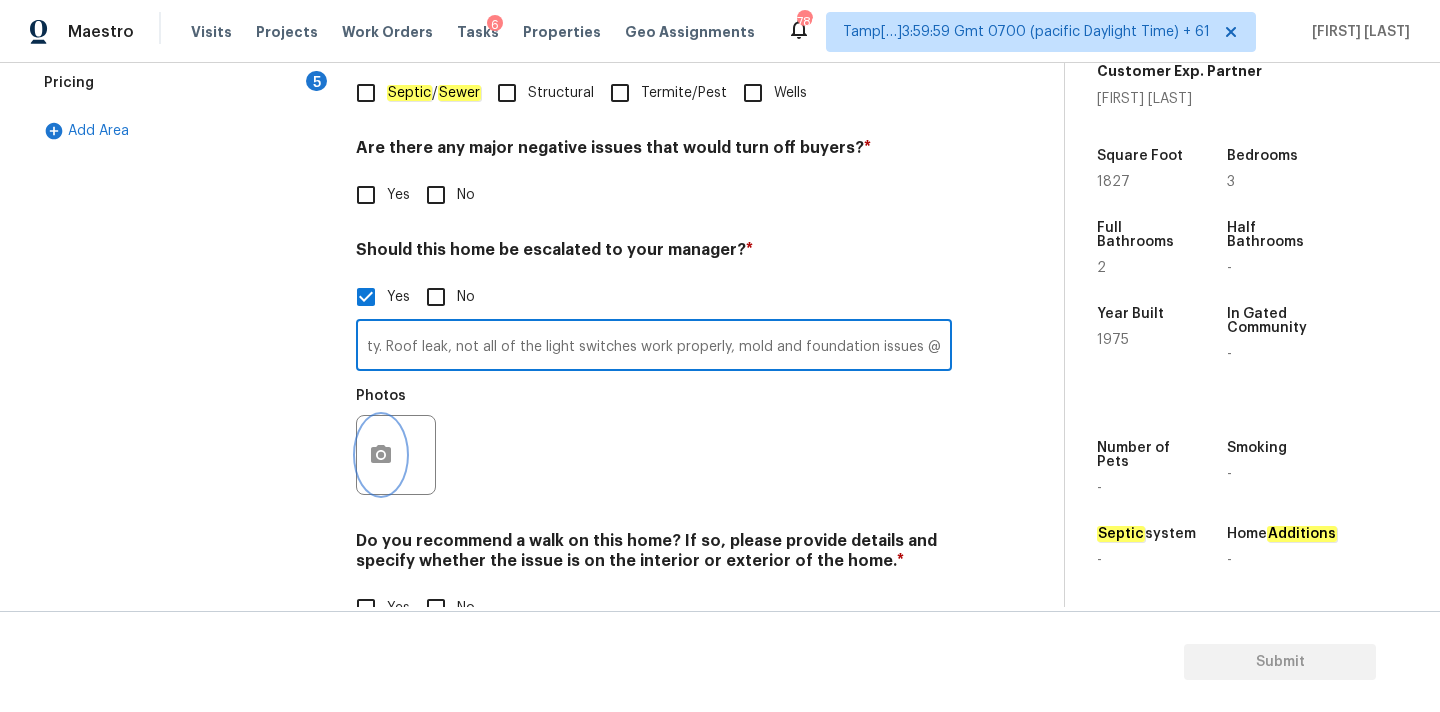 click at bounding box center (381, 455) 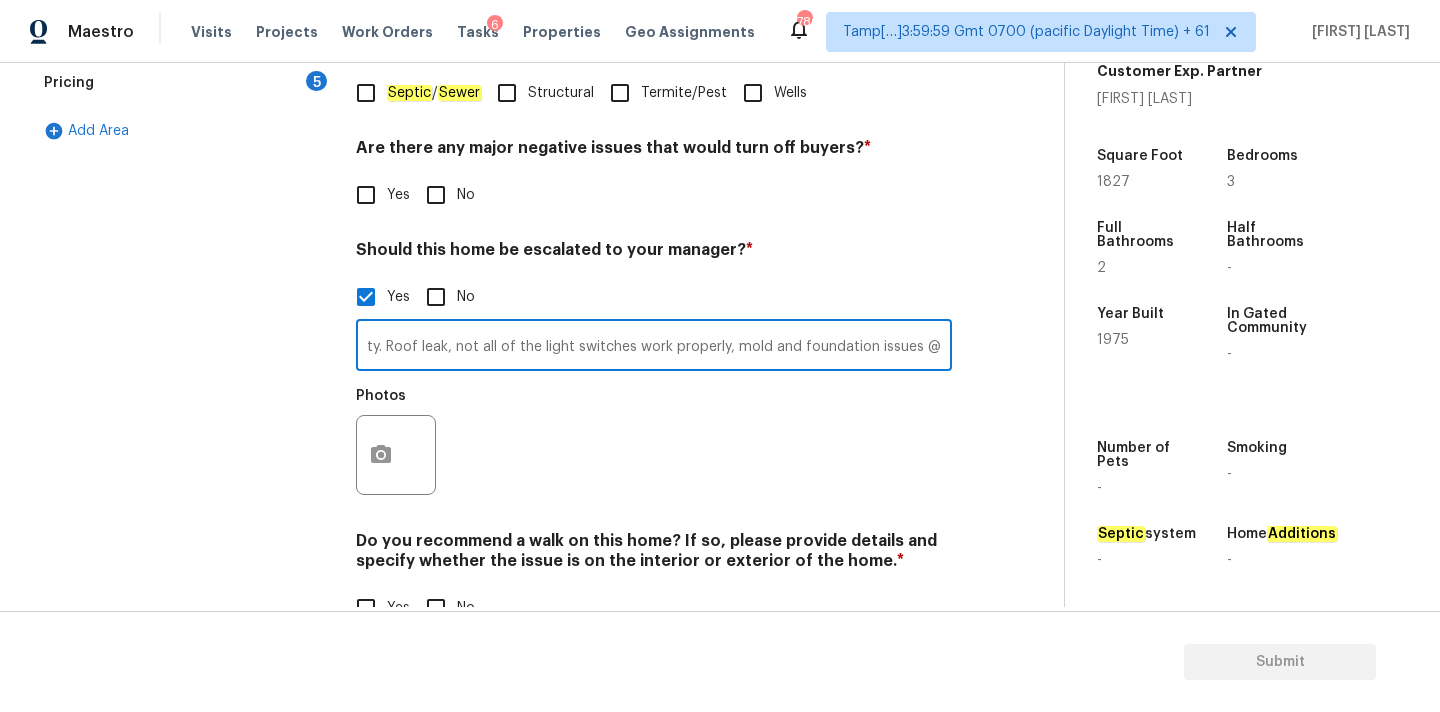 scroll, scrollTop: 0, scrollLeft: 0, axis: both 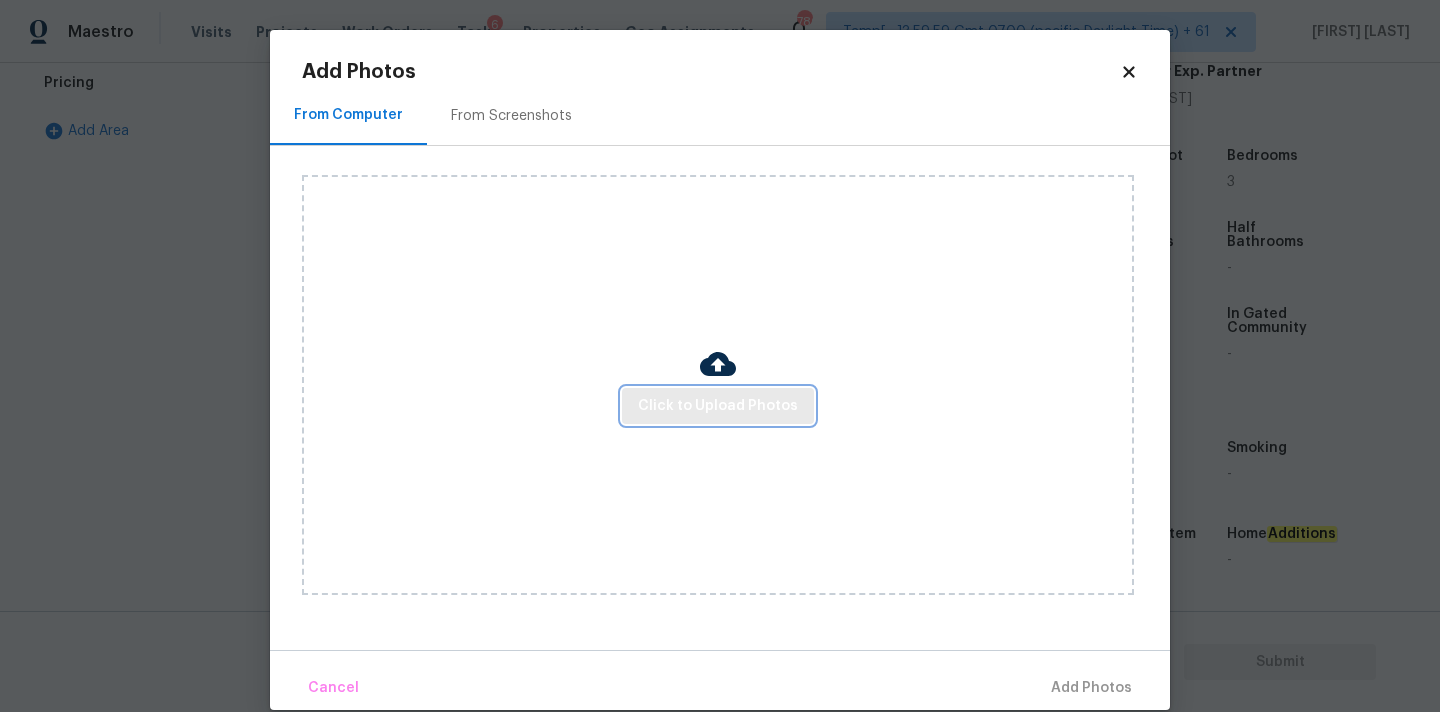 click on "Click to Upload Photos" at bounding box center (718, 406) 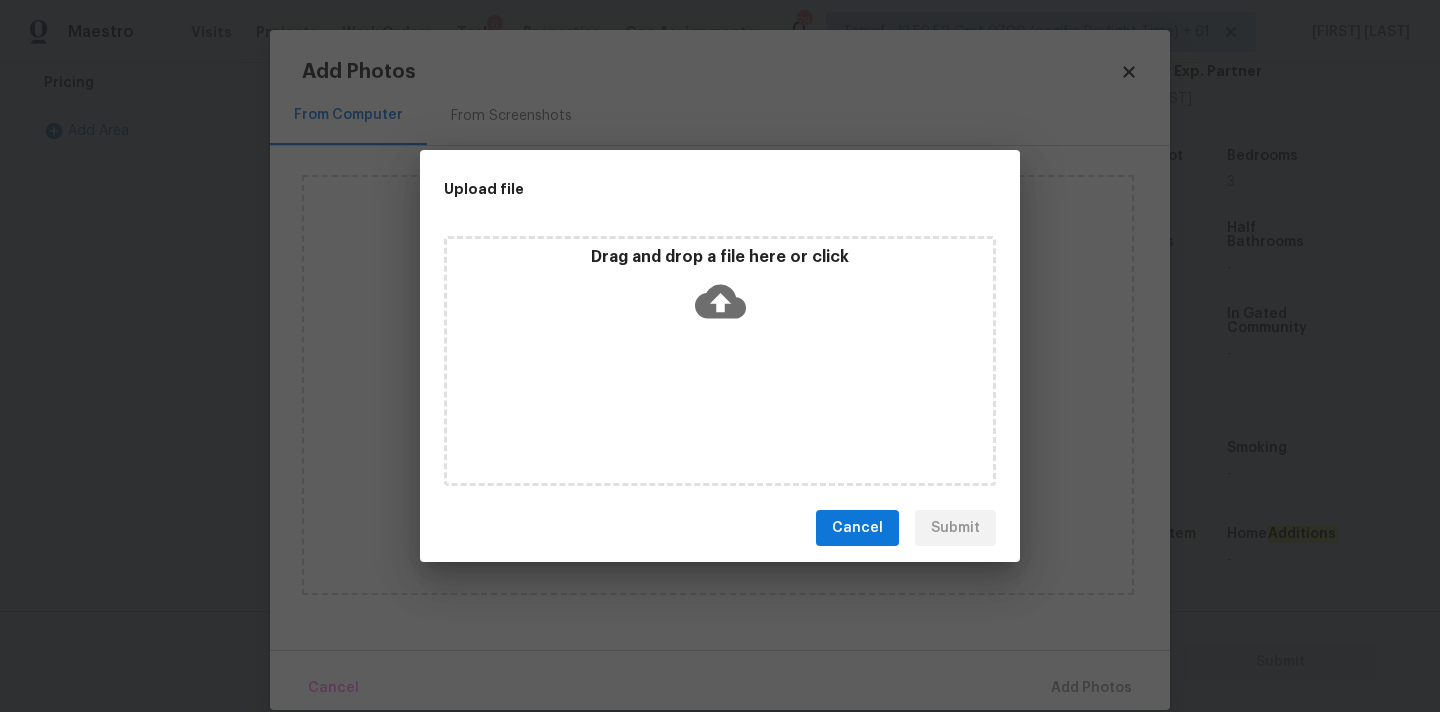 click 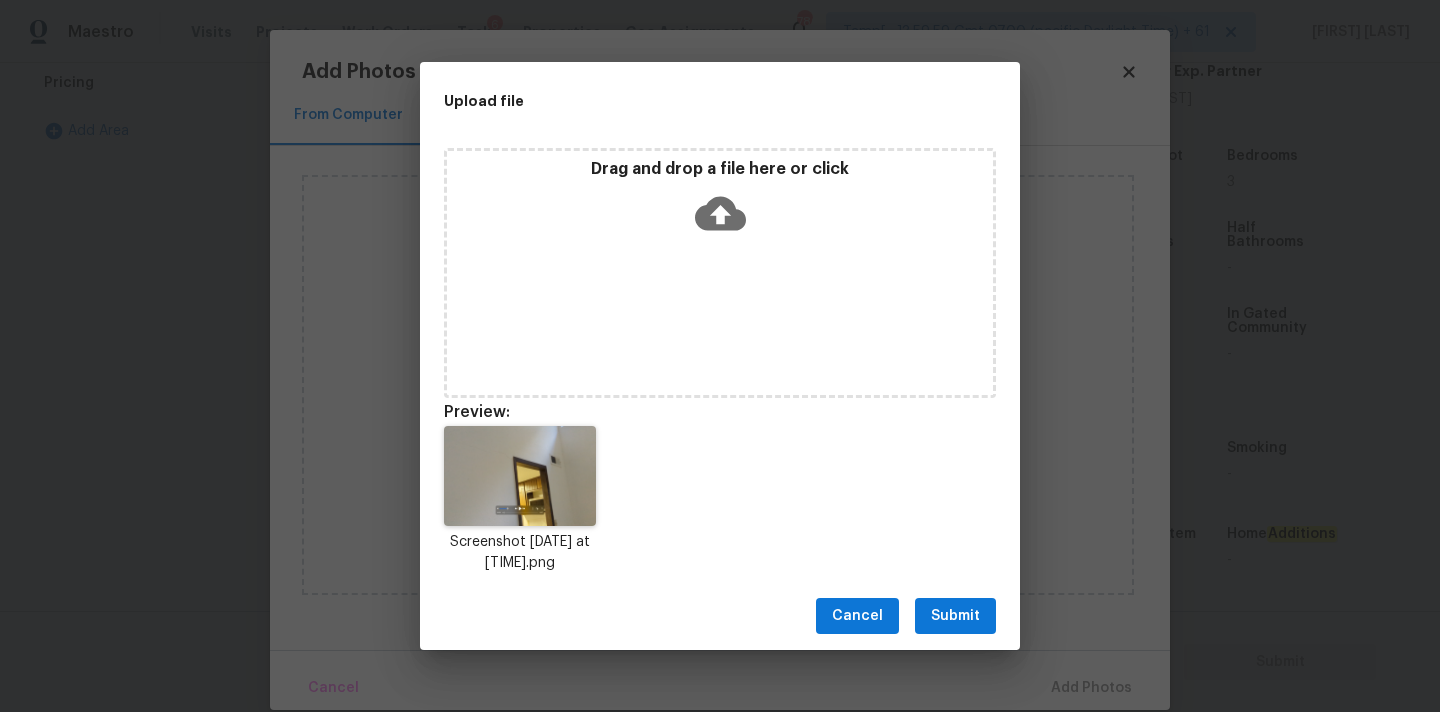 click on "Submit" at bounding box center [955, 616] 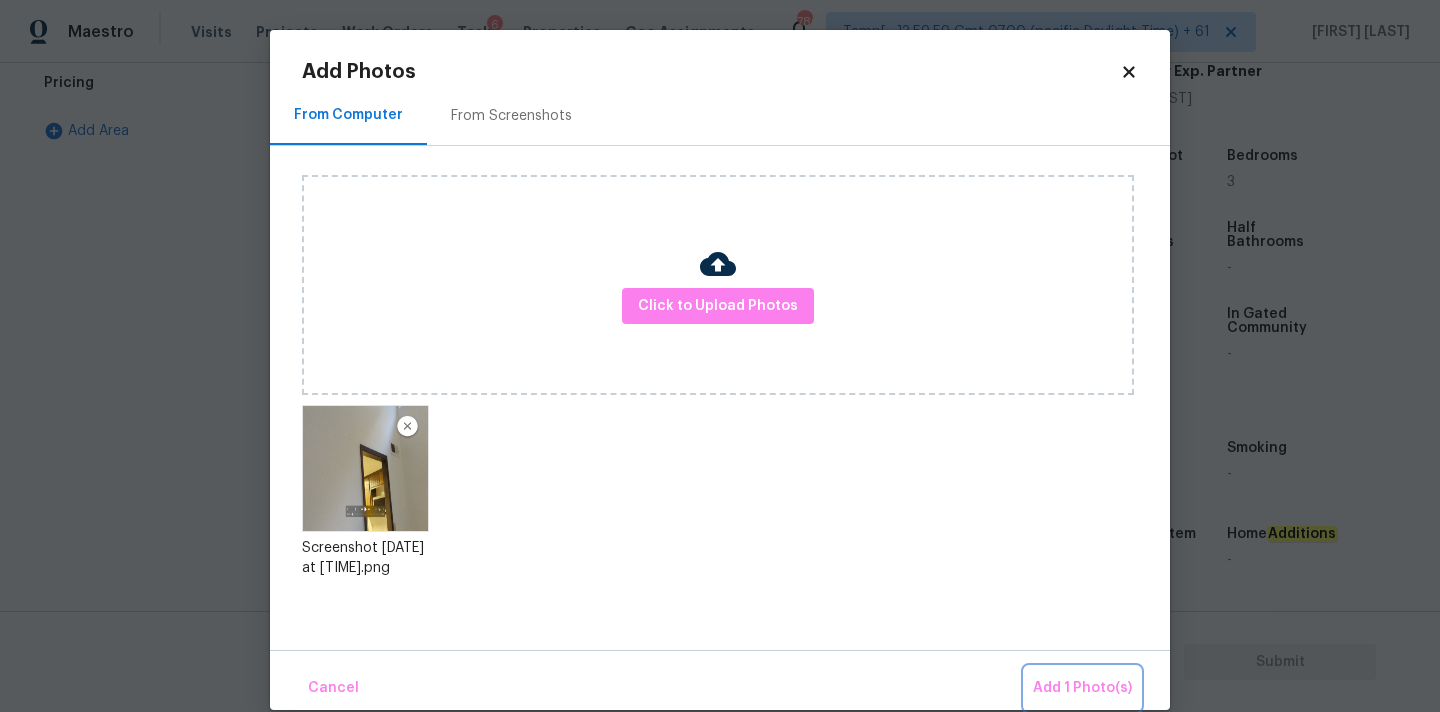 click on "Add 1 Photo(s)" at bounding box center [1082, 688] 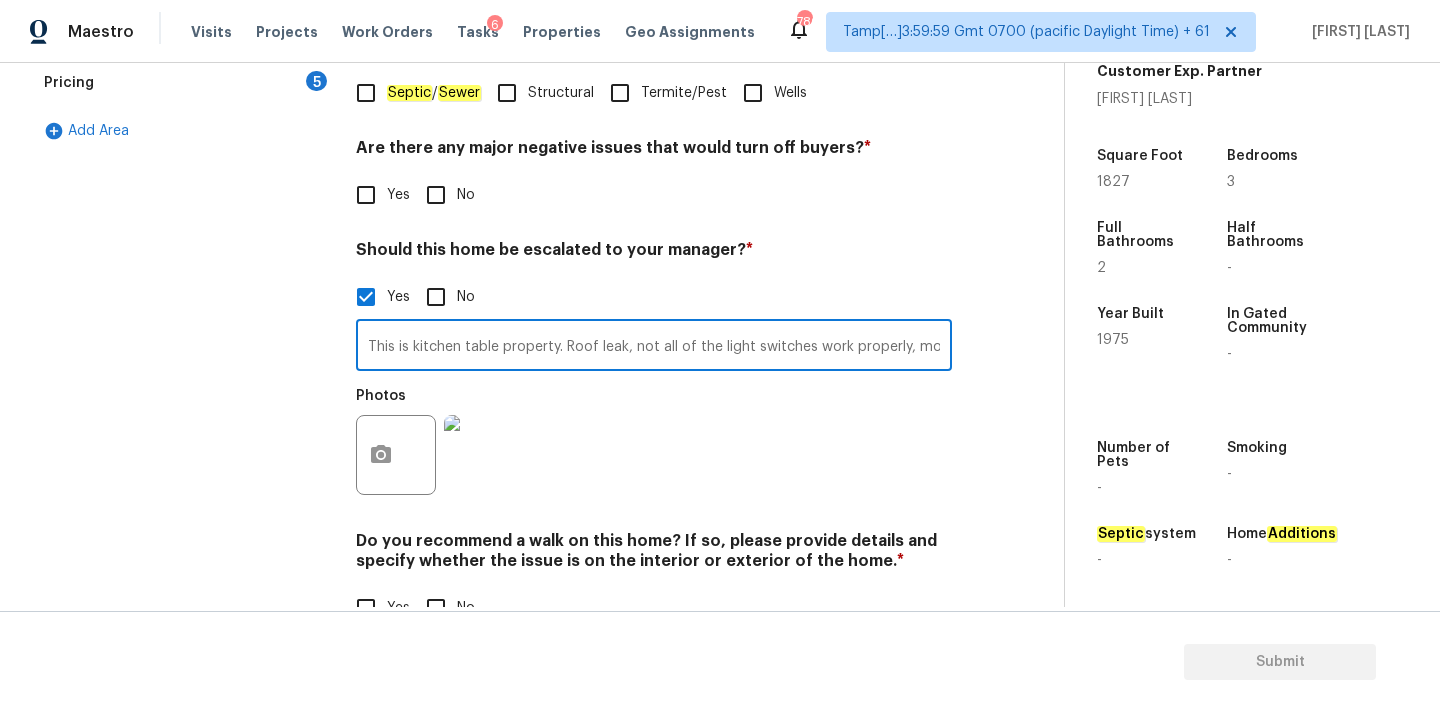 click on "This is kitchen table property. Roof leak, not all of the light switches work properly, mold and foundation issues @0:." at bounding box center (654, 347) 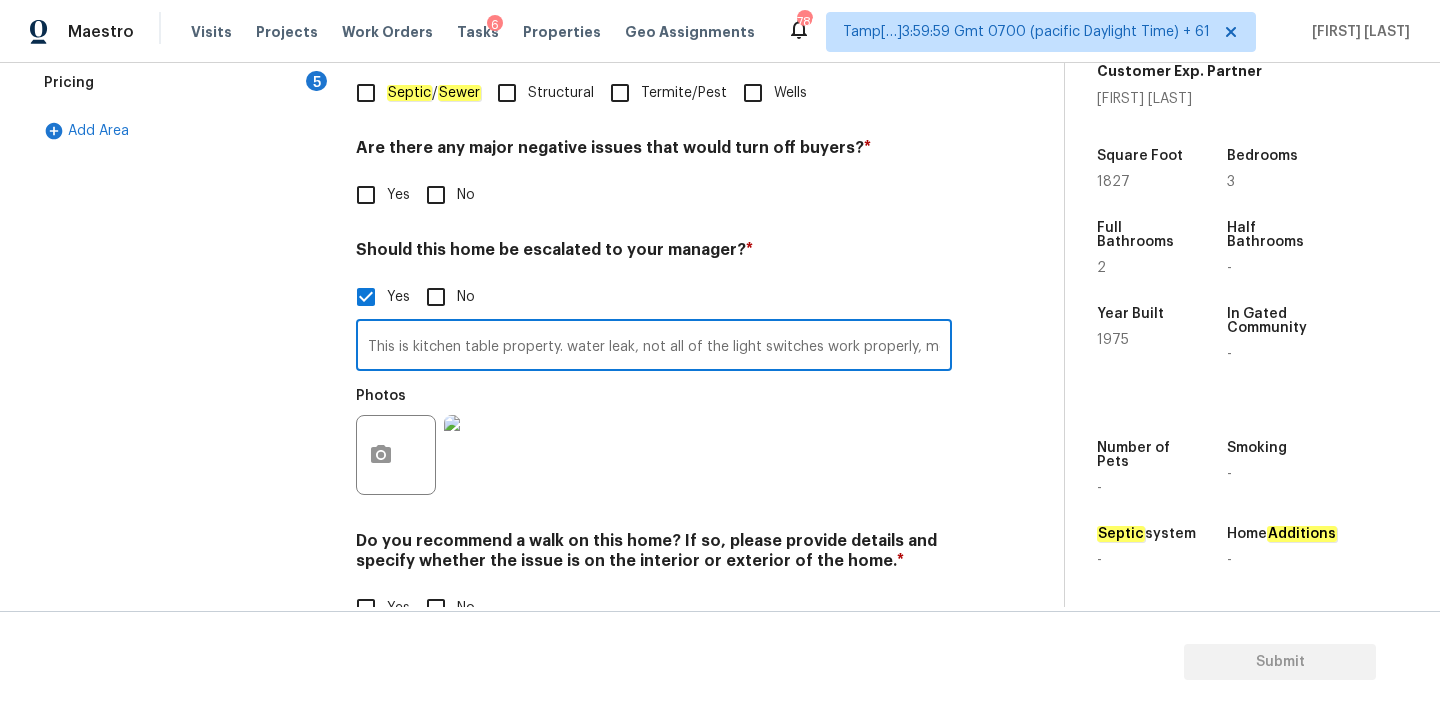 click on "This is kitchen table property. water leak, not all of the light switches work properly, mold and foundation issues @0:." at bounding box center [654, 347] 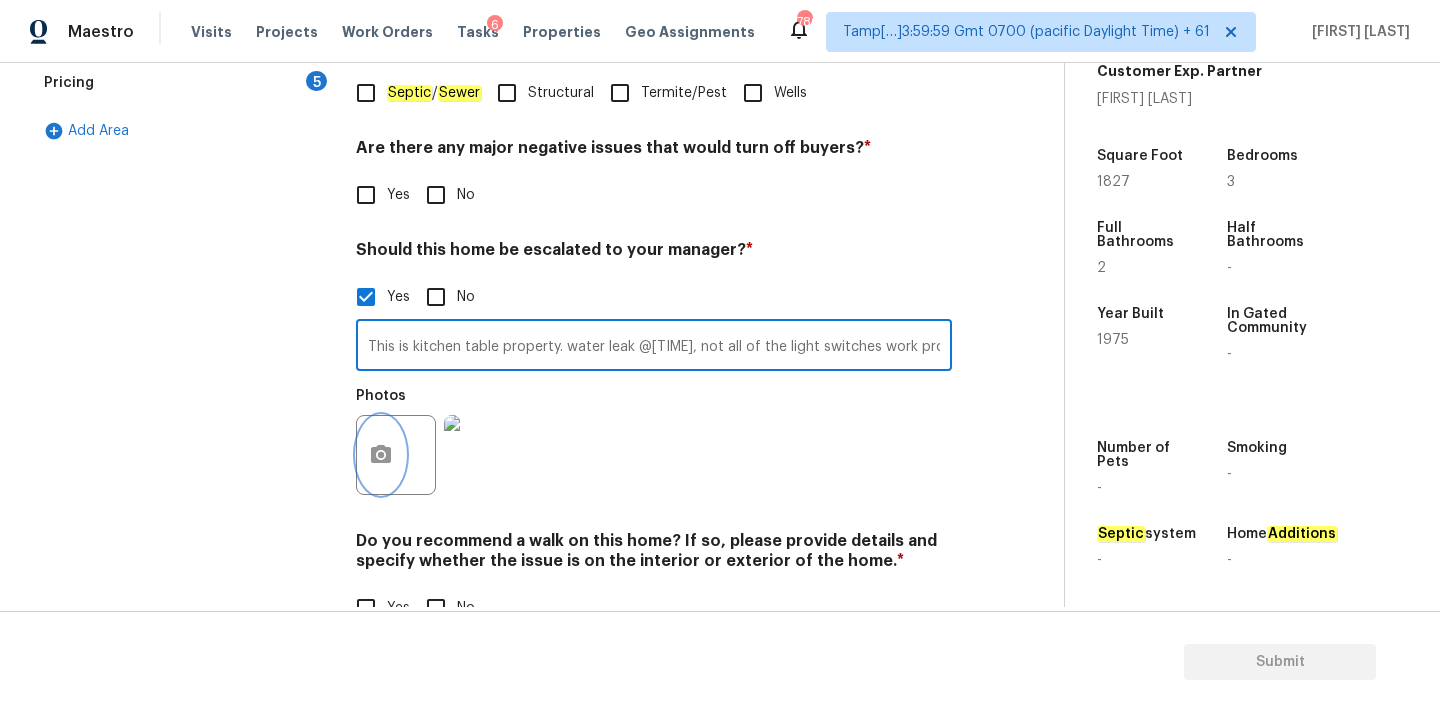 click 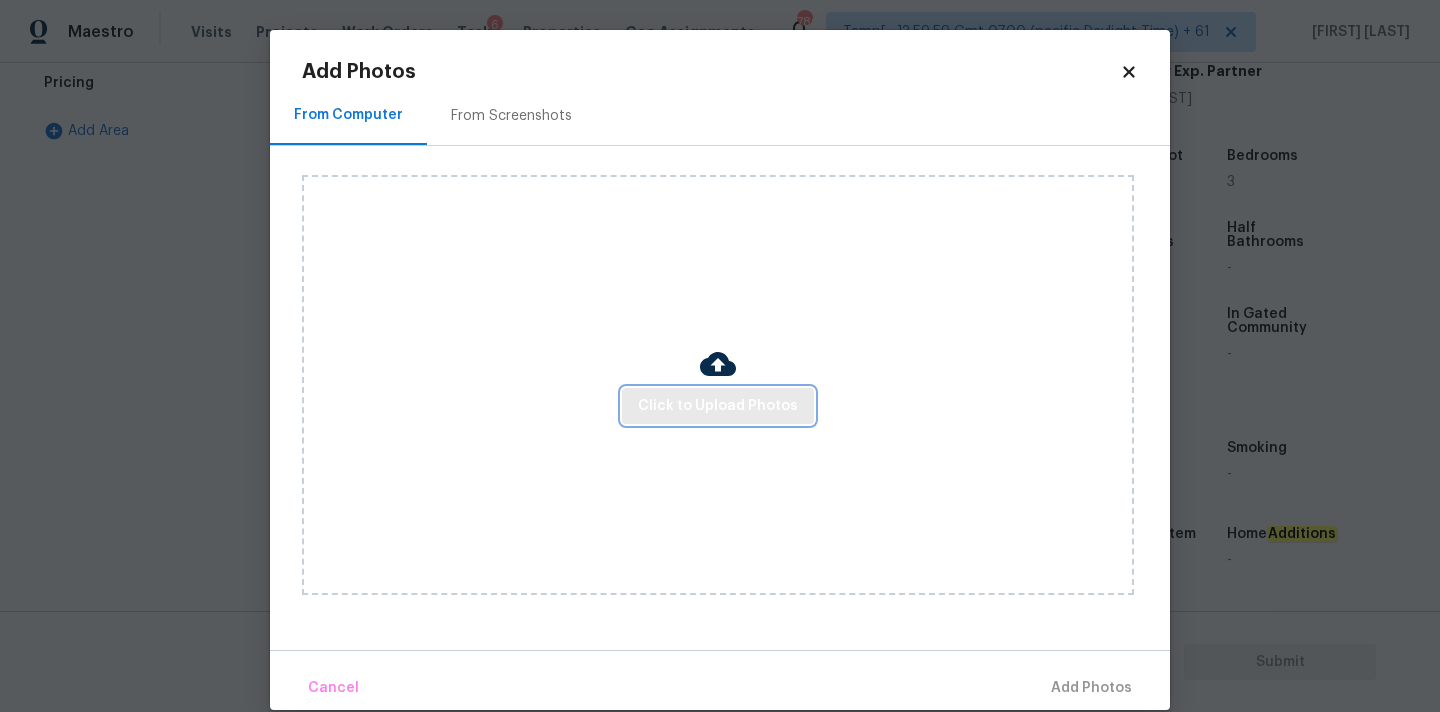 click on "Click to Upload Photos" at bounding box center [718, 406] 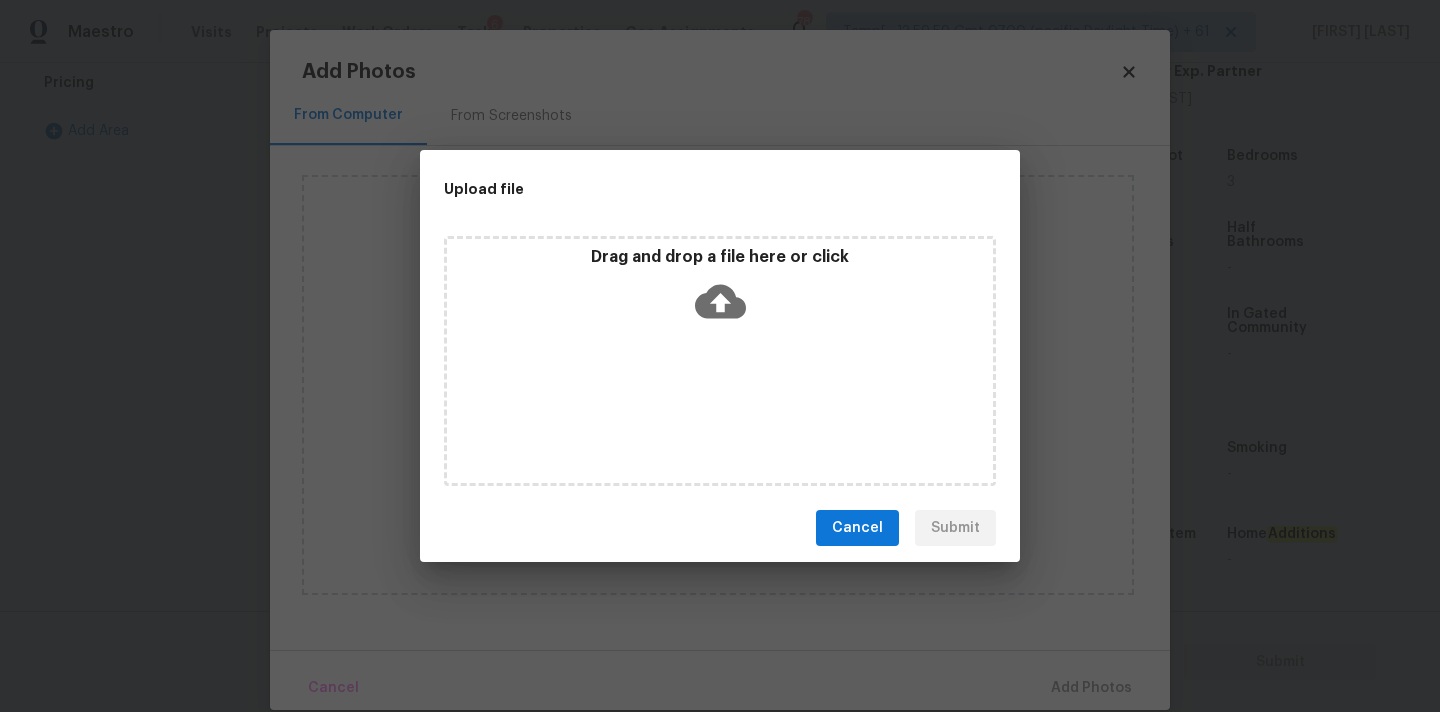 click on "Drag and drop a file here or click" at bounding box center (720, 290) 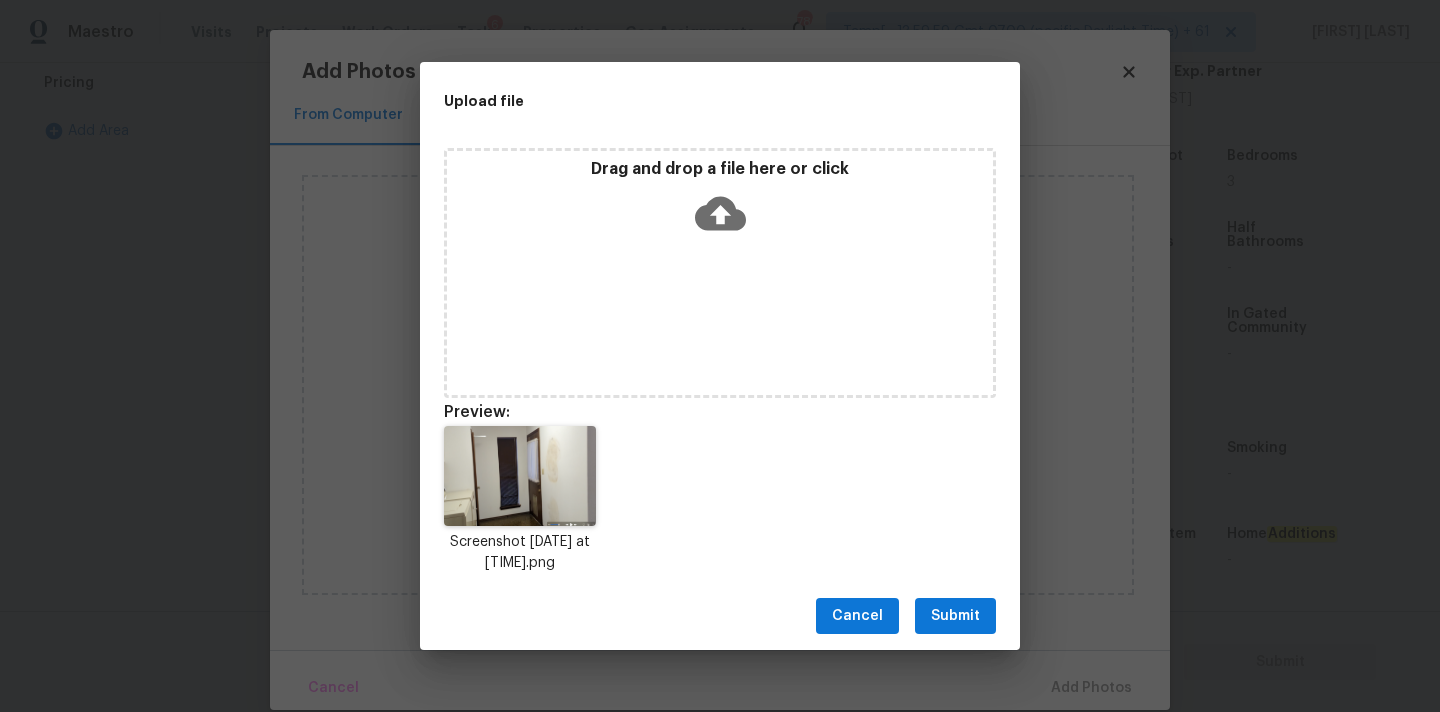 drag, startPoint x: 962, startPoint y: 610, endPoint x: 983, endPoint y: 614, distance: 21.377558 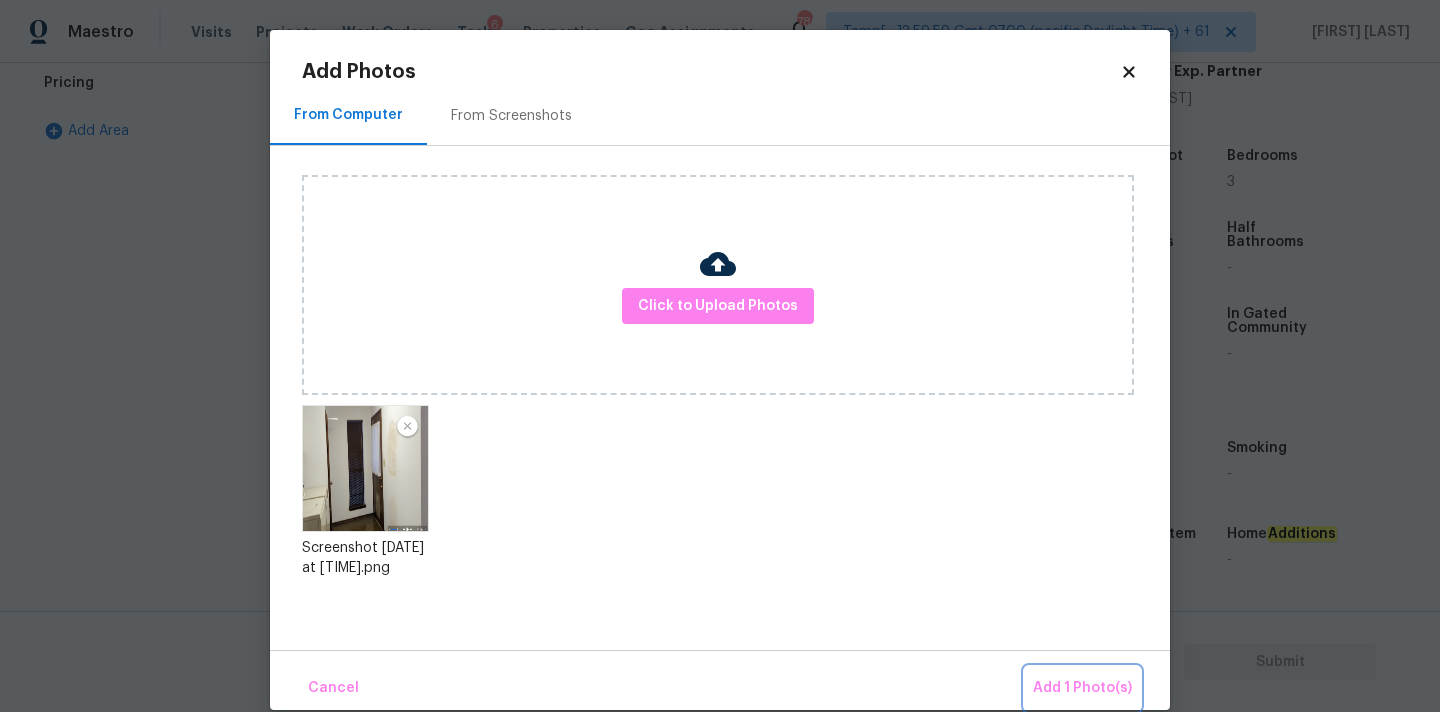click on "Add 1 Photo(s)" at bounding box center [1082, 688] 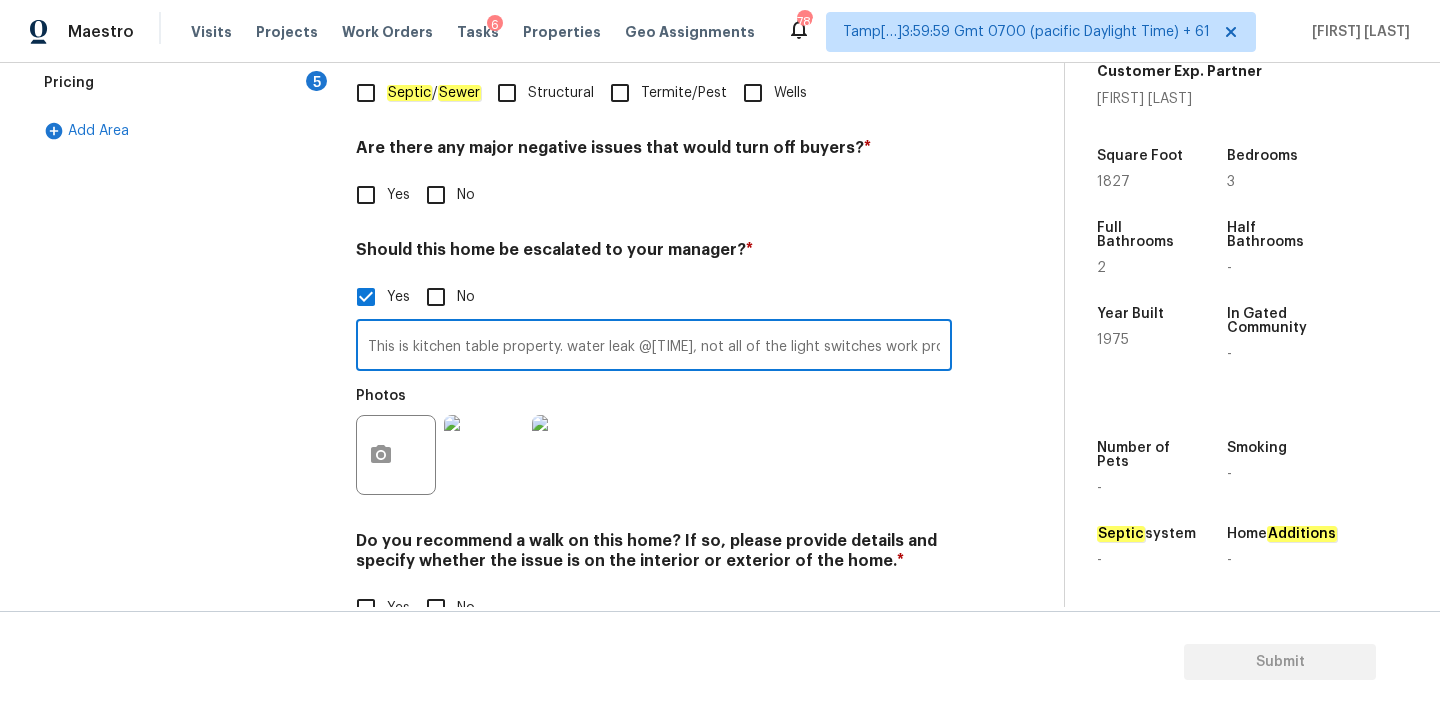 click on "This is kitchen table property. water leak @2:06, not all of the light switches work properly, mold and foundation issues @0:." at bounding box center (654, 347) 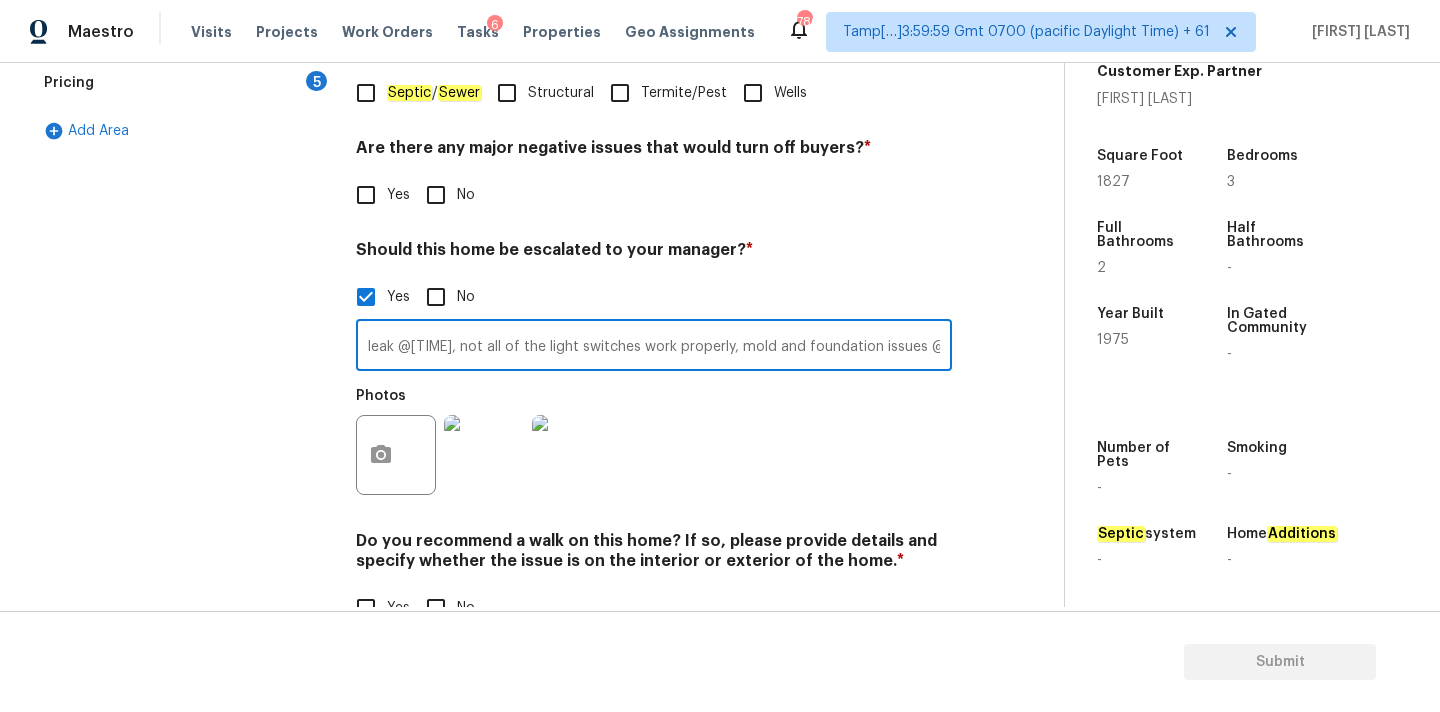 click on "This is kitchen table property. water leak @2:06, not all of the light switches work properly, mold and foundation issues @0:." at bounding box center [654, 347] 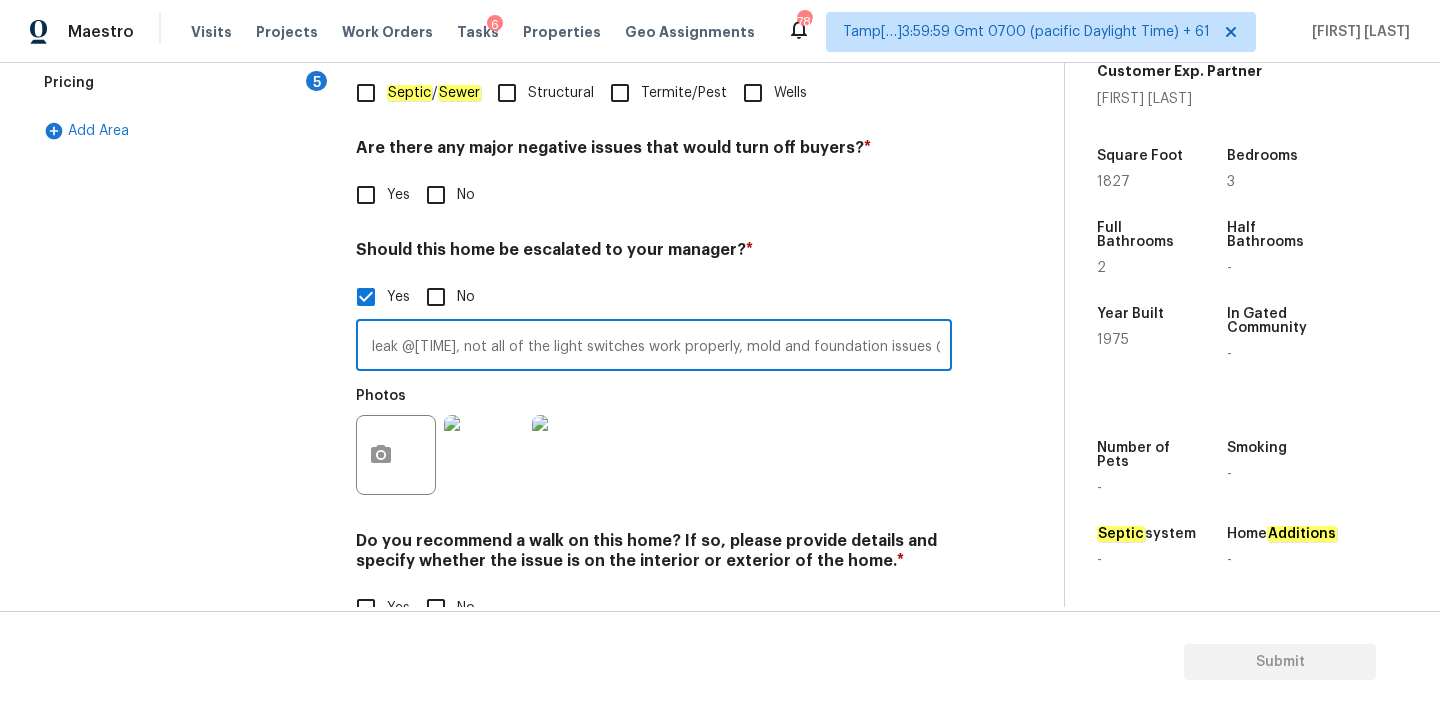 scroll, scrollTop: 0, scrollLeft: 246, axis: horizontal 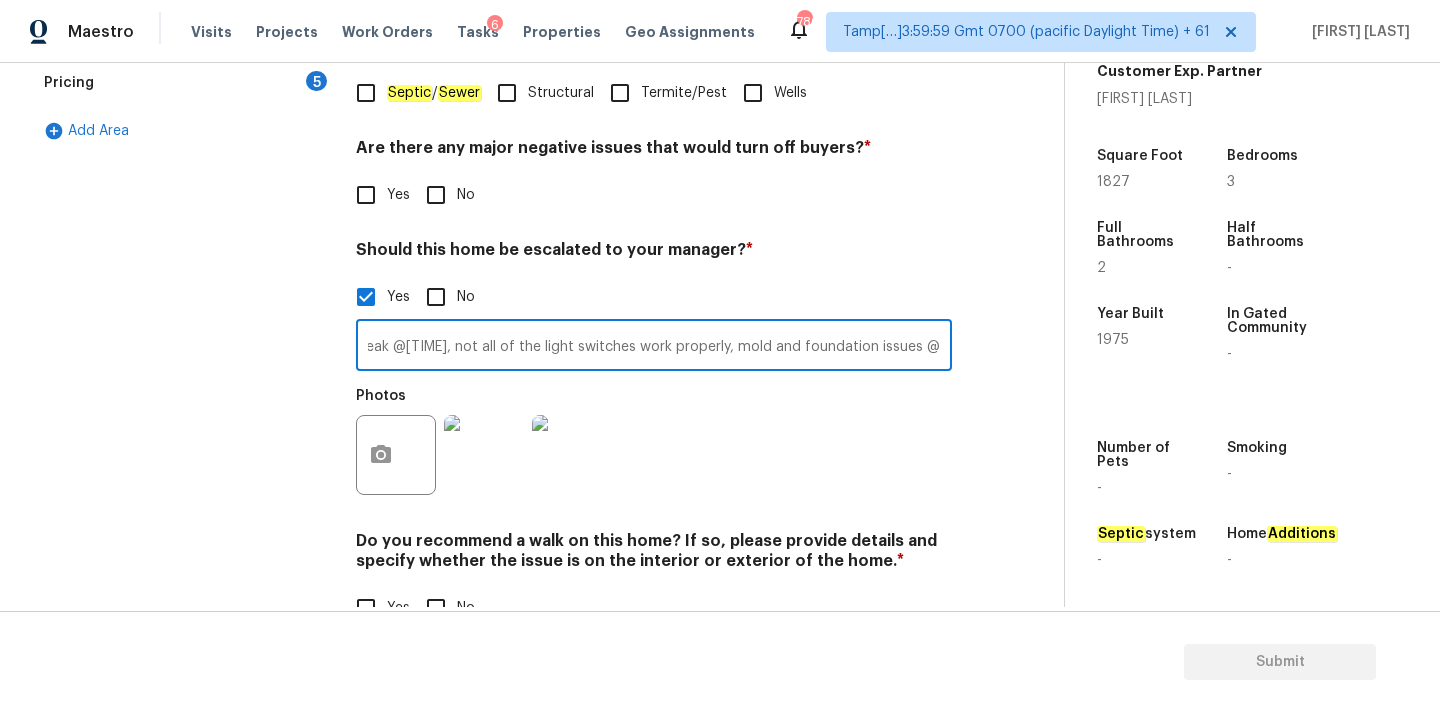 type on "This is kitchen table property. water leak @2:06, not all of the light switches work properly, mold and foundation issues @3:13" 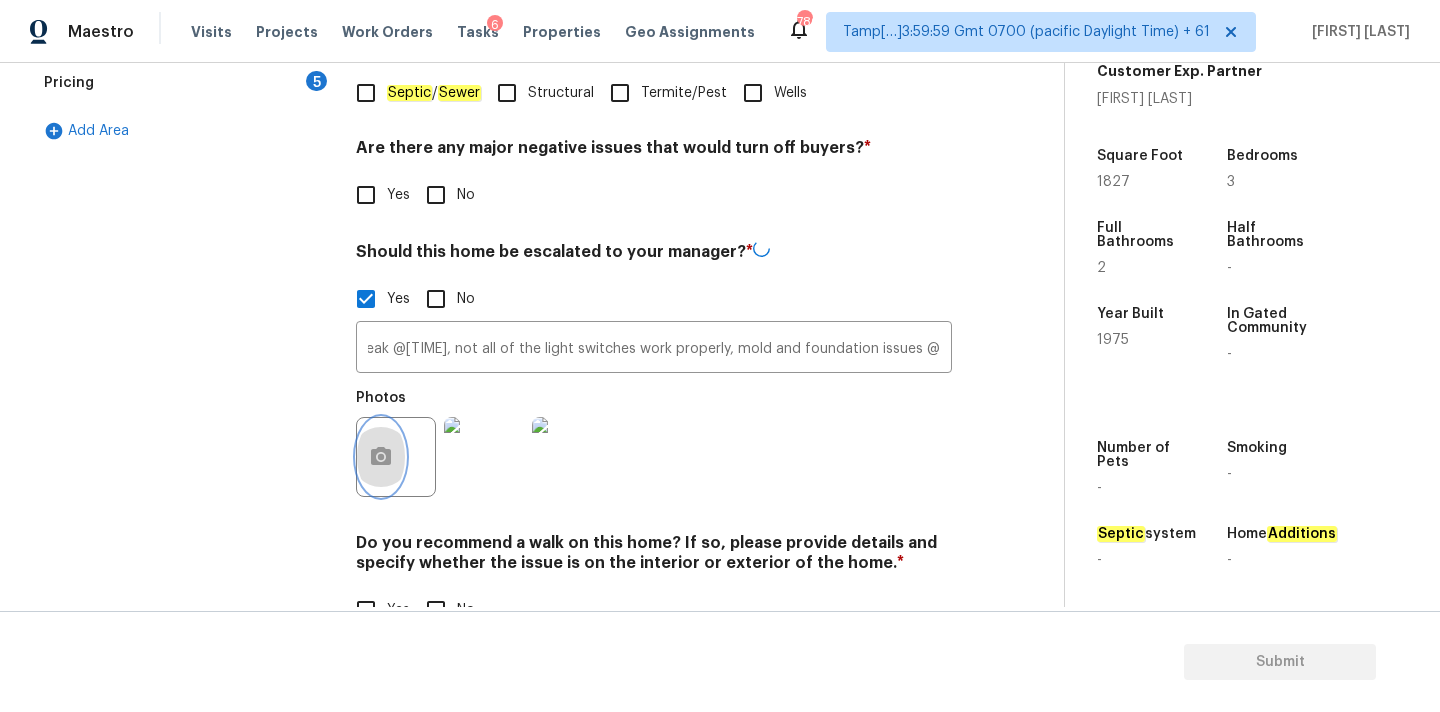 click at bounding box center (381, 457) 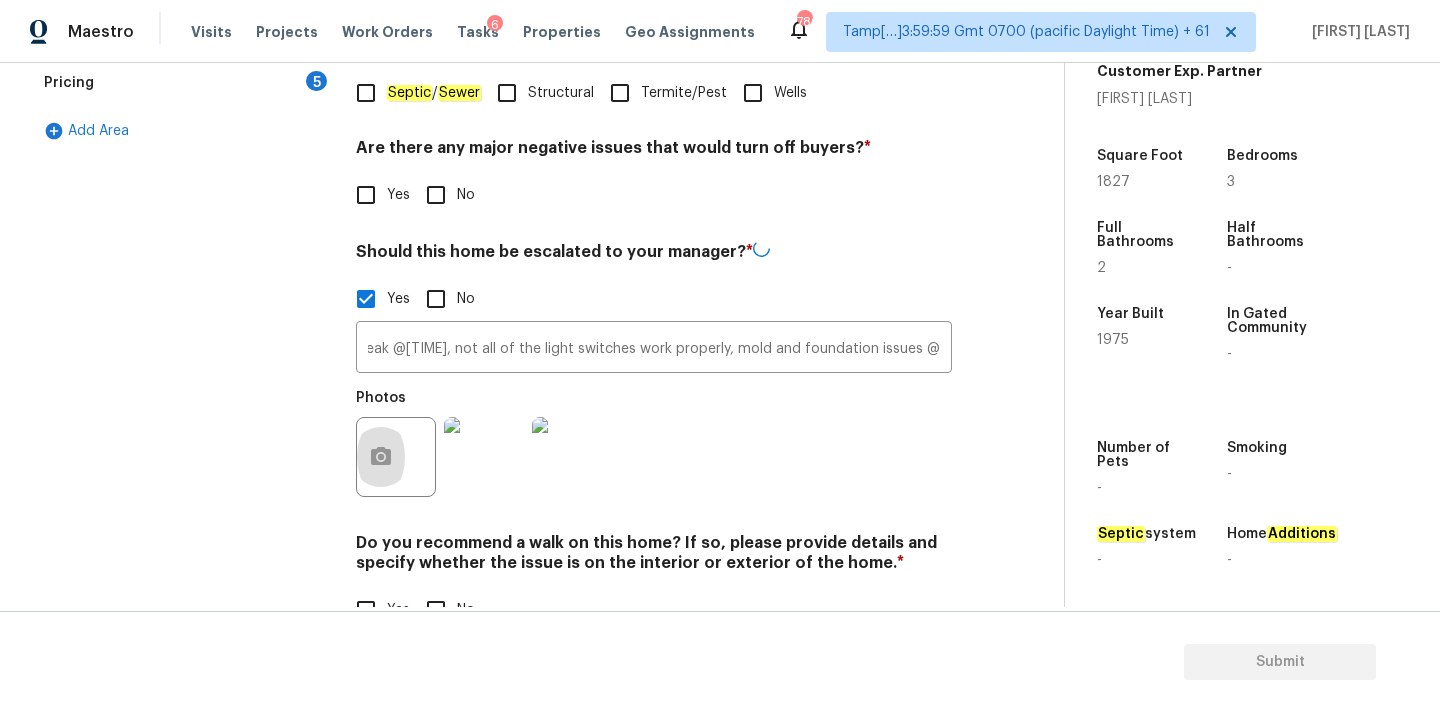 scroll, scrollTop: 0, scrollLeft: 0, axis: both 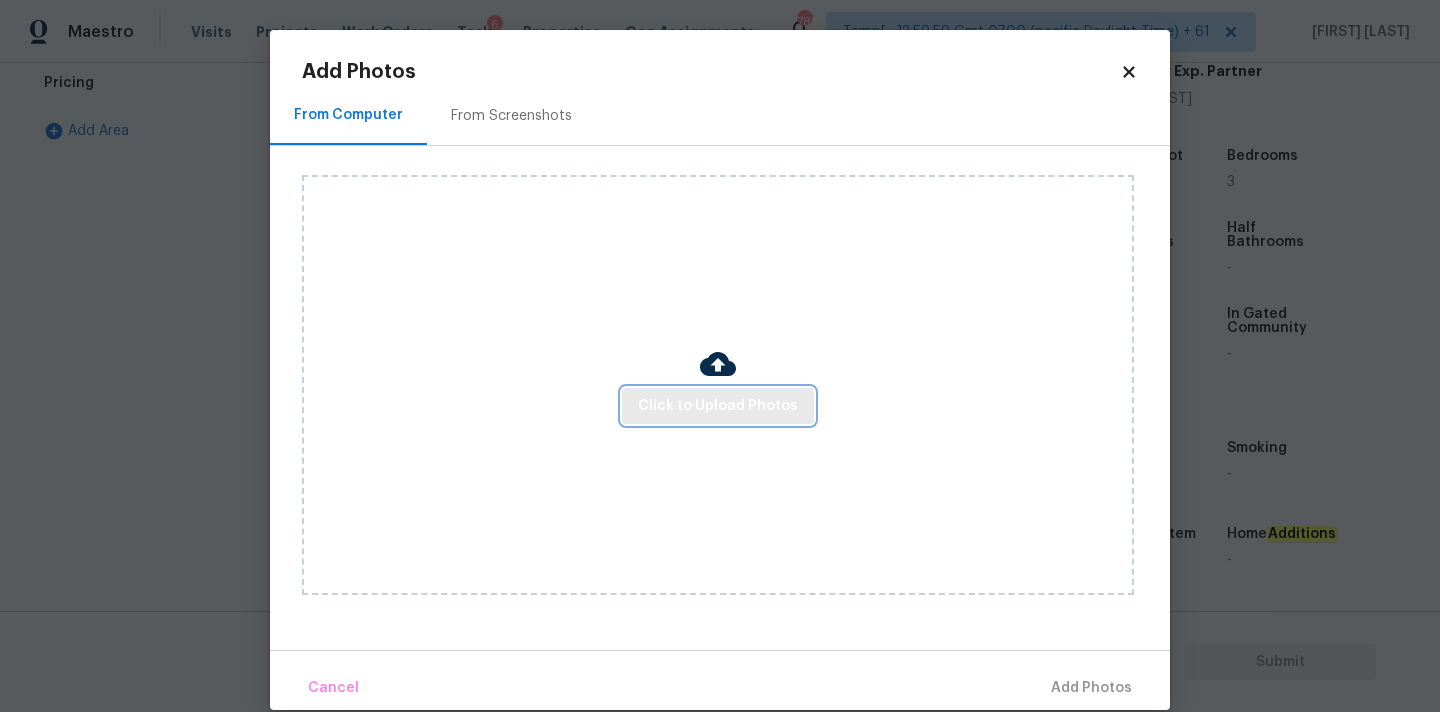 click on "Click to Upload Photos" at bounding box center [718, 406] 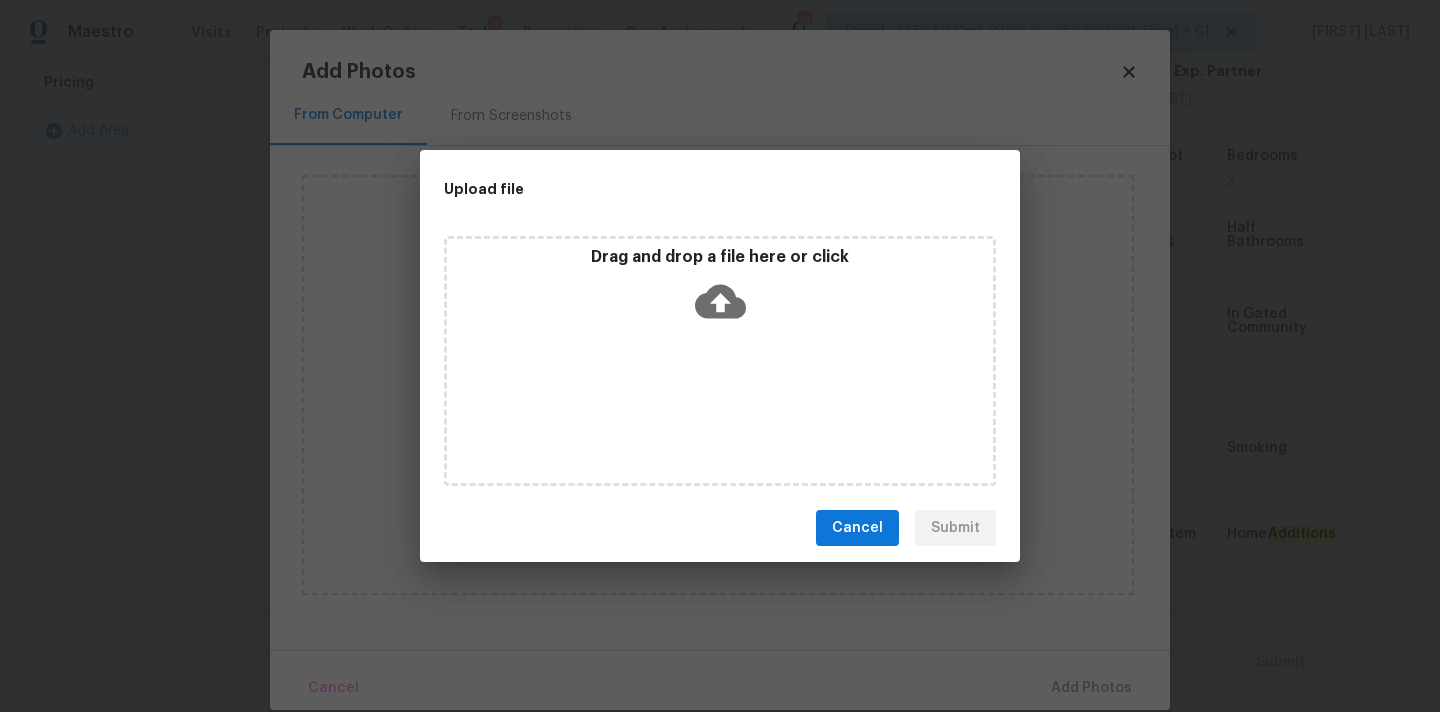 click 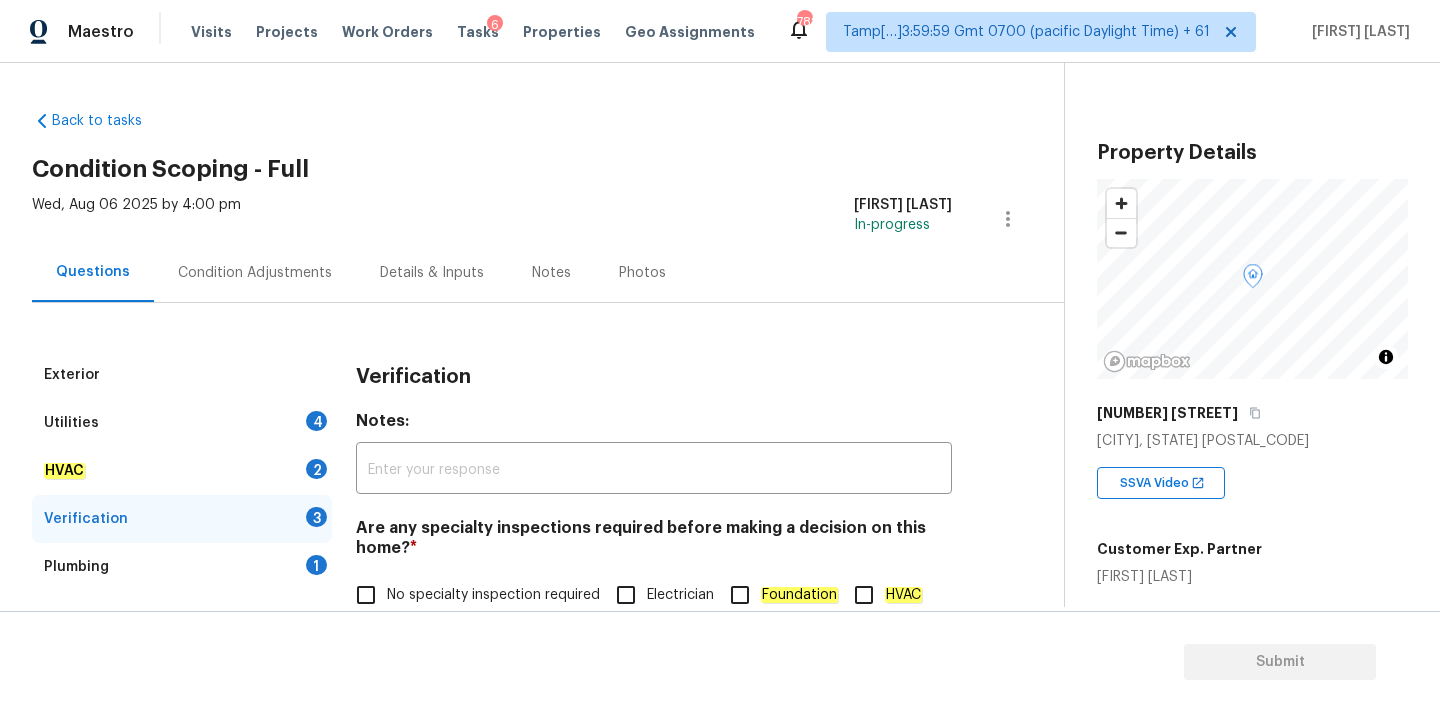 scroll, scrollTop: 0, scrollLeft: 0, axis: both 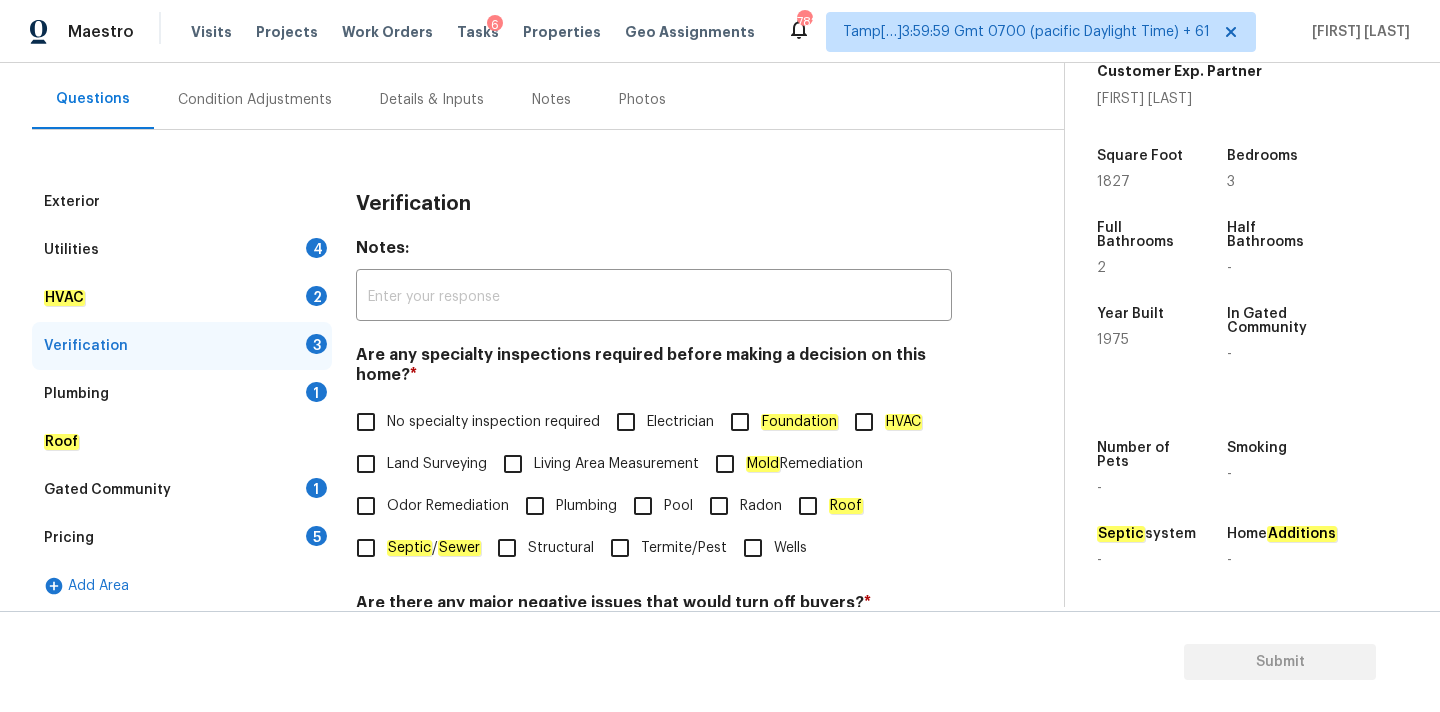 click on "Condition Adjustments" at bounding box center [255, 100] 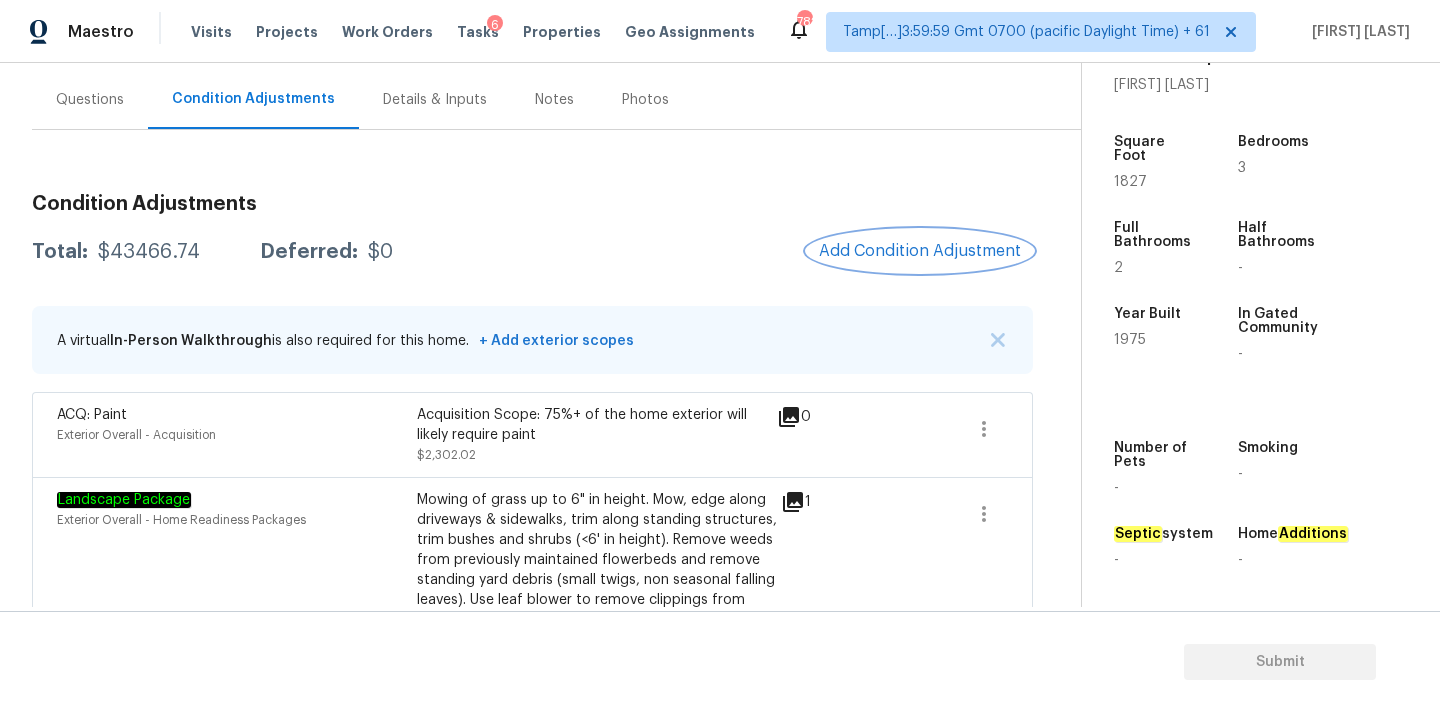 click on "Add Condition Adjustment" at bounding box center (920, 251) 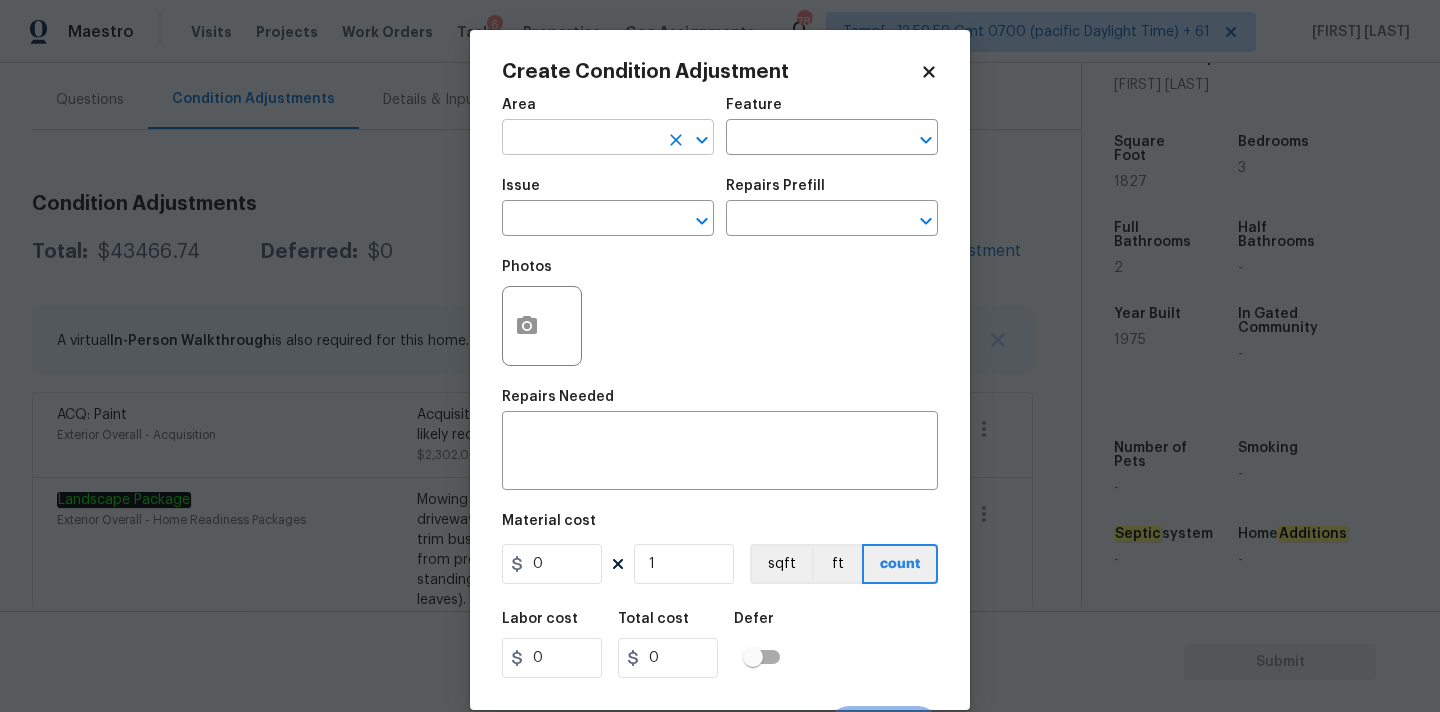 click at bounding box center (580, 139) 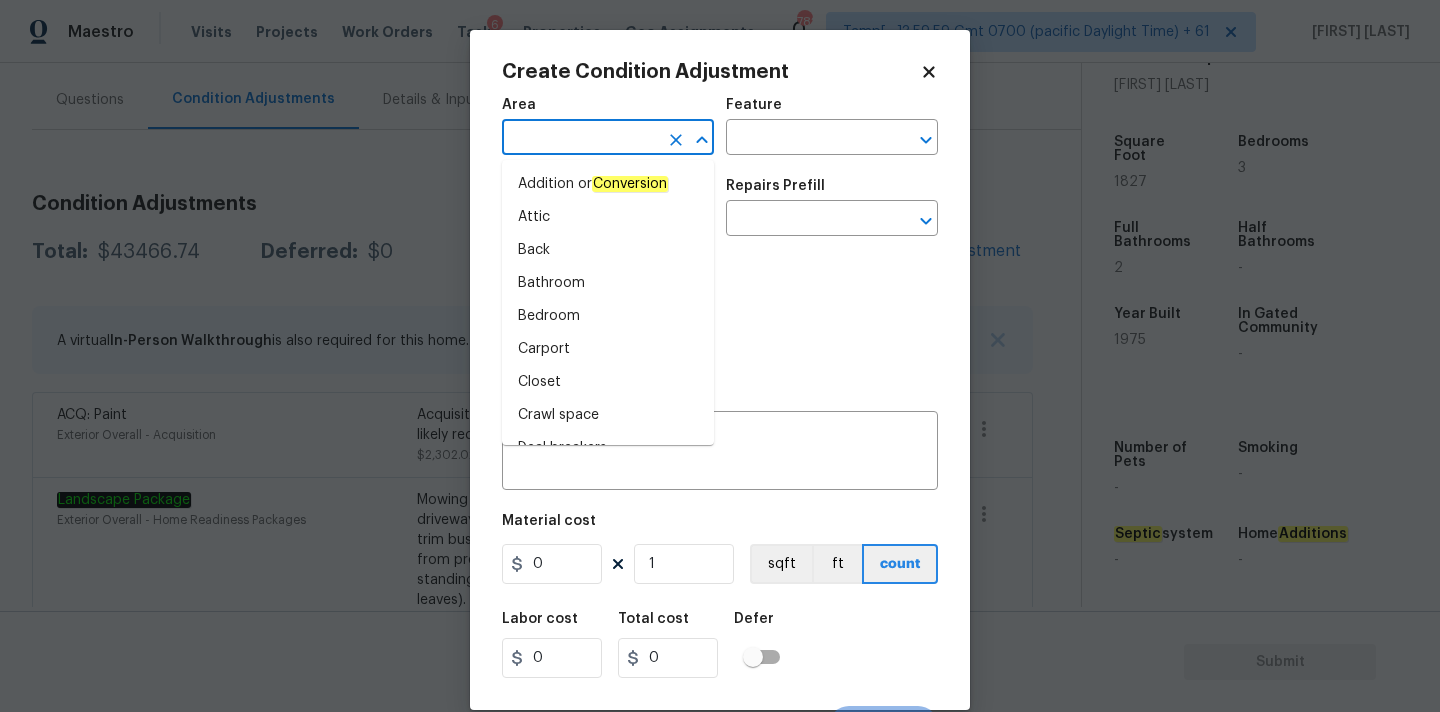 click 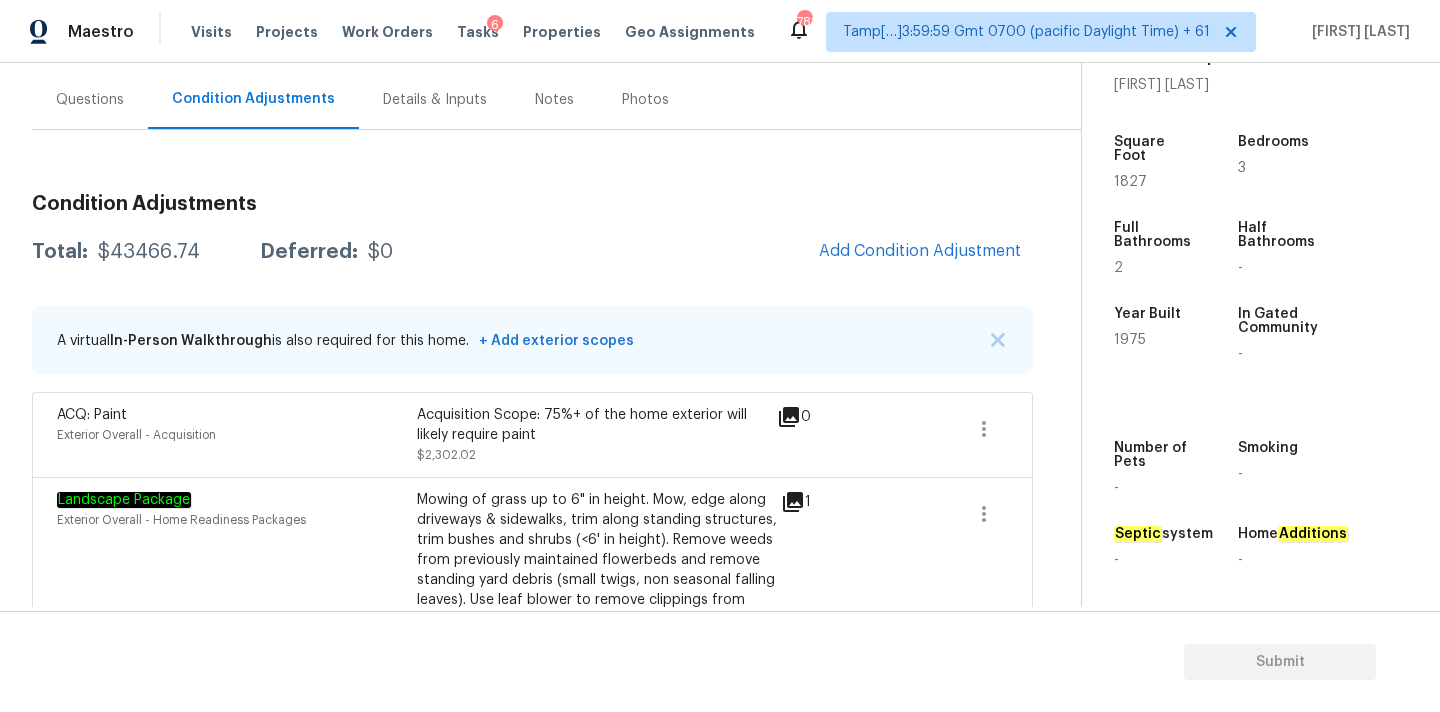 click on "Questions" at bounding box center (90, 99) 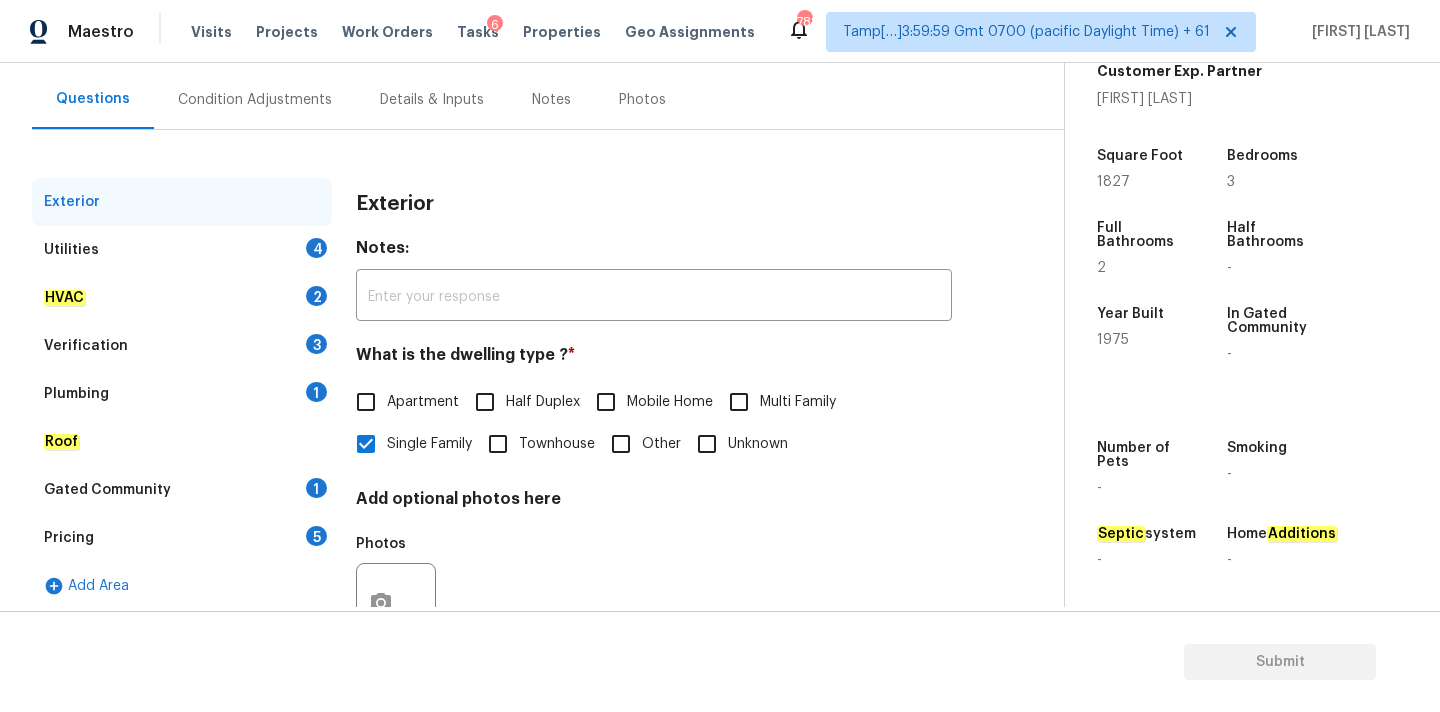 click on "Verification 3" at bounding box center [182, 346] 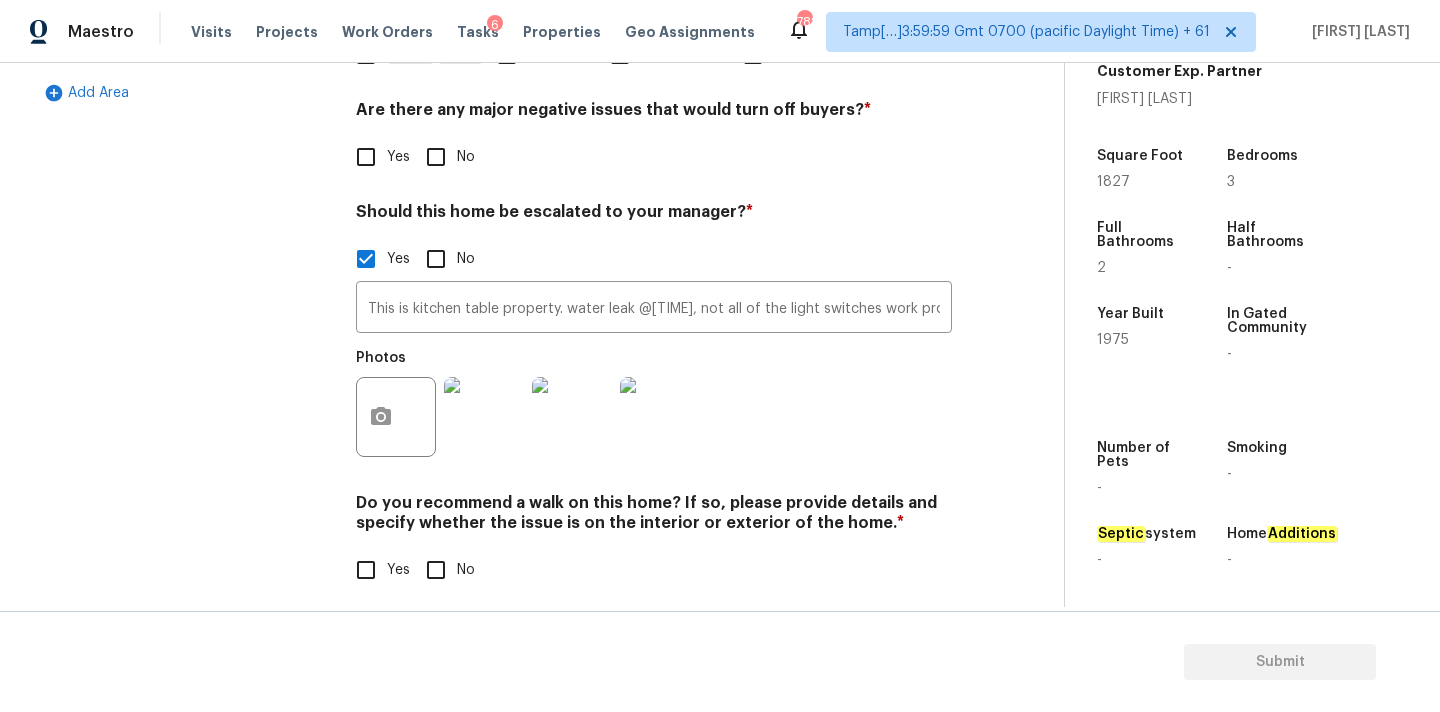 scroll, scrollTop: 681, scrollLeft: 0, axis: vertical 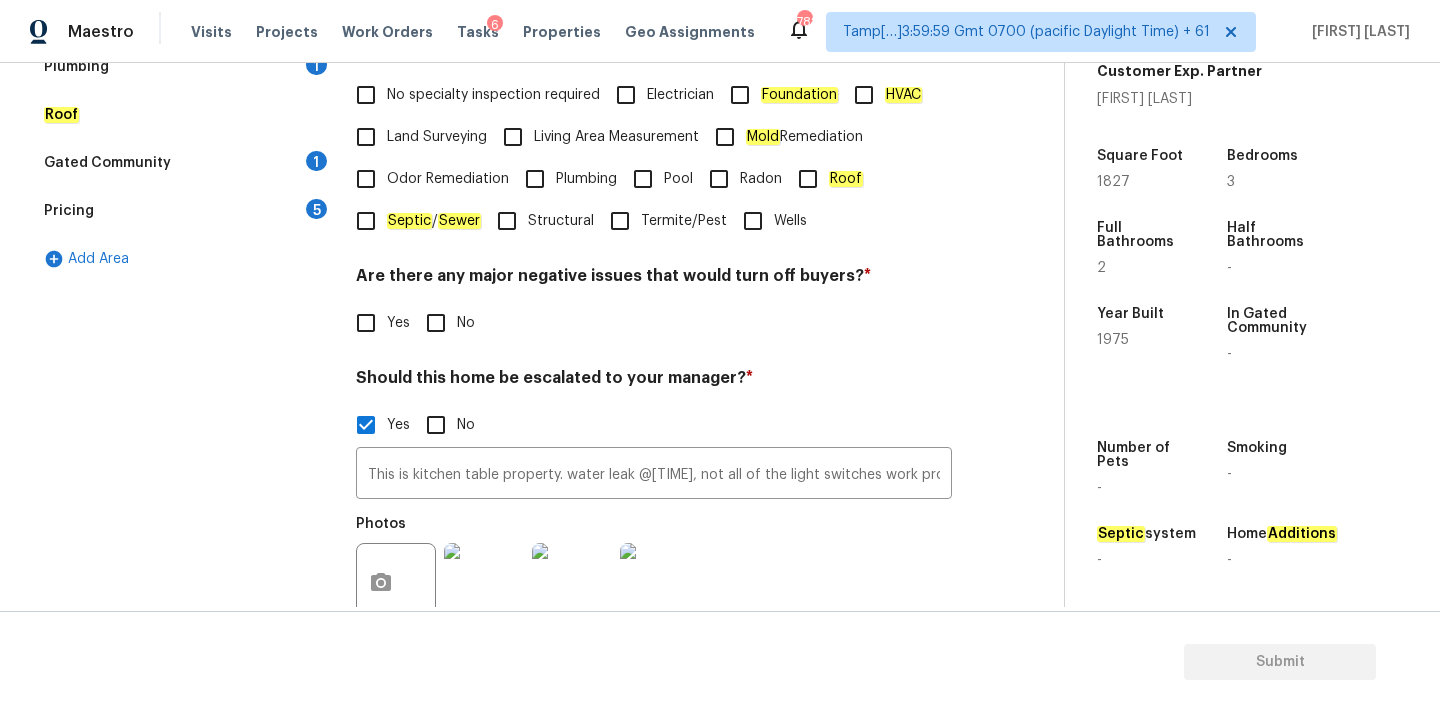 click on "Pricing 5" at bounding box center [182, 211] 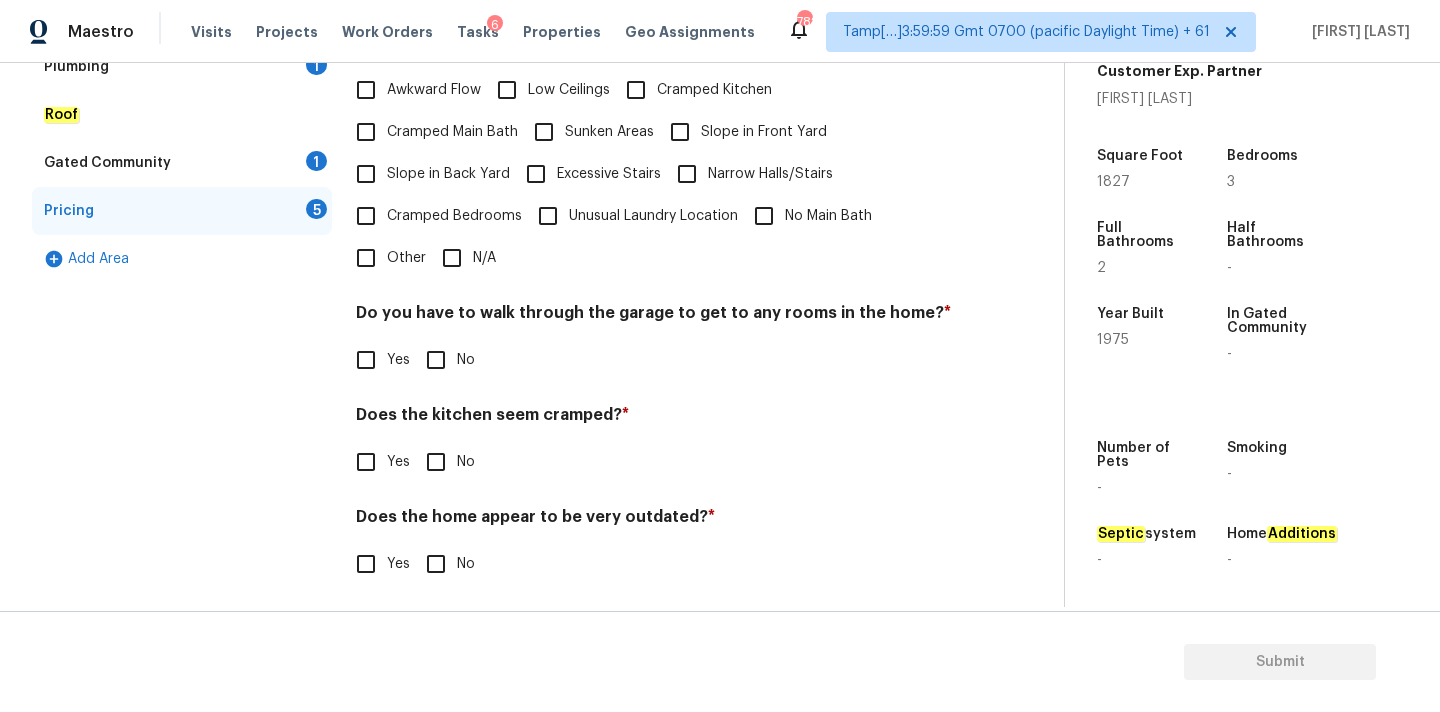 scroll, scrollTop: 488, scrollLeft: 0, axis: vertical 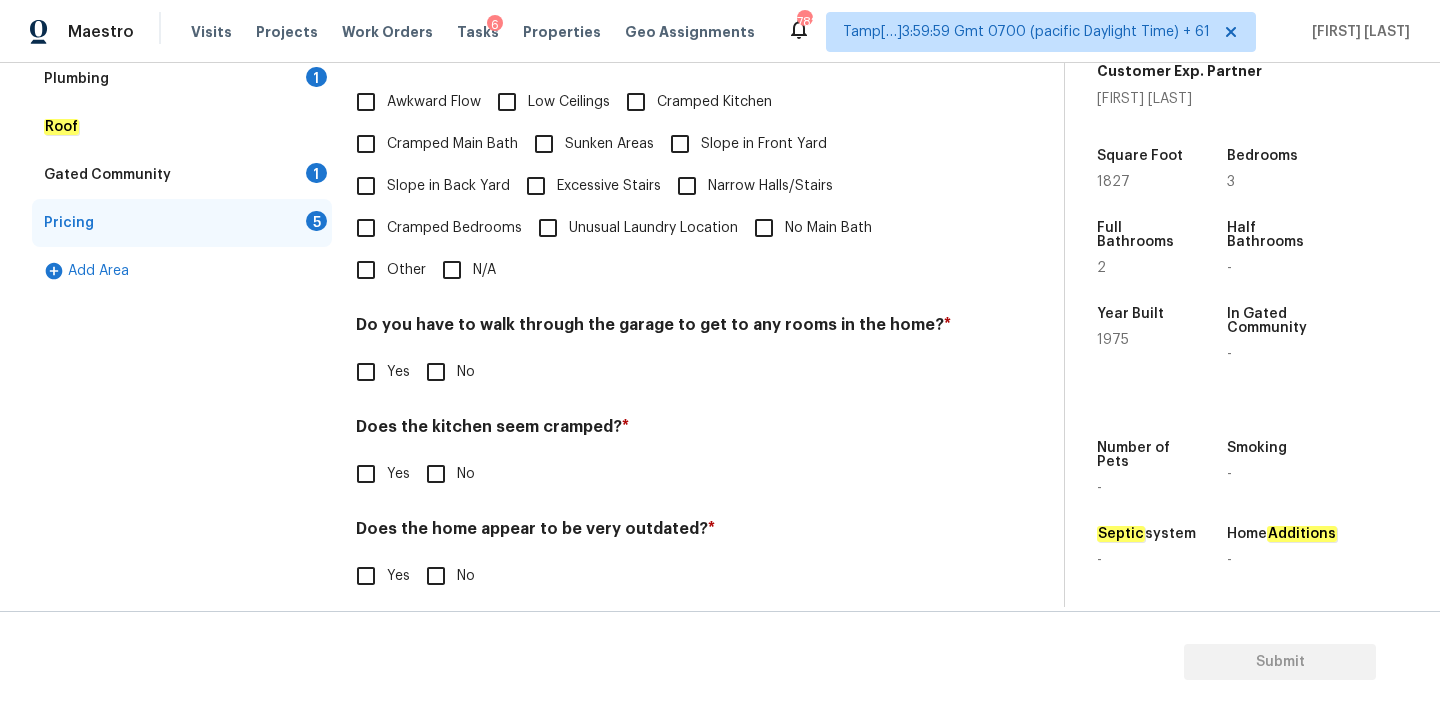 click on "N/A" at bounding box center [452, 270] 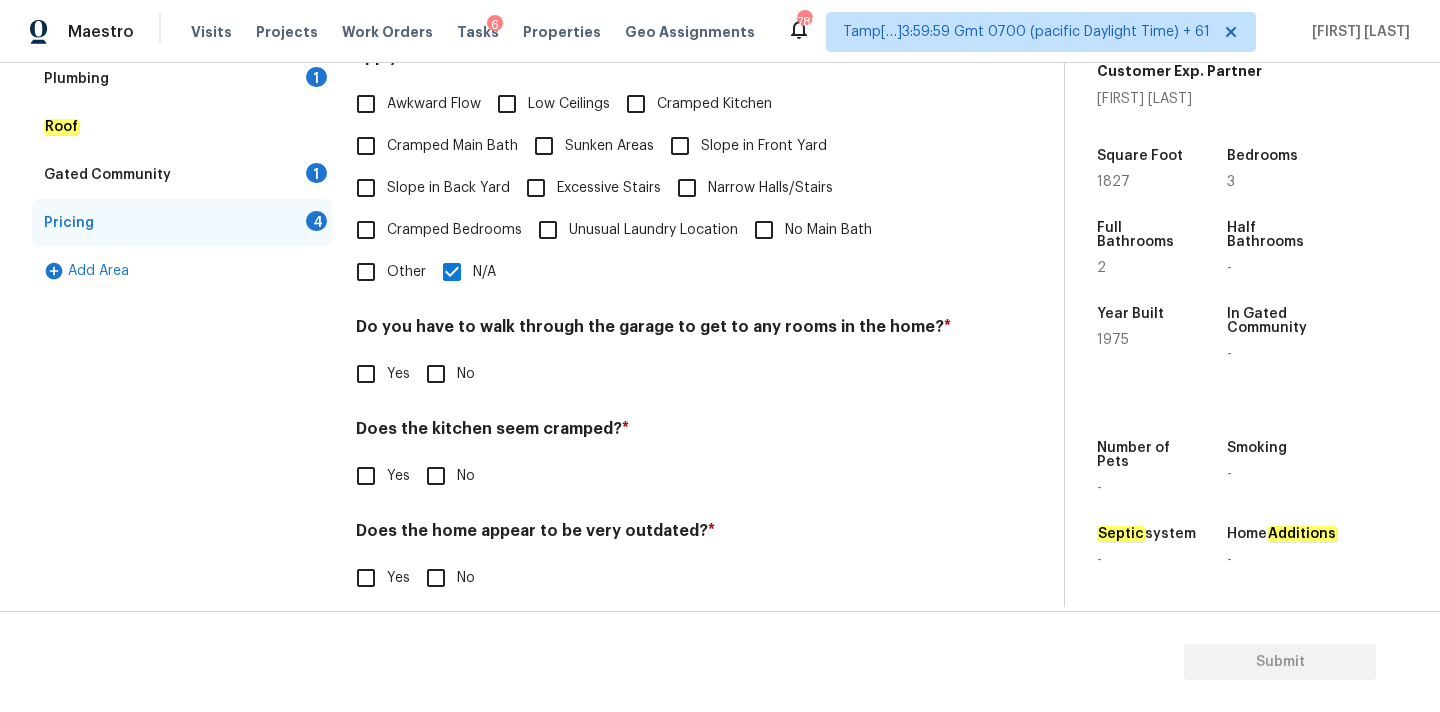 click on "Other" at bounding box center (385, 272) 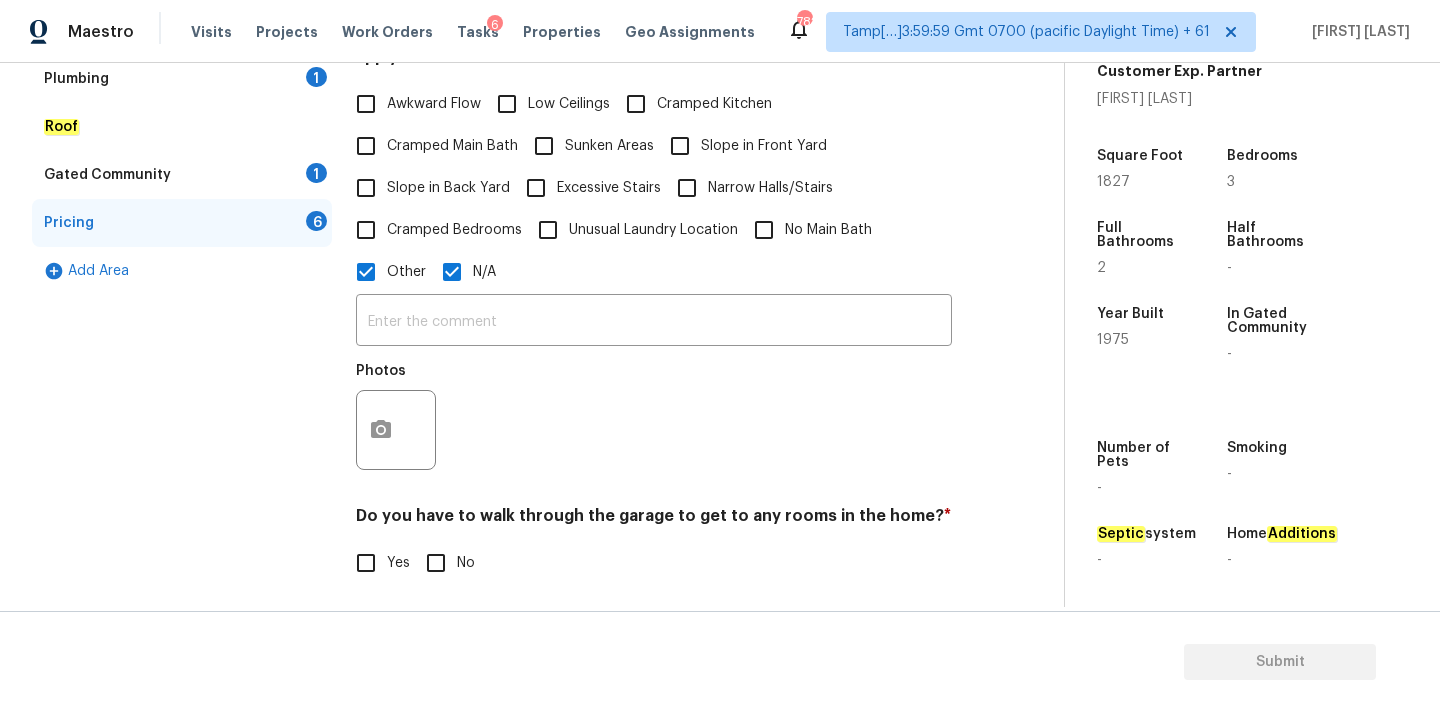 click on "N/A" at bounding box center (452, 272) 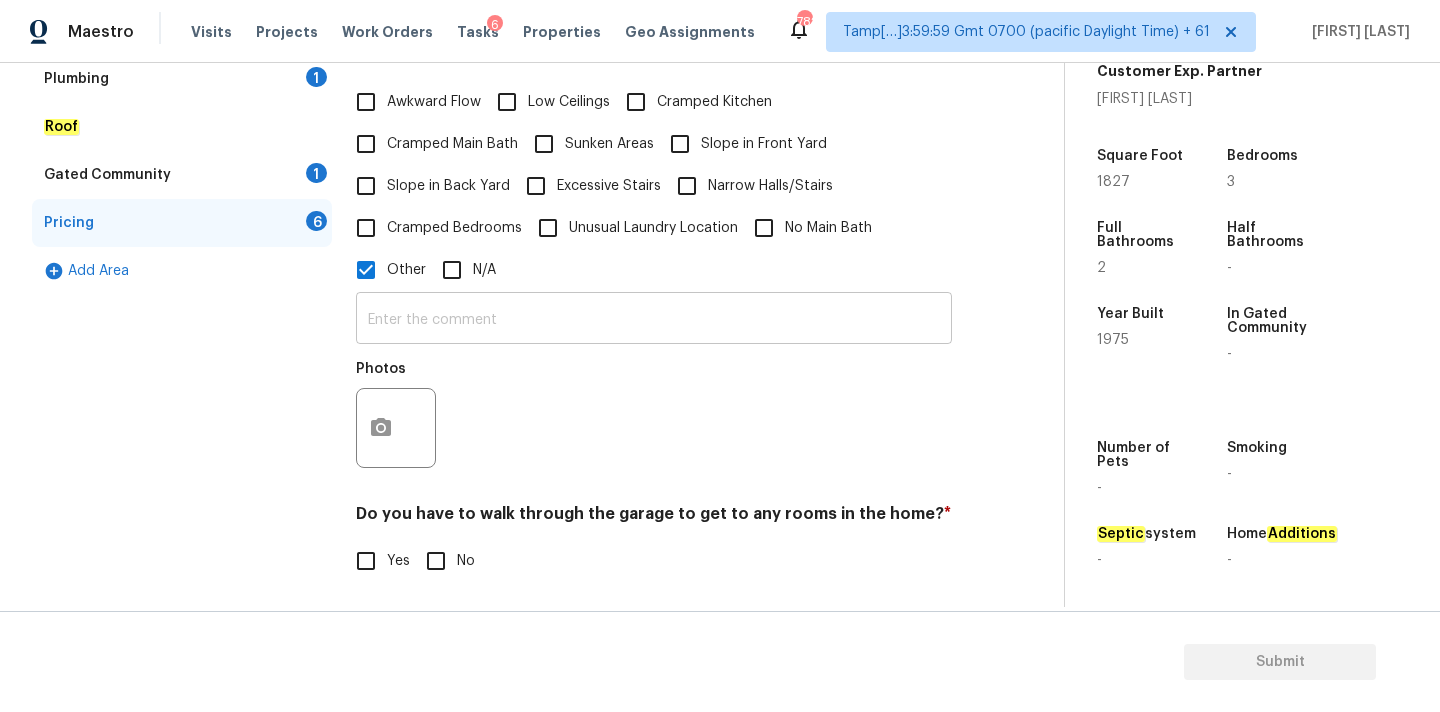 click at bounding box center [654, 320] 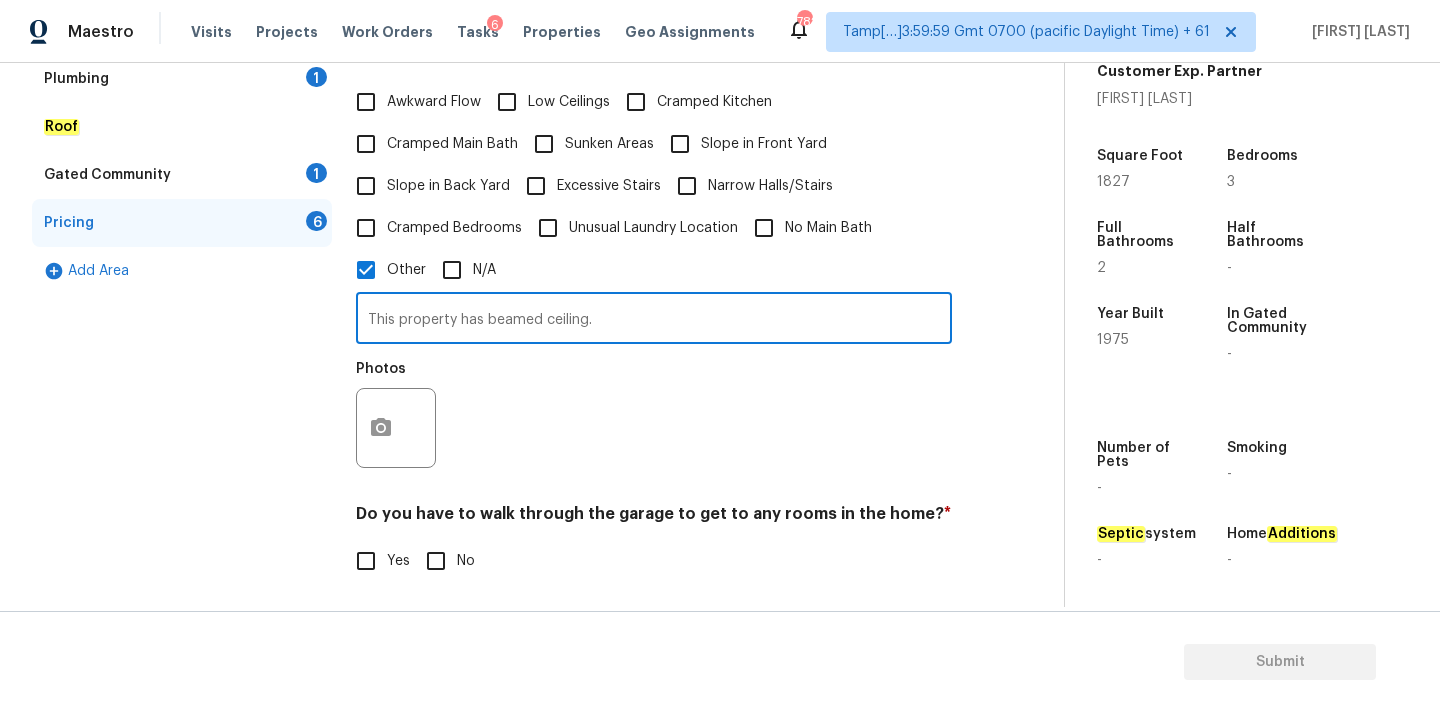 type on "This property has beamed ceiling." 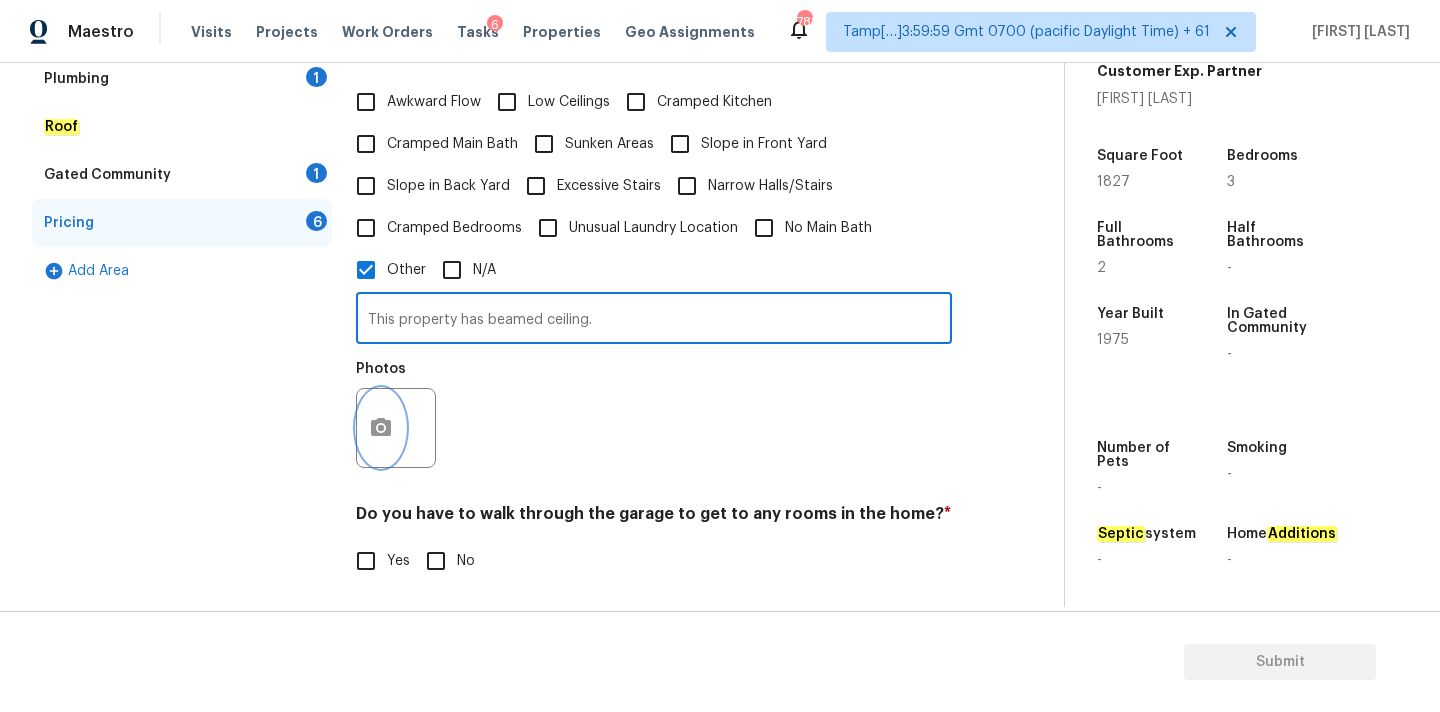 click at bounding box center [381, 428] 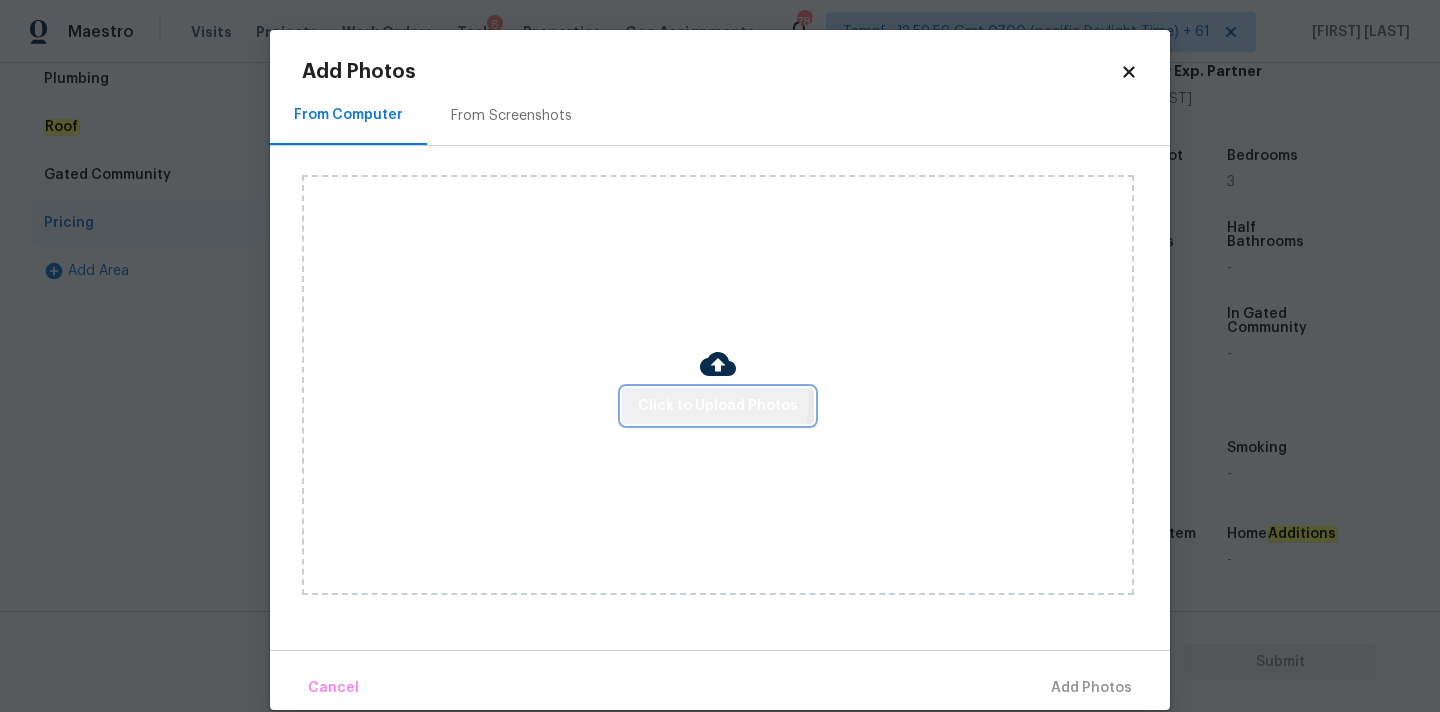 click on "Click to Upload Photos" at bounding box center (718, 406) 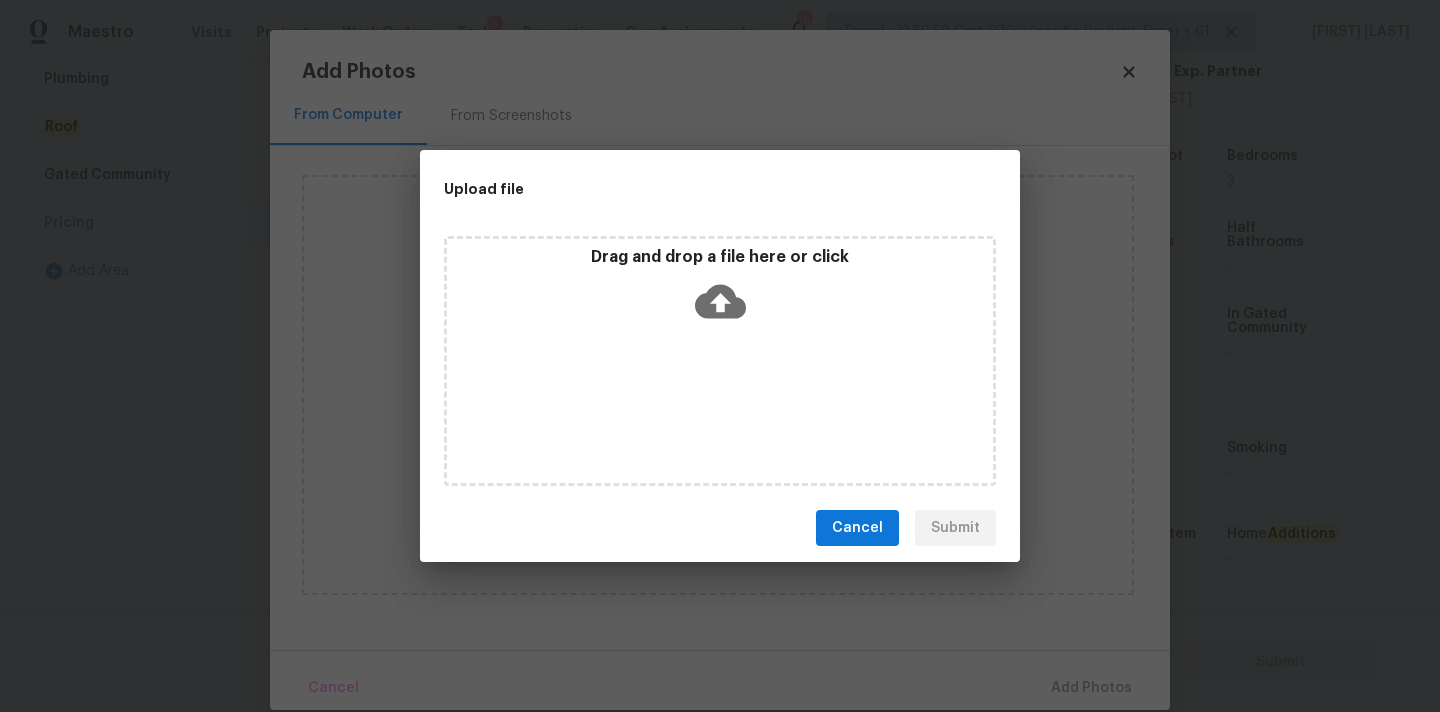 click 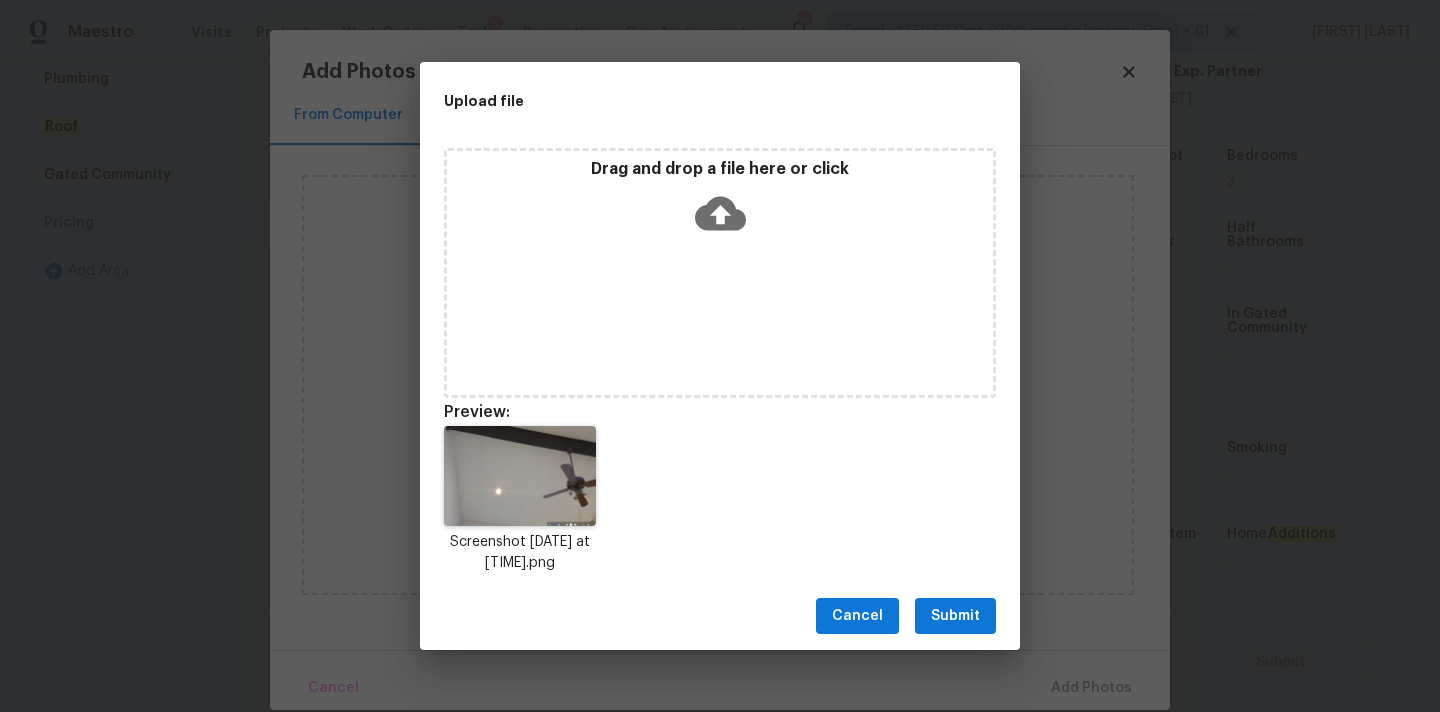 click on "Submit" at bounding box center [955, 616] 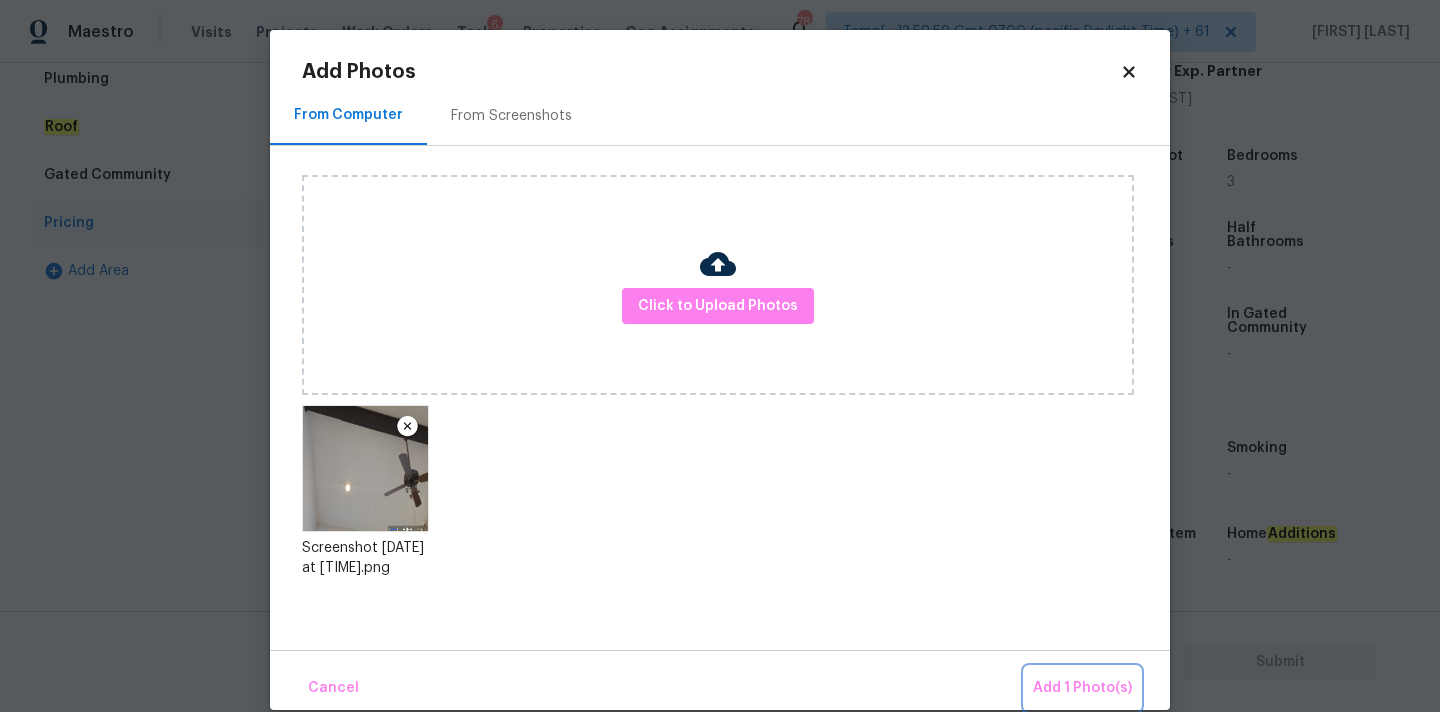 click on "Add 1 Photo(s)" at bounding box center (1082, 688) 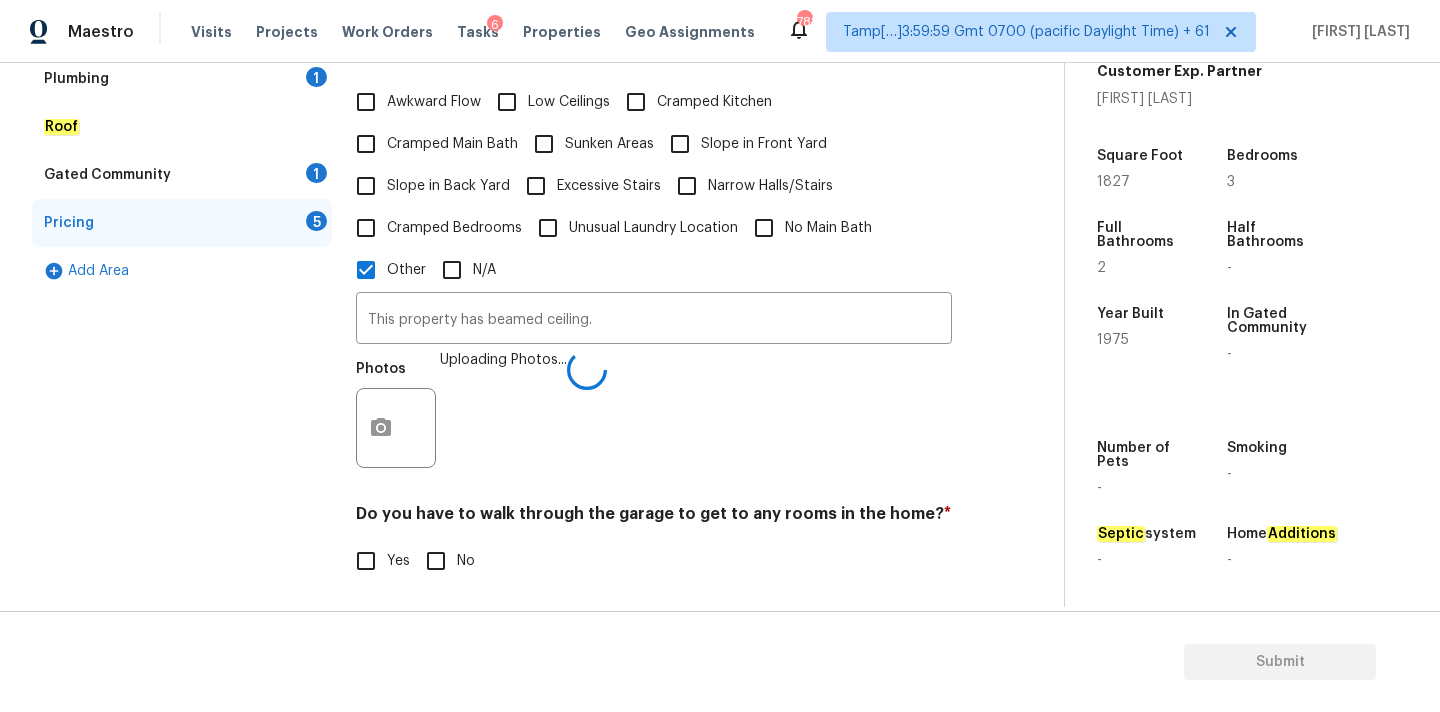 click on "No" at bounding box center [436, 561] 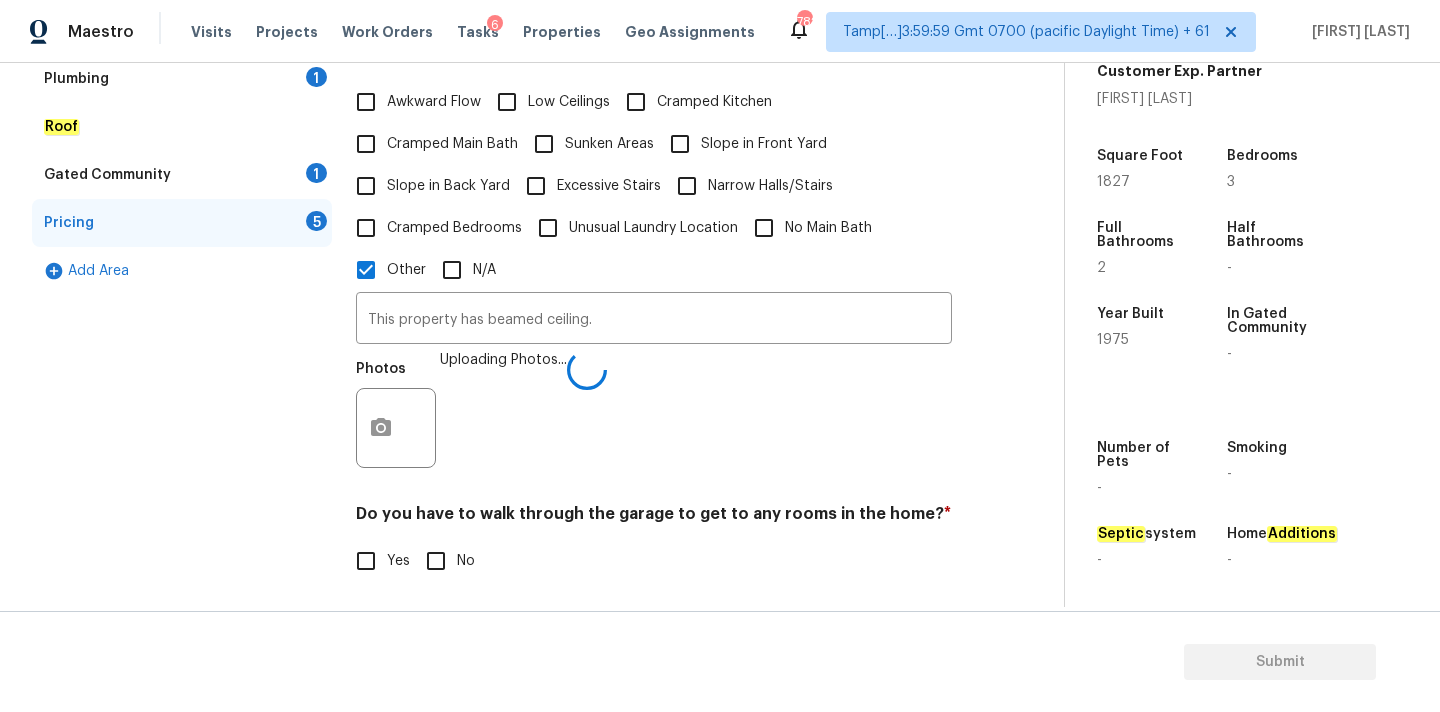 checkbox on "true" 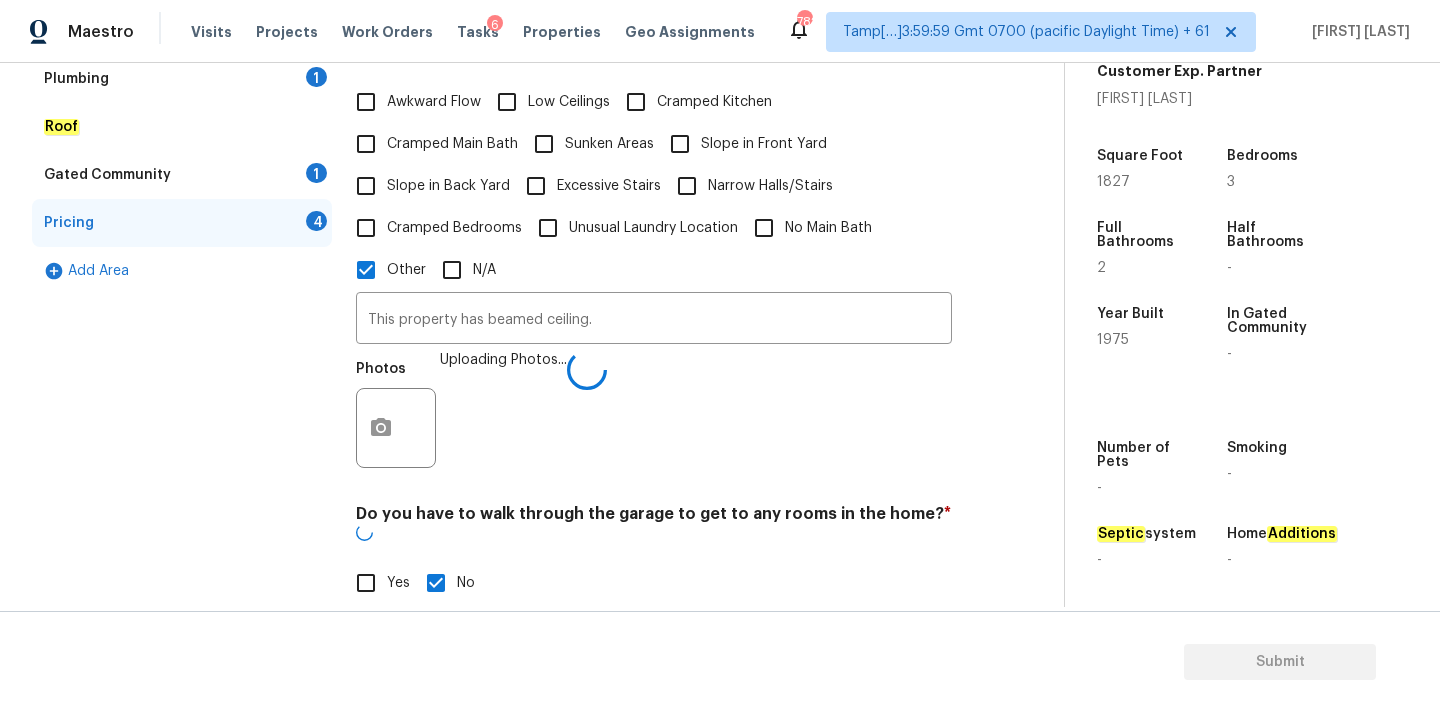 scroll, scrollTop: 677, scrollLeft: 0, axis: vertical 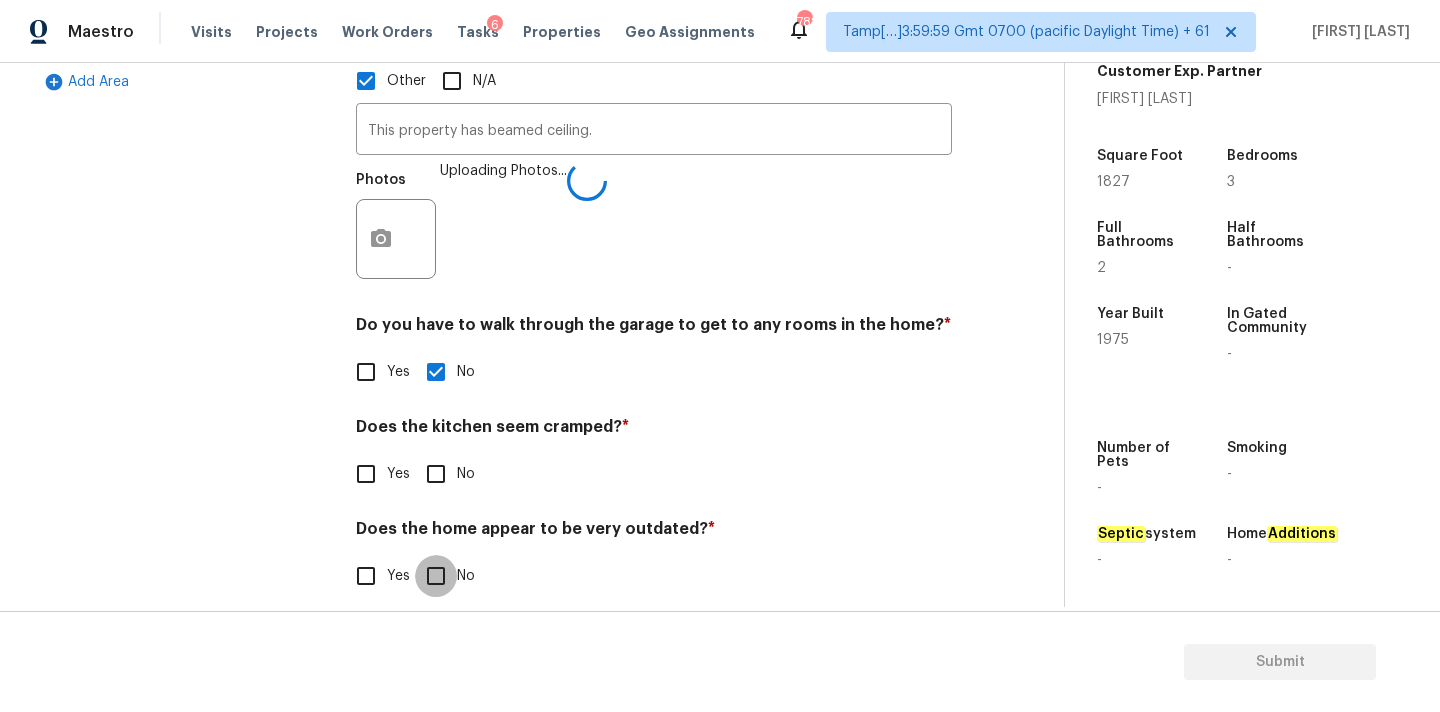 click on "No" at bounding box center [436, 576] 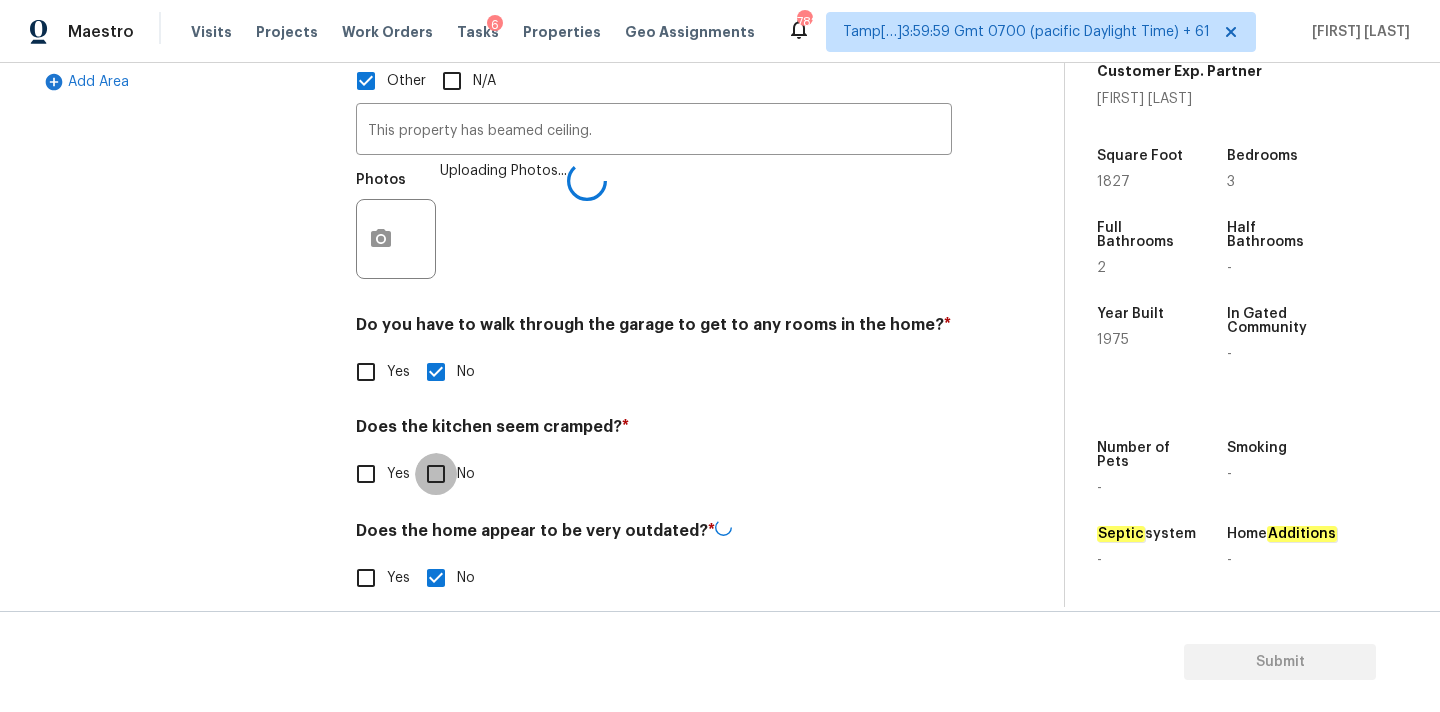 click on "No" at bounding box center [436, 474] 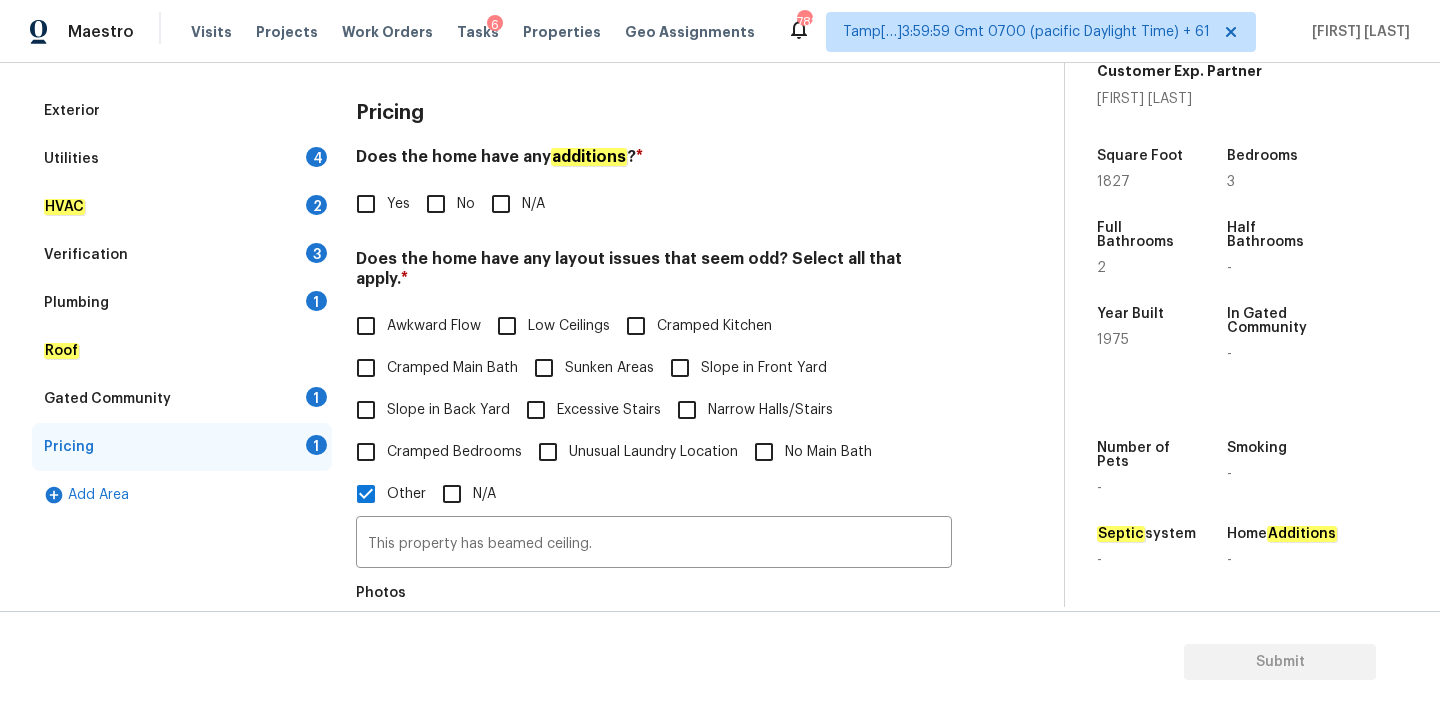 scroll, scrollTop: 96, scrollLeft: 0, axis: vertical 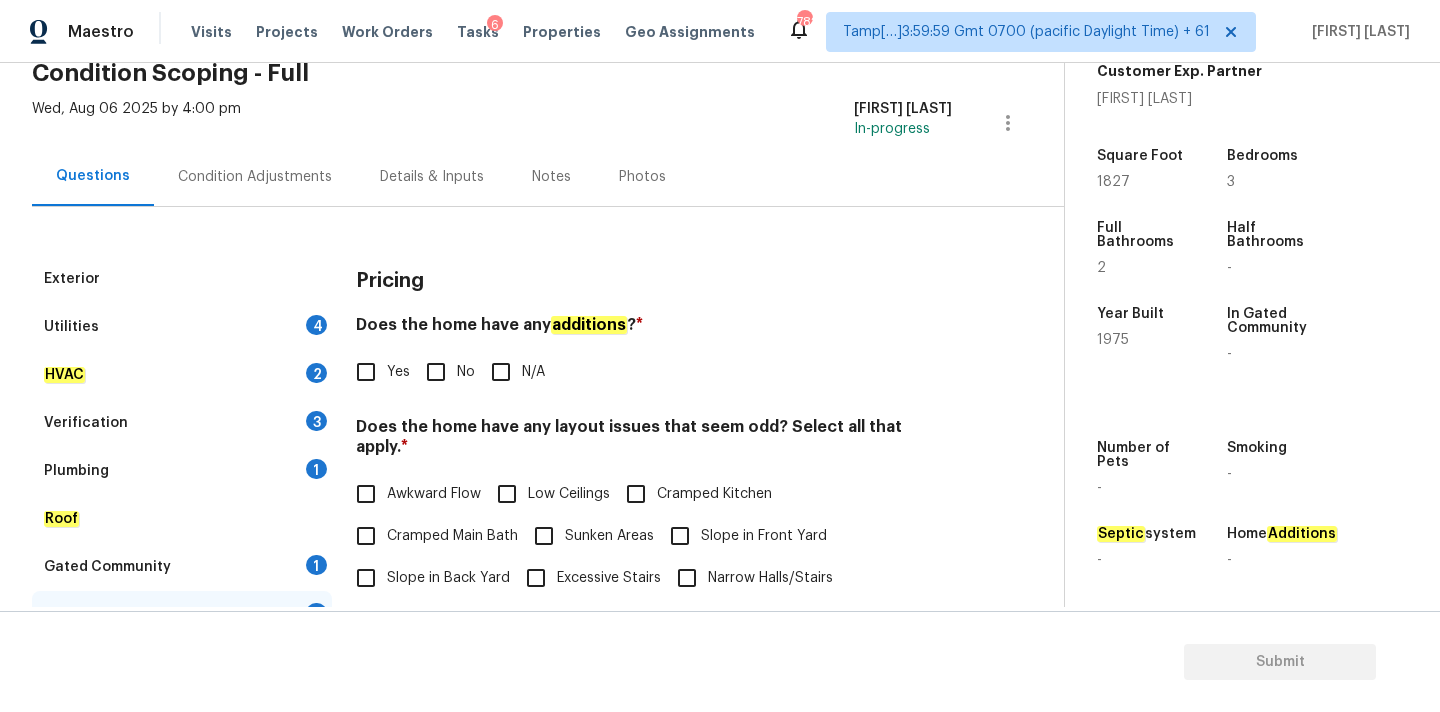 click on "No" at bounding box center [436, 372] 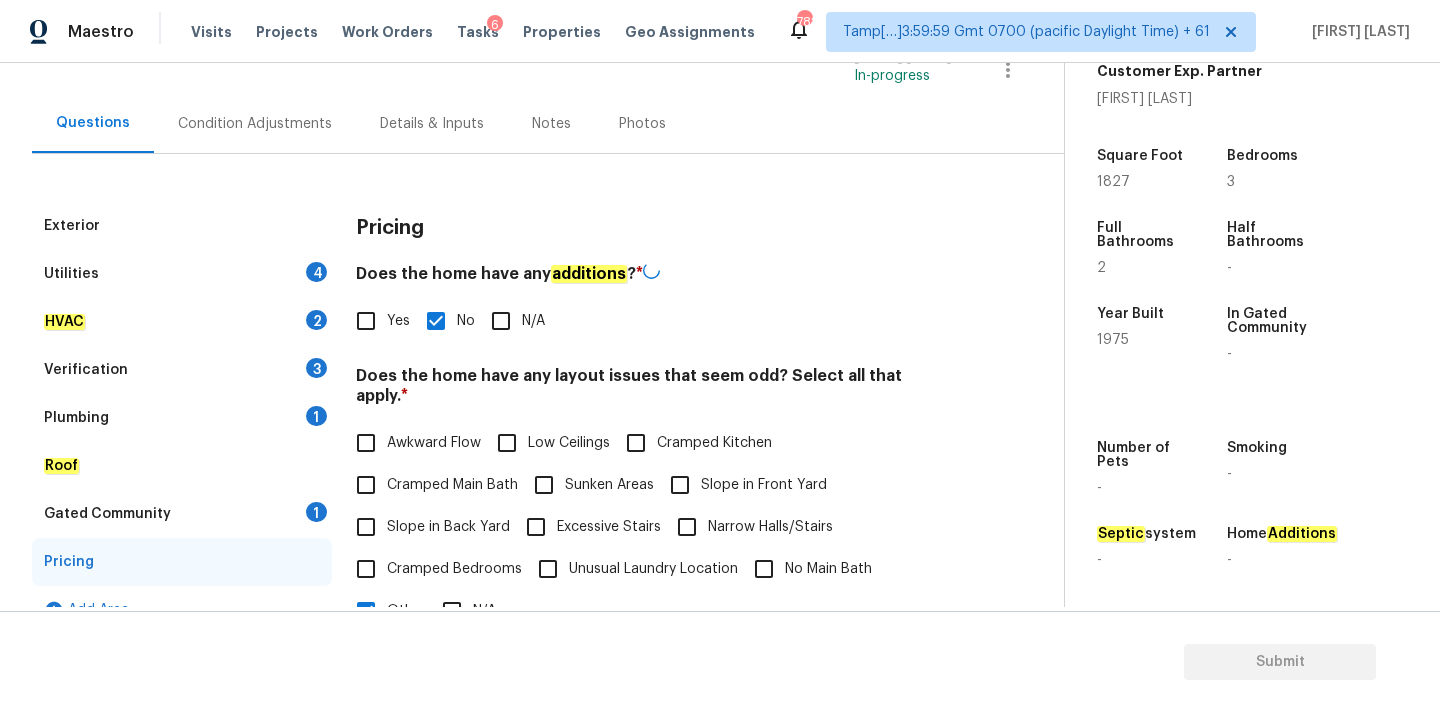 scroll, scrollTop: 213, scrollLeft: 0, axis: vertical 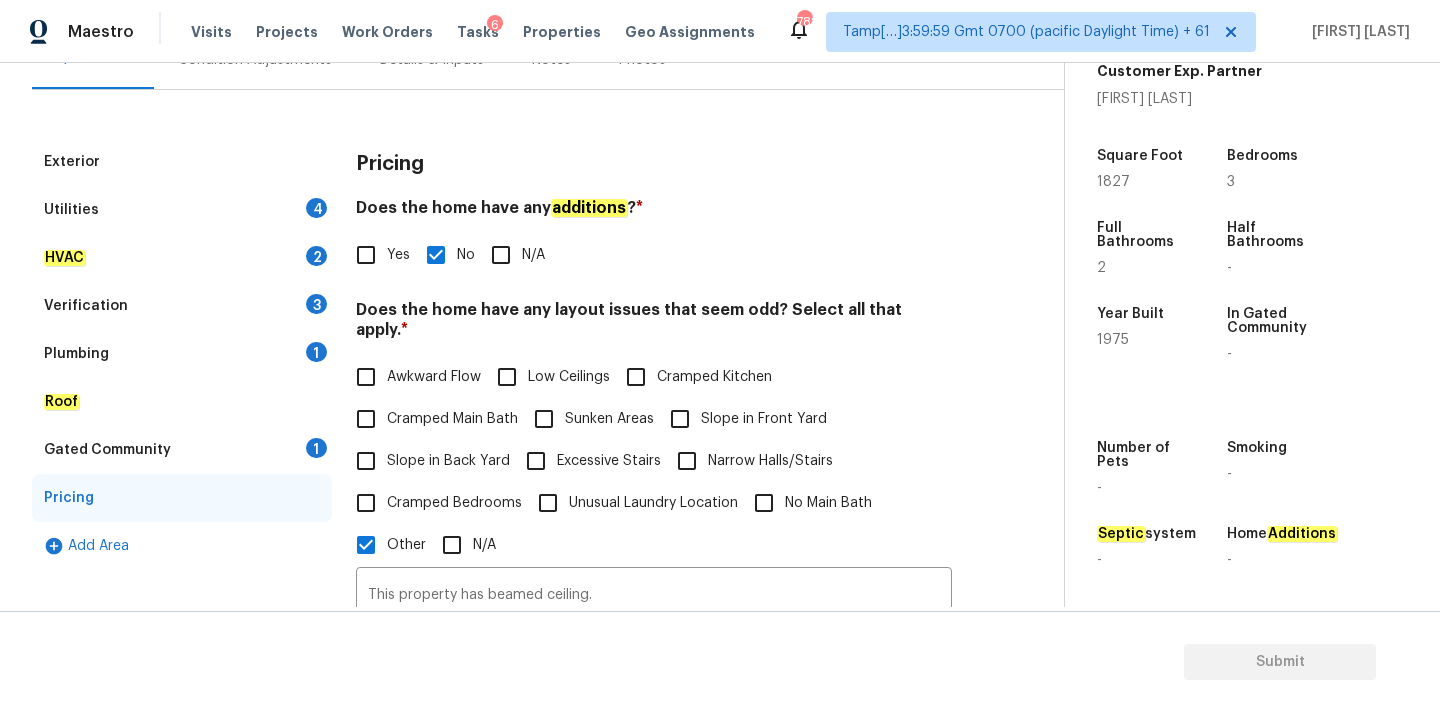 click on "Gated Community 1" at bounding box center [182, 450] 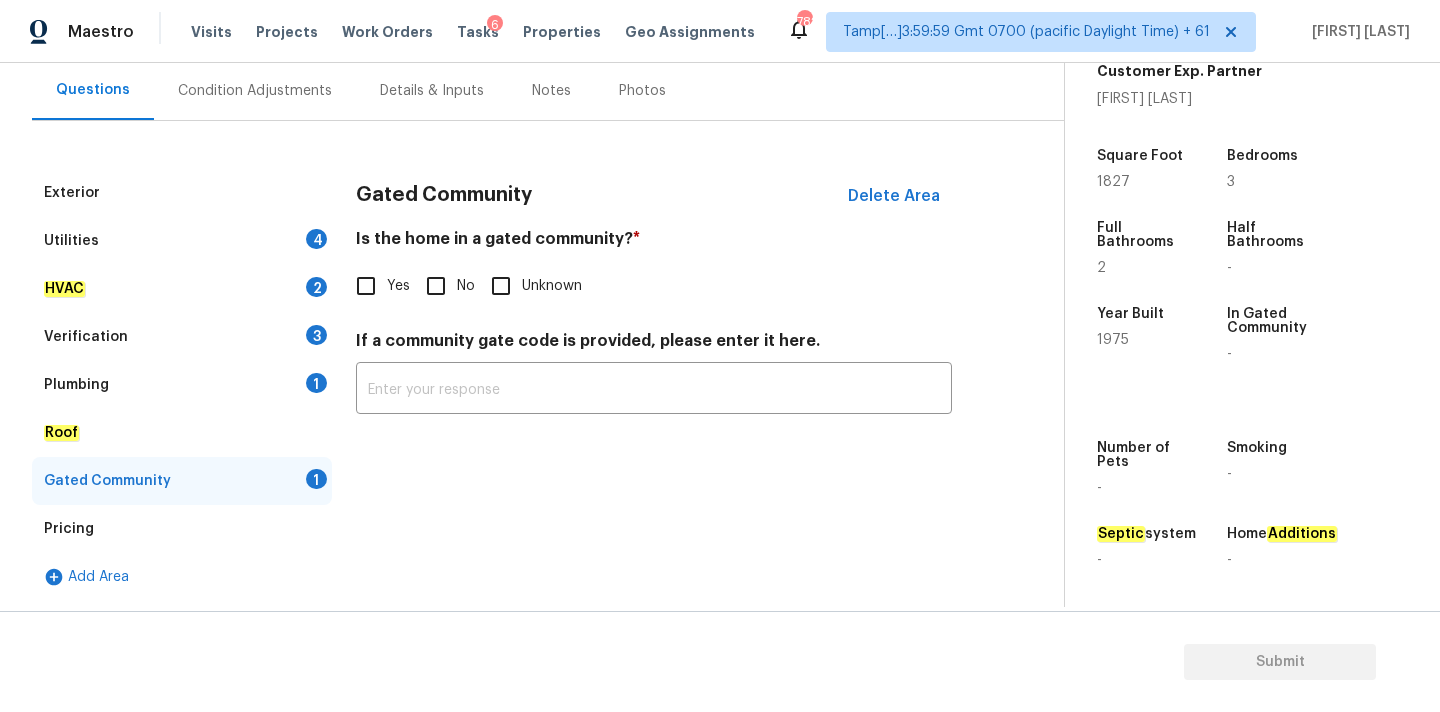 click on "Gated Community Delete Area Is the home in a gated community?  * Yes No Unknown If a community gate code is provided, please enter it here. ​" at bounding box center (654, 303) 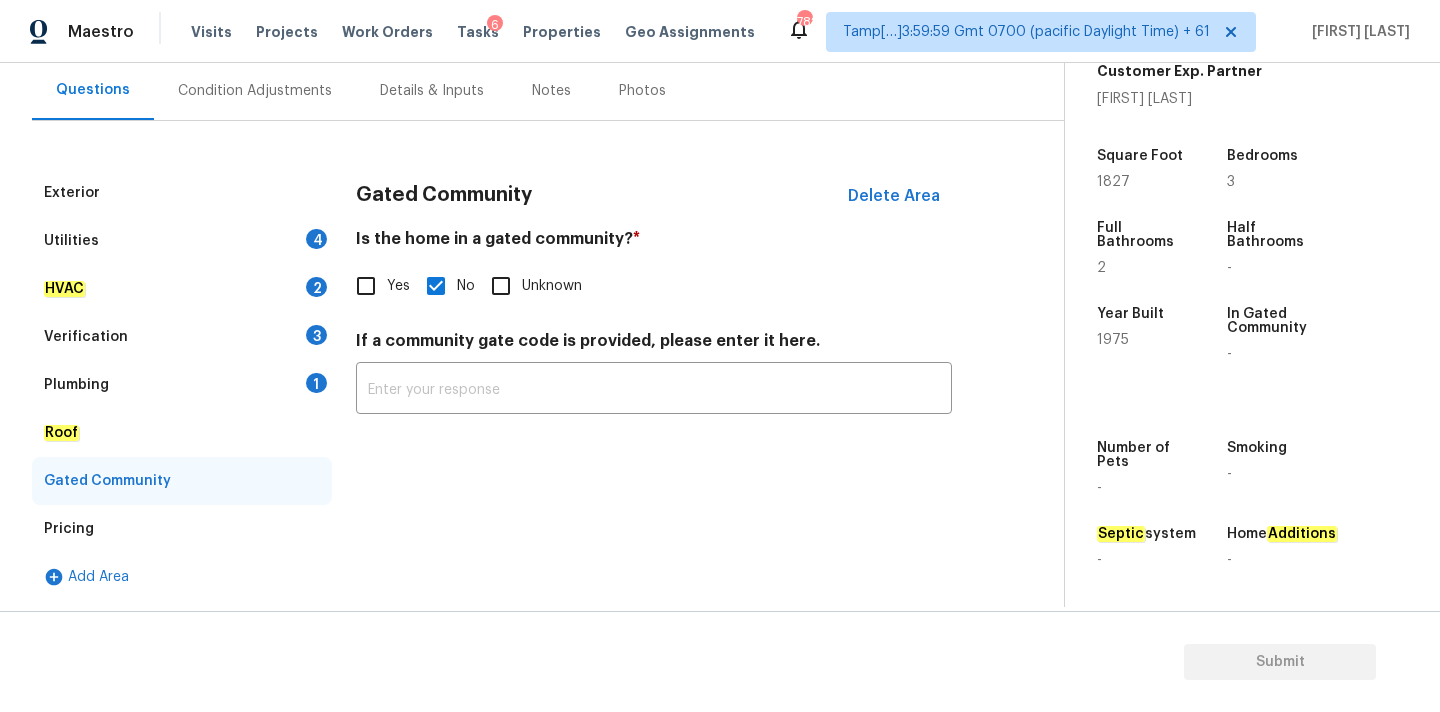 click on "Condition Adjustments" at bounding box center [255, 90] 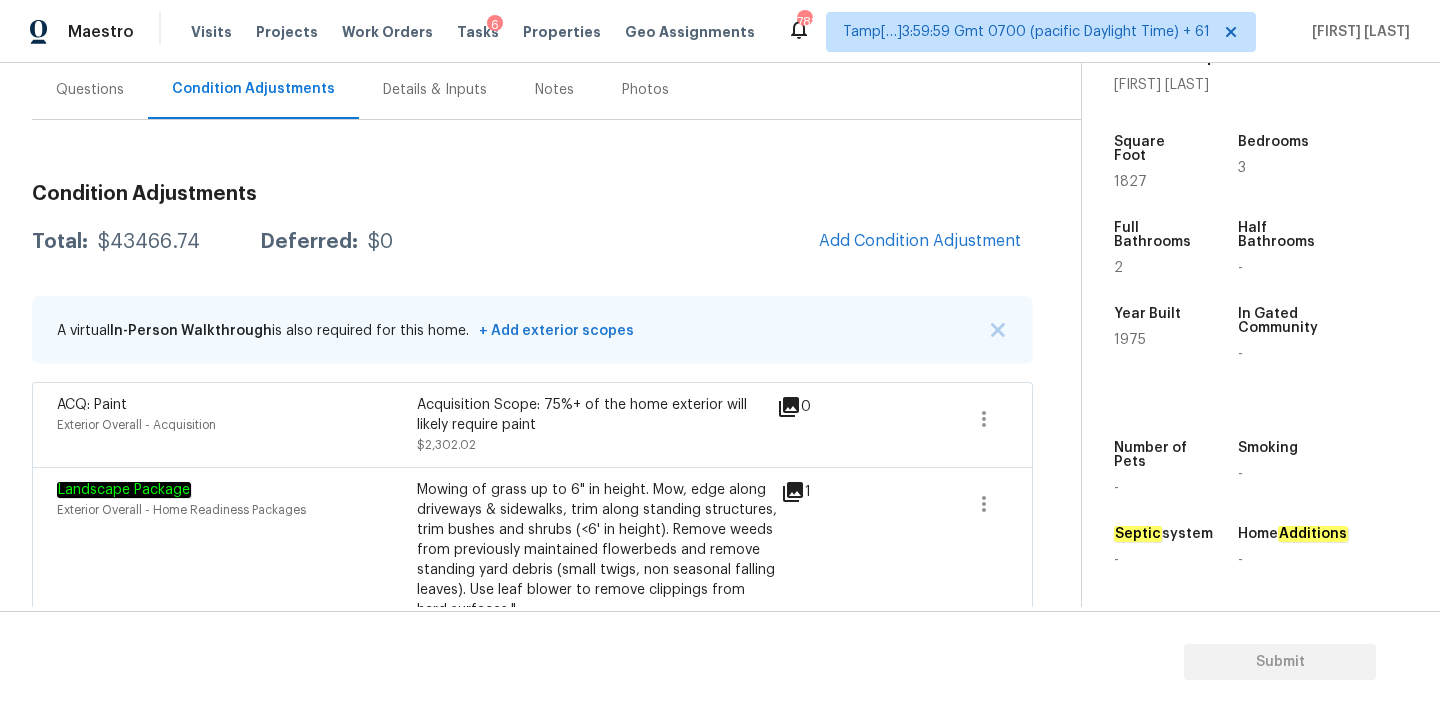 click on "Questions" at bounding box center [90, 89] 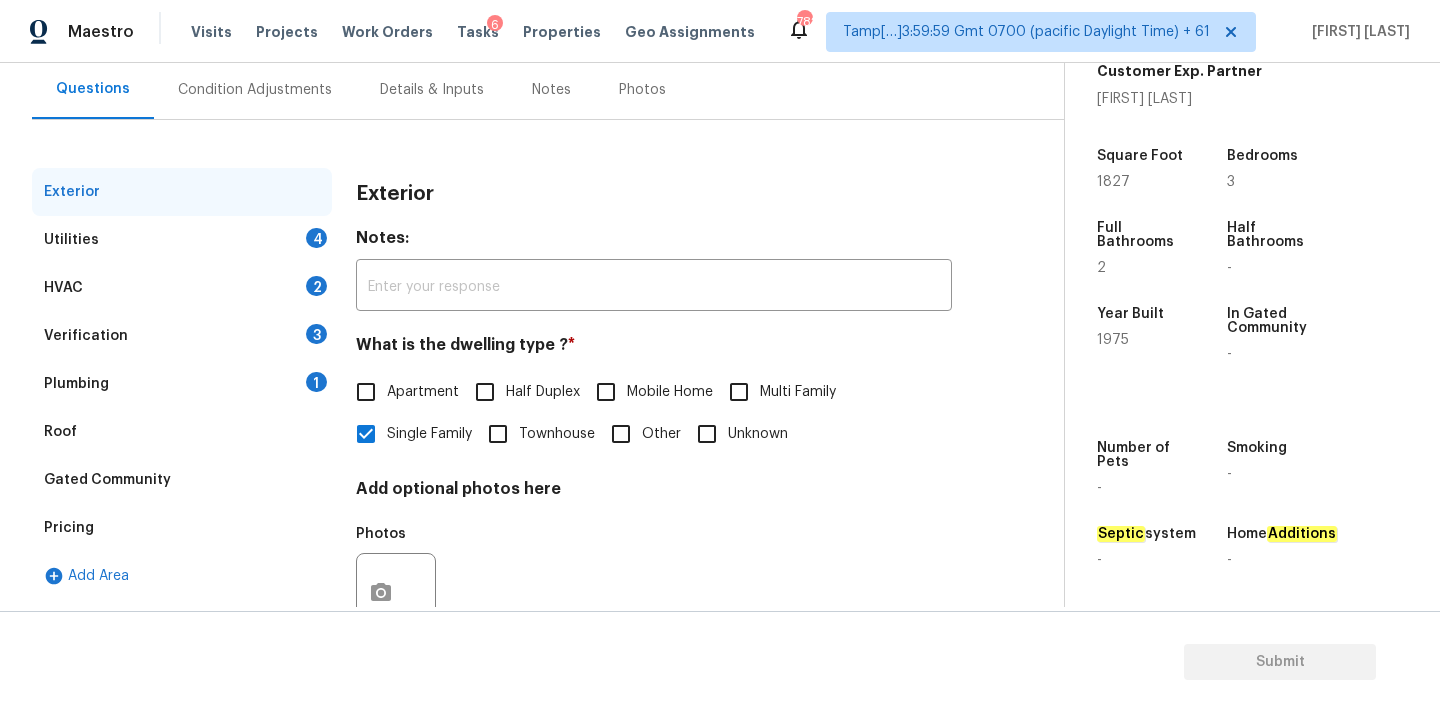 scroll, scrollTop: 182, scrollLeft: 0, axis: vertical 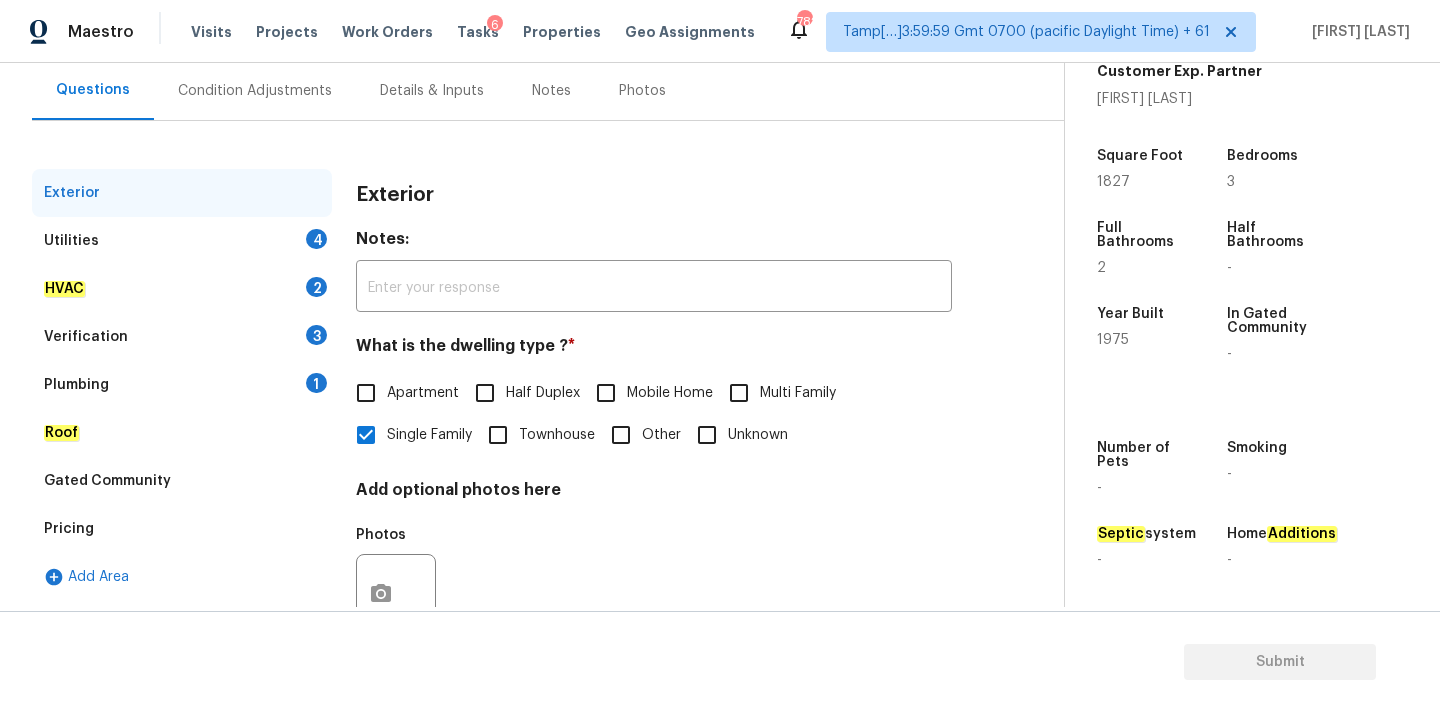 click on "Verification 3" at bounding box center [182, 337] 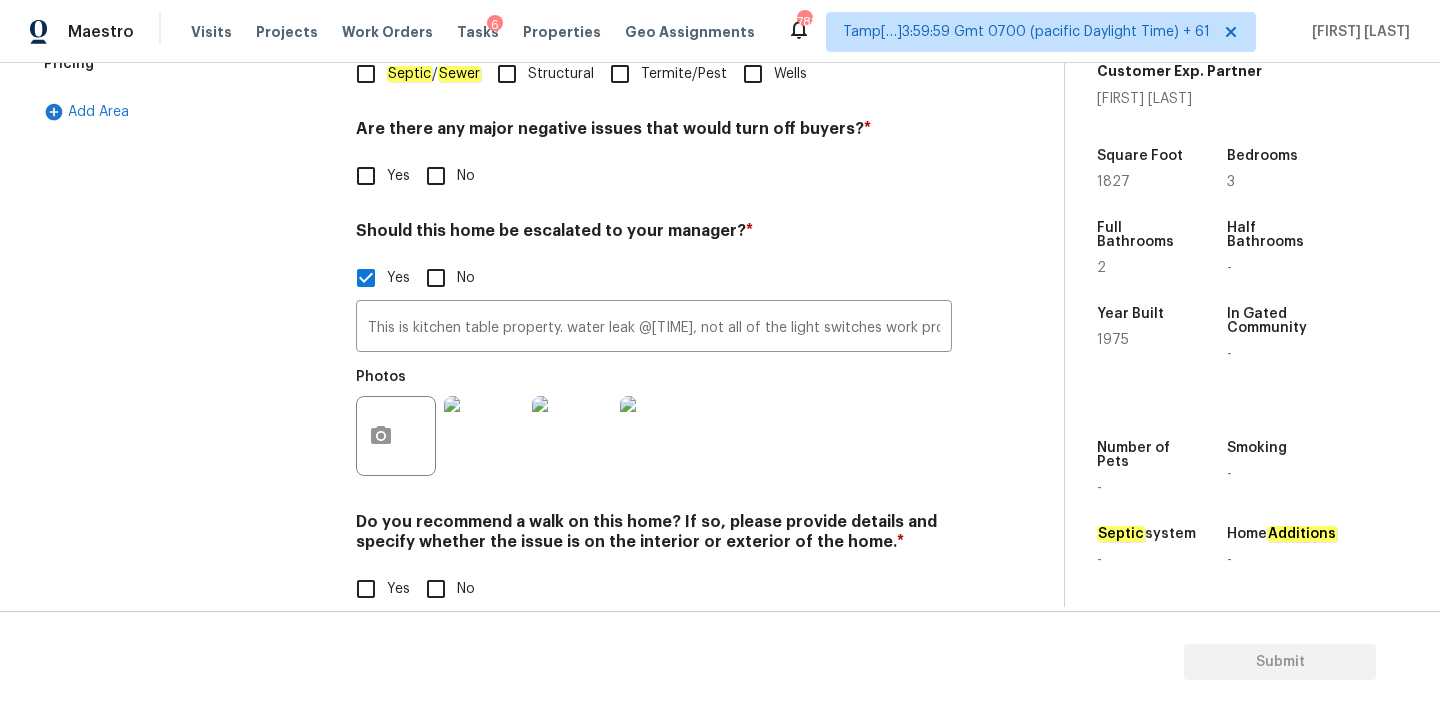 scroll, scrollTop: 681, scrollLeft: 0, axis: vertical 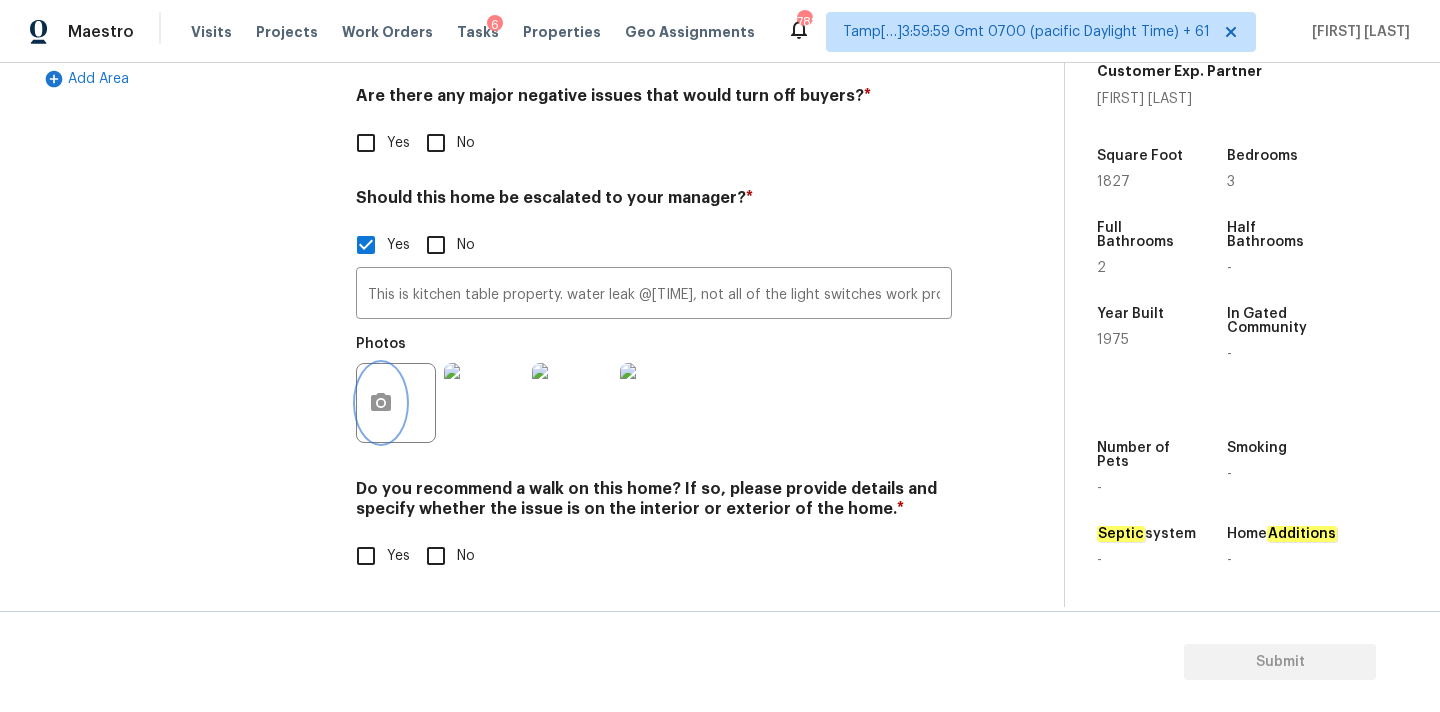click 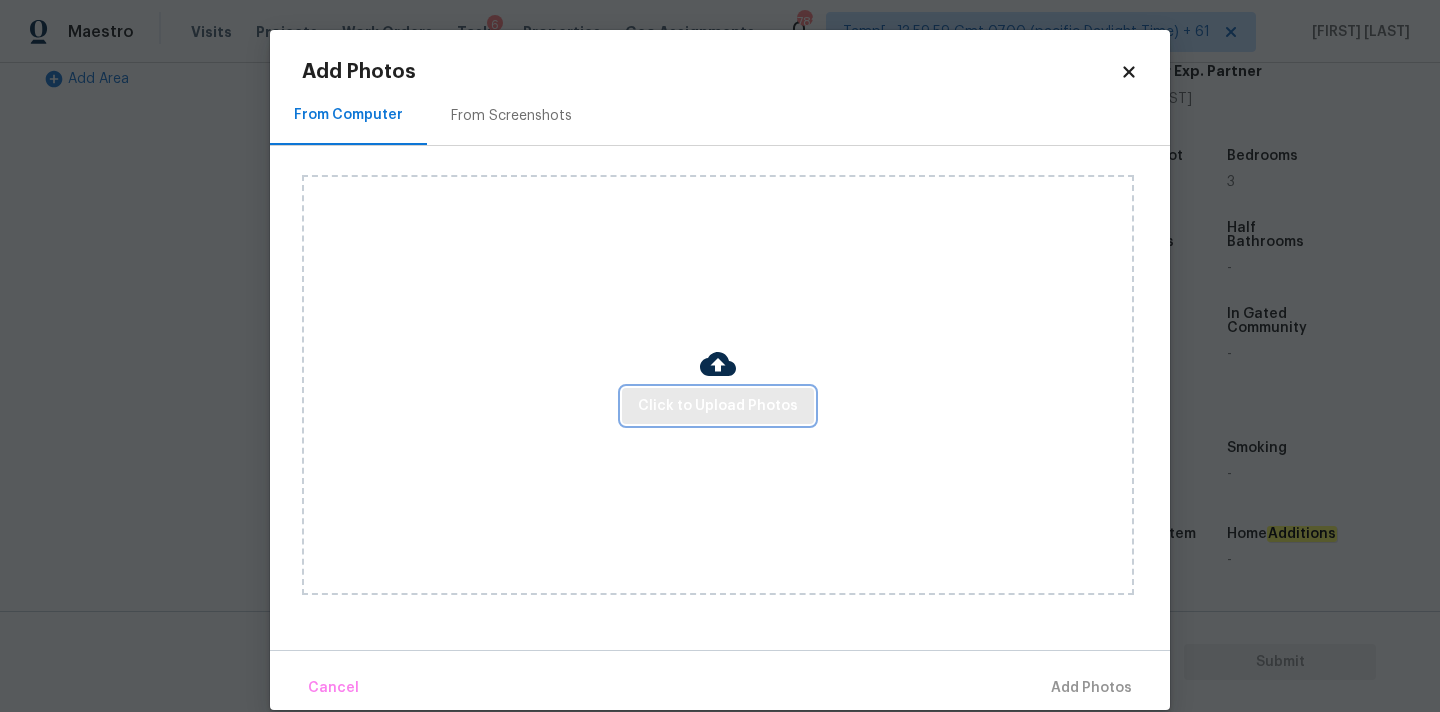 click on "Click to Upload Photos" at bounding box center (718, 406) 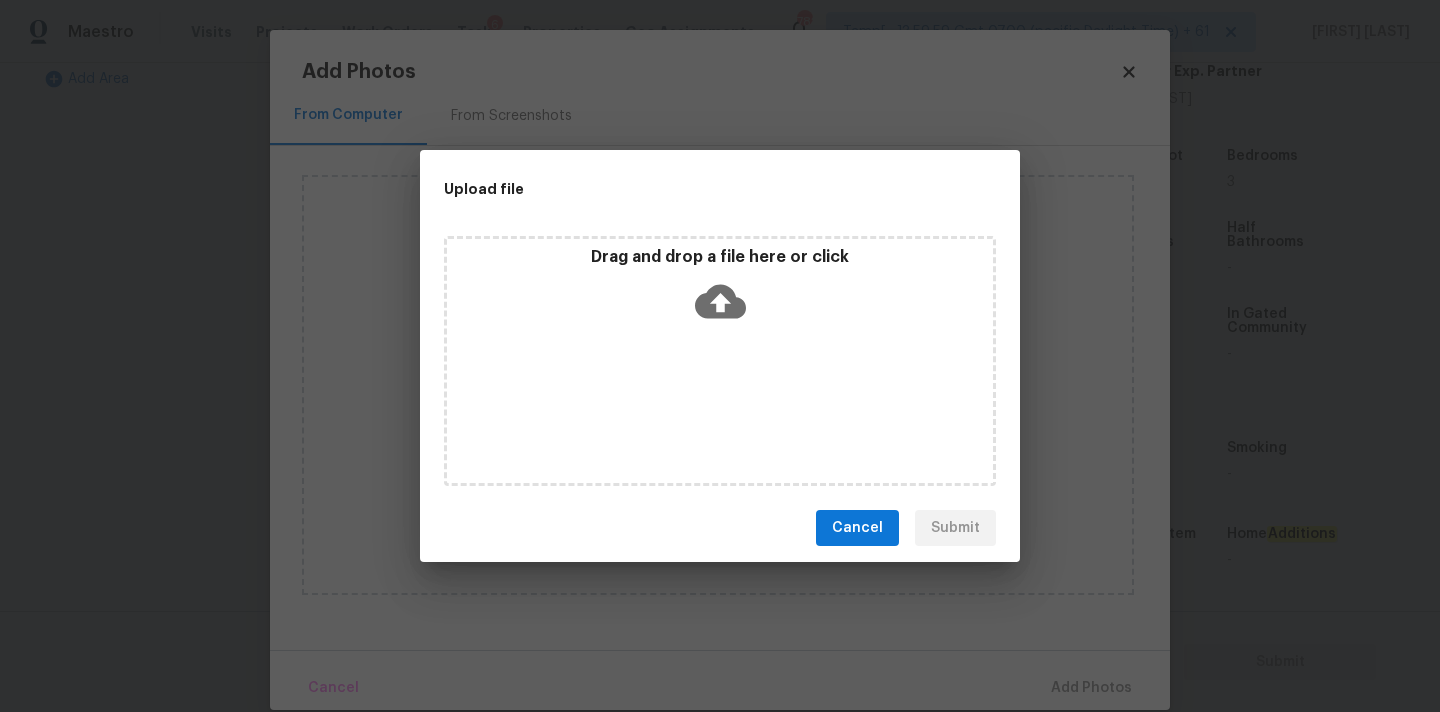 click 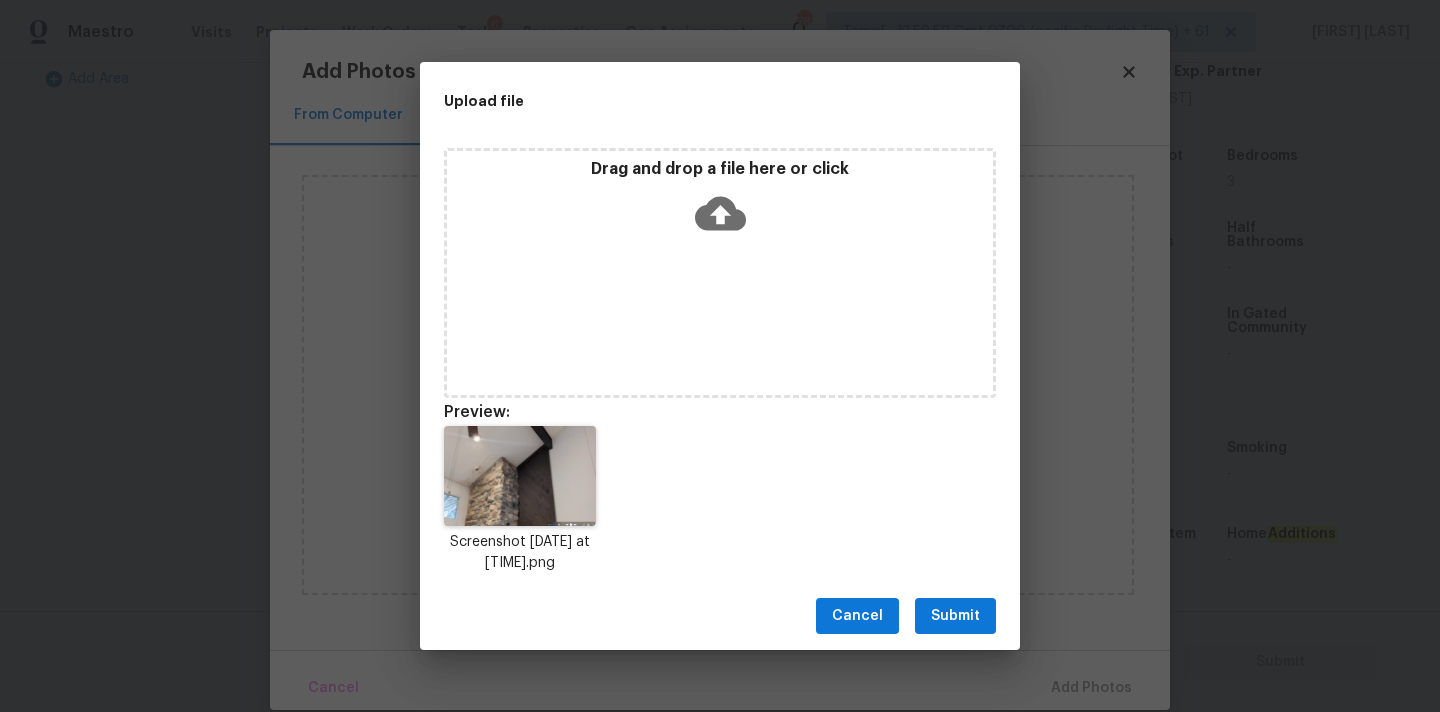 click on "Submit" at bounding box center [955, 616] 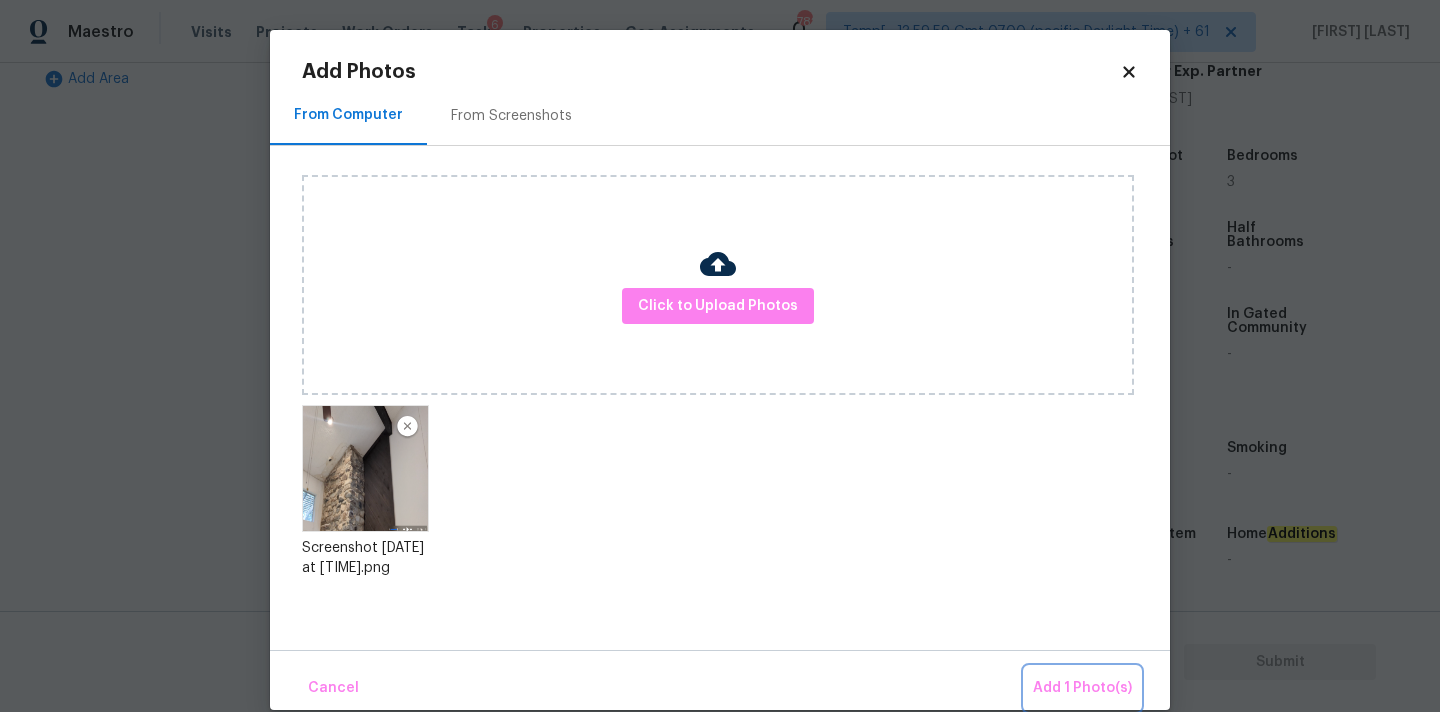 click on "Add 1 Photo(s)" at bounding box center [1082, 688] 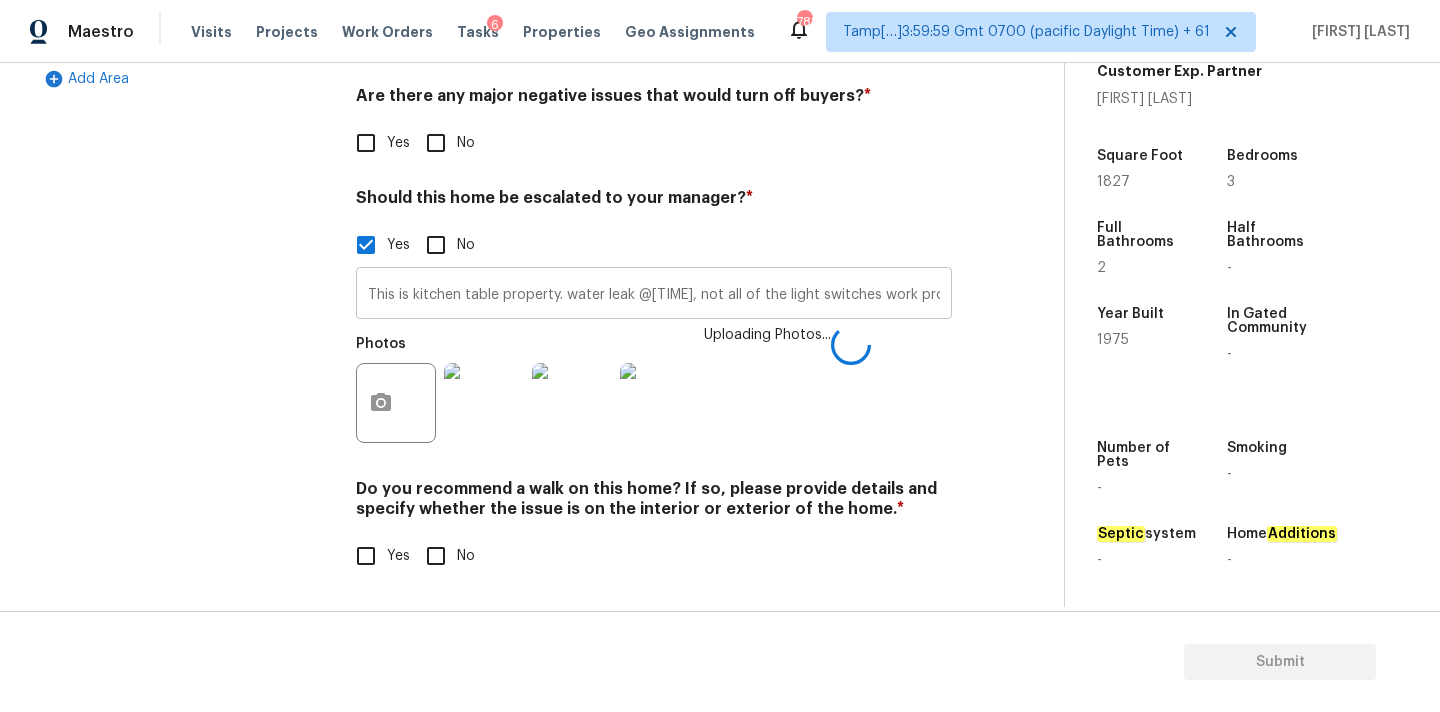 click on "This is kitchen table property. water leak @2:06, not all of the light switches work properly, mold and foundation issues @3:13" at bounding box center (654, 295) 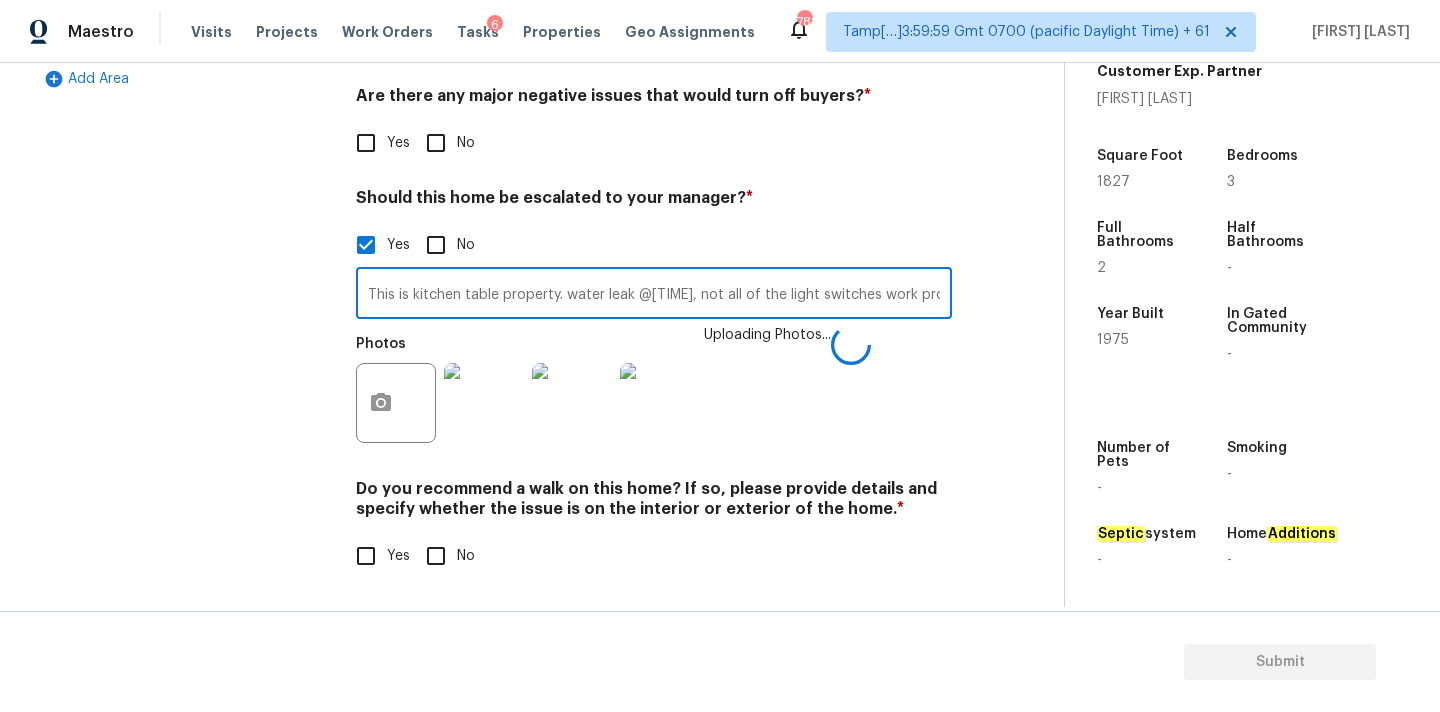 click on "This is kitchen table property. water leak @2:06, not all of the light switches work properly, mold and foundation issues @3:13" at bounding box center [654, 295] 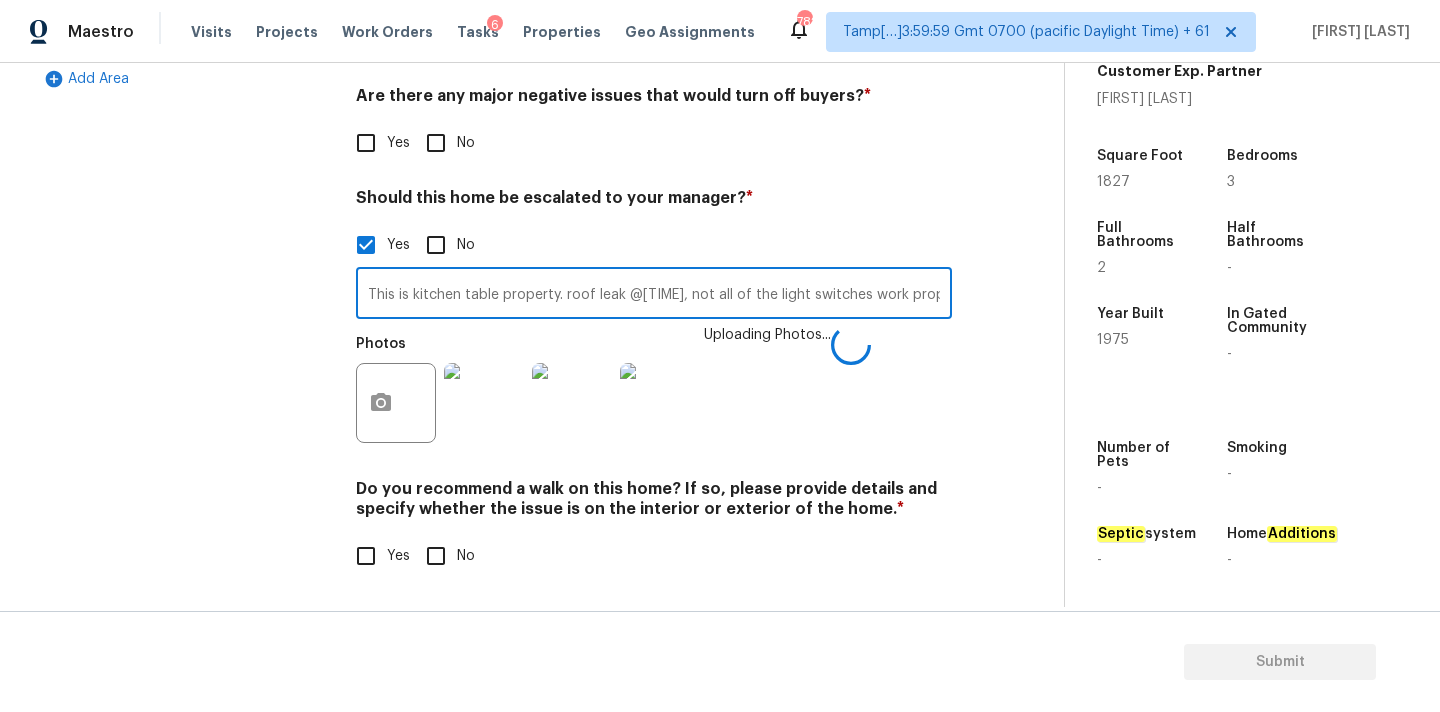 click on "This is kitchen table property. roof leak @2:06, not all of the light switches work properly, mold and foundation issues @3:13" at bounding box center (654, 295) 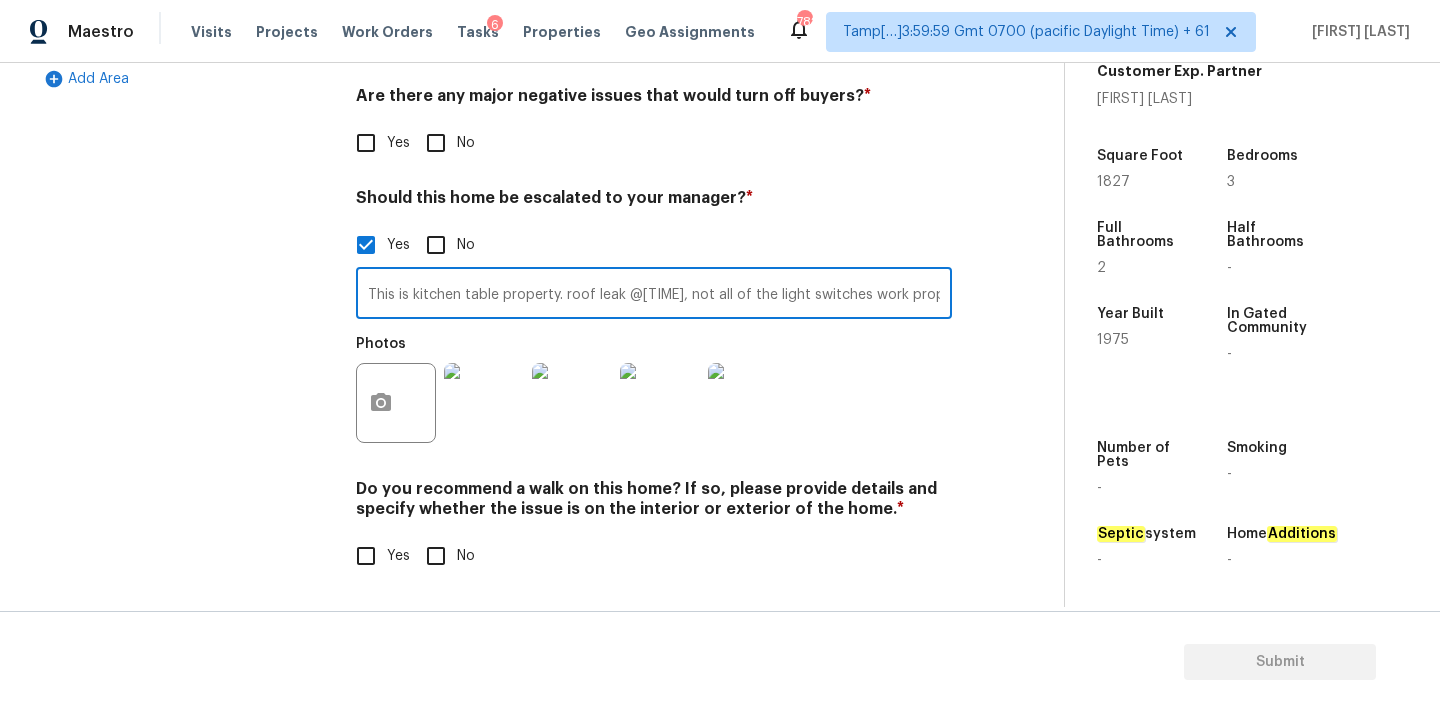 click on "This is kitchen table property. roof leak @2:06, not all of the light switches work properly, mold and foundation issues @3:13" at bounding box center [654, 295] 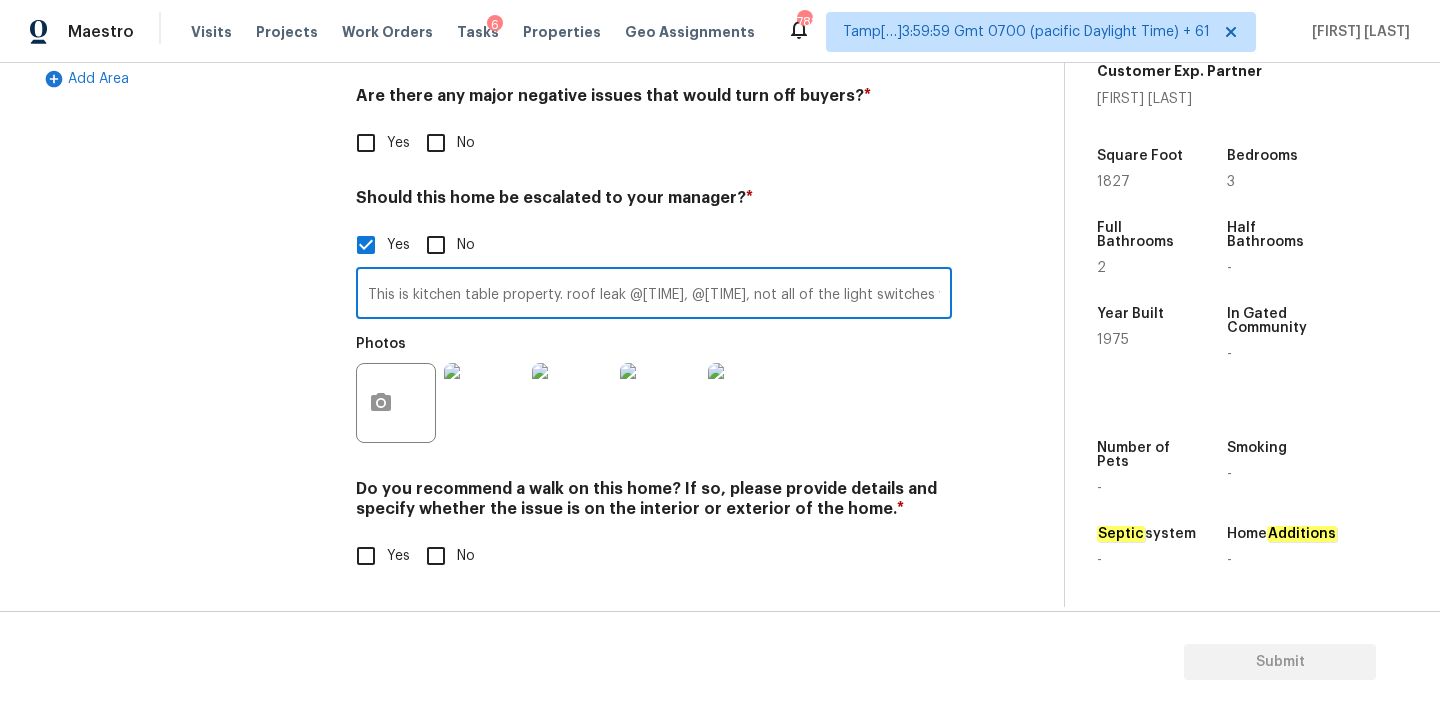 click on "This is kitchen table property. roof leak @2:06, @3:21, not all of the light switches work properly, mold and foundation issues @3:13" at bounding box center [654, 295] 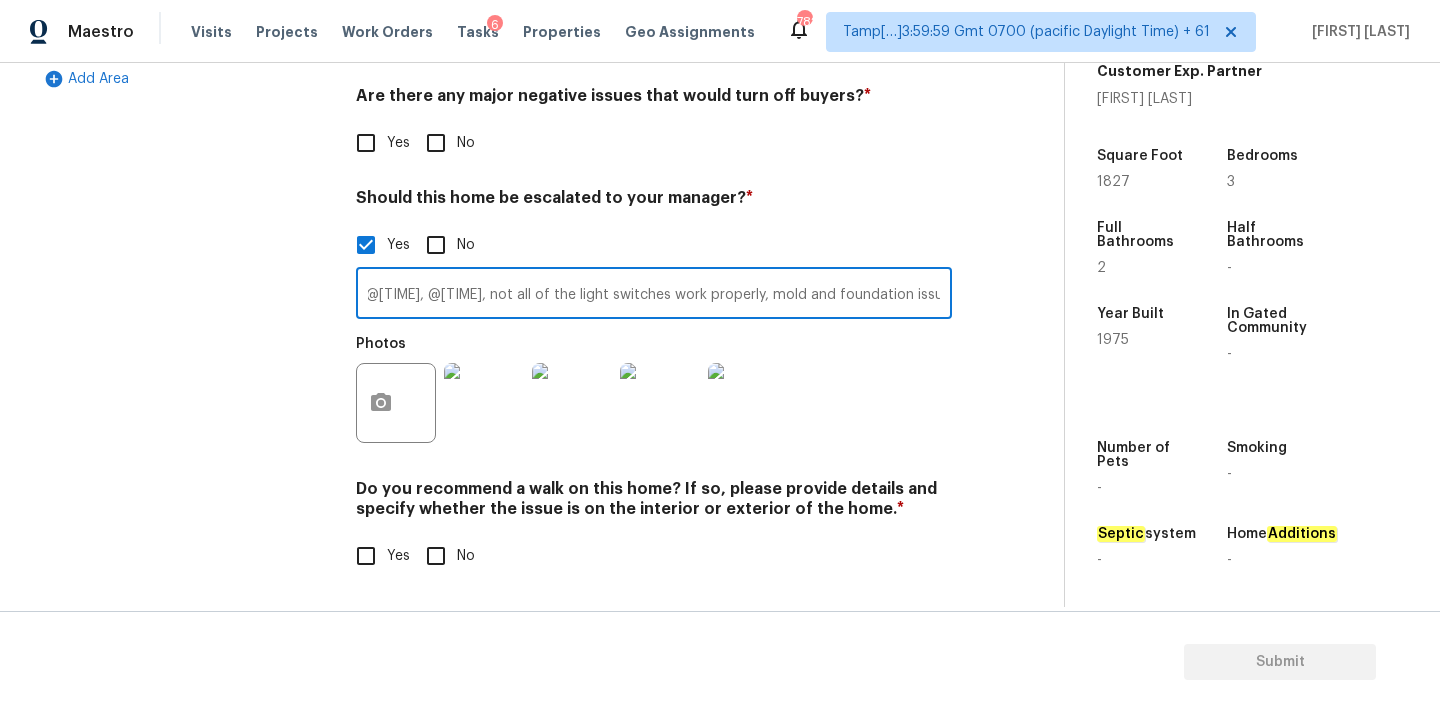 scroll, scrollTop: 0, scrollLeft: 282, axis: horizontal 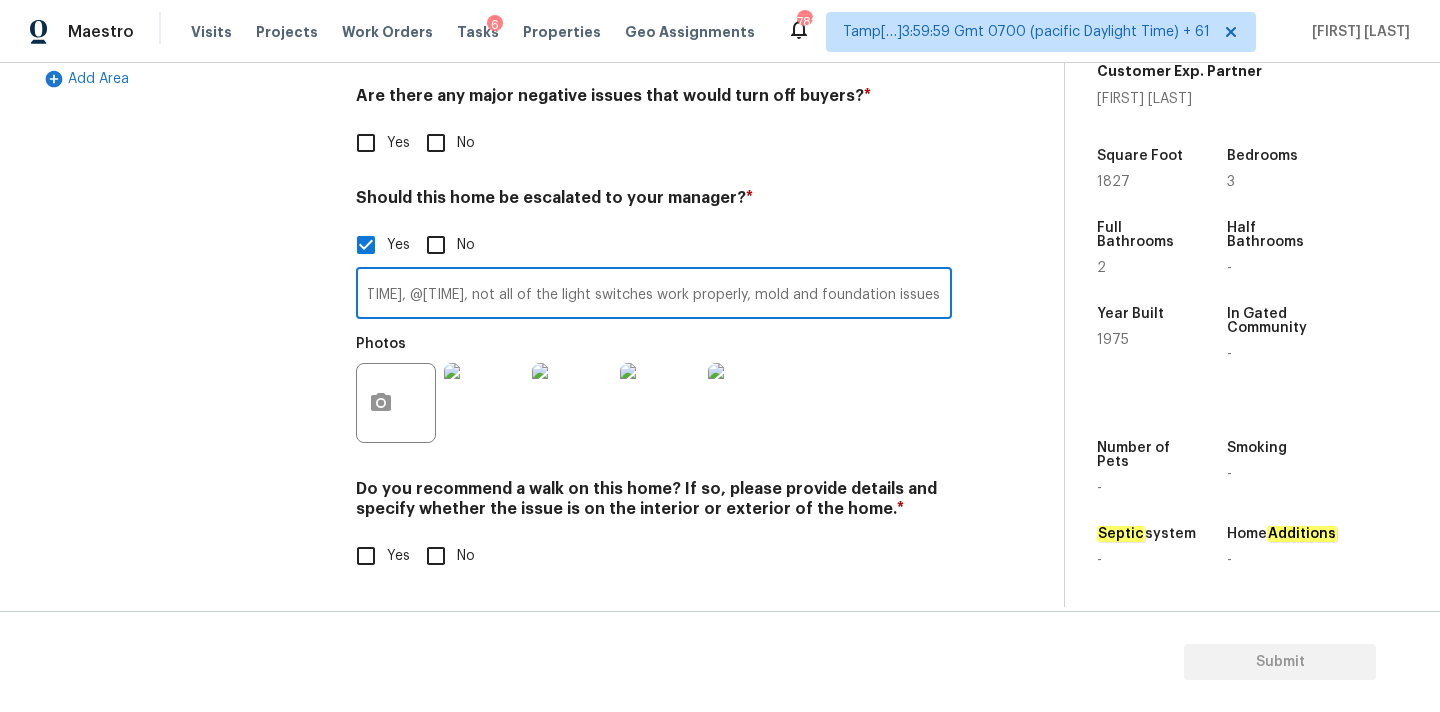 click on "This is kitchen table property. roof leak @2:06, @3:21, not all of the light switches work properly, mold and foundation issues @3:13" at bounding box center (654, 295) 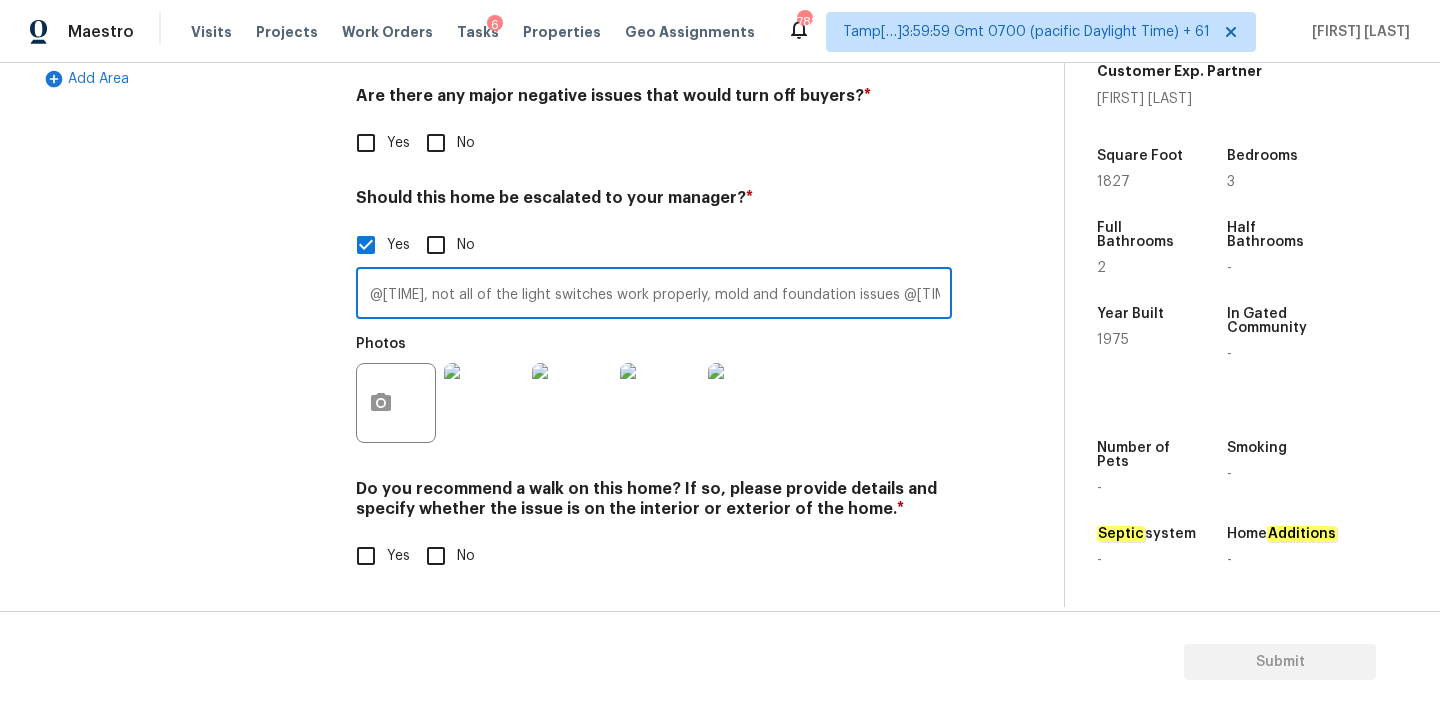 scroll, scrollTop: 0, scrollLeft: 331, axis: horizontal 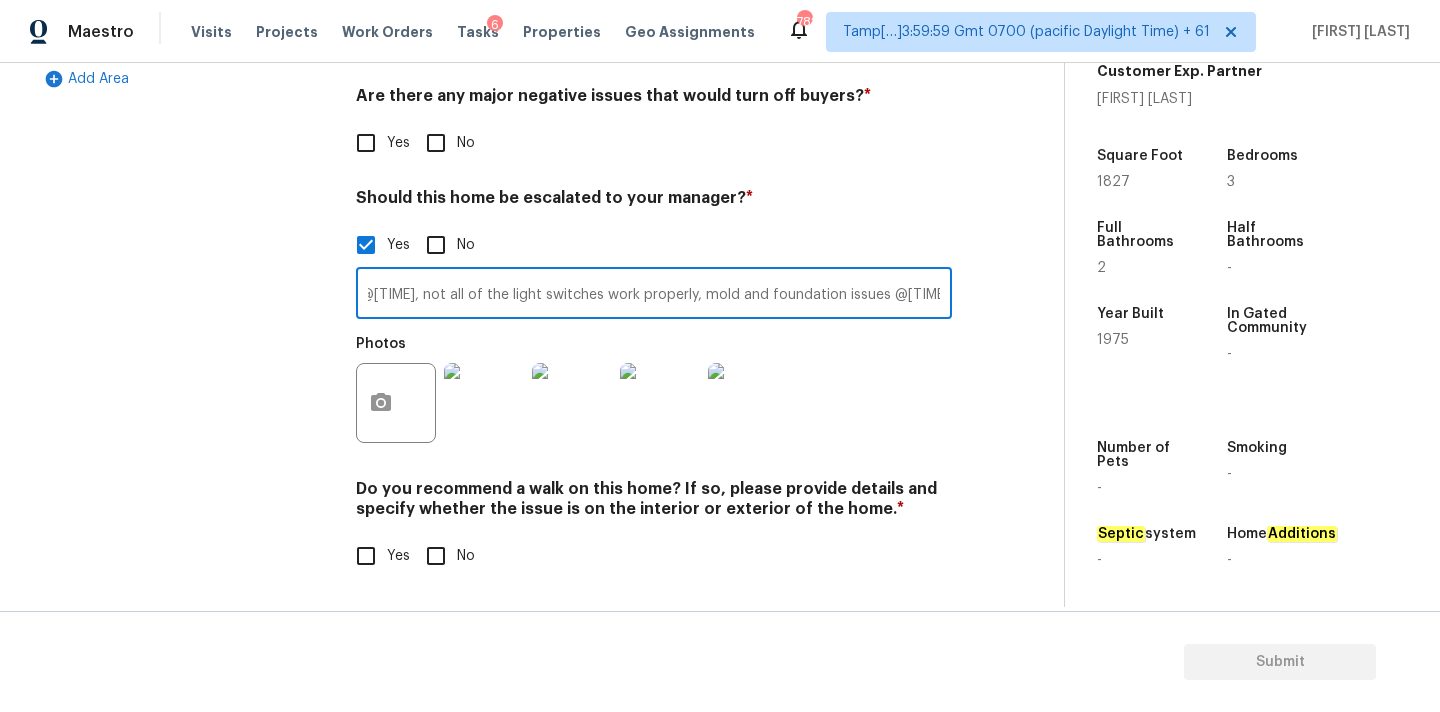 type on "This is kitchen table property. roof leak @2:06, @3:21, not all of the light switches work properly, mold and foundation issues @3:13, @3:23" 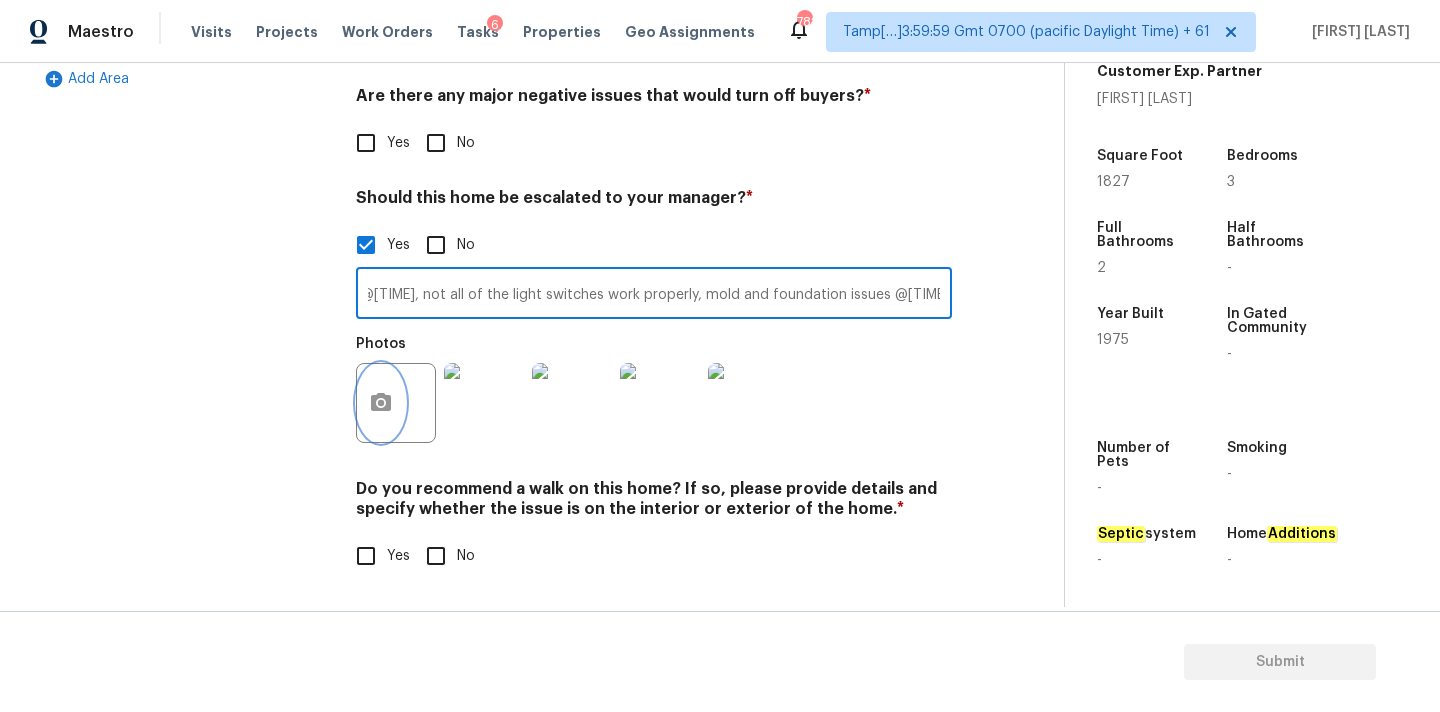click at bounding box center (381, 403) 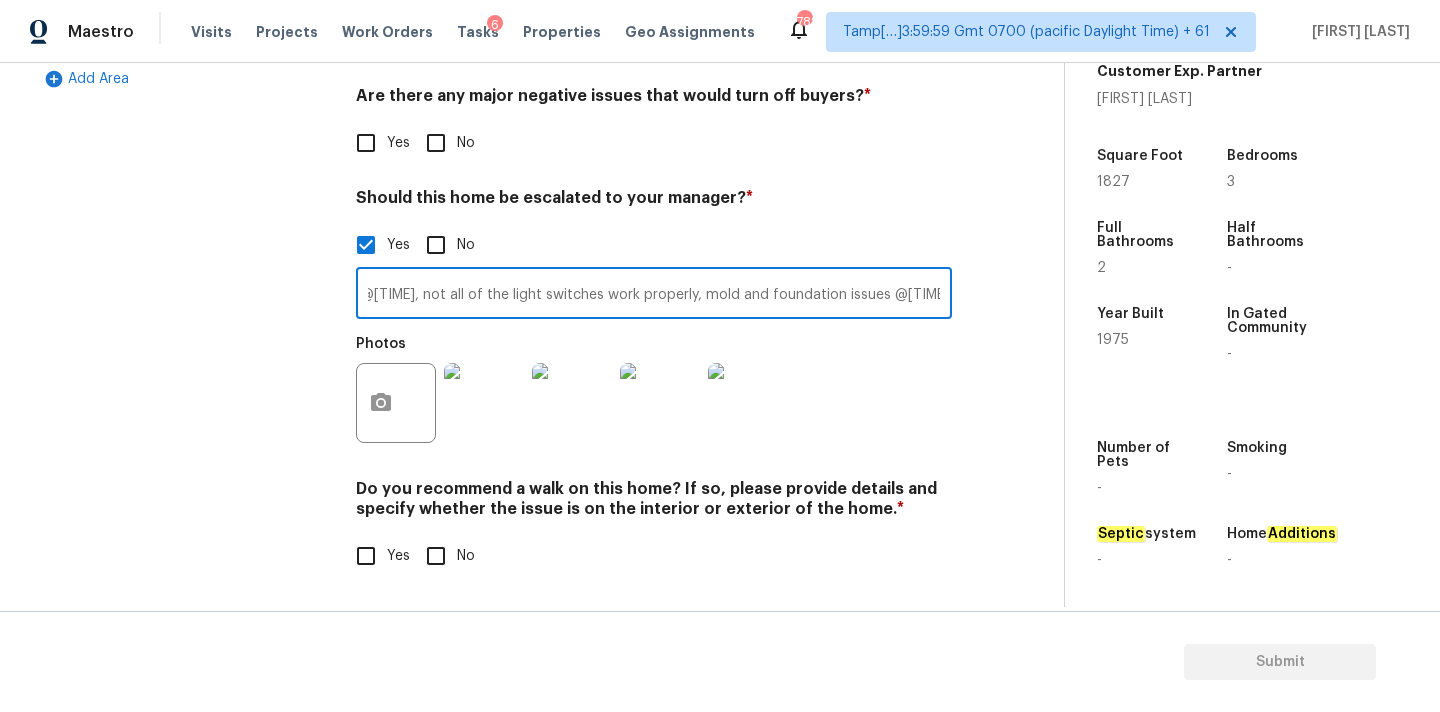 scroll, scrollTop: 0, scrollLeft: 0, axis: both 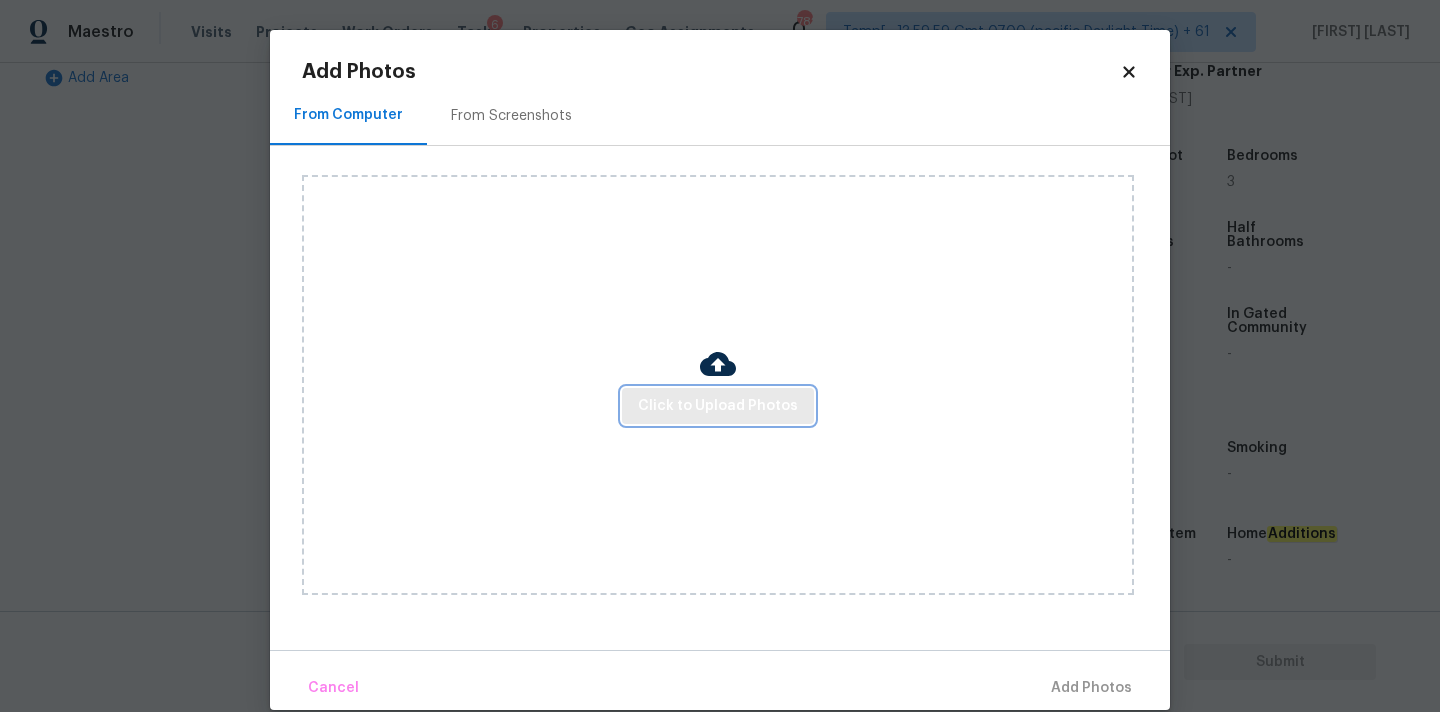 click on "Click to Upload Photos" at bounding box center (718, 406) 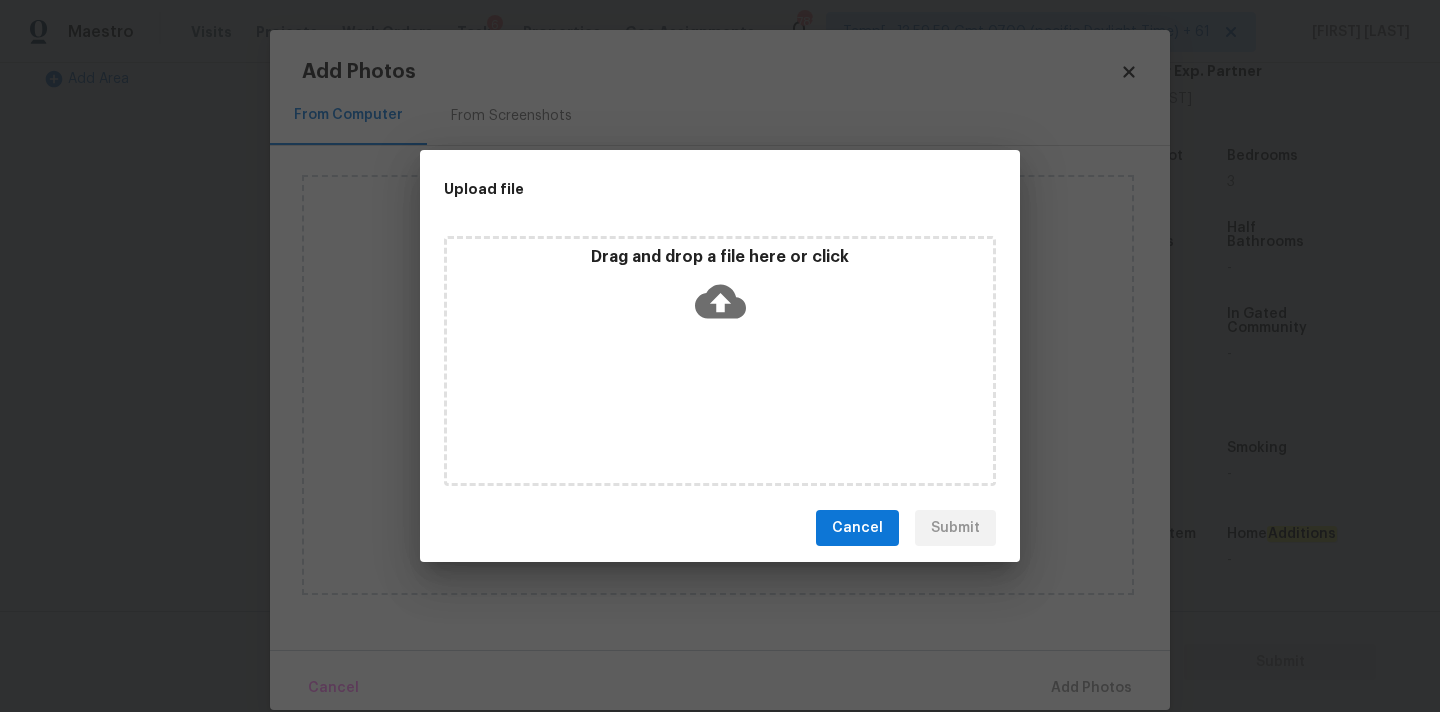 click 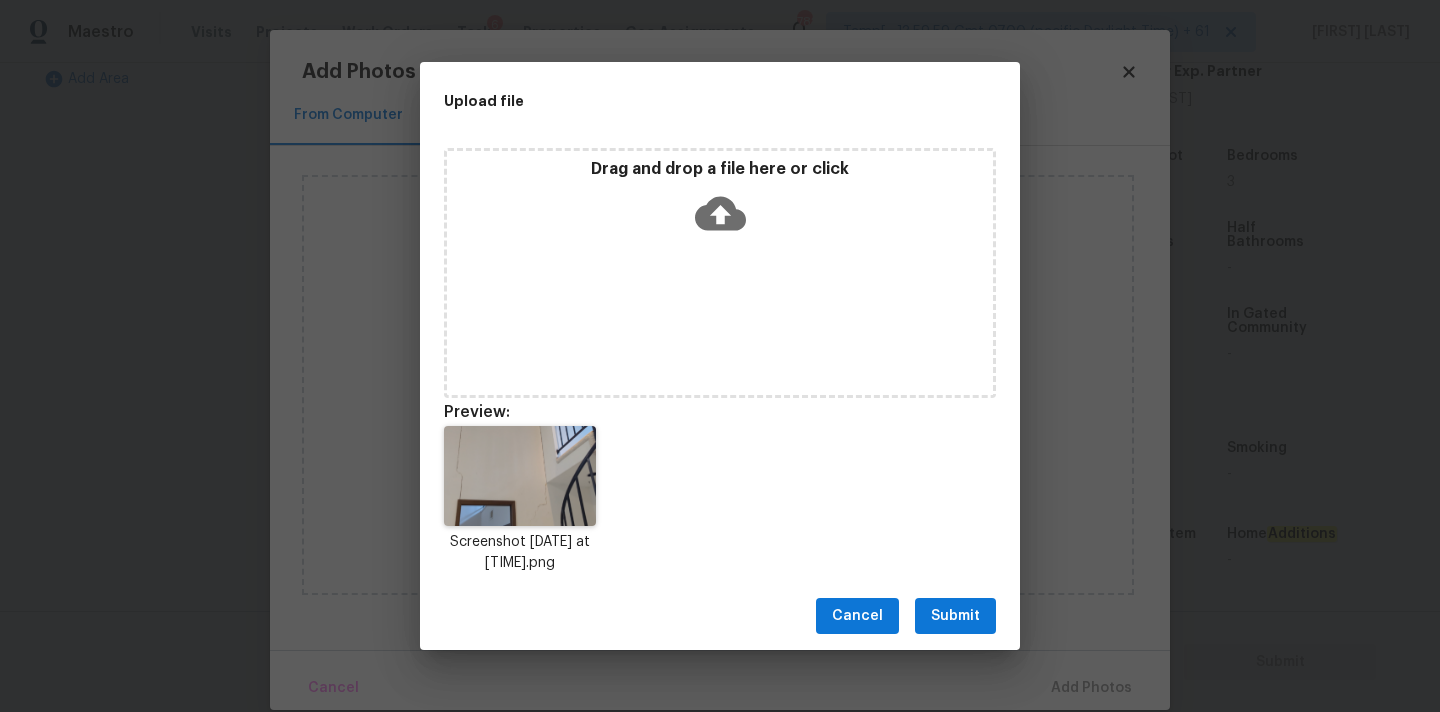 click on "Submit" at bounding box center (955, 616) 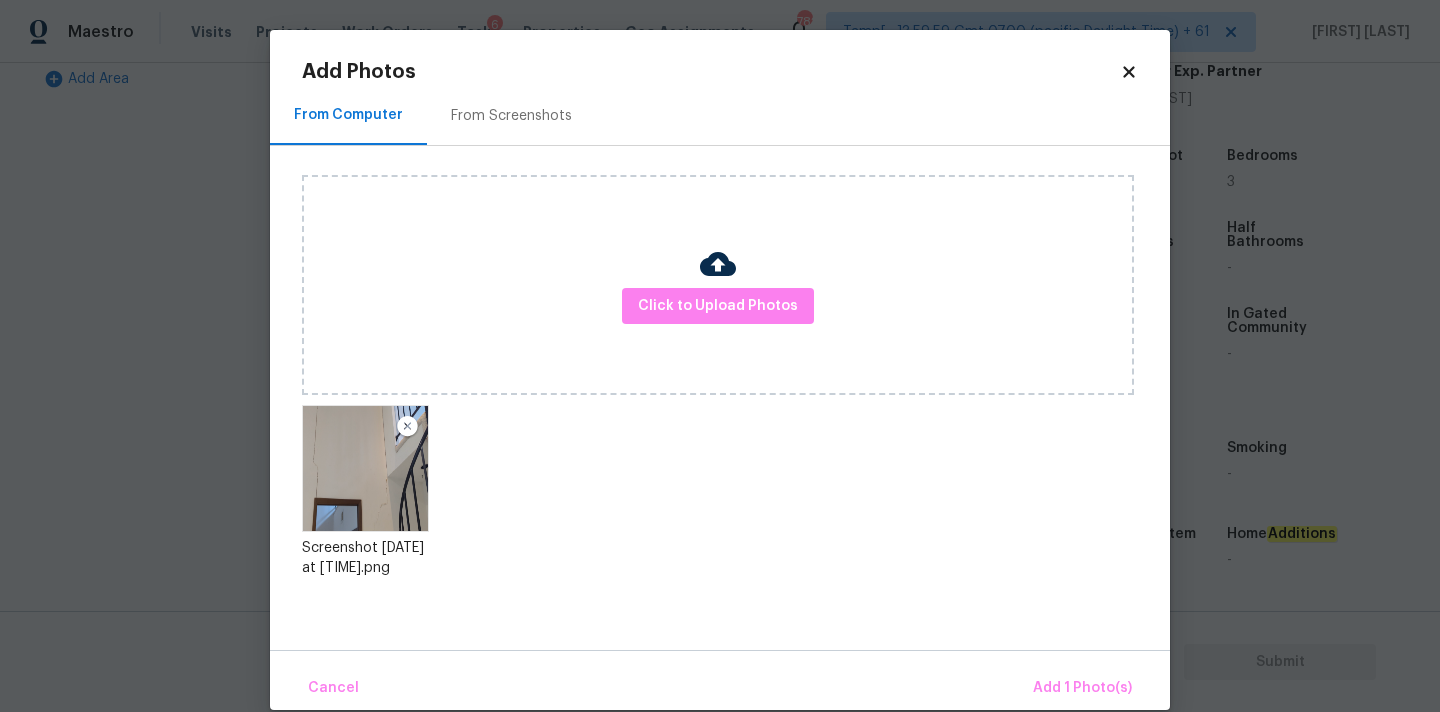 click on "From Computer From Screenshots Click to Upload Photos Screenshot 2025-08-06 at 9.40.04 AM.png" at bounding box center (720, 368) 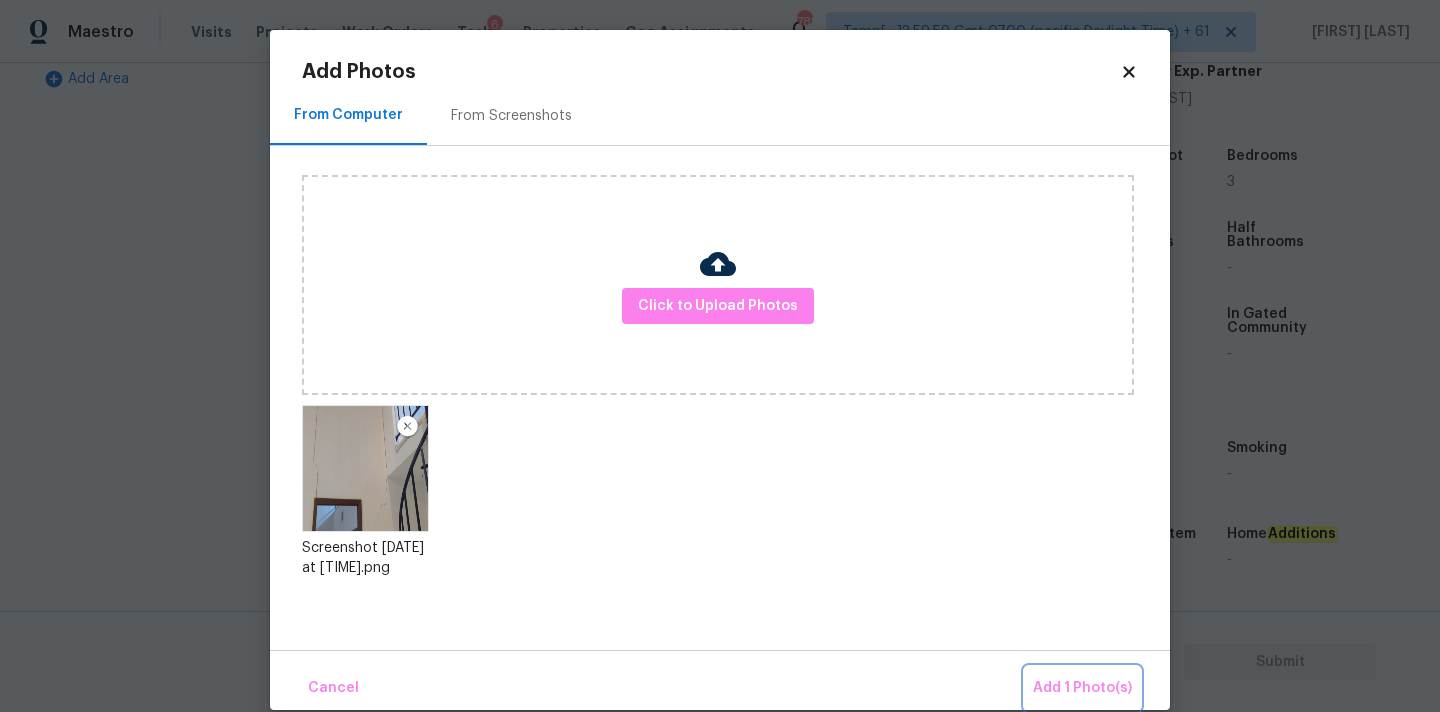 click on "Add 1 Photo(s)" at bounding box center [1082, 688] 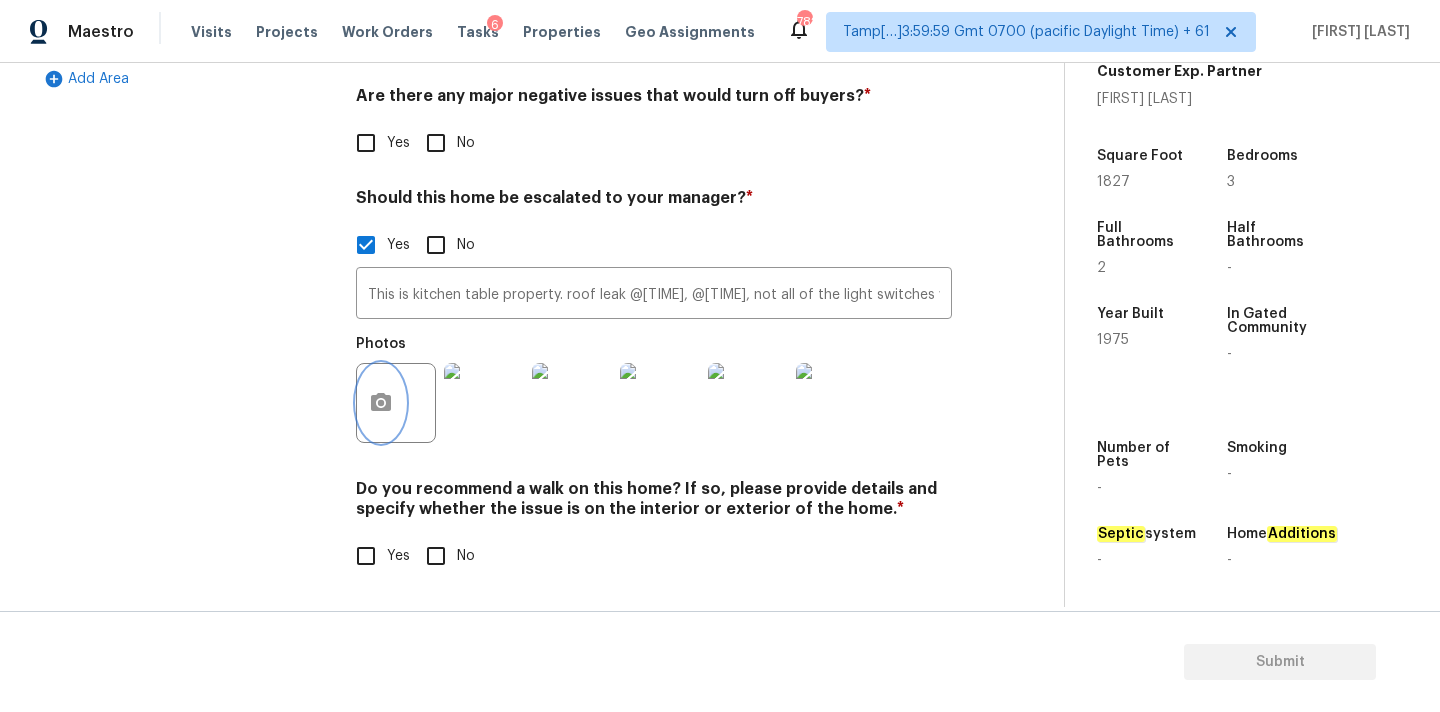 click at bounding box center [381, 403] 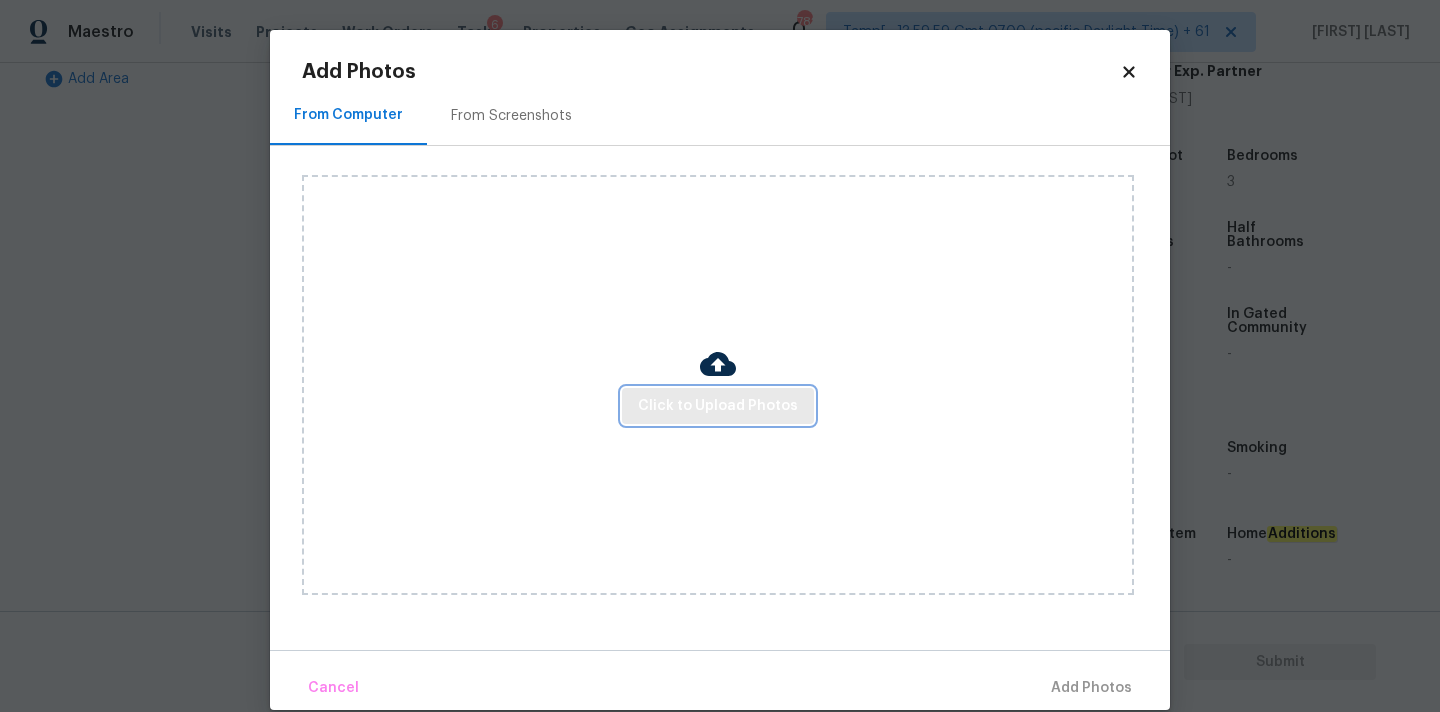 click on "Click to Upload Photos" at bounding box center [718, 406] 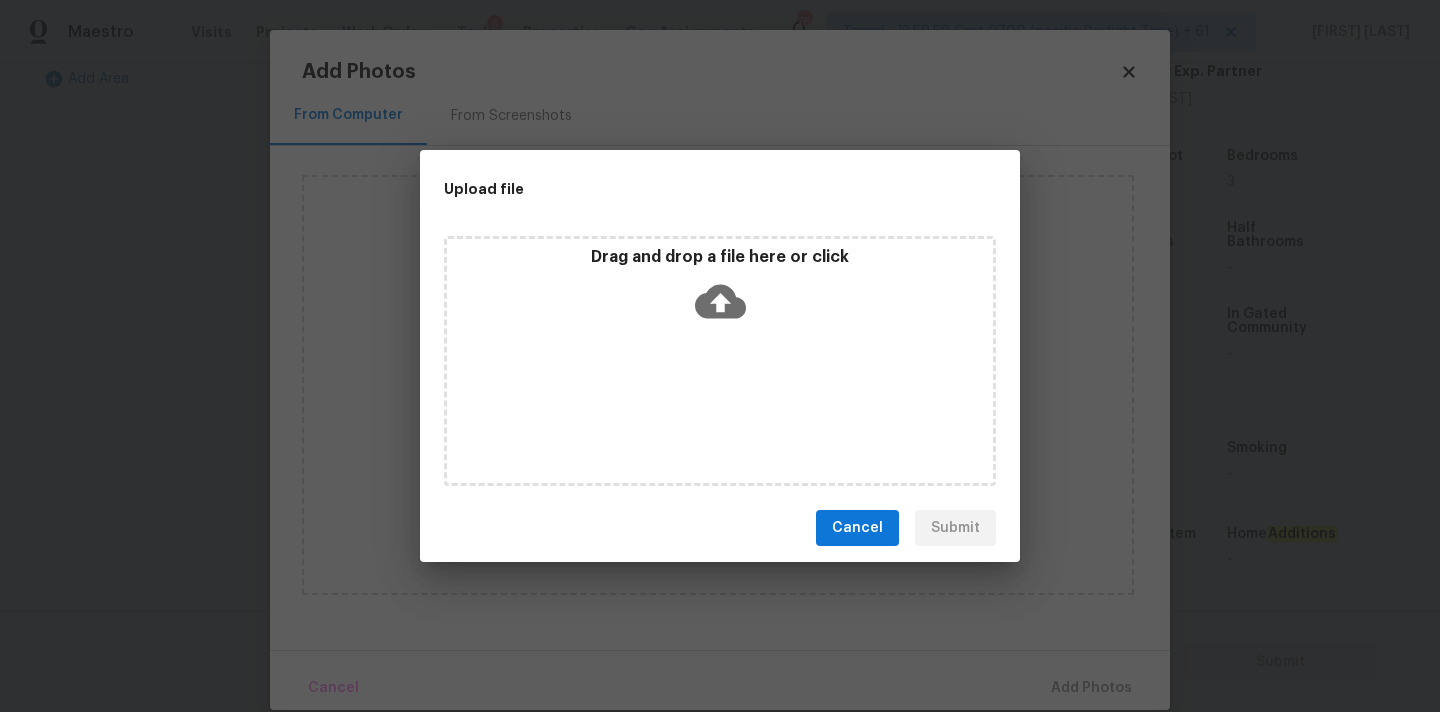click 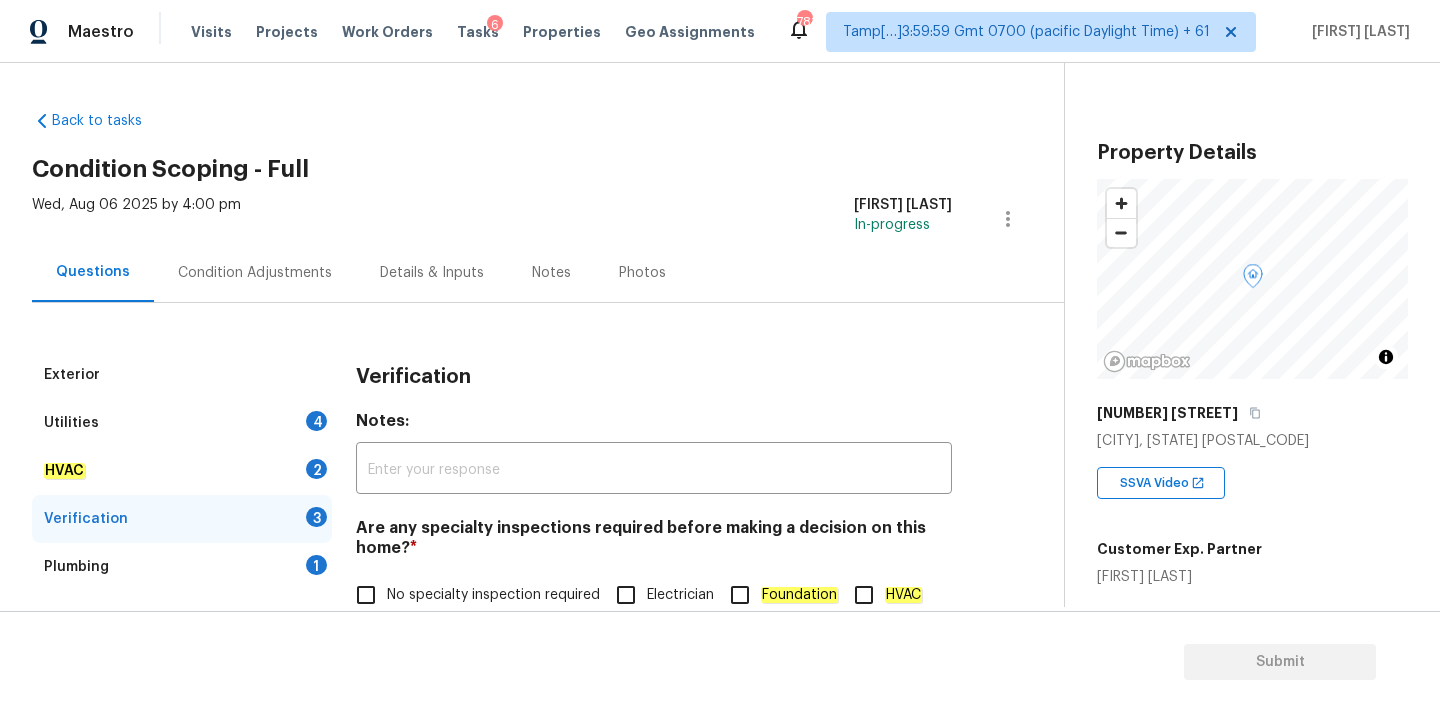 scroll, scrollTop: 0, scrollLeft: 0, axis: both 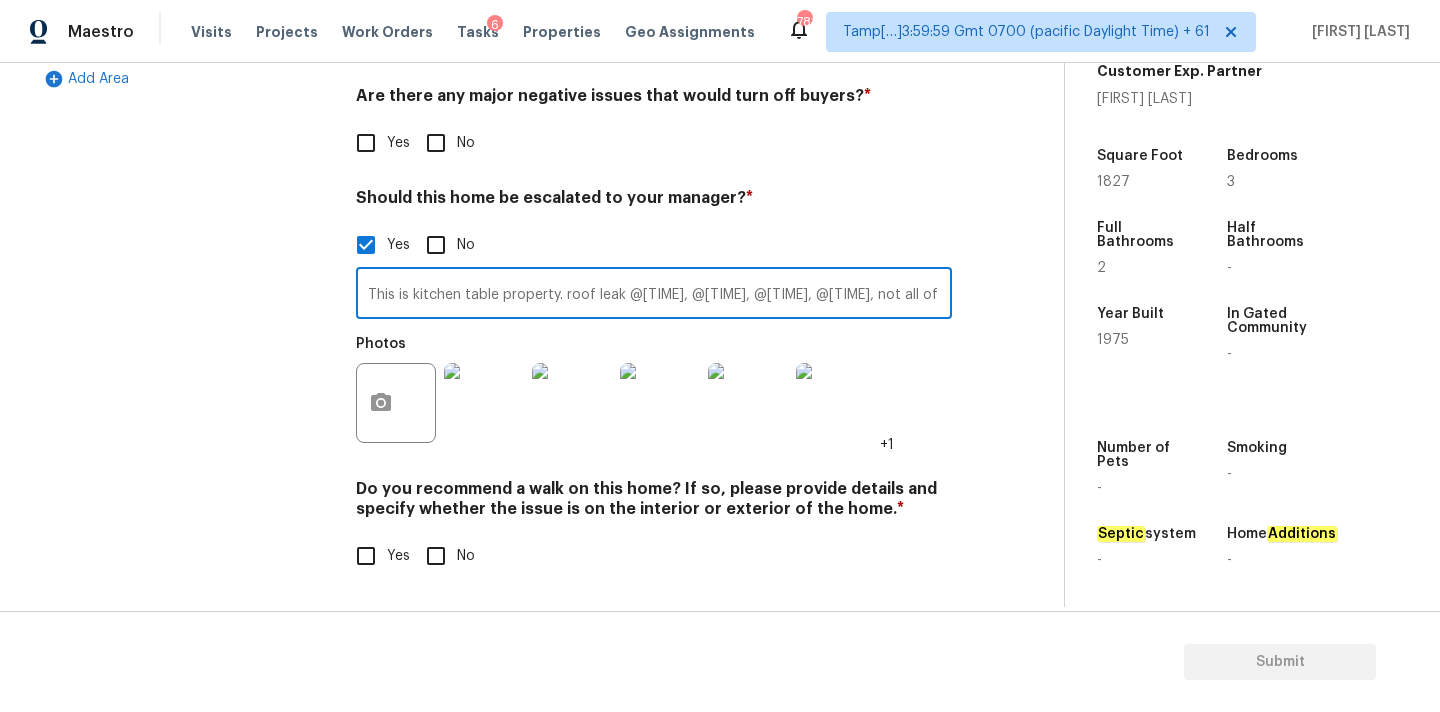type on "This is kitchen table property. roof leak @[TIME], @[TIME], @[TIME], @[TIME], not all of the light switches work properly, mold and foundation issues @[TIME], @[TIME]" 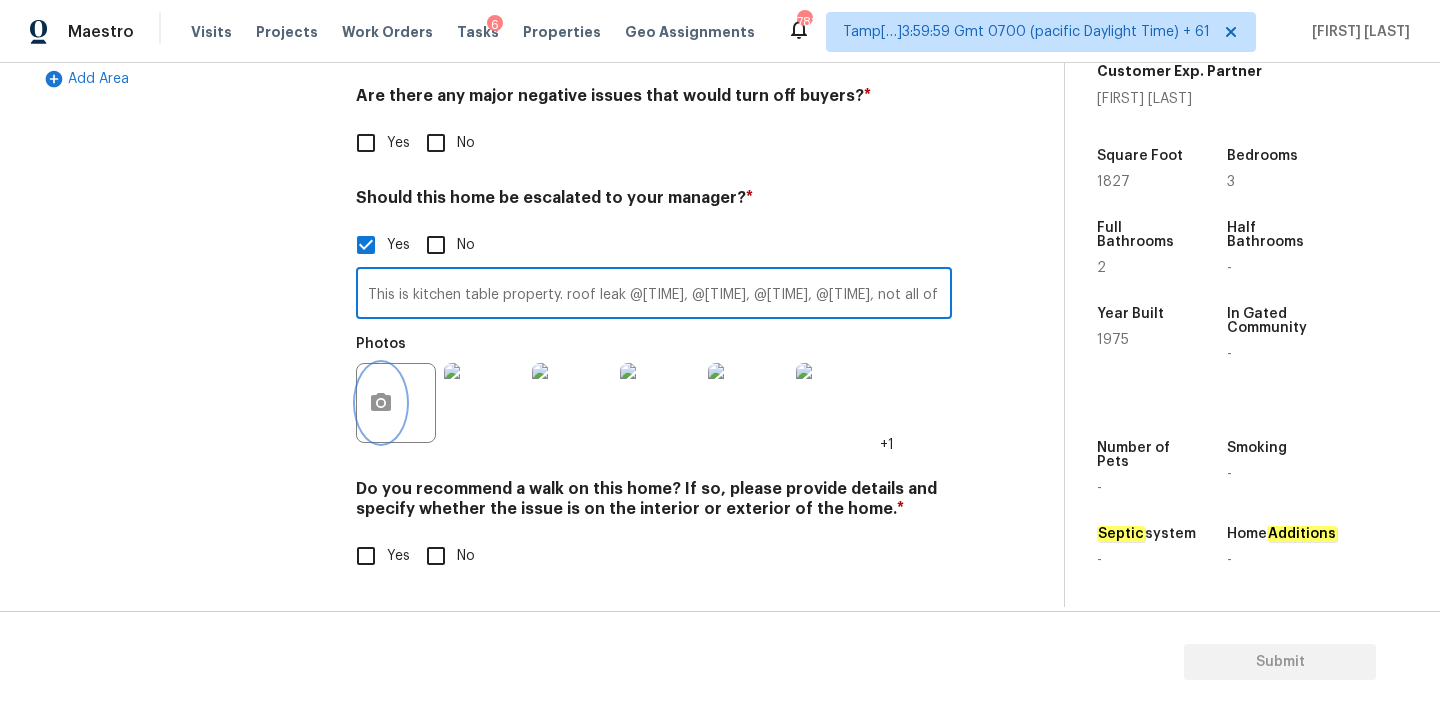 click at bounding box center (381, 403) 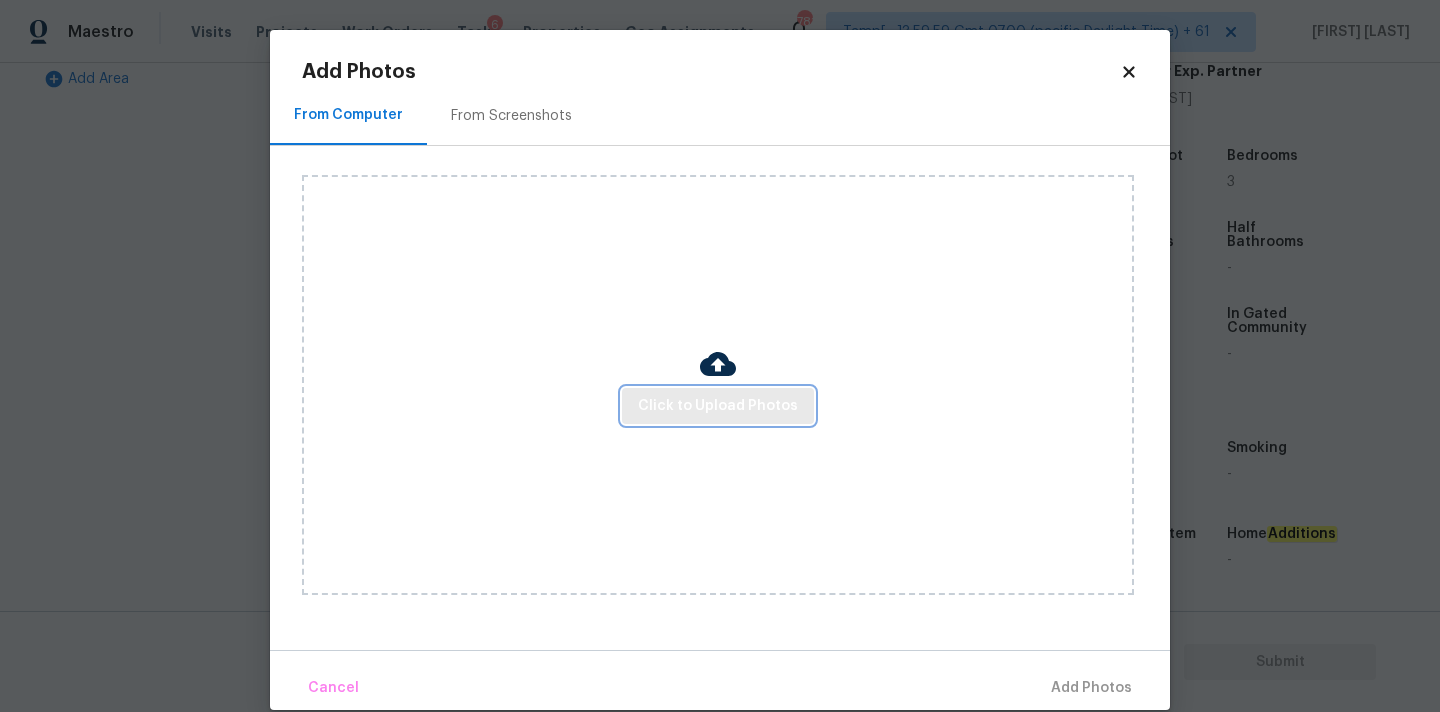 click on "Click to Upload Photos" at bounding box center (718, 406) 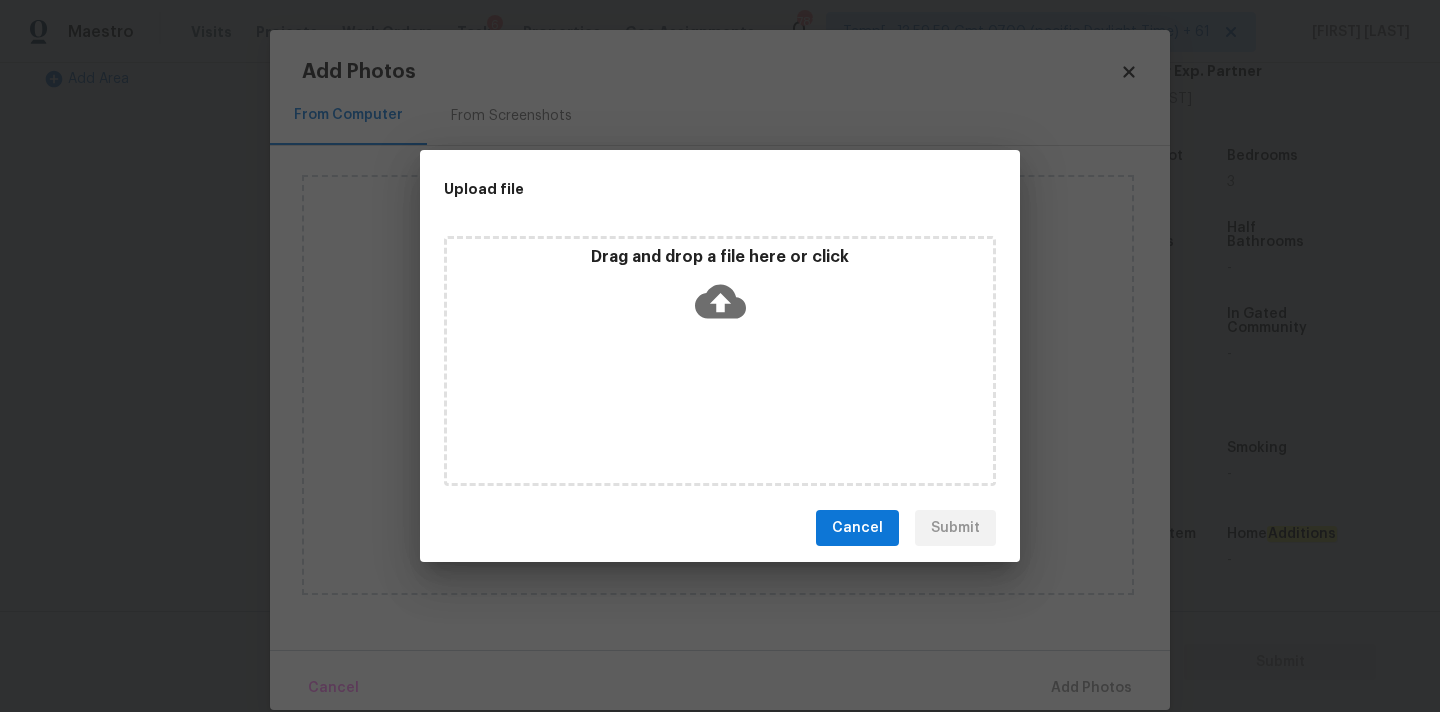 click 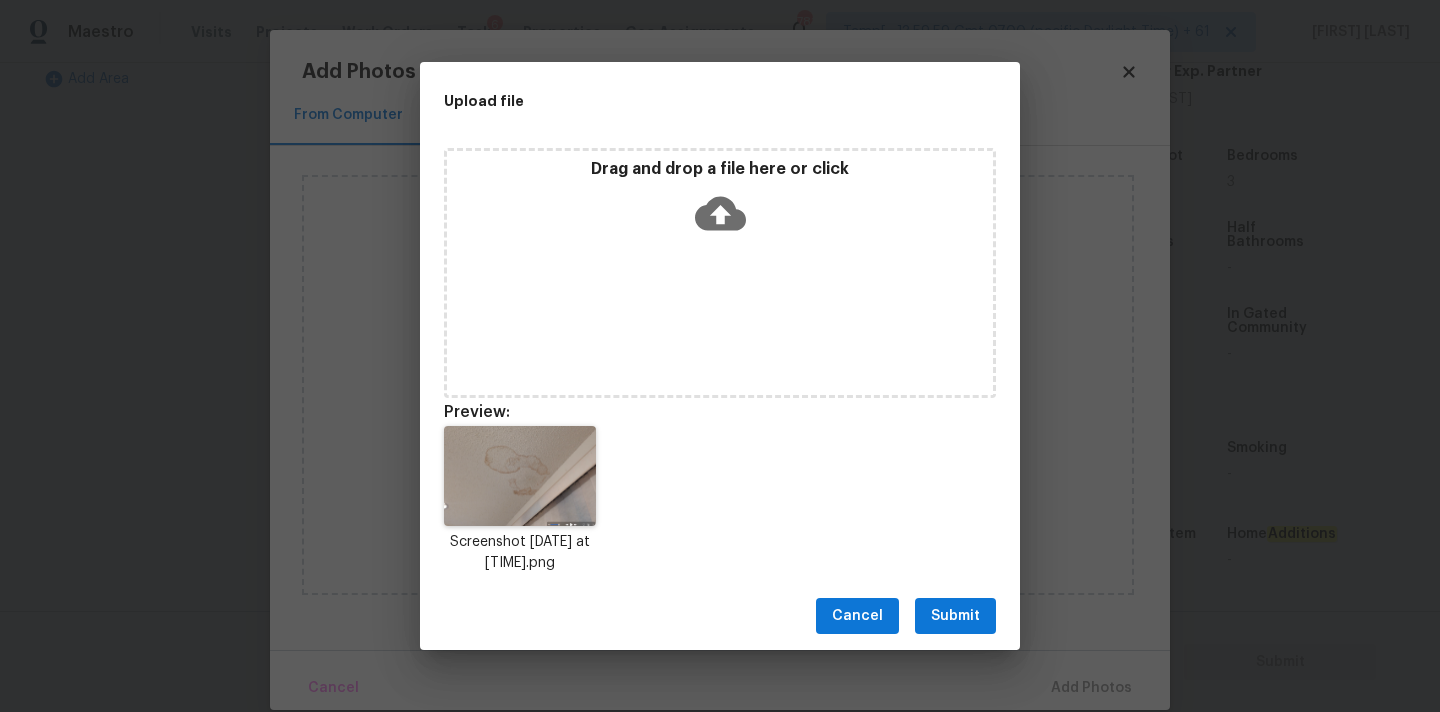 click on "Submit" at bounding box center [955, 616] 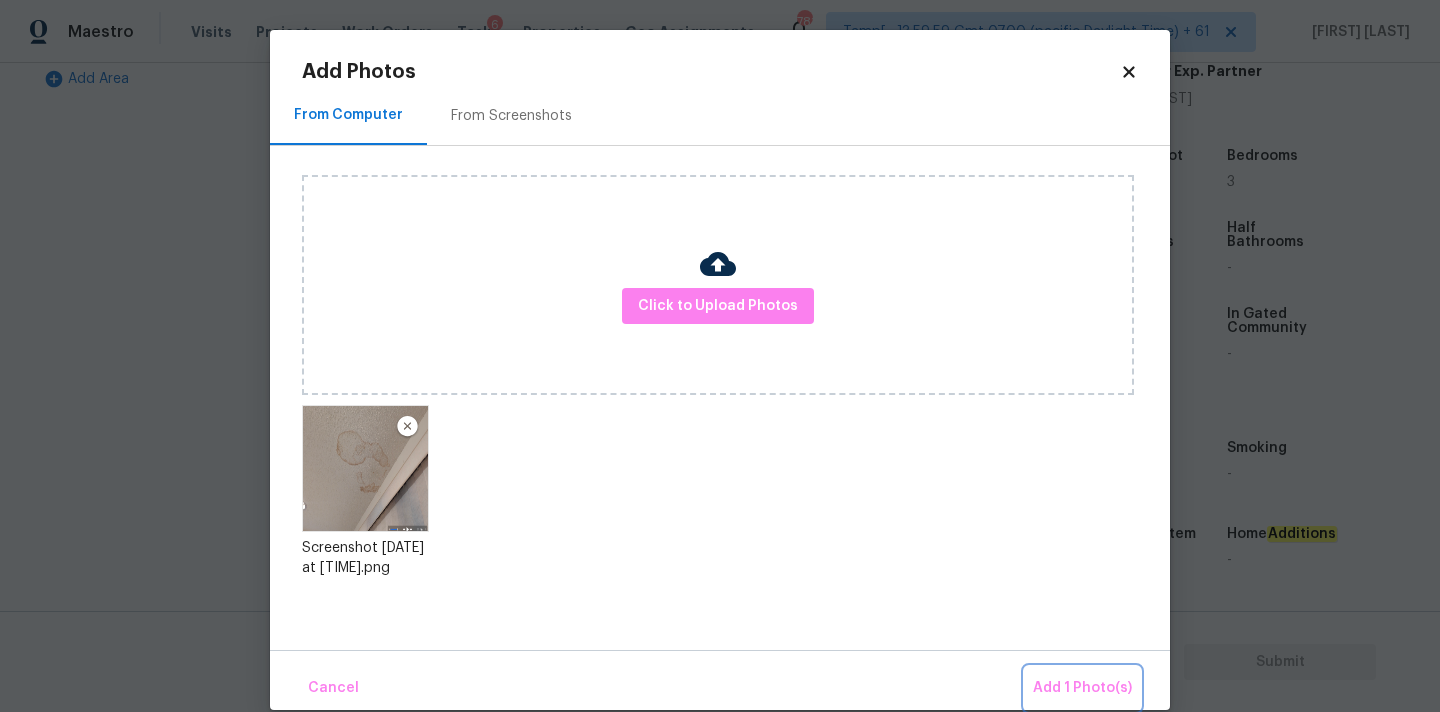 click on "Add 1 Photo(s)" at bounding box center [1082, 688] 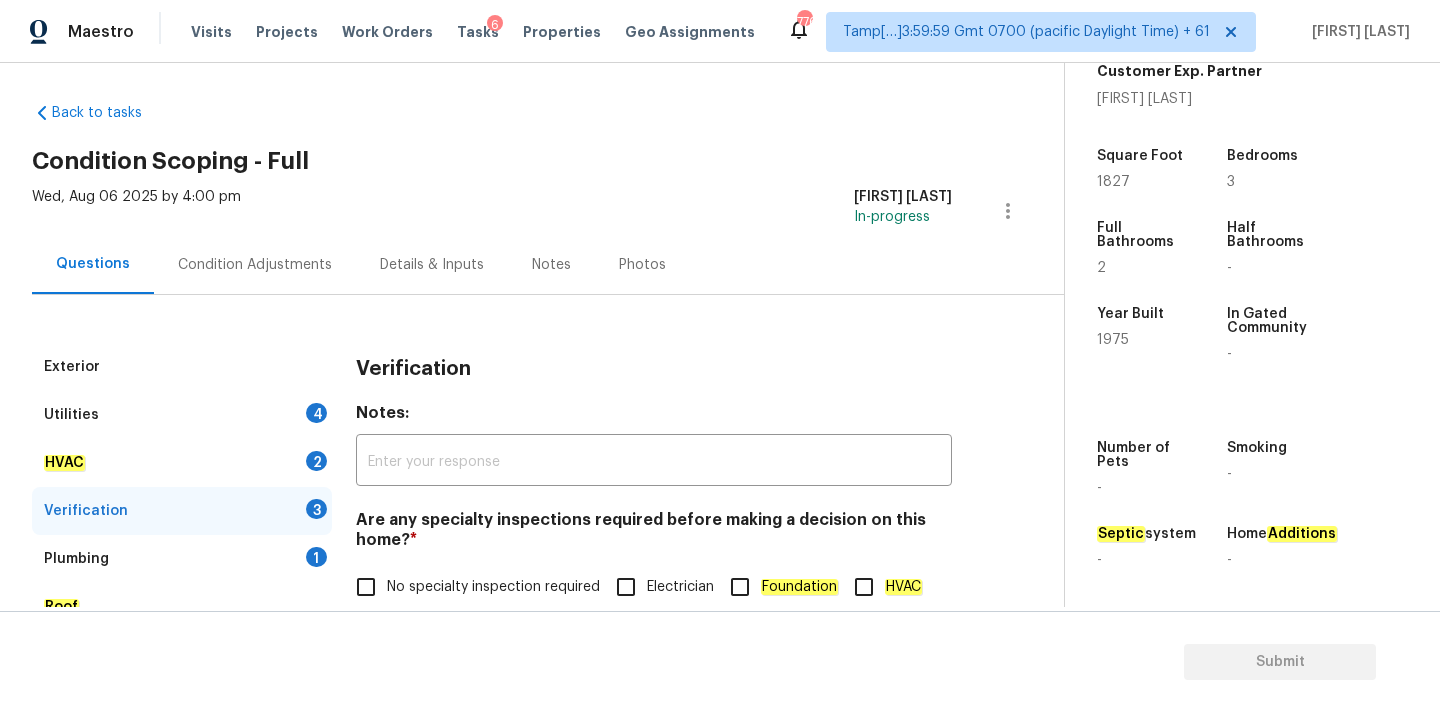 scroll, scrollTop: 0, scrollLeft: 0, axis: both 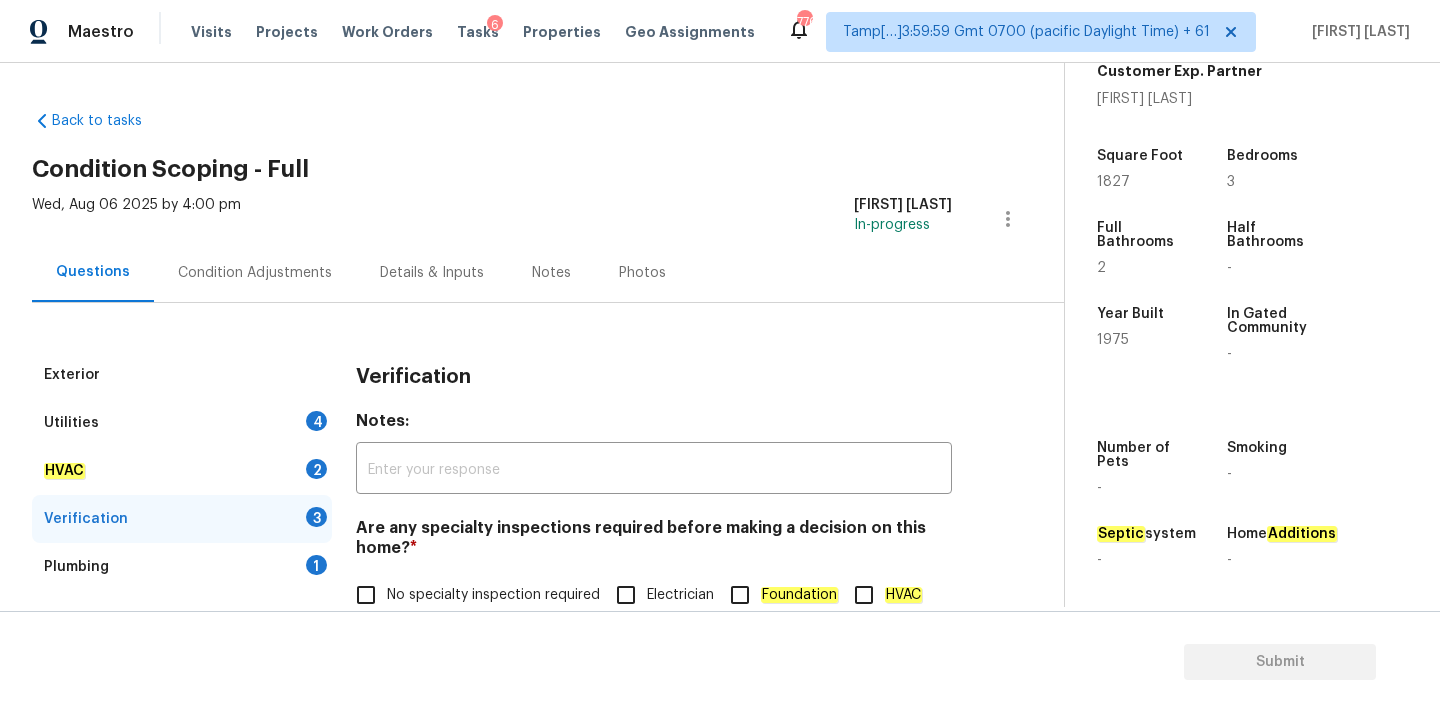 click on "Condition Adjustments" at bounding box center (255, 273) 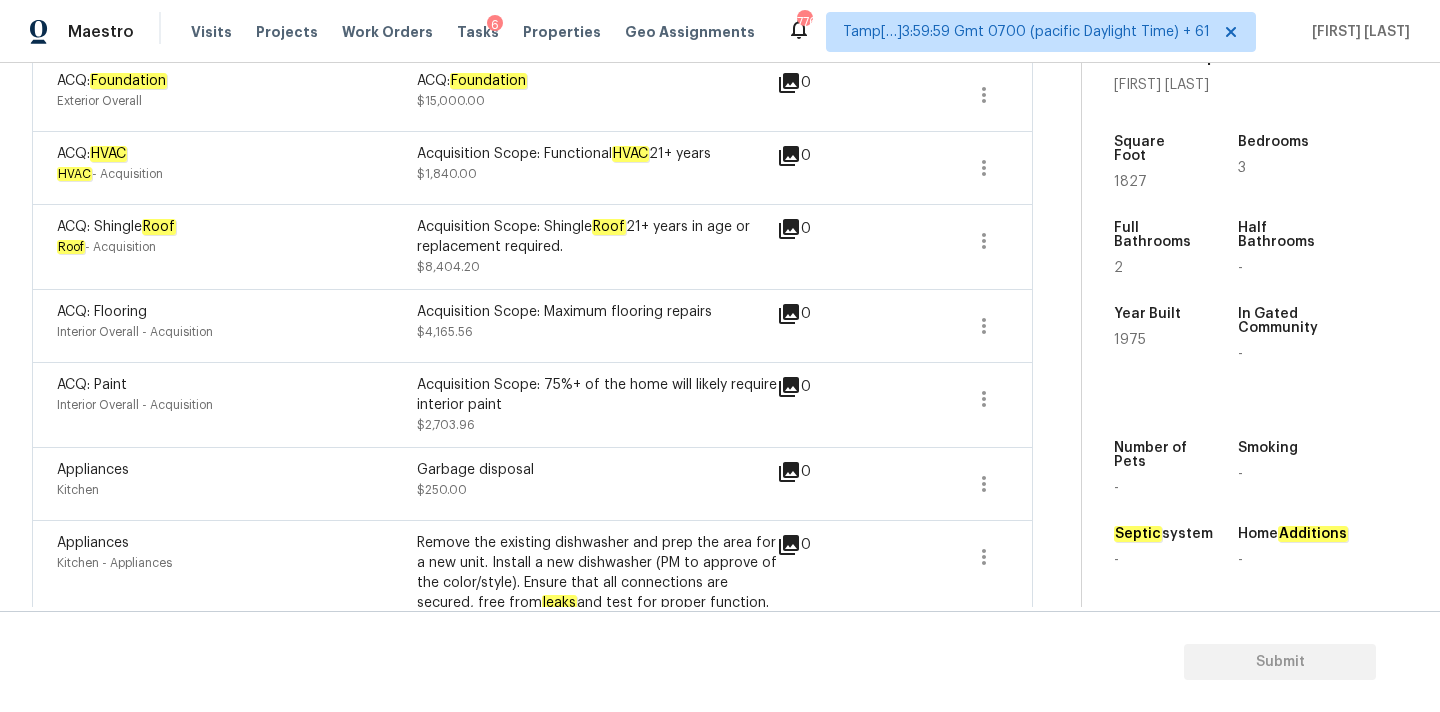 scroll, scrollTop: 741, scrollLeft: 0, axis: vertical 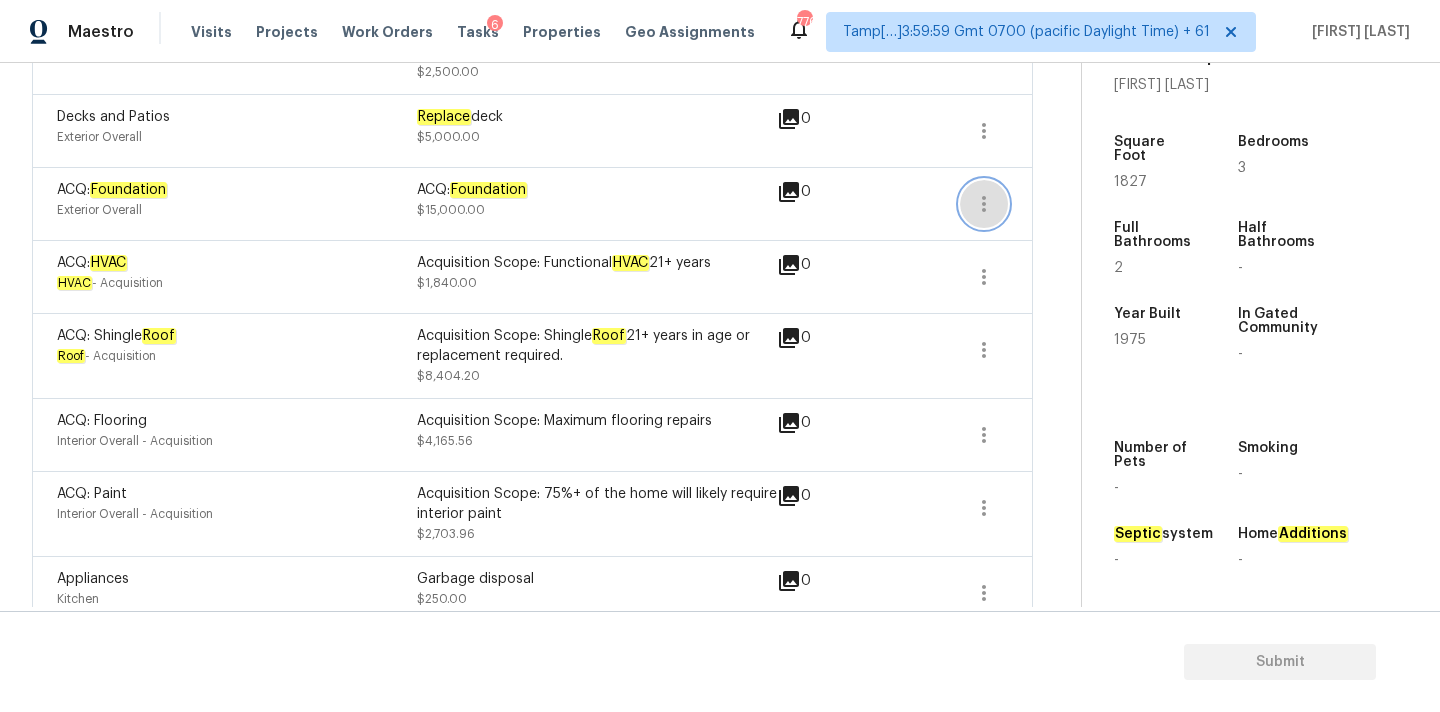 click 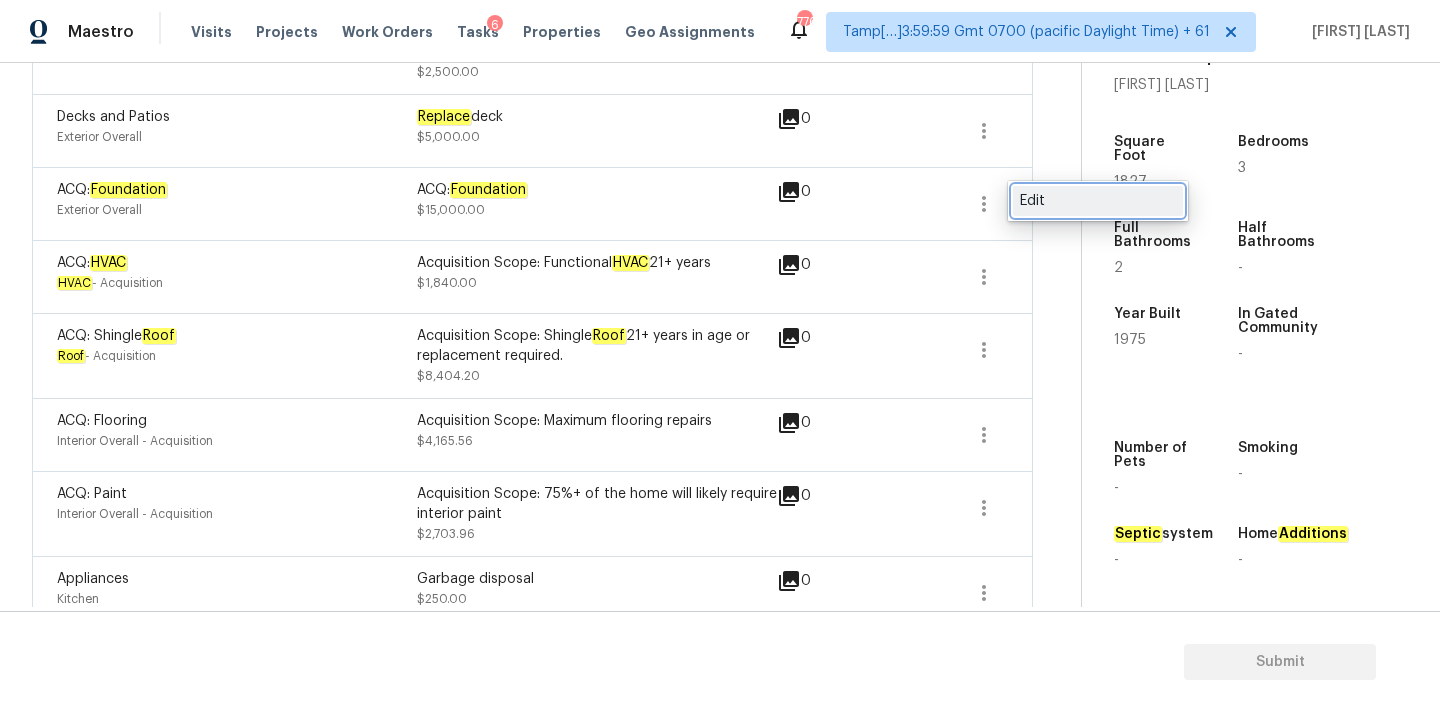 click on "Edit" at bounding box center [1098, 201] 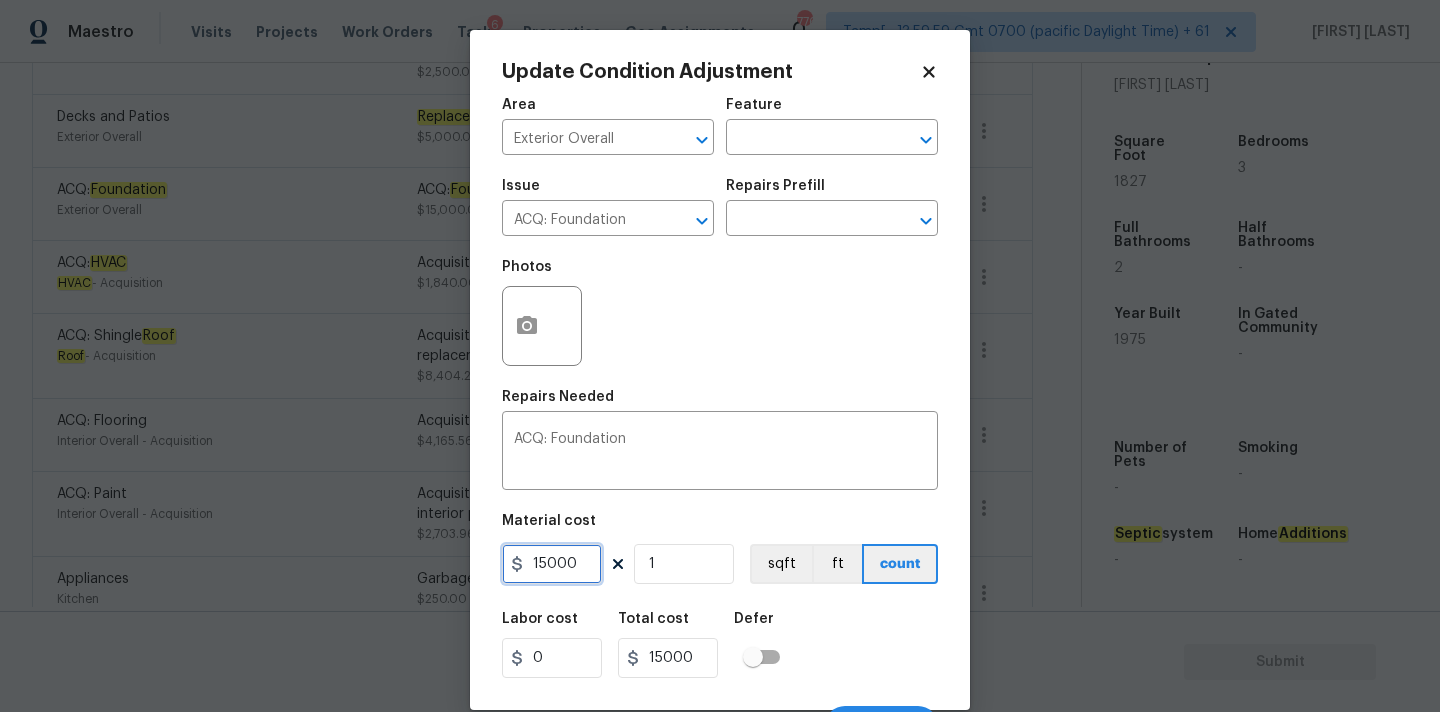 click on "15000" at bounding box center [552, 564] 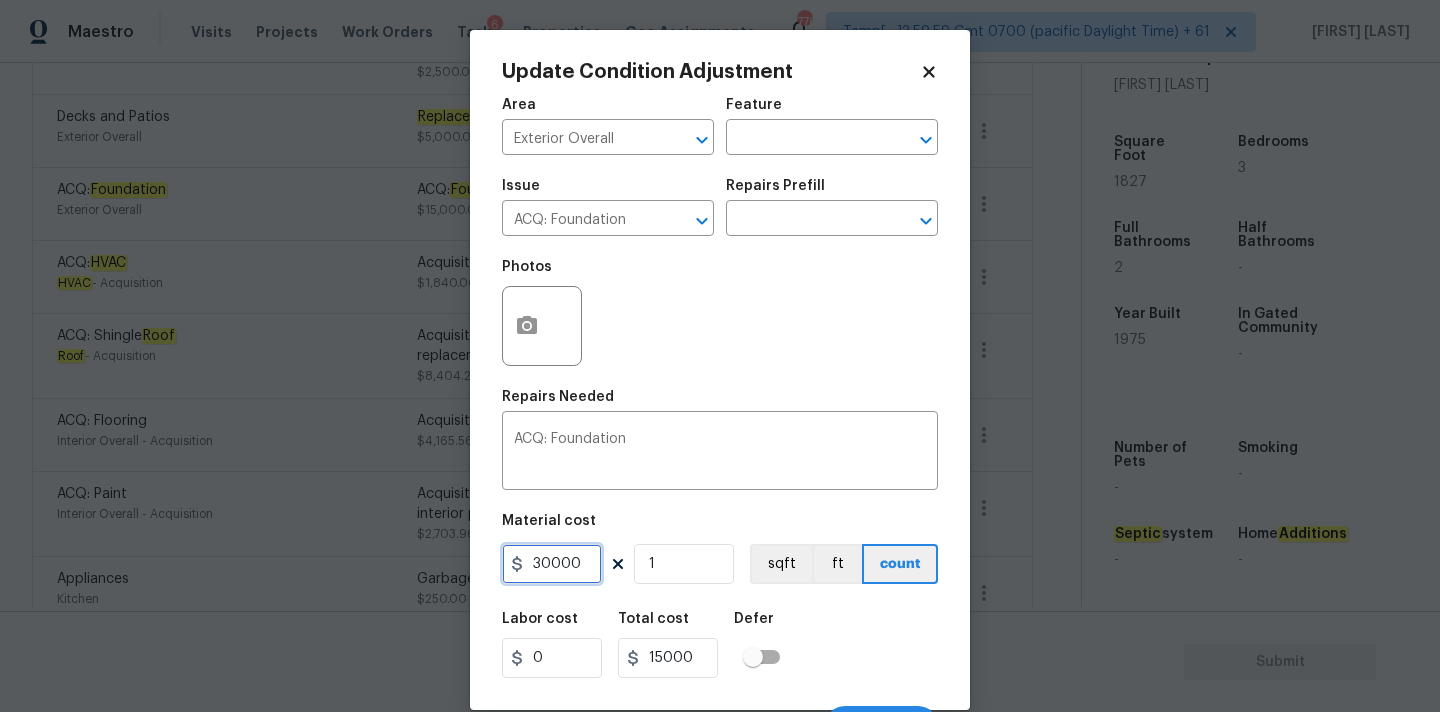 type on "30000" 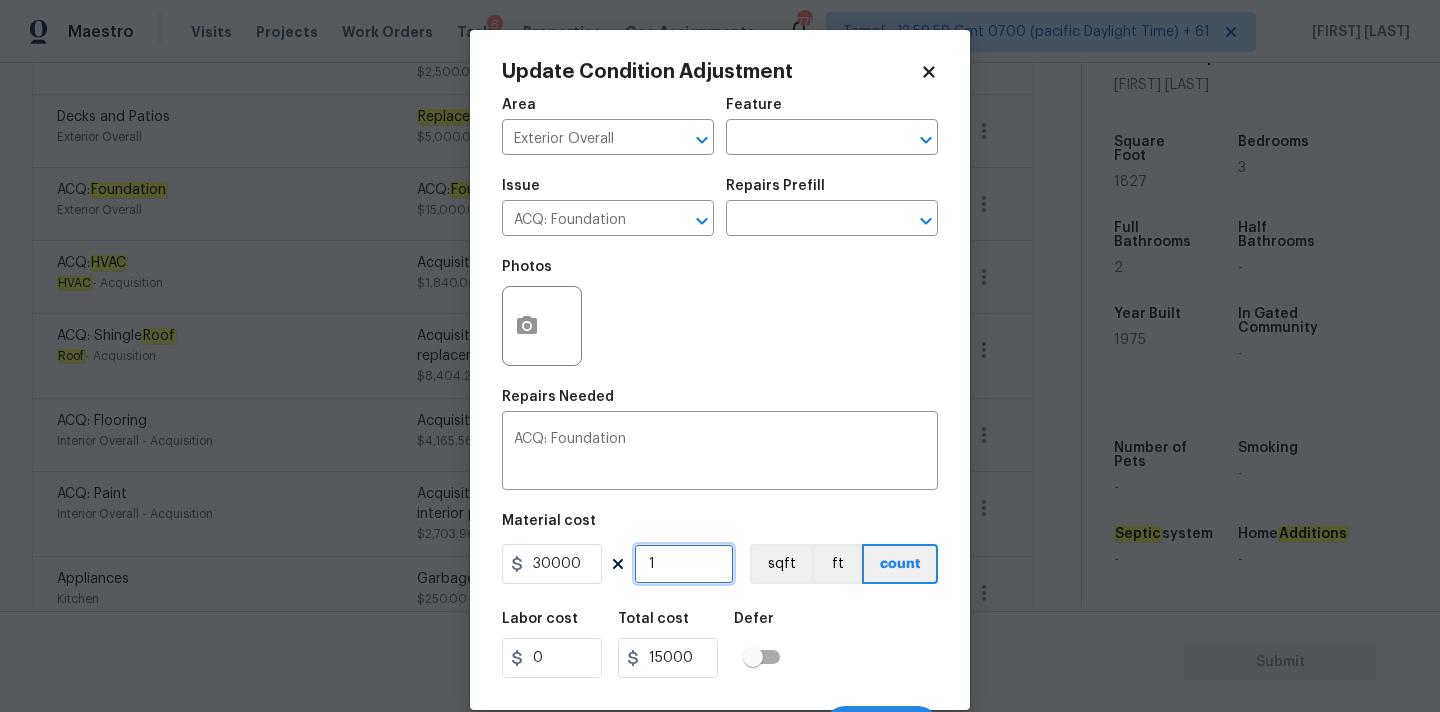 type on "30000" 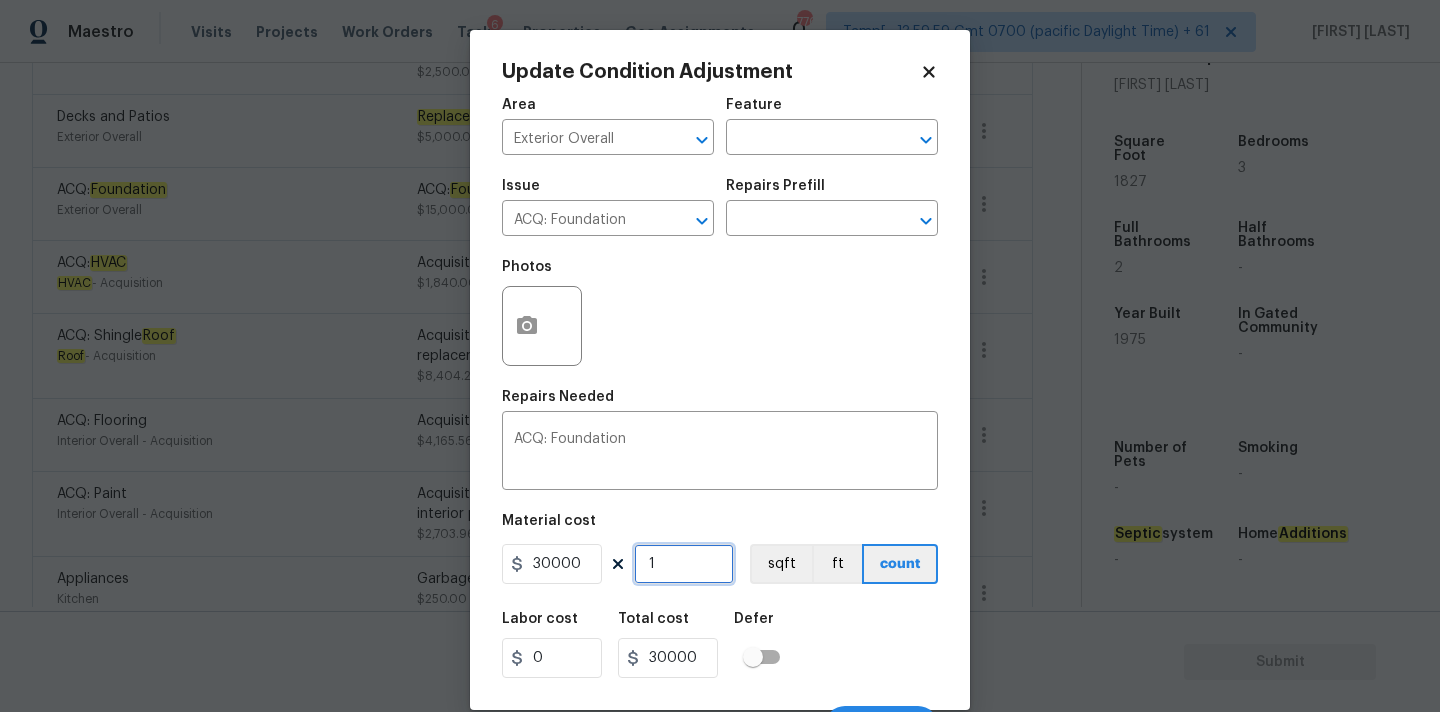scroll, scrollTop: 35, scrollLeft: 0, axis: vertical 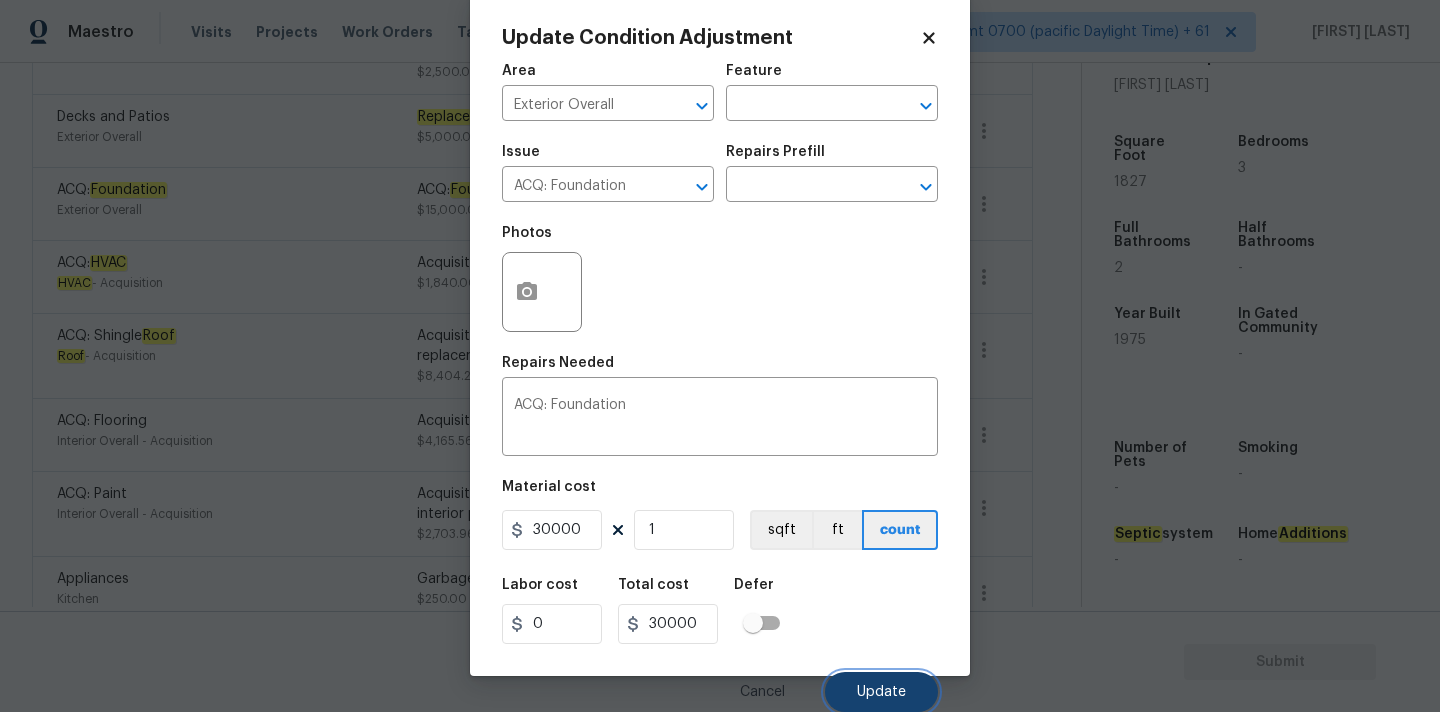 click on "Update" at bounding box center (881, 692) 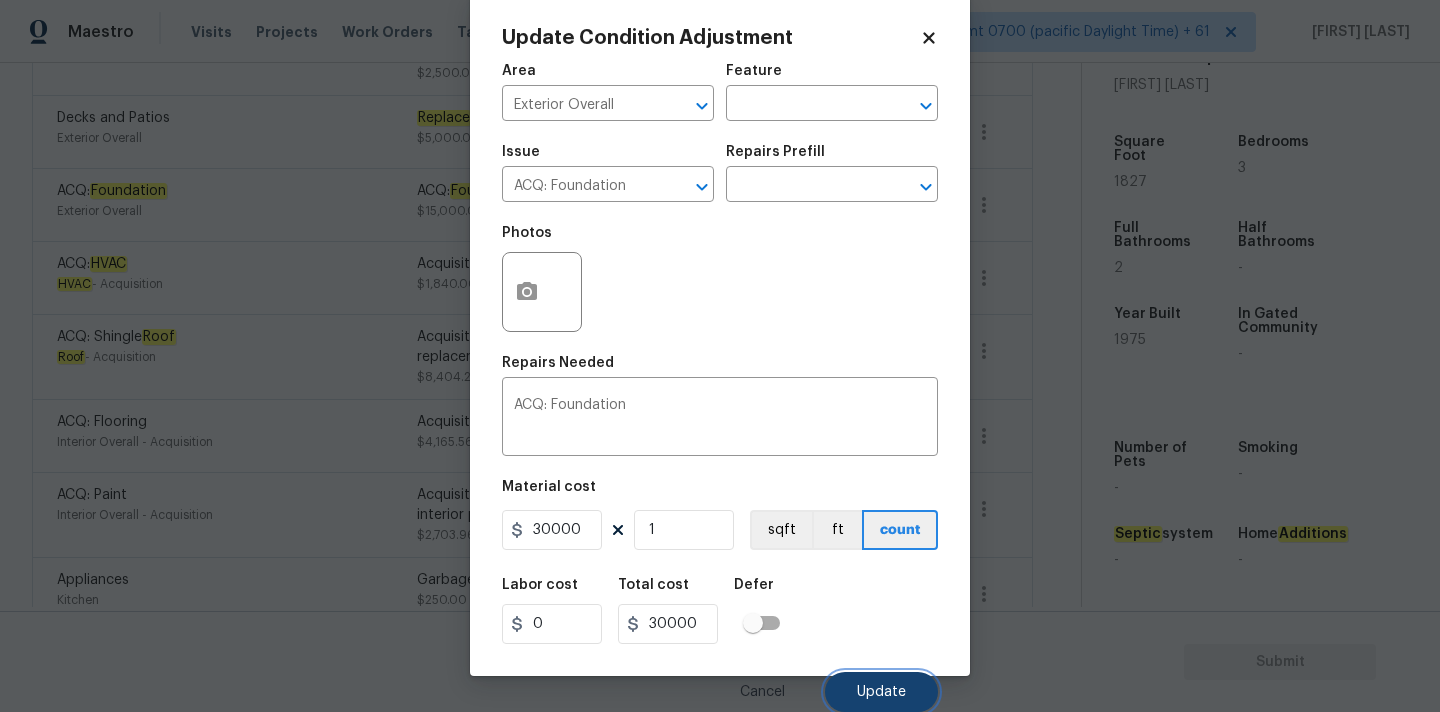 scroll, scrollTop: 741, scrollLeft: 0, axis: vertical 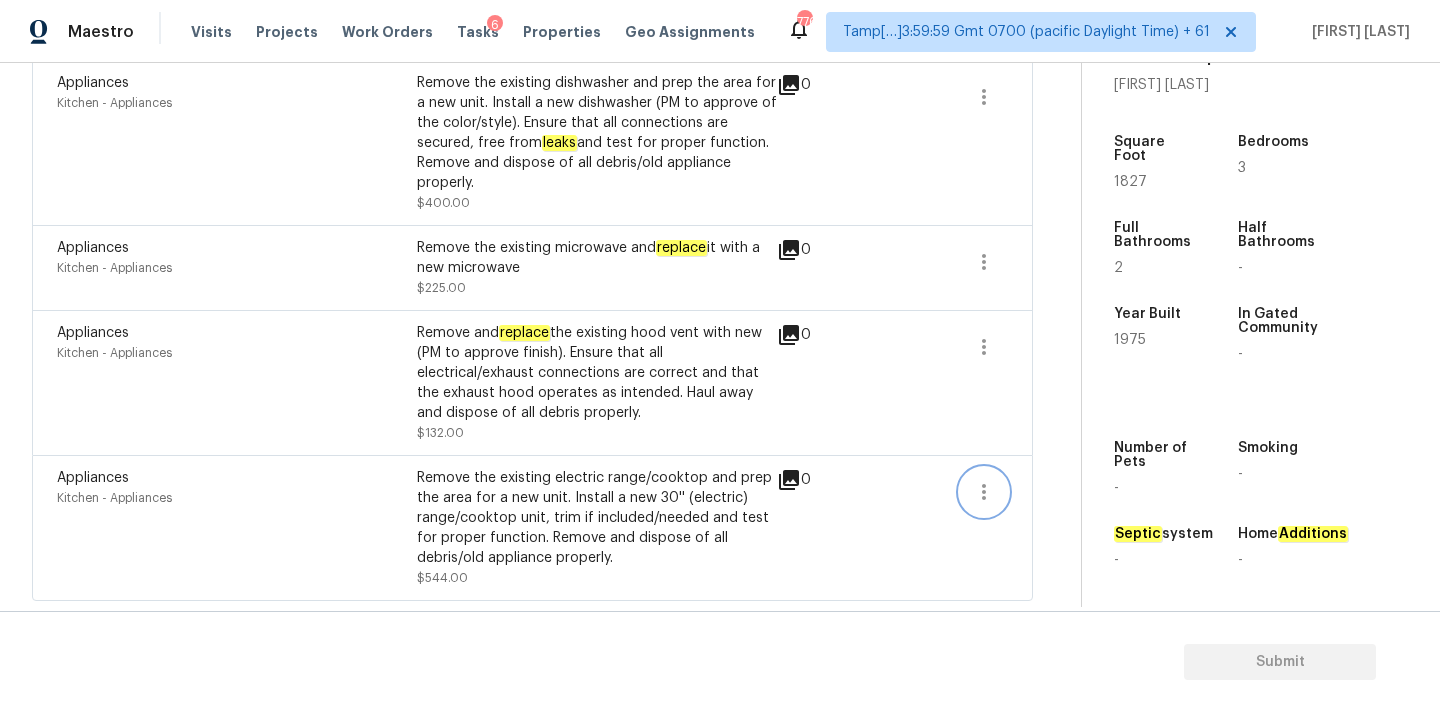 click 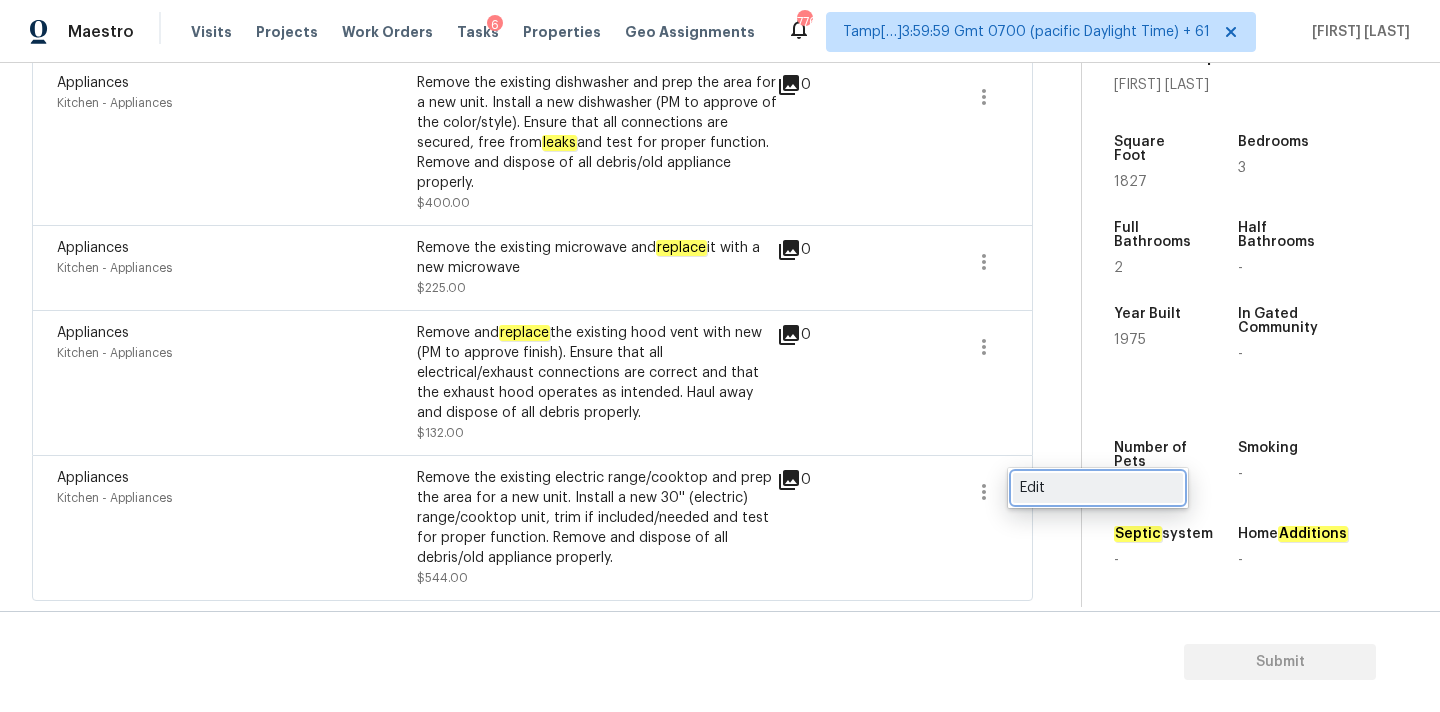 click on "Edit" at bounding box center [1098, 488] 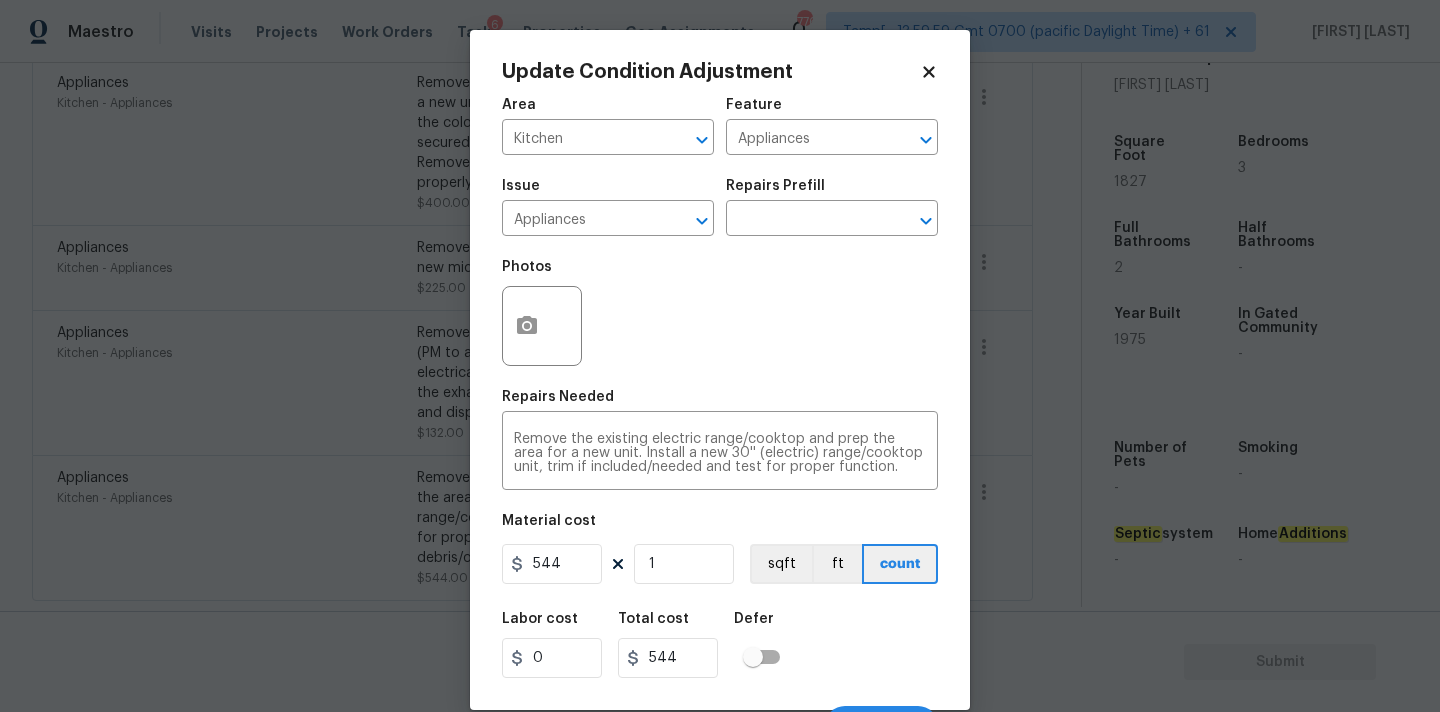 click at bounding box center (542, 326) 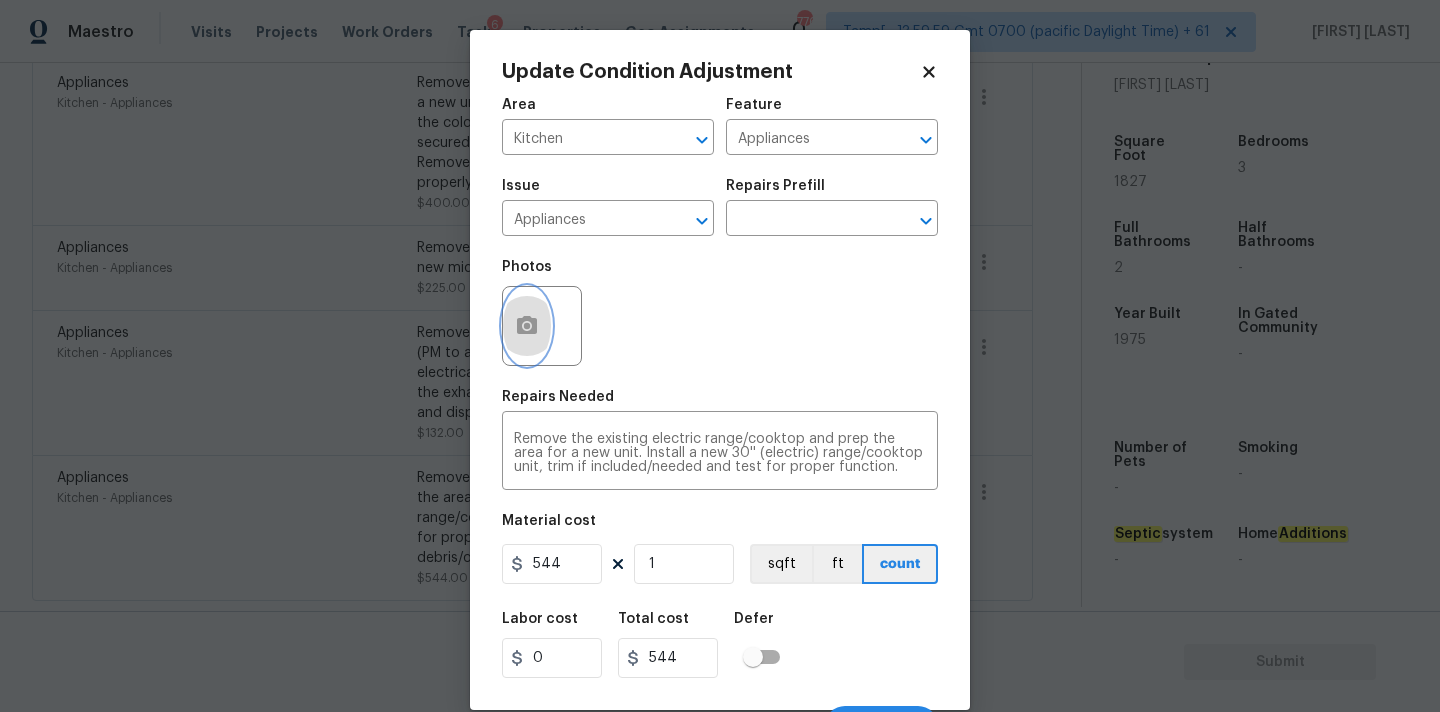 click 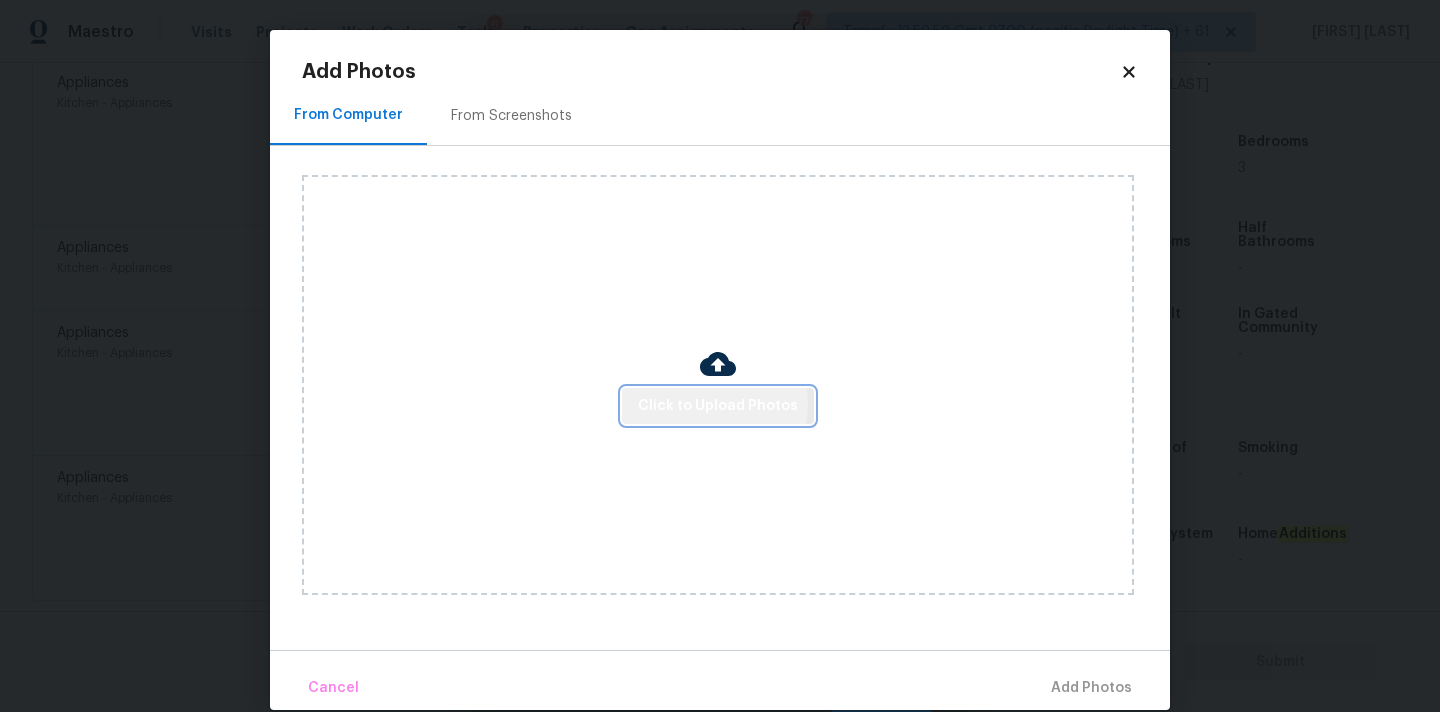 click on "Click to Upload Photos" at bounding box center [718, 406] 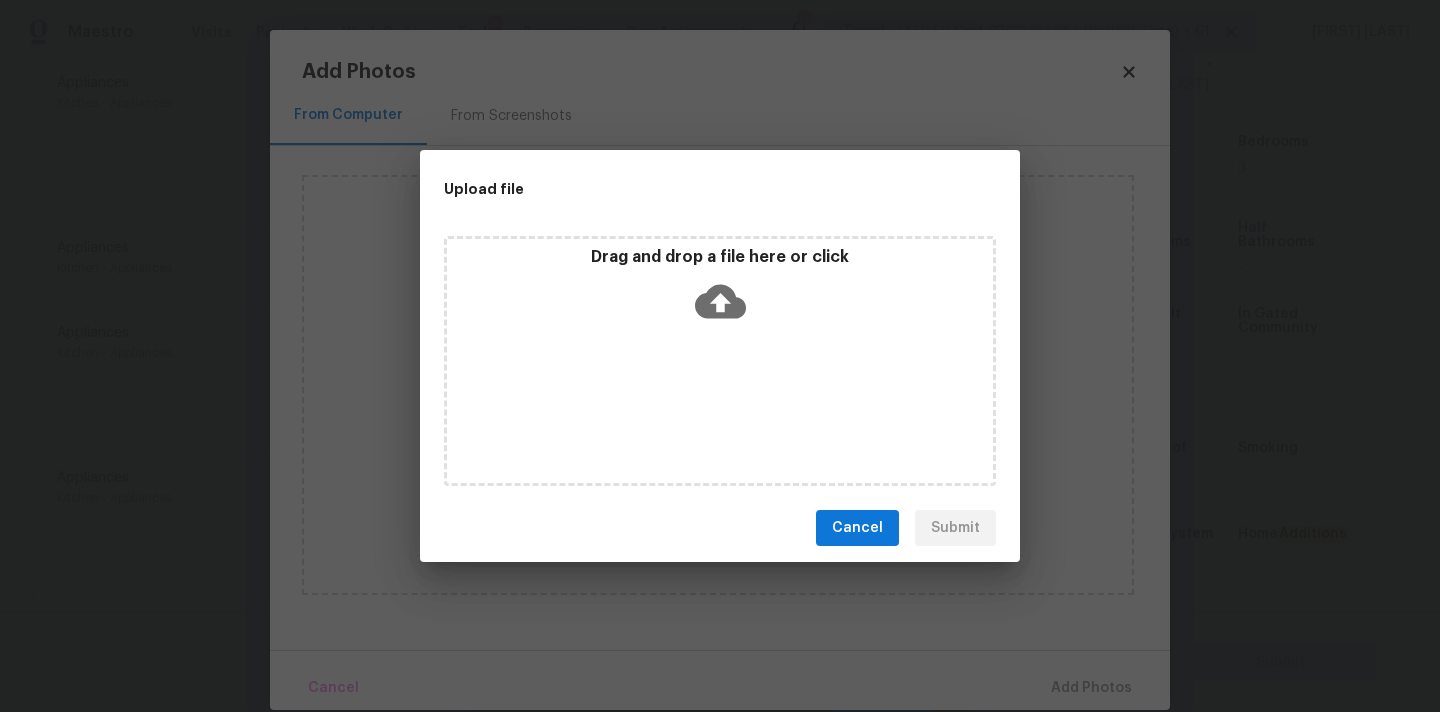click 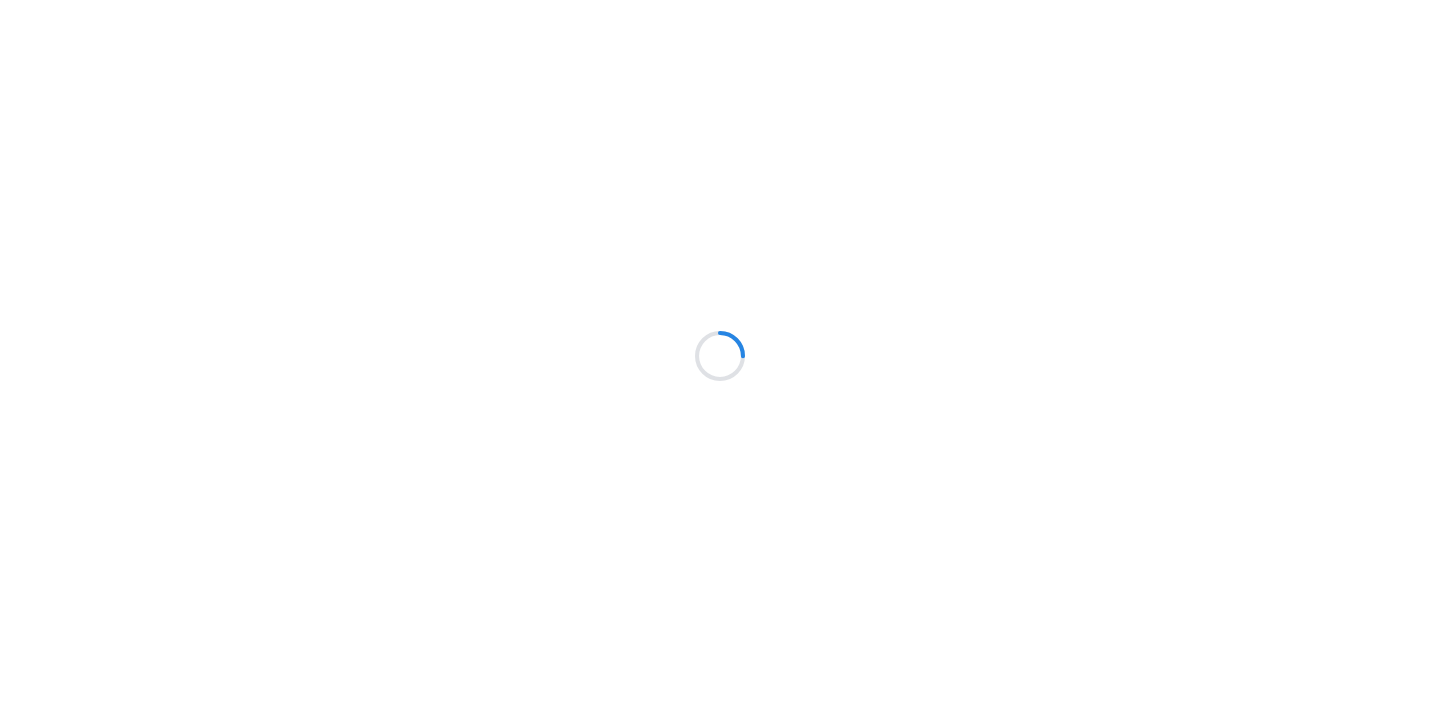 scroll, scrollTop: 0, scrollLeft: 0, axis: both 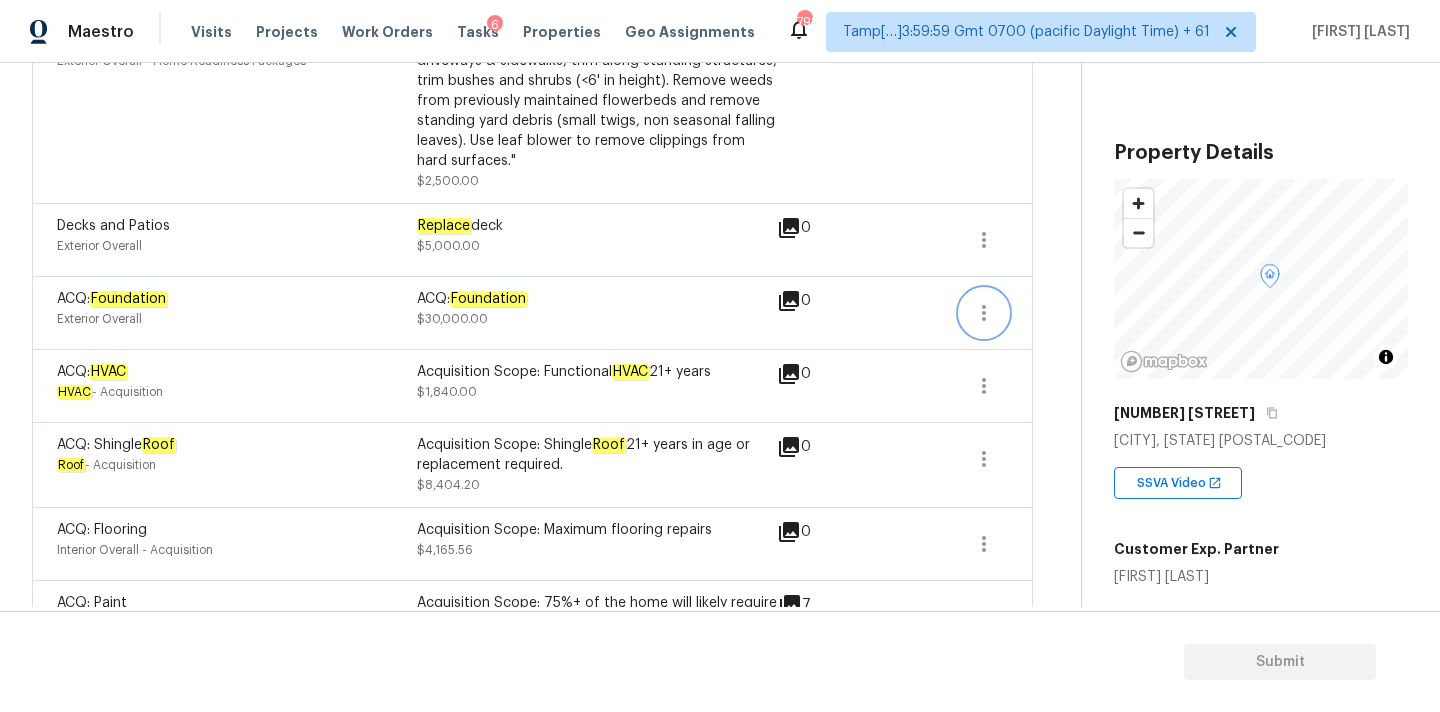 click 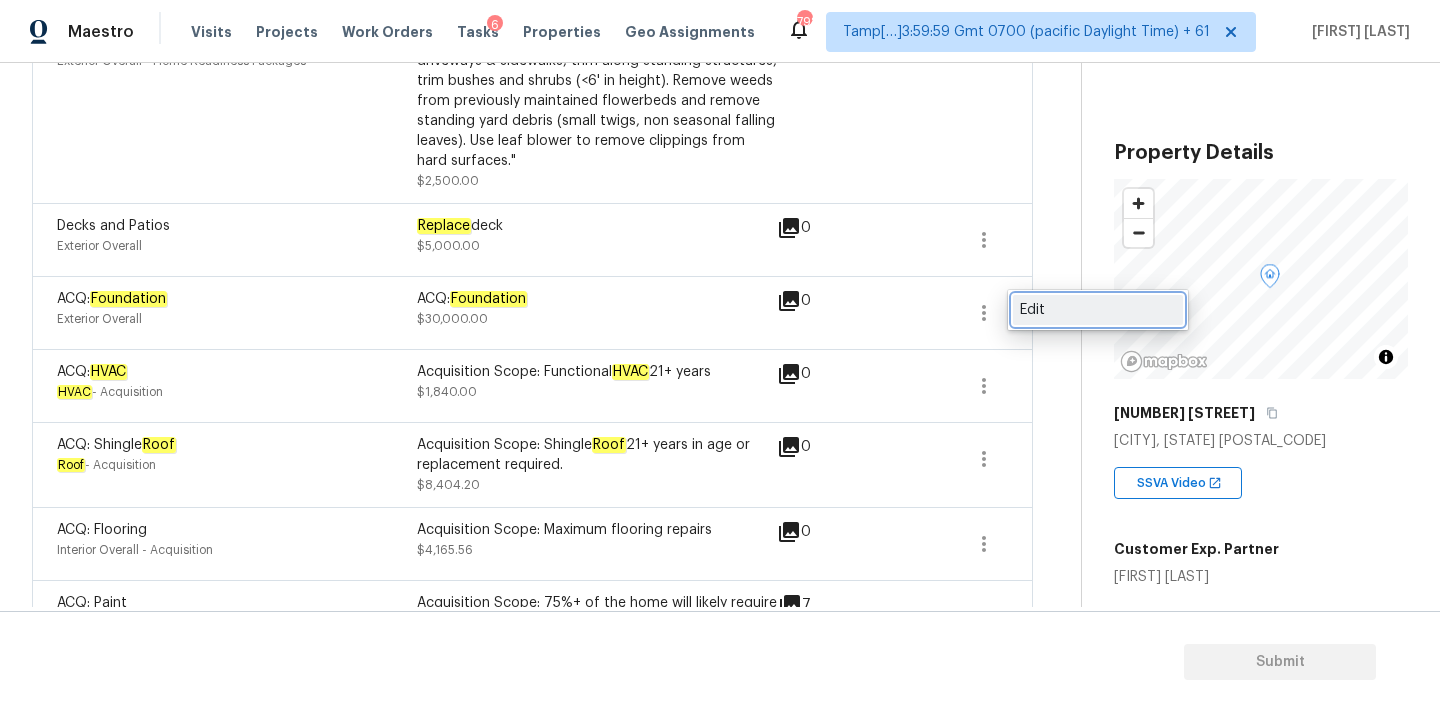 click on "Edit" at bounding box center [1098, 310] 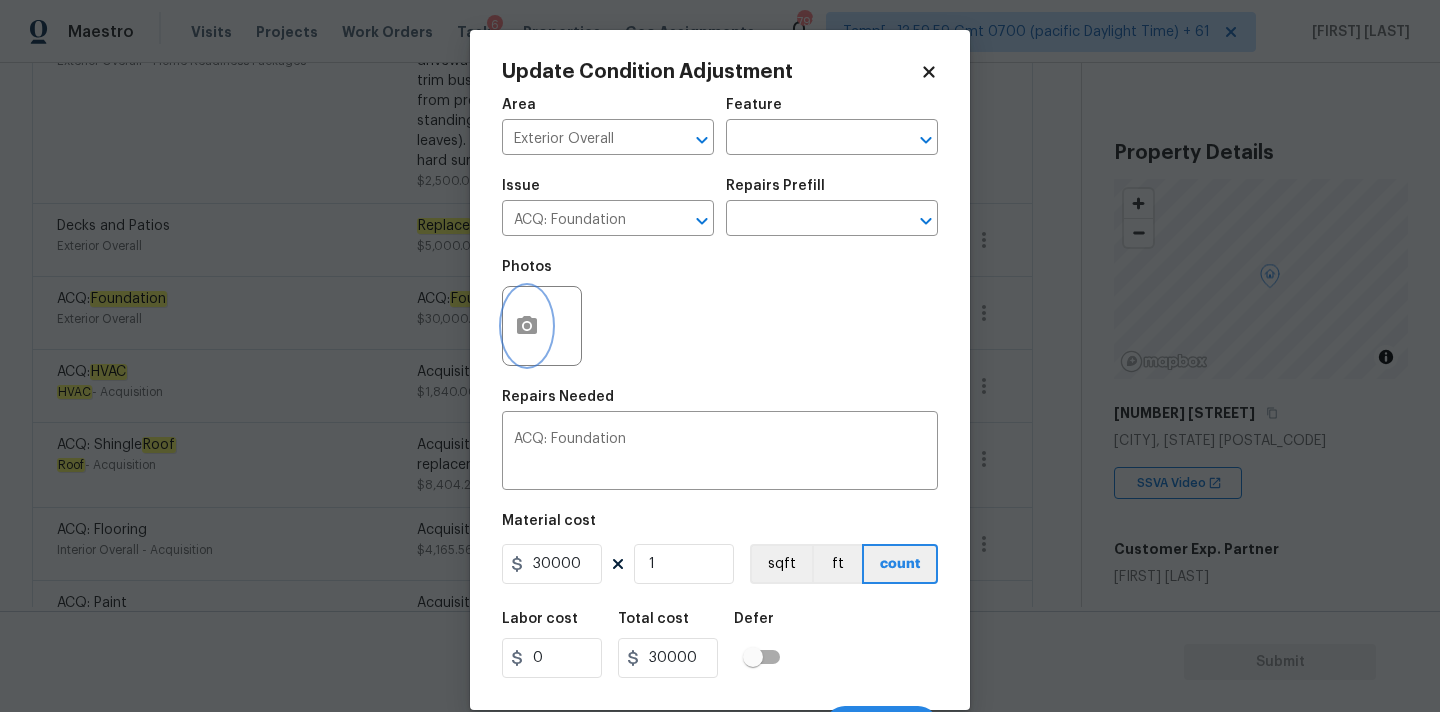 click at bounding box center (527, 326) 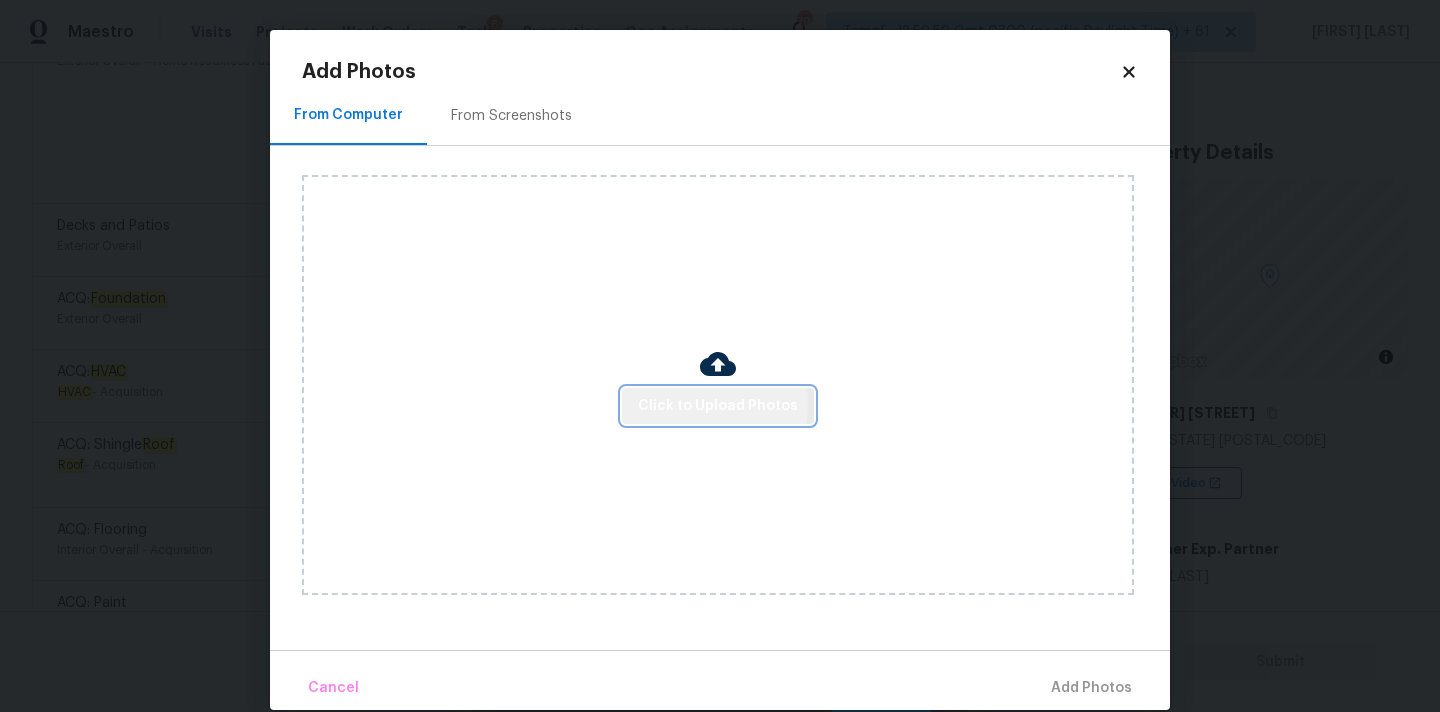 click on "Click to Upload Photos" at bounding box center (718, 406) 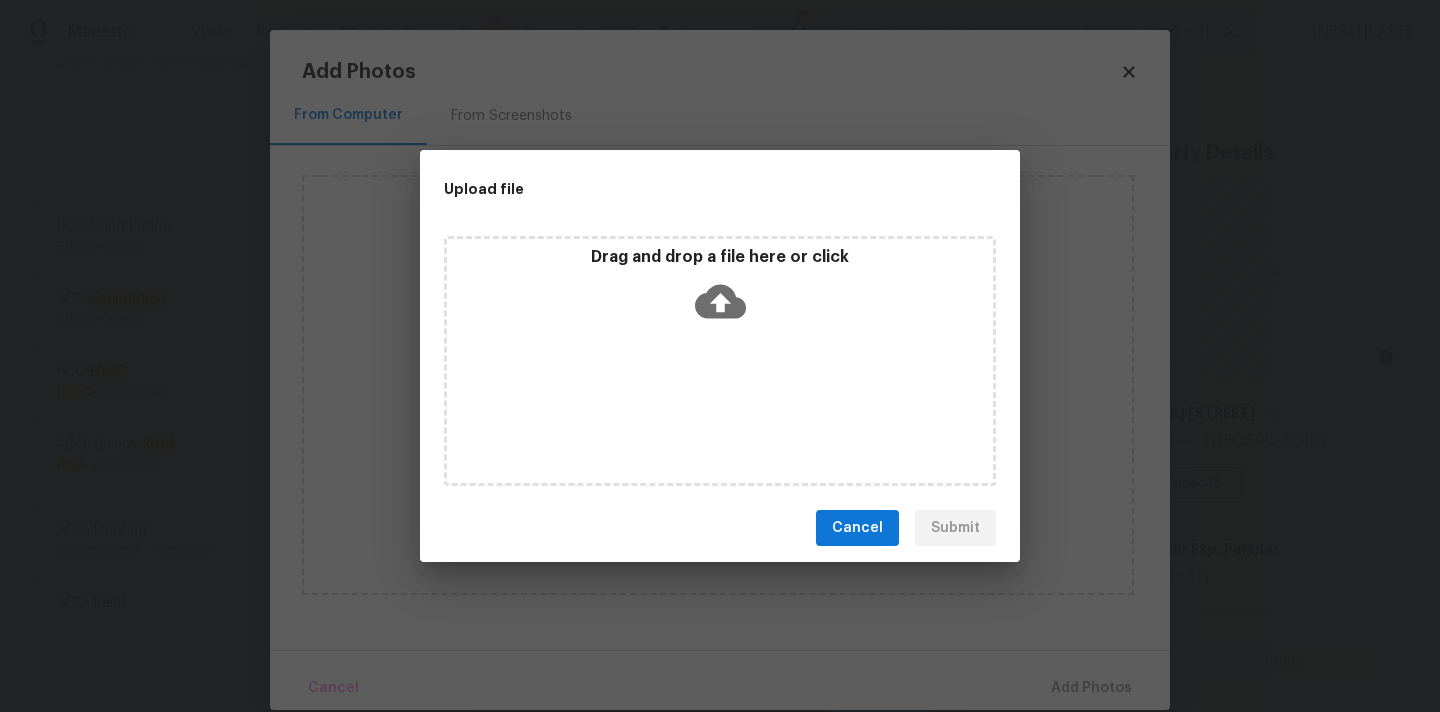 click 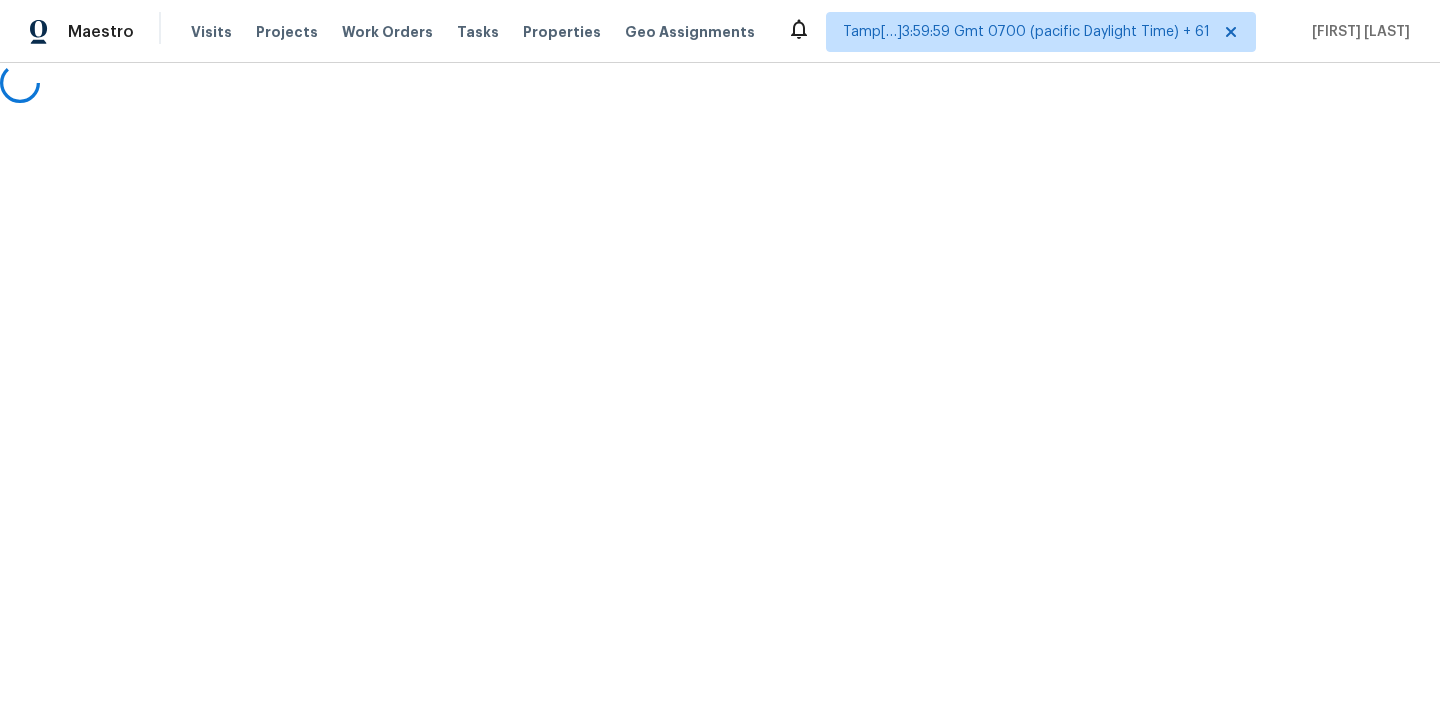 scroll, scrollTop: 0, scrollLeft: 0, axis: both 